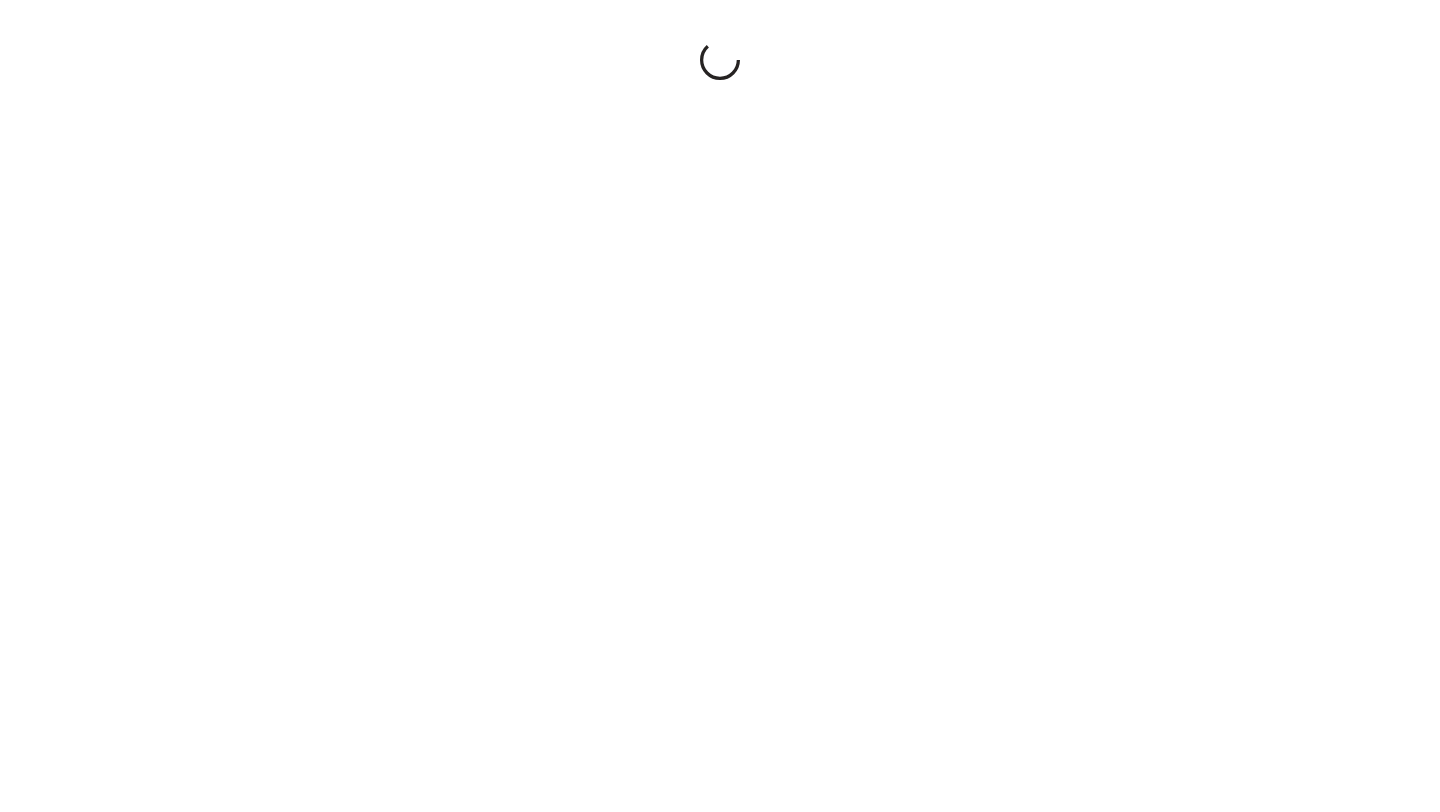 scroll, scrollTop: 0, scrollLeft: 0, axis: both 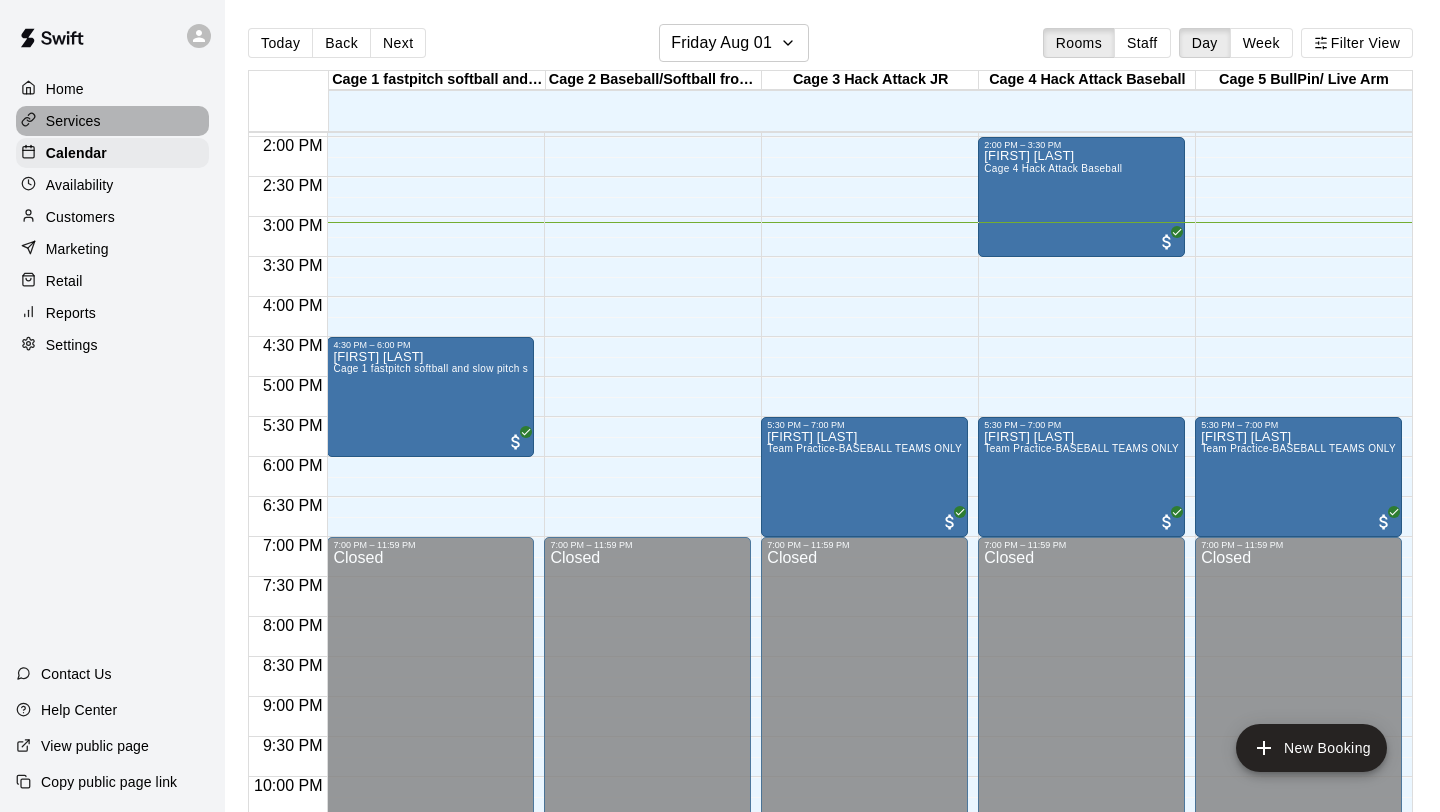 click on "Services" at bounding box center [73, 121] 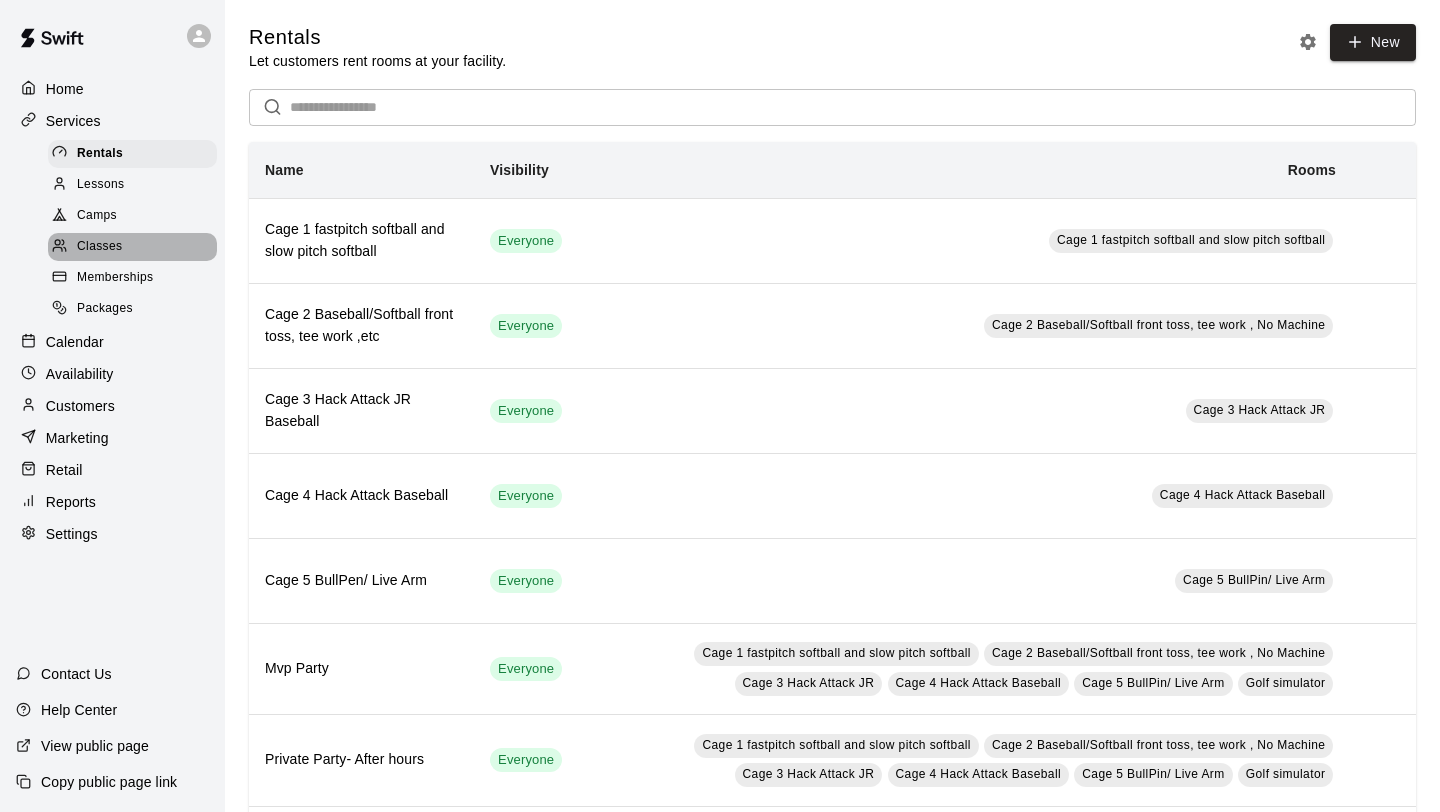 click on "Classes" at bounding box center [99, 247] 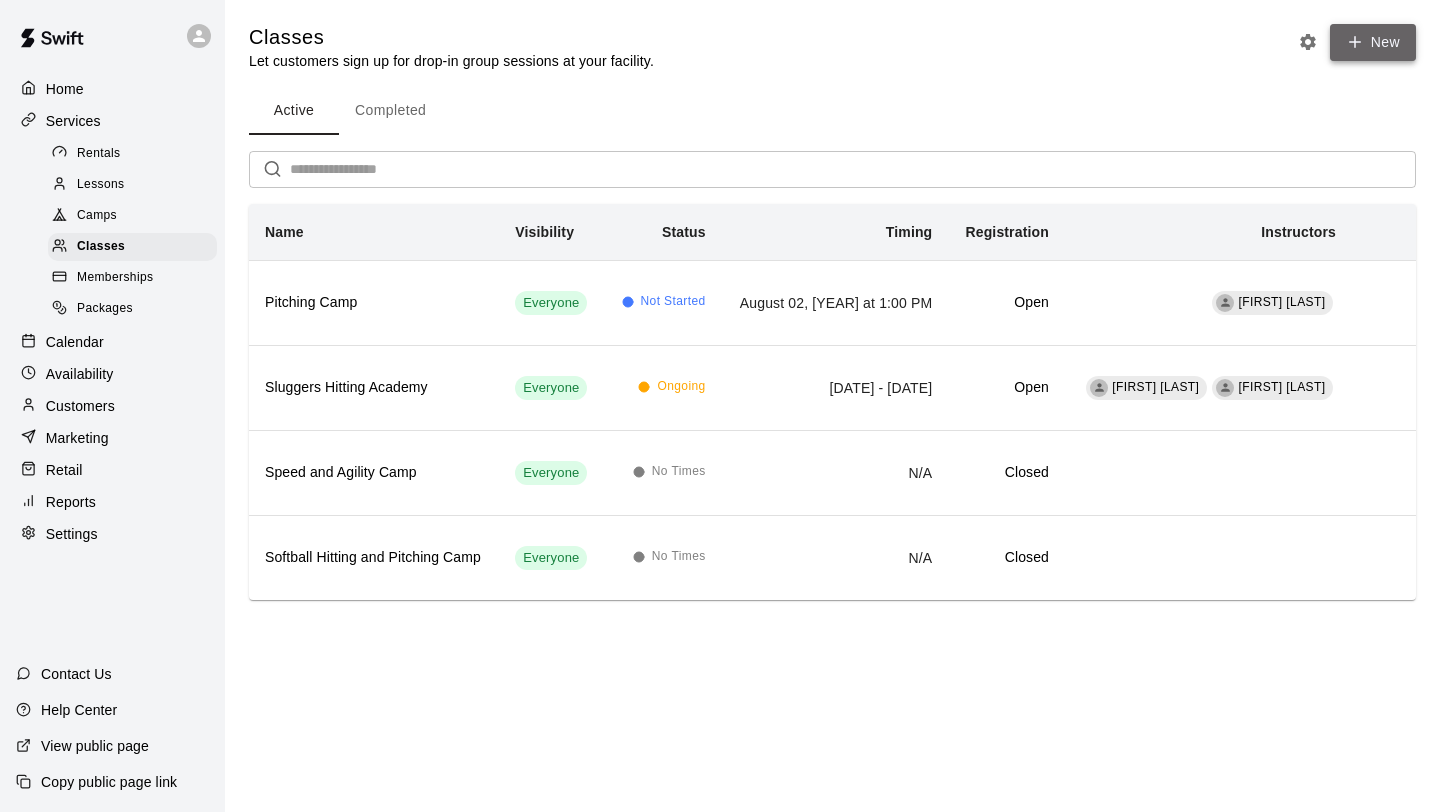 click on "New" at bounding box center (1373, 42) 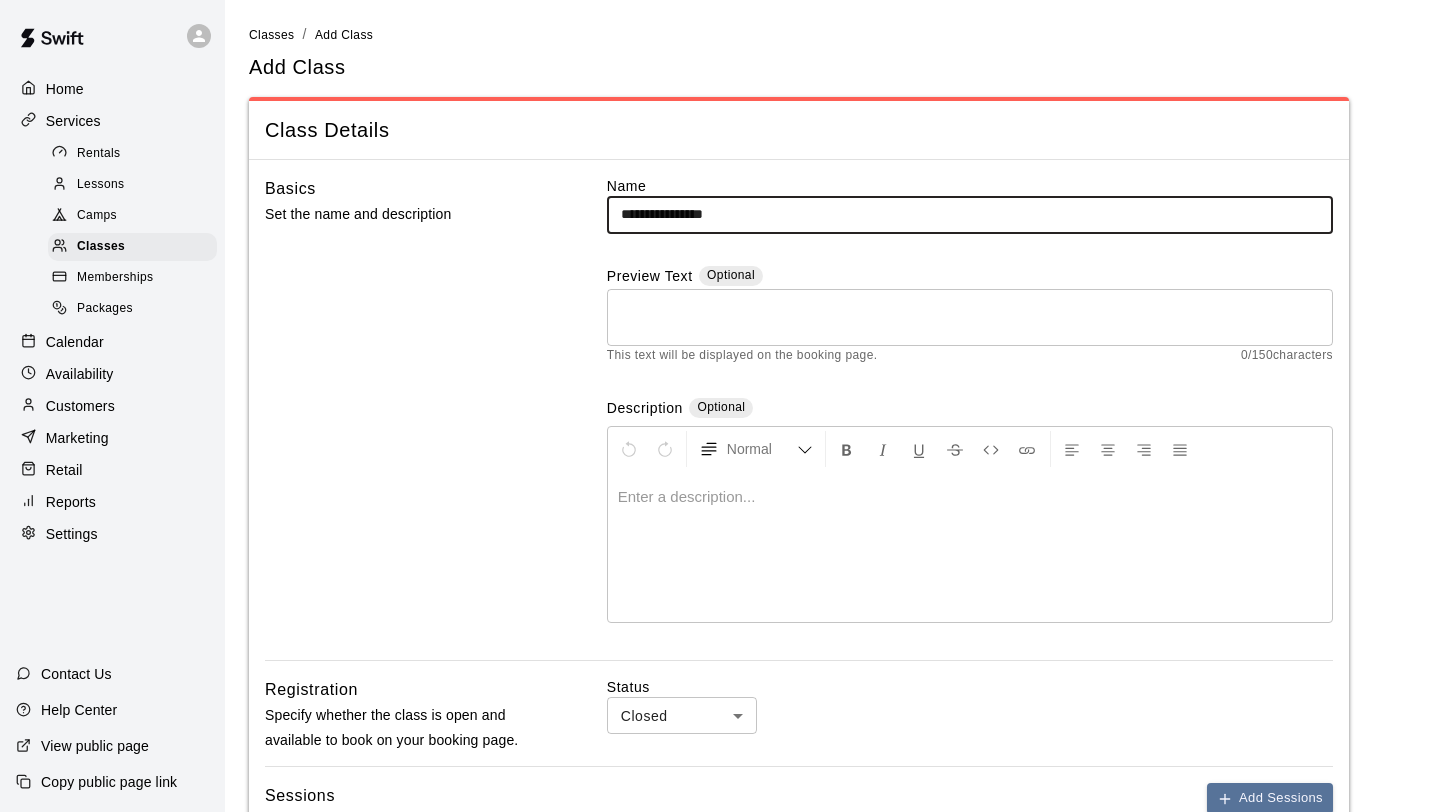 type on "**********" 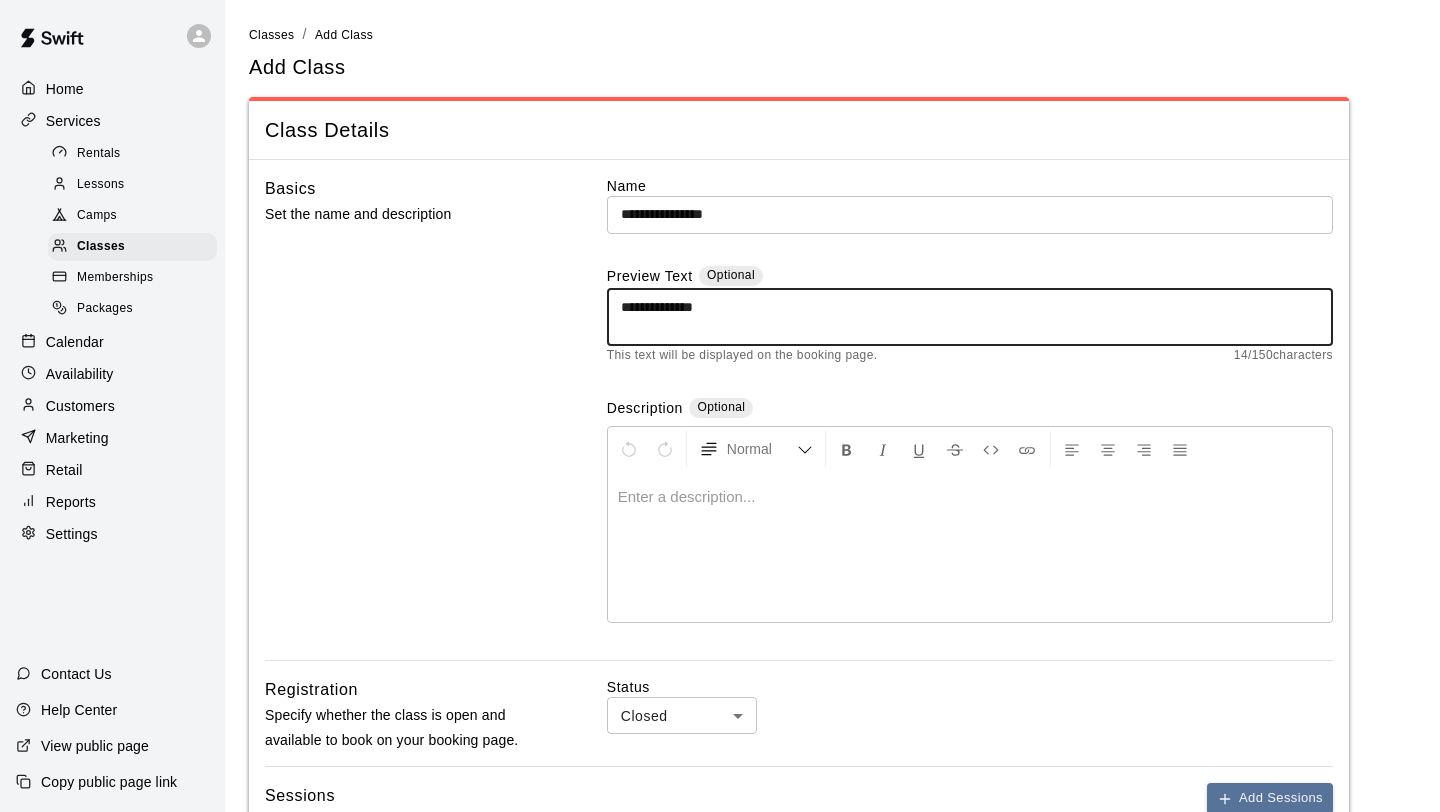 click on "**********" at bounding box center (970, 317) 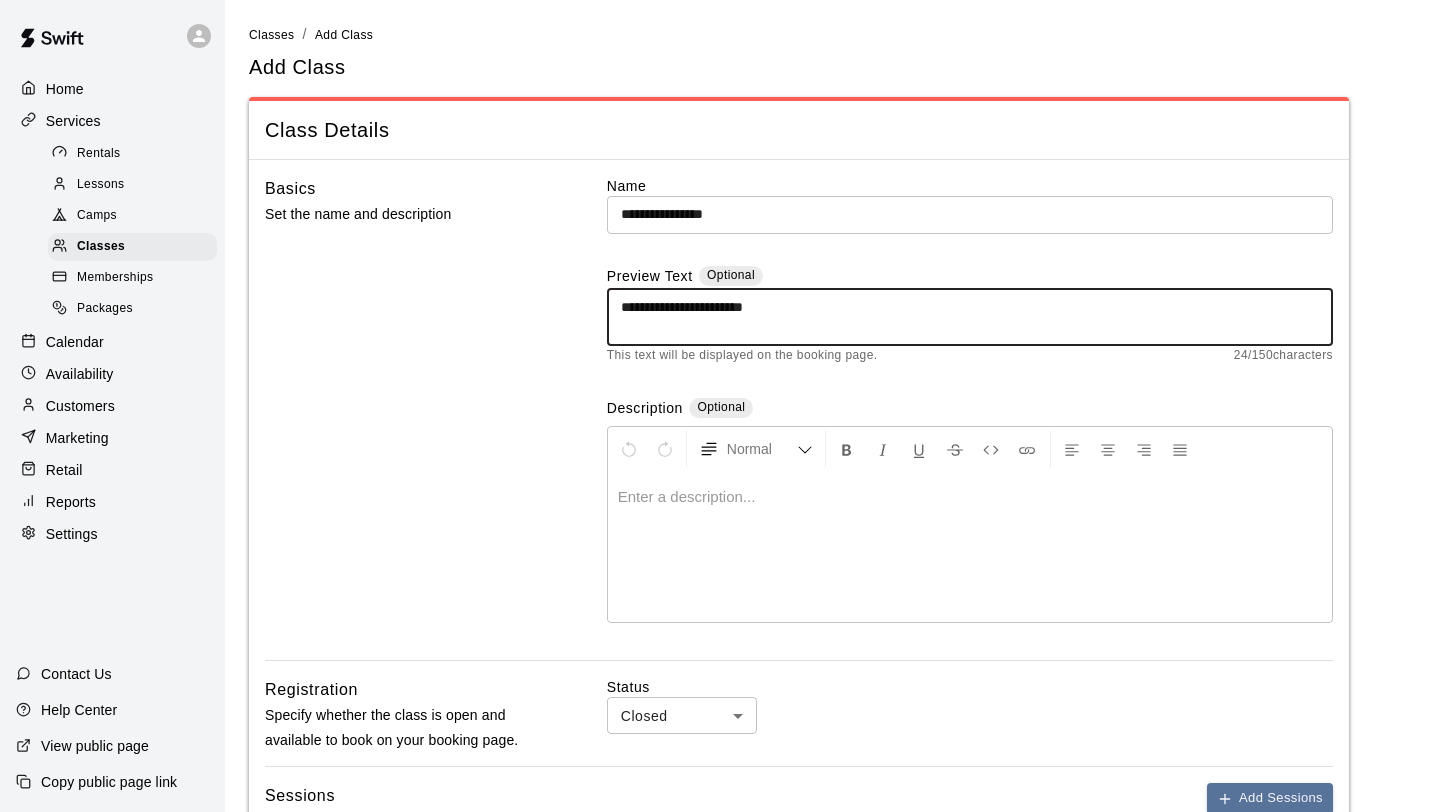 click on "**********" at bounding box center [970, 317] 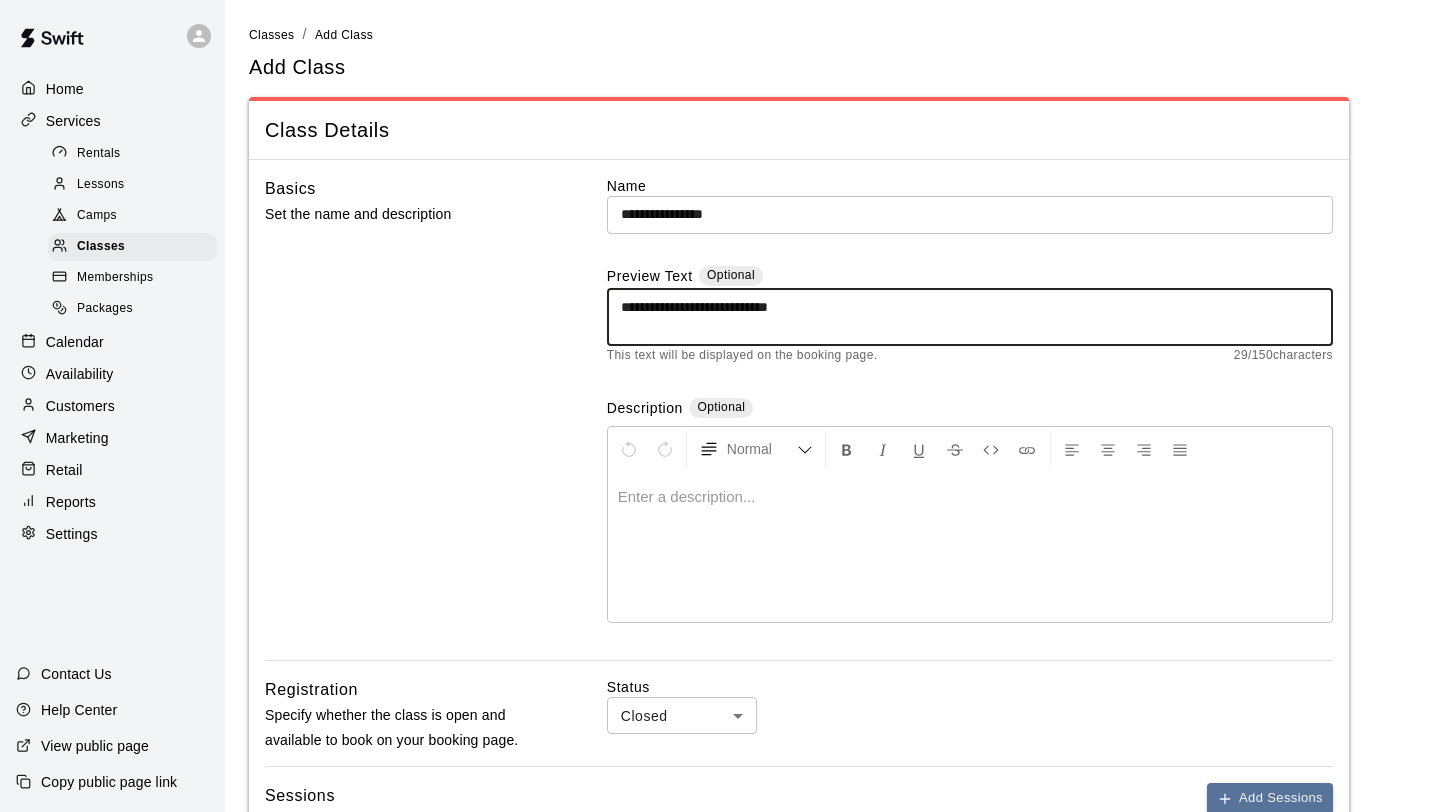 type on "**********" 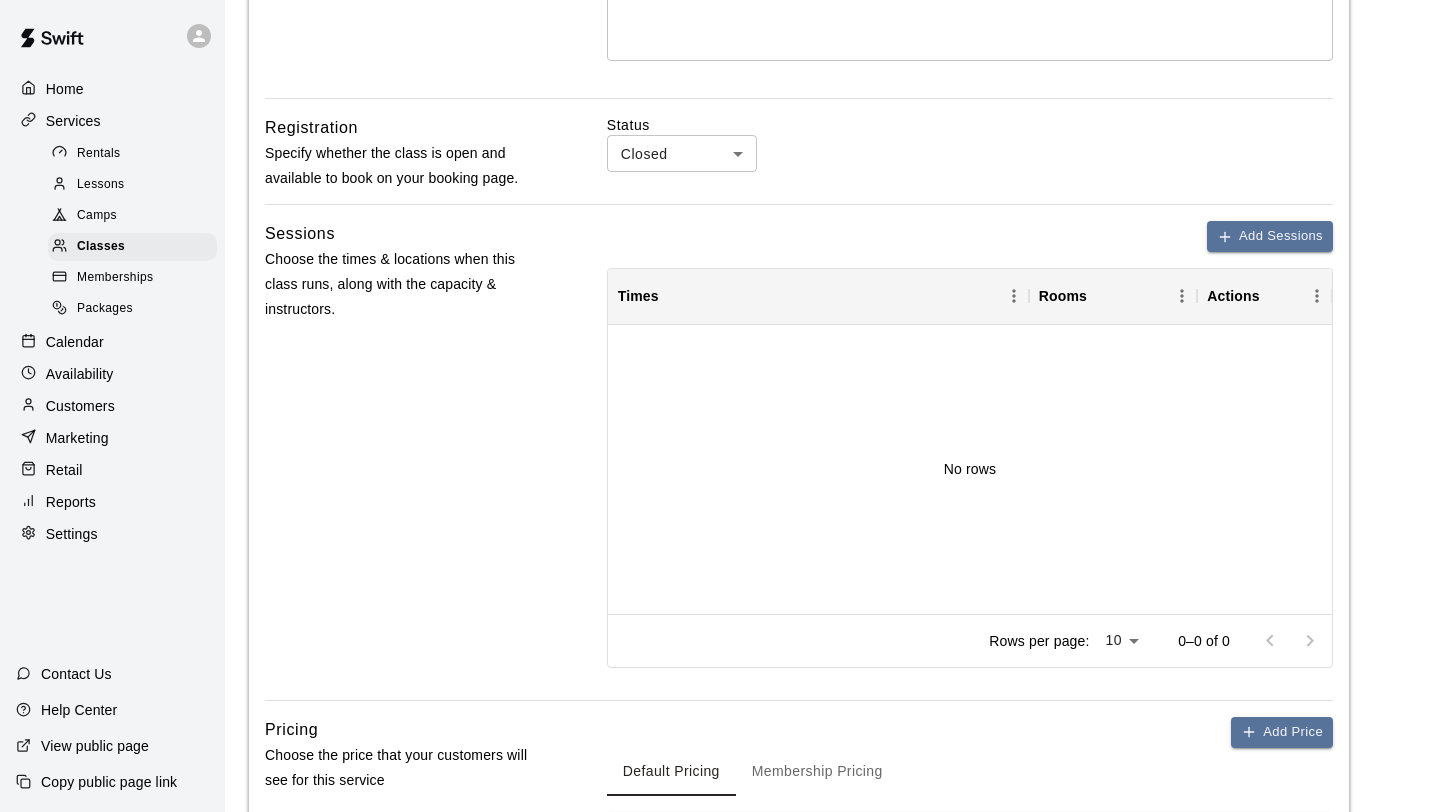 scroll, scrollTop: 566, scrollLeft: 0, axis: vertical 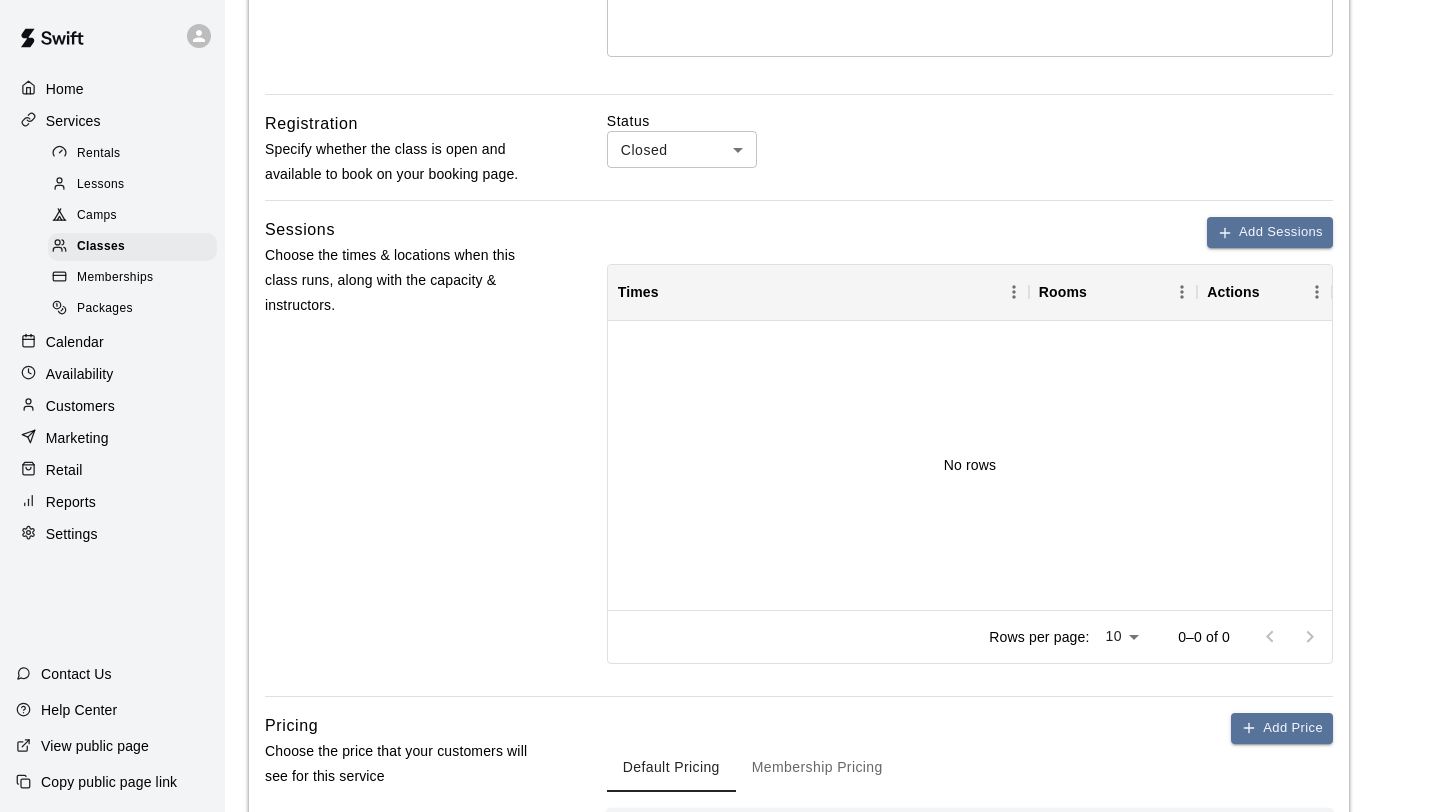 click on "**********" at bounding box center (720, 258) 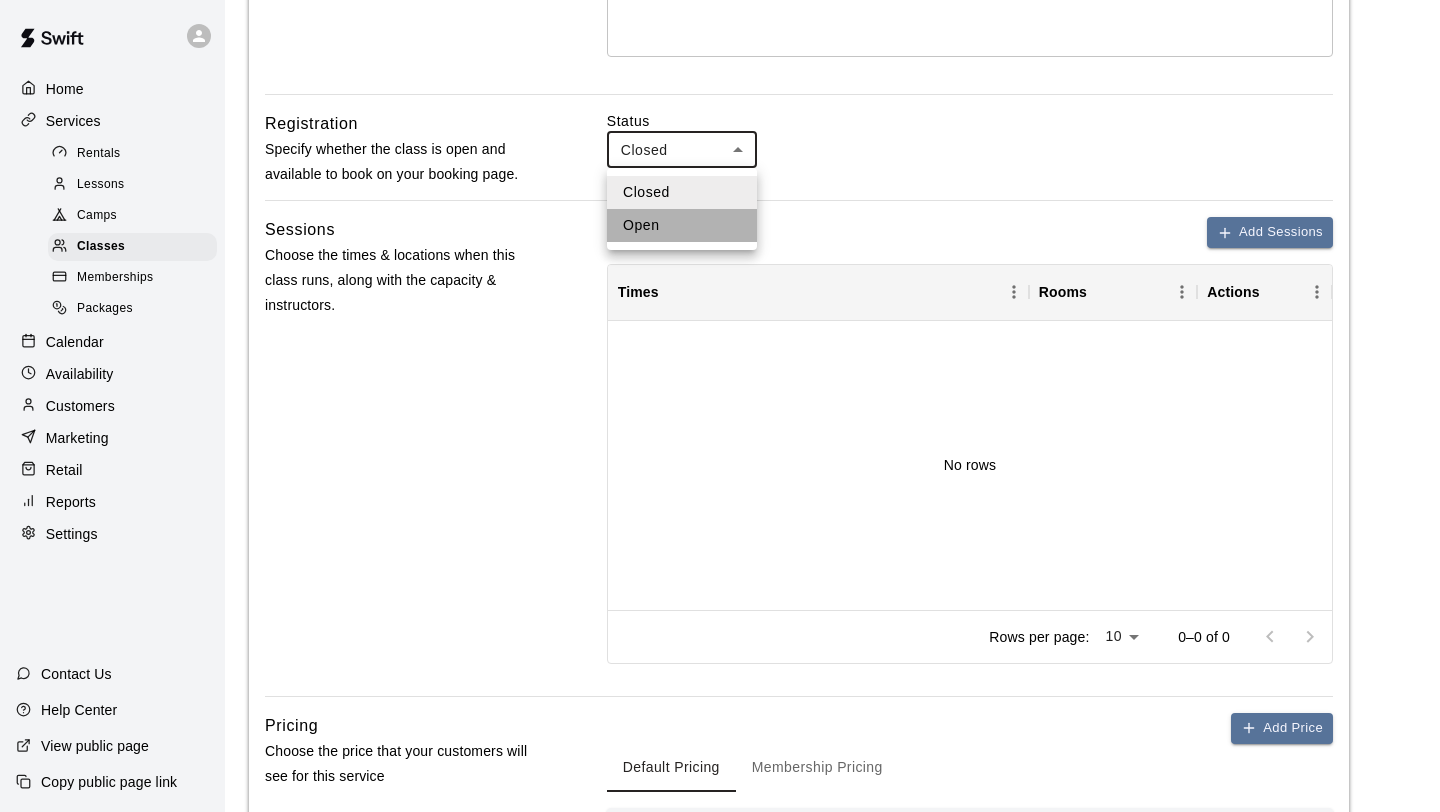 click on "Open" at bounding box center (682, 225) 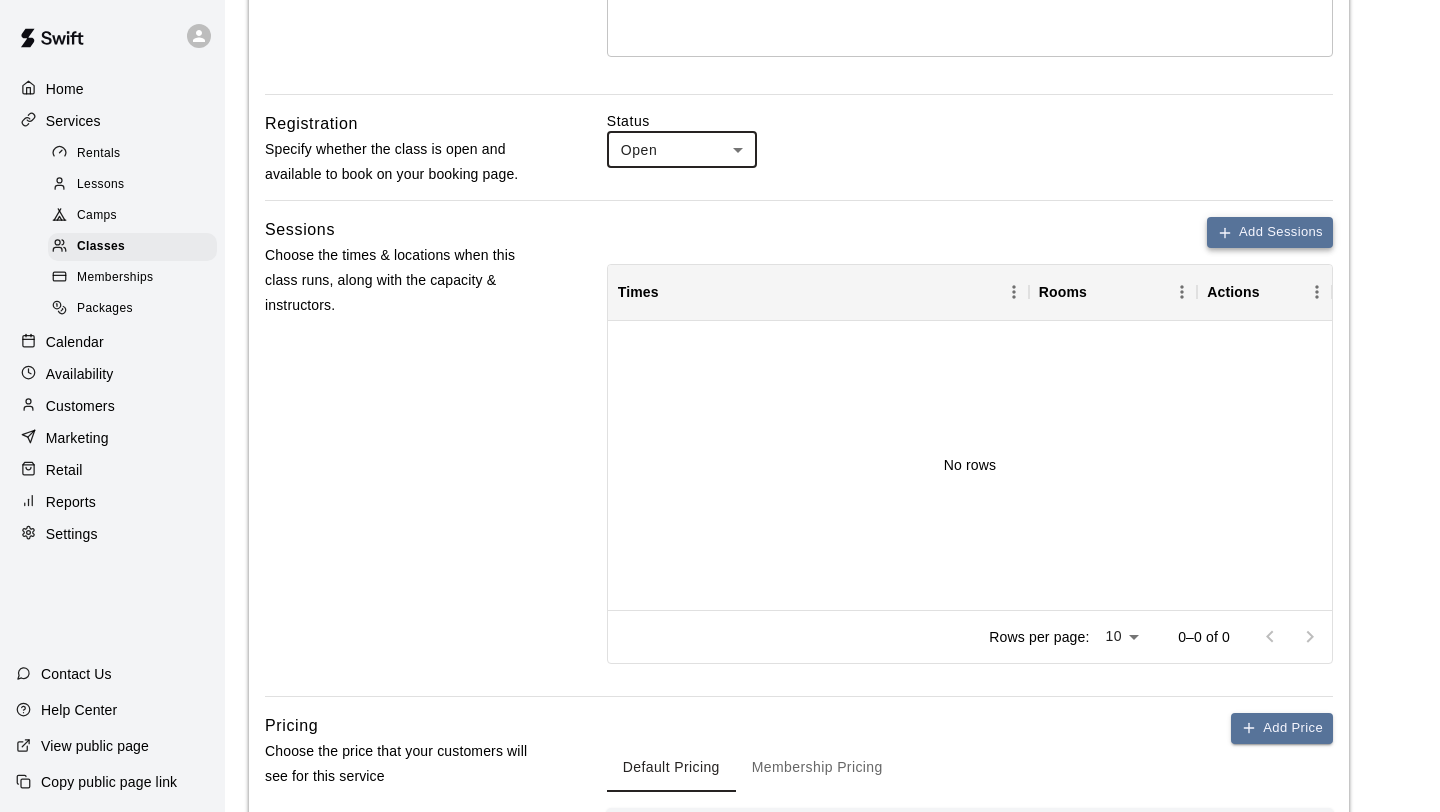 click on "Add Sessions" at bounding box center [1270, 232] 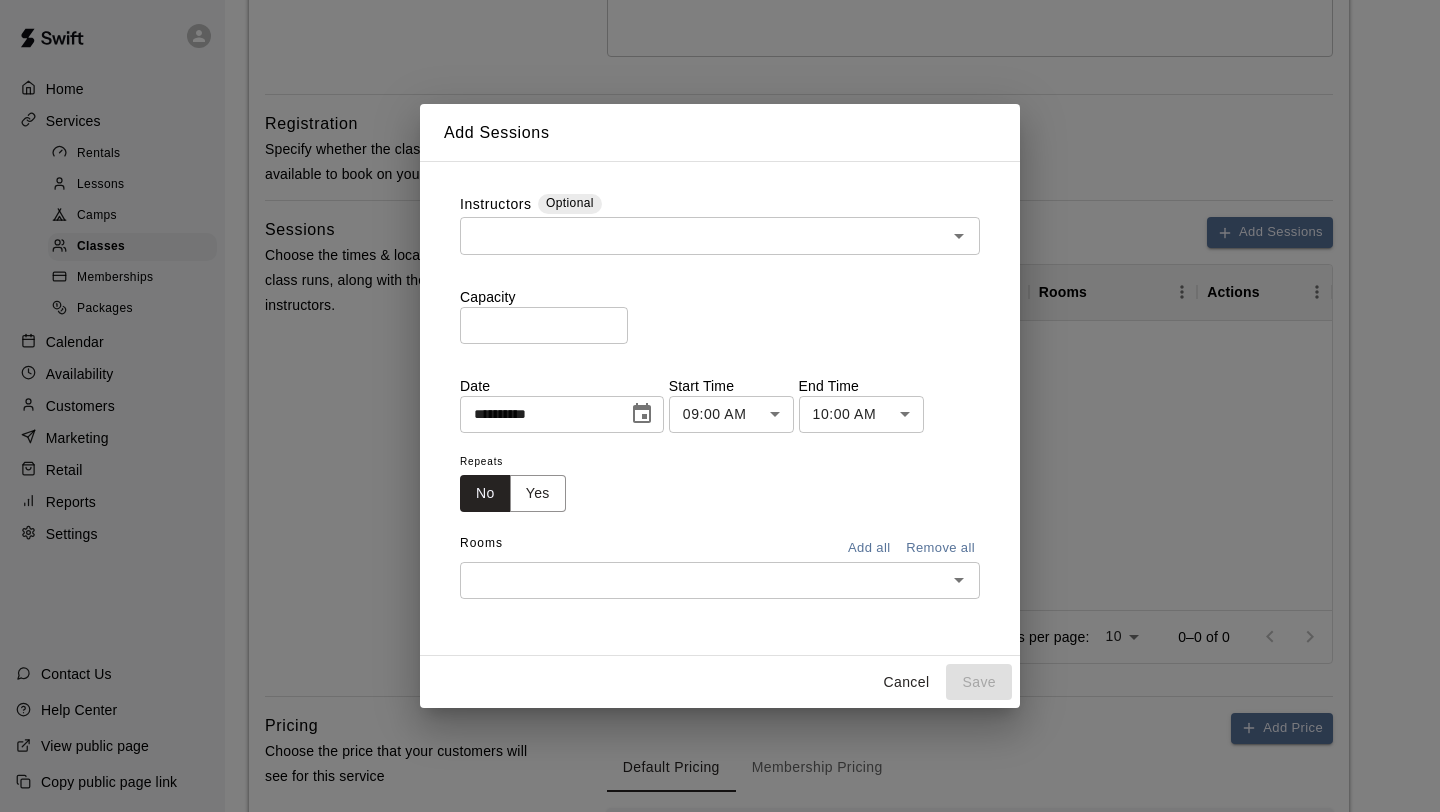click on "​" at bounding box center (720, 235) 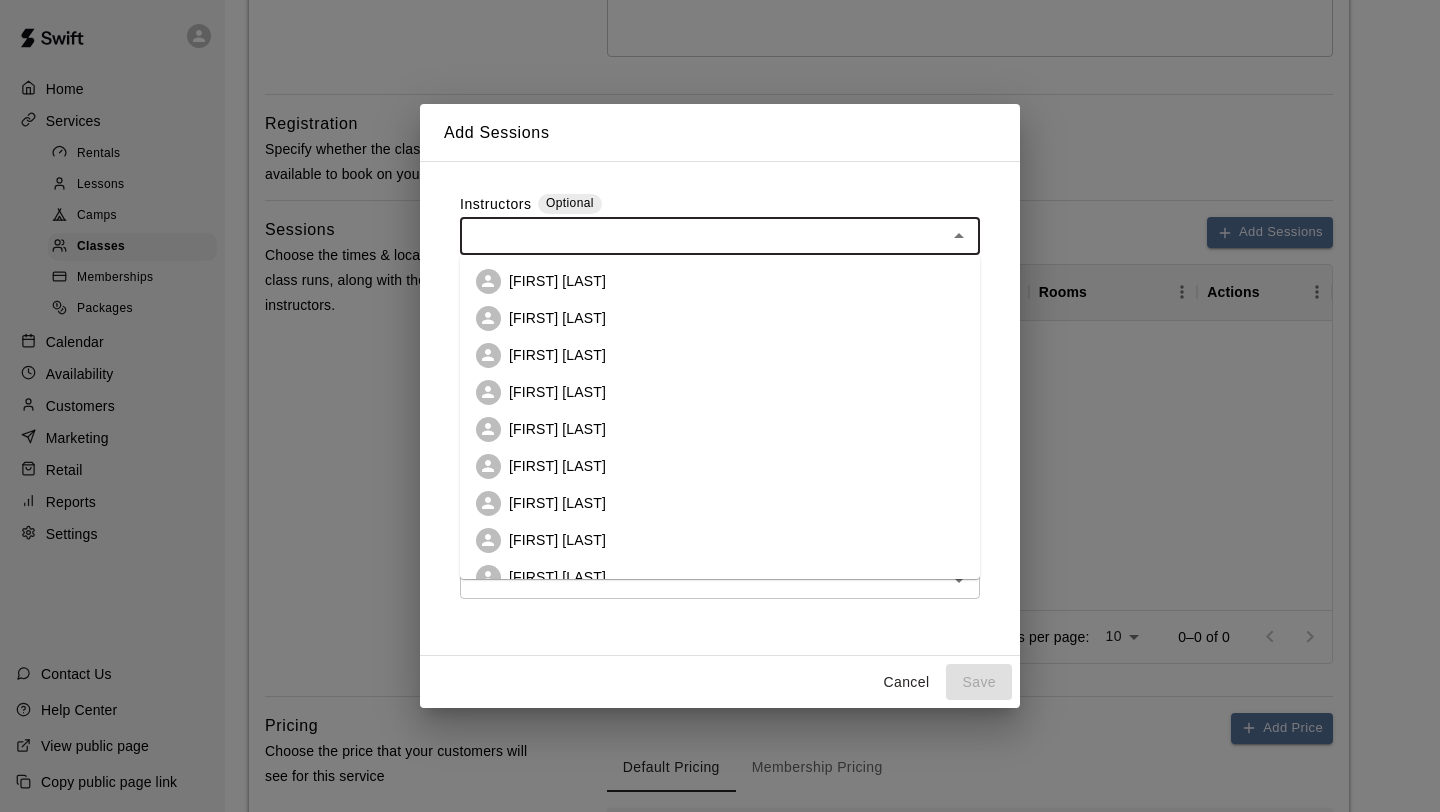 click on "[FIRST] [LAST]" at bounding box center (557, 429) 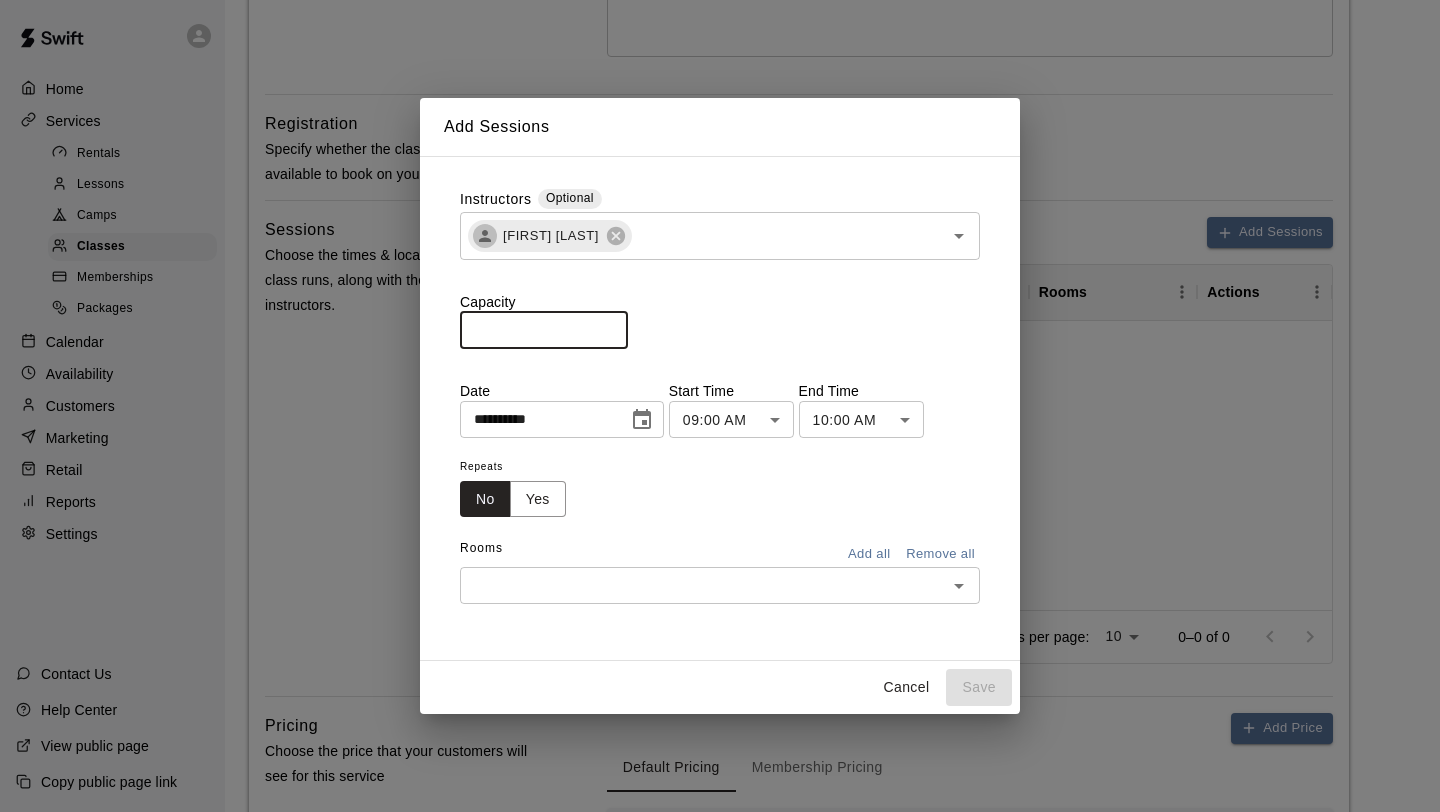 click on "*" at bounding box center [544, 330] 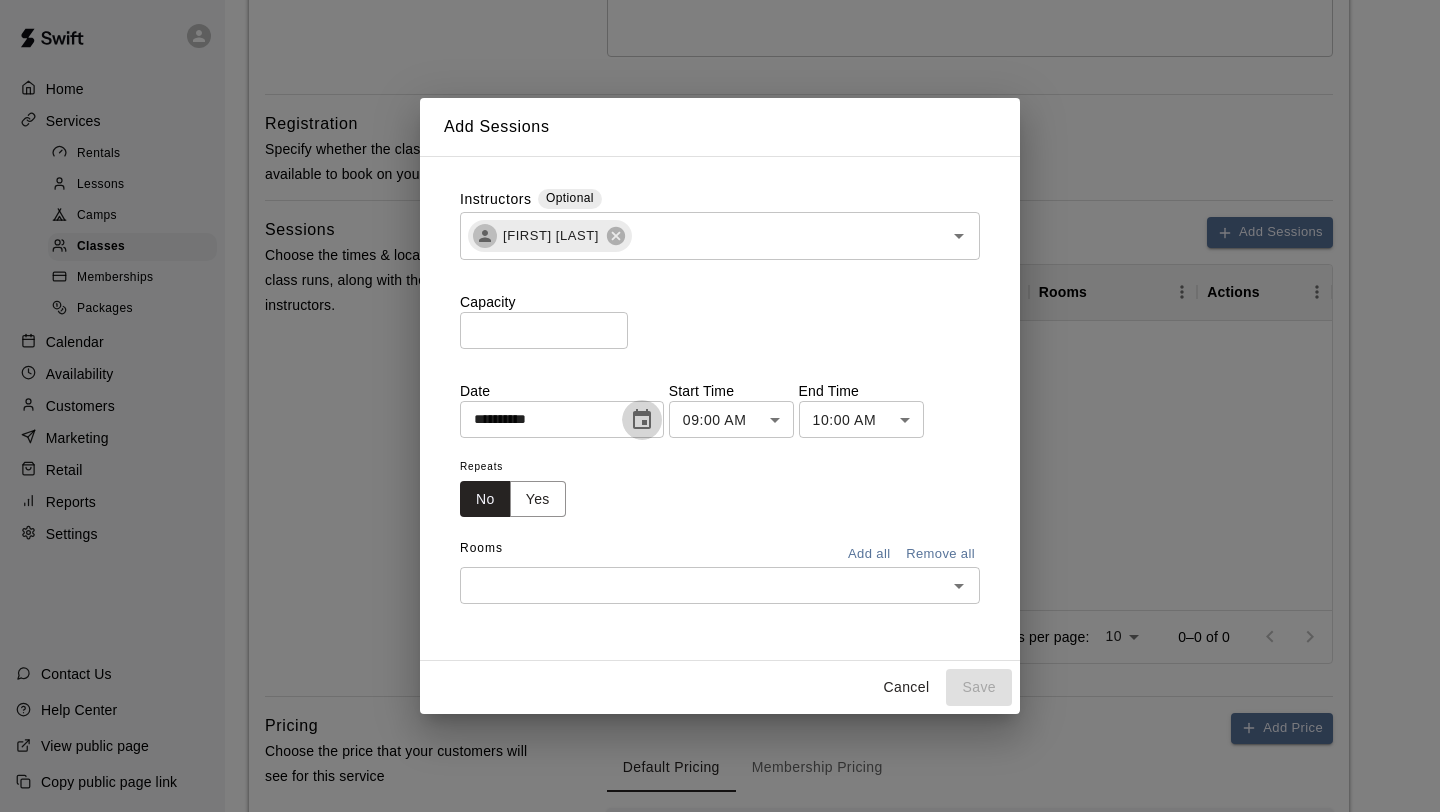 click 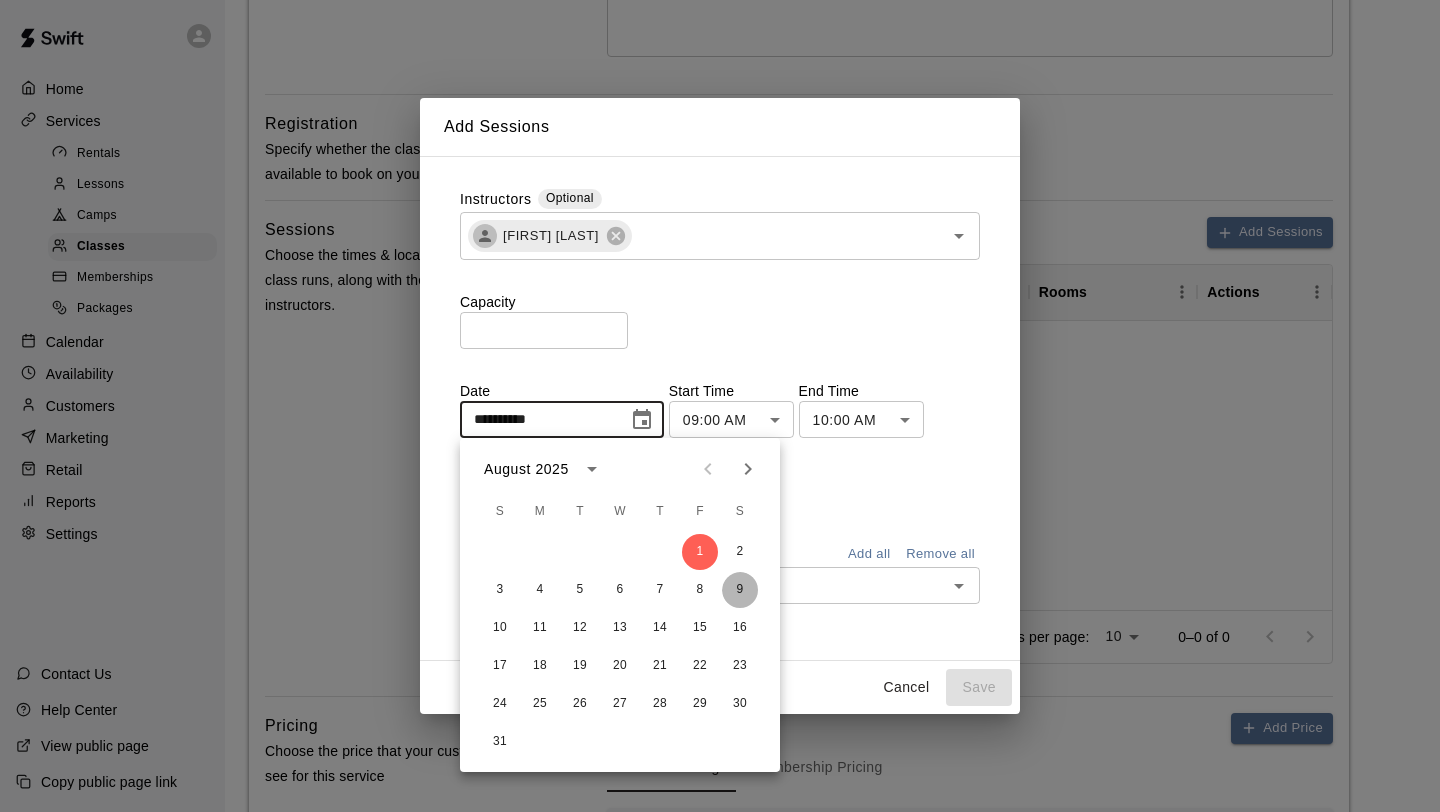 click on "9" at bounding box center [740, 590] 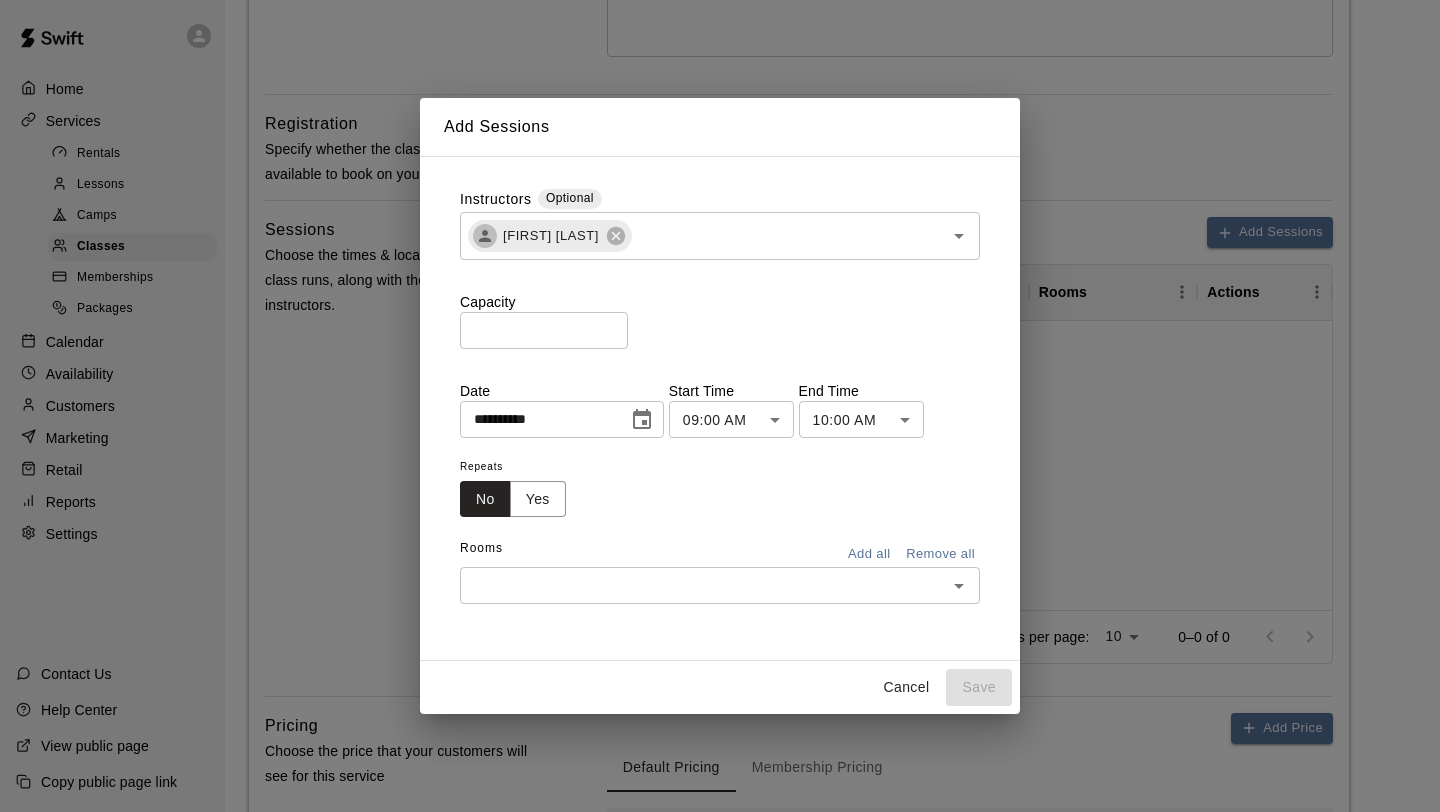 click on "**********" at bounding box center [720, 258] 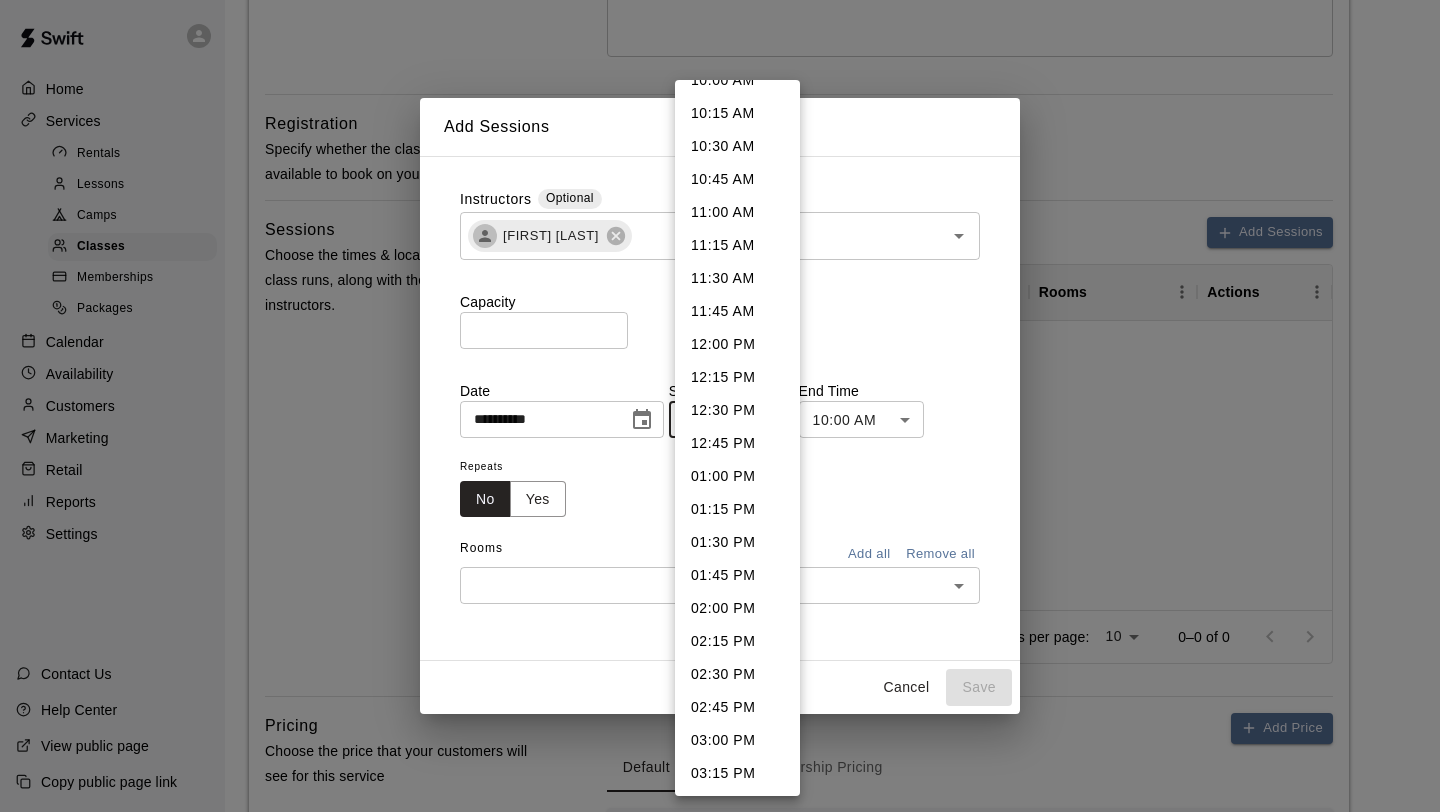 scroll, scrollTop: 1345, scrollLeft: 0, axis: vertical 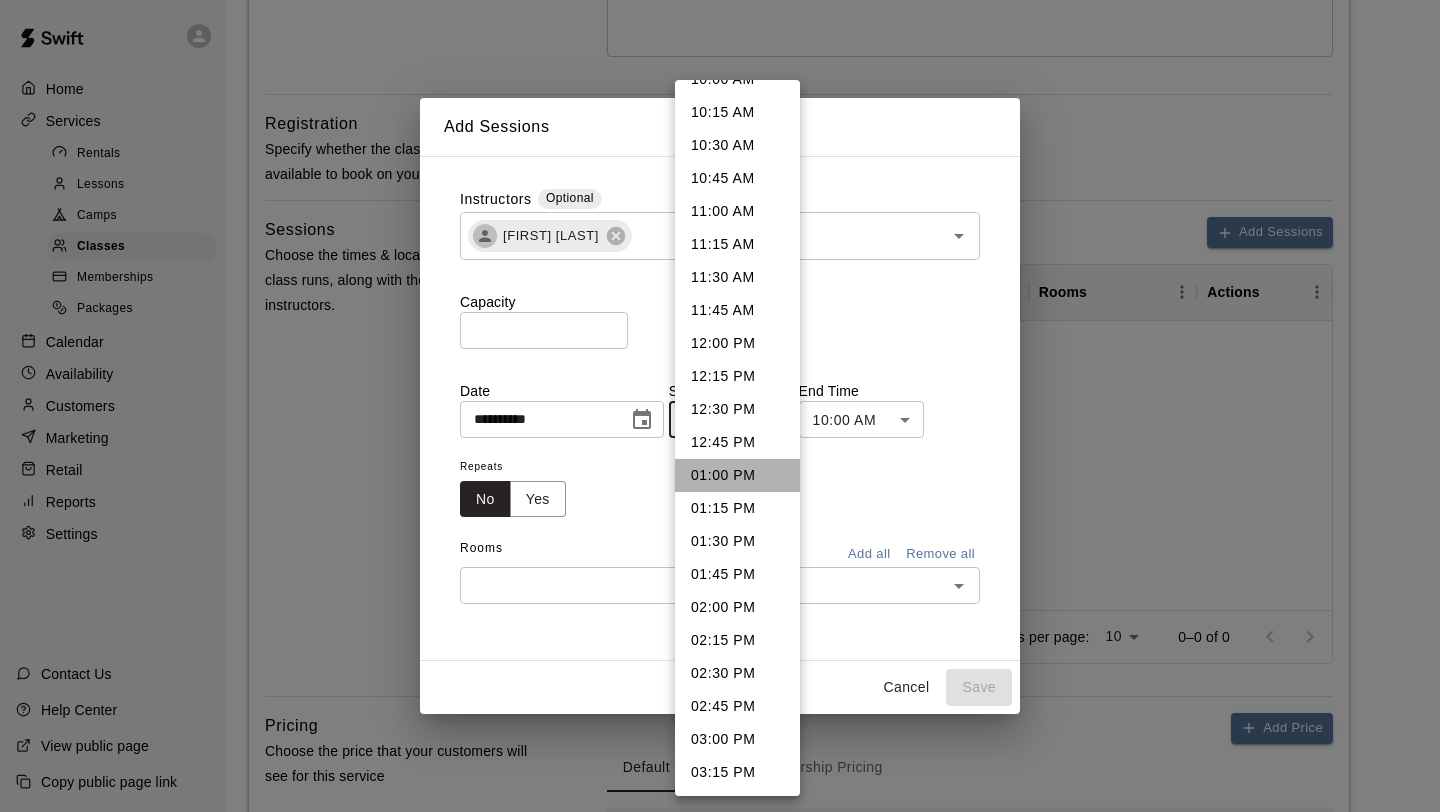 click on "01:00 PM" at bounding box center (737, 475) 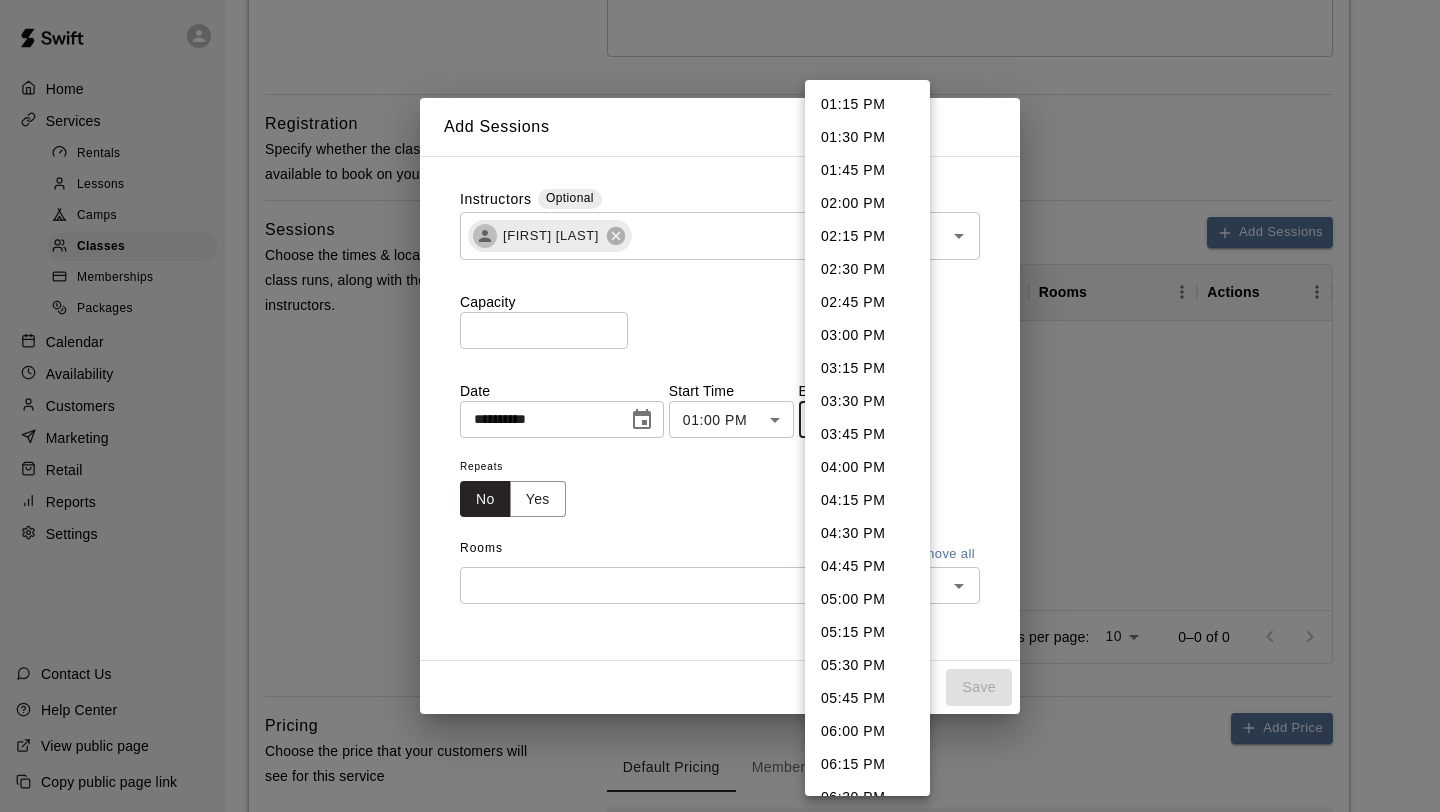click on "**********" at bounding box center [720, 258] 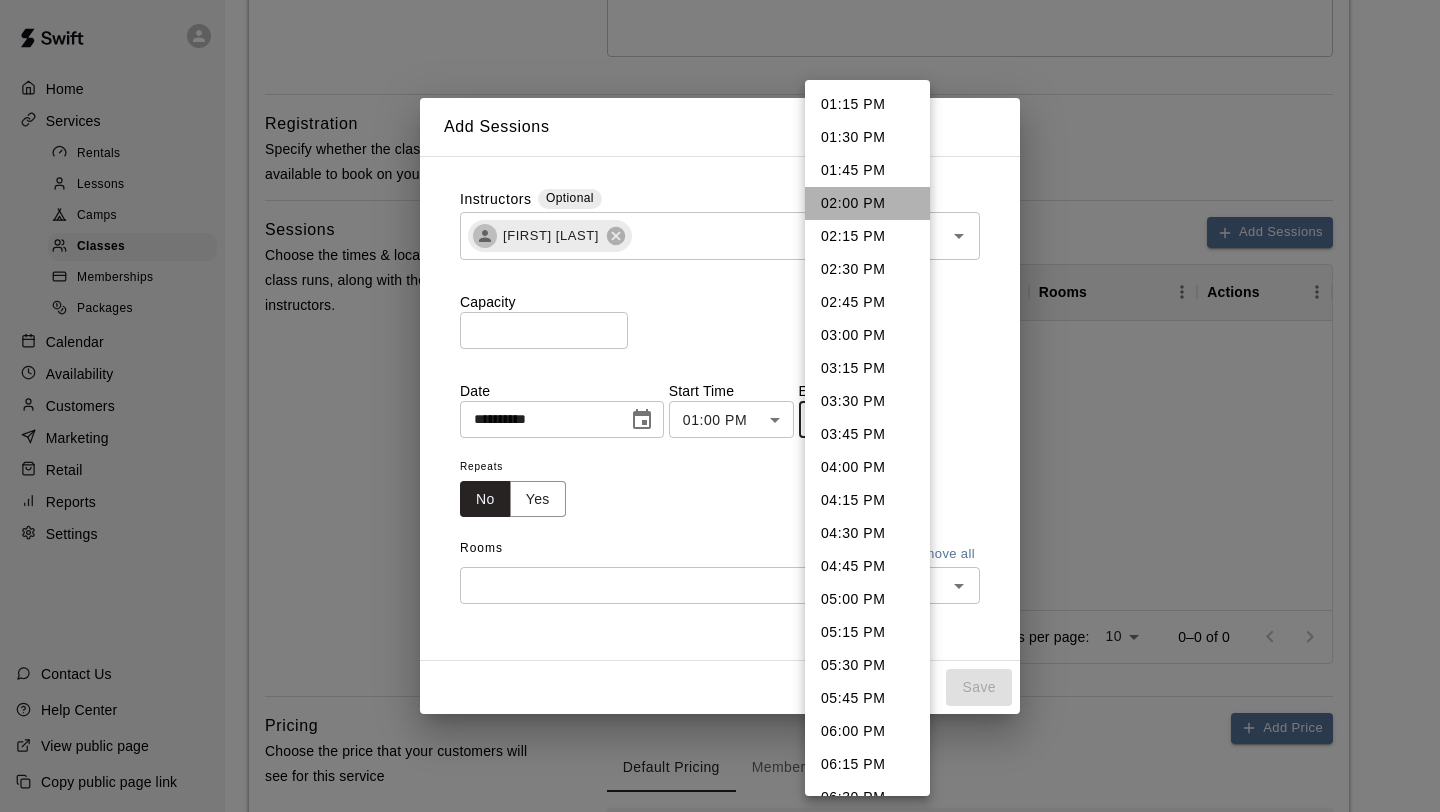 click on "02:00 PM" at bounding box center (867, 203) 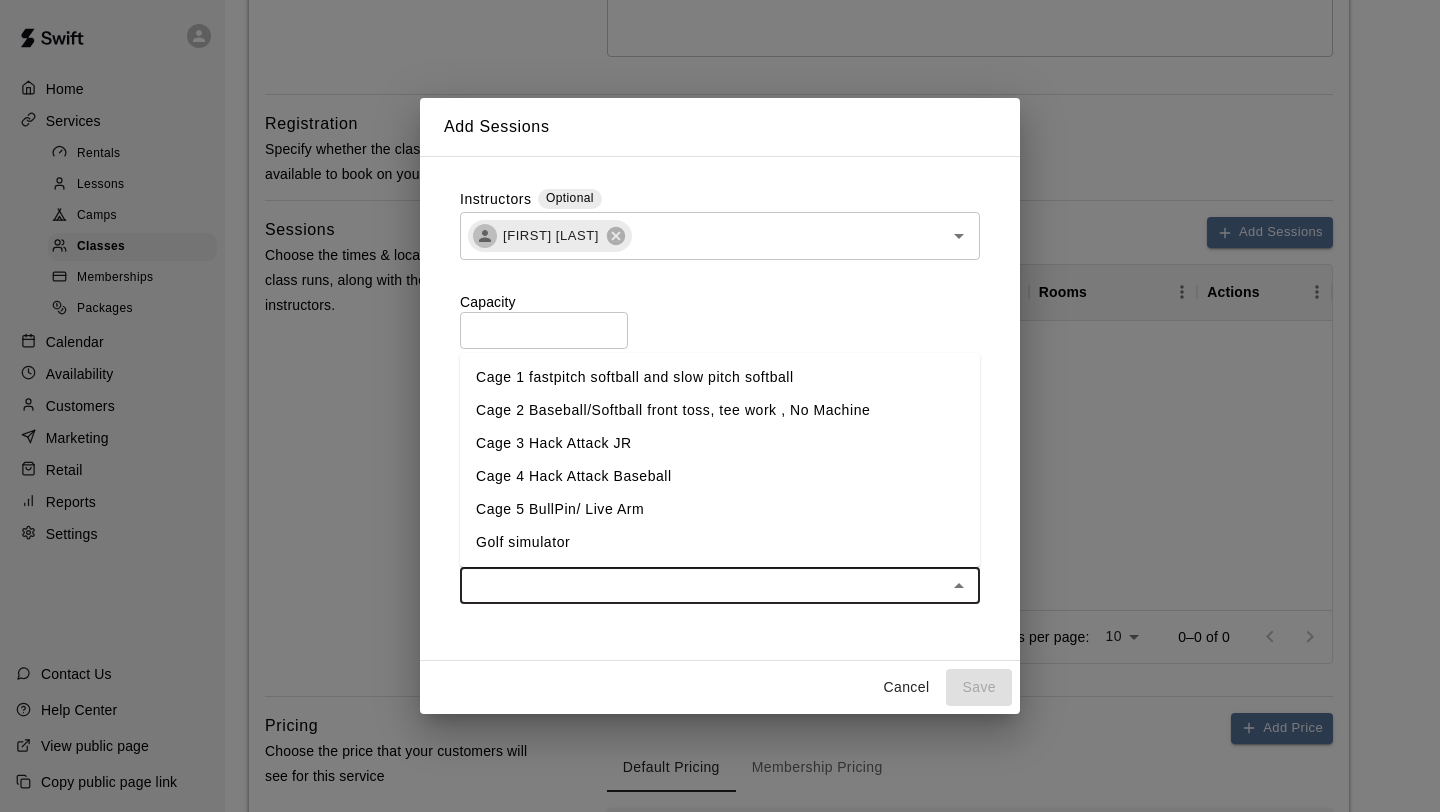 click at bounding box center [703, 585] 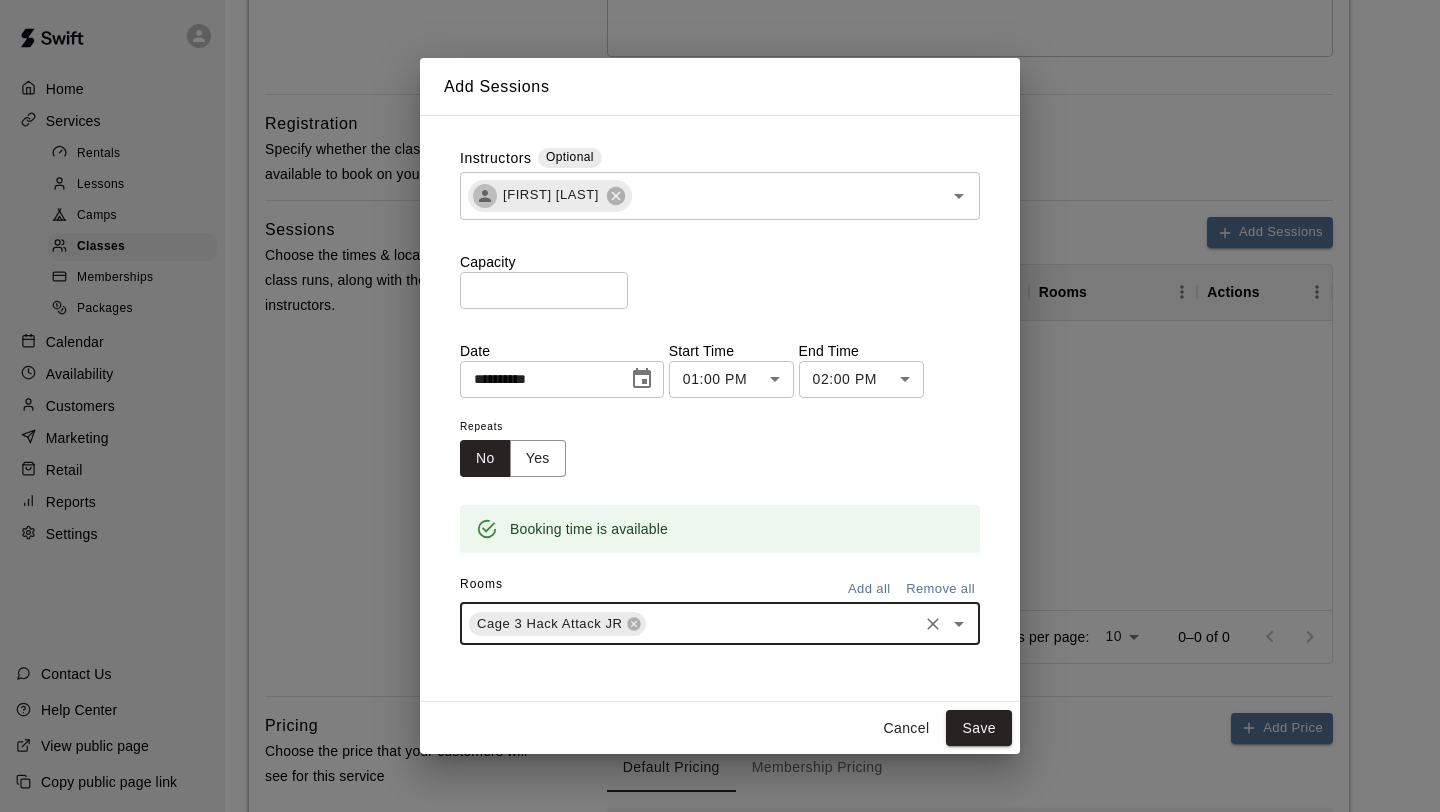 click at bounding box center (782, 623) 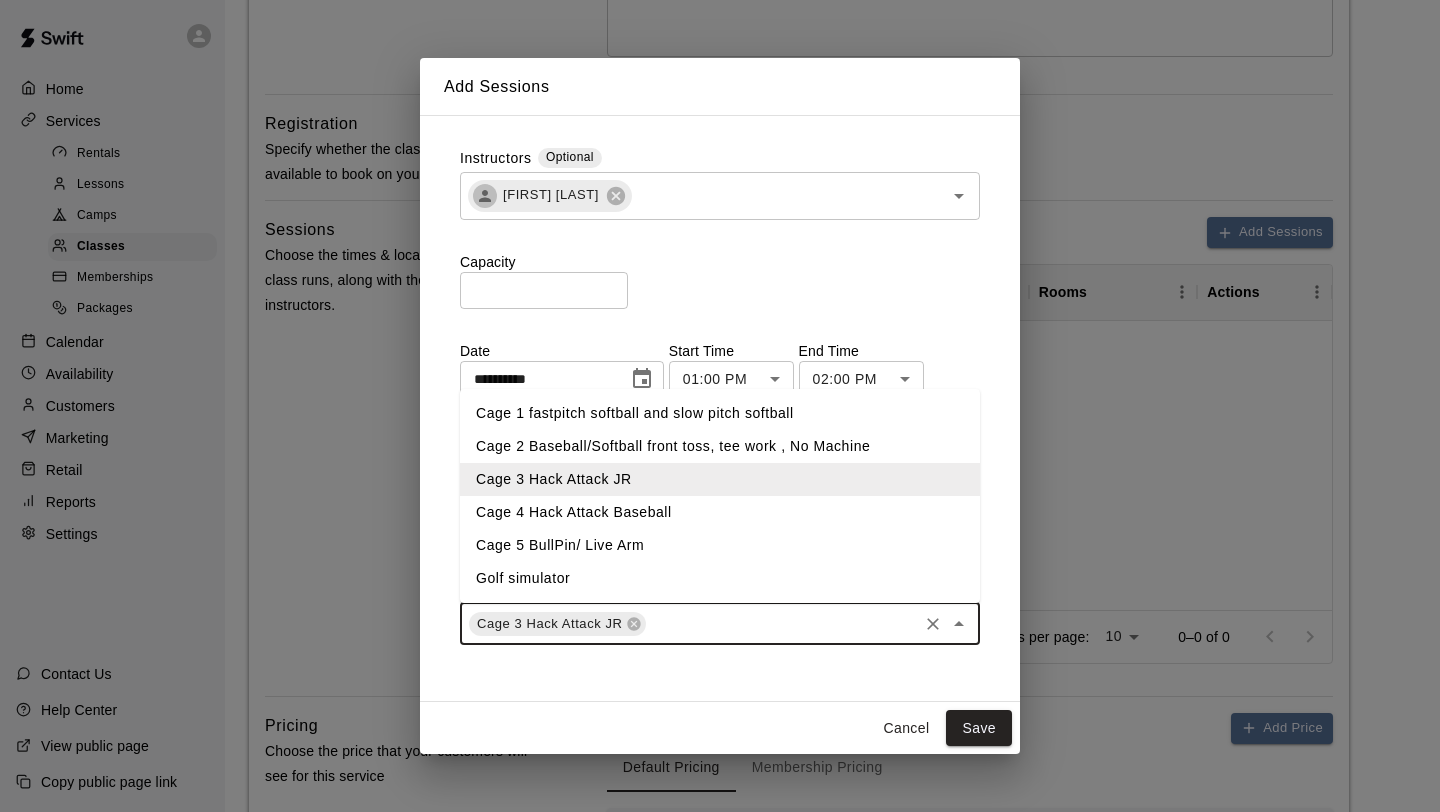 click on "Cage 4 Hack Attack Baseball" at bounding box center (720, 512) 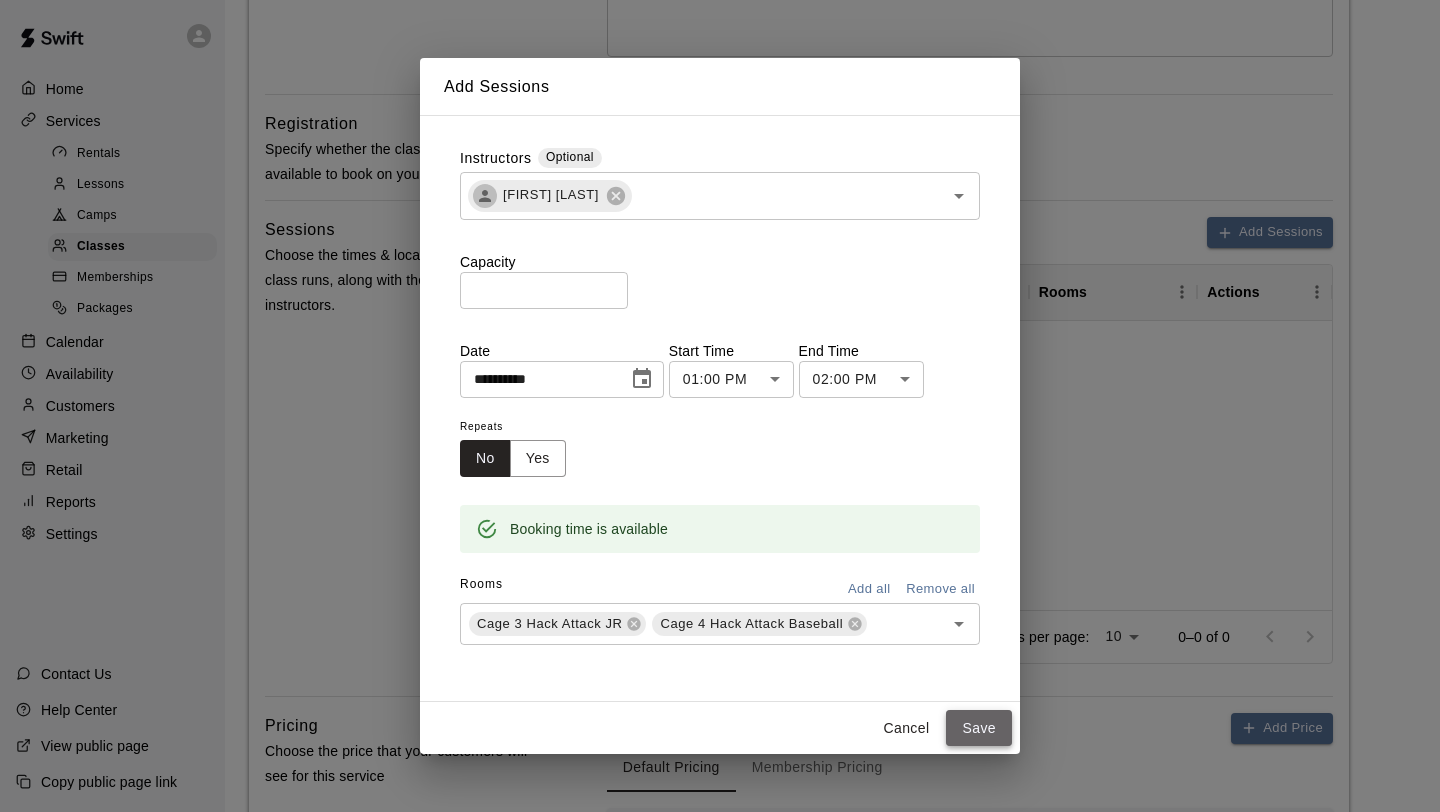 click on "Save" at bounding box center (979, 728) 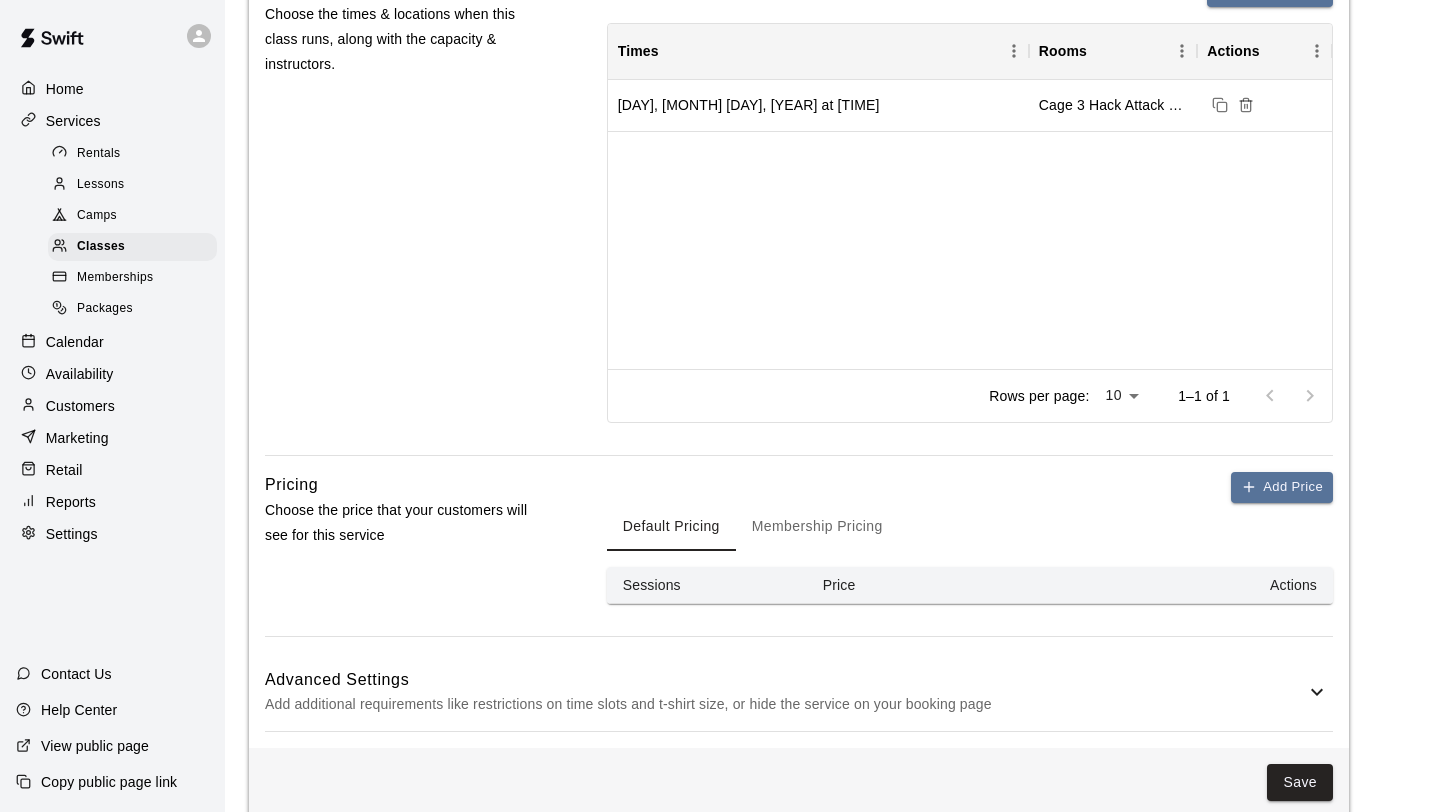 scroll, scrollTop: 836, scrollLeft: 0, axis: vertical 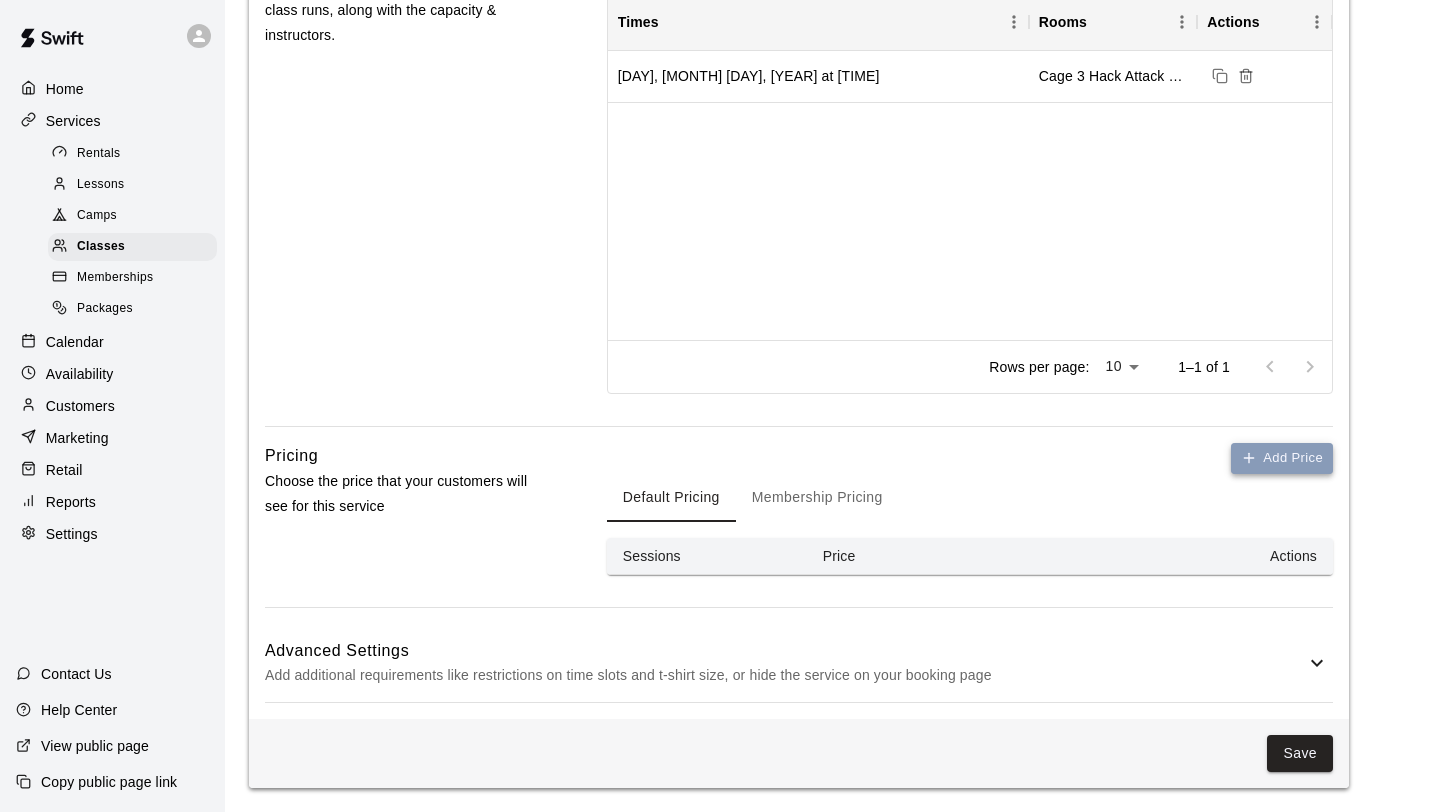 click on "Add Price" at bounding box center (1282, 458) 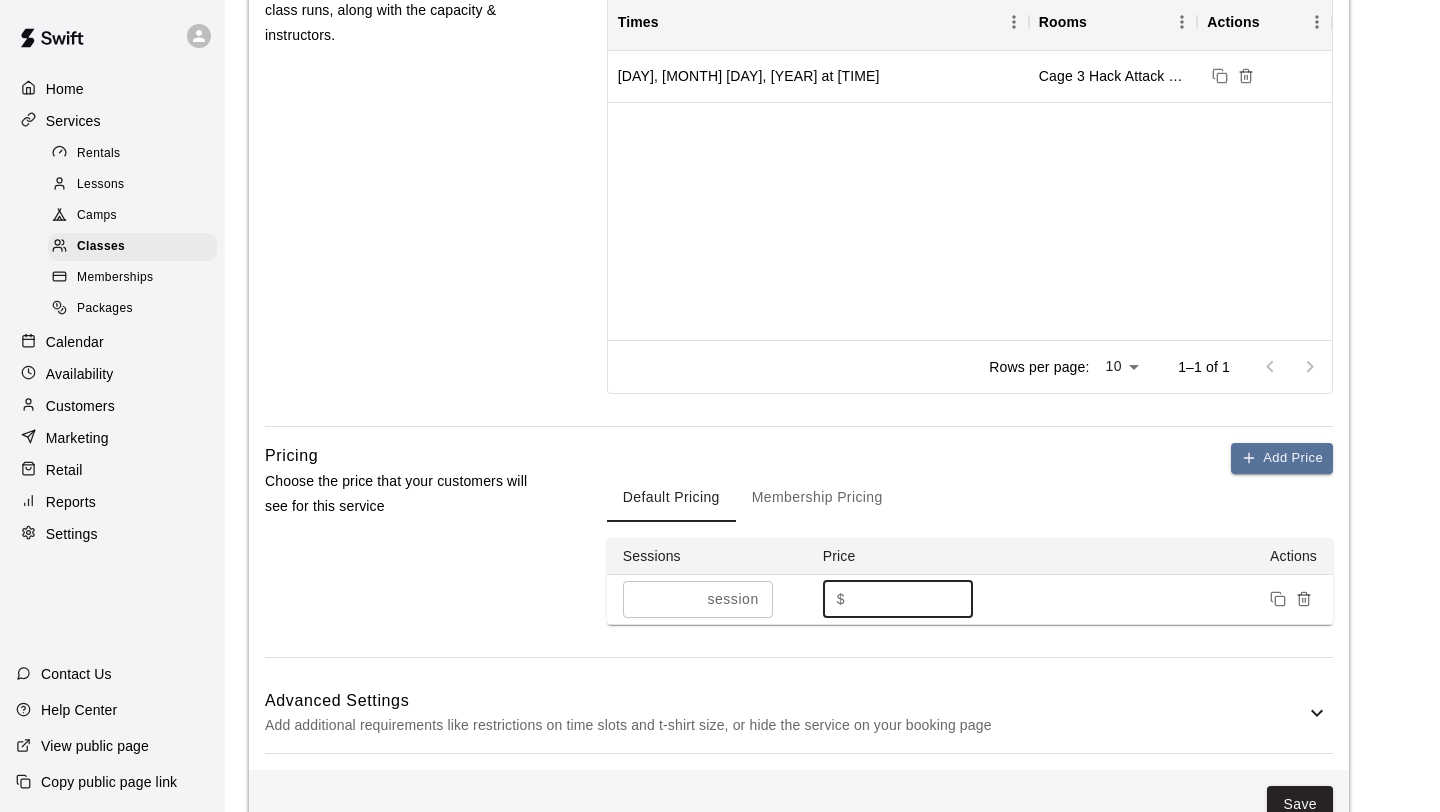 click on "*" at bounding box center [913, 599] 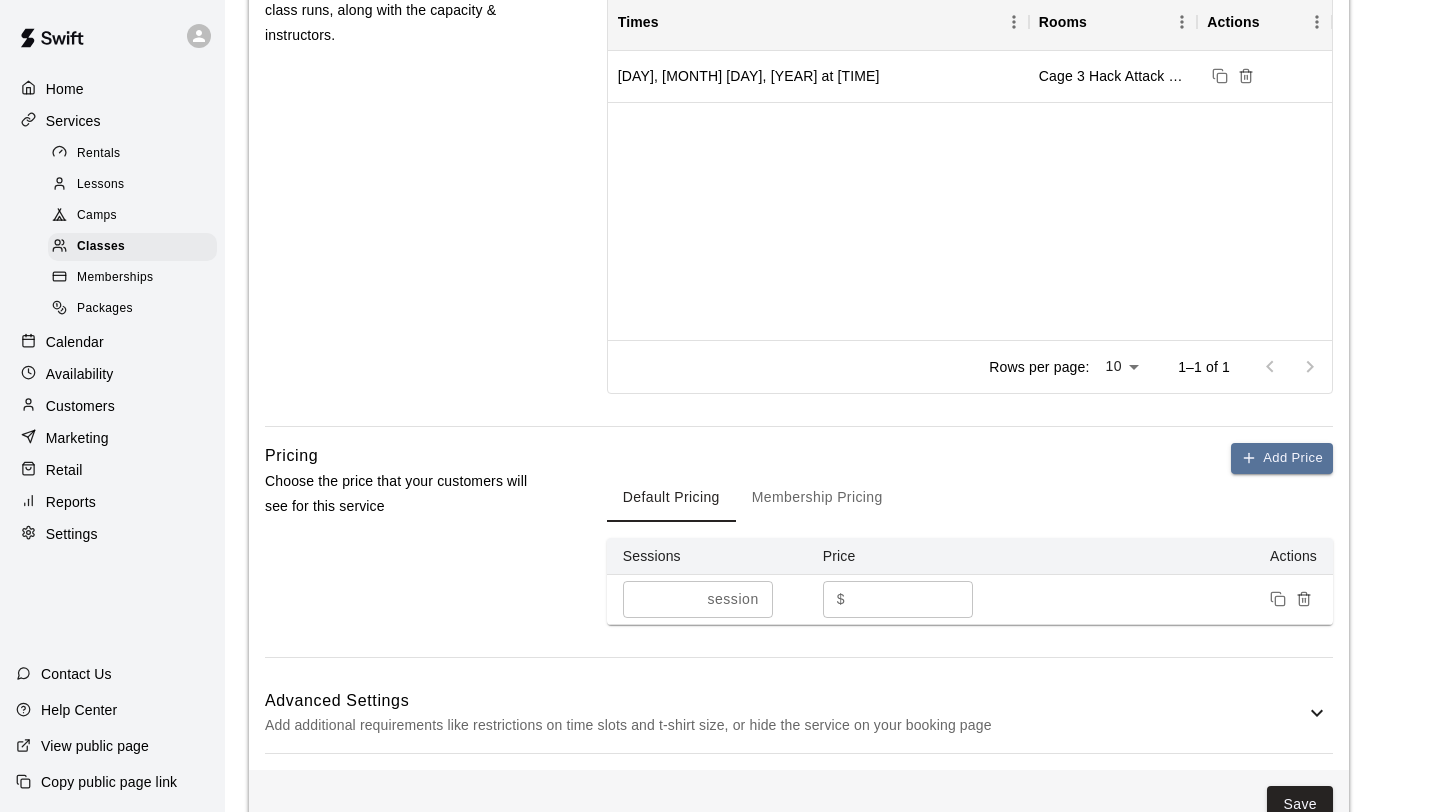 click on "**********" at bounding box center (799, 46) 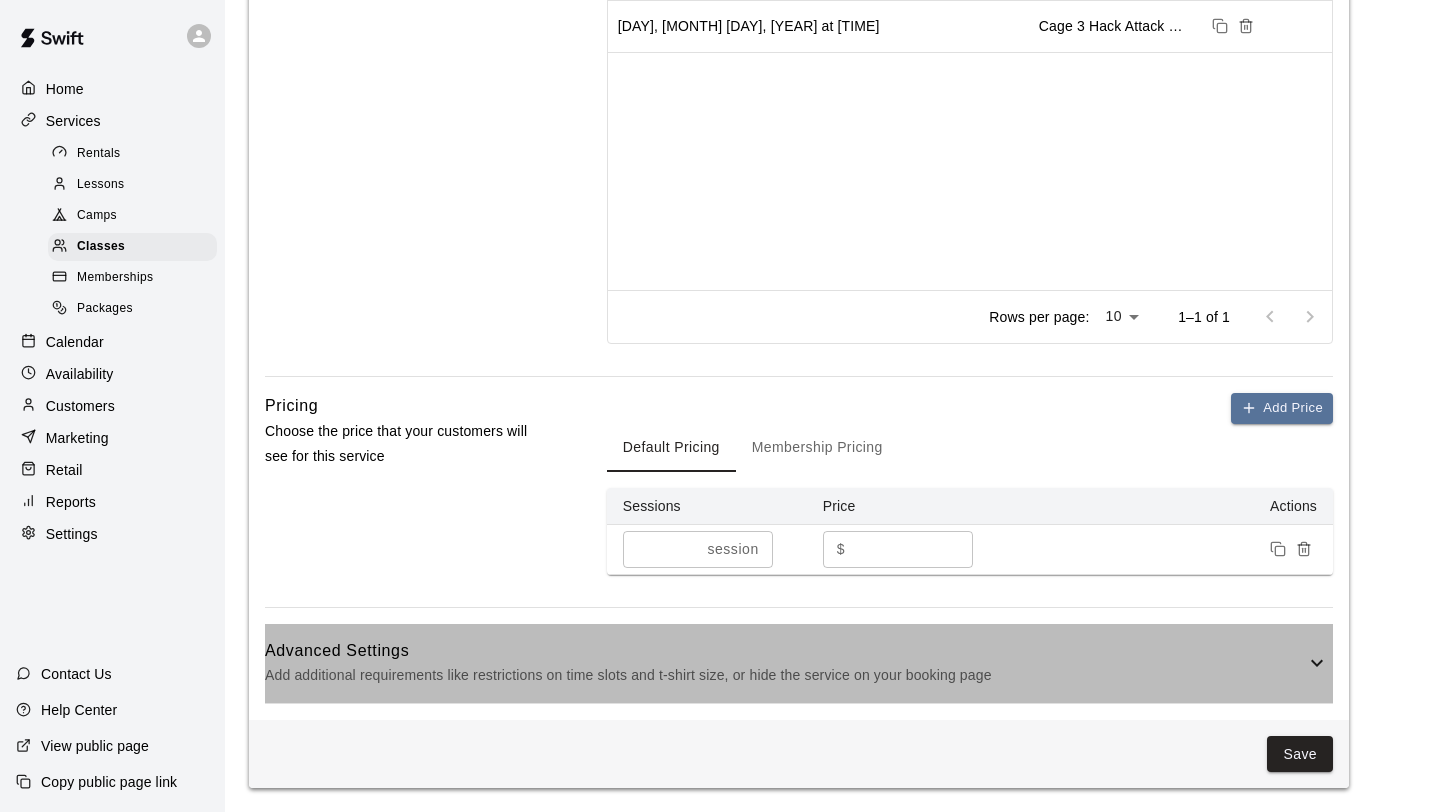click on "Add additional requirements like restrictions on time slots and t-shirt size, or hide the service on your booking page" at bounding box center [785, 675] 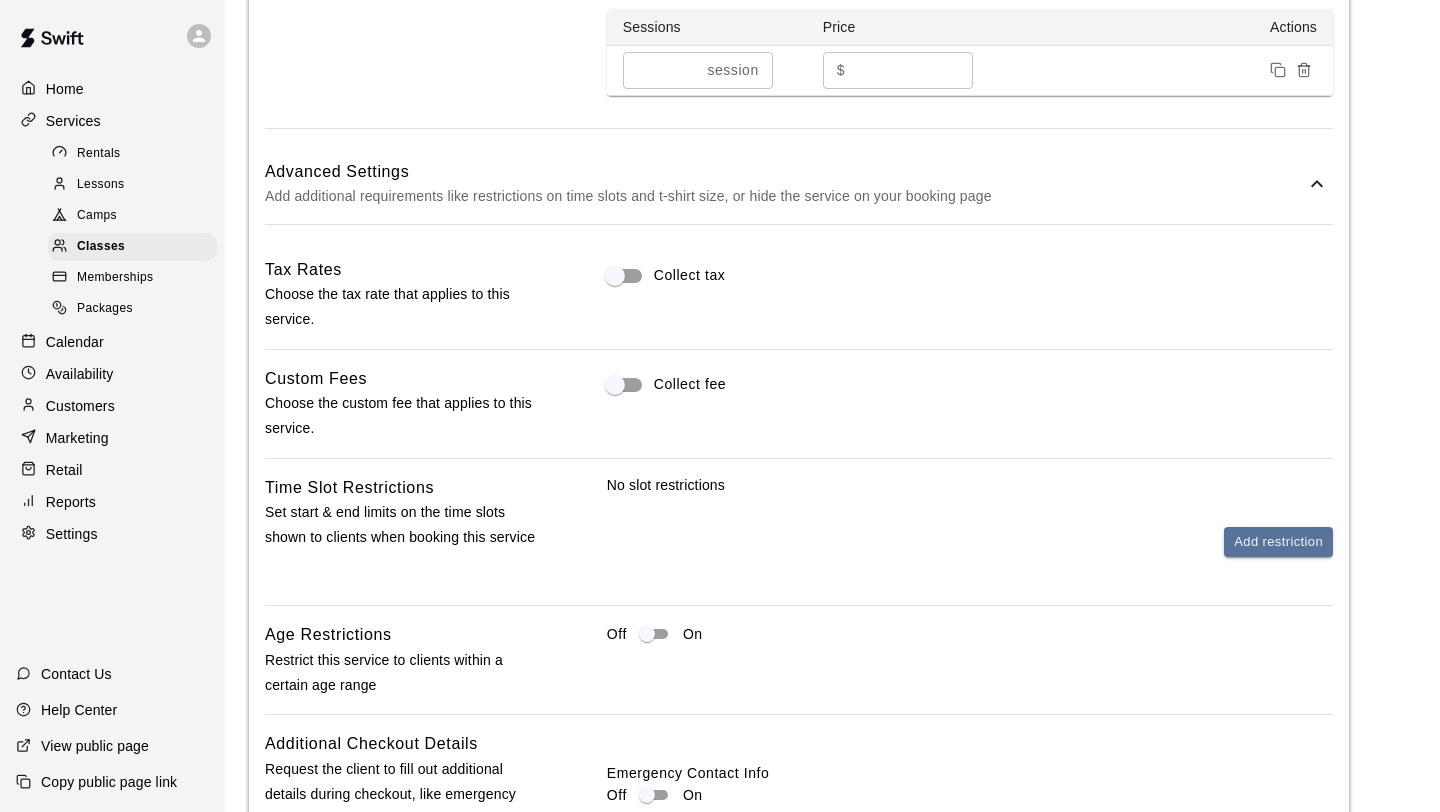scroll, scrollTop: 1425, scrollLeft: 0, axis: vertical 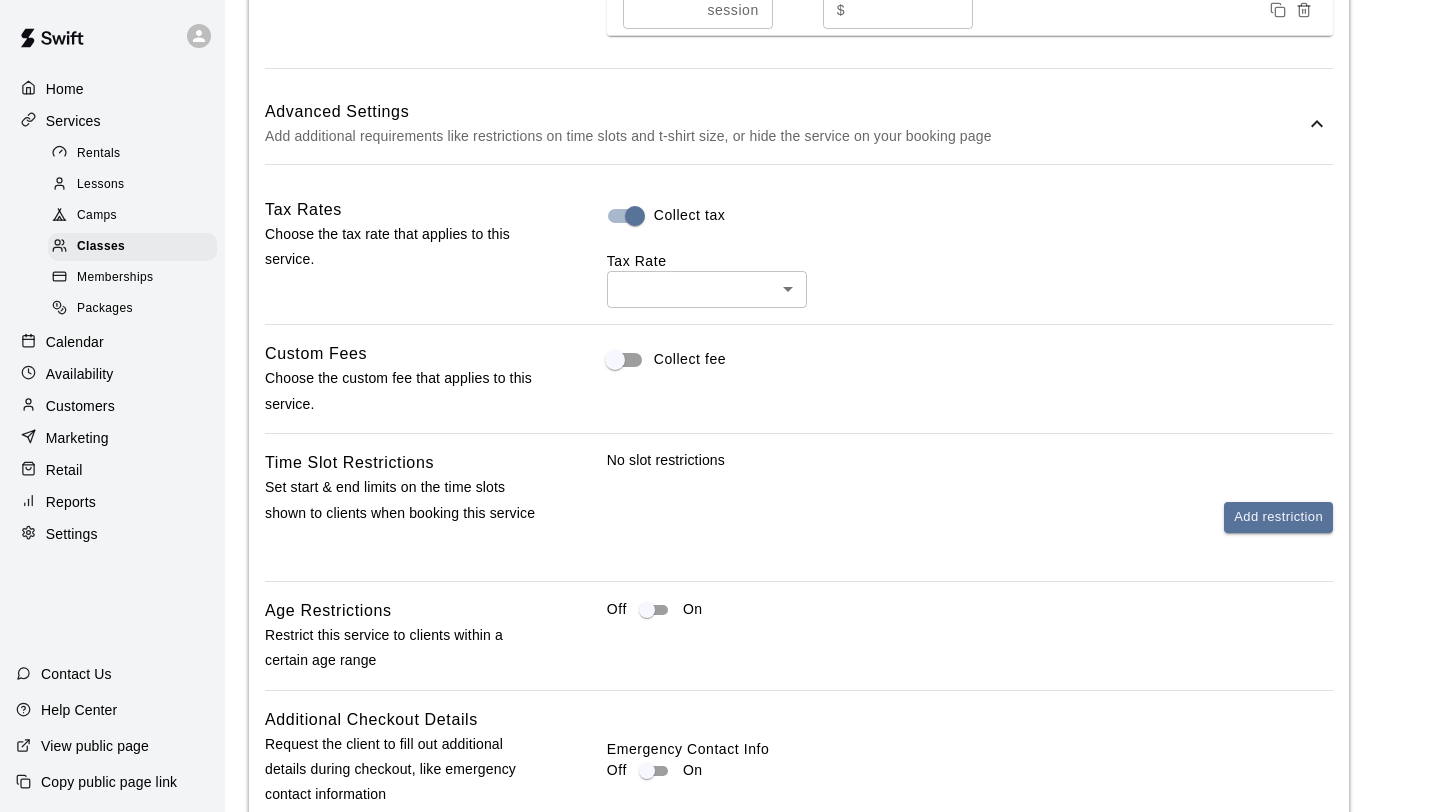 click on "**********" at bounding box center (720, -127) 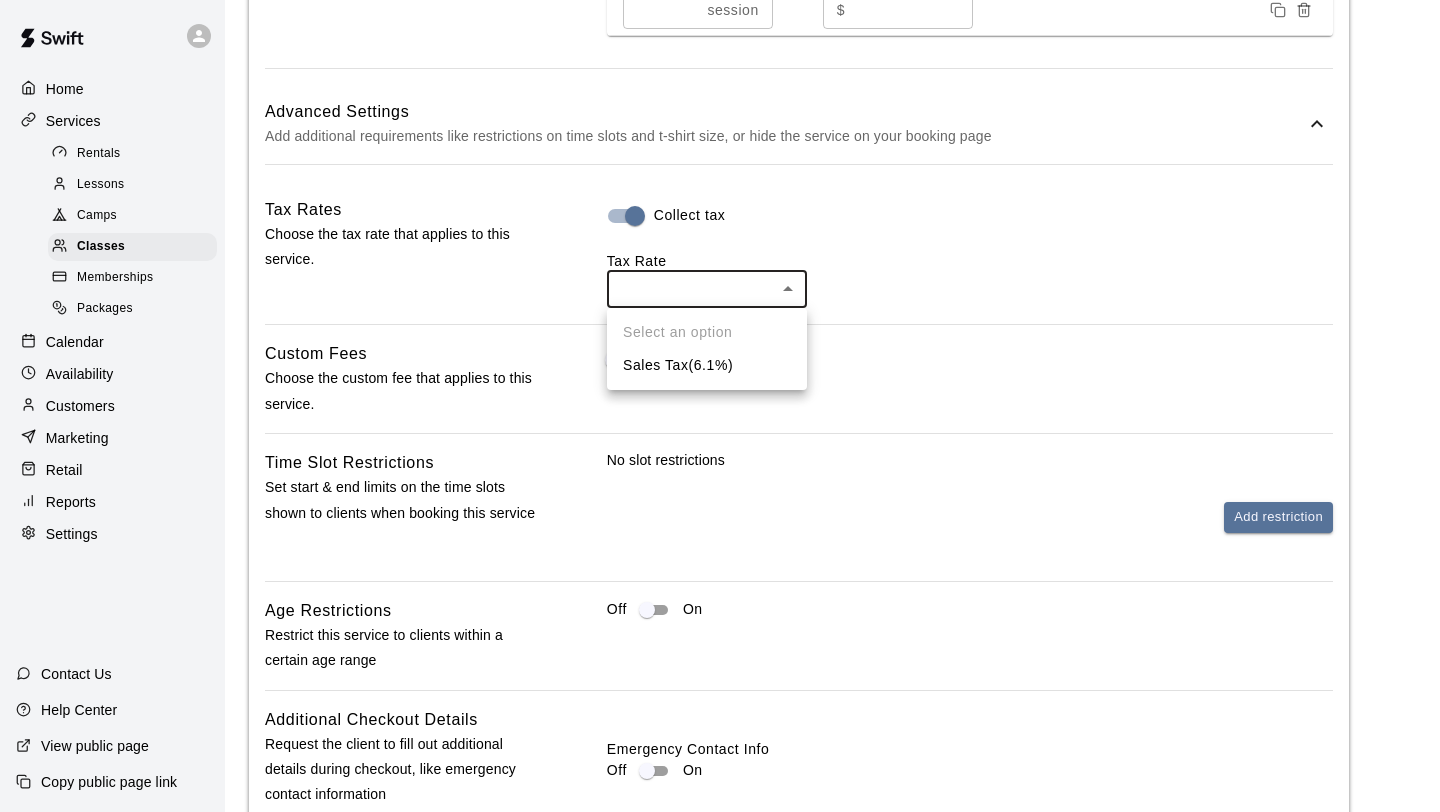 click on "Sales Tax  ( 6.1 %)" at bounding box center (707, 365) 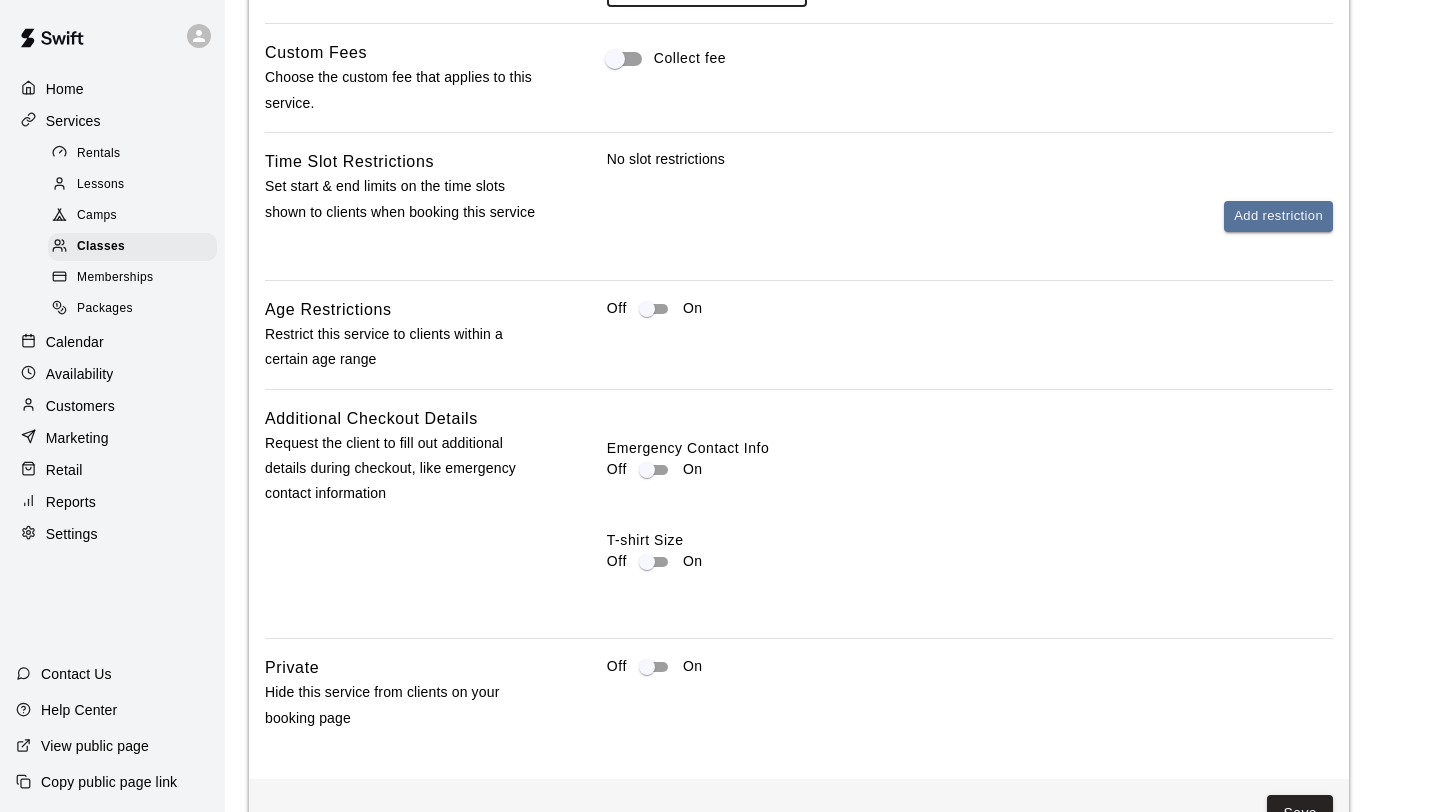 scroll, scrollTop: 1786, scrollLeft: 0, axis: vertical 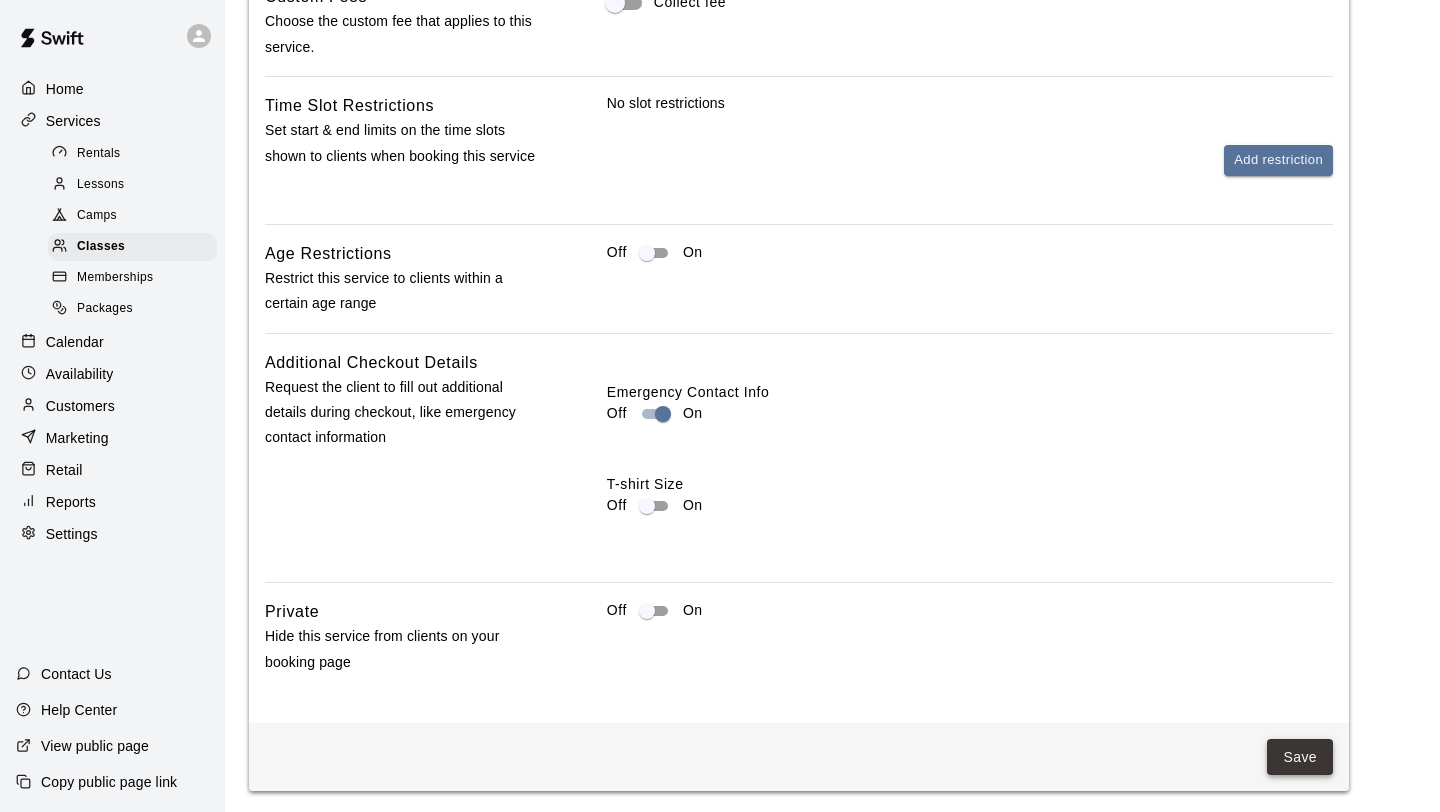 click on "Save" at bounding box center (1300, 757) 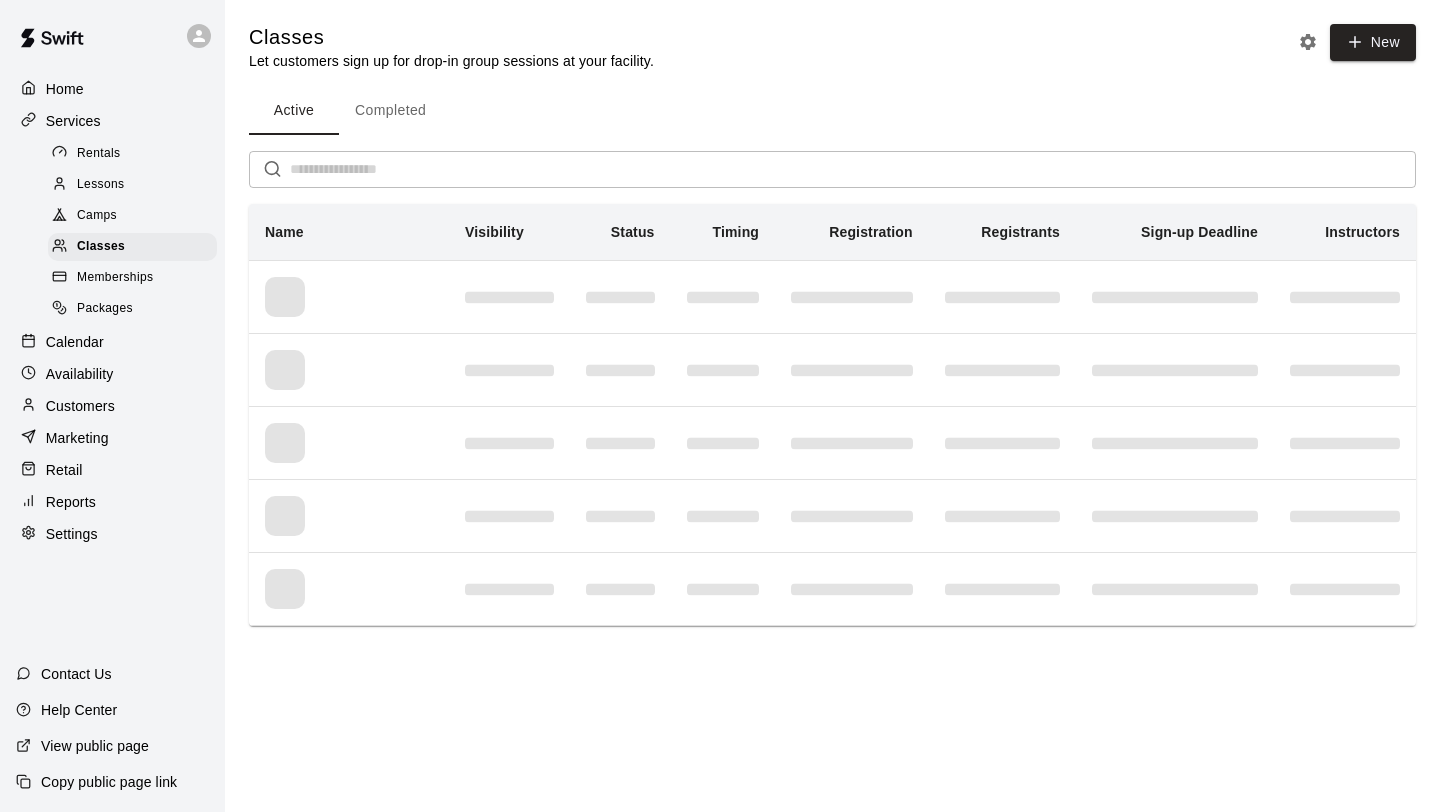 scroll, scrollTop: 0, scrollLeft: 0, axis: both 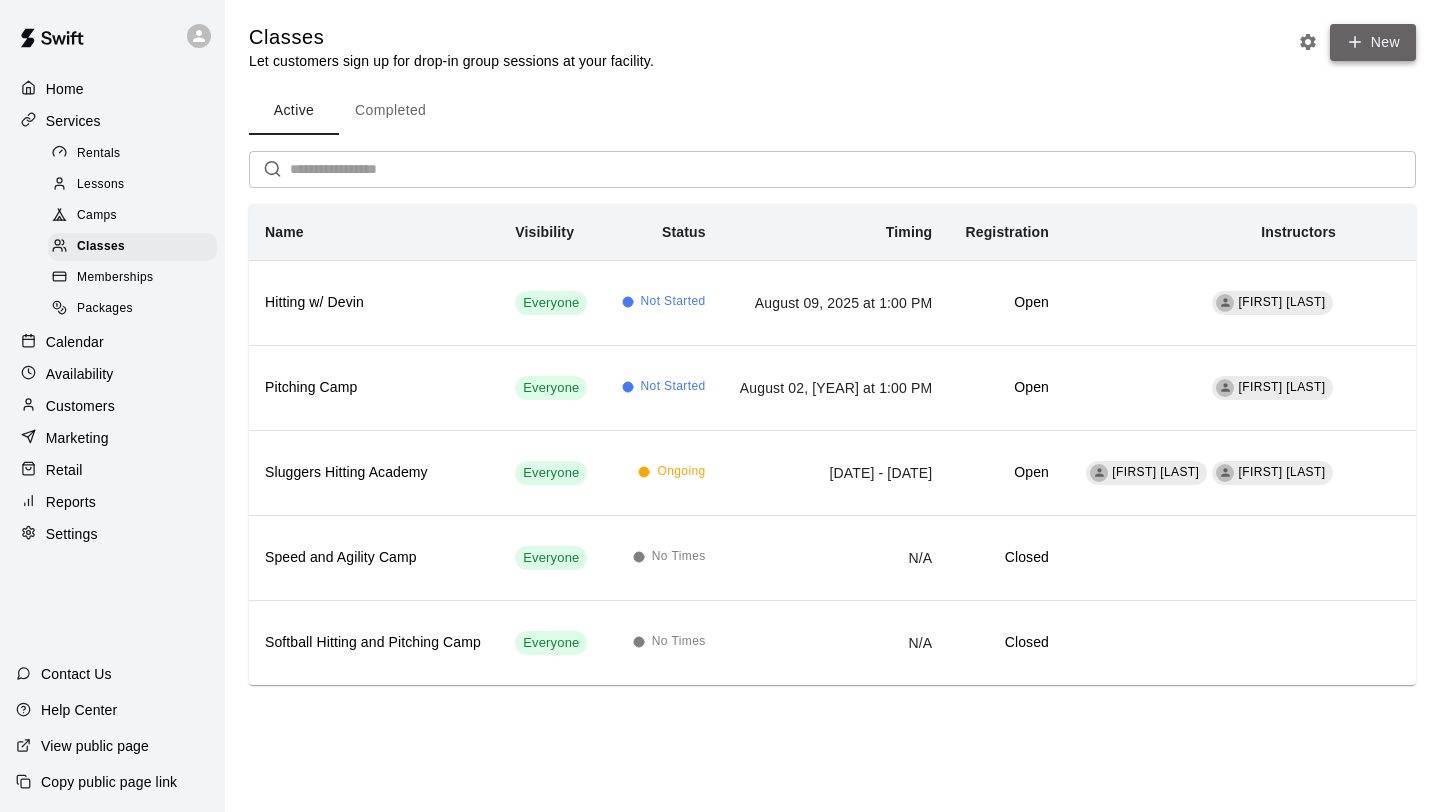 click 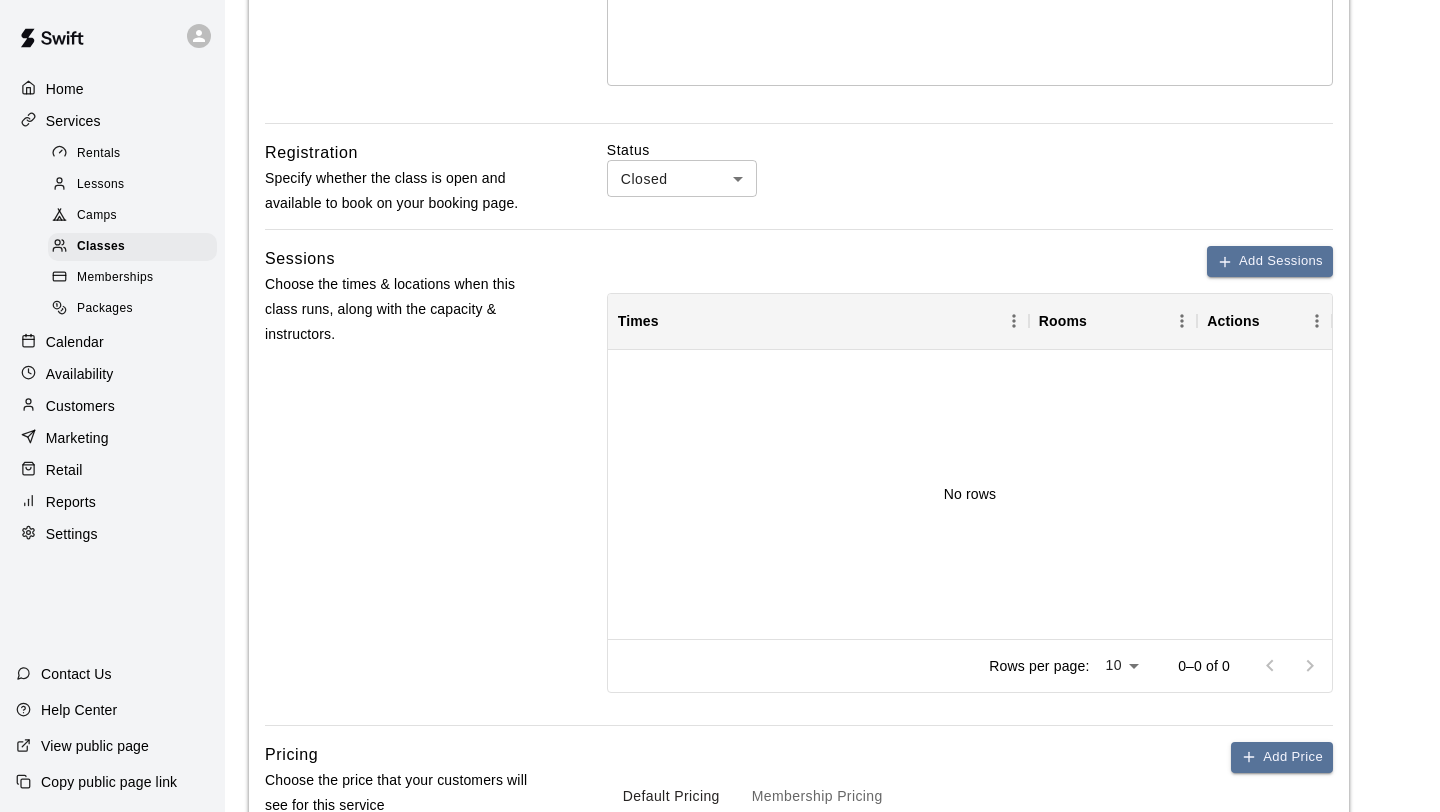scroll, scrollTop: 569, scrollLeft: 0, axis: vertical 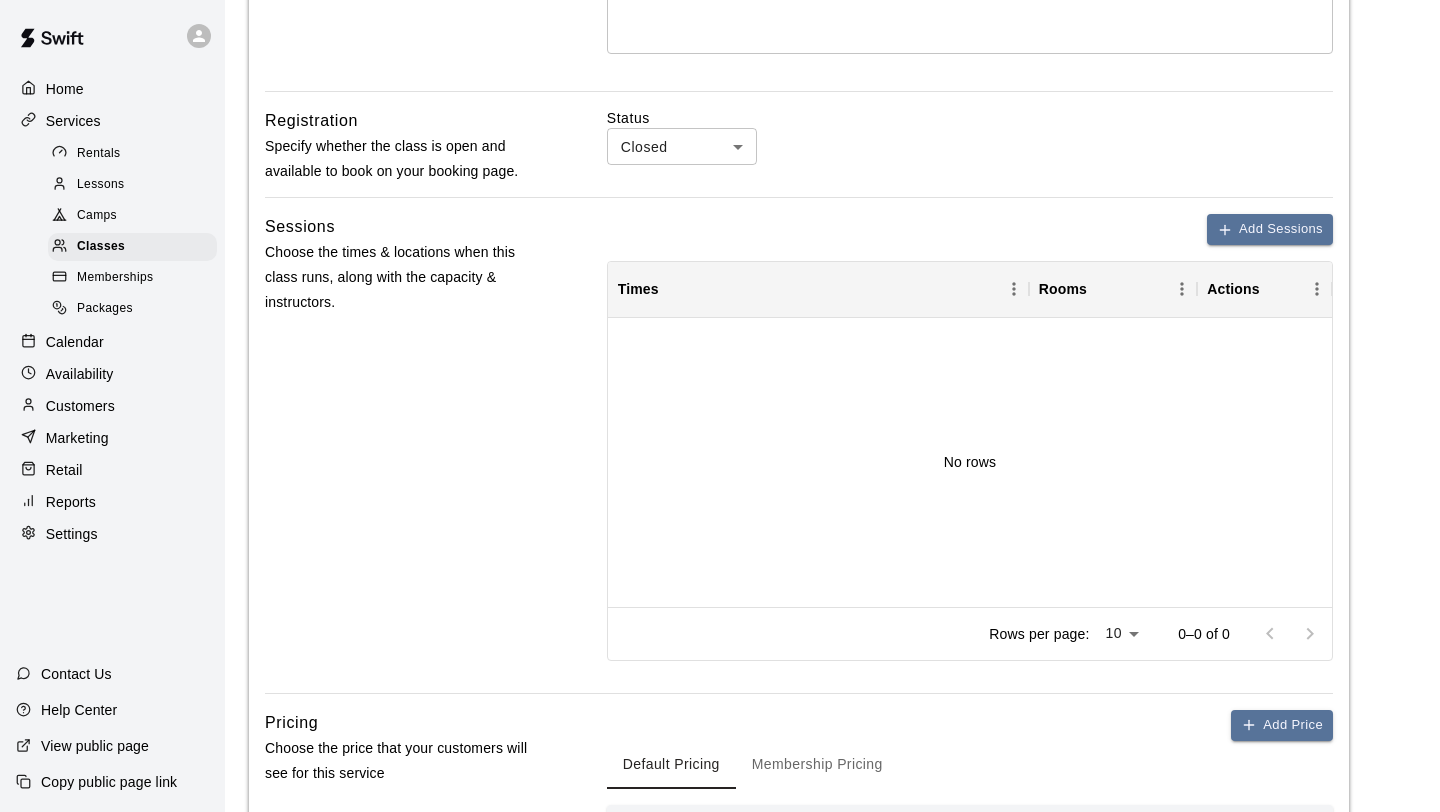 type on "**********" 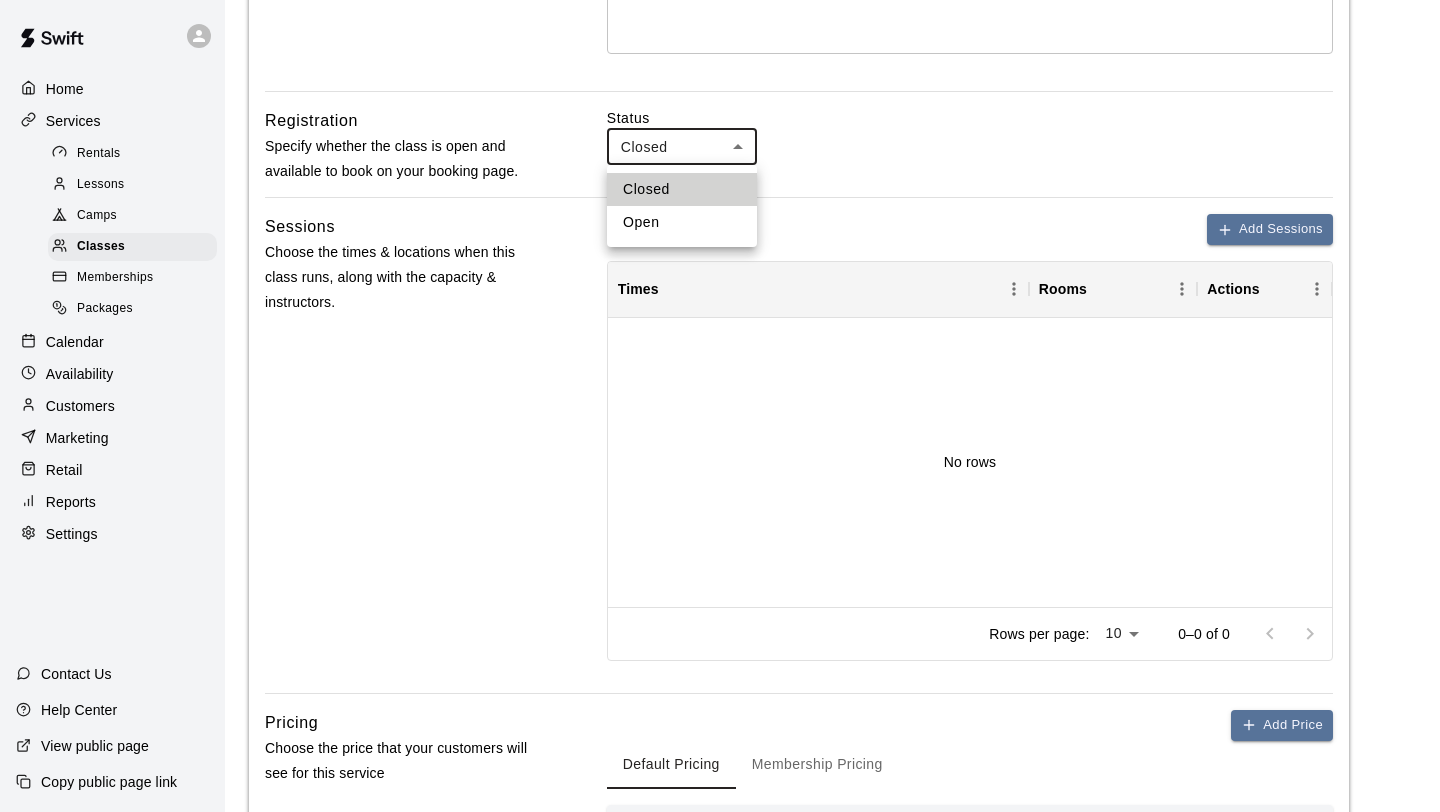 click on "**********" at bounding box center (720, 255) 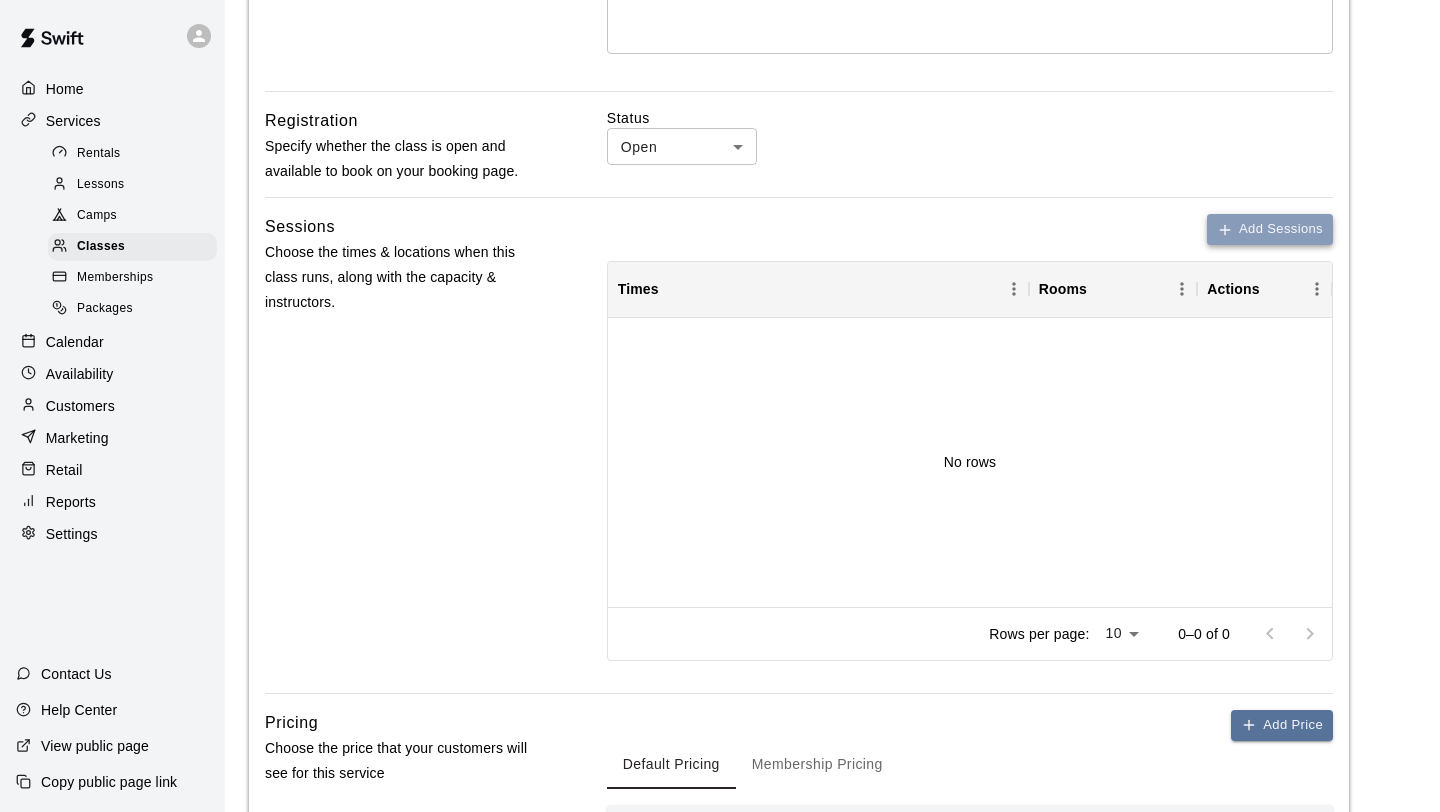 click on "Add Sessions" at bounding box center [1270, 229] 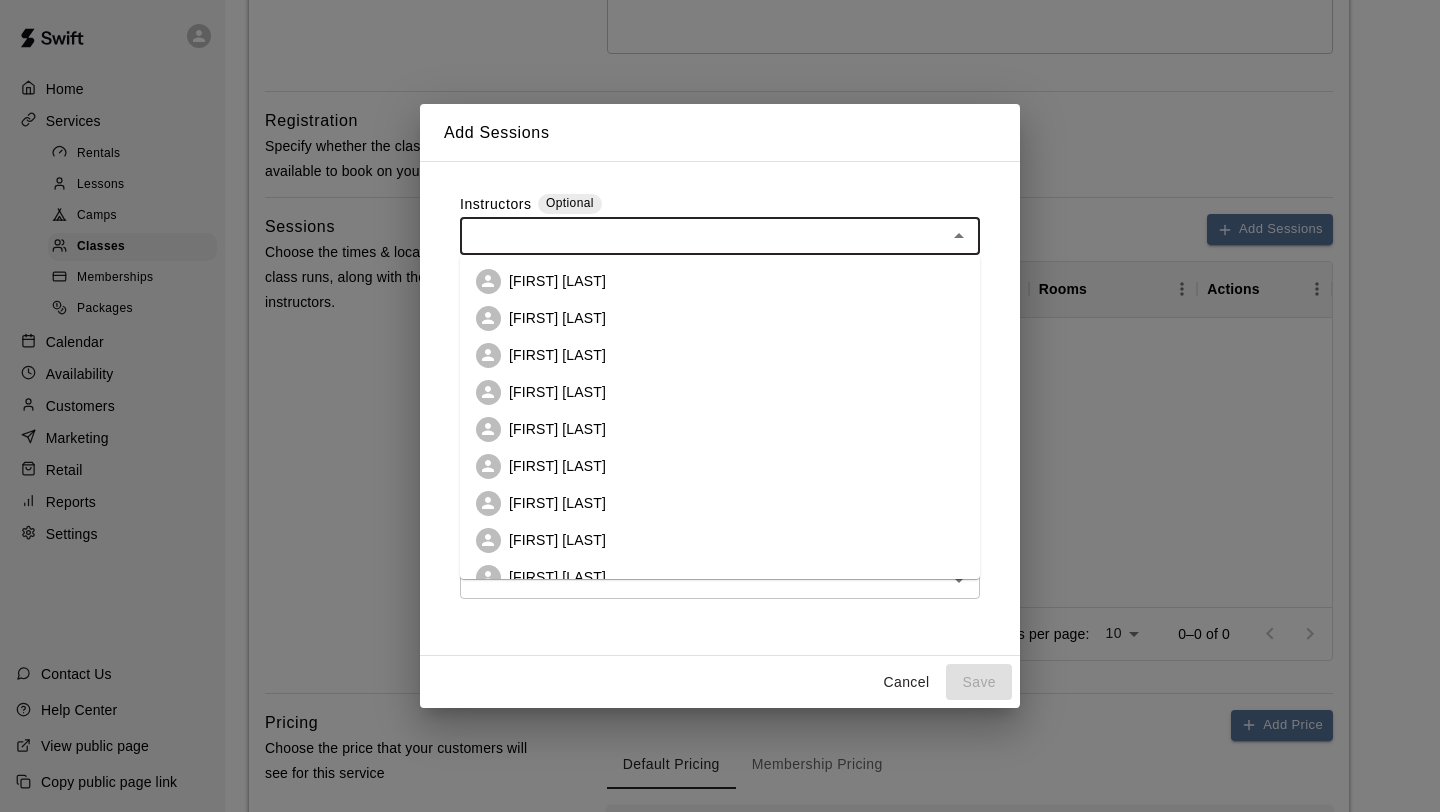 click at bounding box center (703, 235) 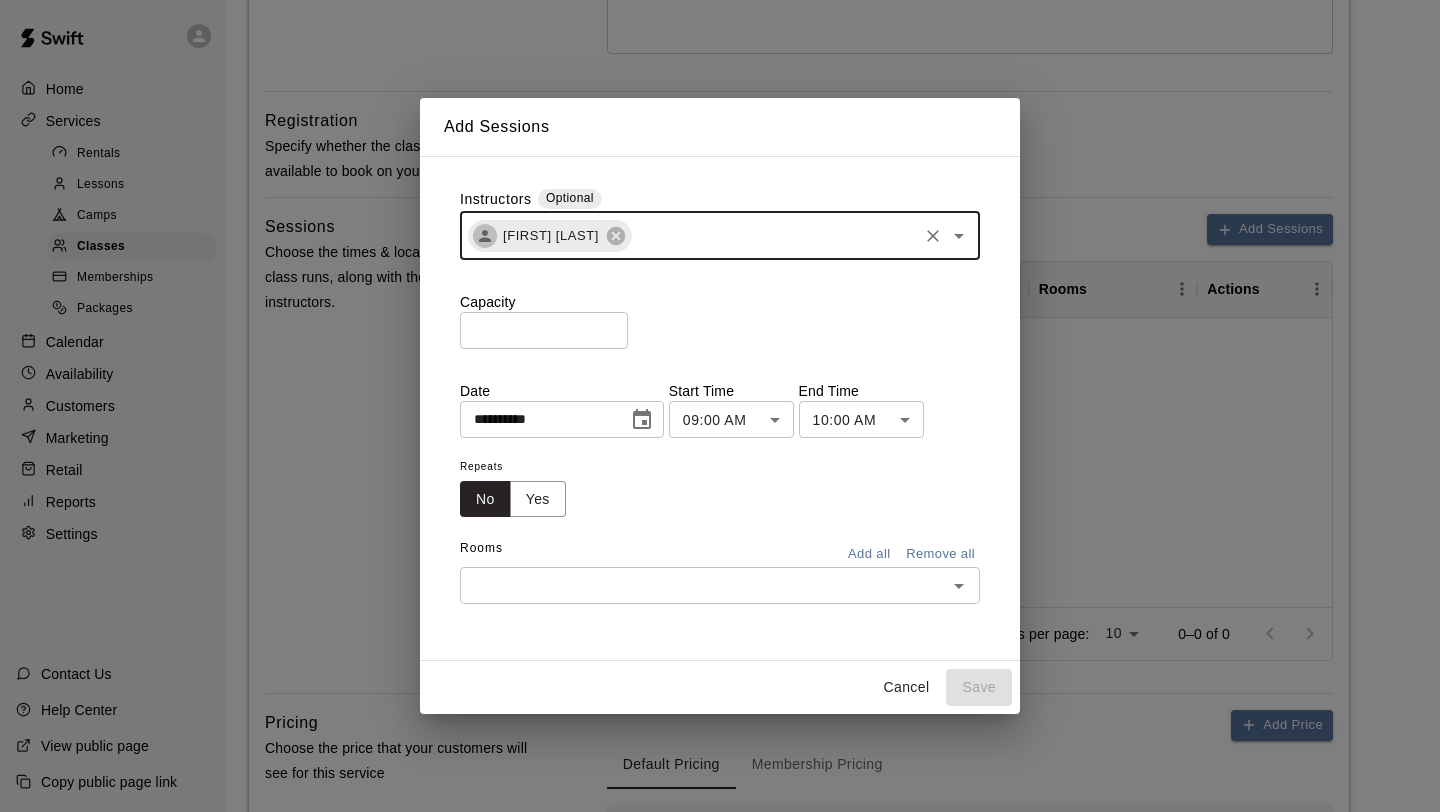 click on "*" at bounding box center [544, 330] 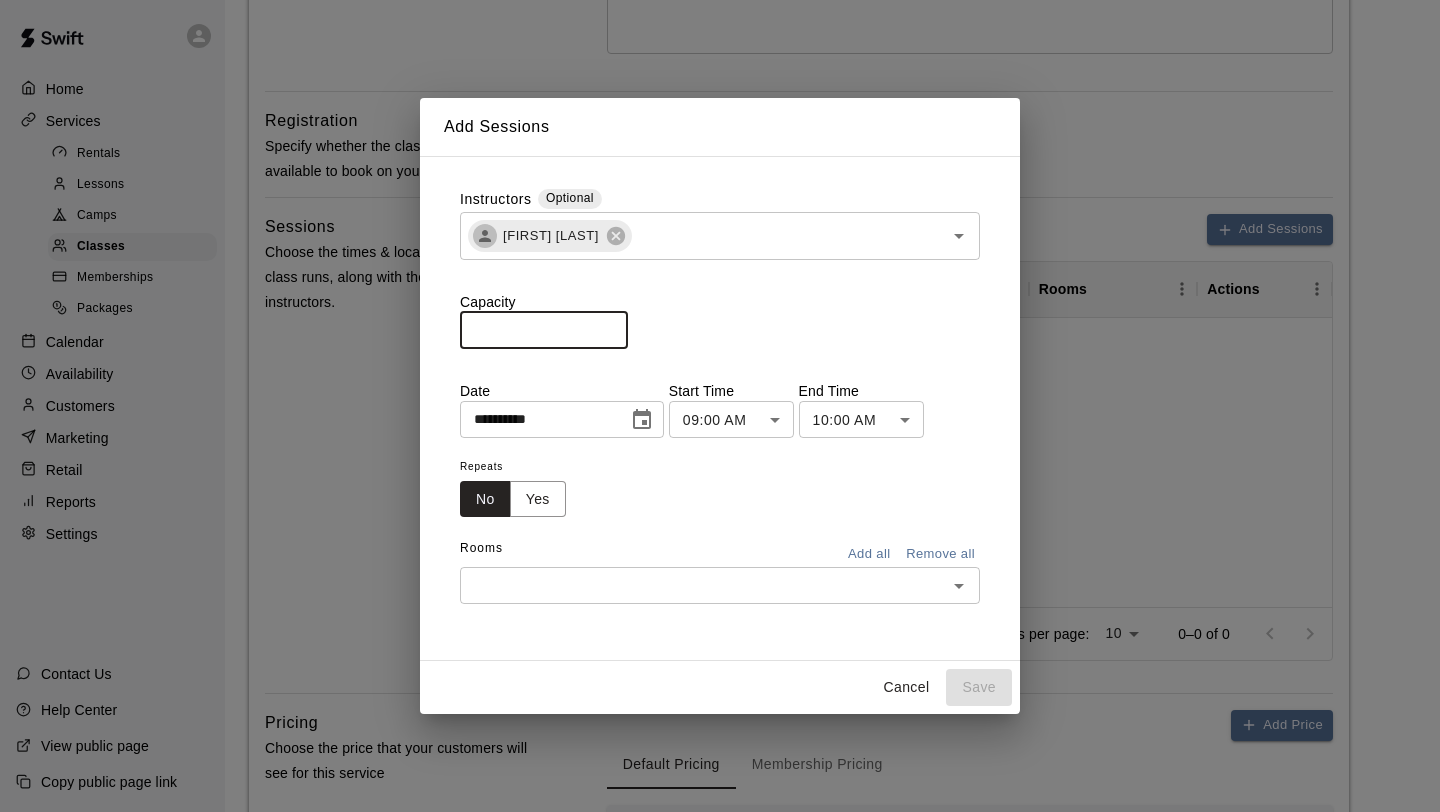 click on "*" at bounding box center (544, 330) 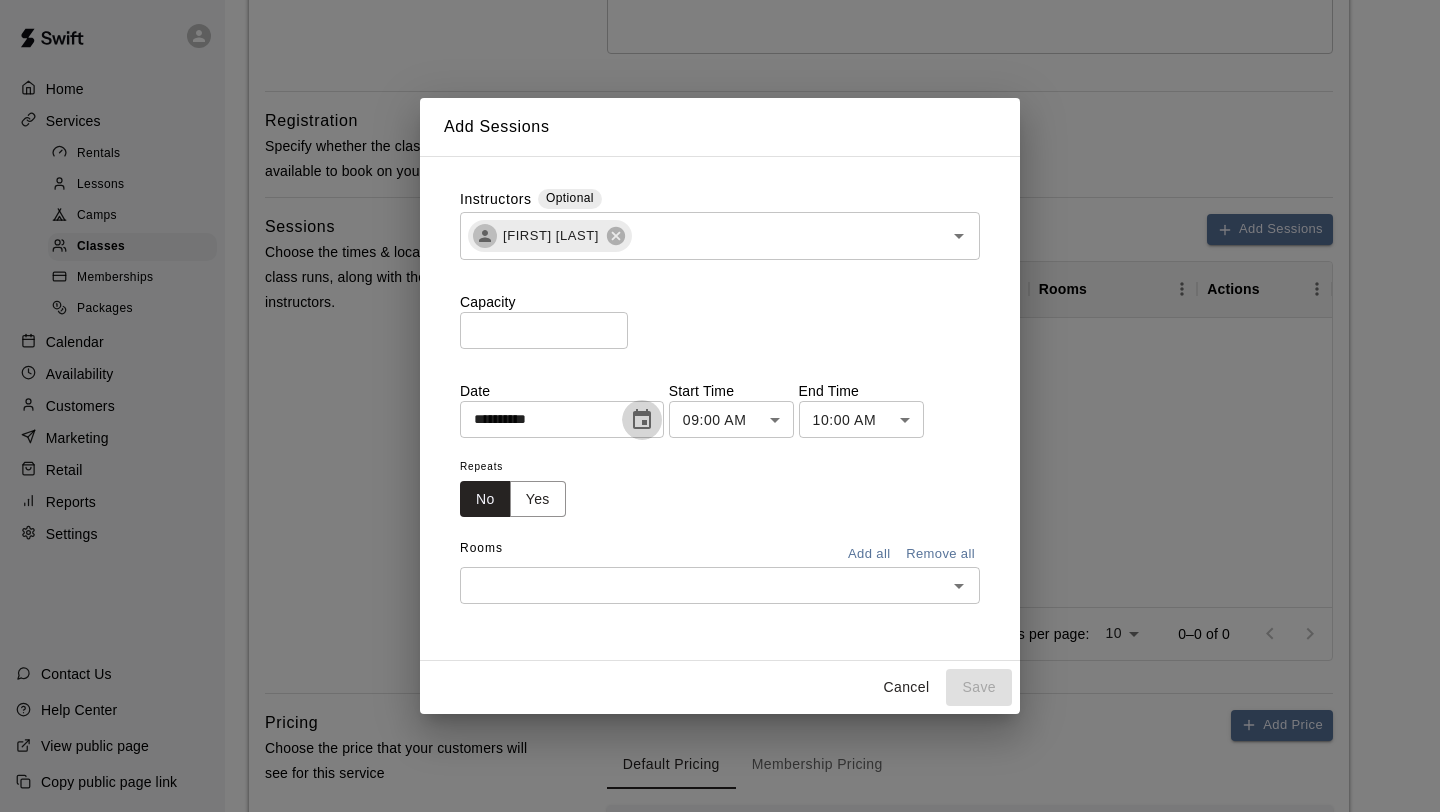 click 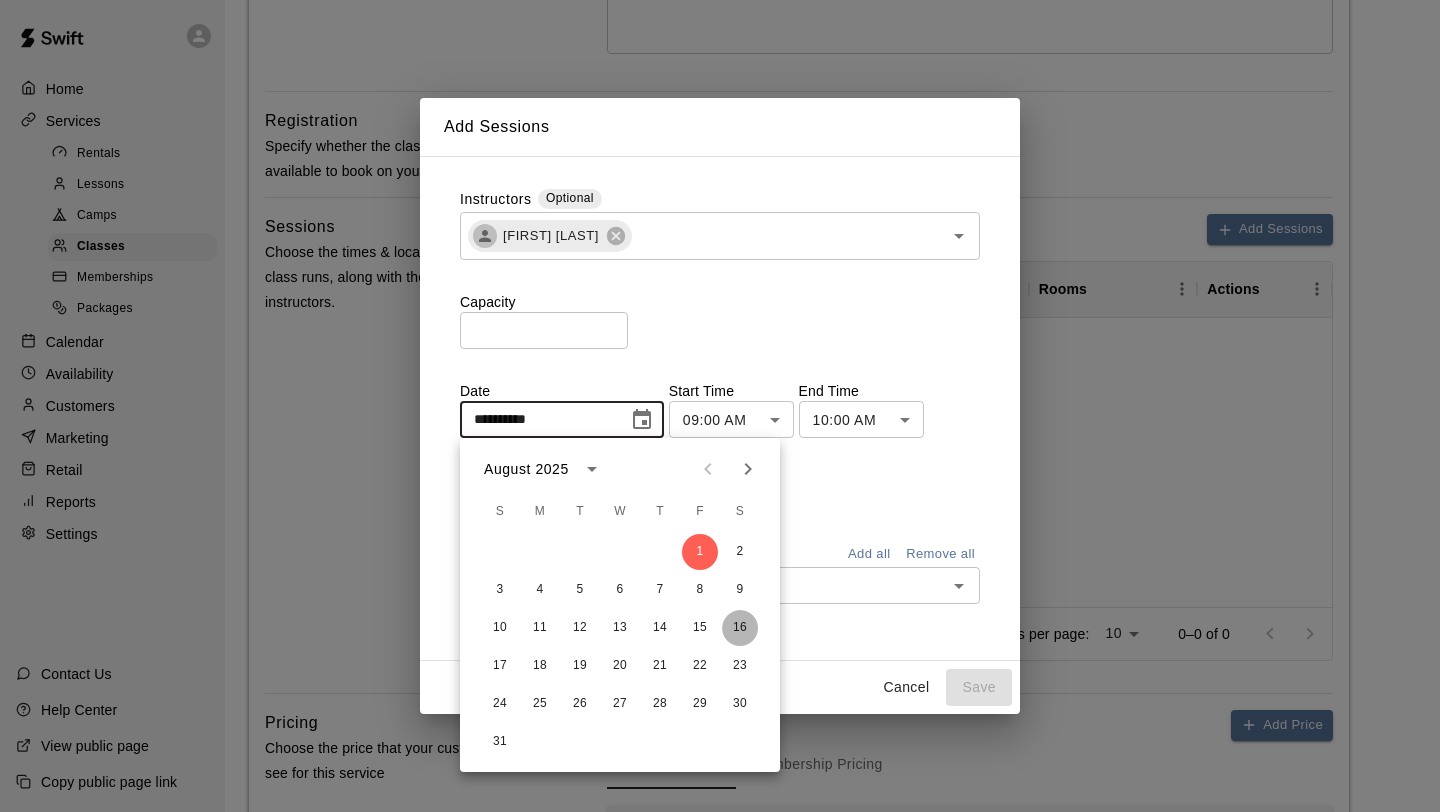 click on "16" at bounding box center [740, 628] 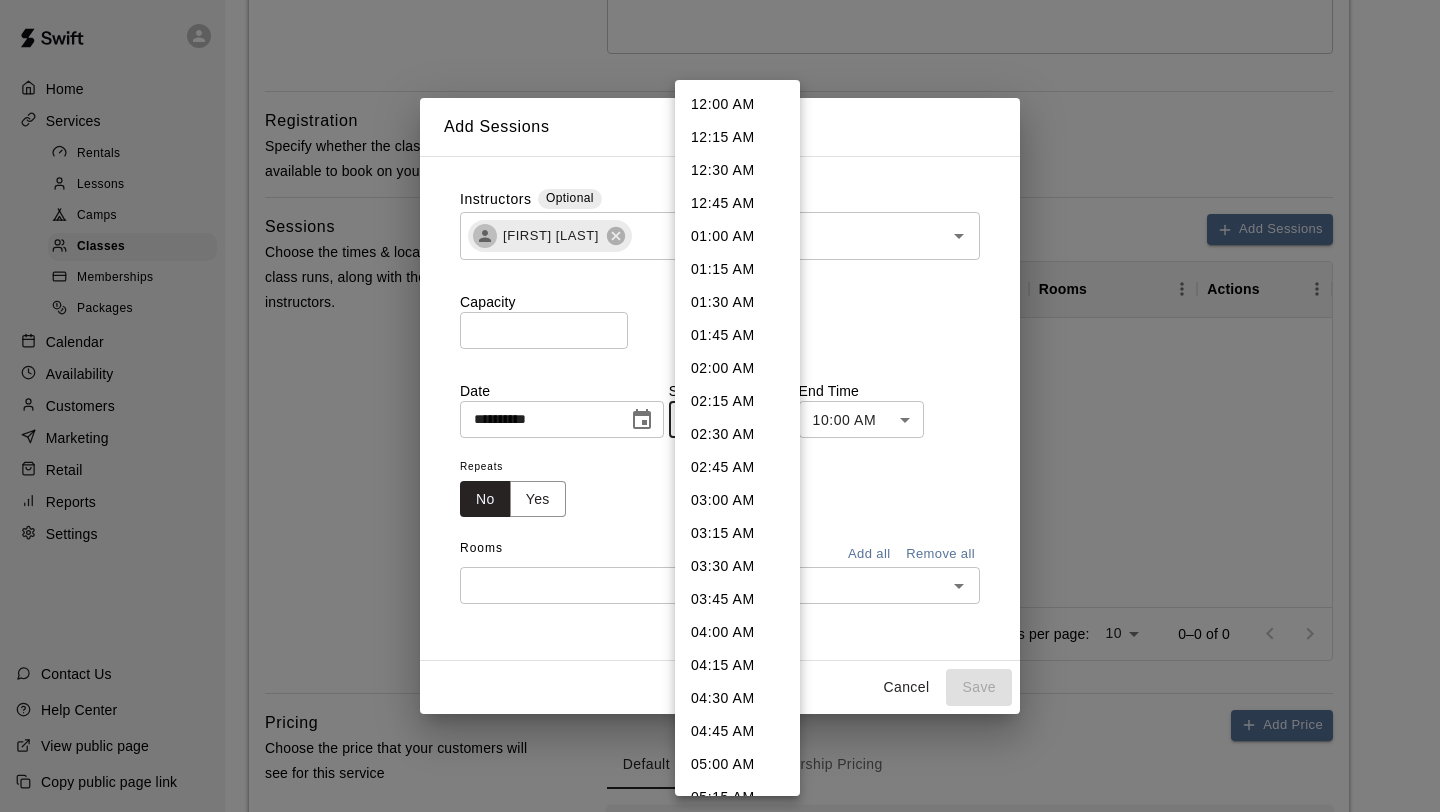 click on "**********" at bounding box center [720, 255] 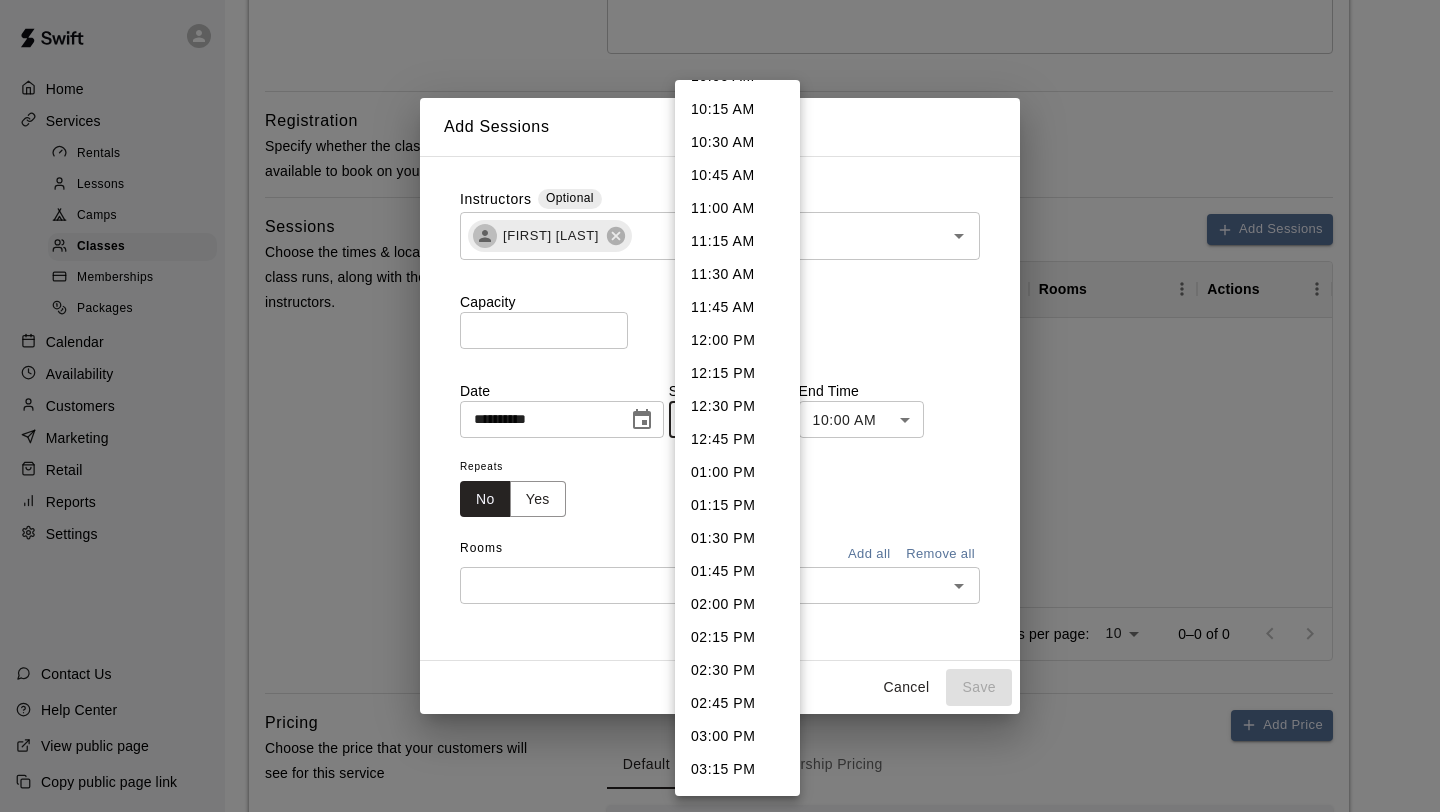 scroll, scrollTop: 1351, scrollLeft: 0, axis: vertical 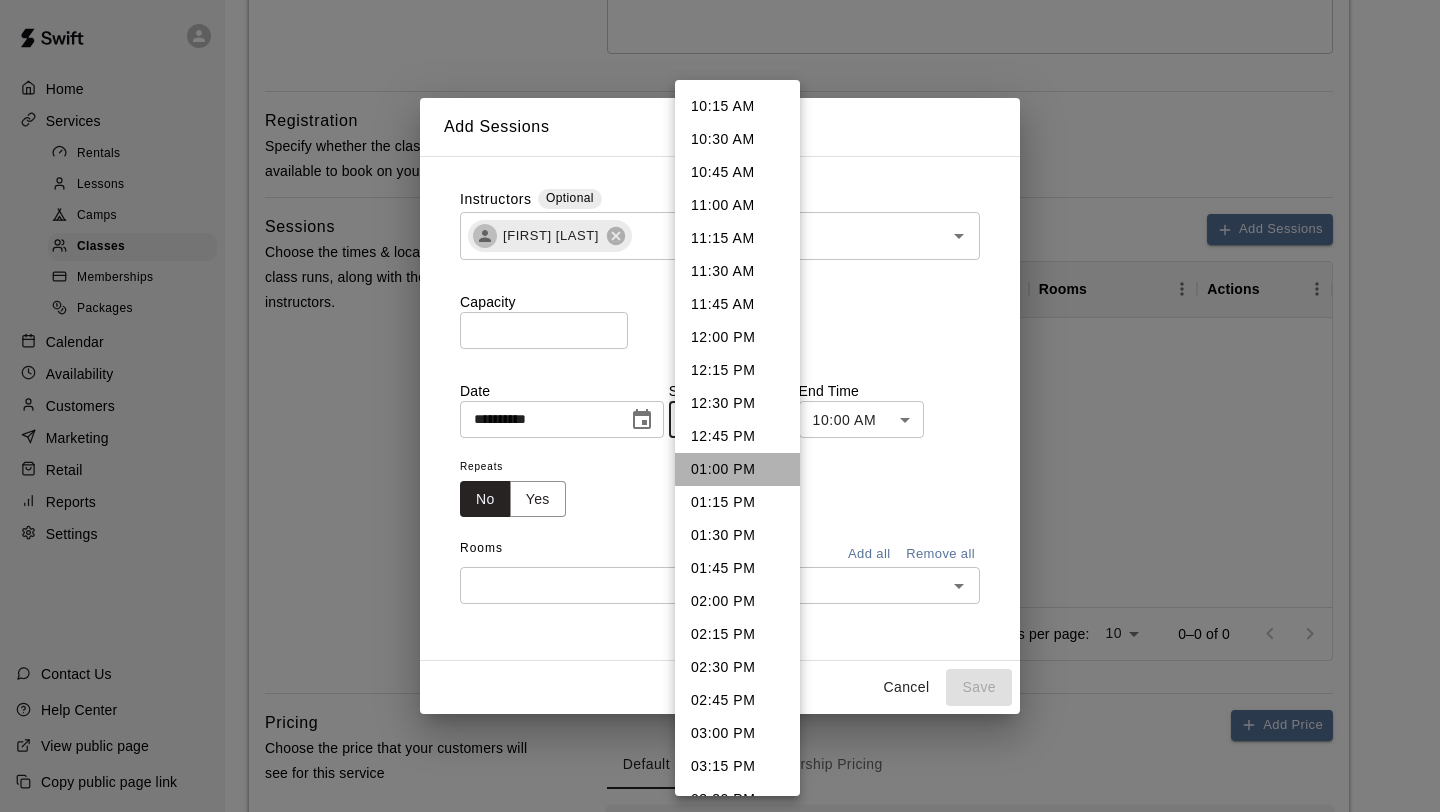 click on "01:00 PM" at bounding box center (737, 469) 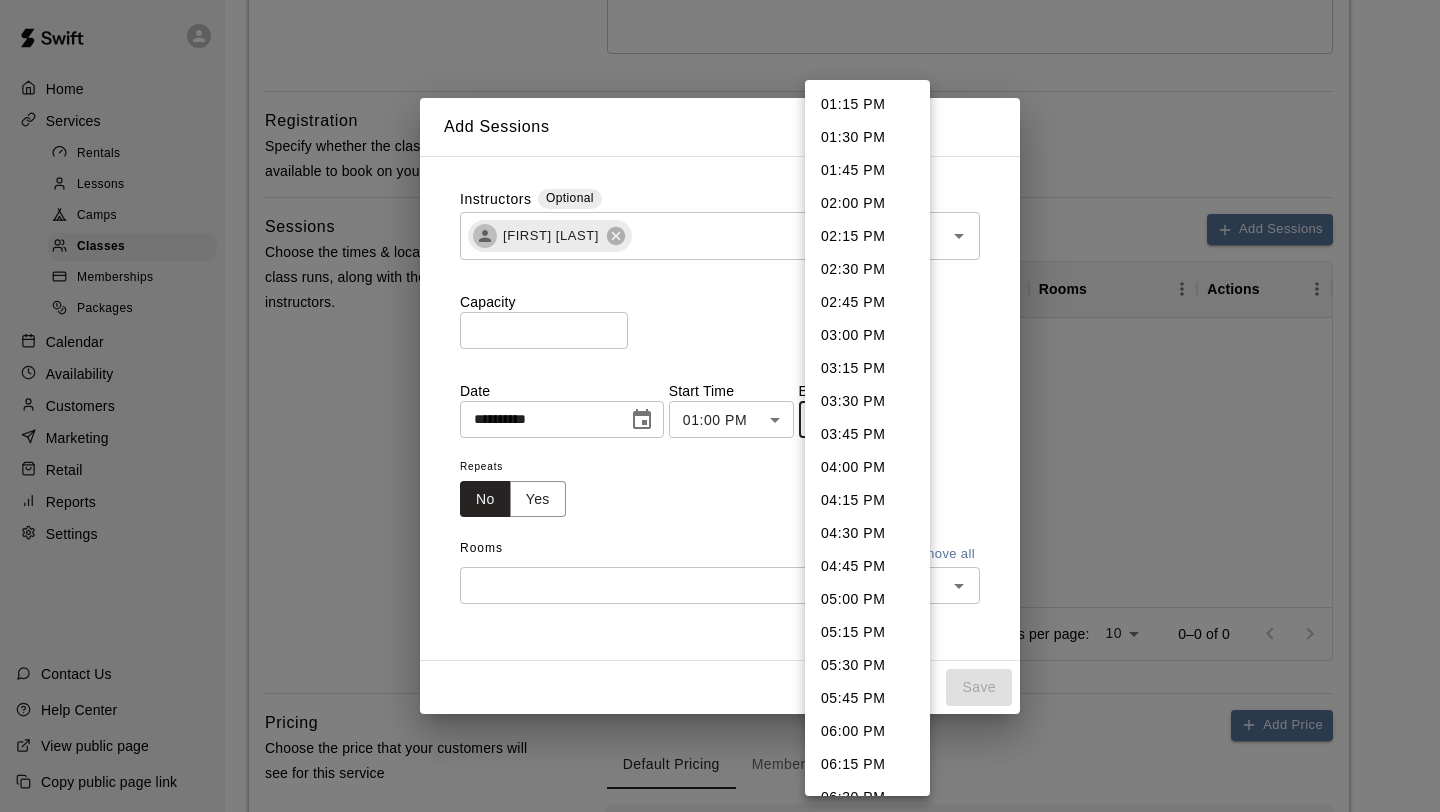 click on "**********" at bounding box center [720, 255] 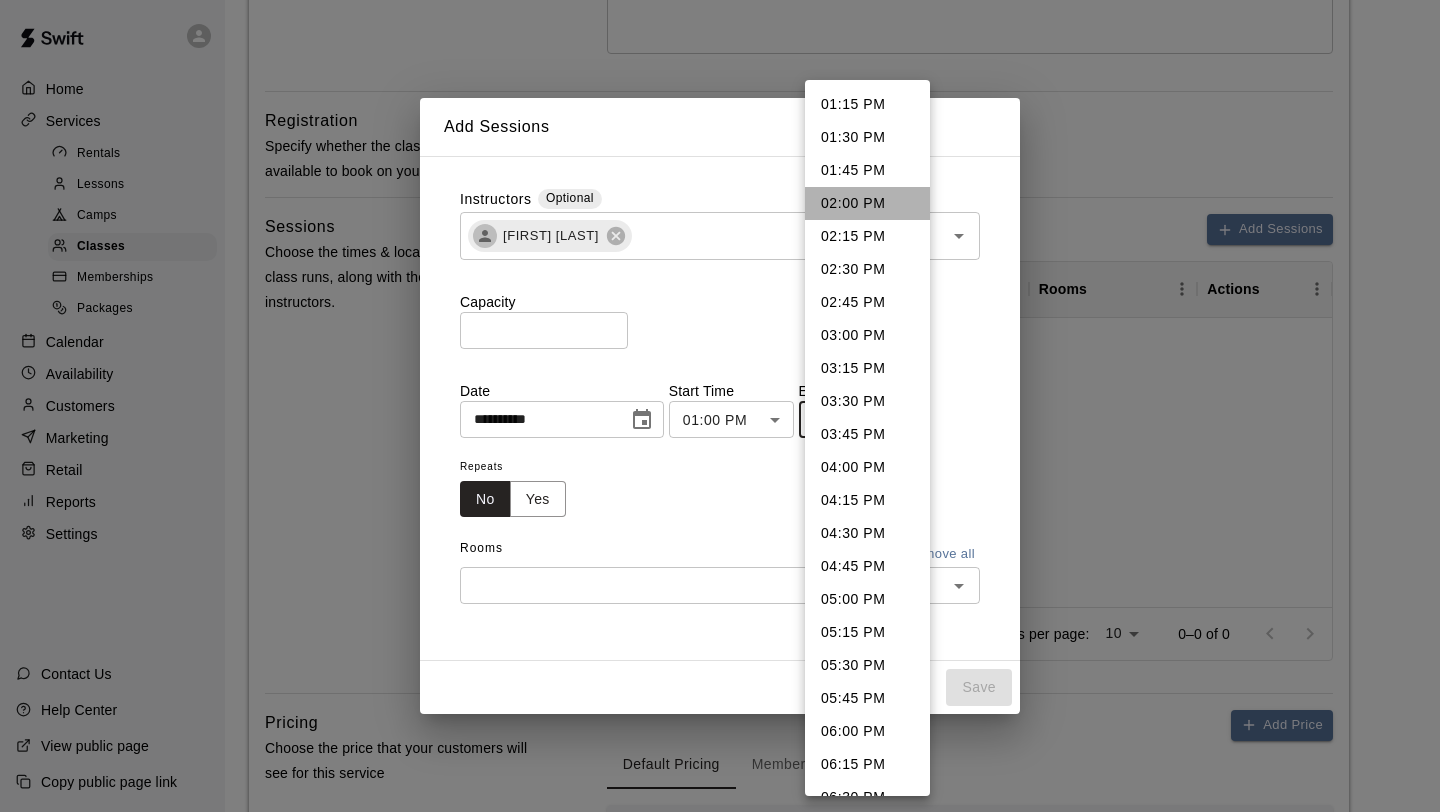 click on "02:00 PM" at bounding box center (867, 203) 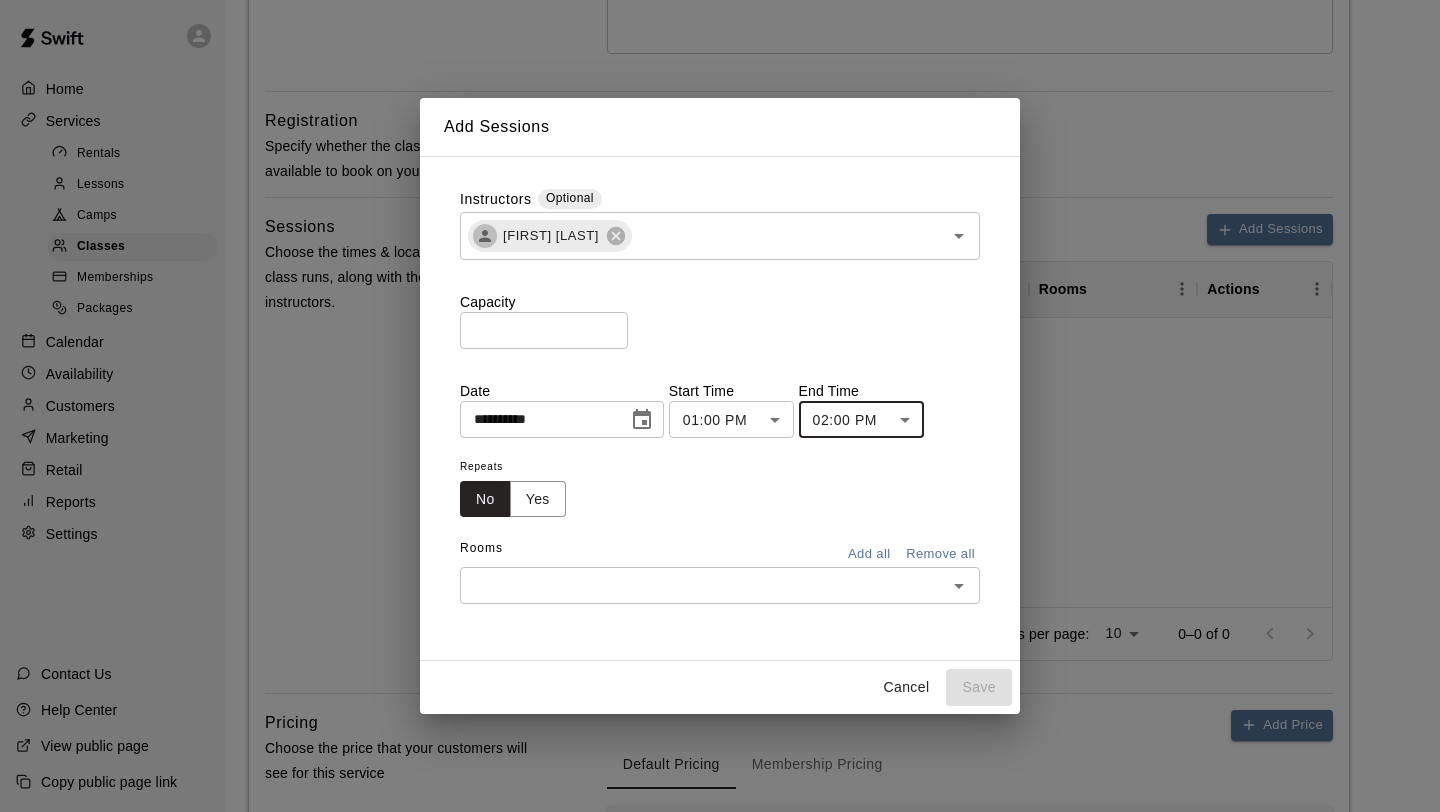 click at bounding box center [703, 585] 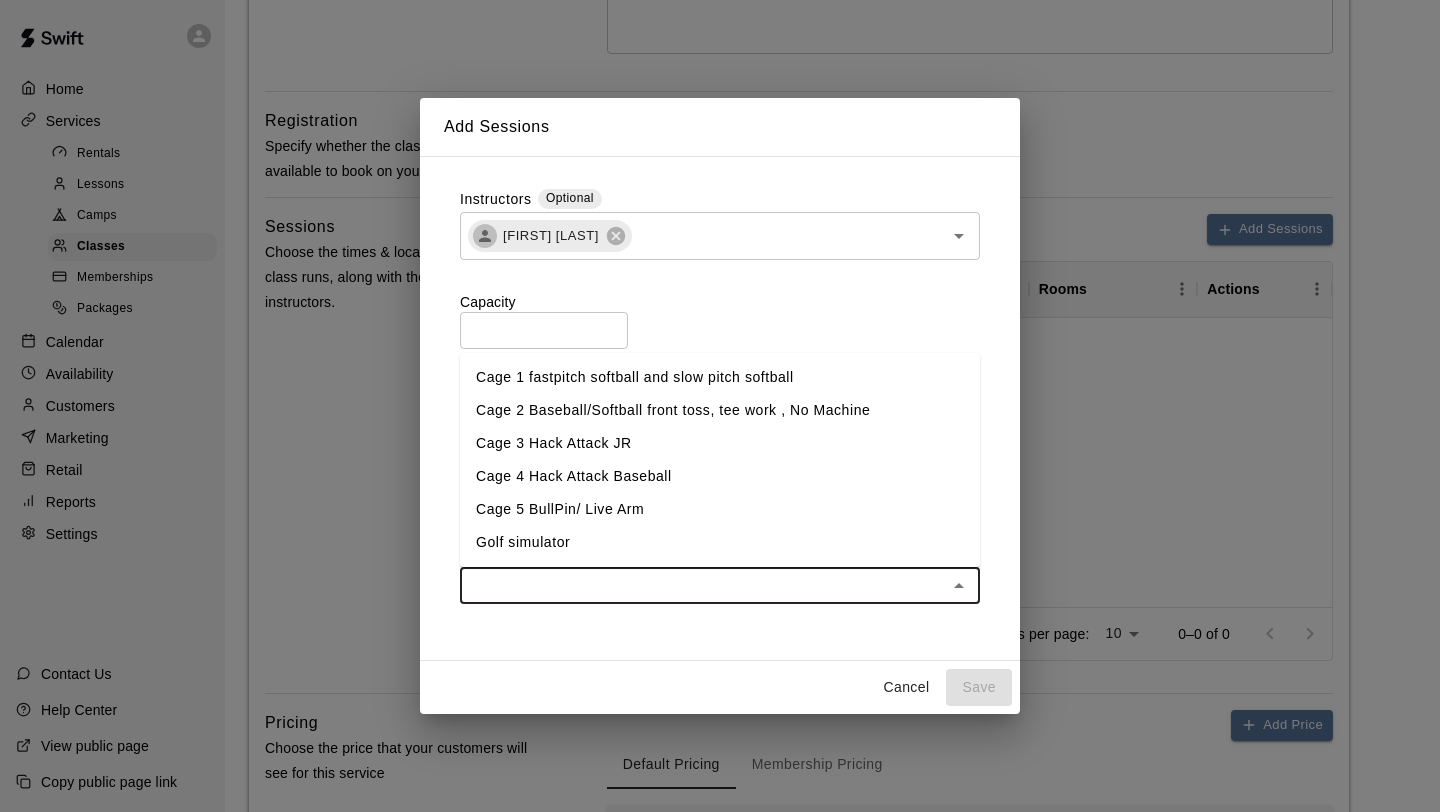 click on "Cage 2 Baseball/Softball front toss, tee work , No Machine" at bounding box center [720, 410] 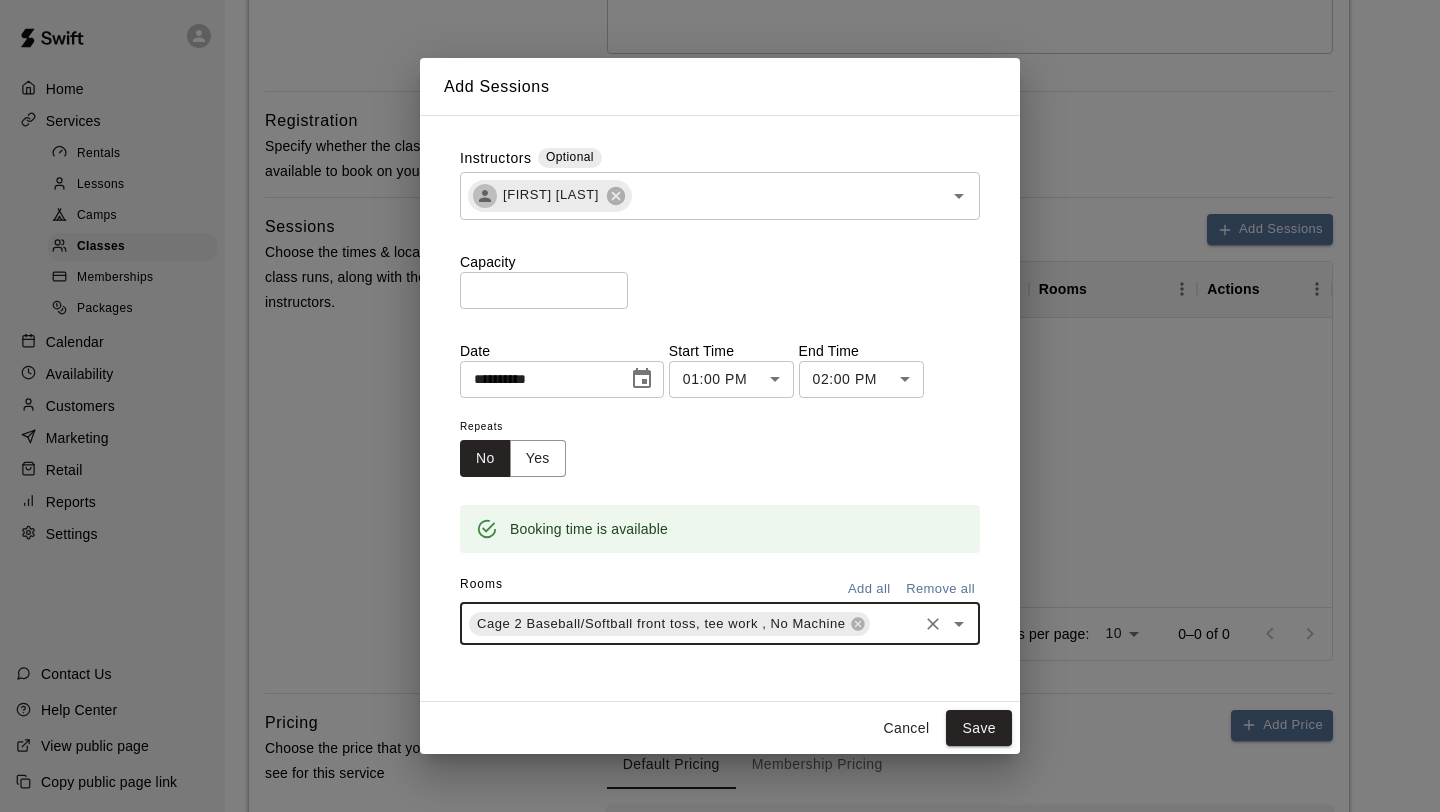 click at bounding box center [894, 623] 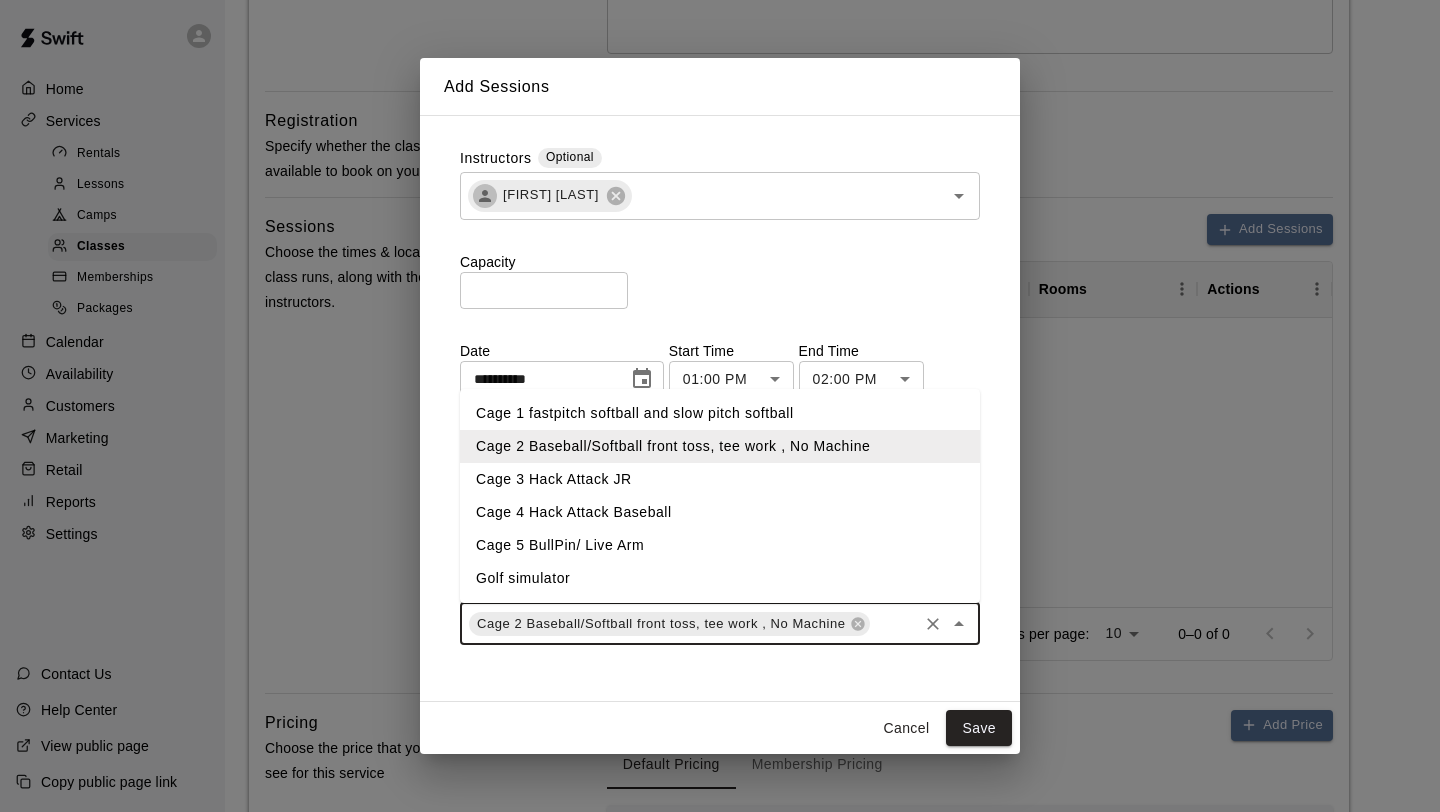 click on "Cage 3 Hack Attack JR" at bounding box center (720, 479) 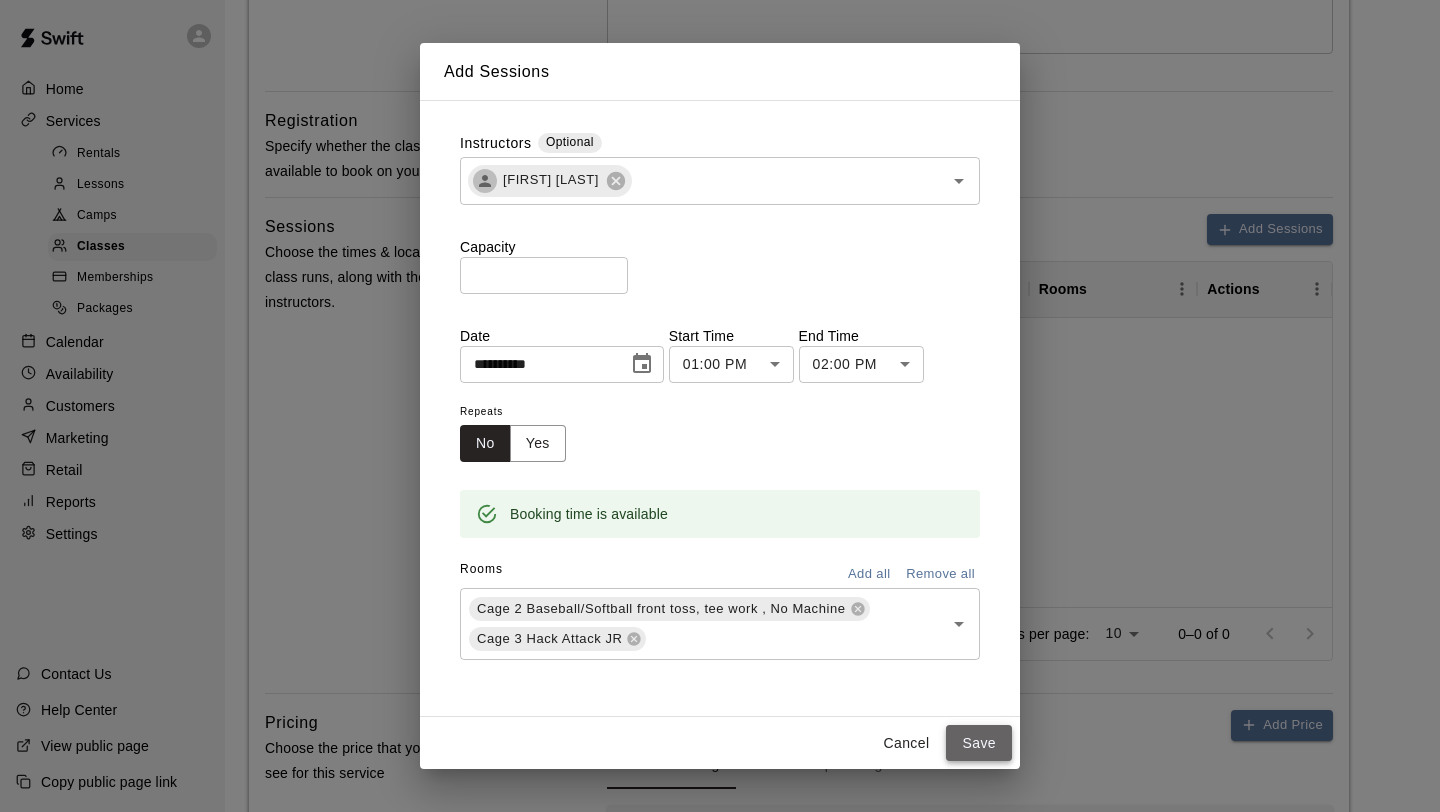 click on "Save" at bounding box center (979, 743) 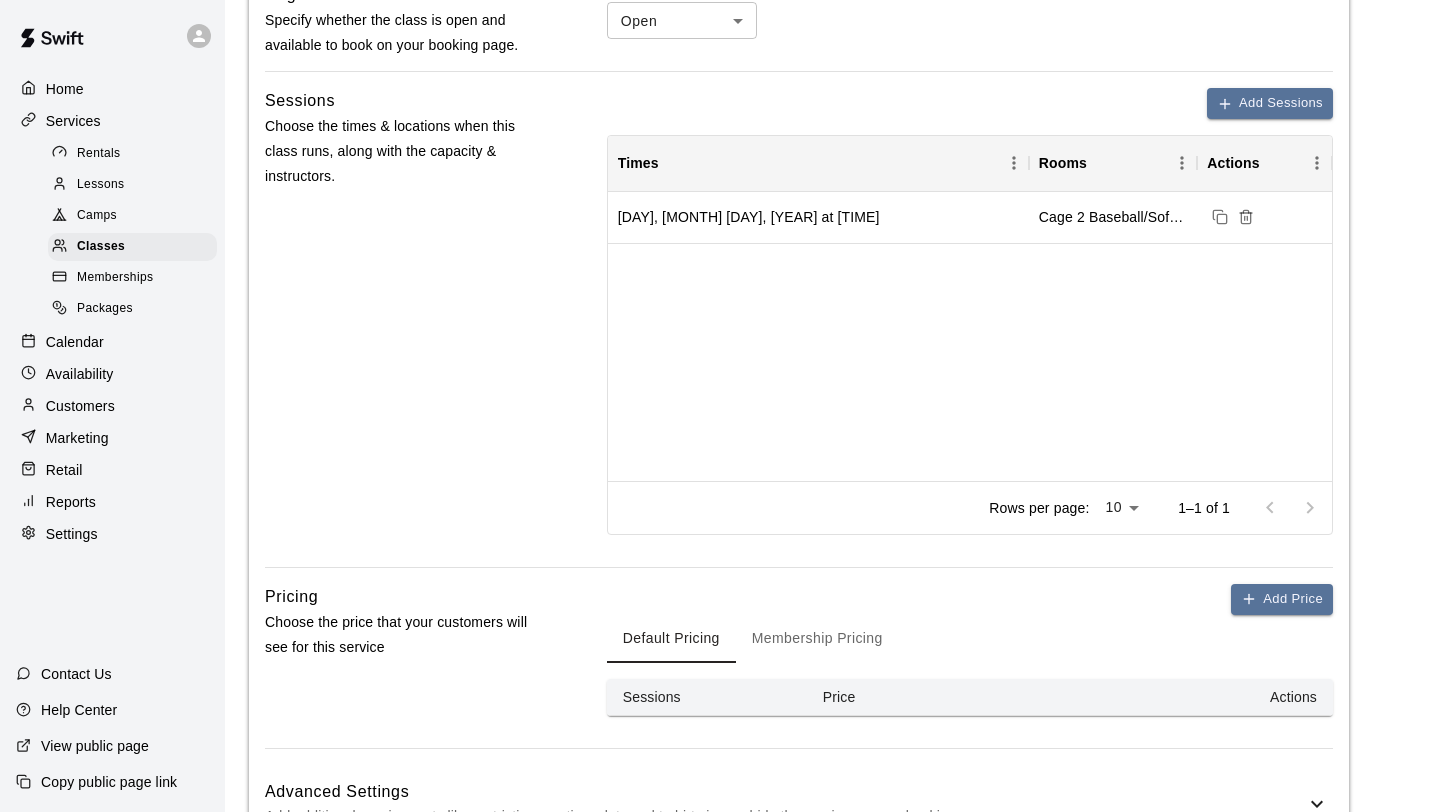 scroll, scrollTop: 836, scrollLeft: 0, axis: vertical 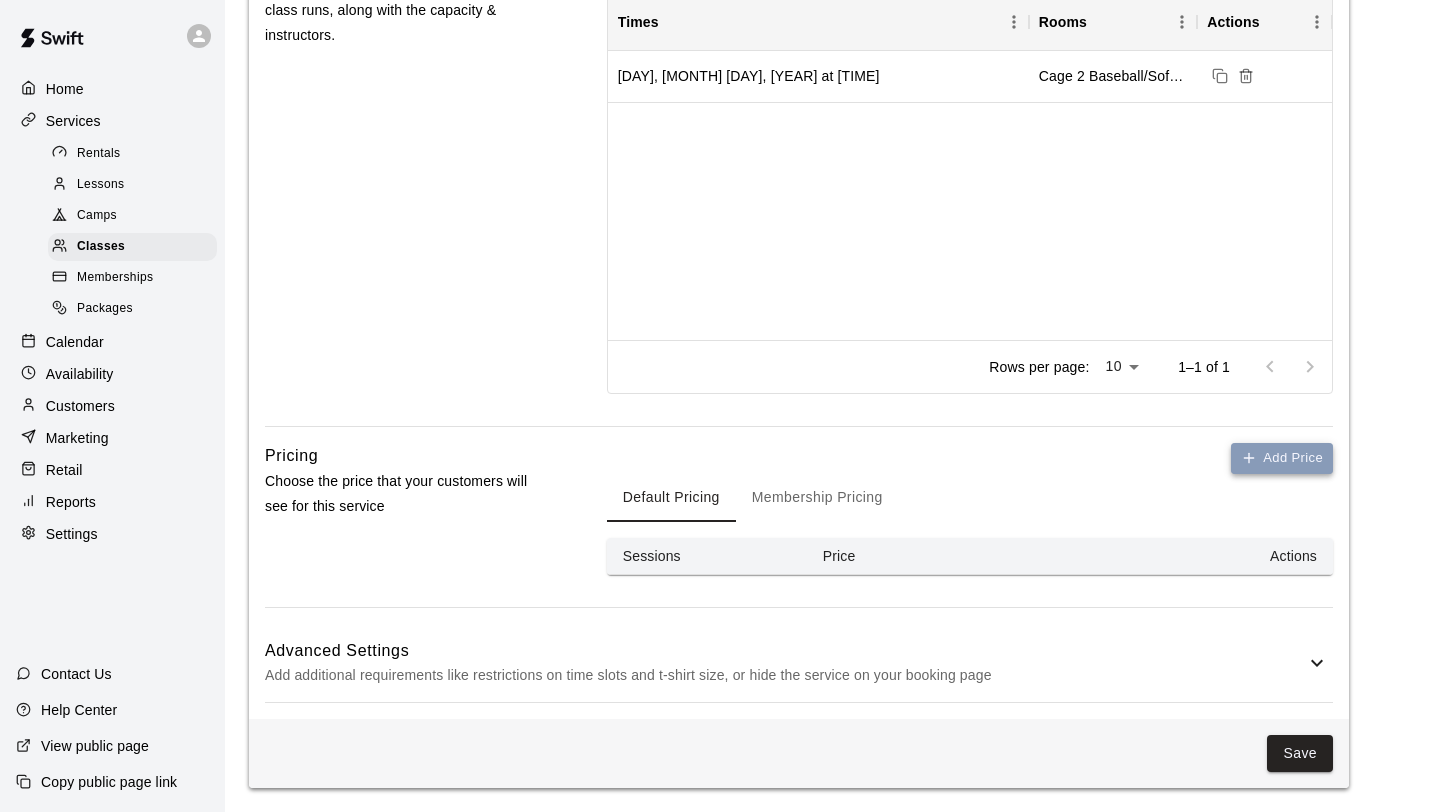 click on "Add Price" at bounding box center [1282, 458] 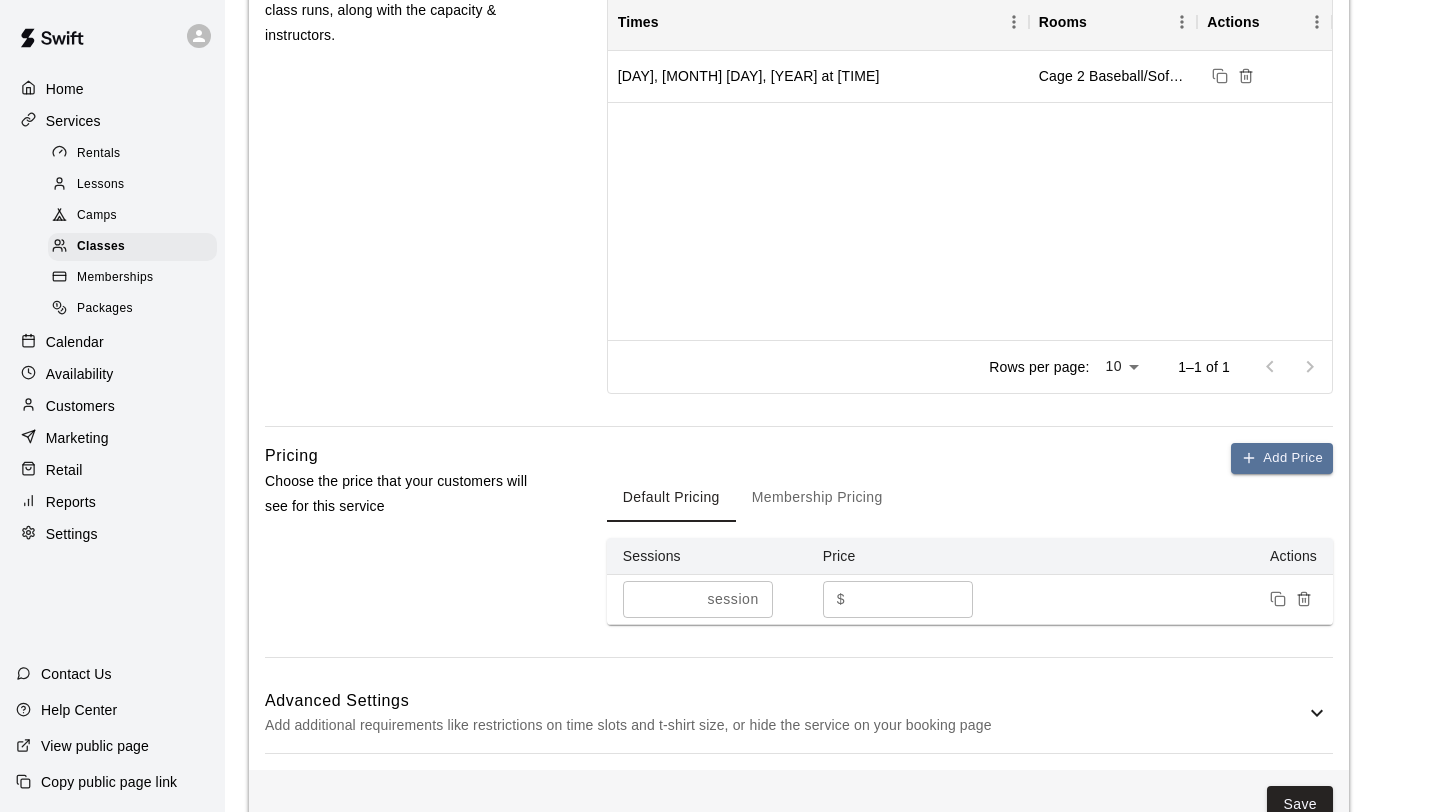 click on "*" at bounding box center (913, 599) 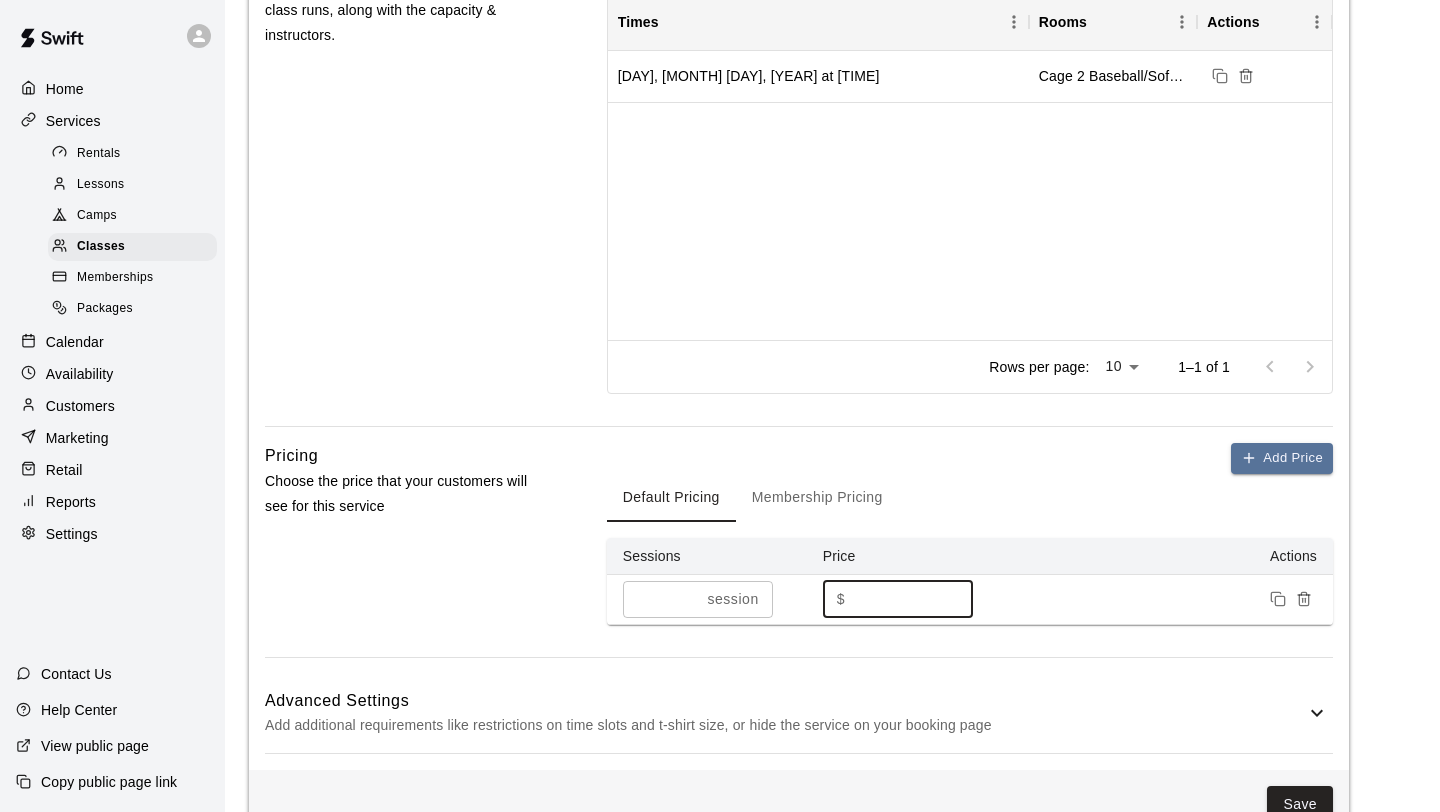 scroll, scrollTop: 886, scrollLeft: 0, axis: vertical 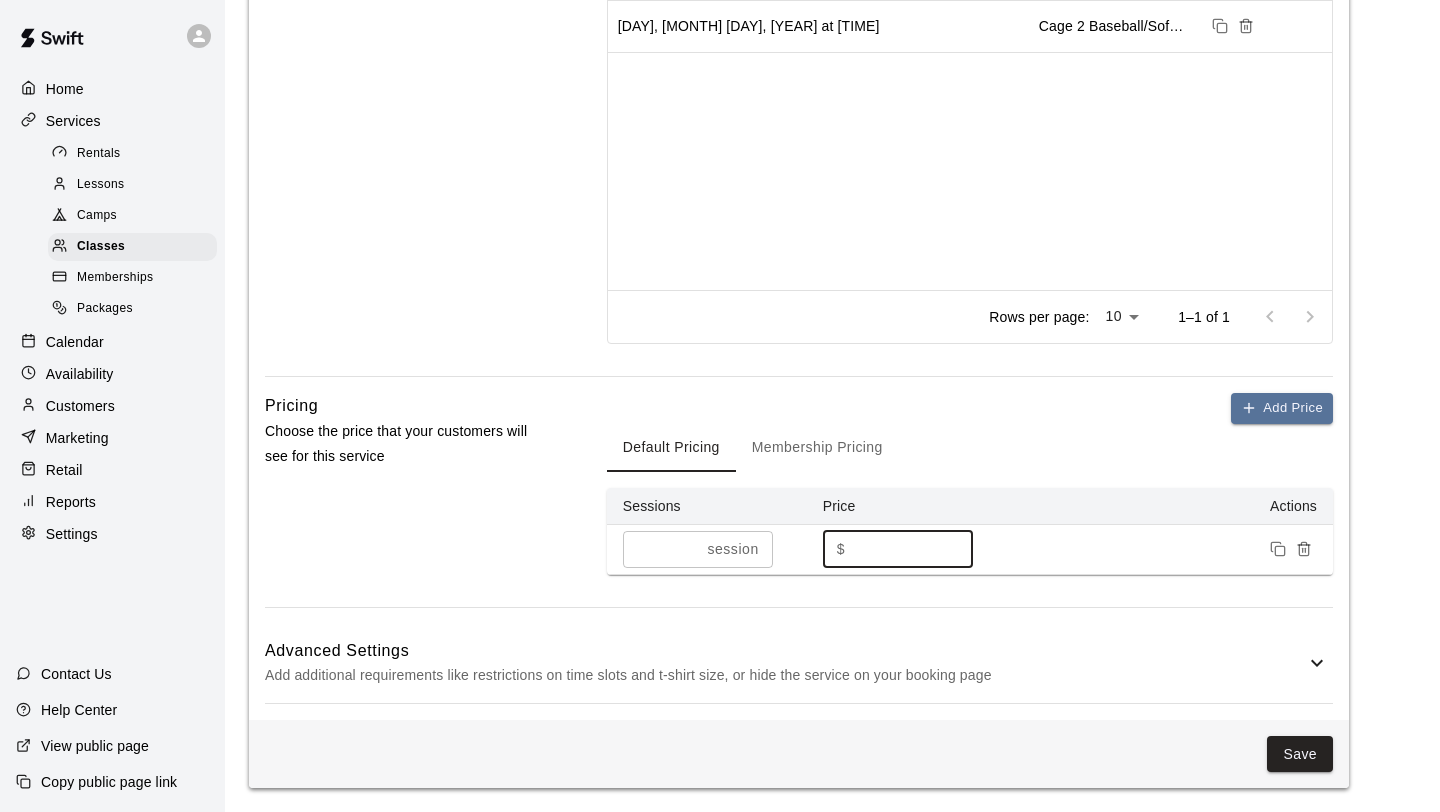 type on "**" 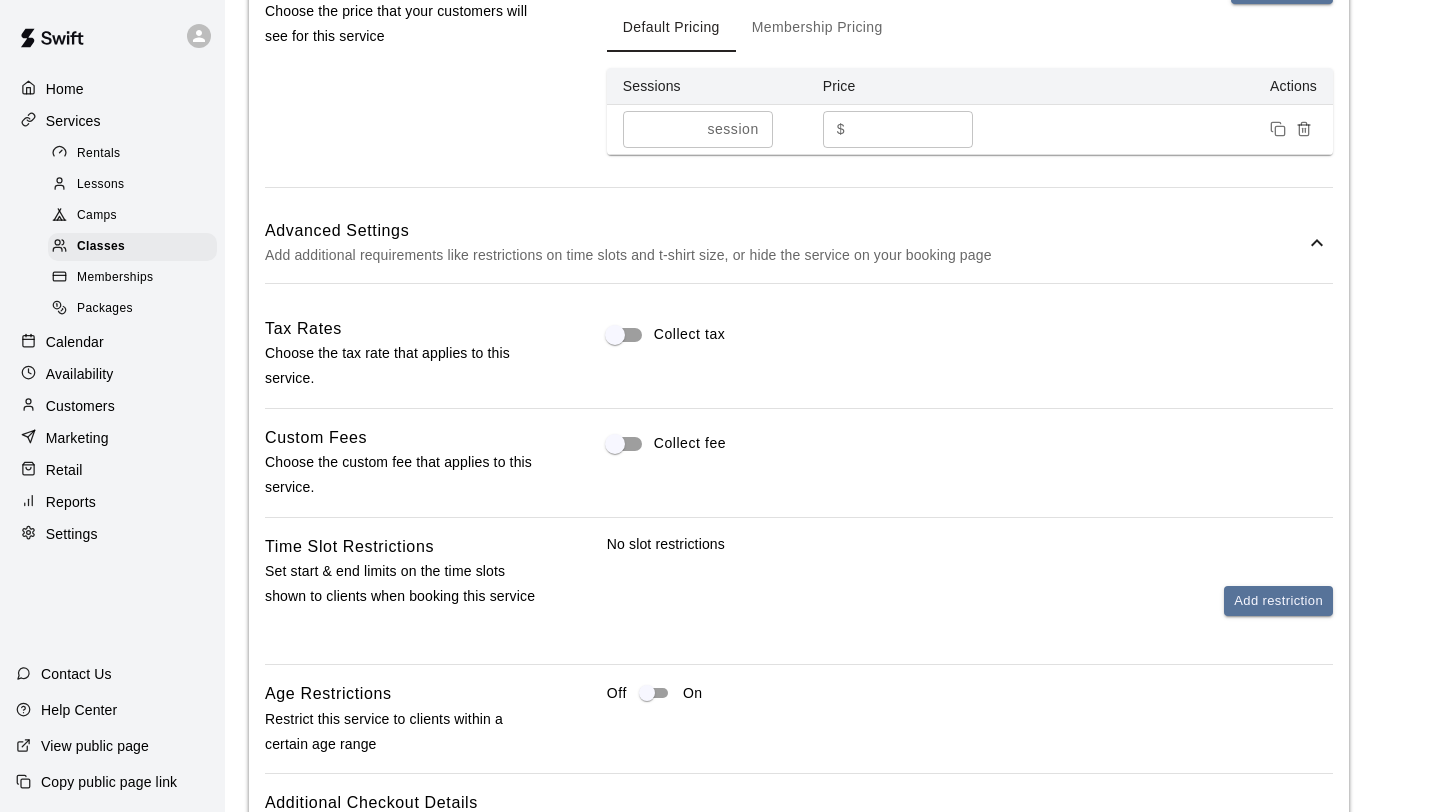 scroll, scrollTop: 1310, scrollLeft: 0, axis: vertical 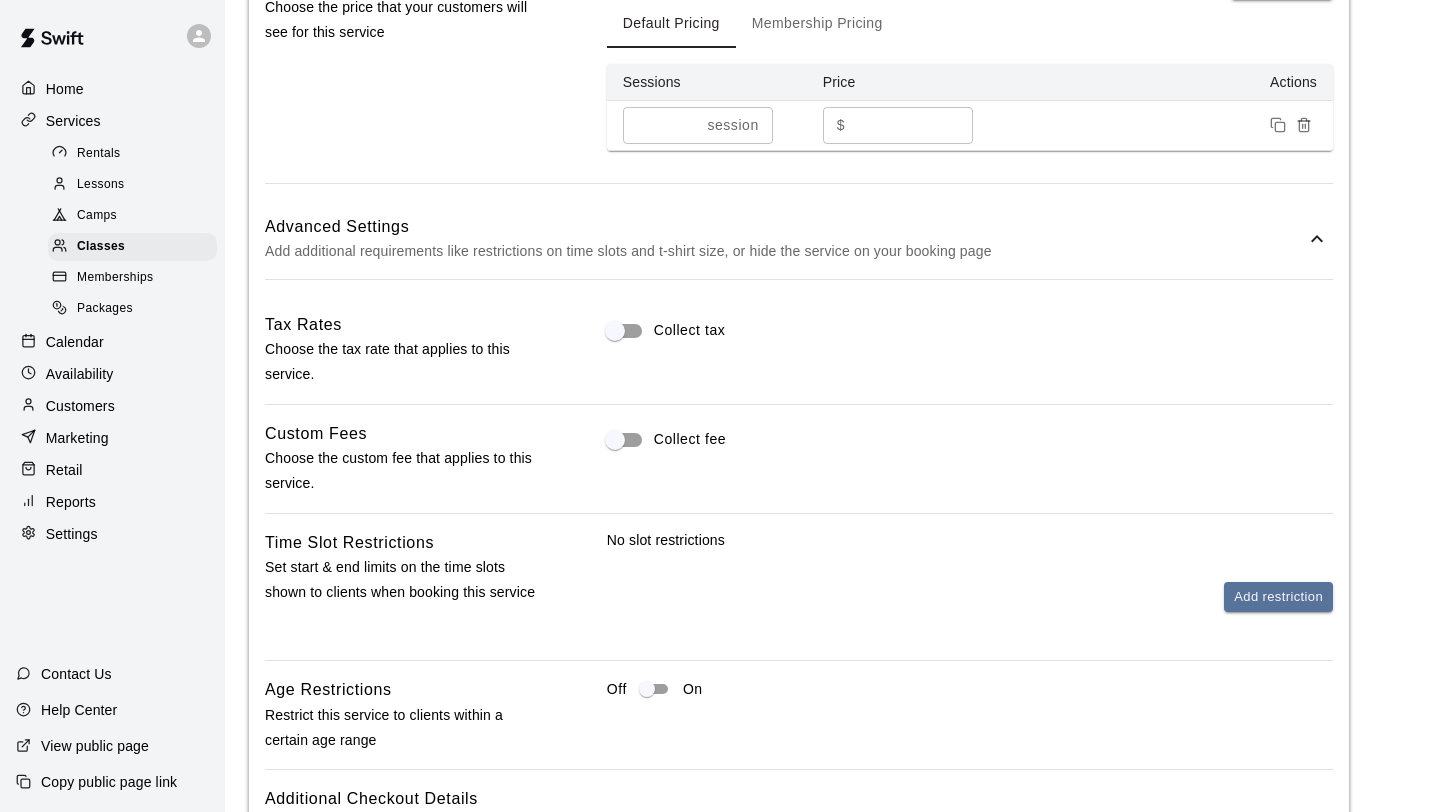 click on "Collect tax" at bounding box center (690, 330) 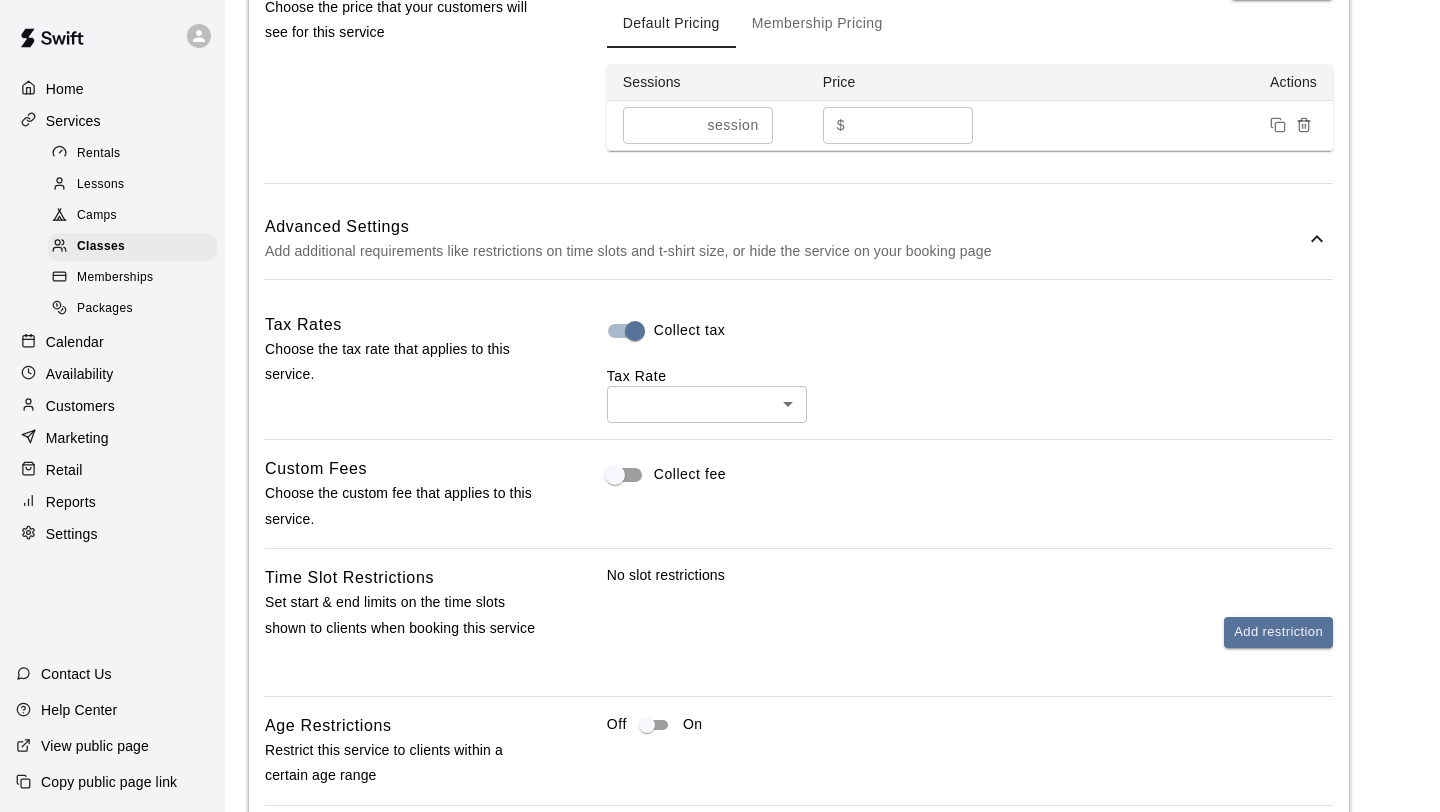click on "**********" at bounding box center (720, -12) 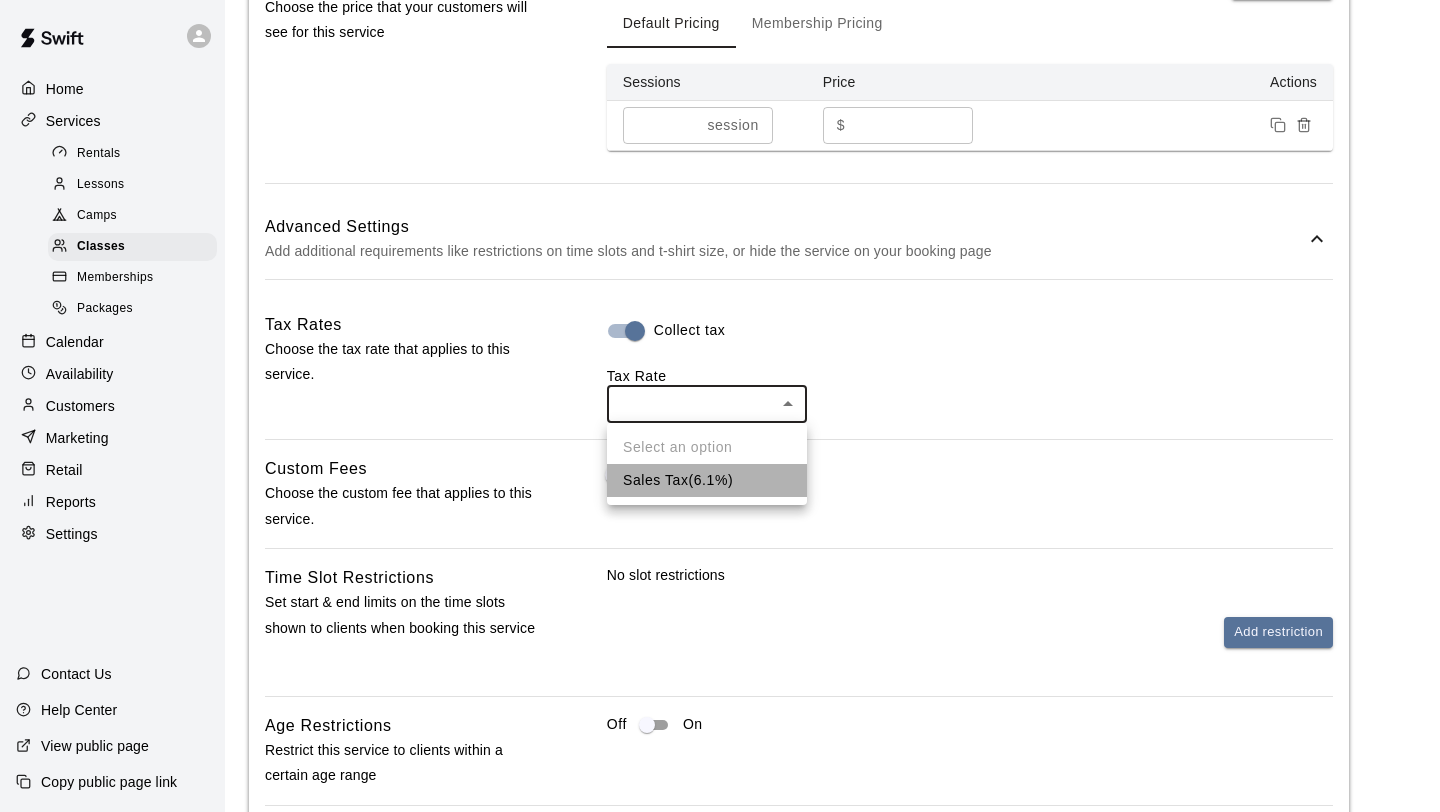 click on "Sales Tax  ( 6.1 %)" at bounding box center (707, 480) 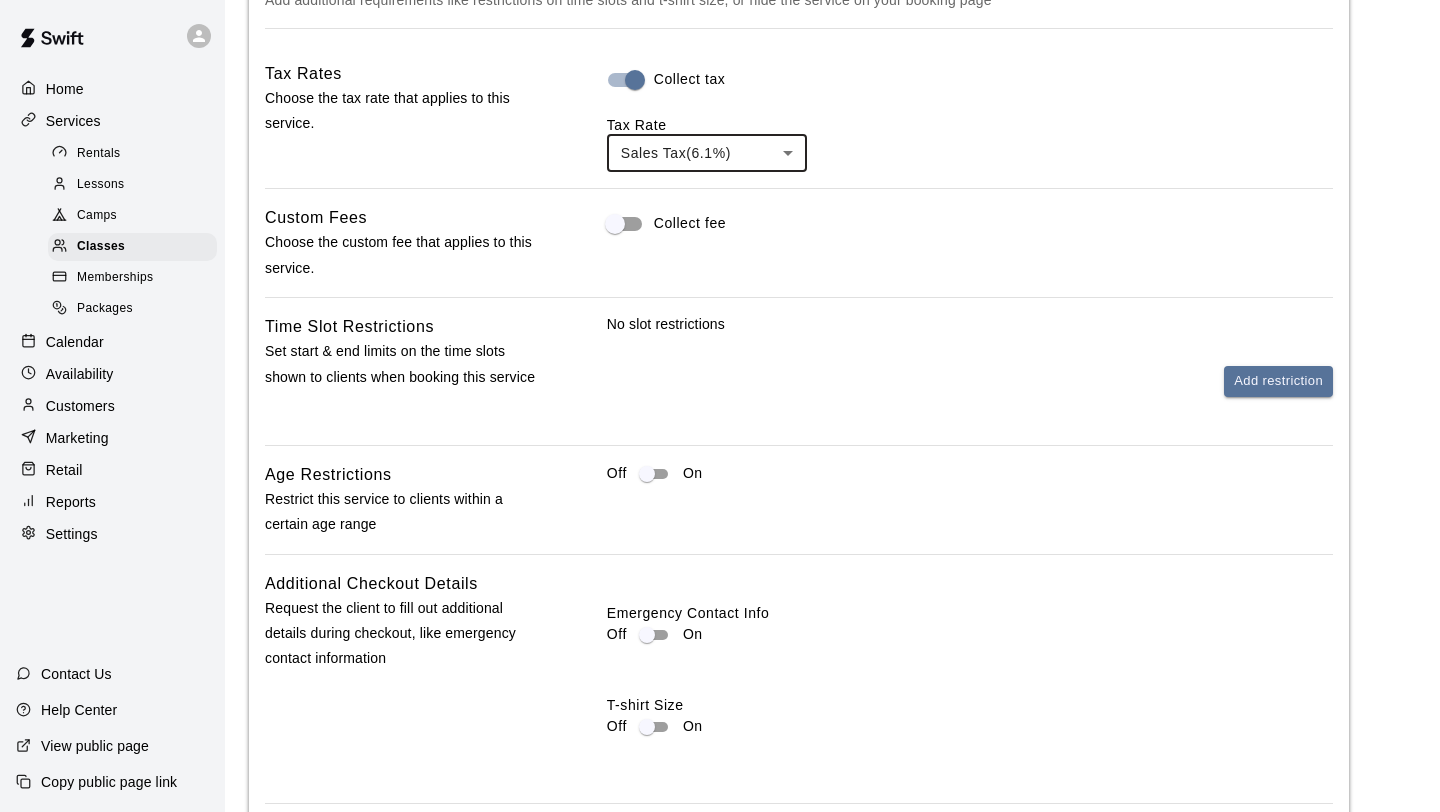 scroll, scrollTop: 1562, scrollLeft: 0, axis: vertical 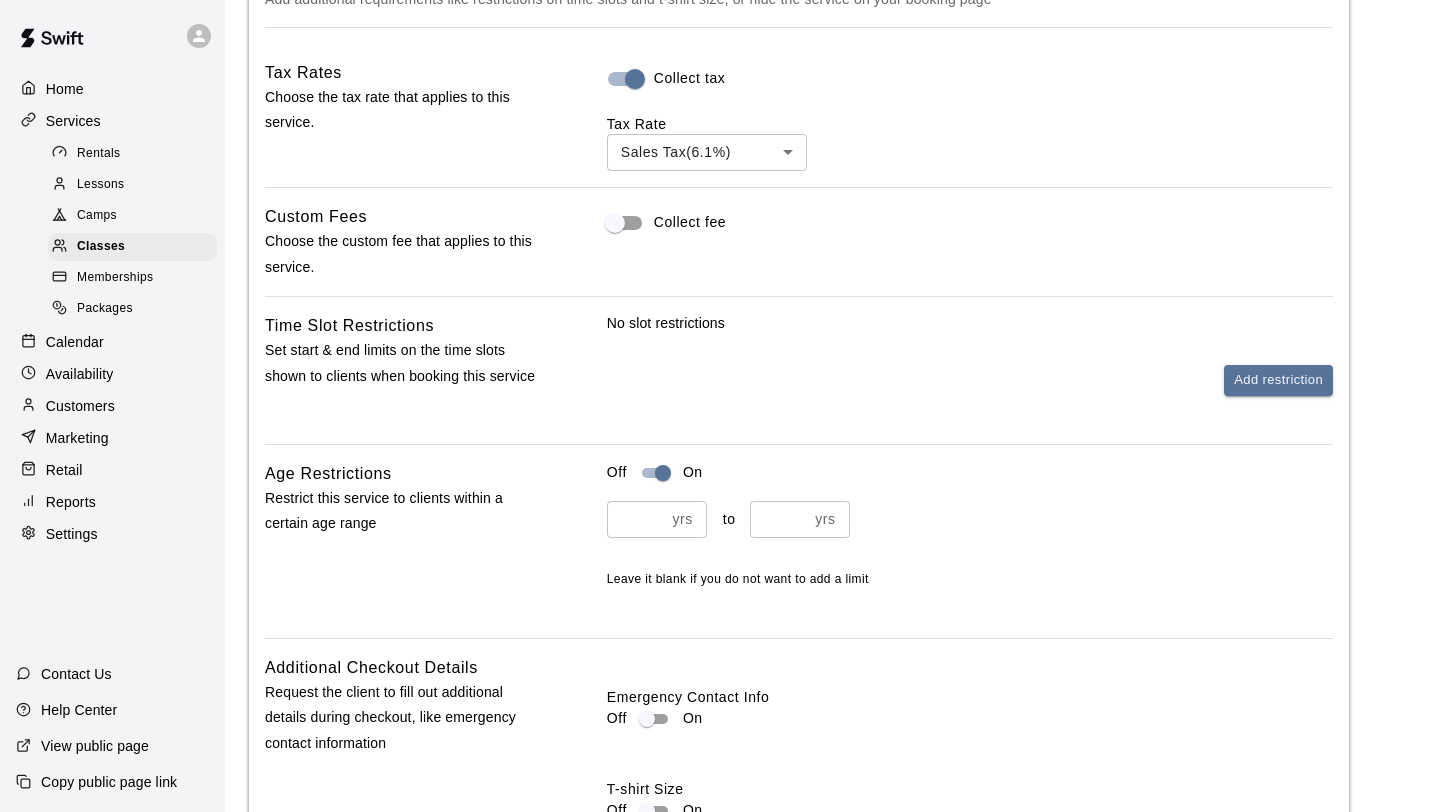 click on "yrs" at bounding box center [682, 519] 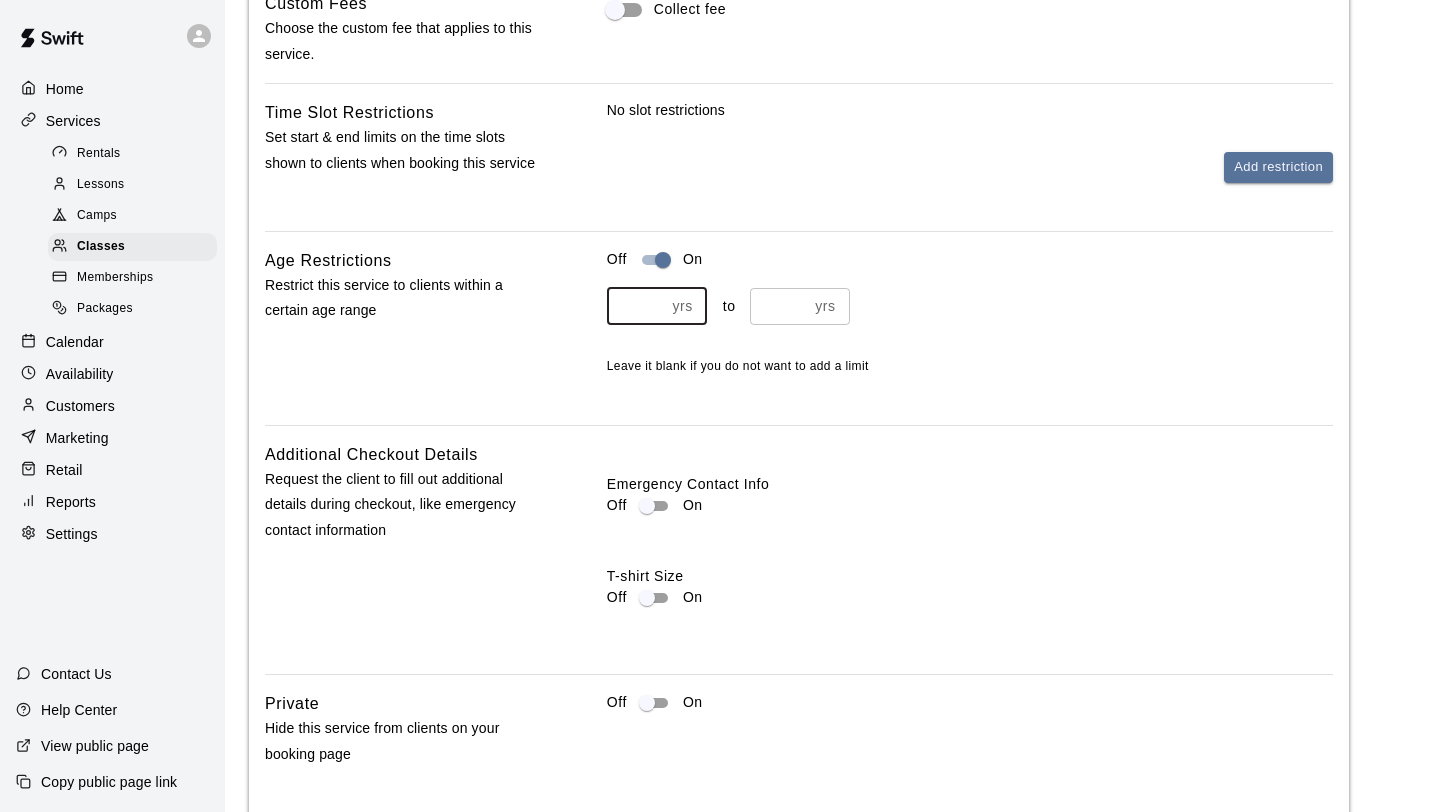 scroll, scrollTop: 1808, scrollLeft: 0, axis: vertical 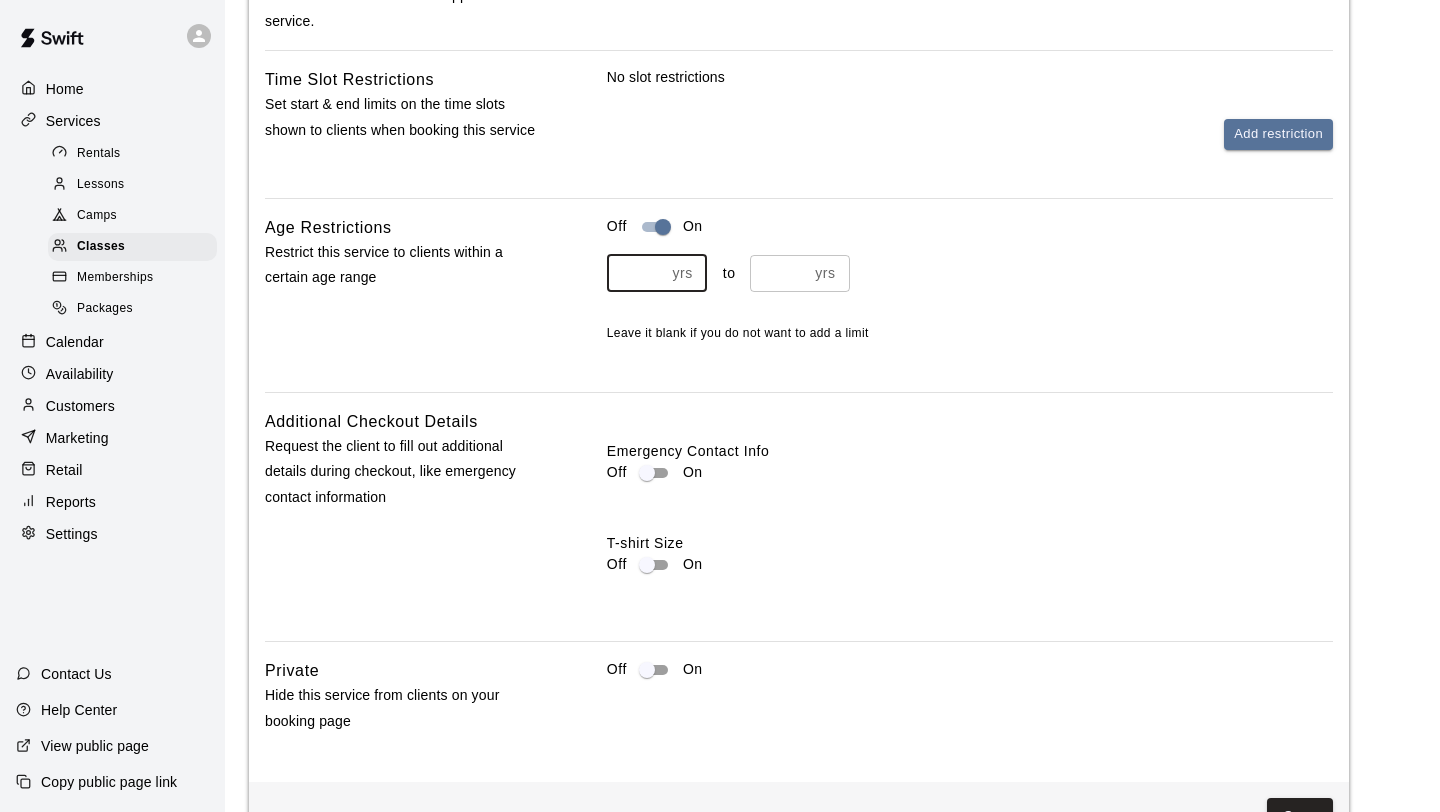 type on "**" 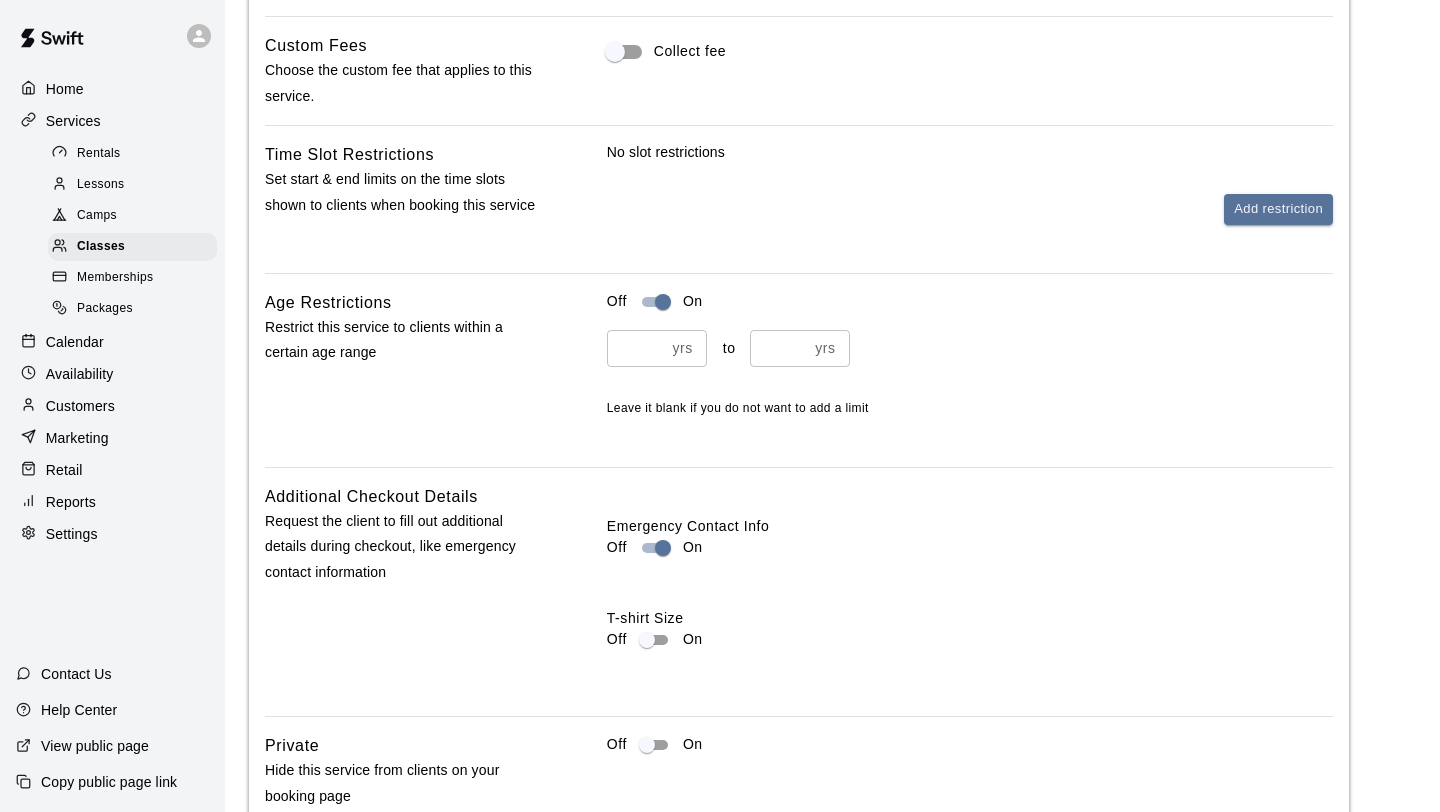 scroll, scrollTop: 1871, scrollLeft: 0, axis: vertical 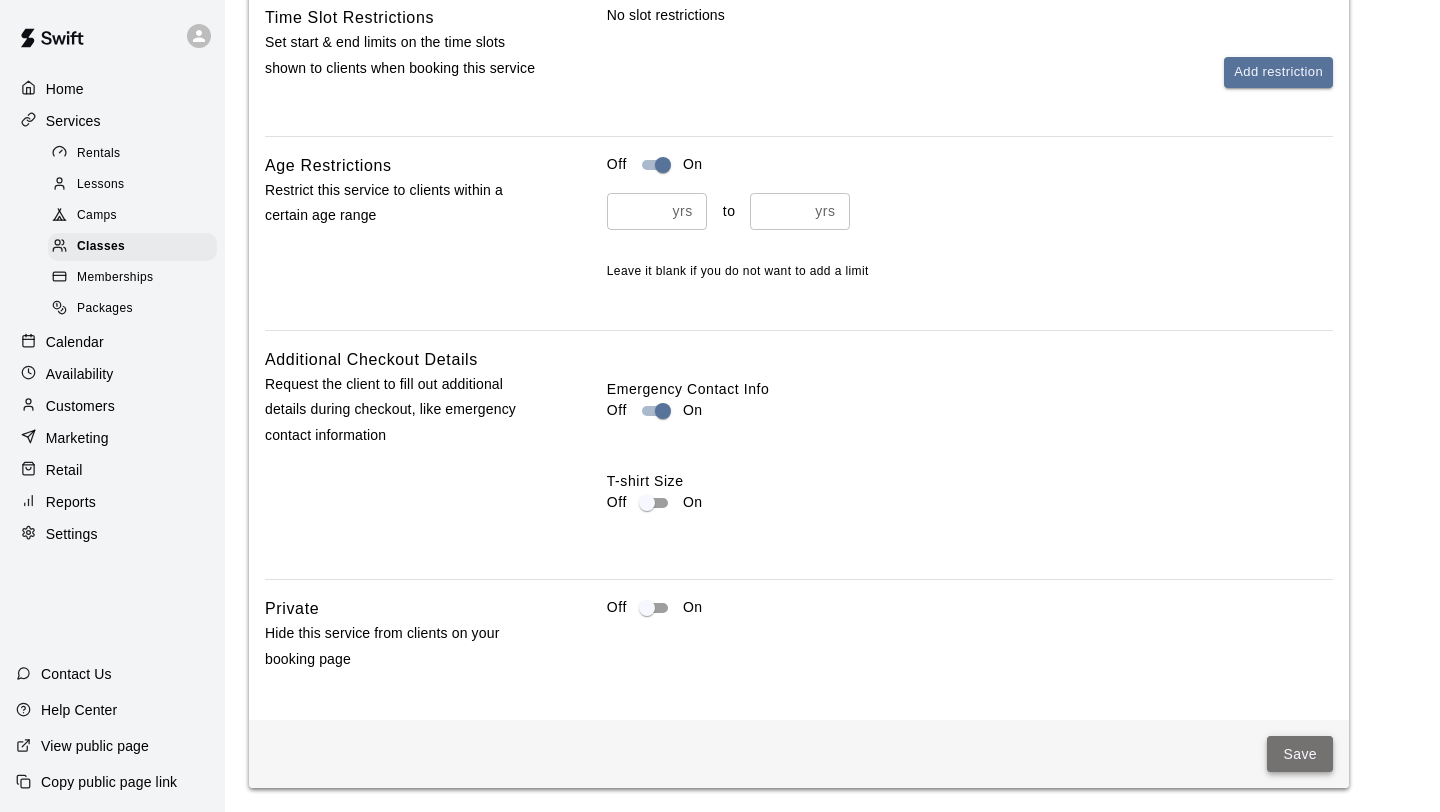 click on "Save" at bounding box center (1300, 754) 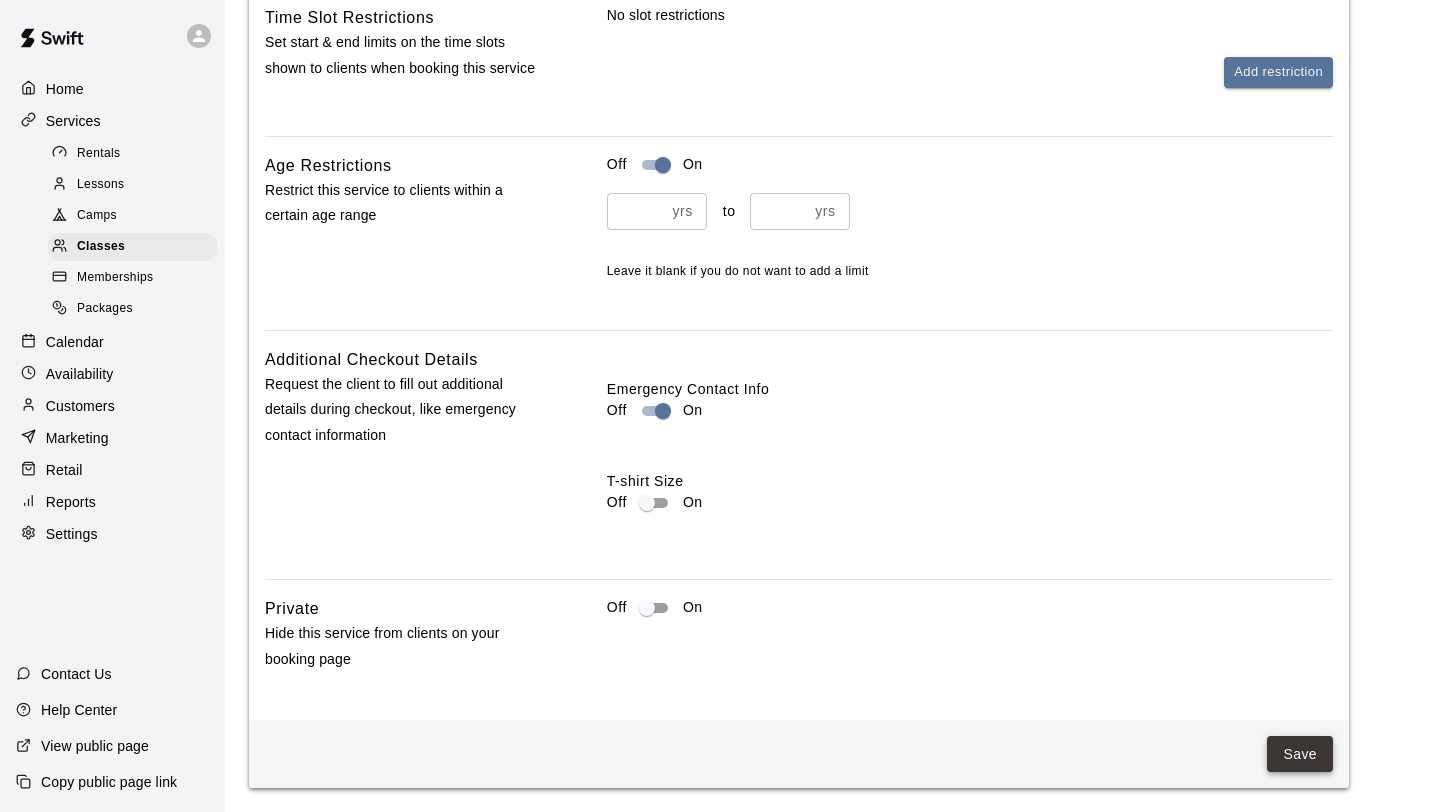 scroll, scrollTop: 0, scrollLeft: 0, axis: both 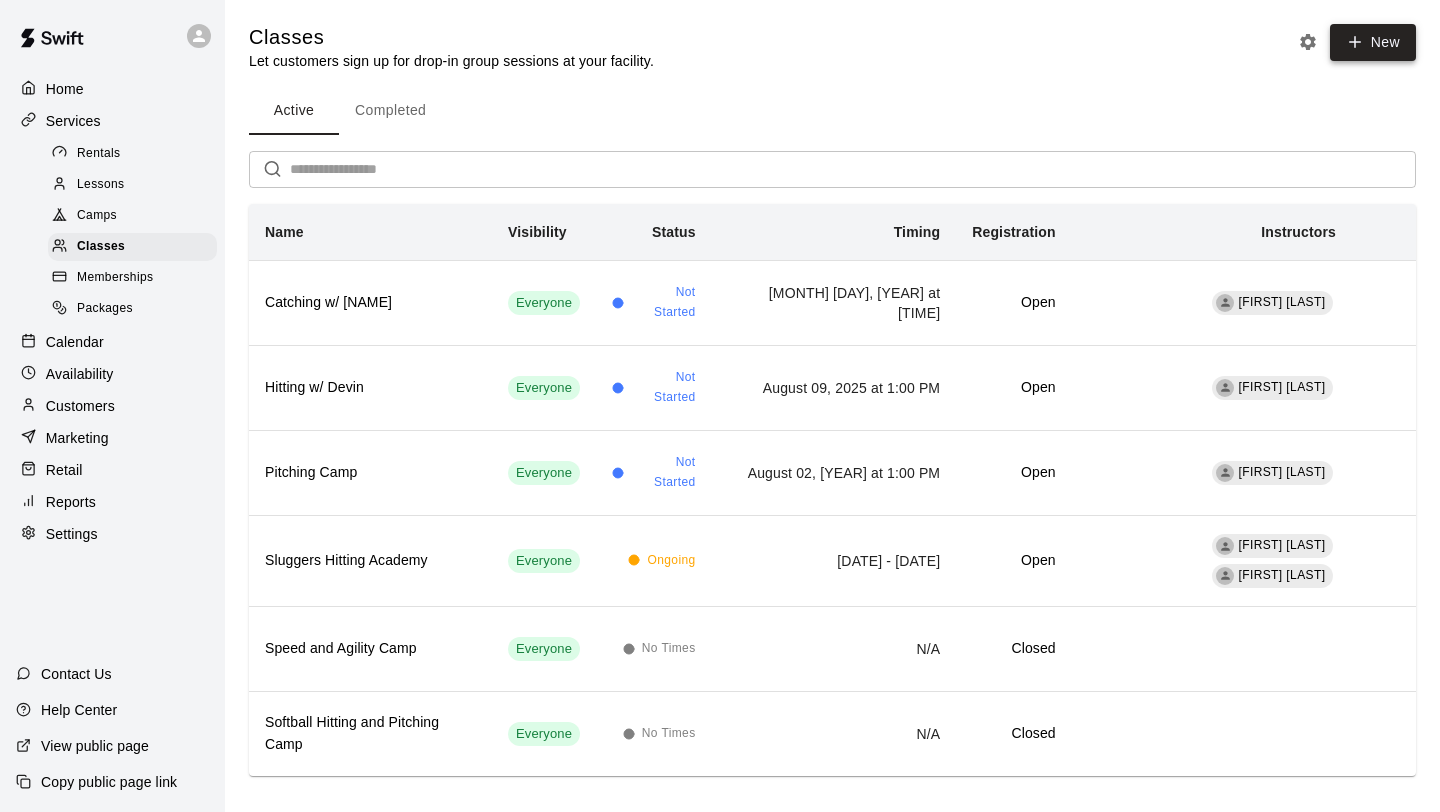 click on "New" at bounding box center (1373, 42) 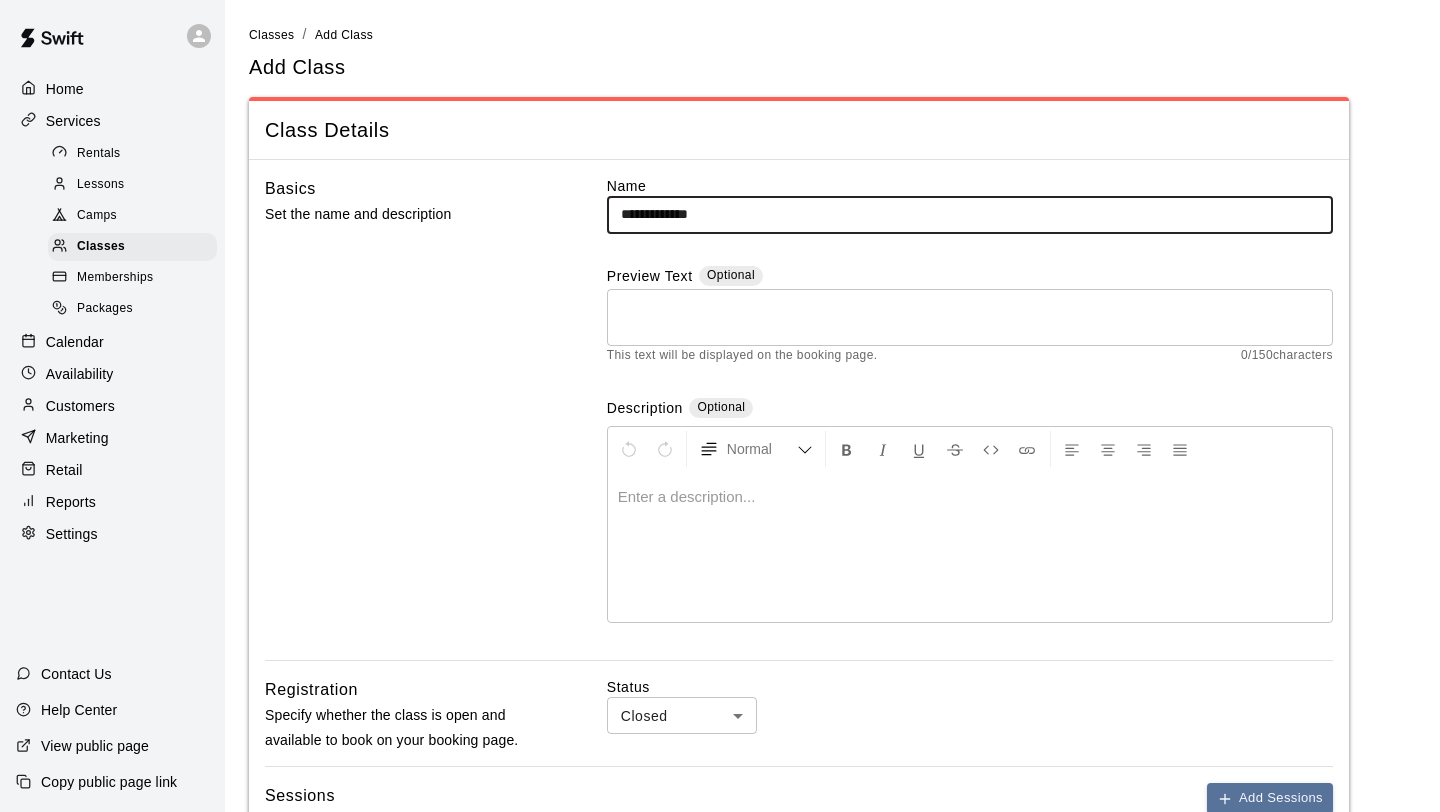 type on "**********" 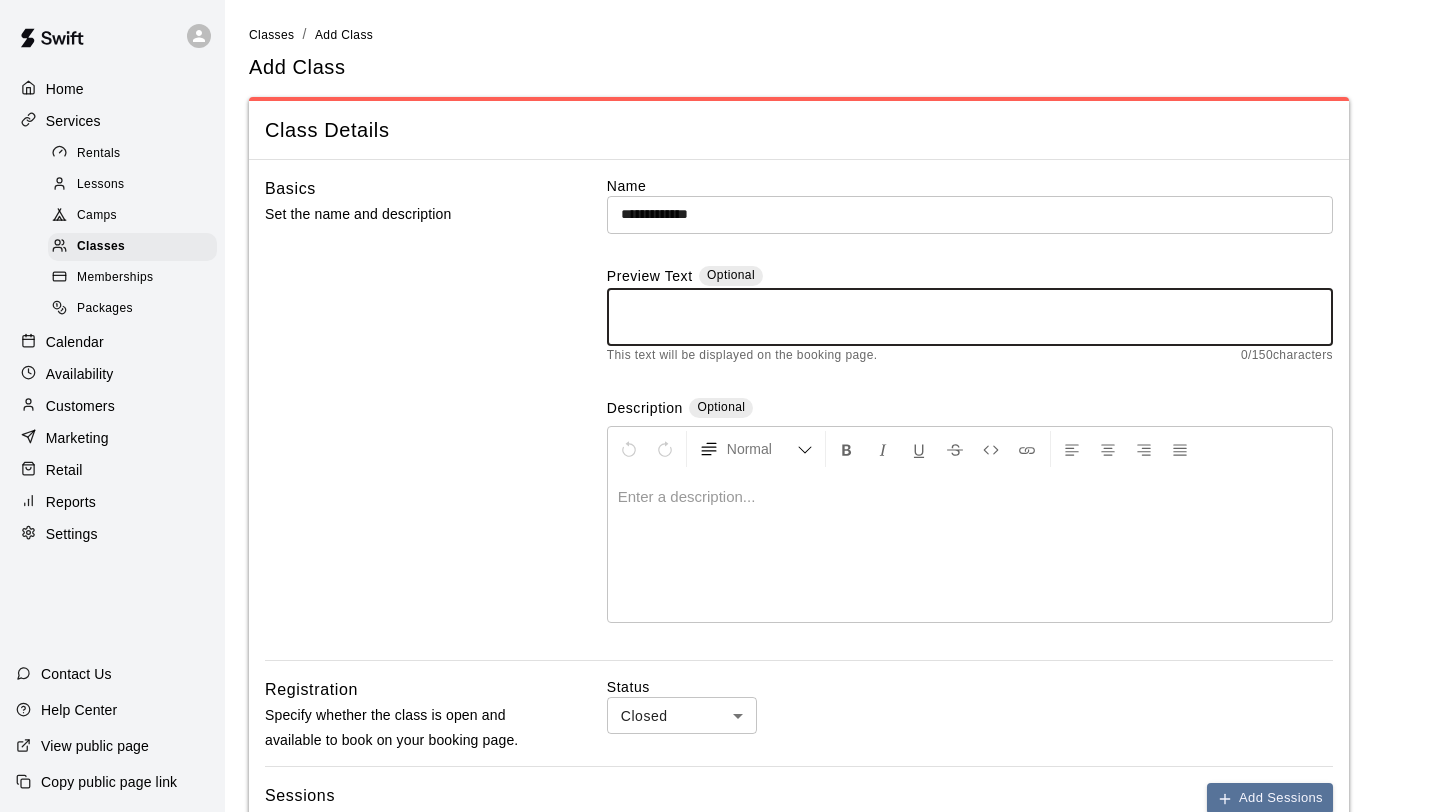 click at bounding box center [970, 317] 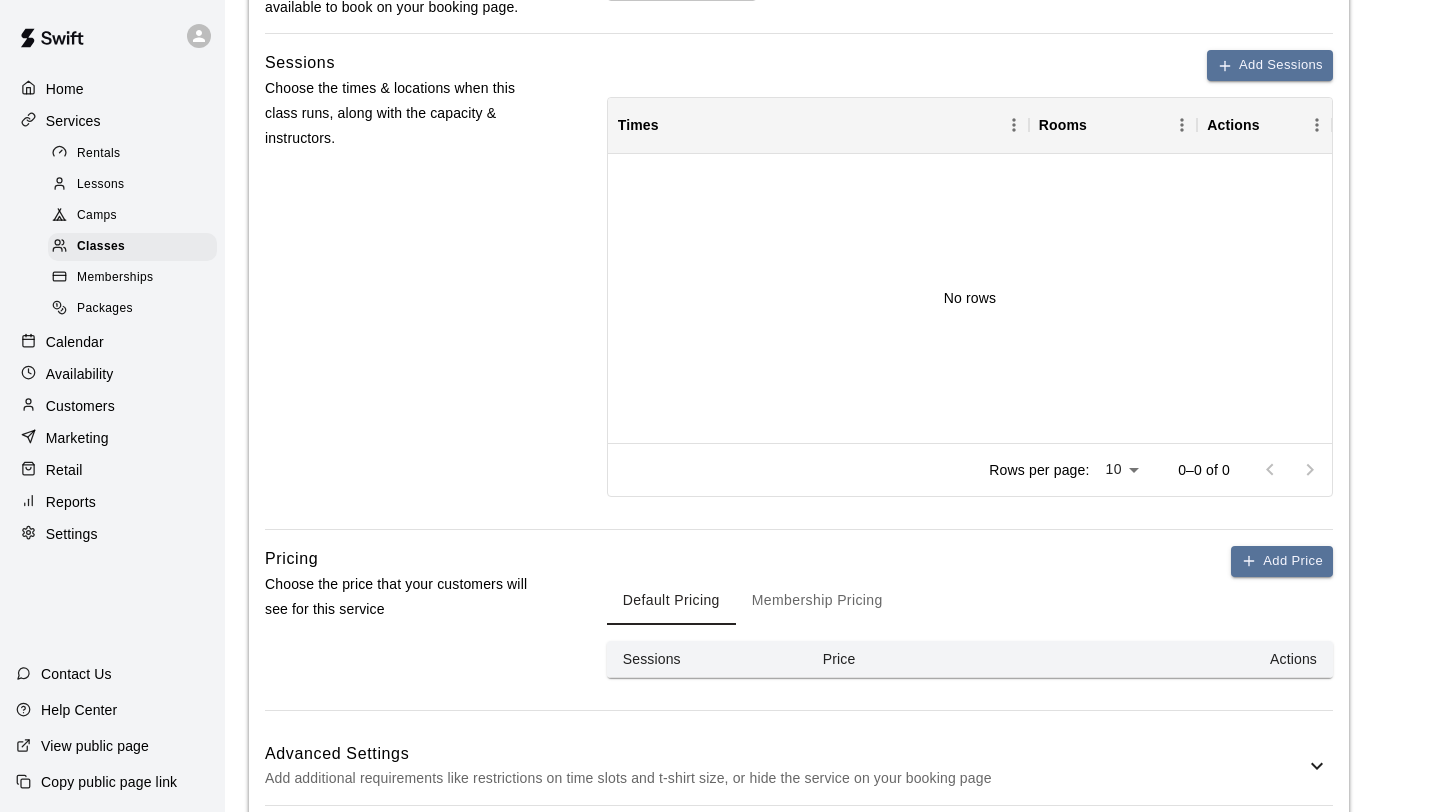 scroll, scrollTop: 836, scrollLeft: 0, axis: vertical 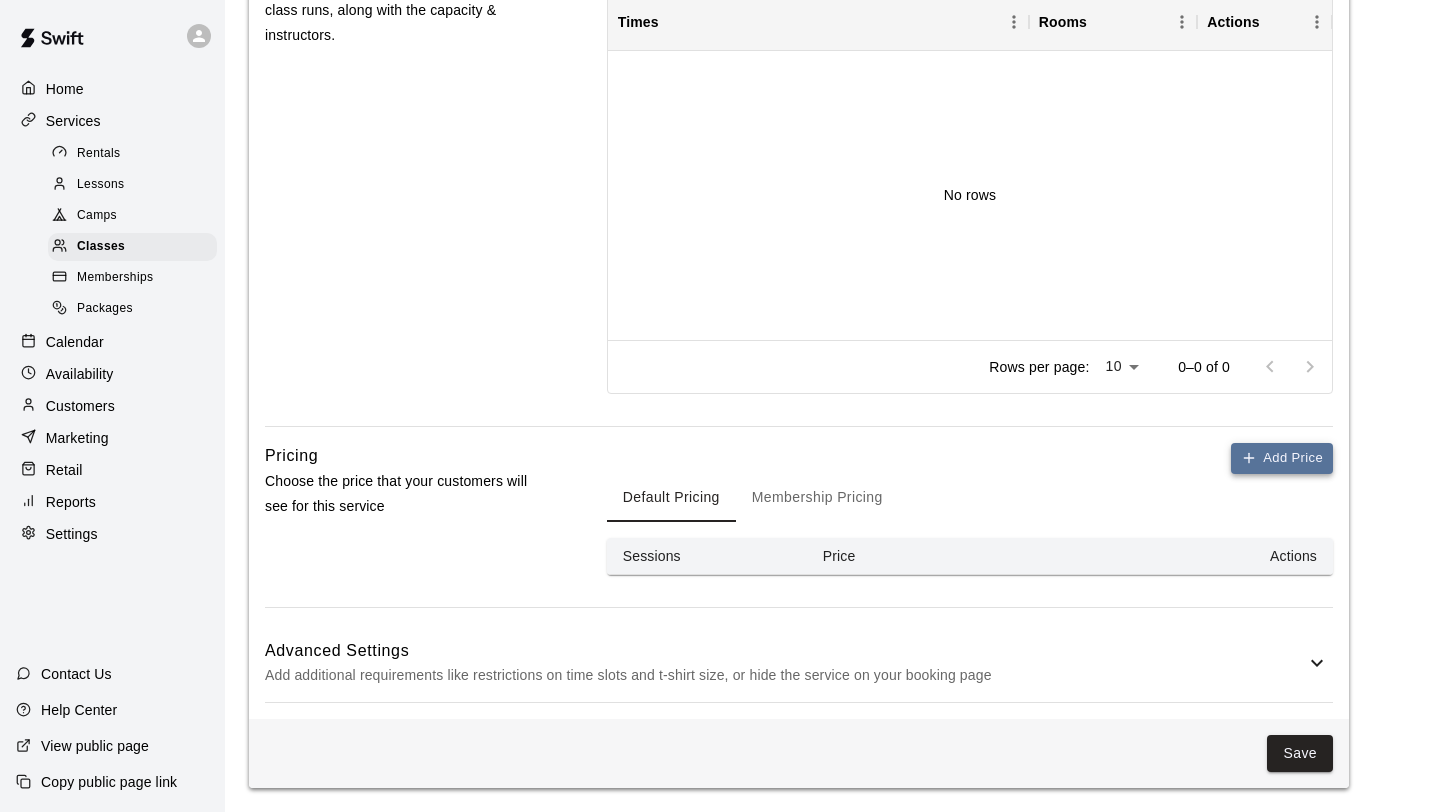 type on "**********" 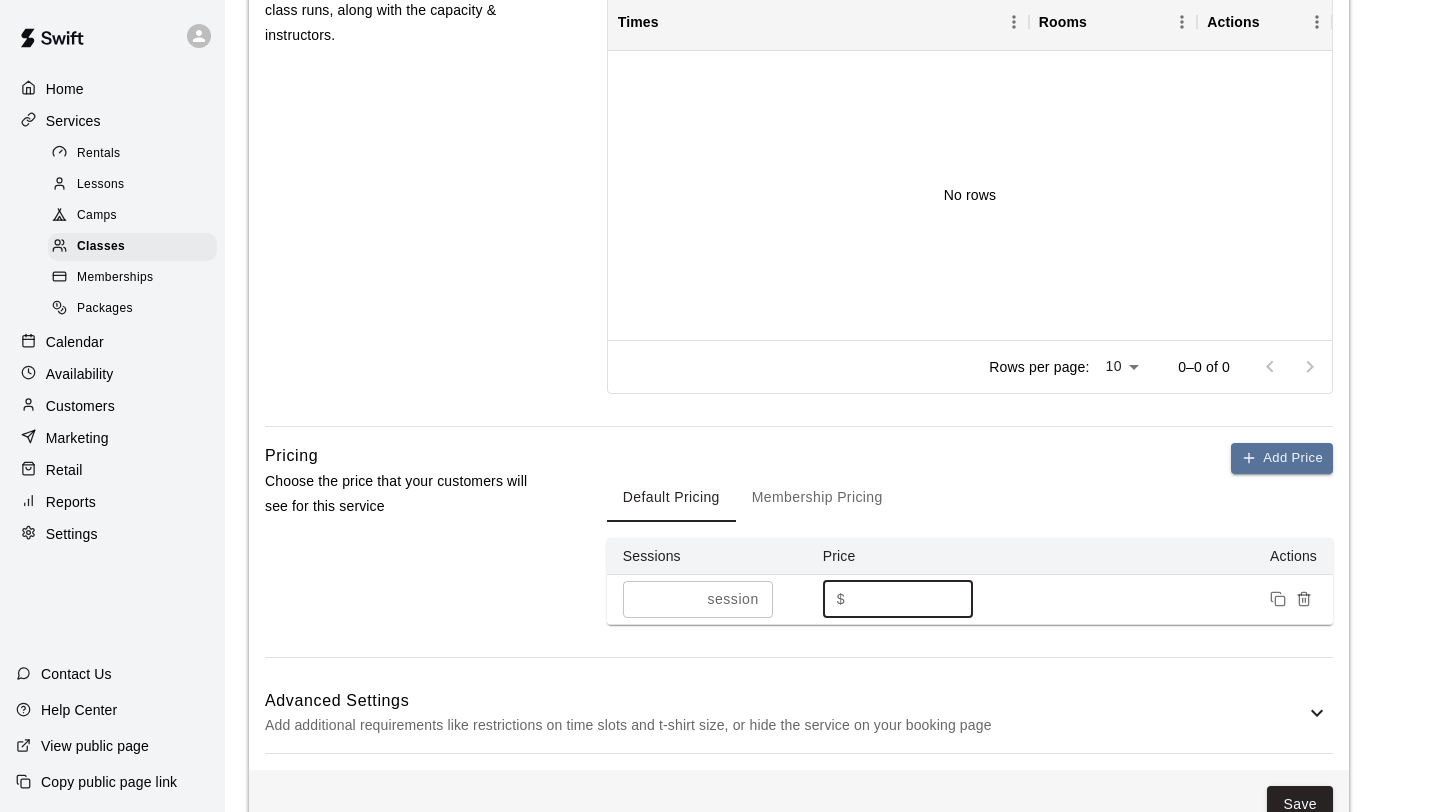 click on "*" at bounding box center [913, 599] 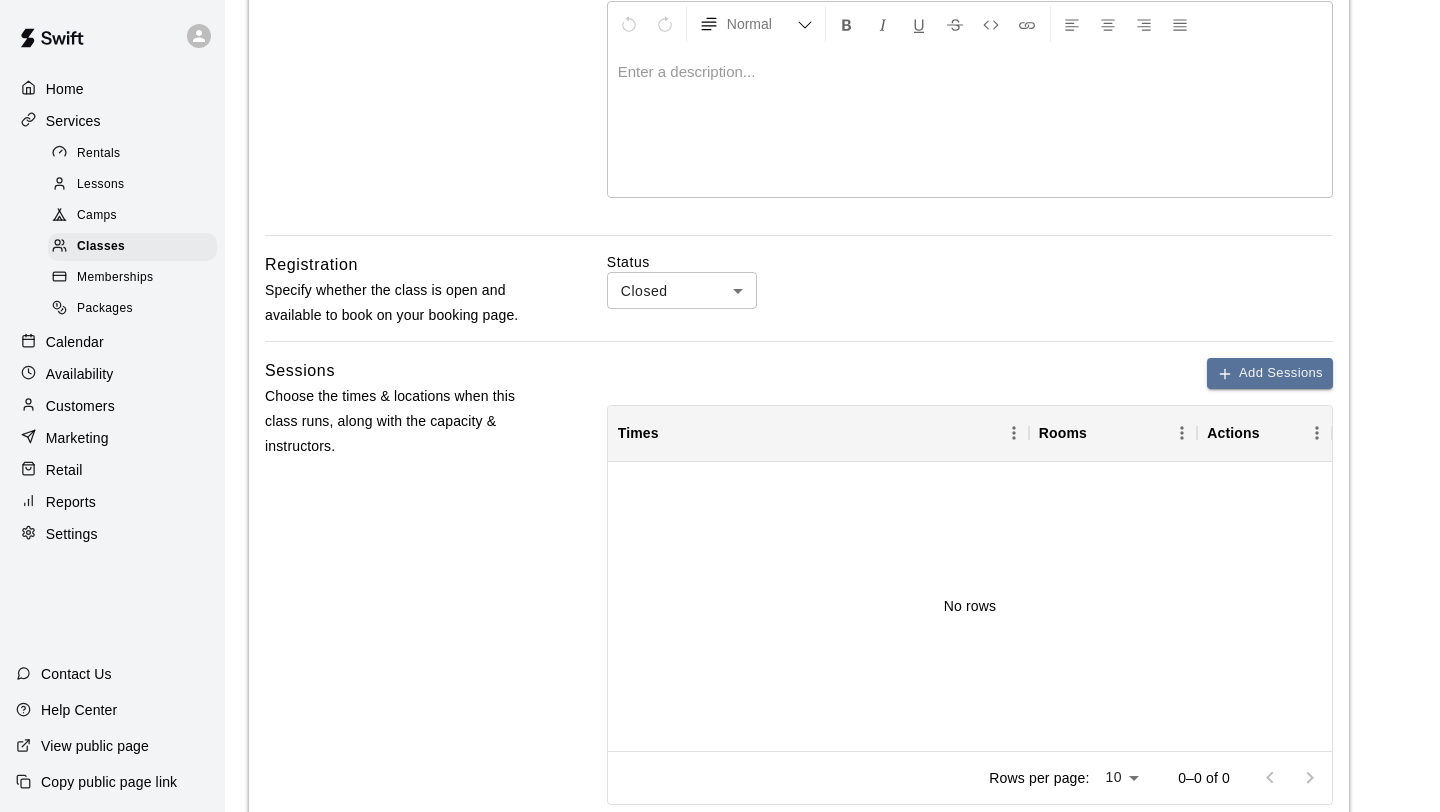 scroll, scrollTop: 450, scrollLeft: 0, axis: vertical 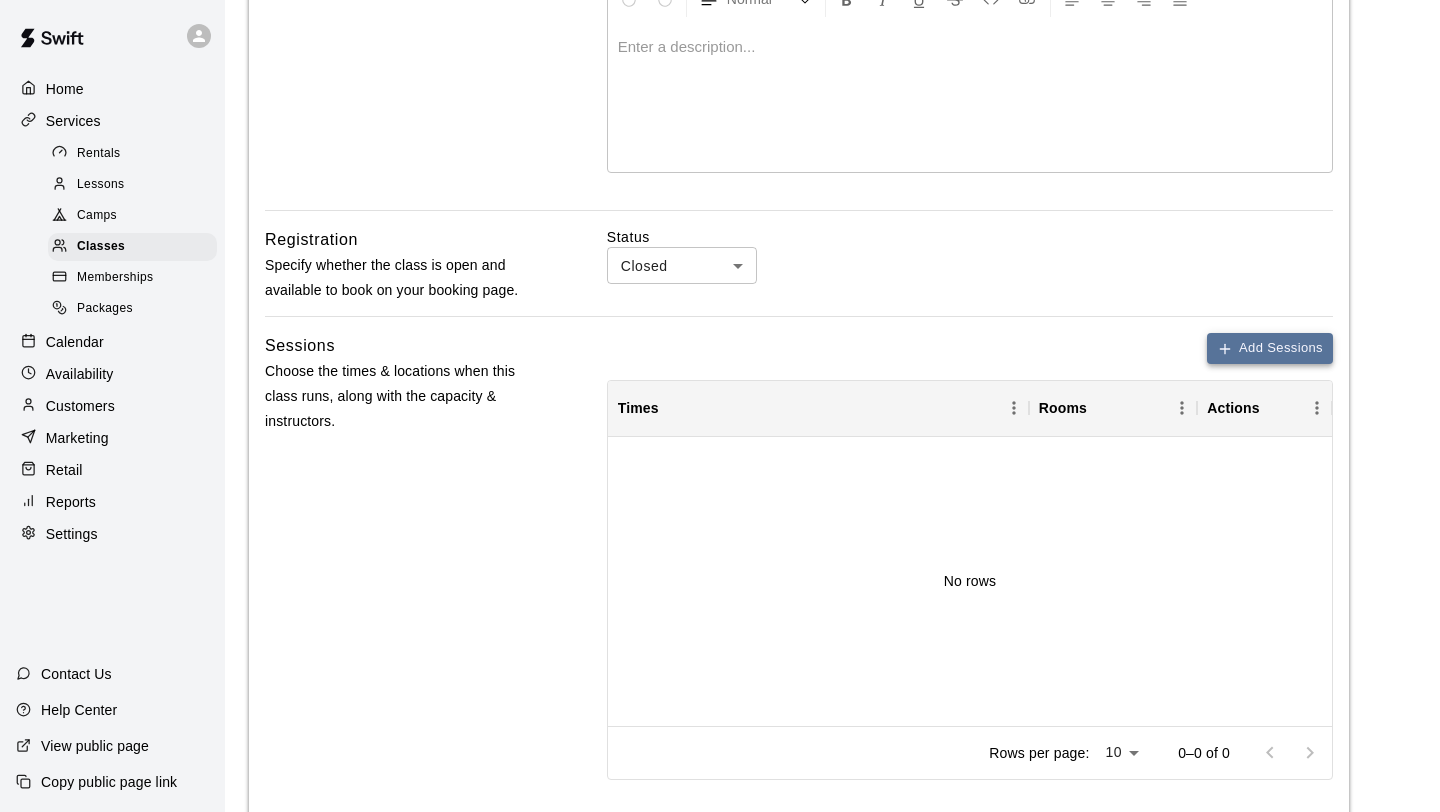 type on "**" 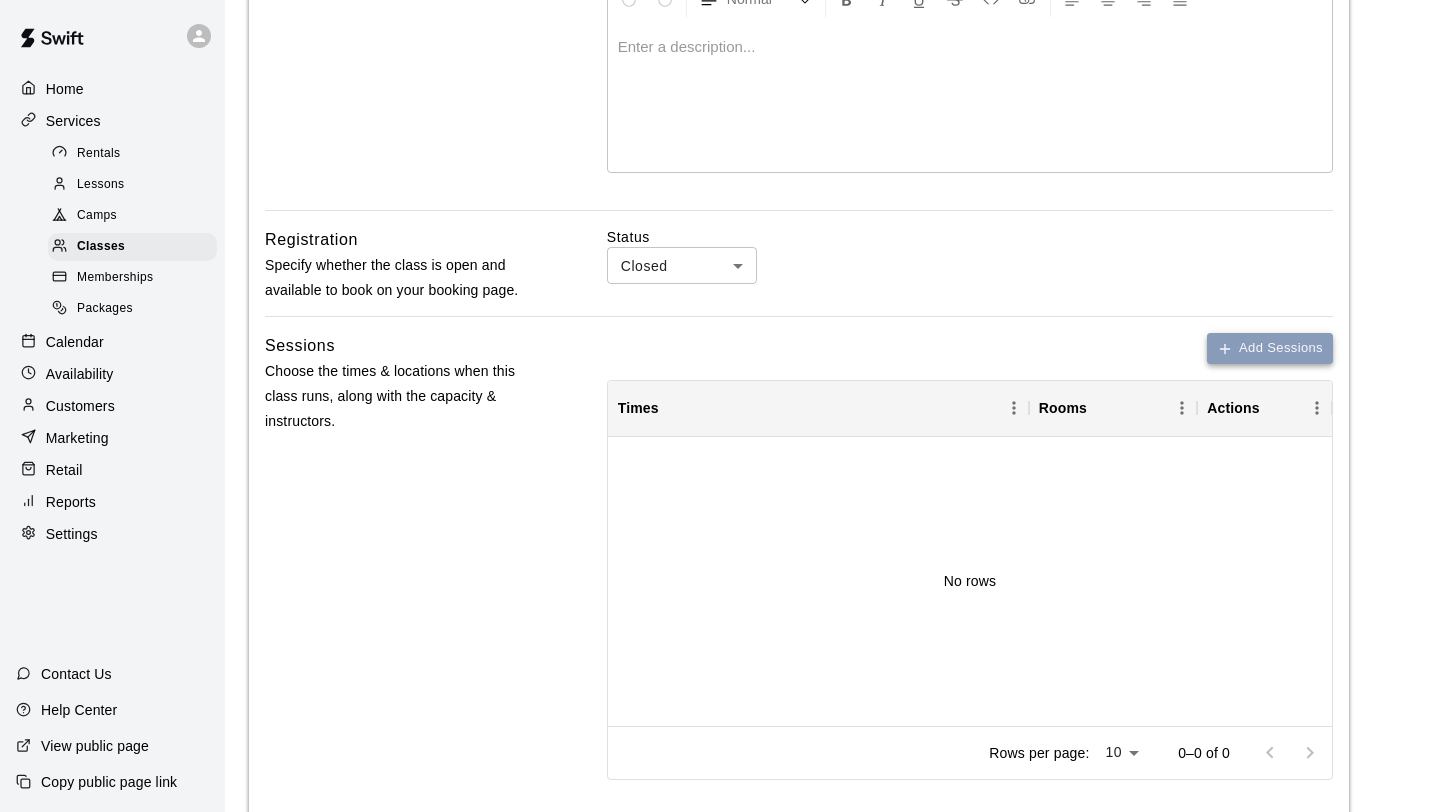 click on "Add Sessions" at bounding box center (1270, 348) 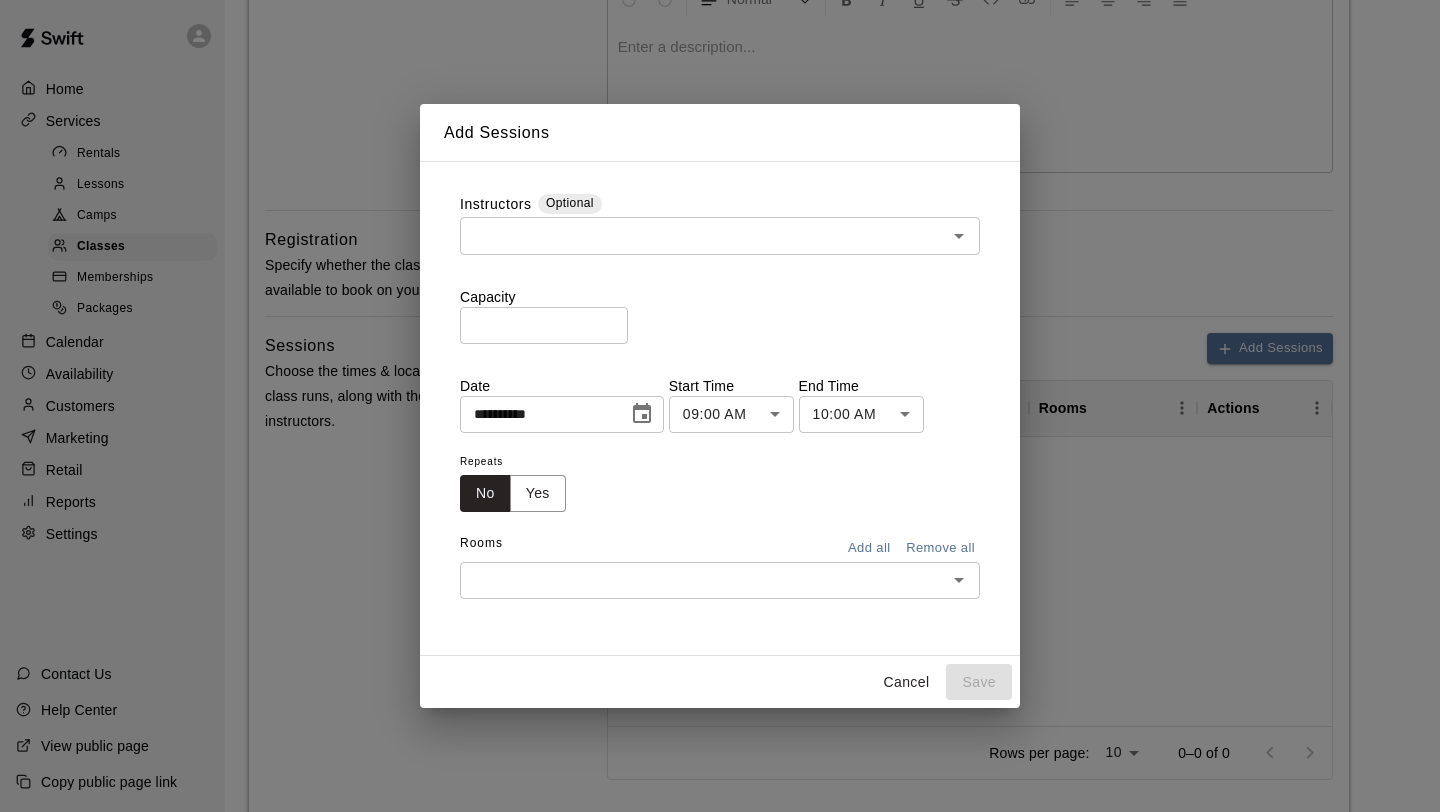 click 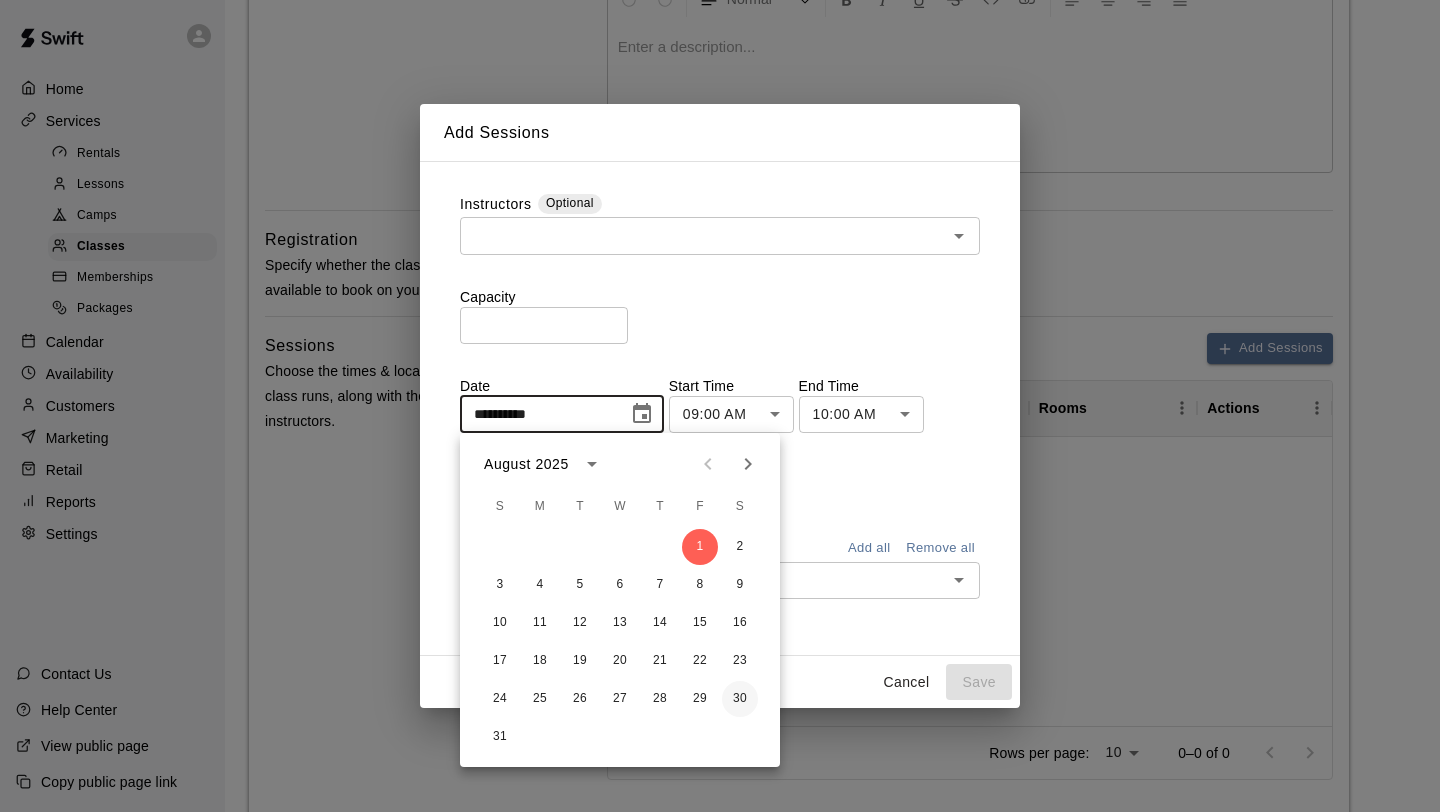 click on "30" at bounding box center (740, 699) 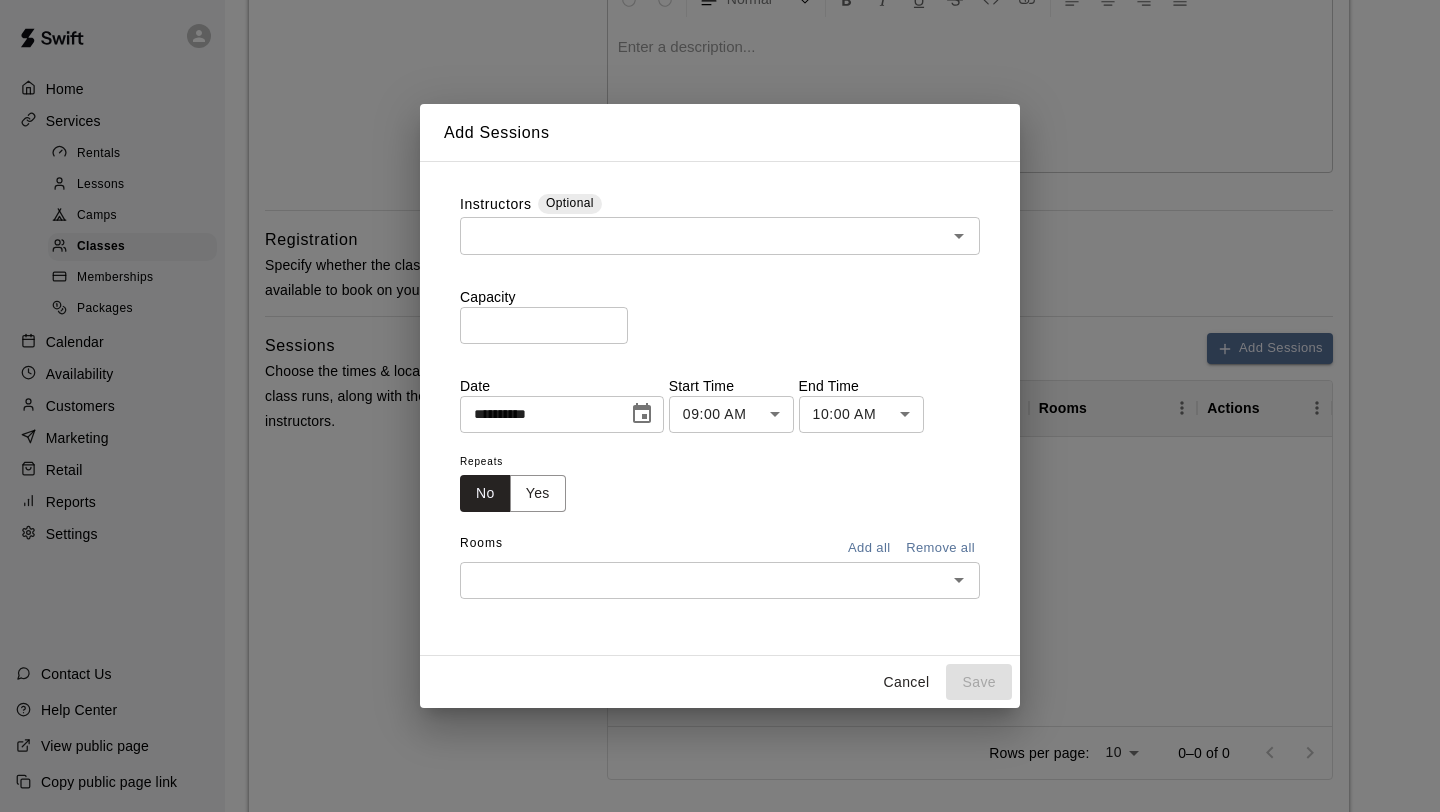 click on "**********" at bounding box center [720, 399] 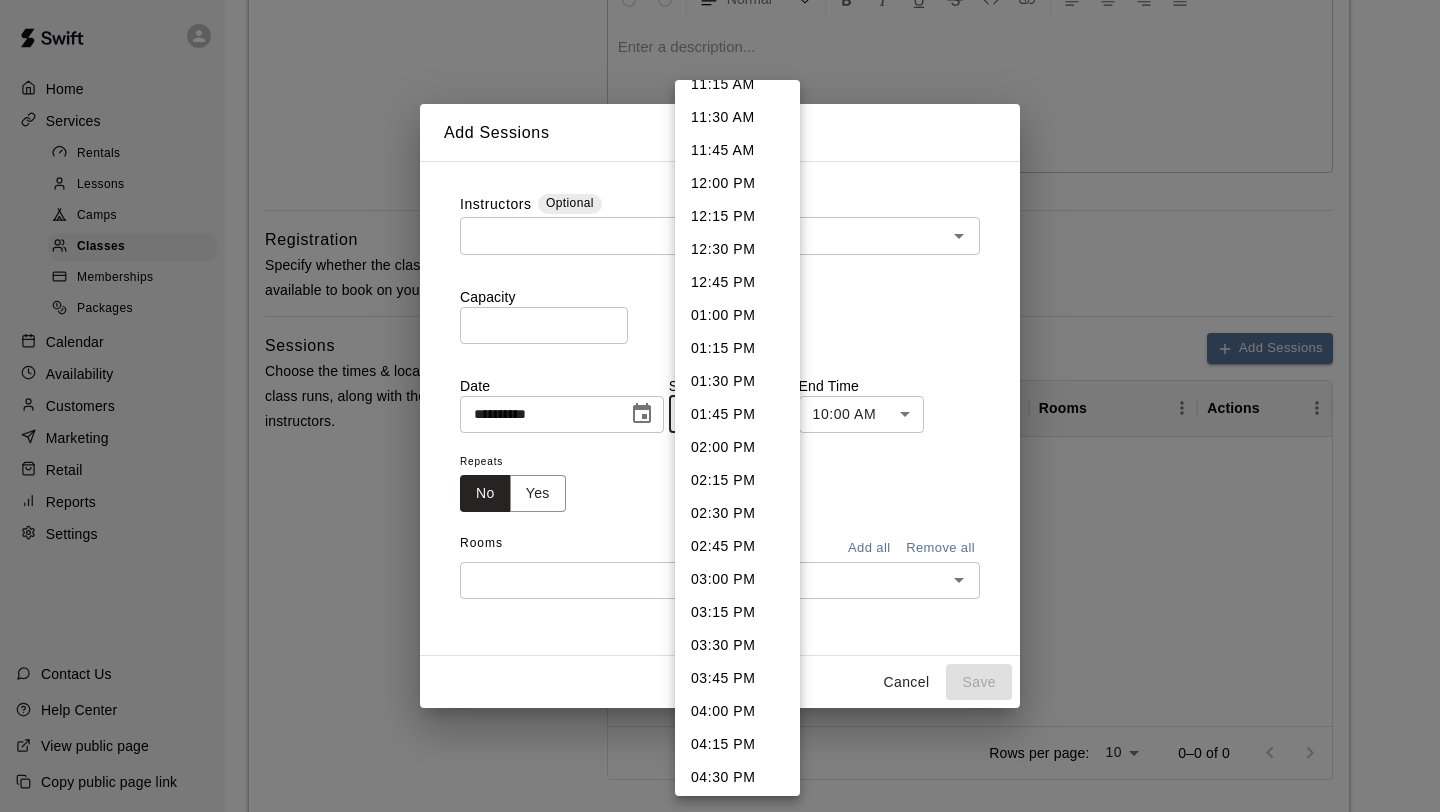 scroll, scrollTop: 1511, scrollLeft: 0, axis: vertical 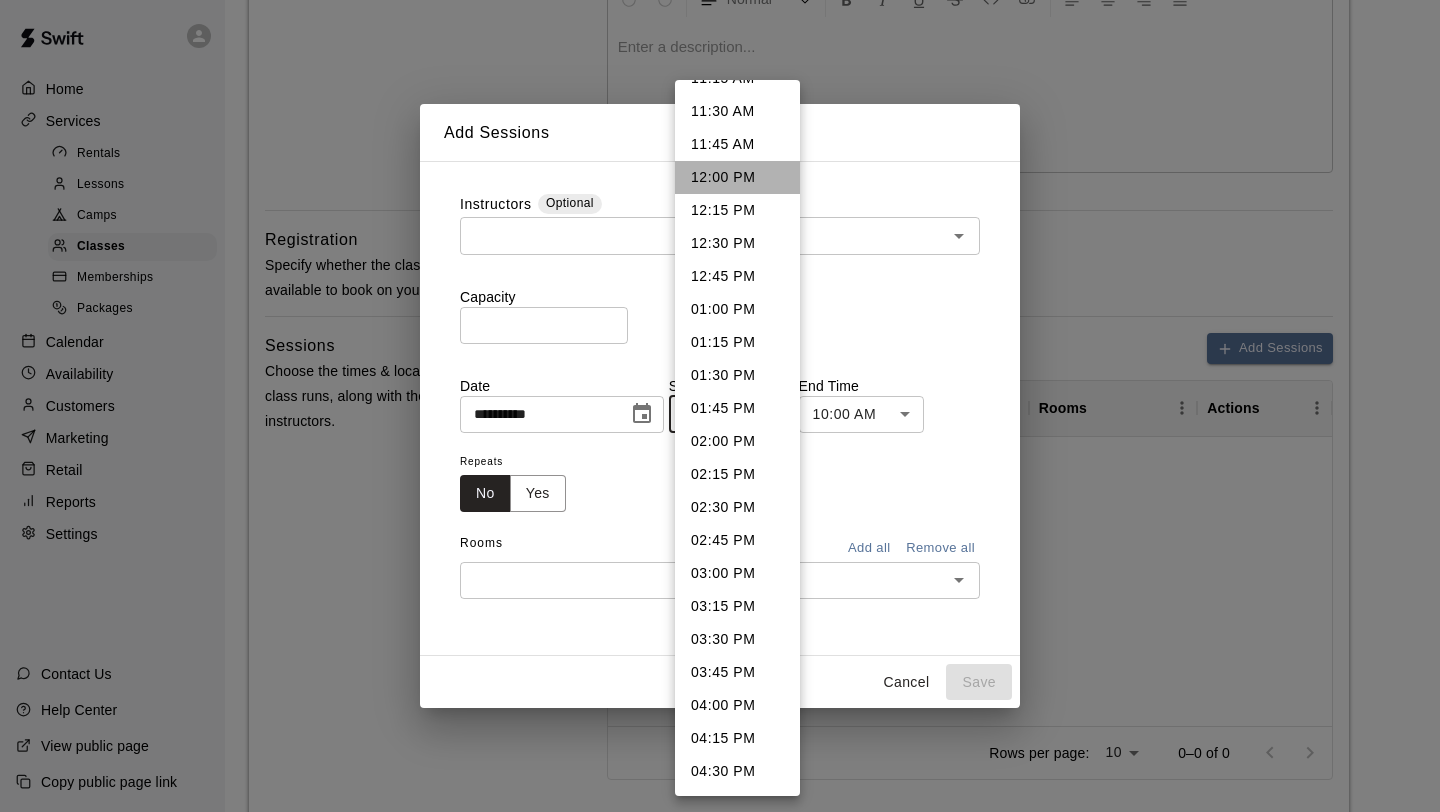 click on "12:00 PM" at bounding box center (737, 177) 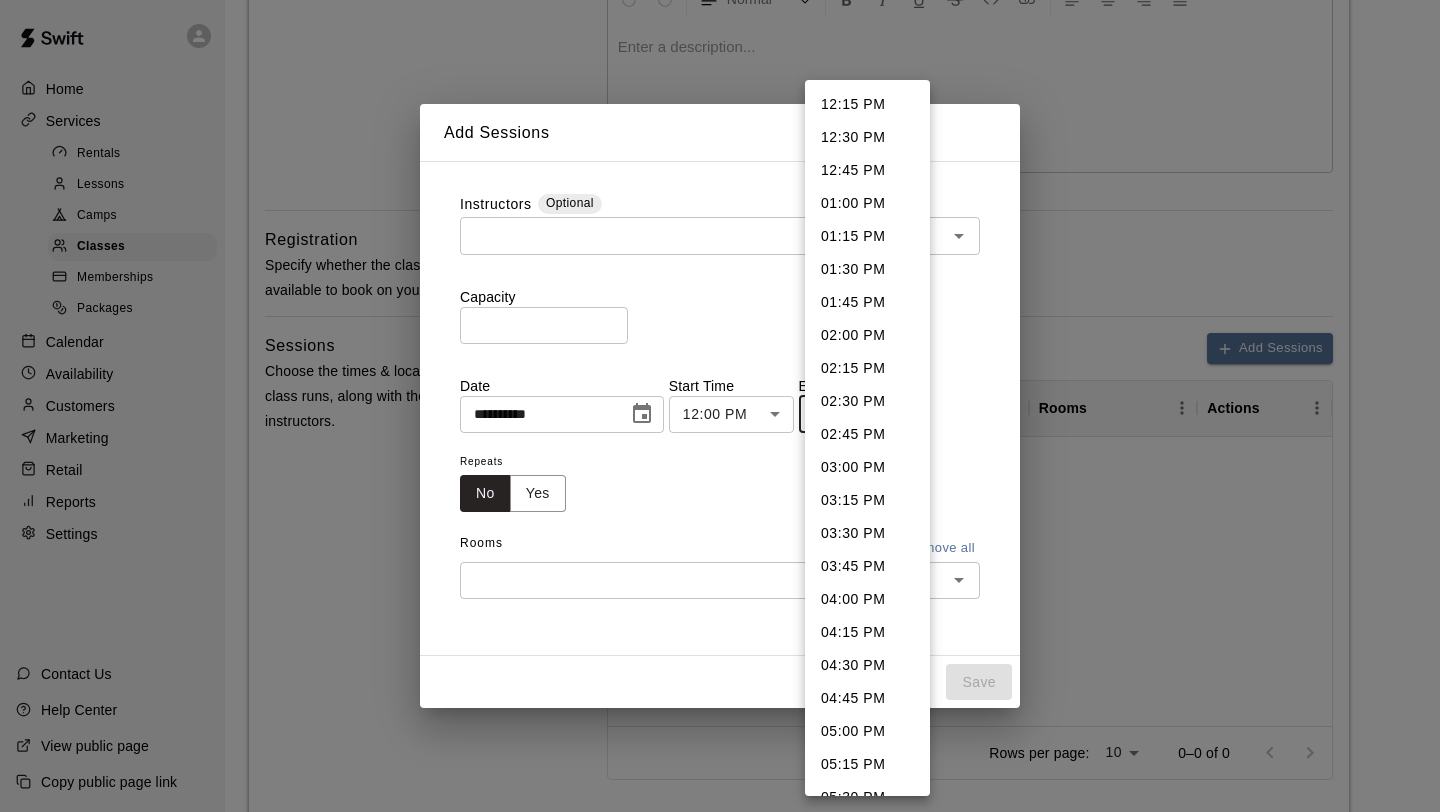 click on "**********" at bounding box center [720, 399] 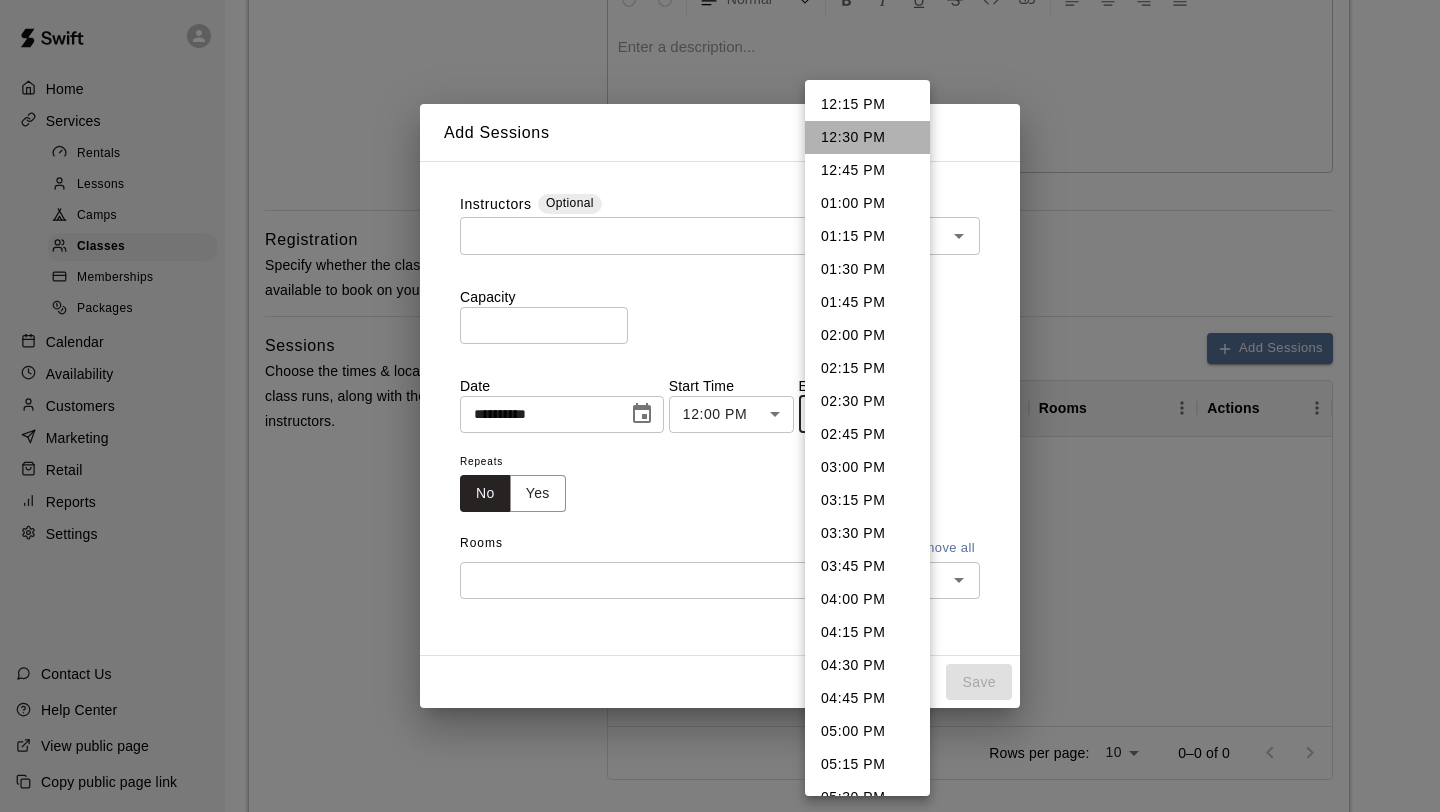 click on "12:30 PM" at bounding box center [867, 137] 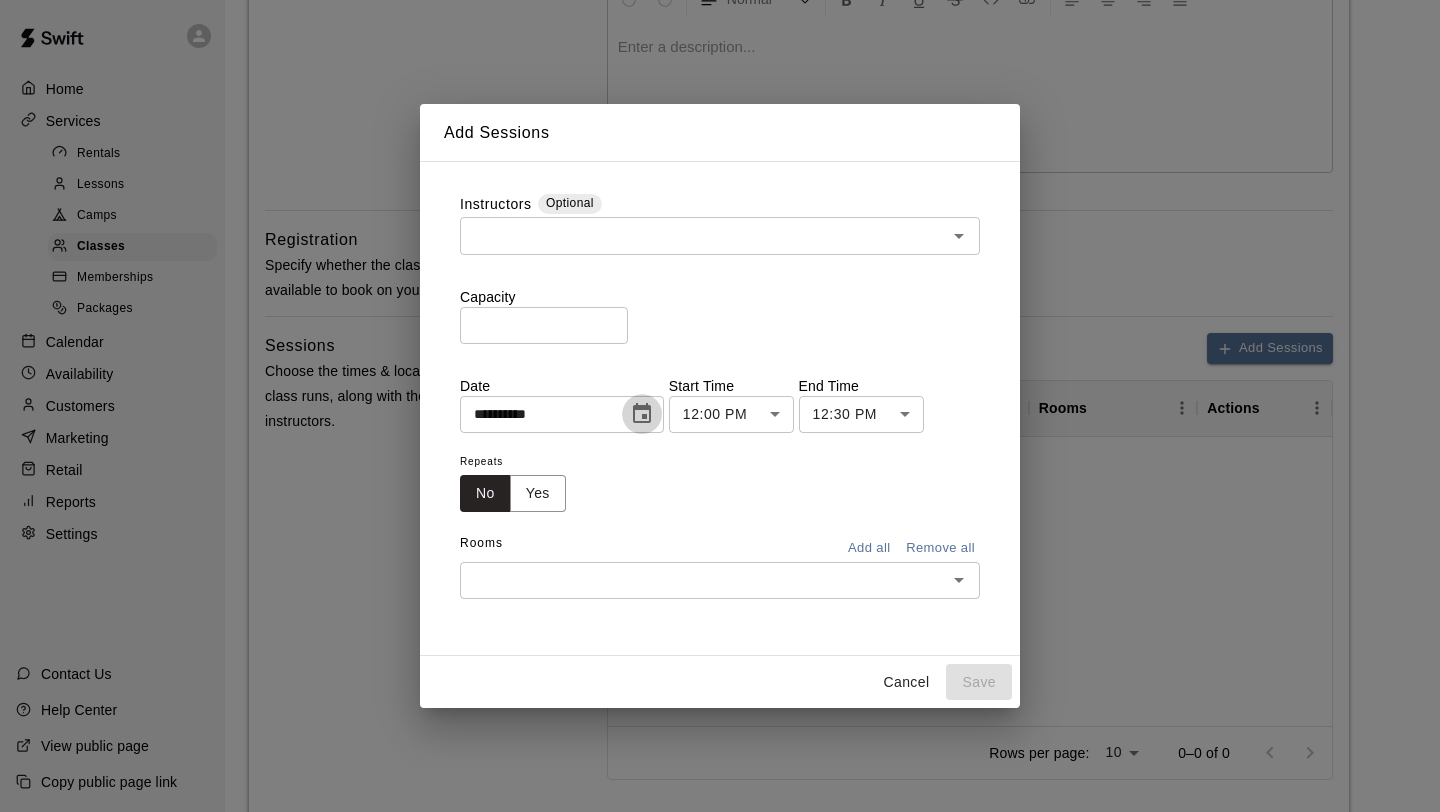 click 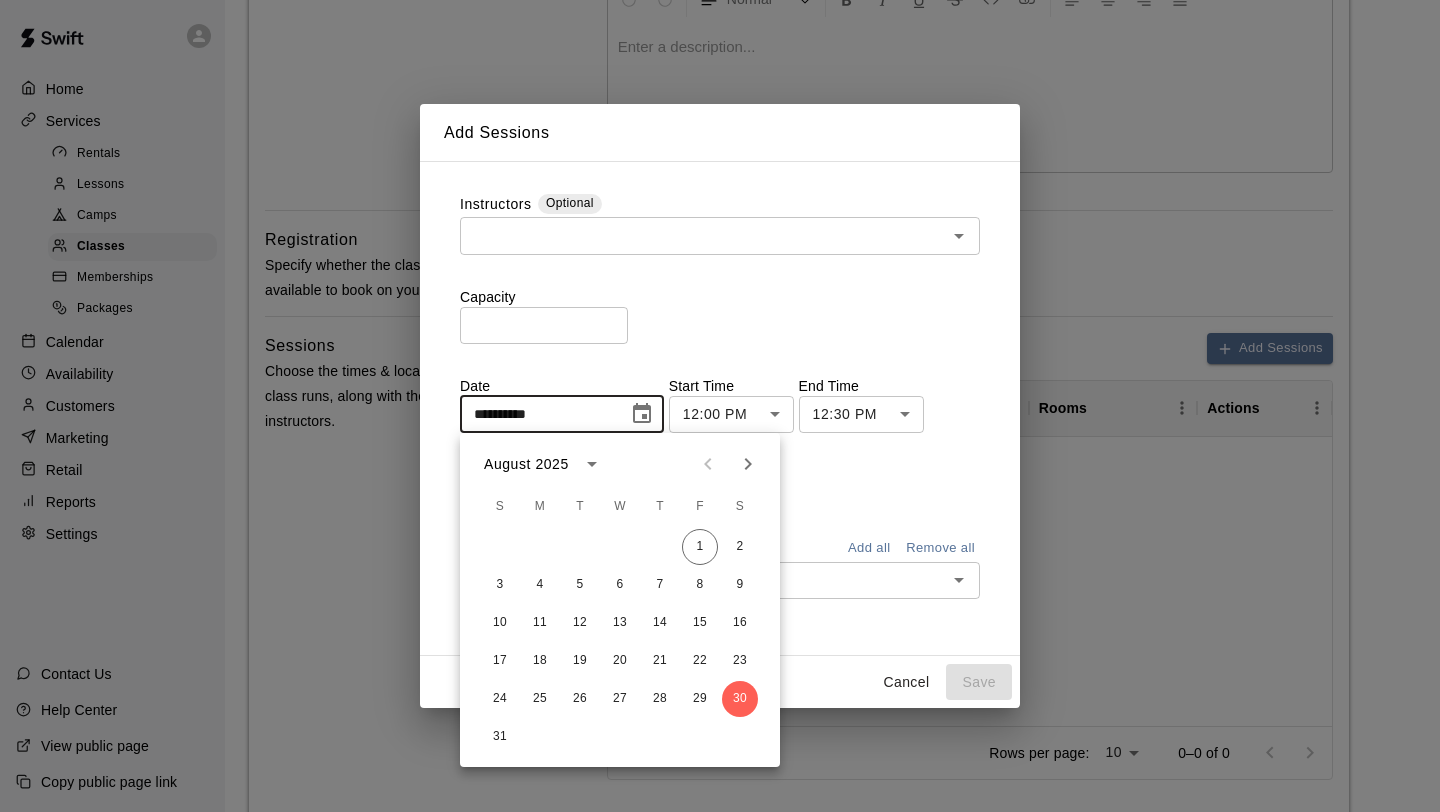 click 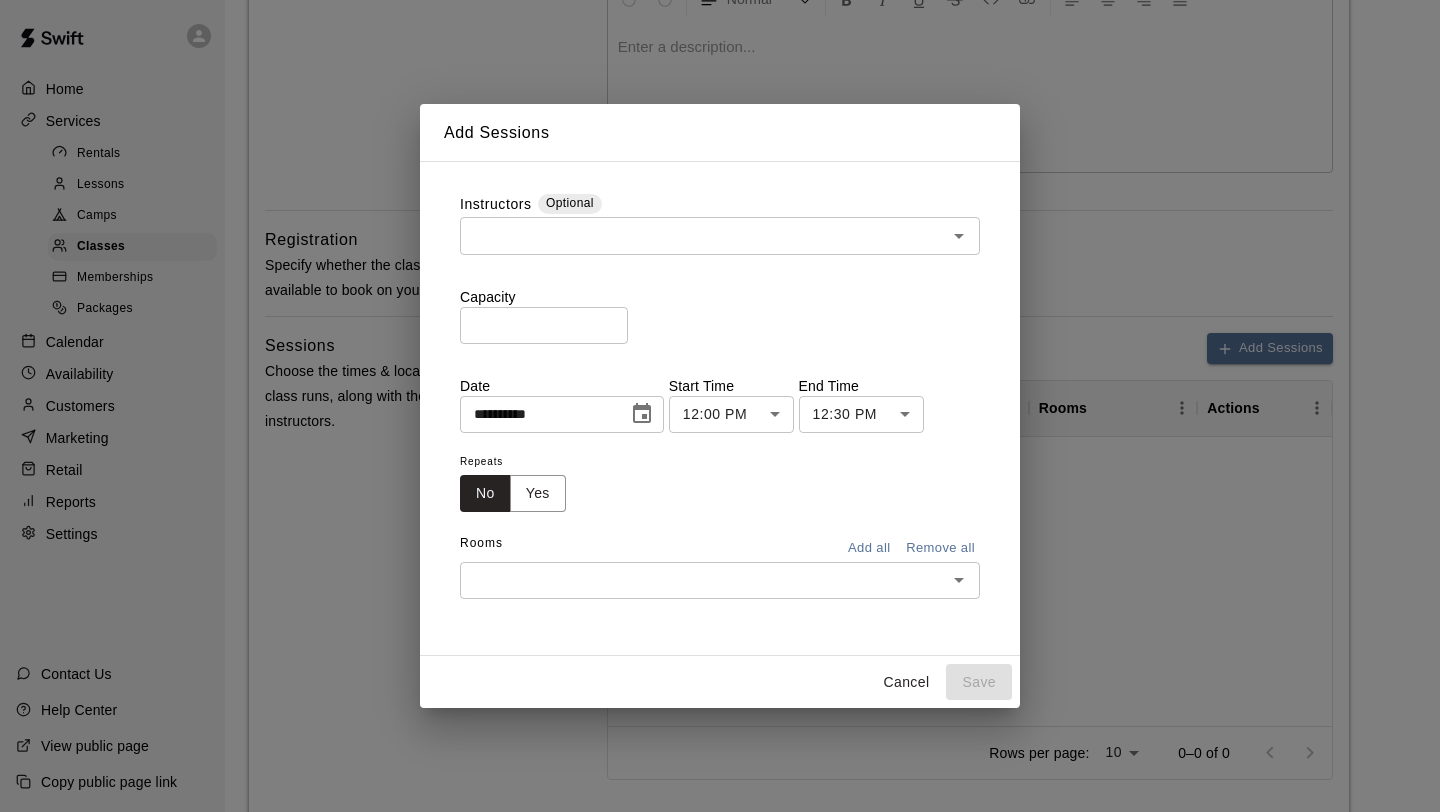 click at bounding box center [703, 235] 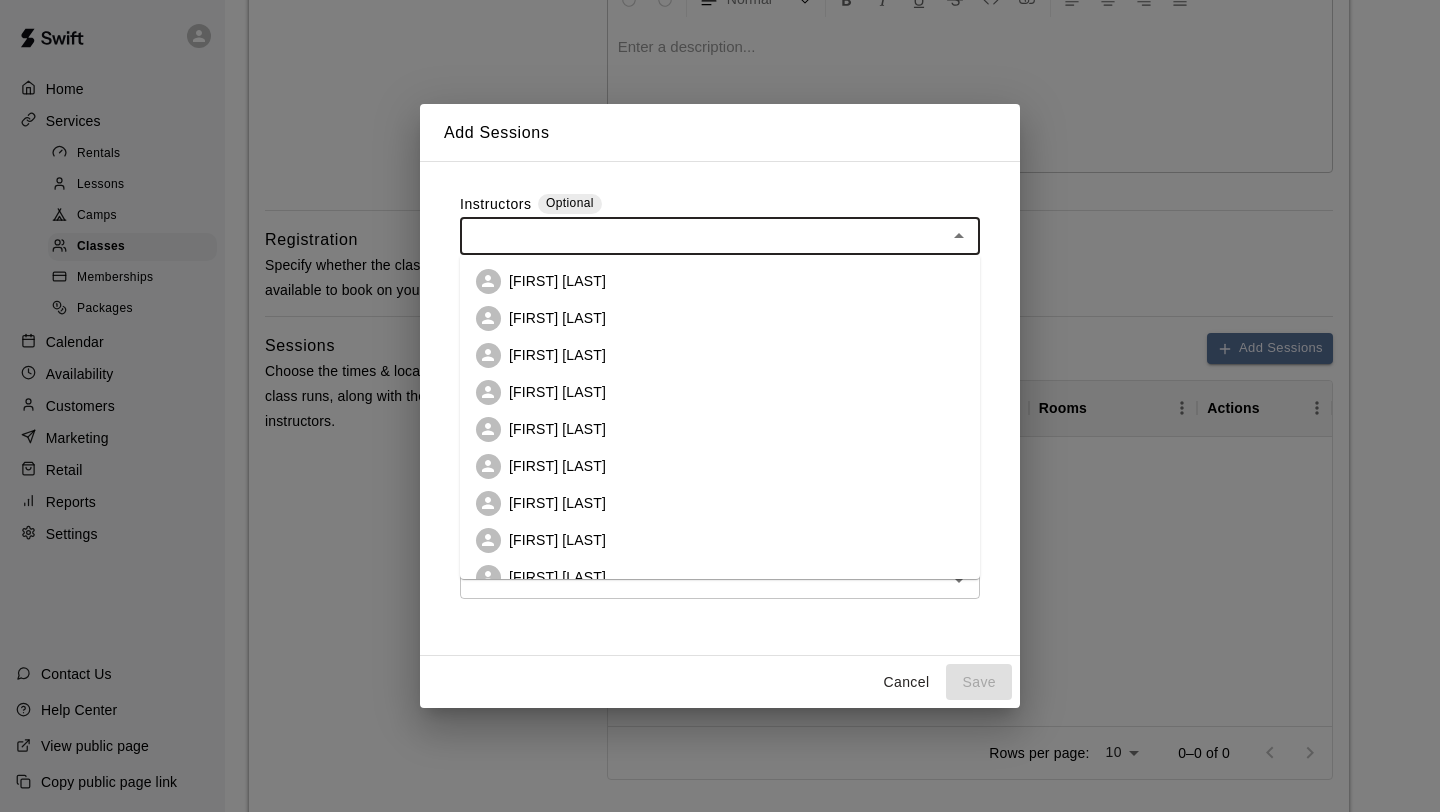 click on "[FIRST] [LAST]" at bounding box center [557, 355] 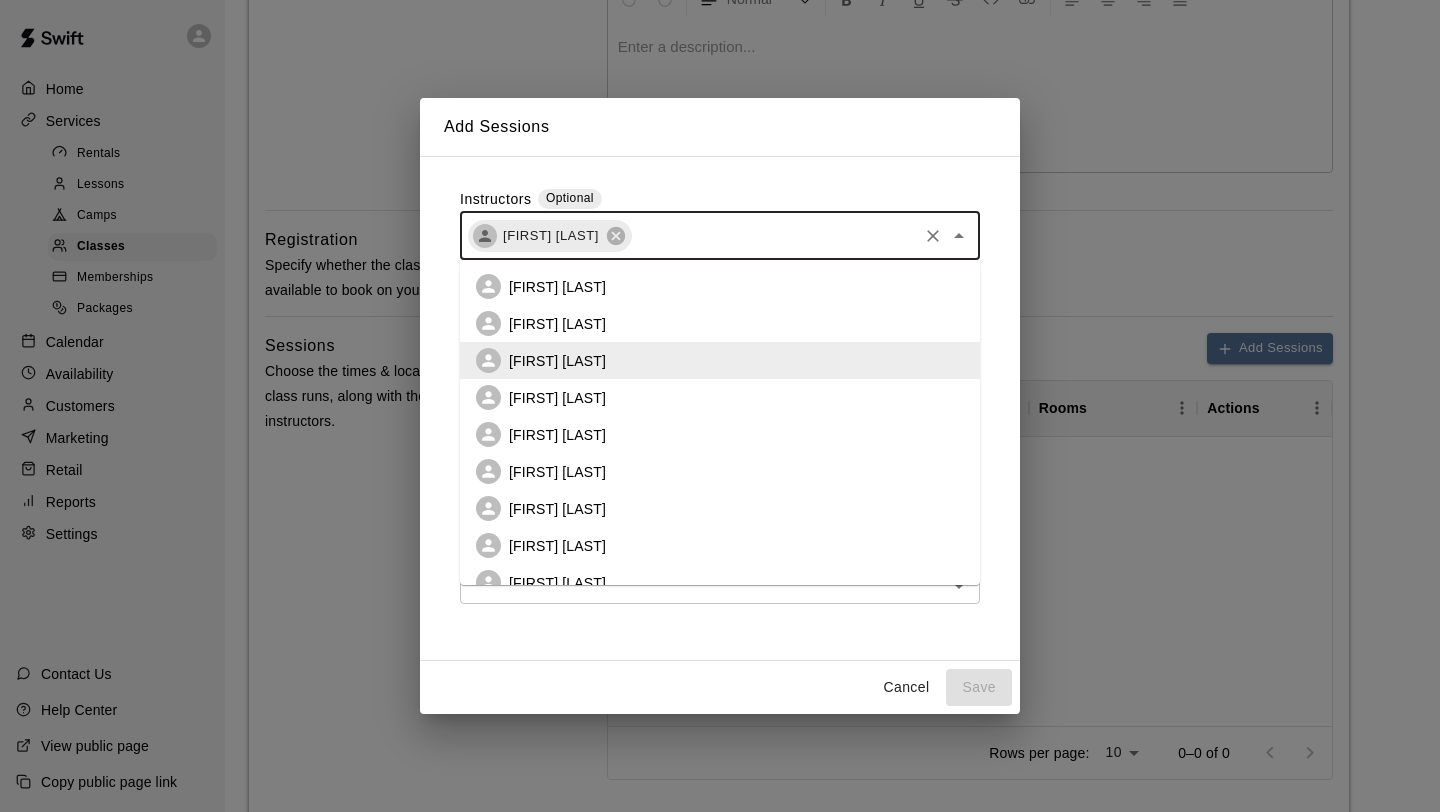 click at bounding box center (774, 235) 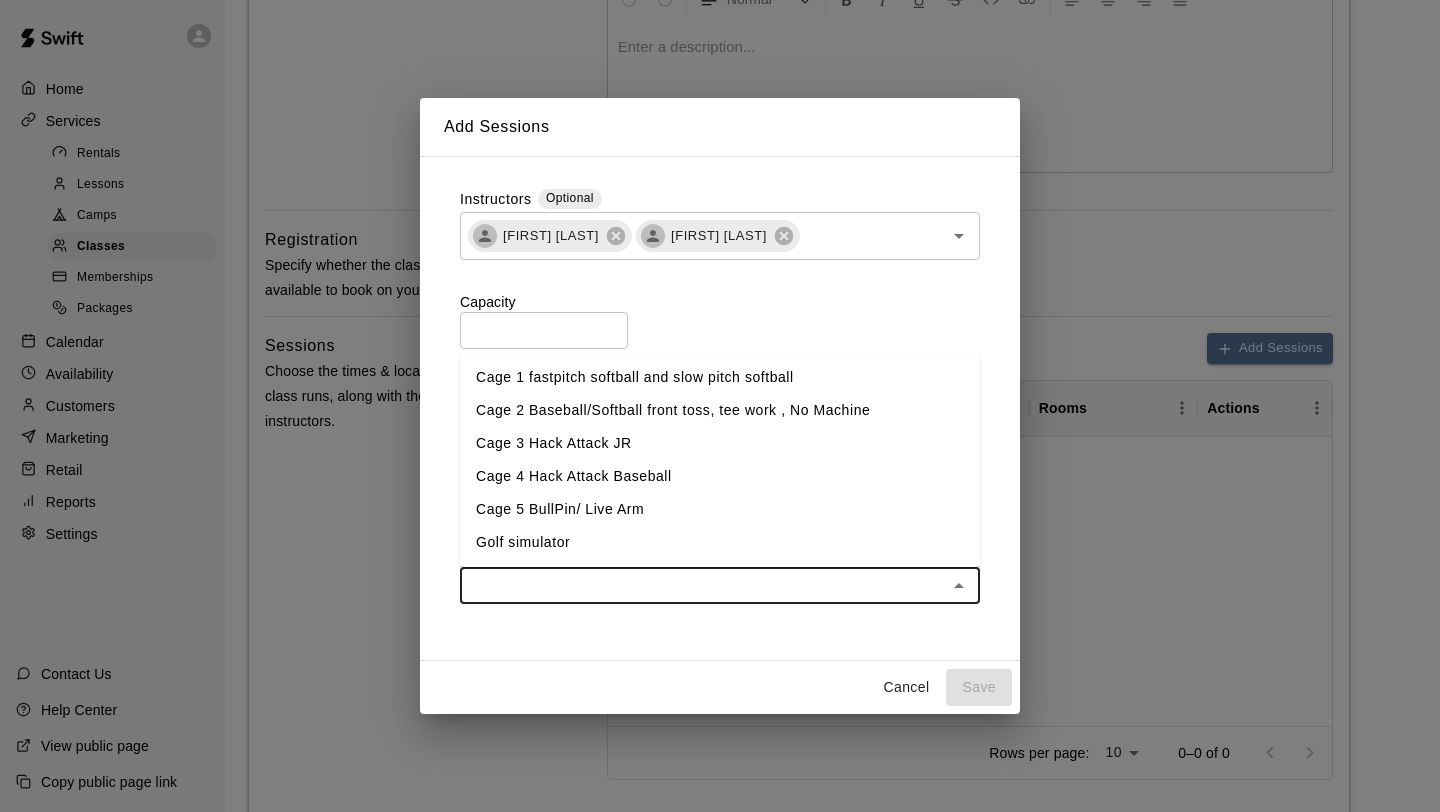 click at bounding box center [703, 585] 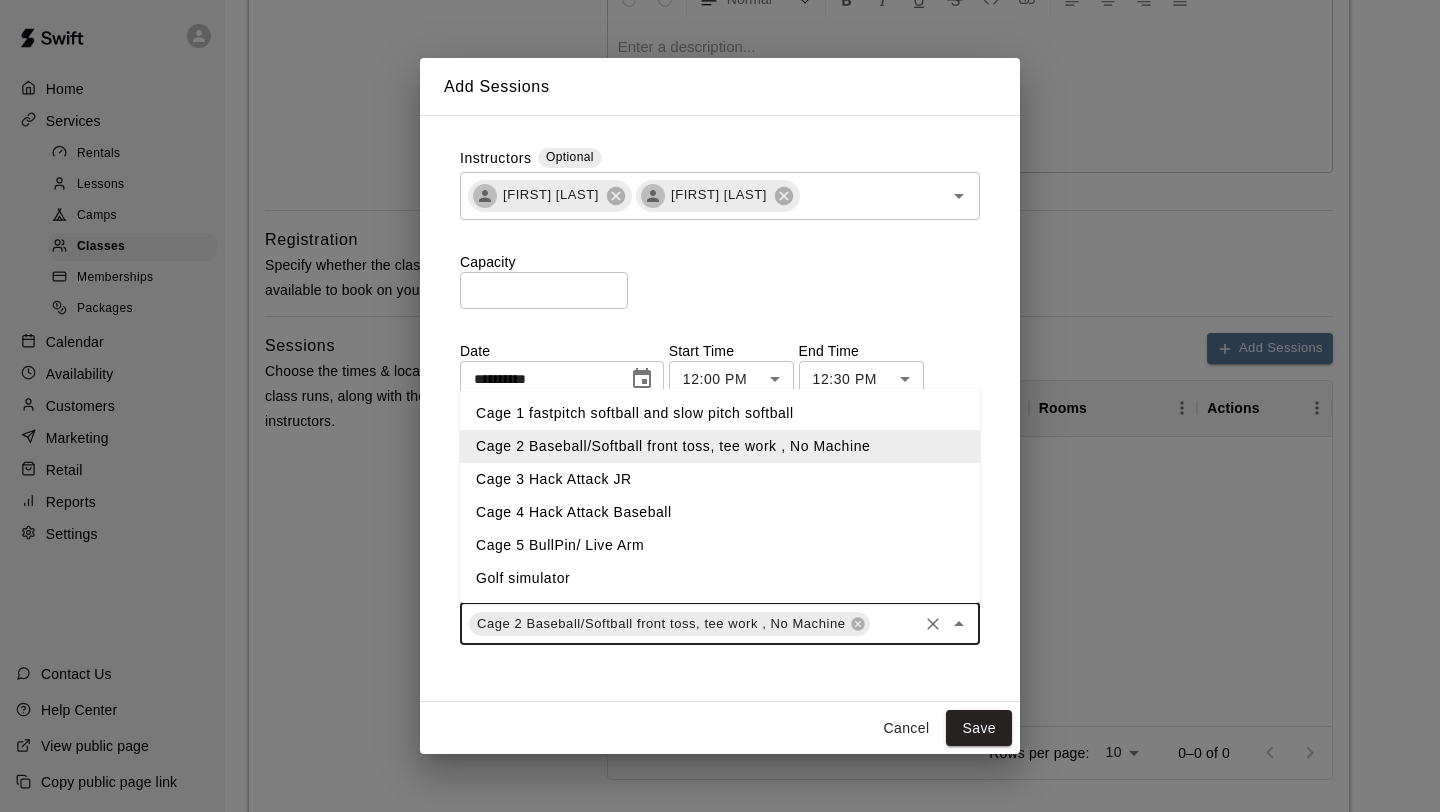 click at bounding box center (894, 623) 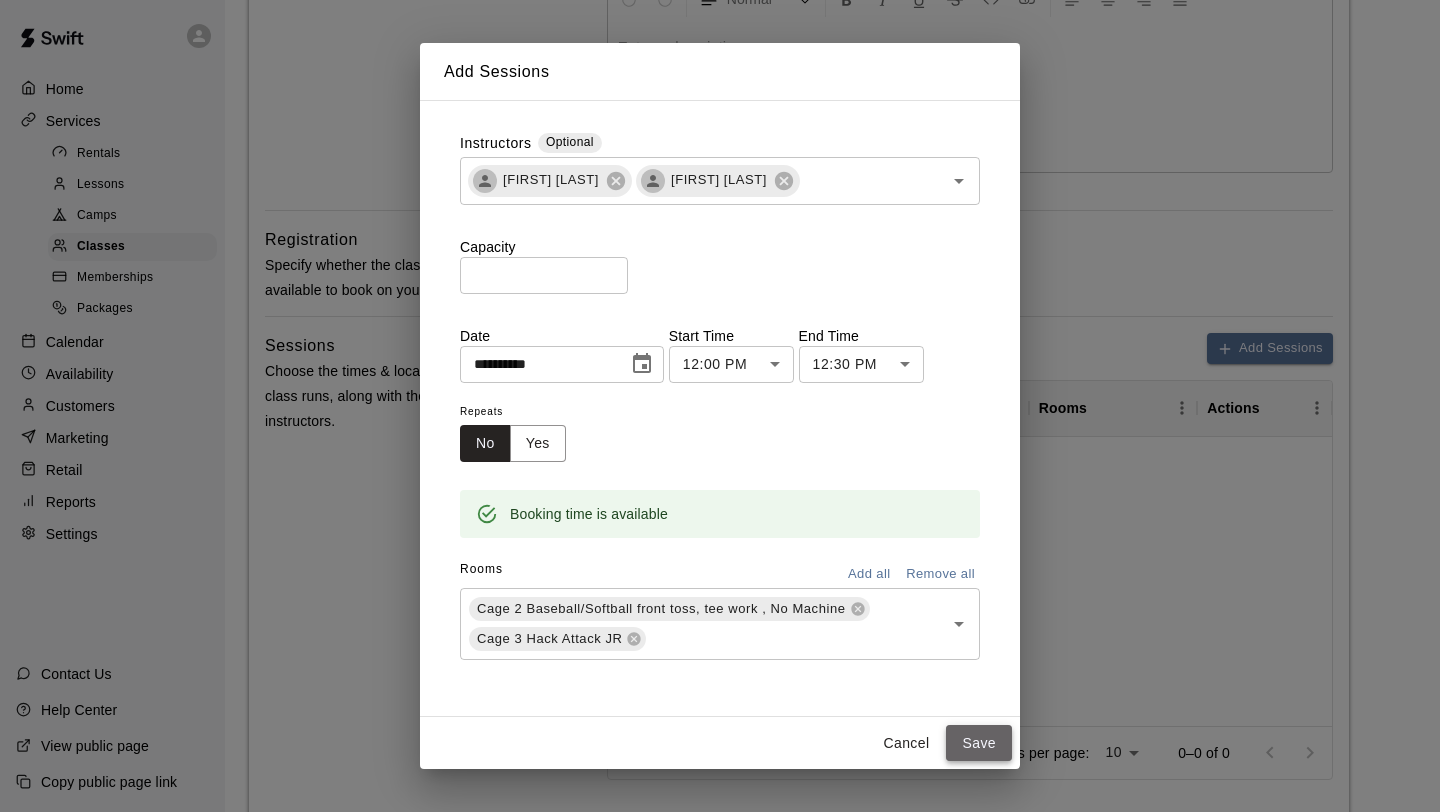 click on "Save" at bounding box center [979, 743] 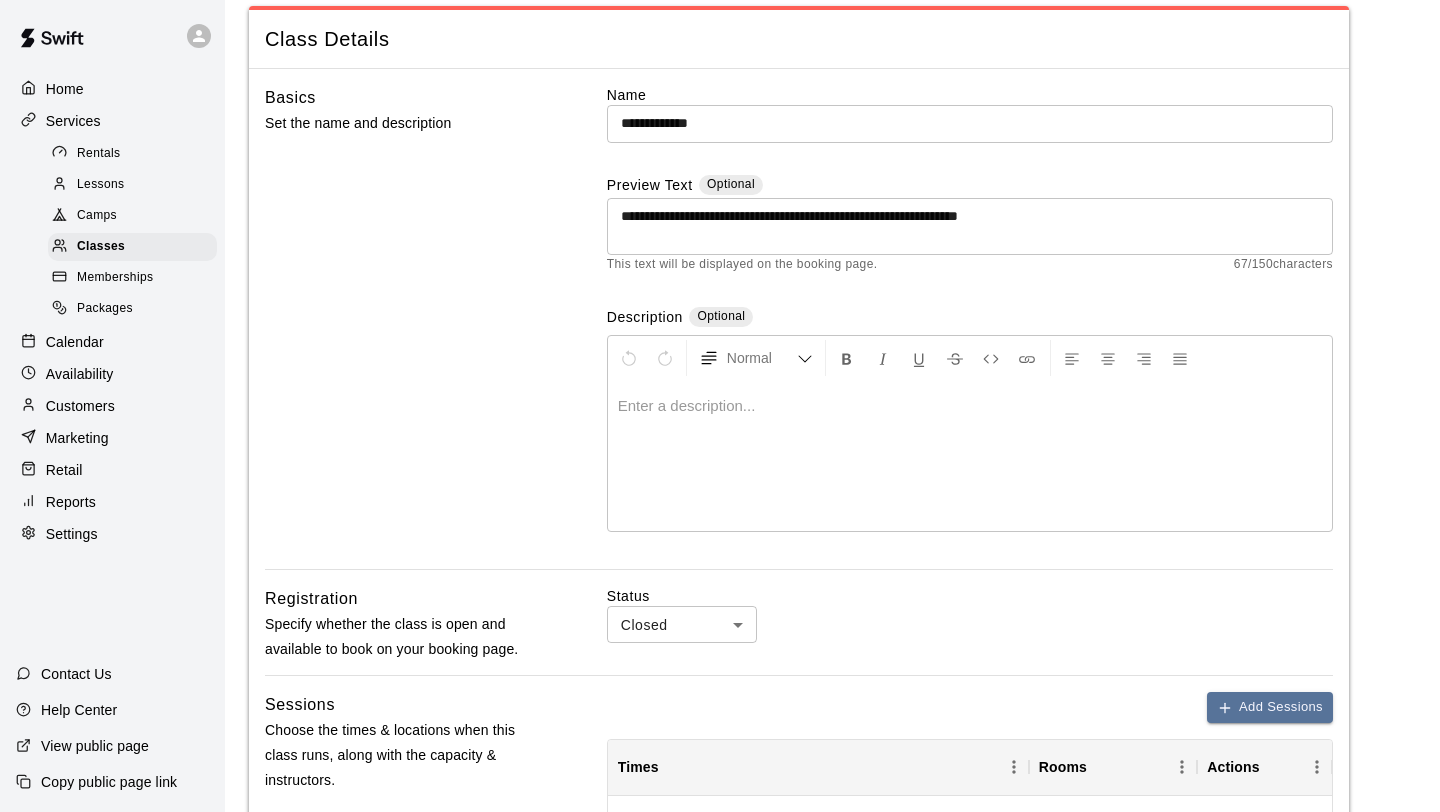 scroll, scrollTop: 0, scrollLeft: 0, axis: both 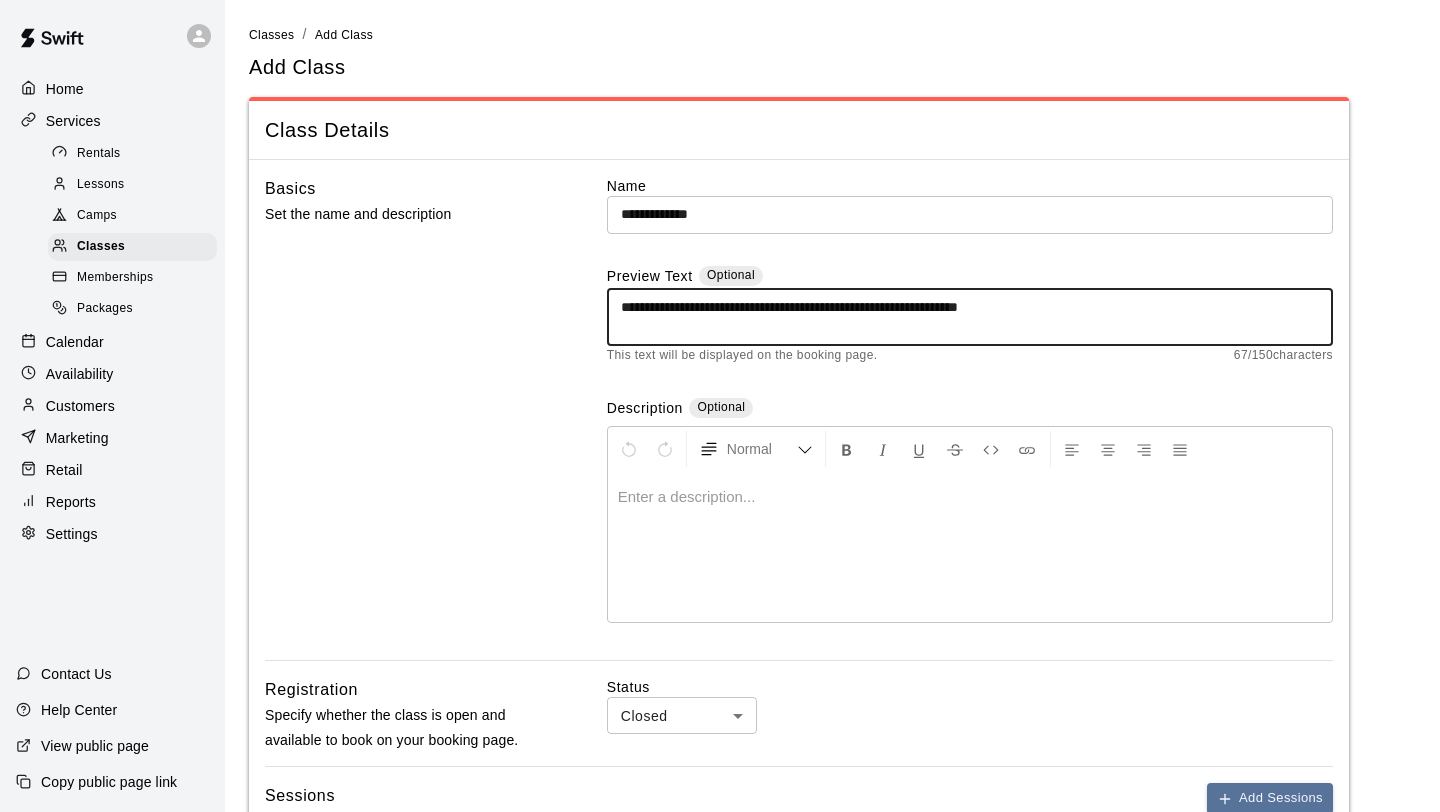 click on "**********" at bounding box center [970, 317] 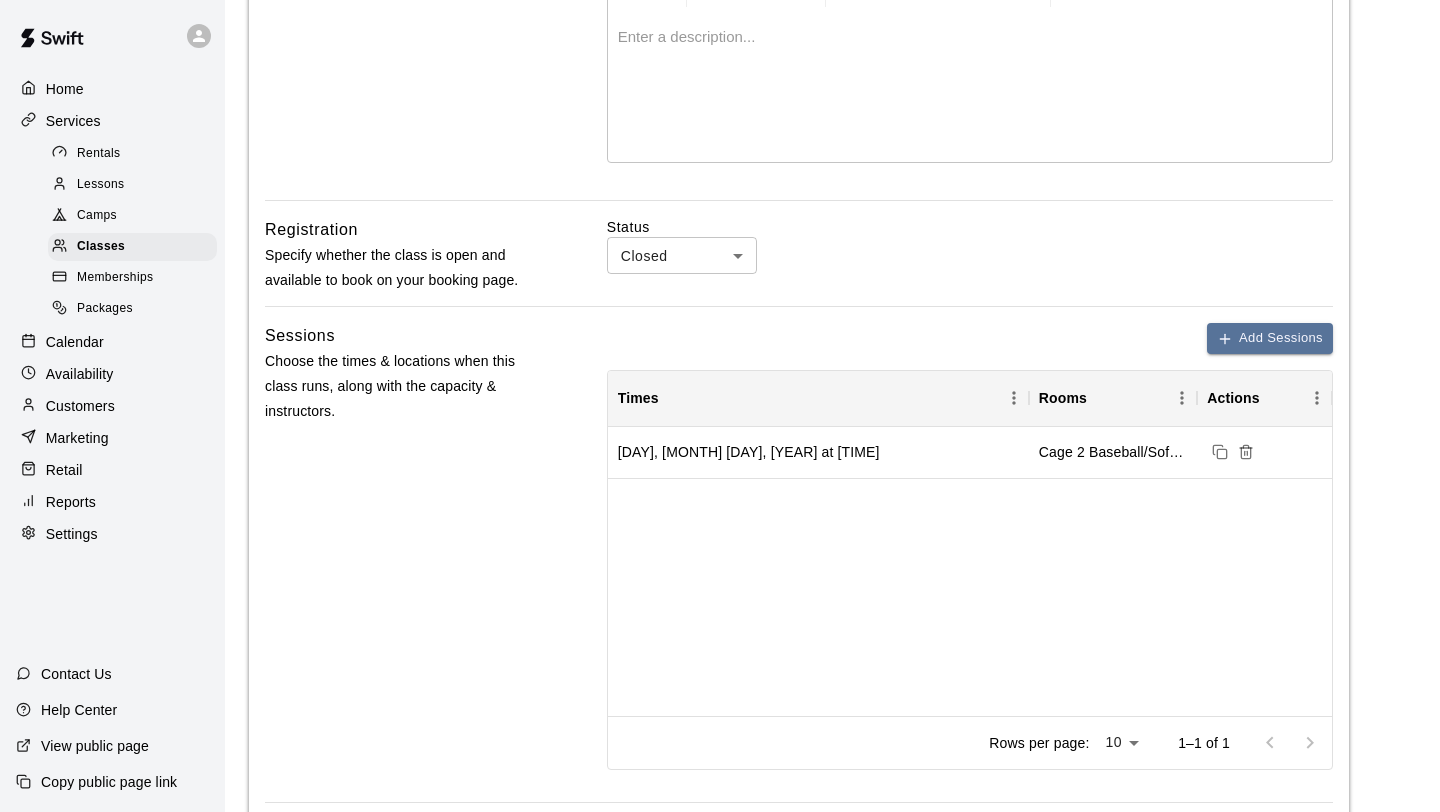 scroll, scrollTop: 470, scrollLeft: 0, axis: vertical 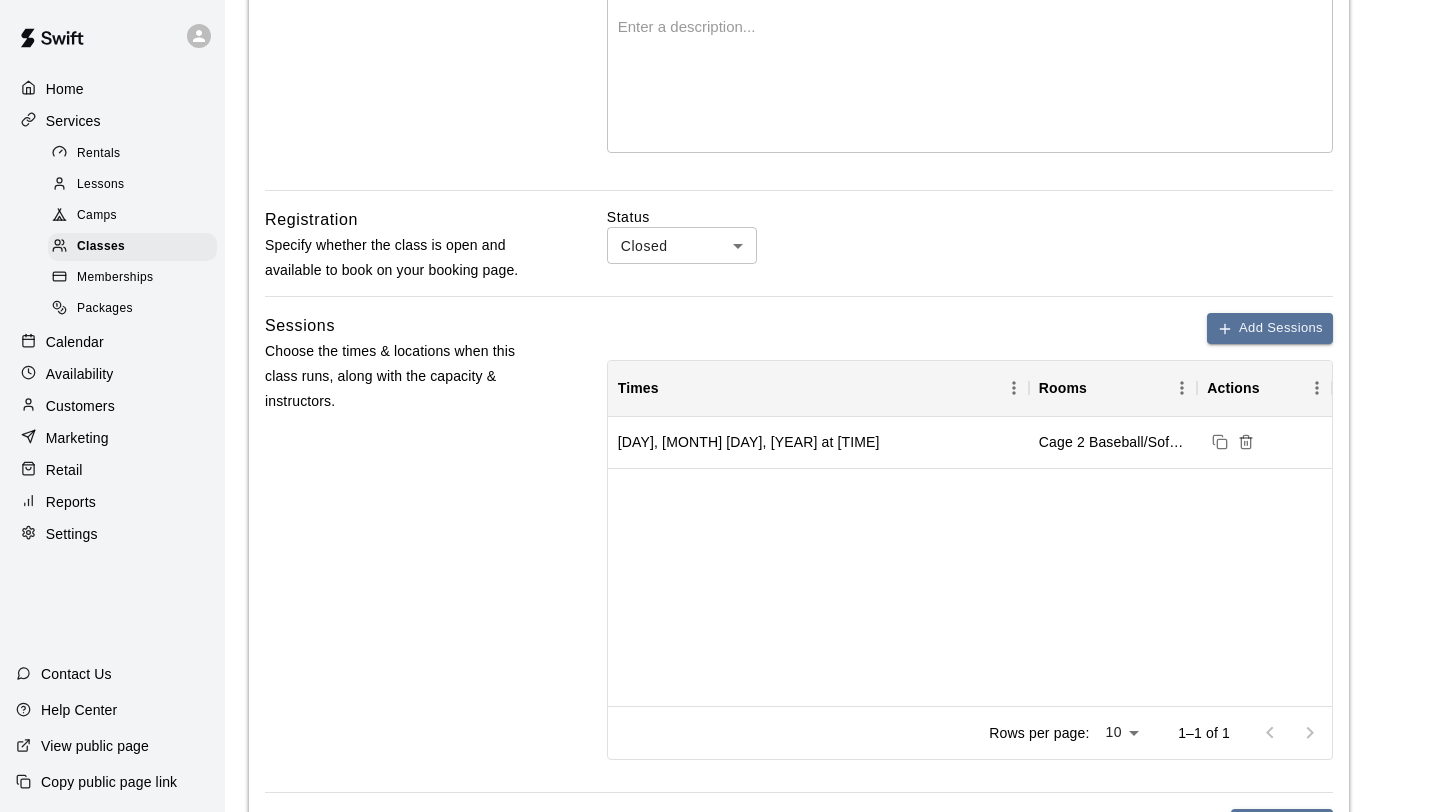 type on "**********" 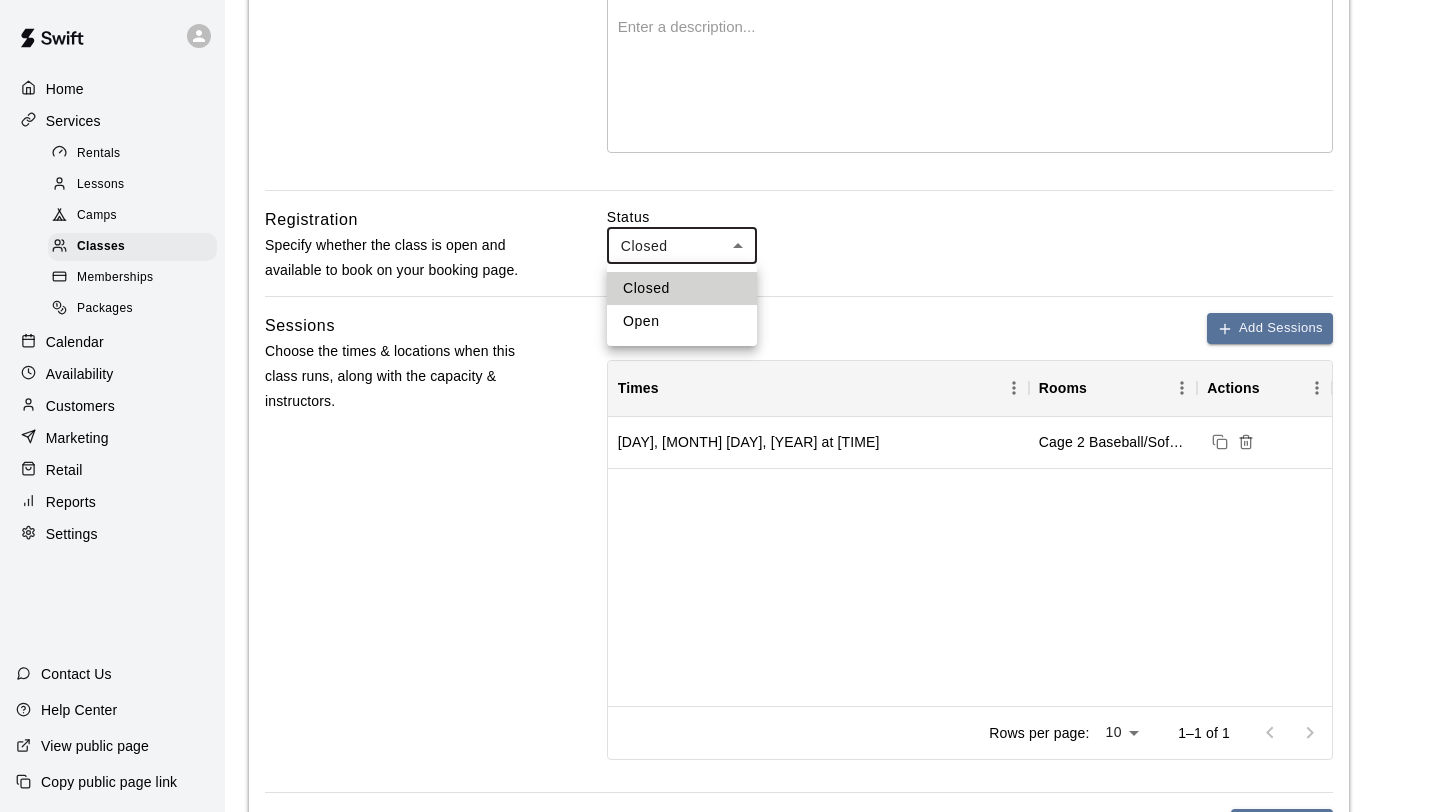 click on "**********" at bounding box center (720, 379) 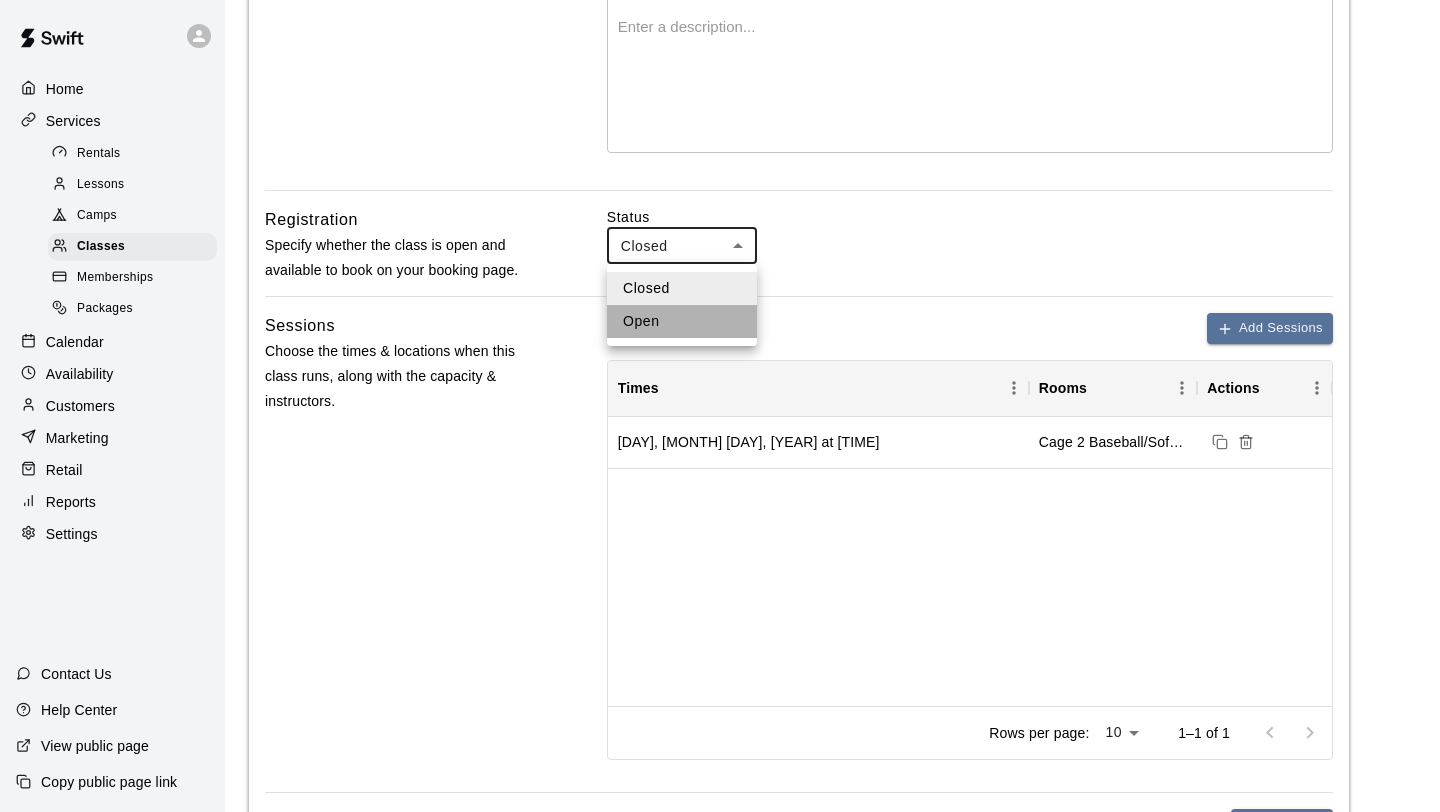 click on "Open" at bounding box center [682, 321] 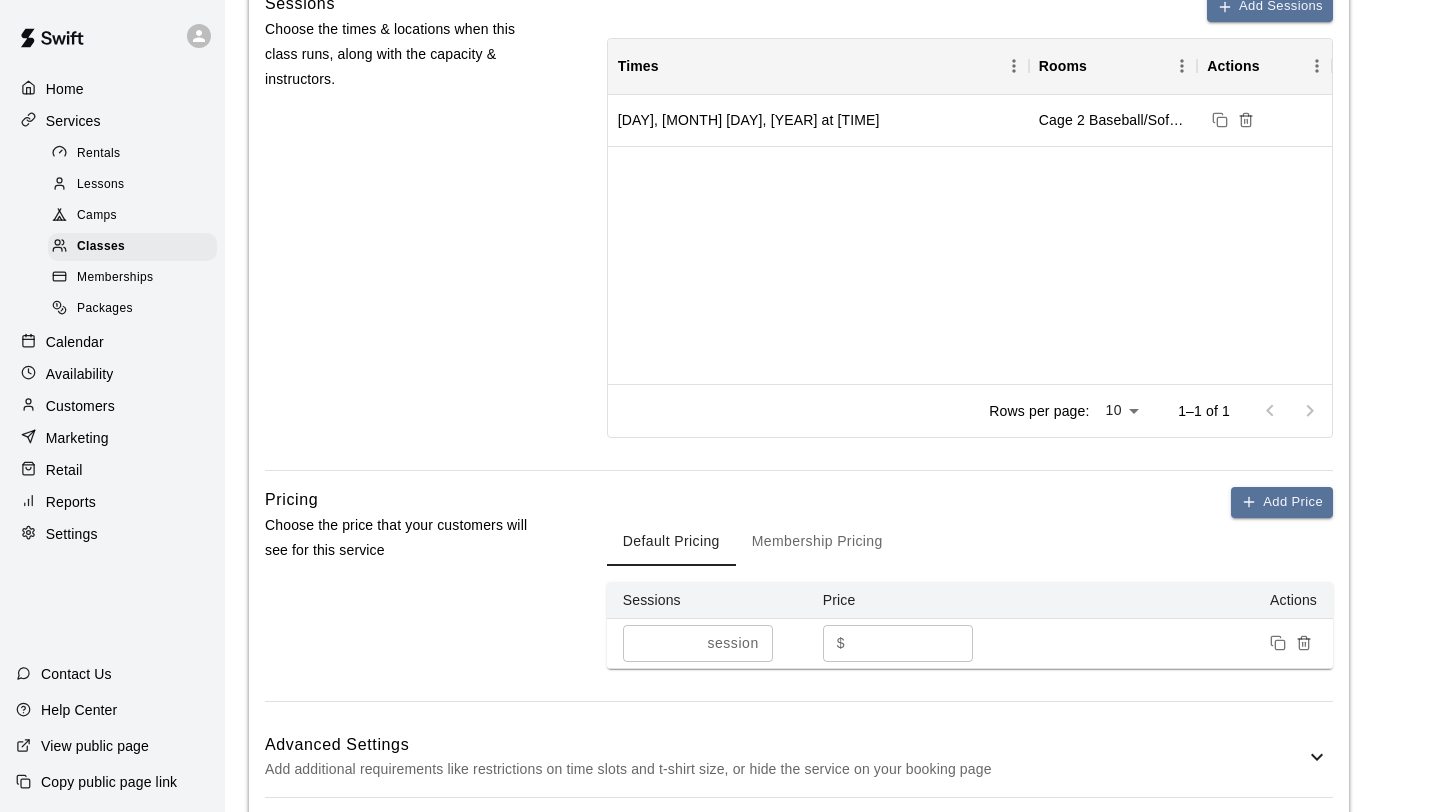 scroll, scrollTop: 797, scrollLeft: 0, axis: vertical 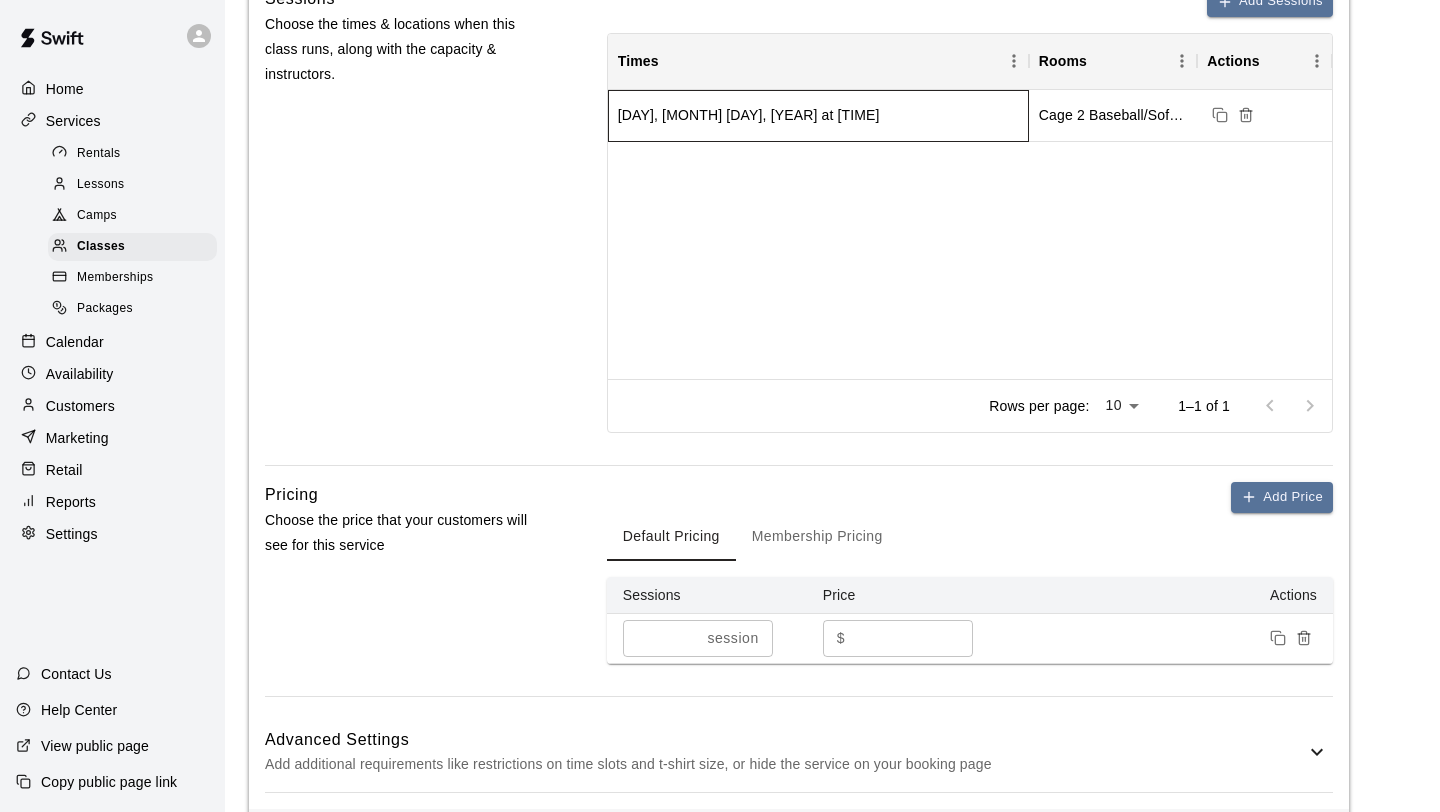 click on "Saturday, August 30, 2025 at 12:00 PM" at bounding box center [749, 115] 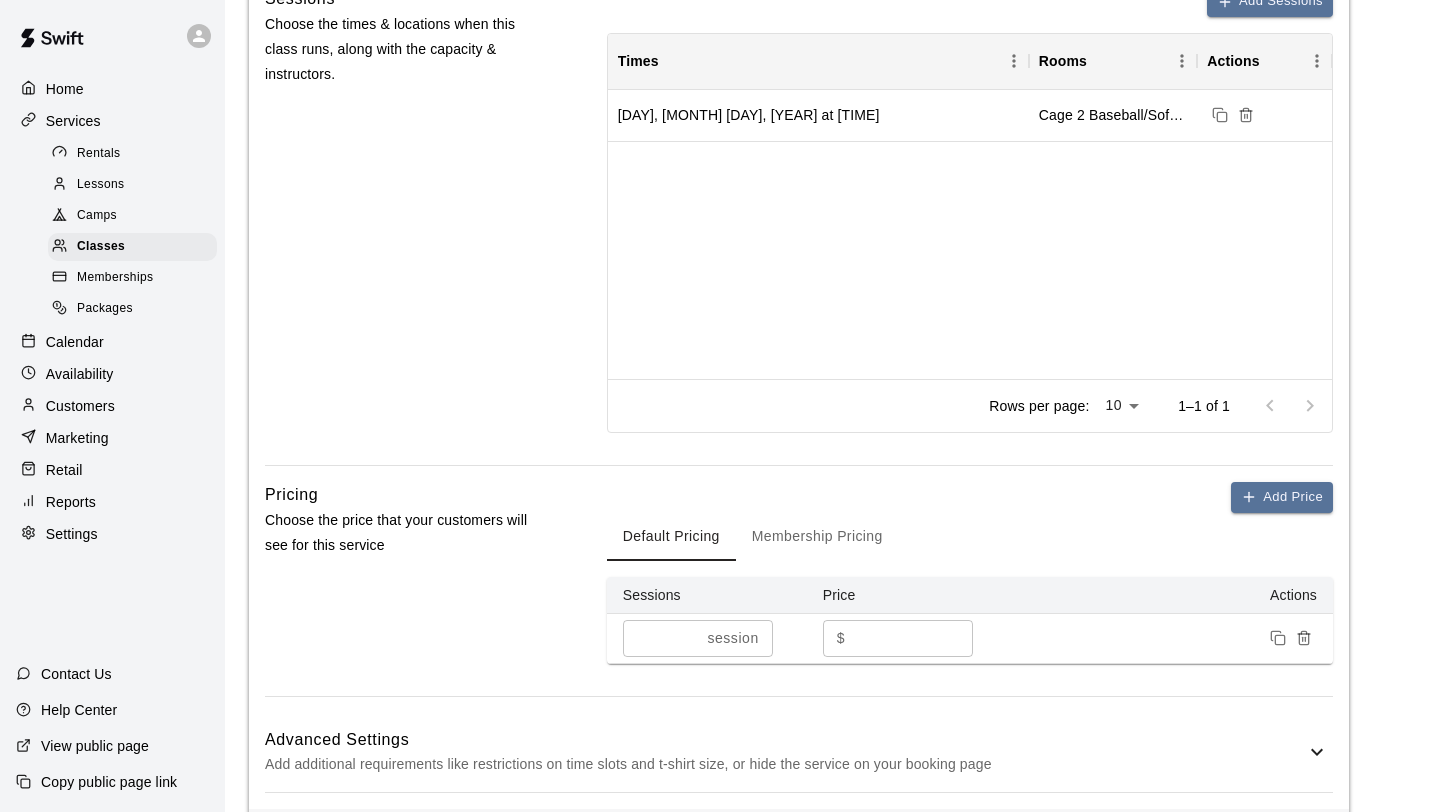 click on "Saturday, August 30, 2025 at 12:00 PM Cage 2 Baseball/Softball front toss, tee work , No Machine , Cage 3 Hack Attack JR" at bounding box center (970, 234) 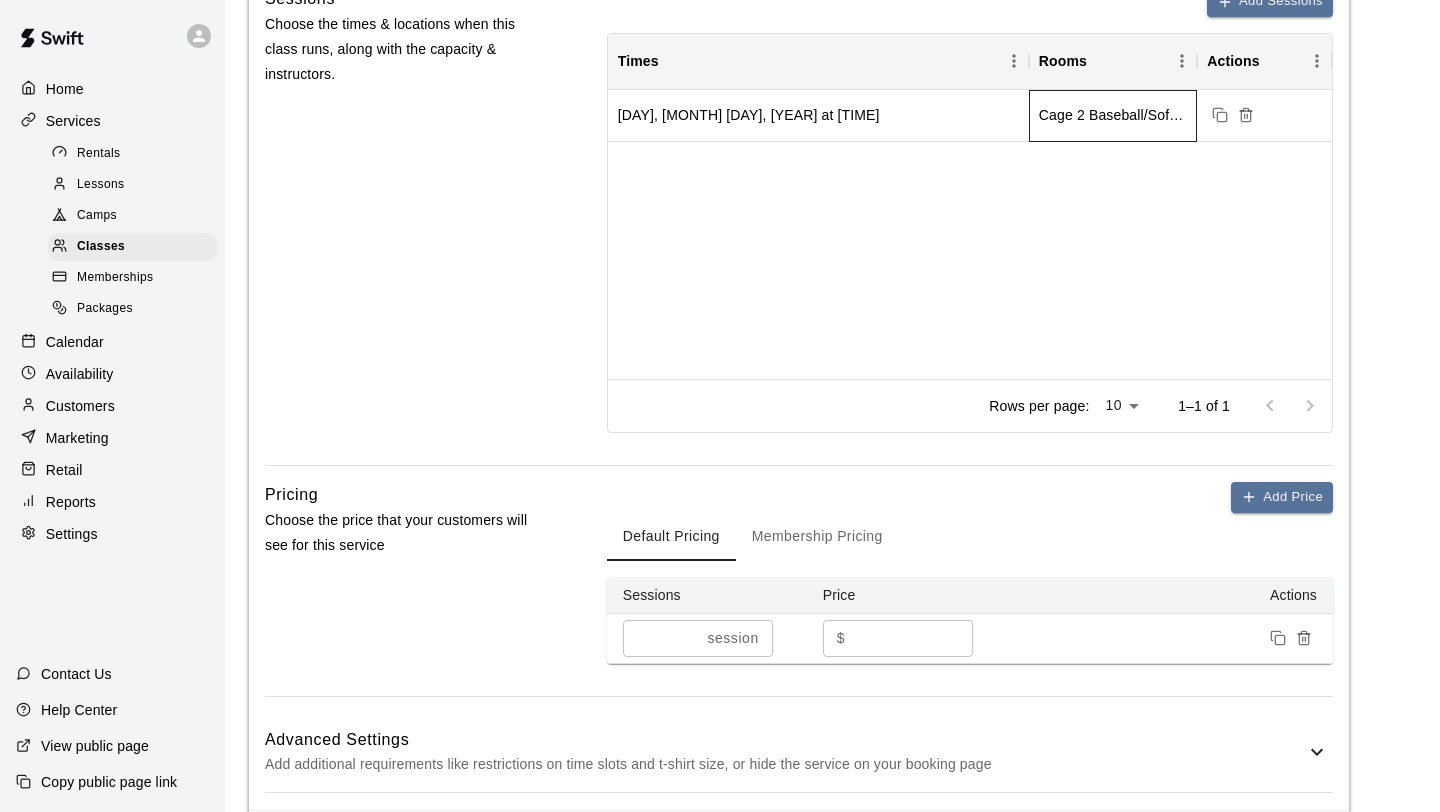 click on "Cage 2 Baseball/Softball front toss, tee work , No Machine , Cage 3 Hack Attack JR" at bounding box center [1113, 115] 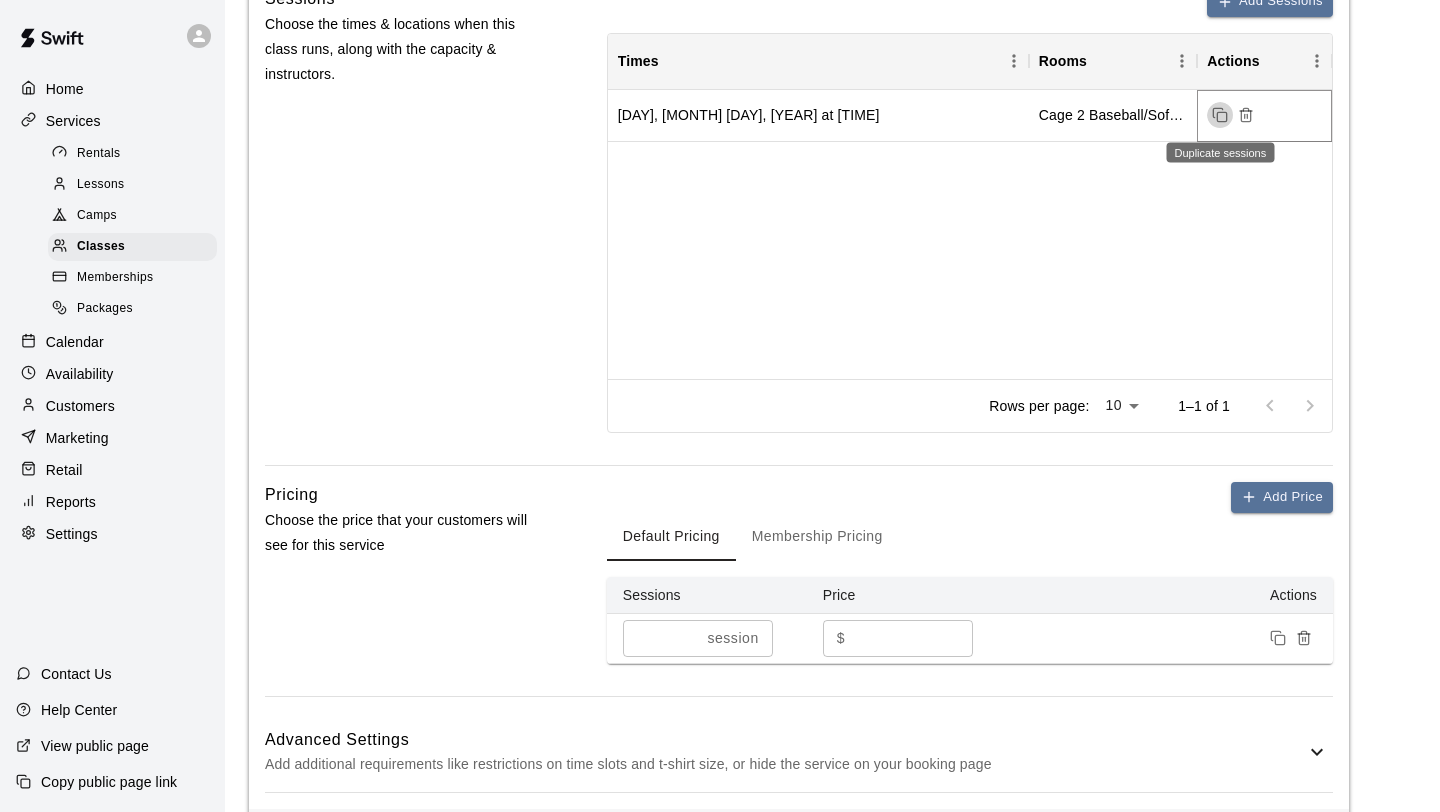 click 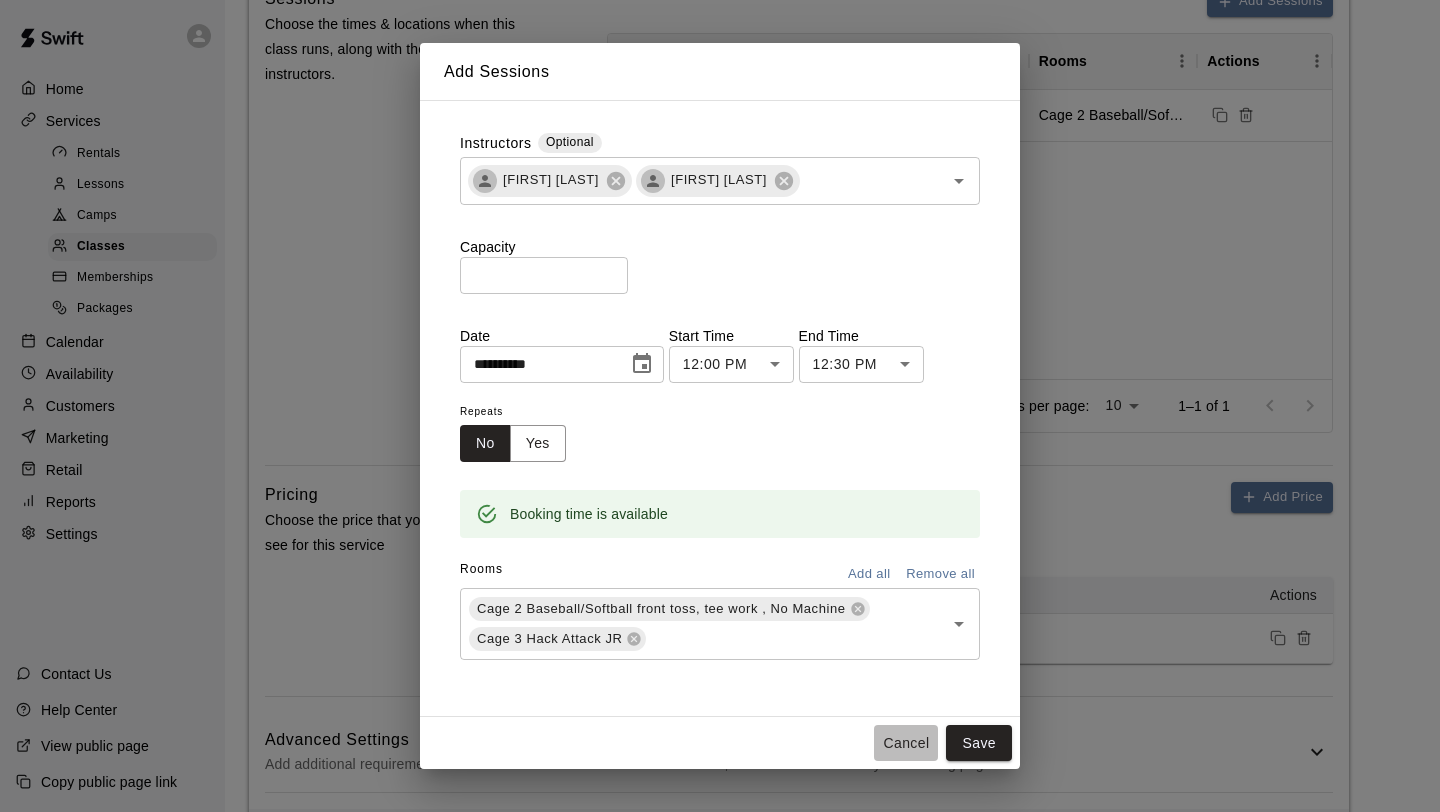 click on "Cancel" at bounding box center (906, 743) 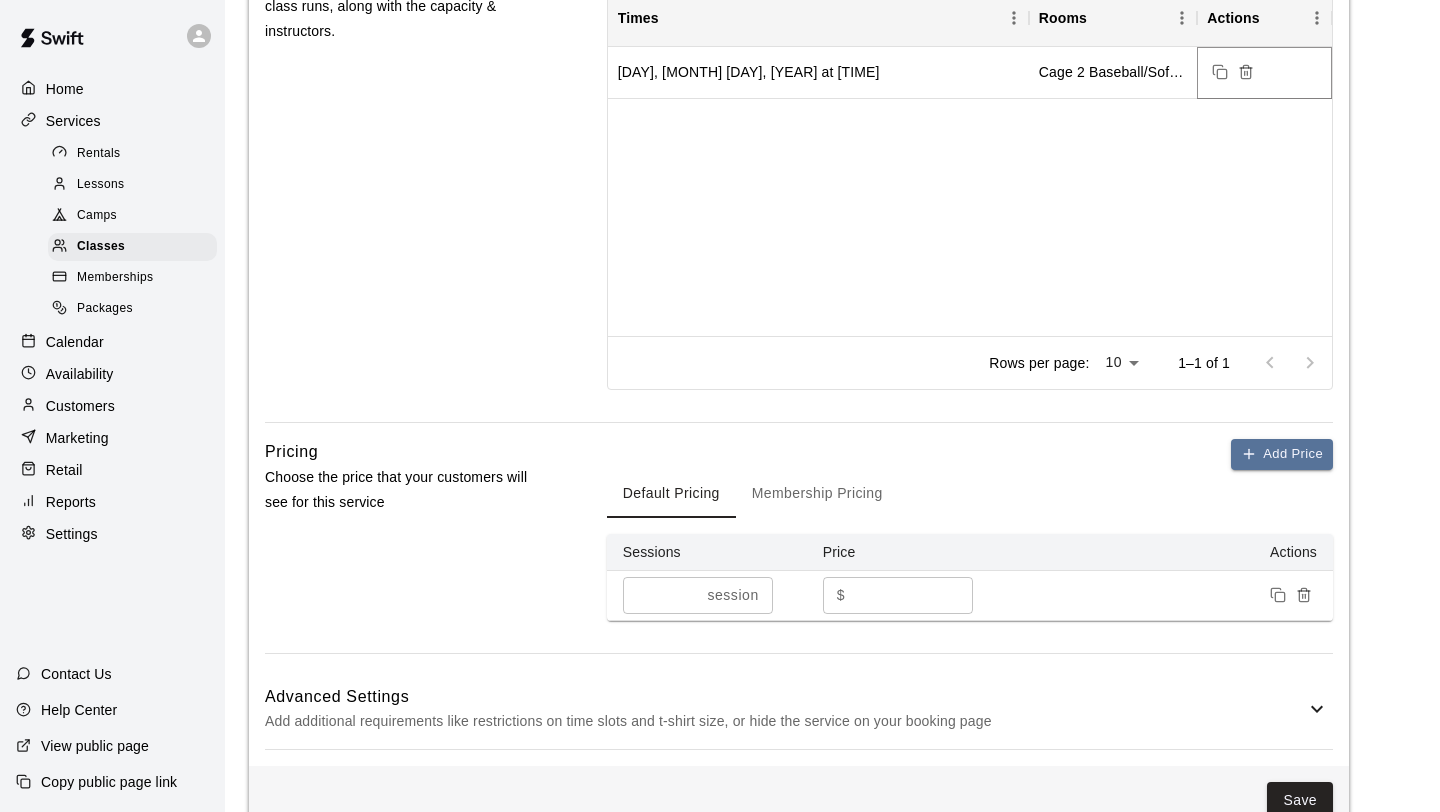 scroll, scrollTop: 886, scrollLeft: 0, axis: vertical 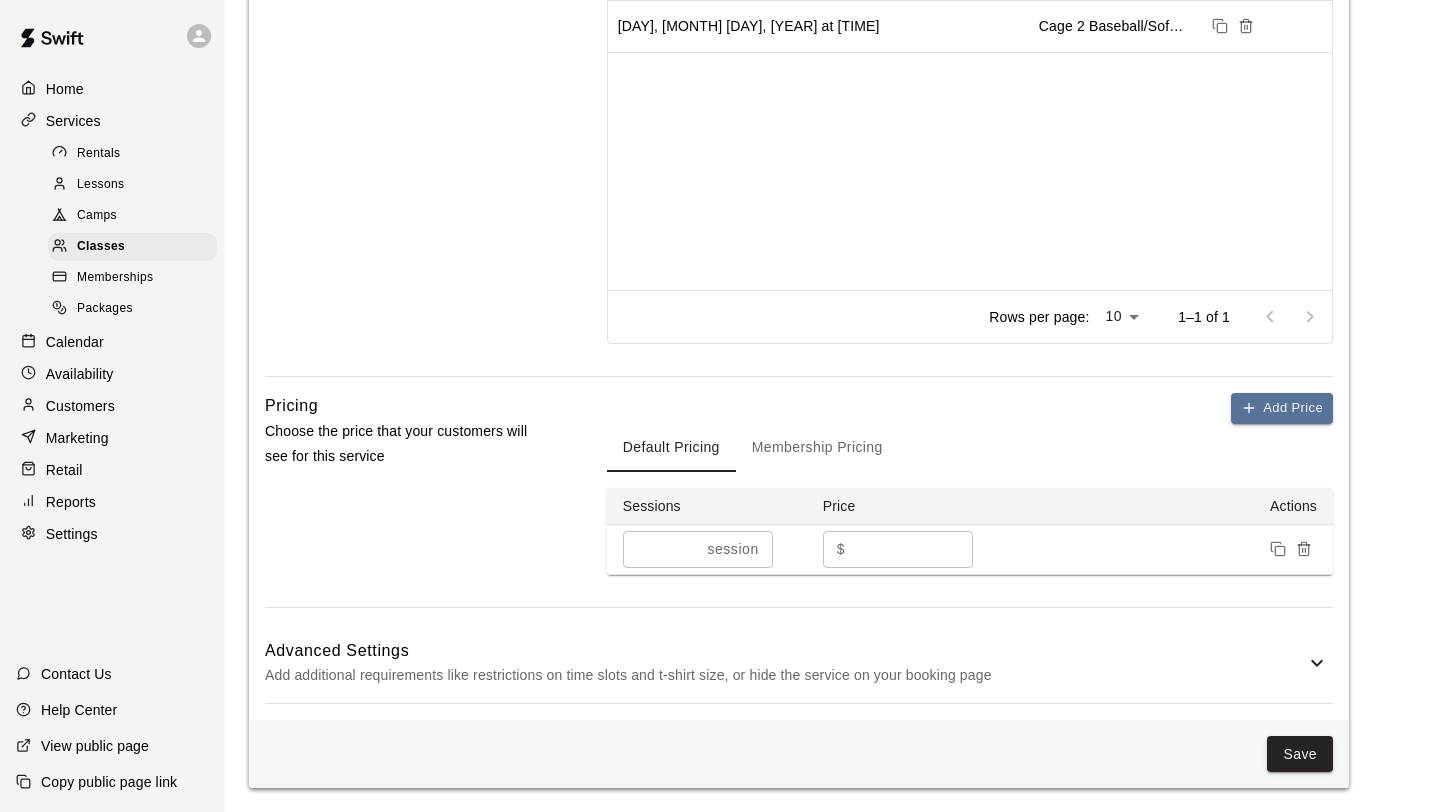 click 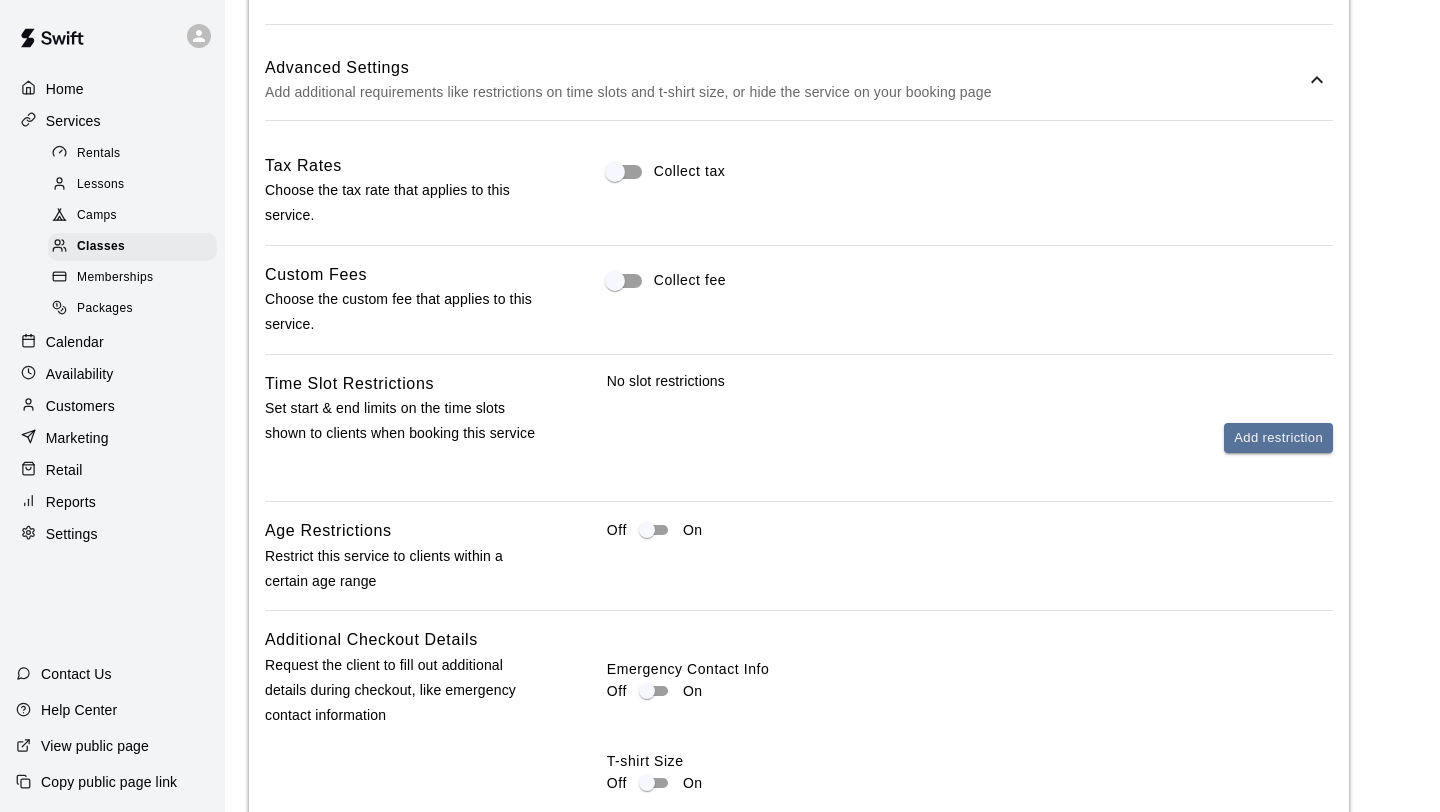 scroll, scrollTop: 1541, scrollLeft: 0, axis: vertical 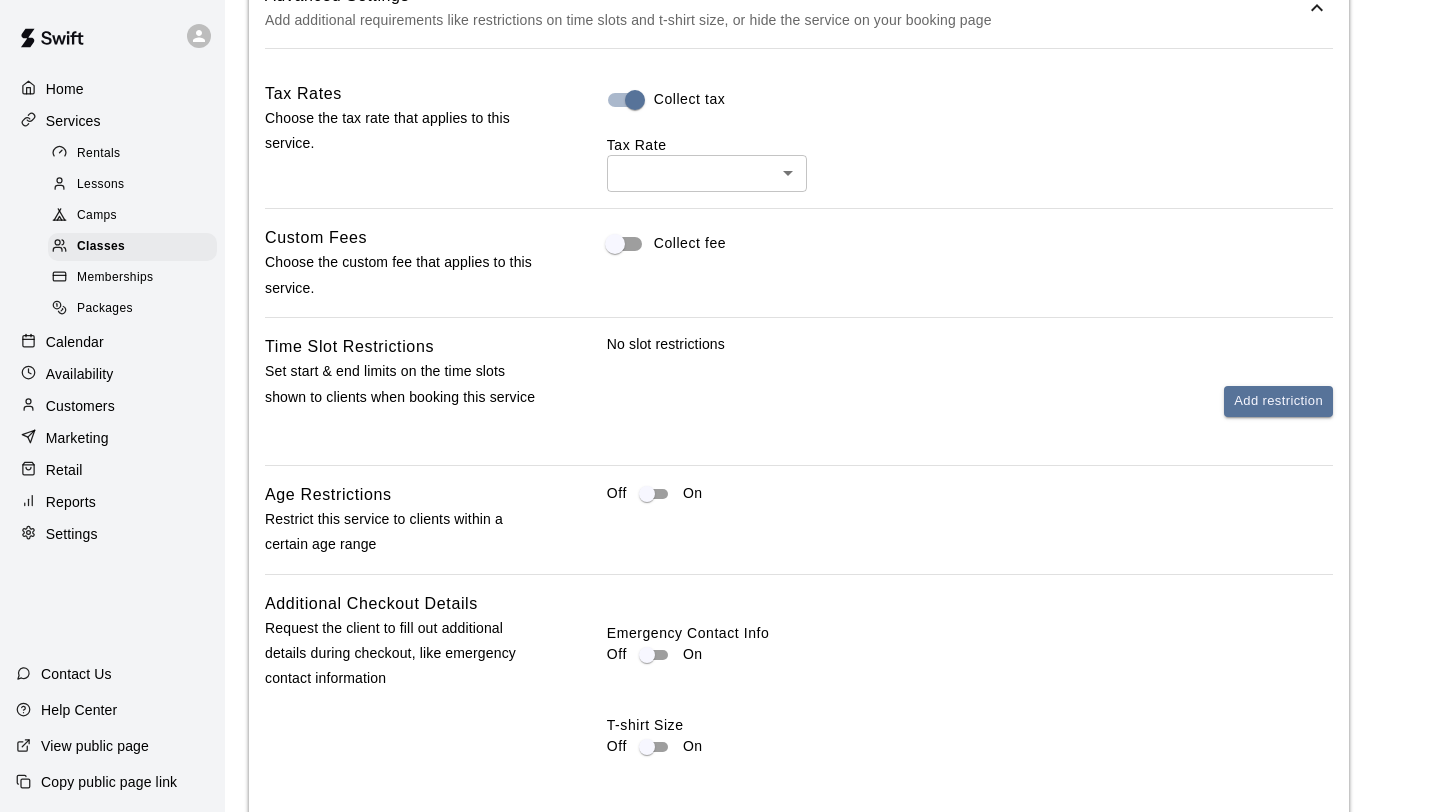 click on "**********" at bounding box center [720, -243] 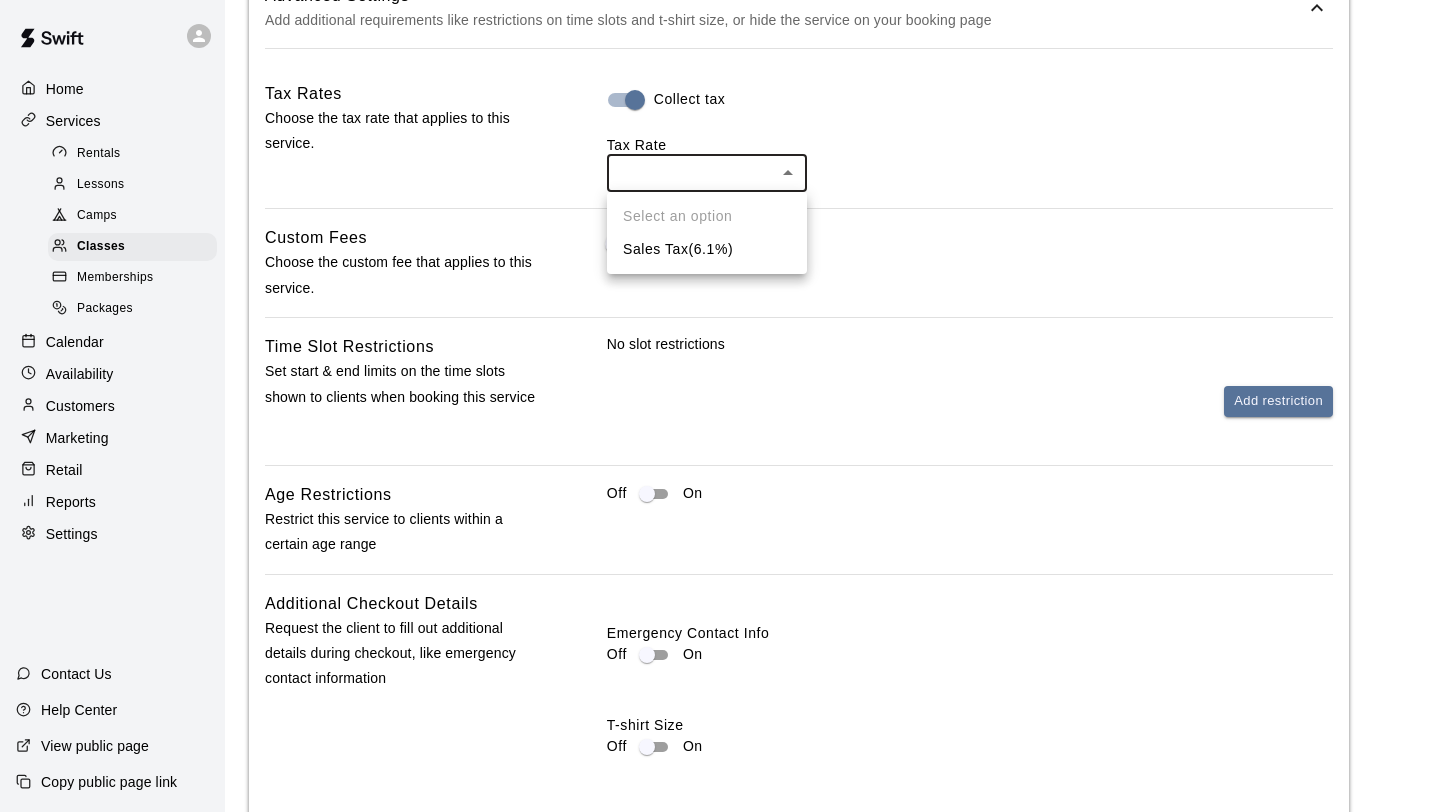 click on "Sales Tax  ( 6.1 %)" at bounding box center (707, 249) 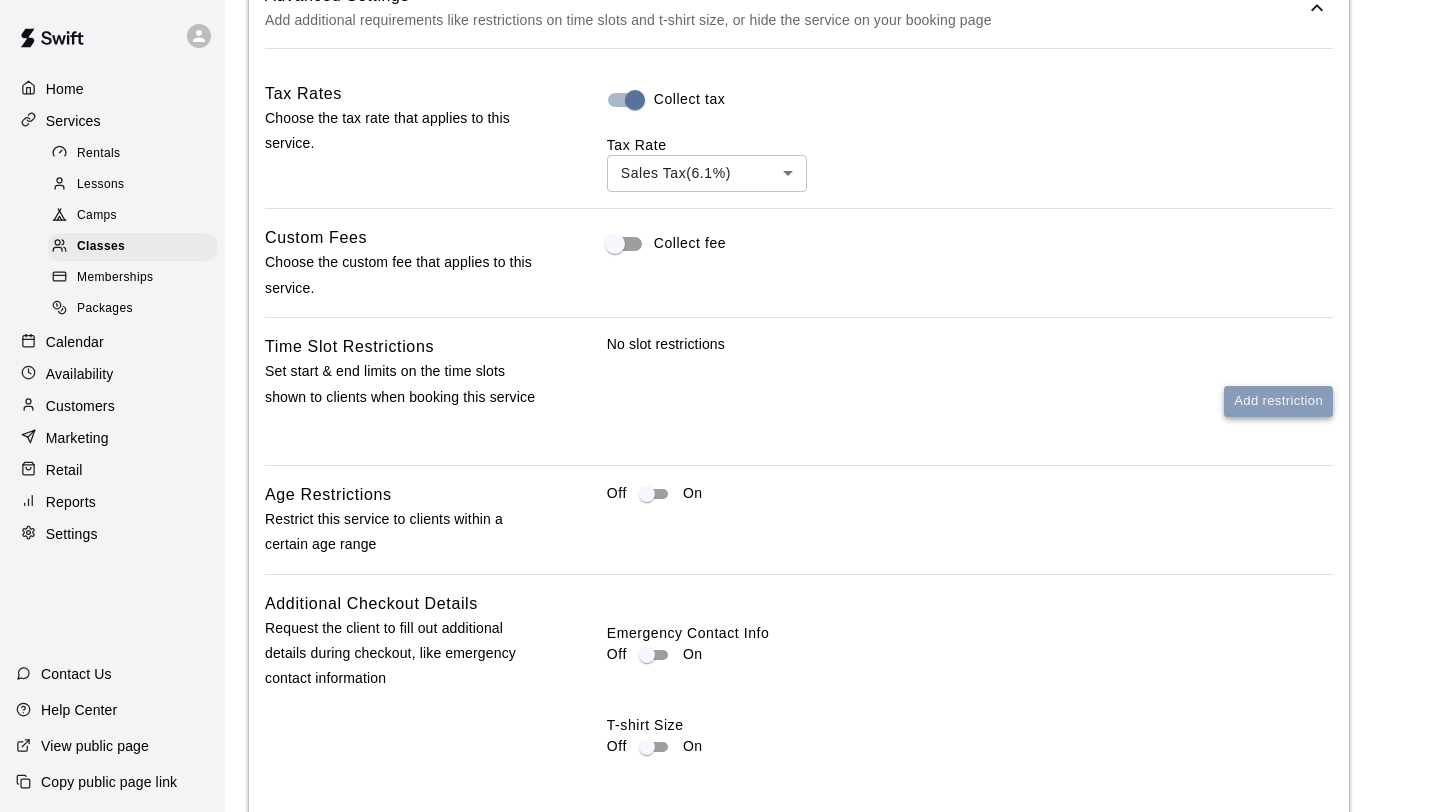 click on "Add restriction" at bounding box center [1278, 401] 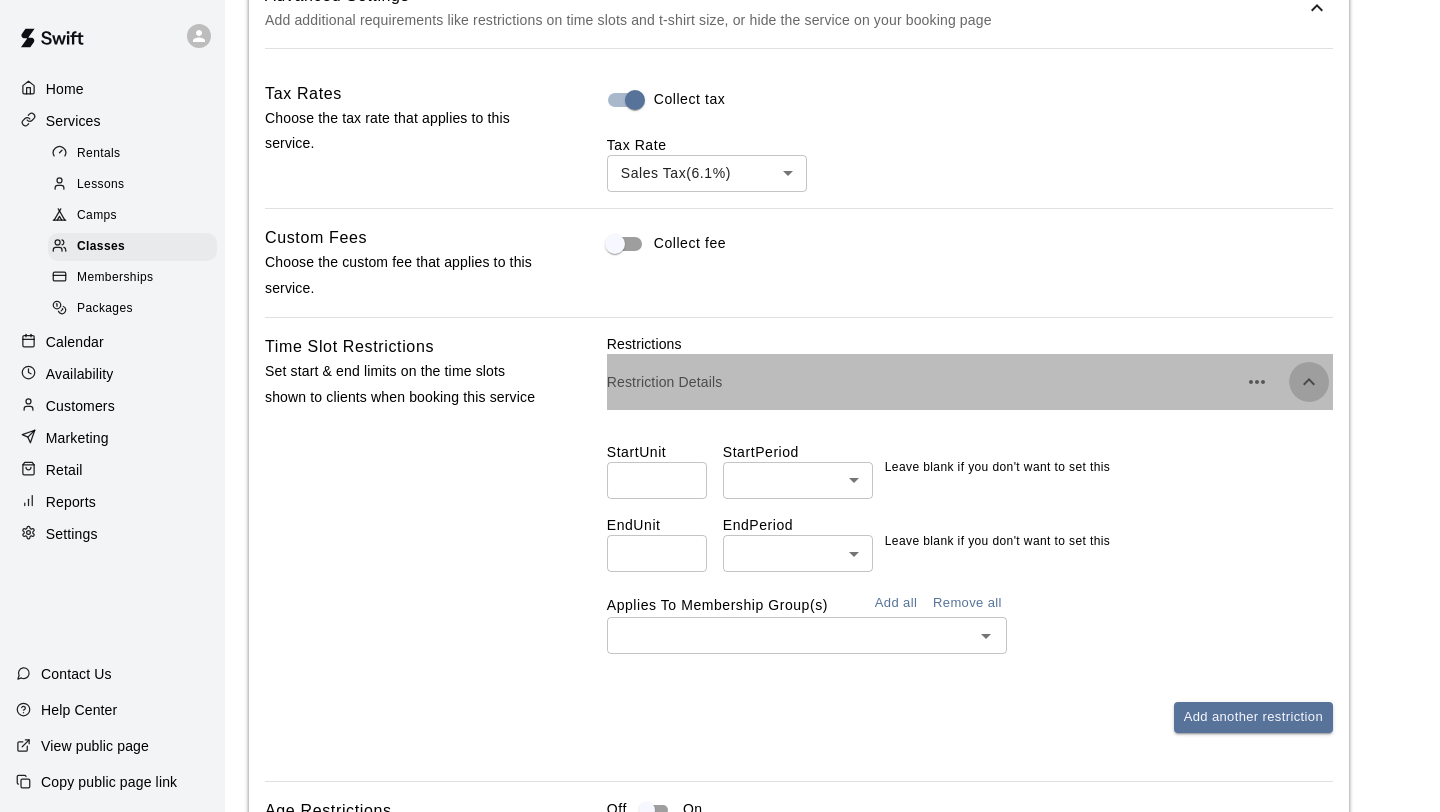 click 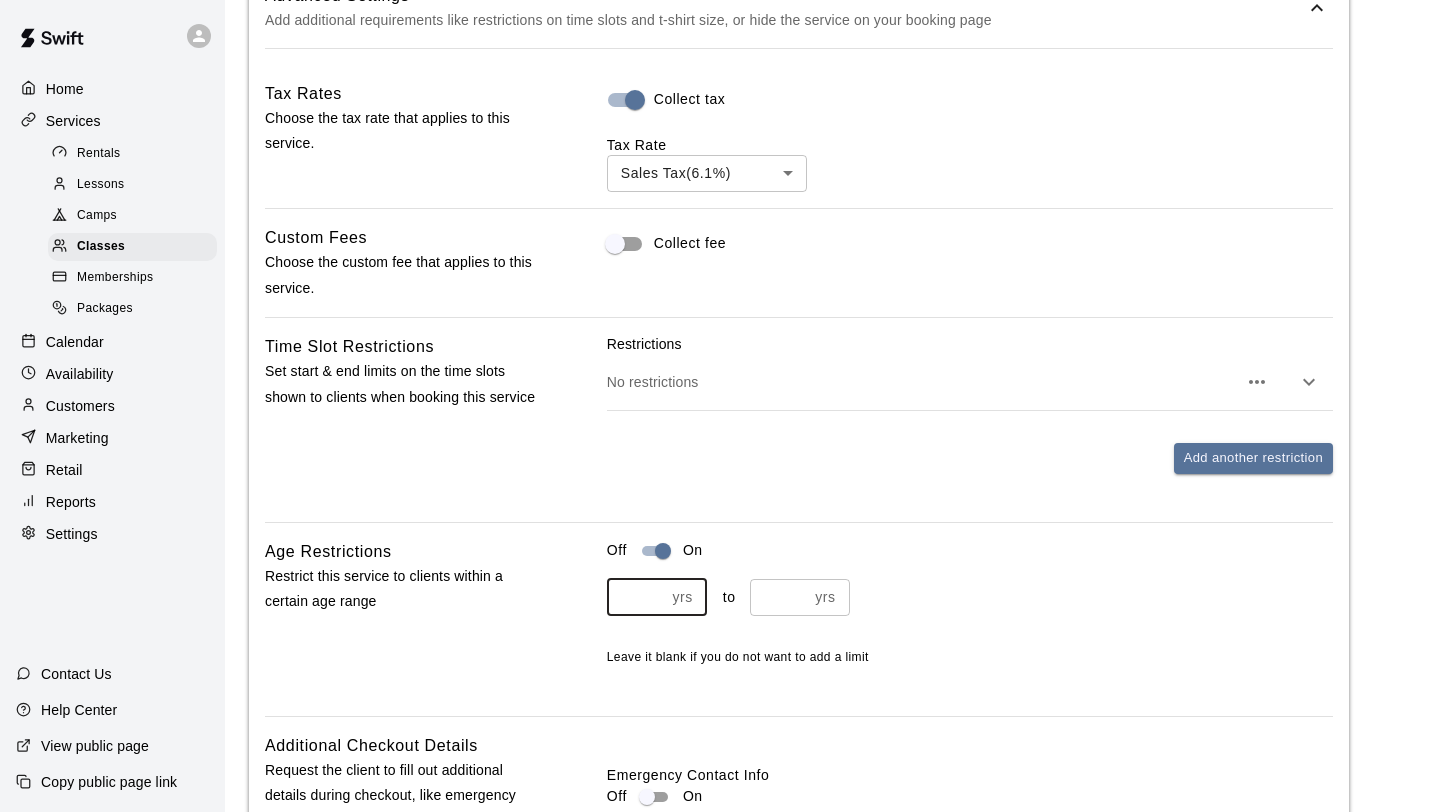 click at bounding box center [636, 597] 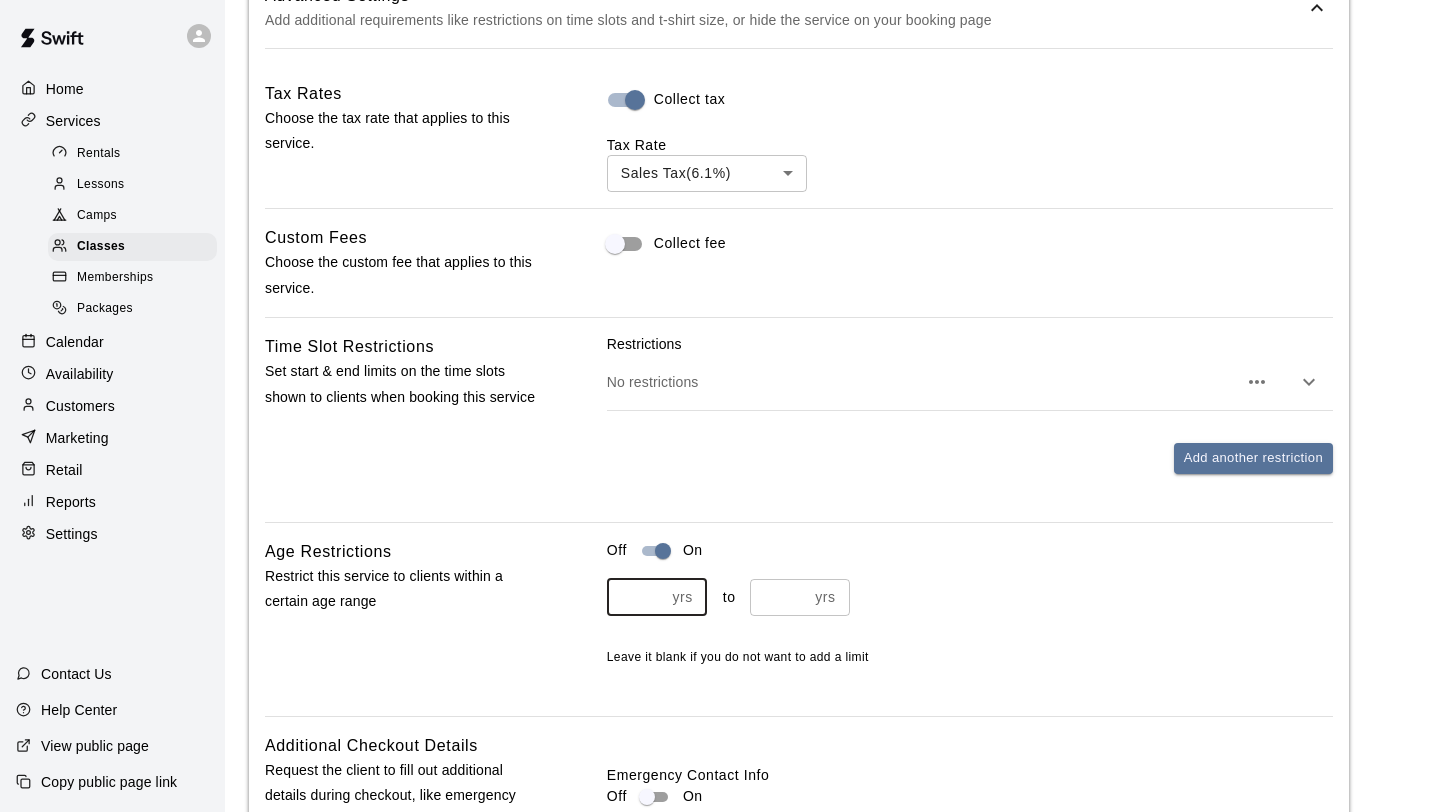 type on "*" 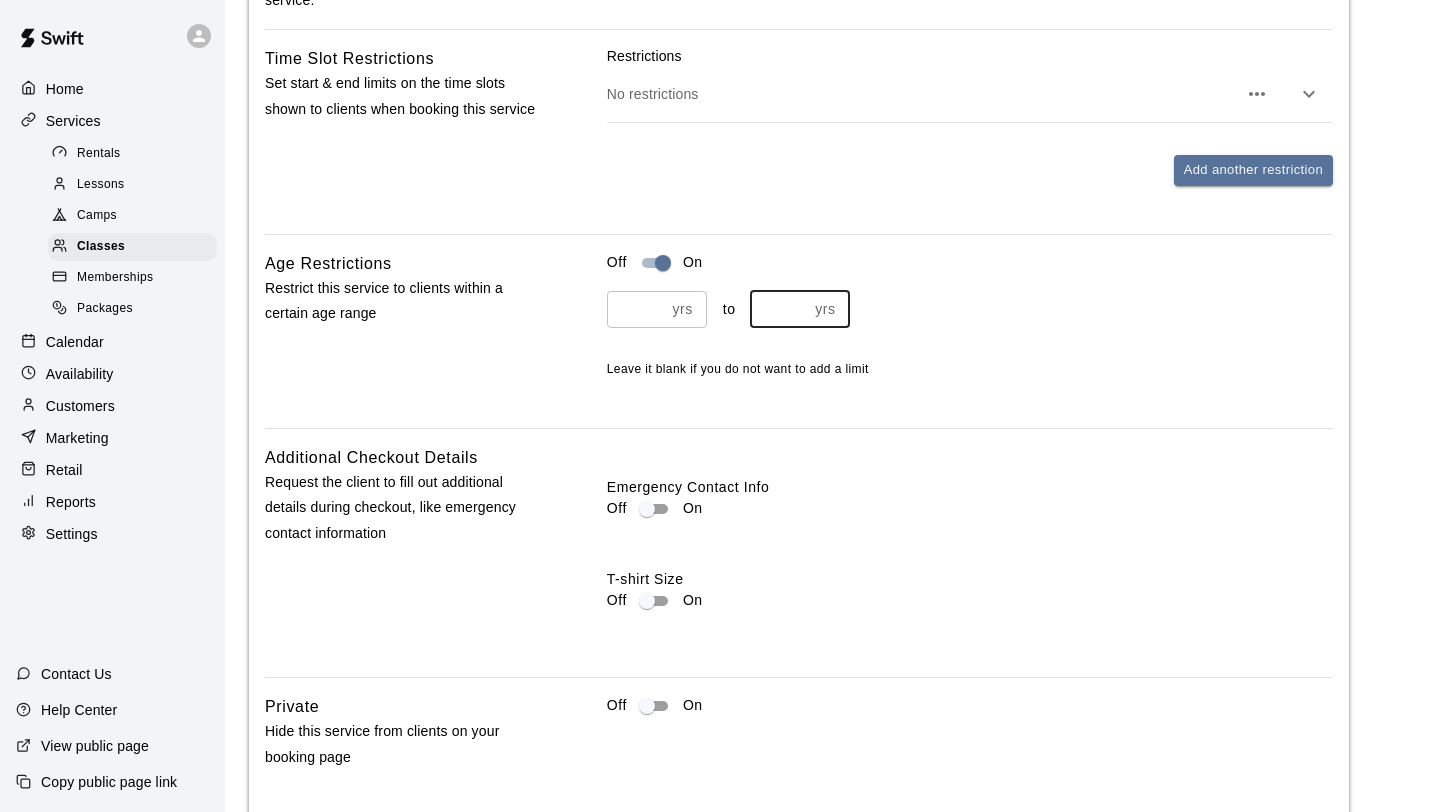 scroll, scrollTop: 1889, scrollLeft: 0, axis: vertical 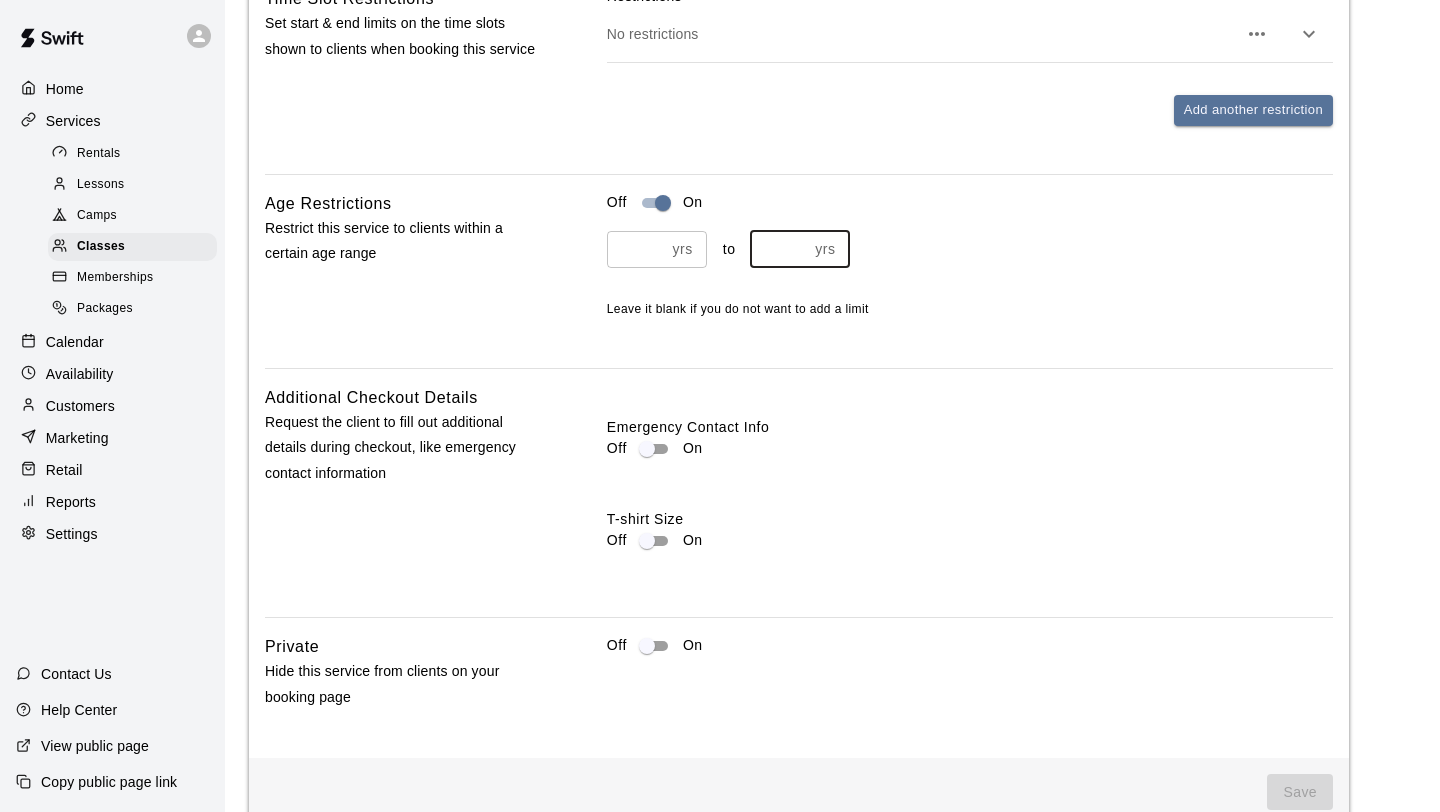 type on "*" 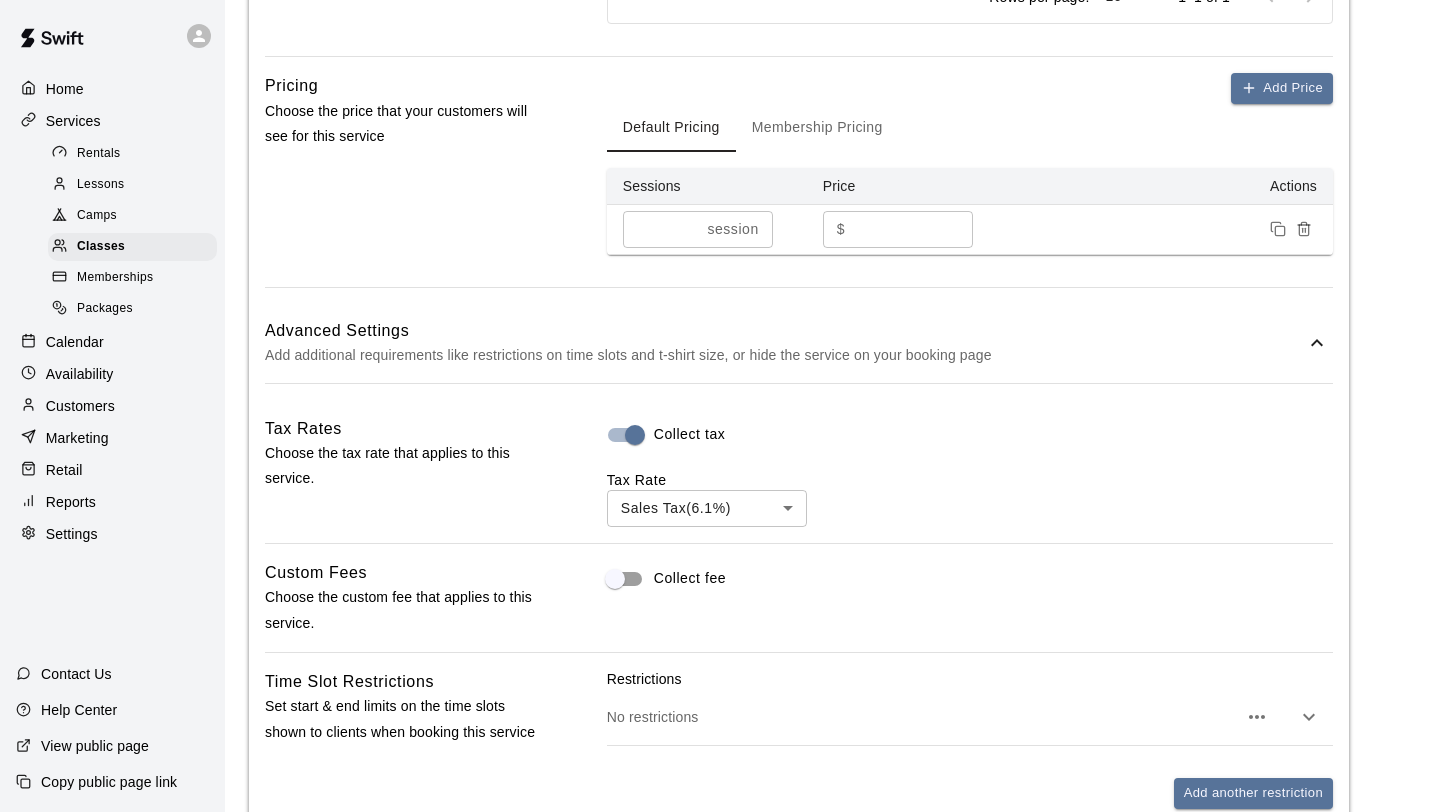 scroll, scrollTop: 1205, scrollLeft: 0, axis: vertical 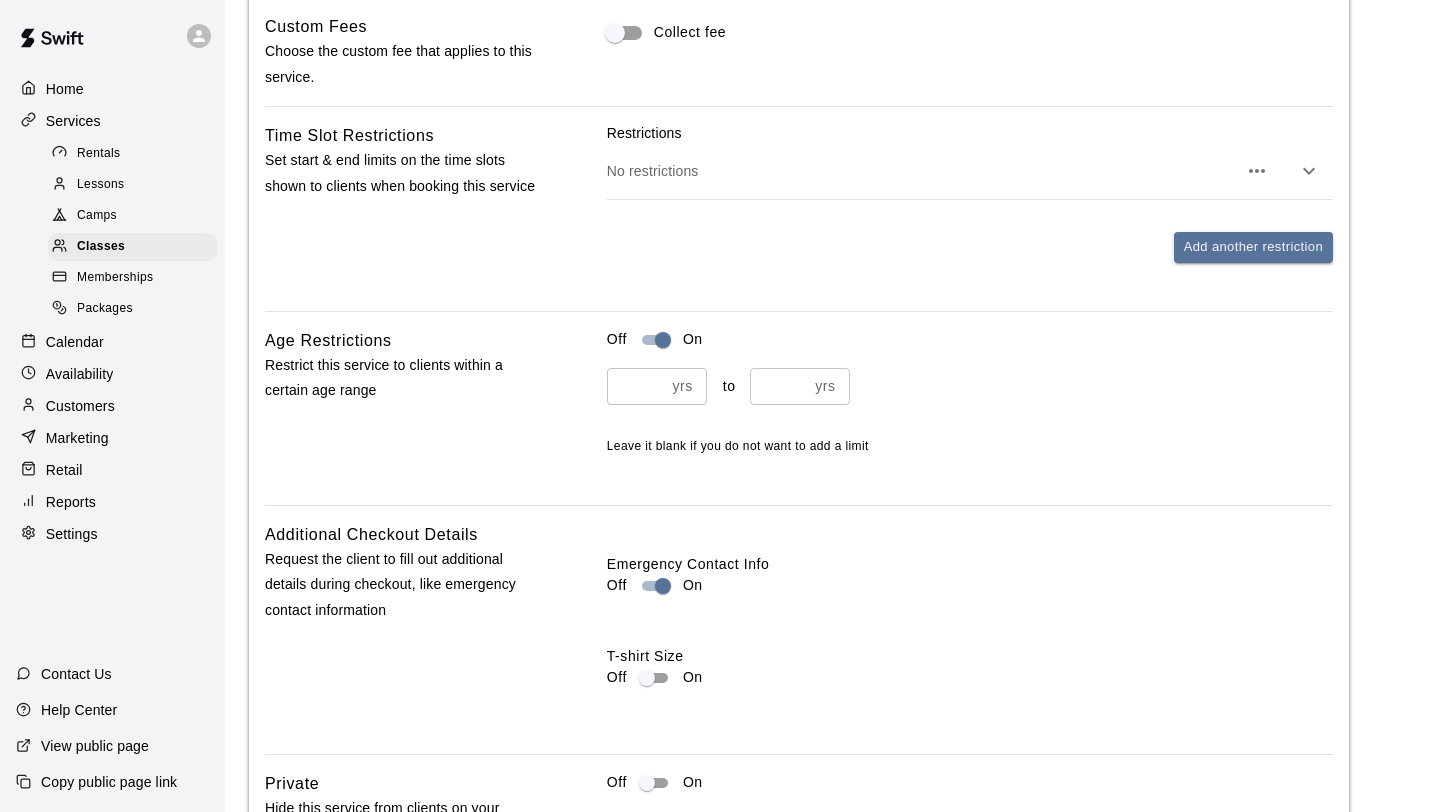 click 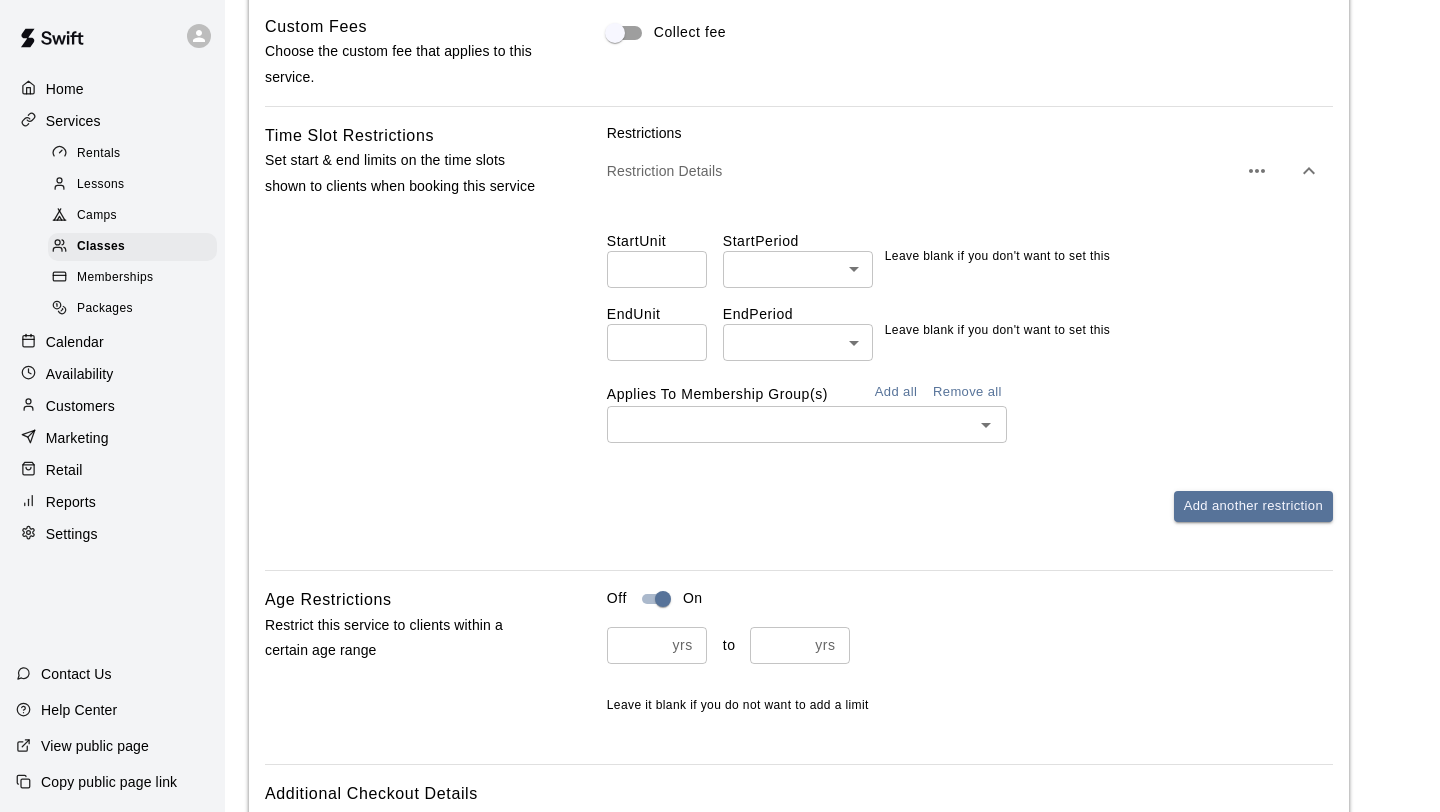 click 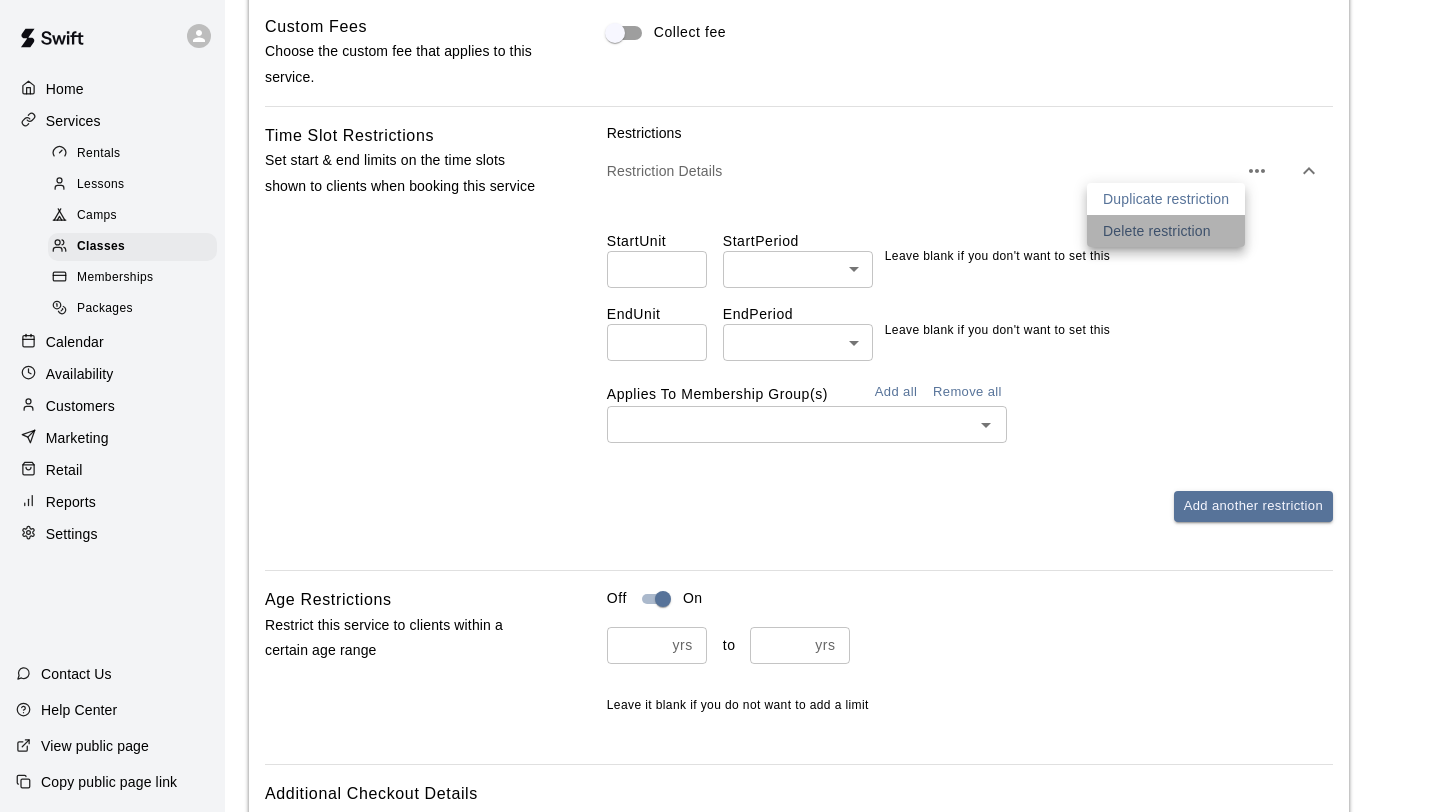 click on "Delete restriction" at bounding box center (1157, 231) 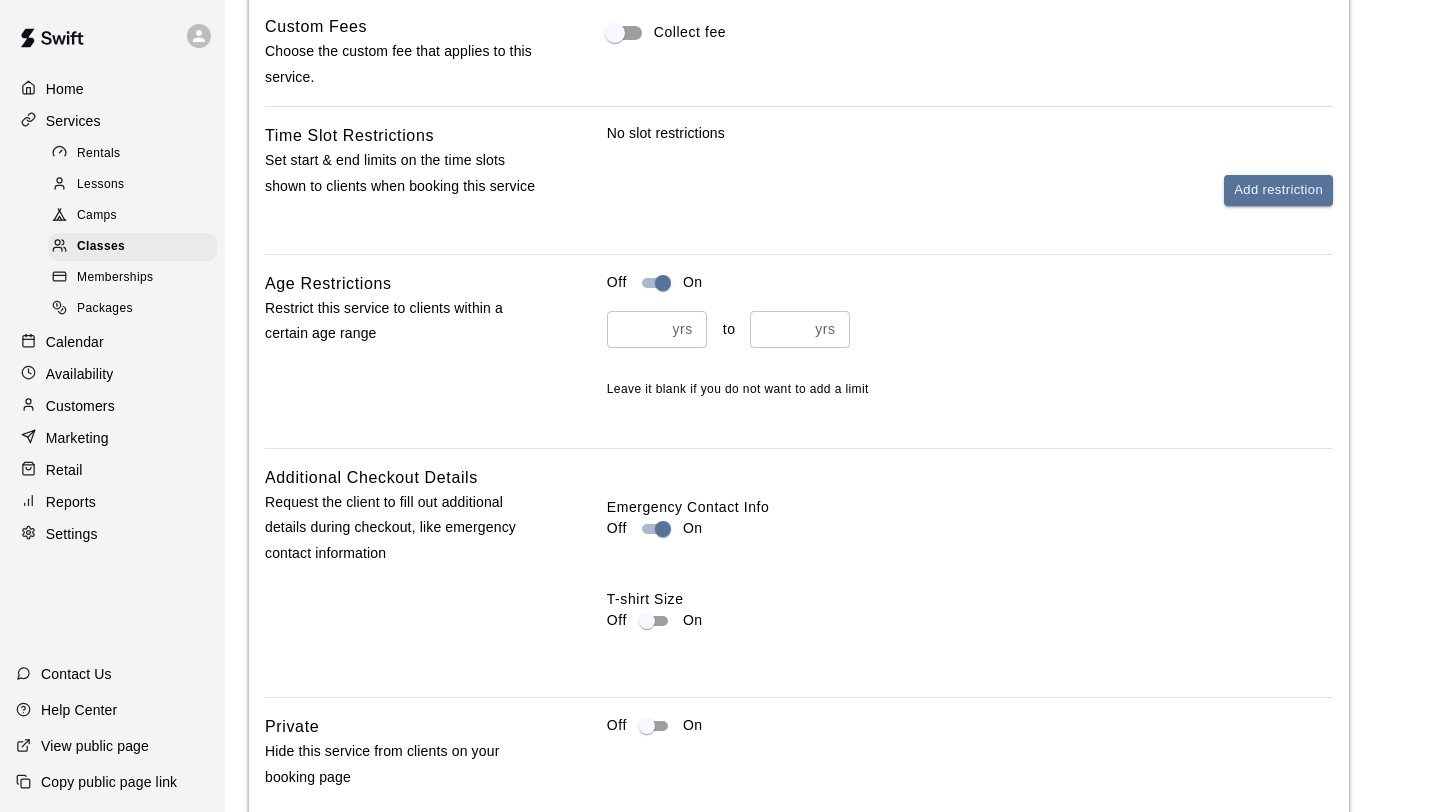 scroll, scrollTop: 1871, scrollLeft: 0, axis: vertical 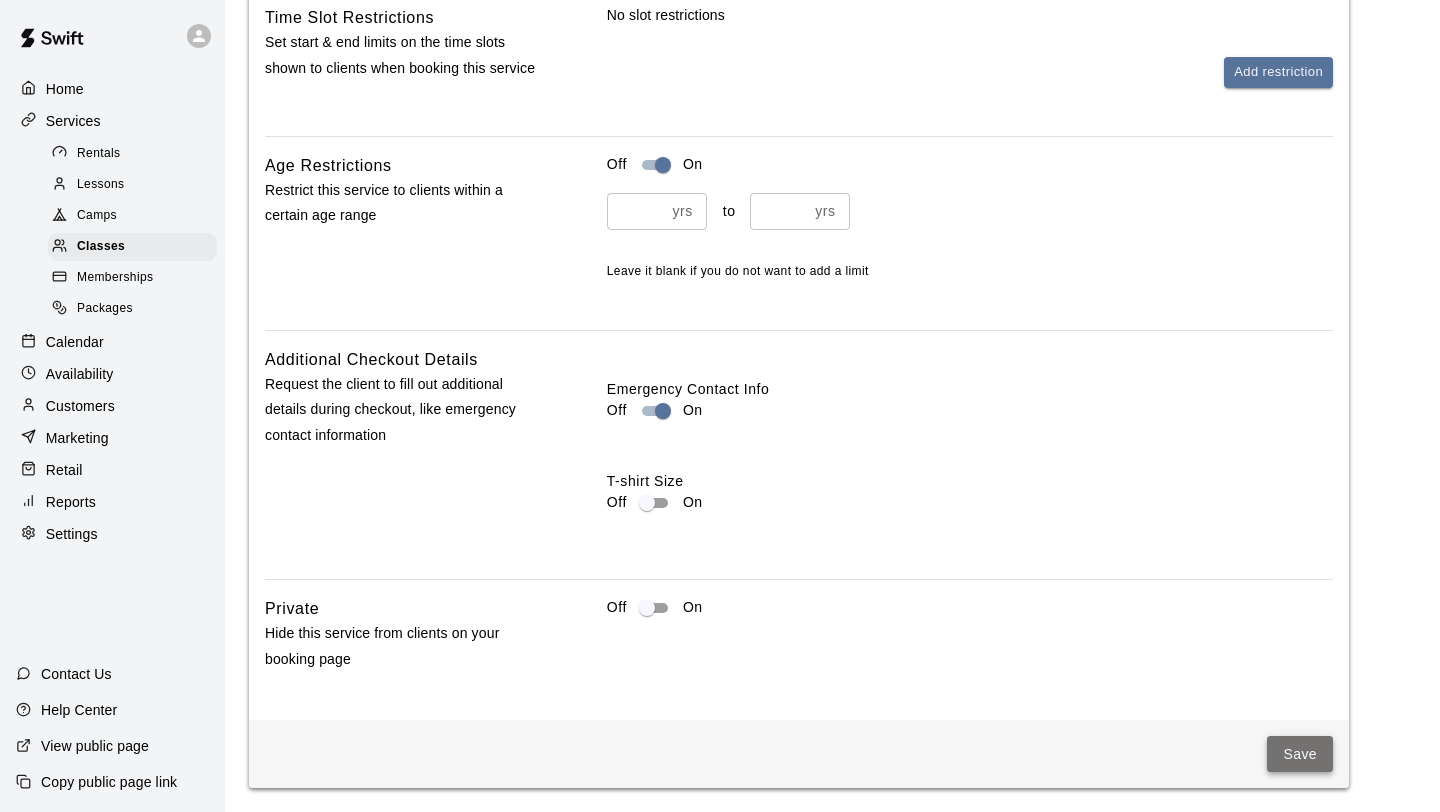 click on "Save" at bounding box center (1300, 754) 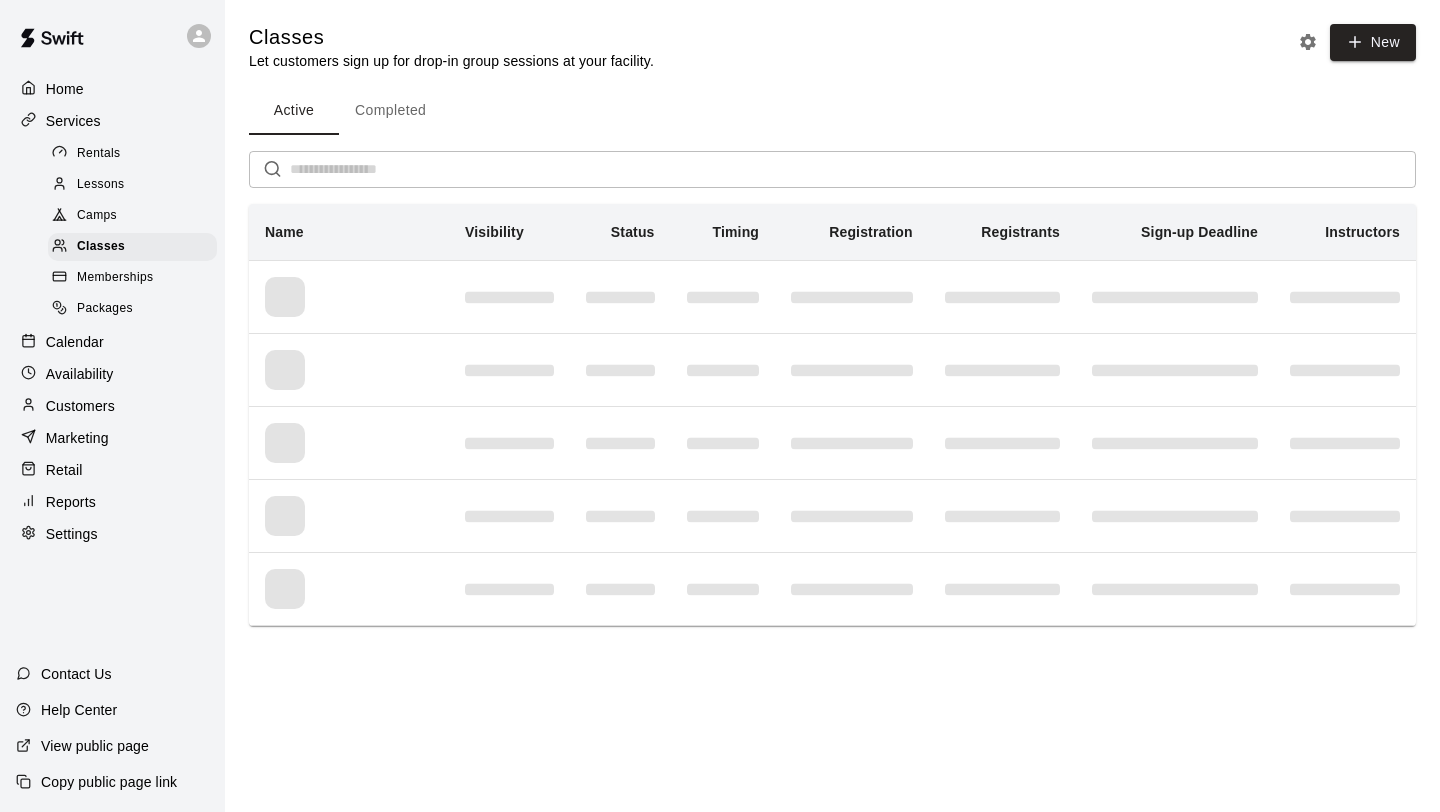 scroll, scrollTop: 0, scrollLeft: 0, axis: both 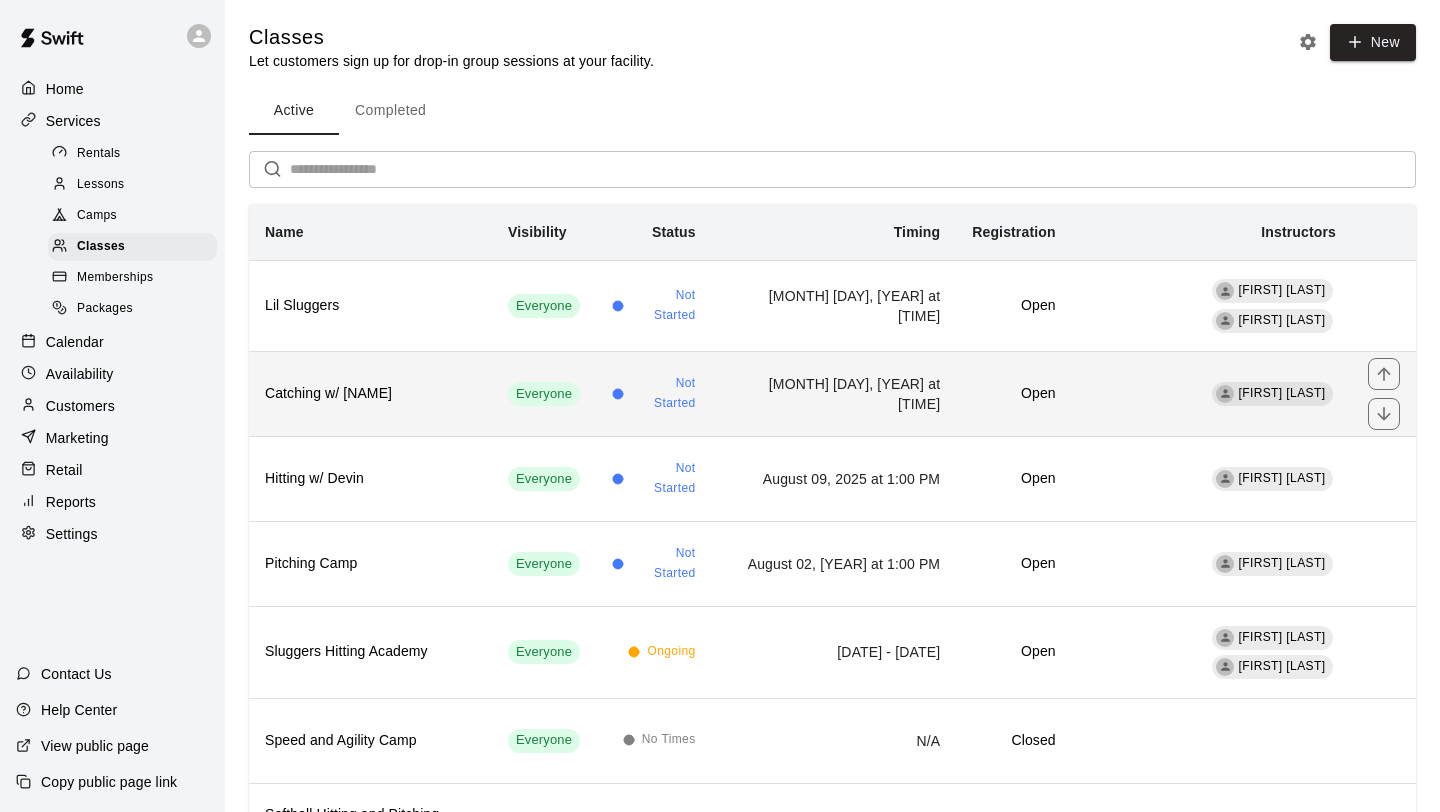 click on "Catching w/ [FIRST]" at bounding box center (370, 394) 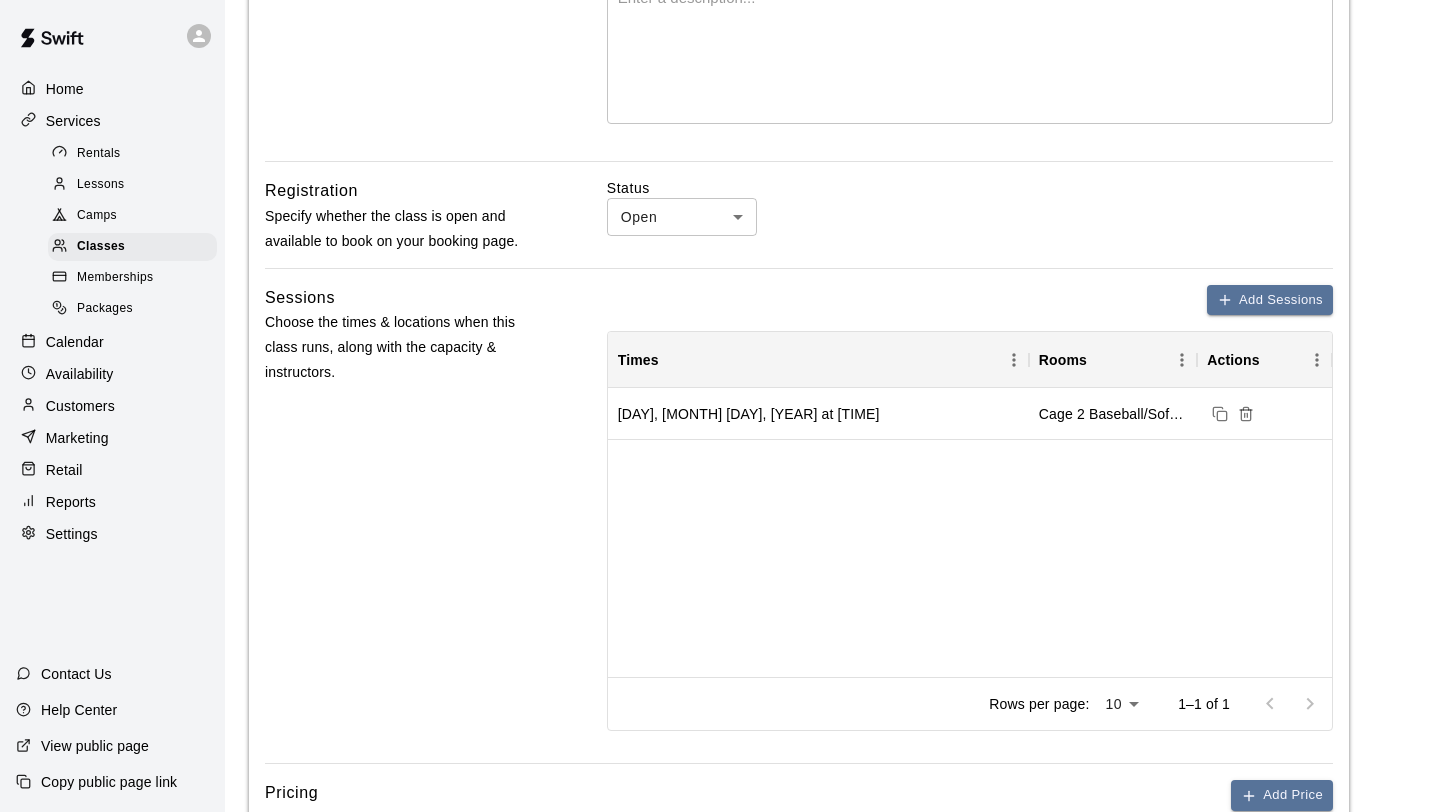 scroll, scrollTop: 480, scrollLeft: 0, axis: vertical 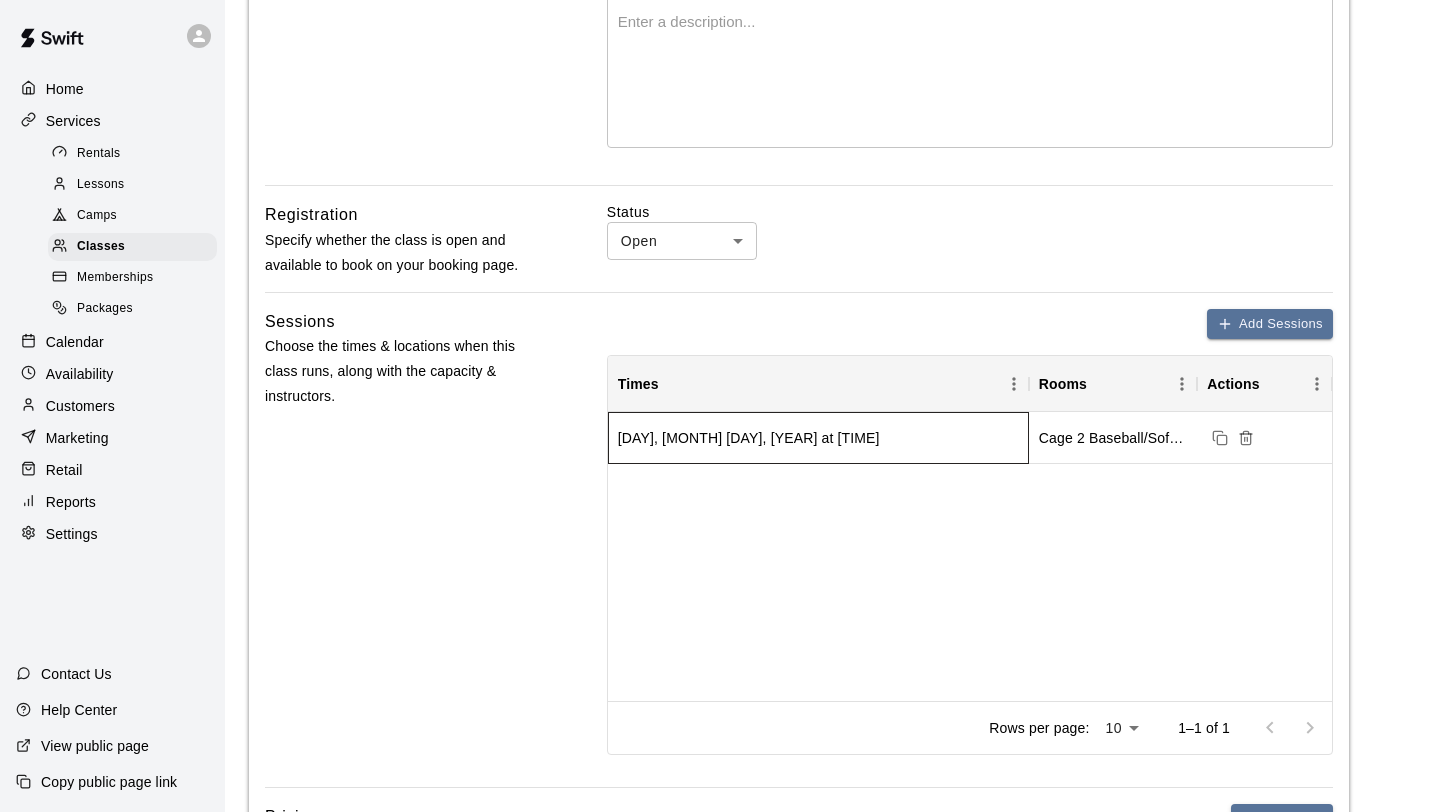 click on "Saturday, August 16, 2025 at 1:00 PM" at bounding box center (749, 438) 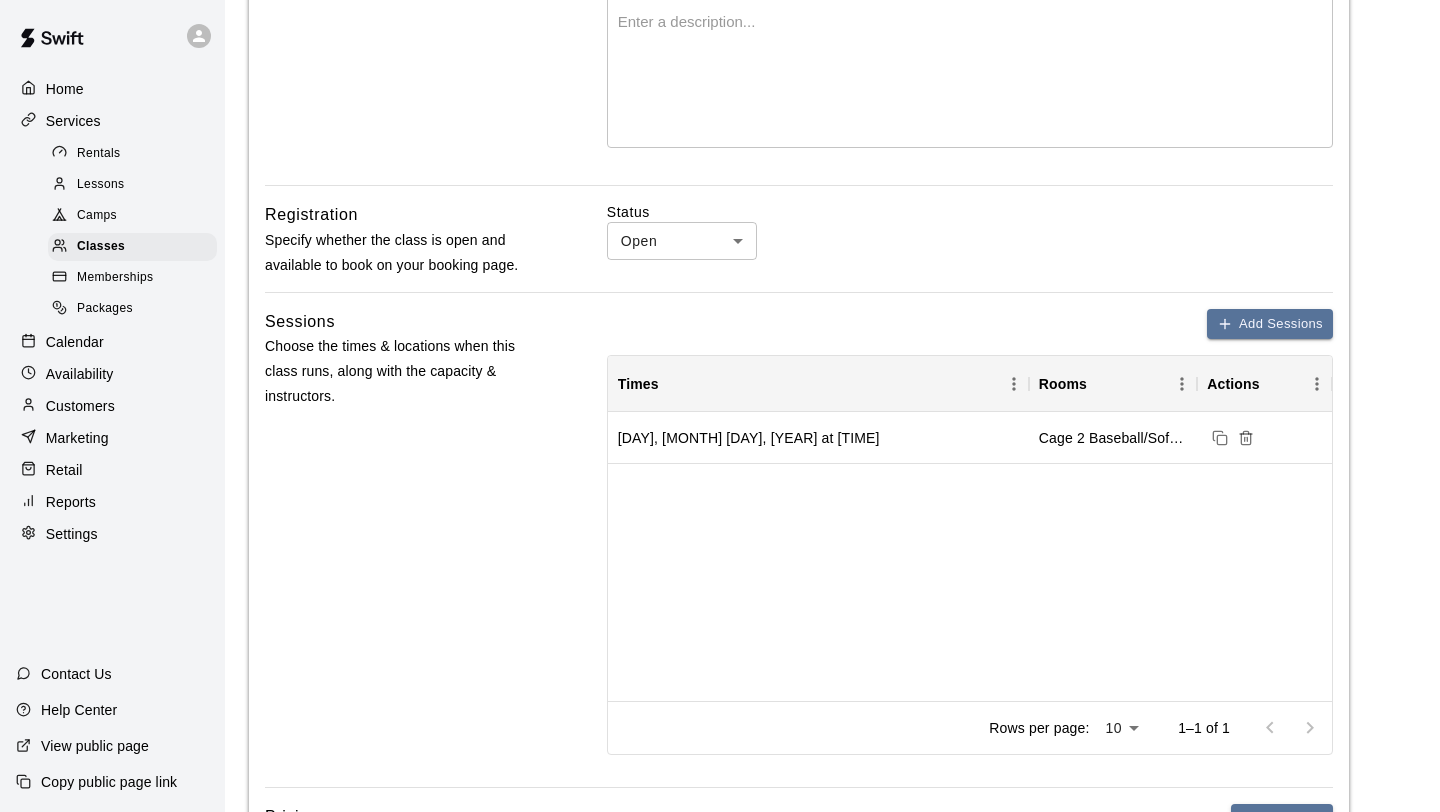 click on "Saturday, August 16, 2025 at 1:00 PM Cage 2 Baseball/Softball front toss, tee work , No Machine , Cage 3 Hack Attack JR" at bounding box center (970, 556) 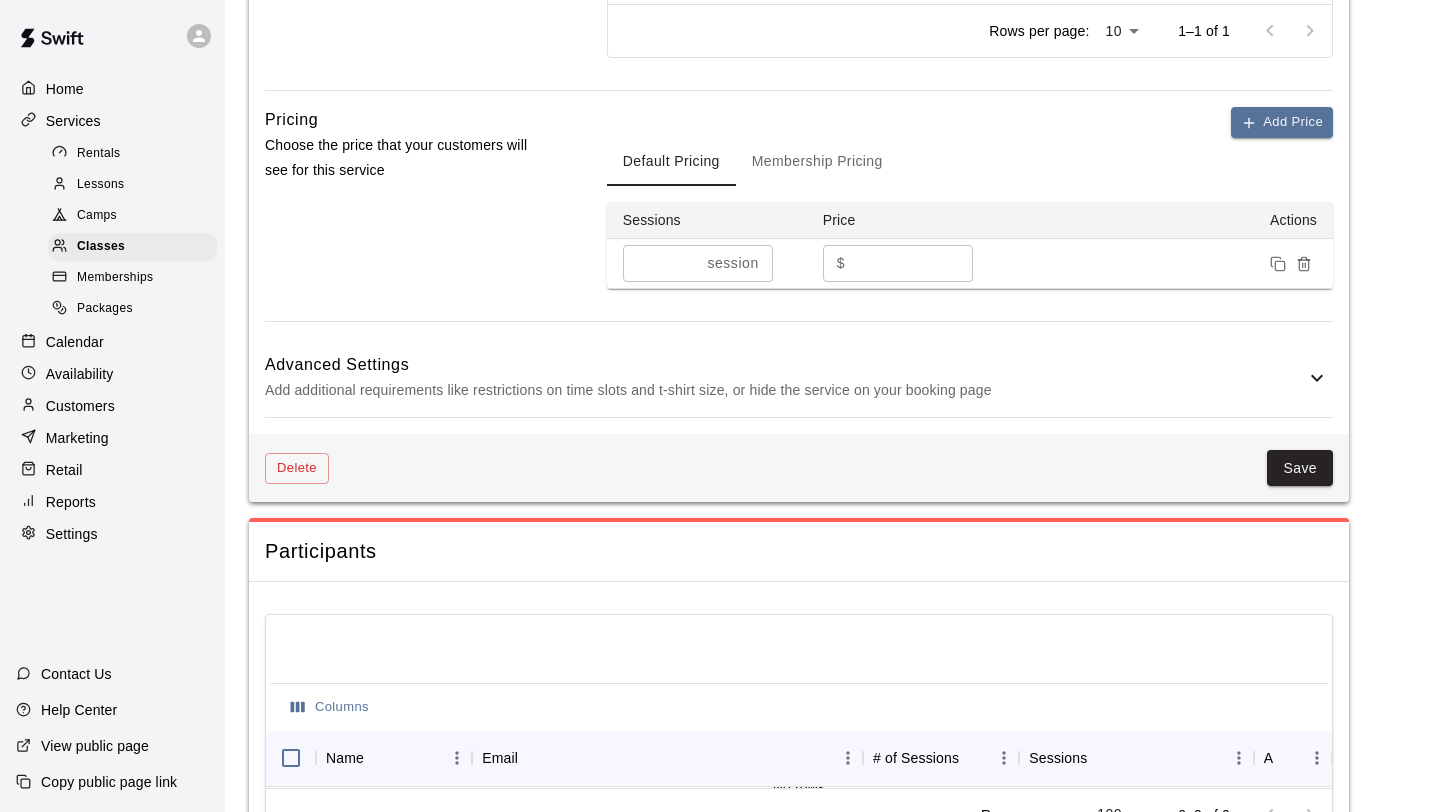scroll, scrollTop: 1176, scrollLeft: 0, axis: vertical 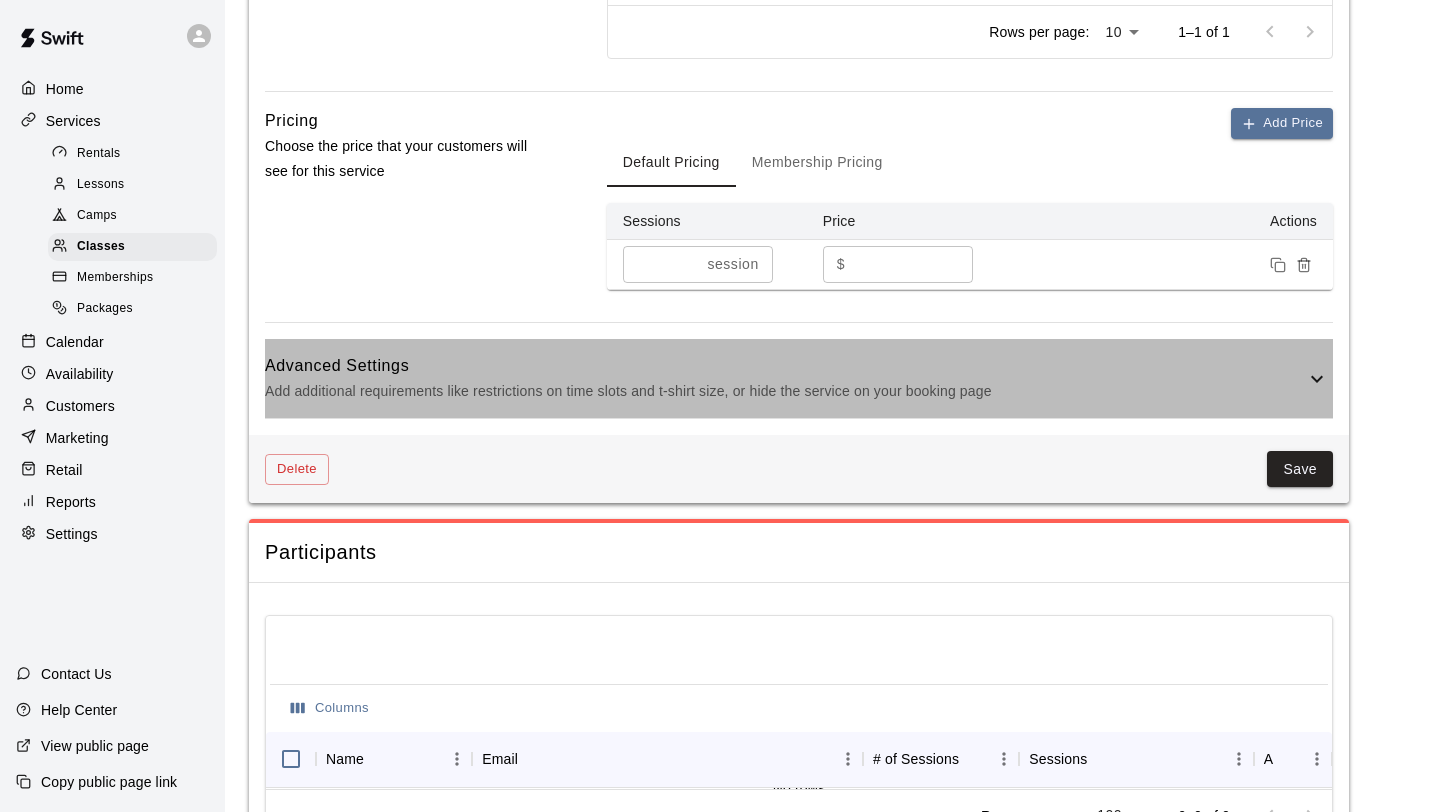 click on "Add additional requirements like restrictions on time slots and t-shirt size, or hide the service on your booking page" at bounding box center (785, 391) 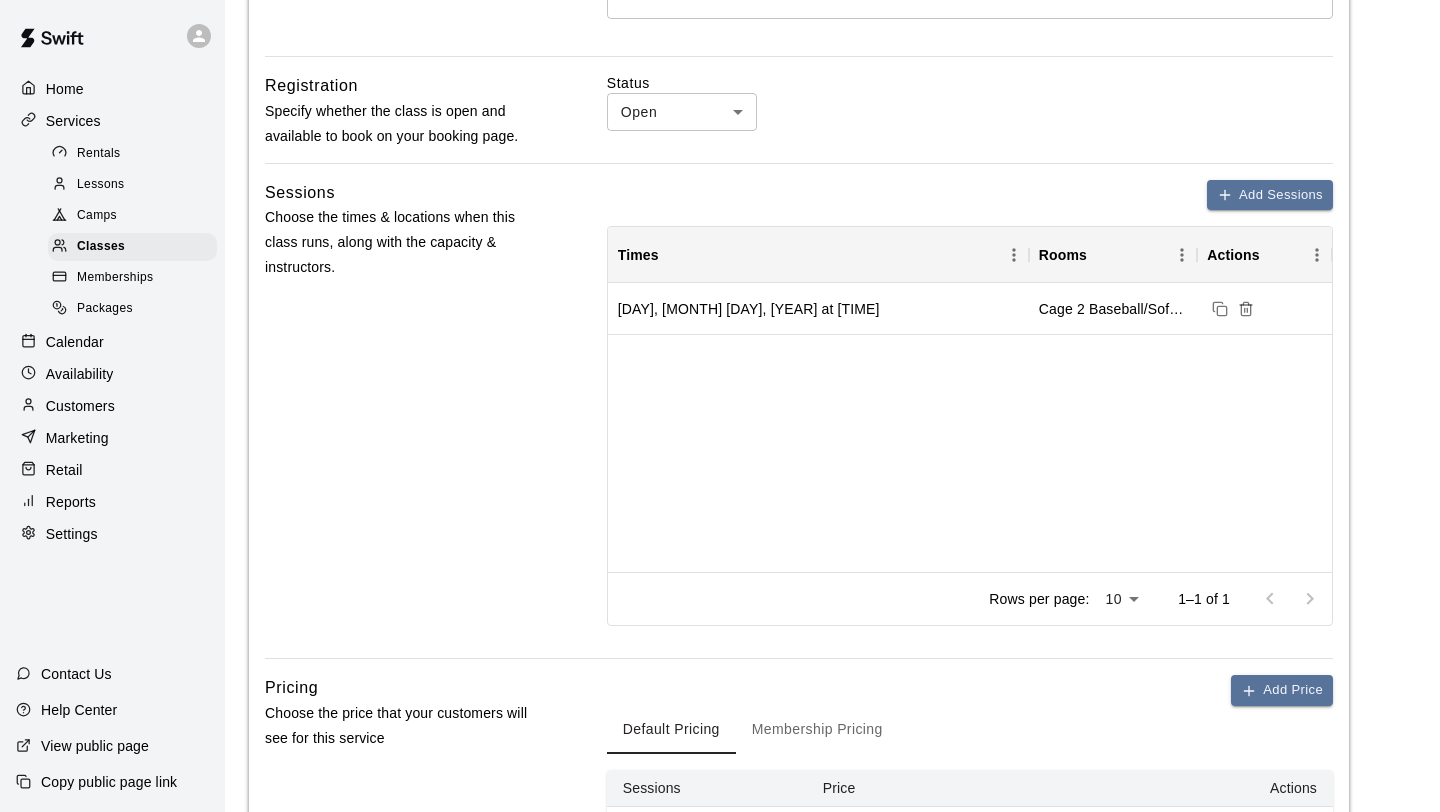 scroll, scrollTop: 563, scrollLeft: 0, axis: vertical 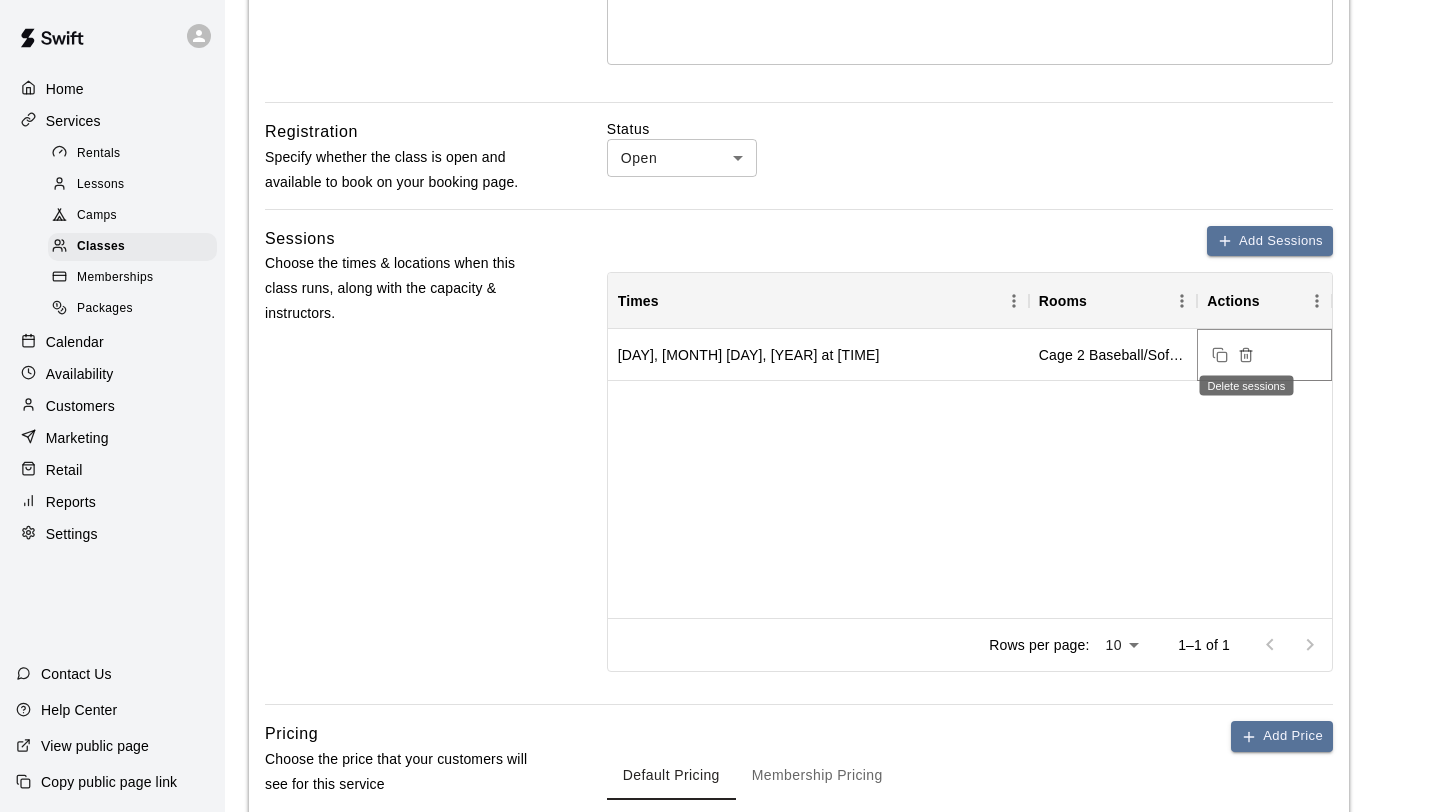 click 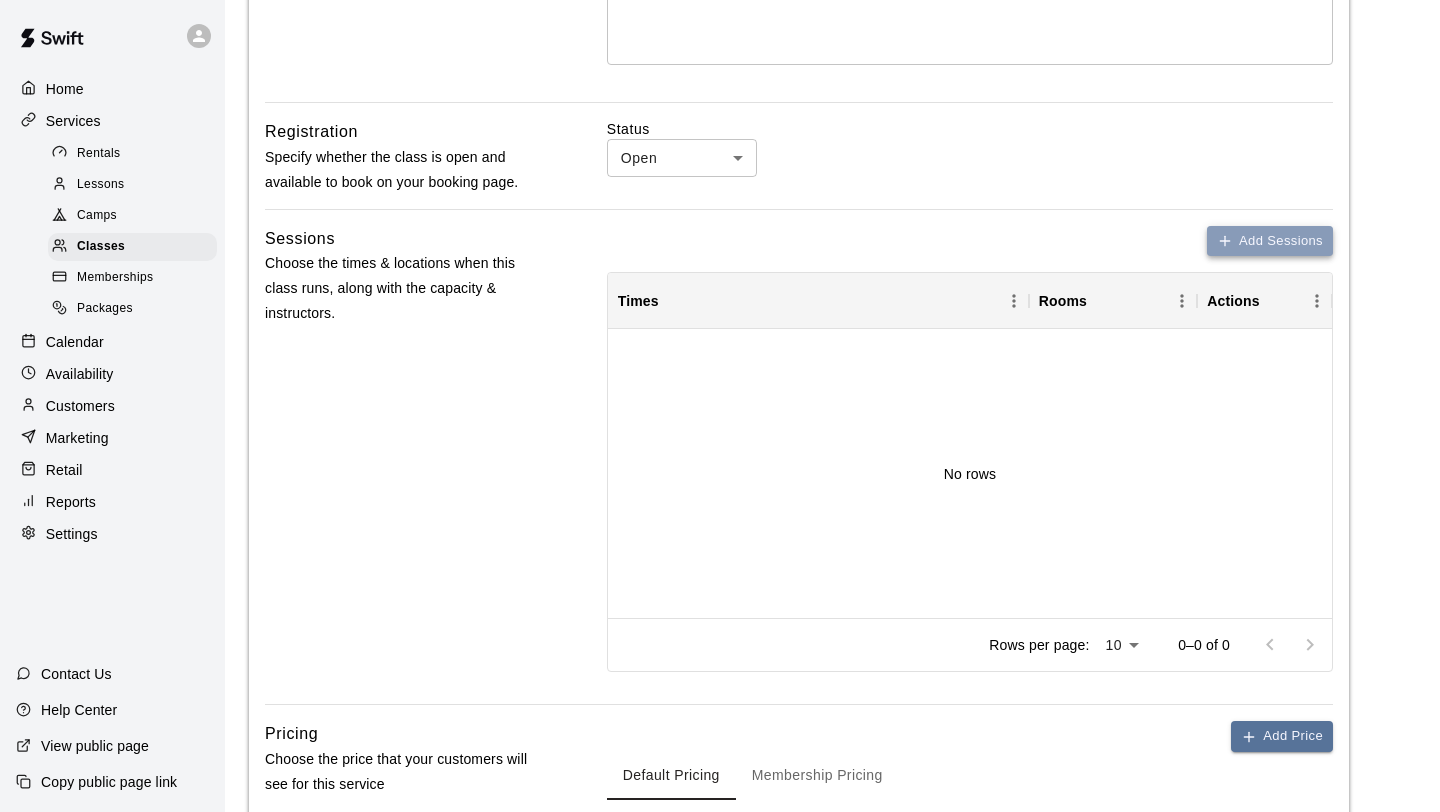 click on "Add Sessions" at bounding box center [1270, 241] 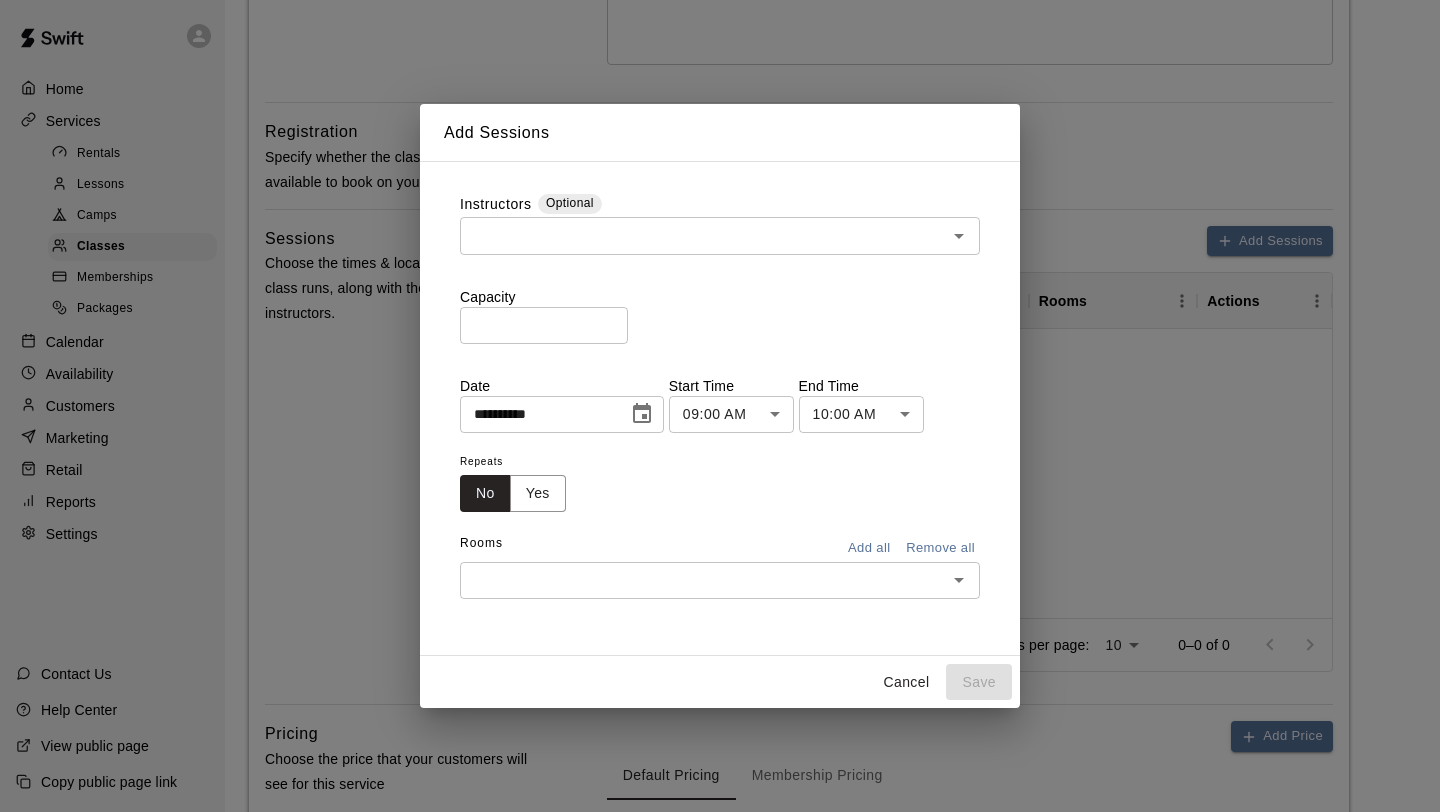 click at bounding box center [703, 235] 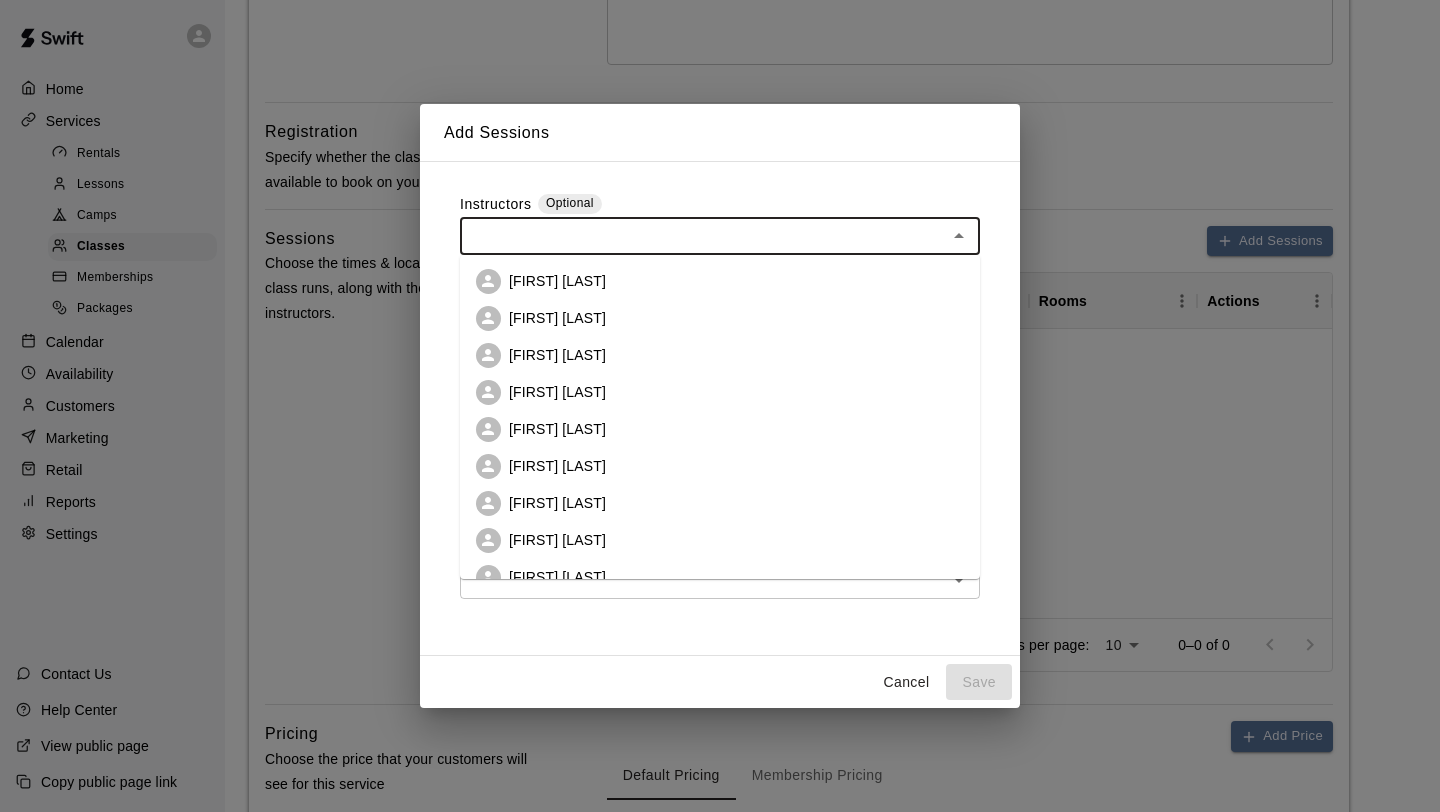 click on "[FIRST] [LAST]" at bounding box center [557, 355] 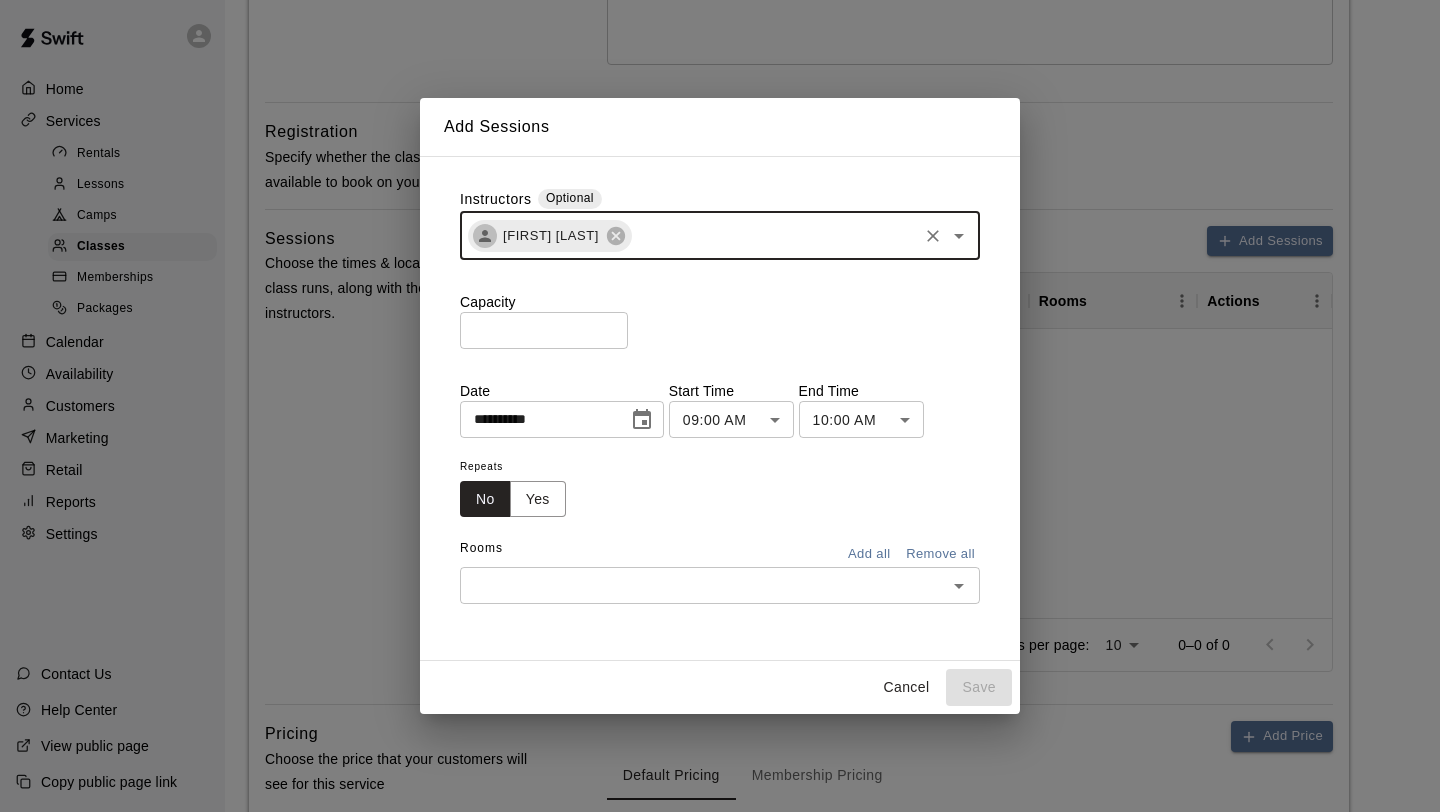 click on "*" at bounding box center [544, 330] 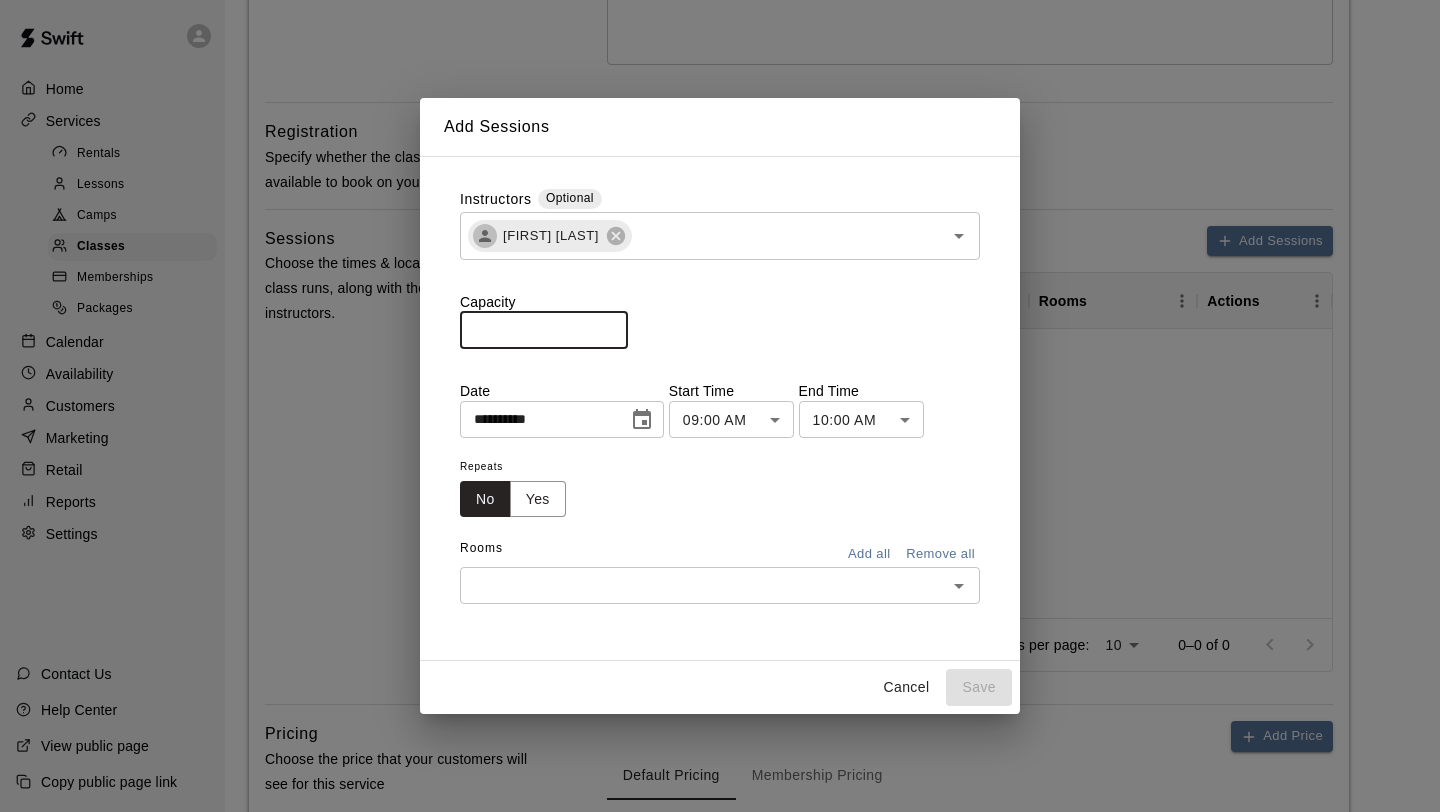 click on "*" at bounding box center (544, 330) 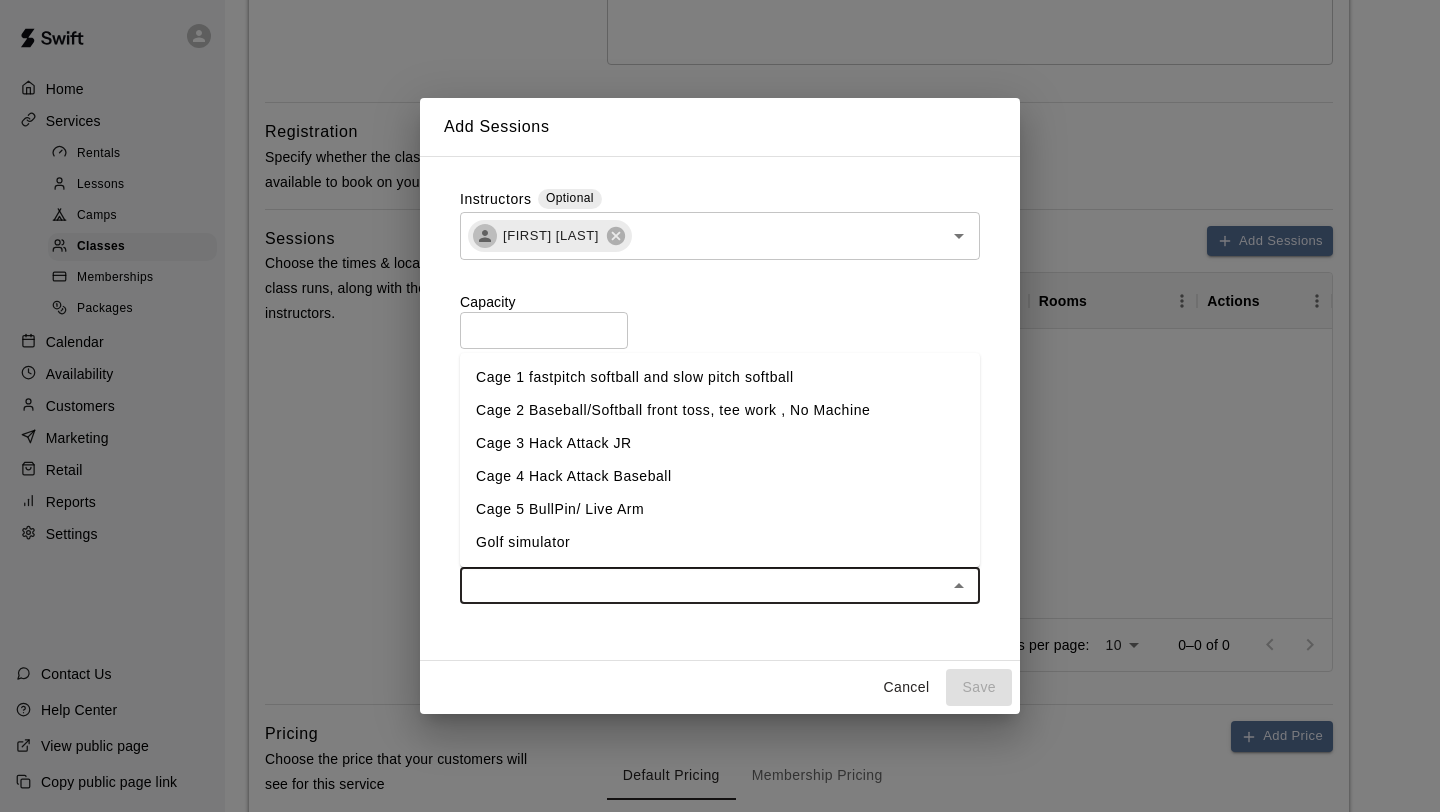 click at bounding box center (703, 585) 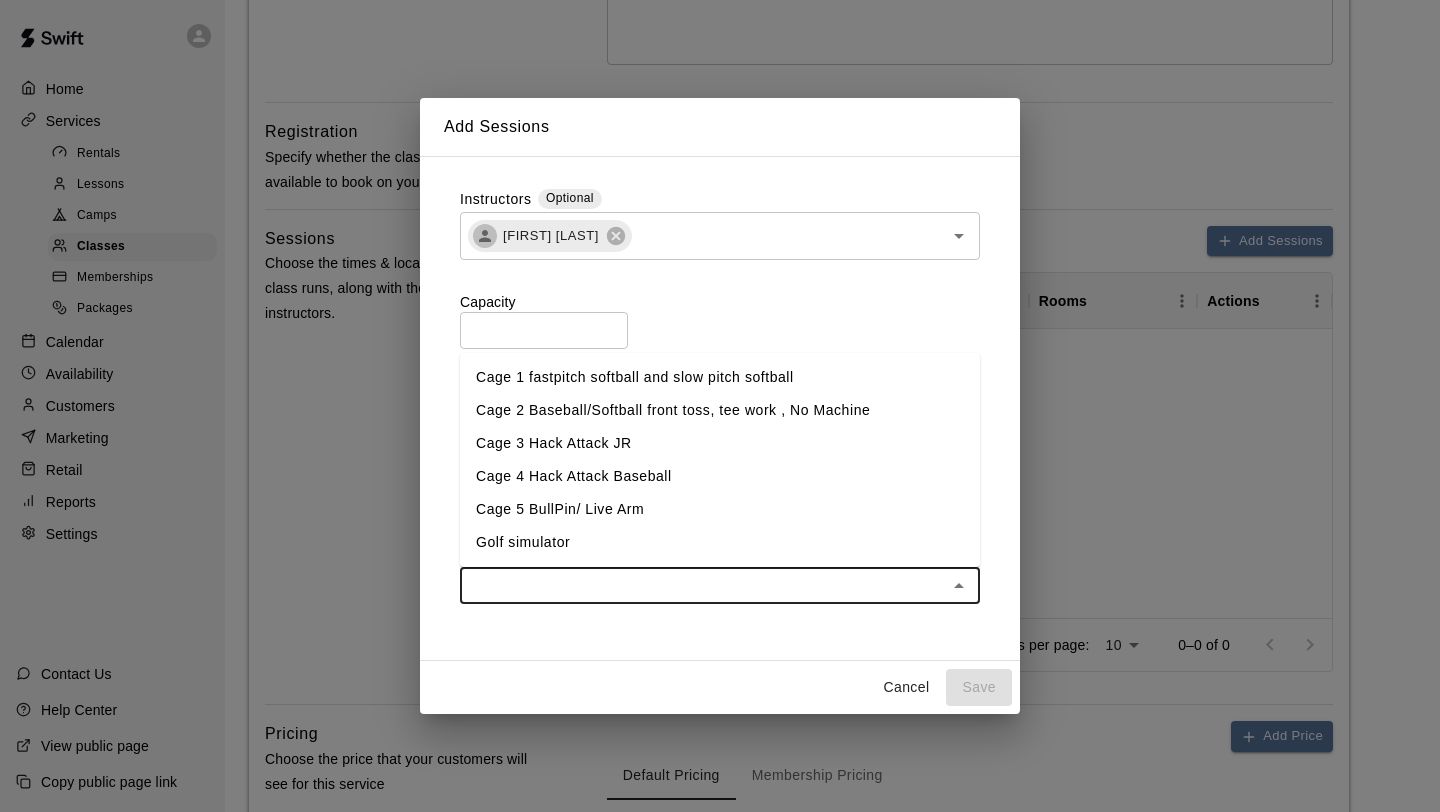 click on "Cage 4 Hack Attack Baseball" at bounding box center [720, 476] 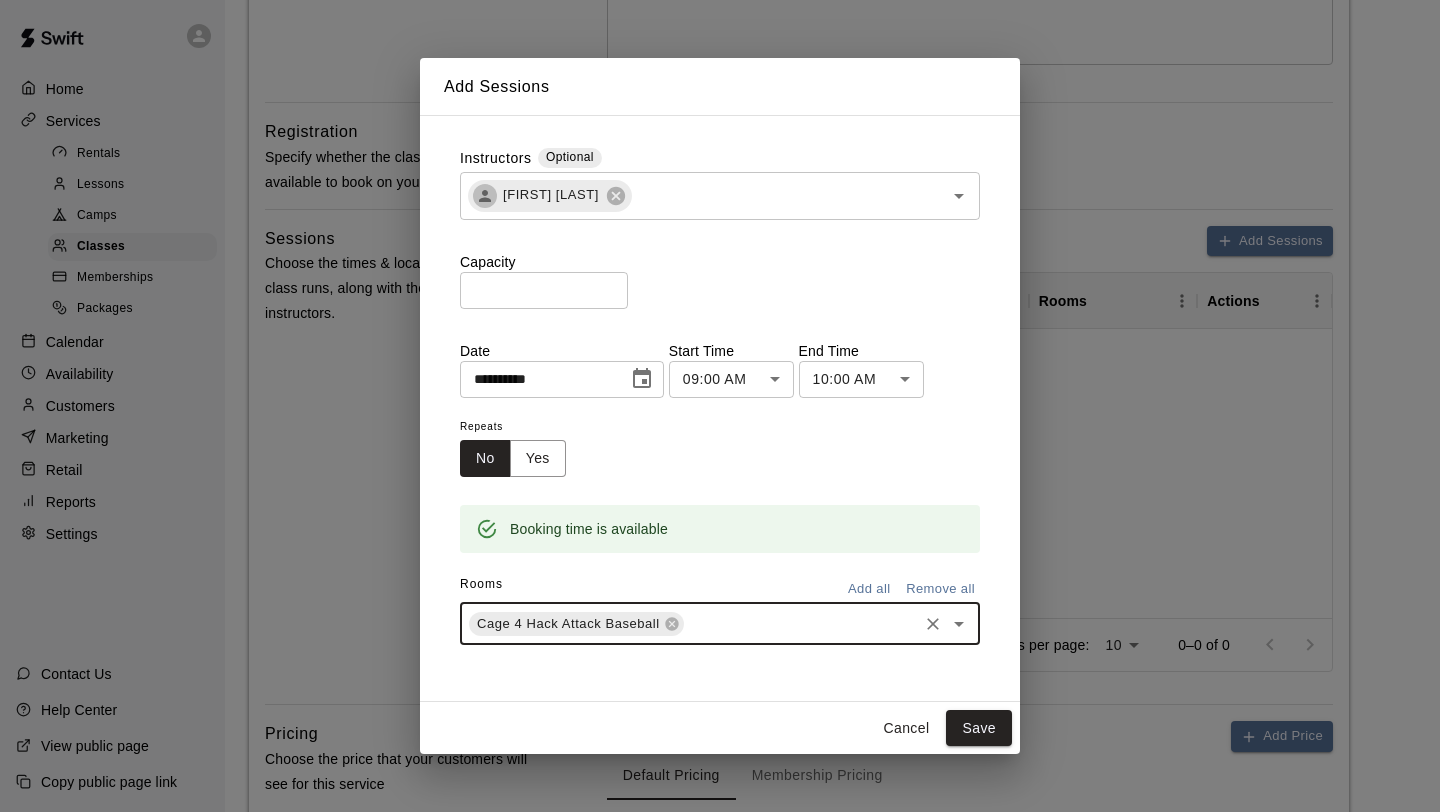 click at bounding box center (801, 623) 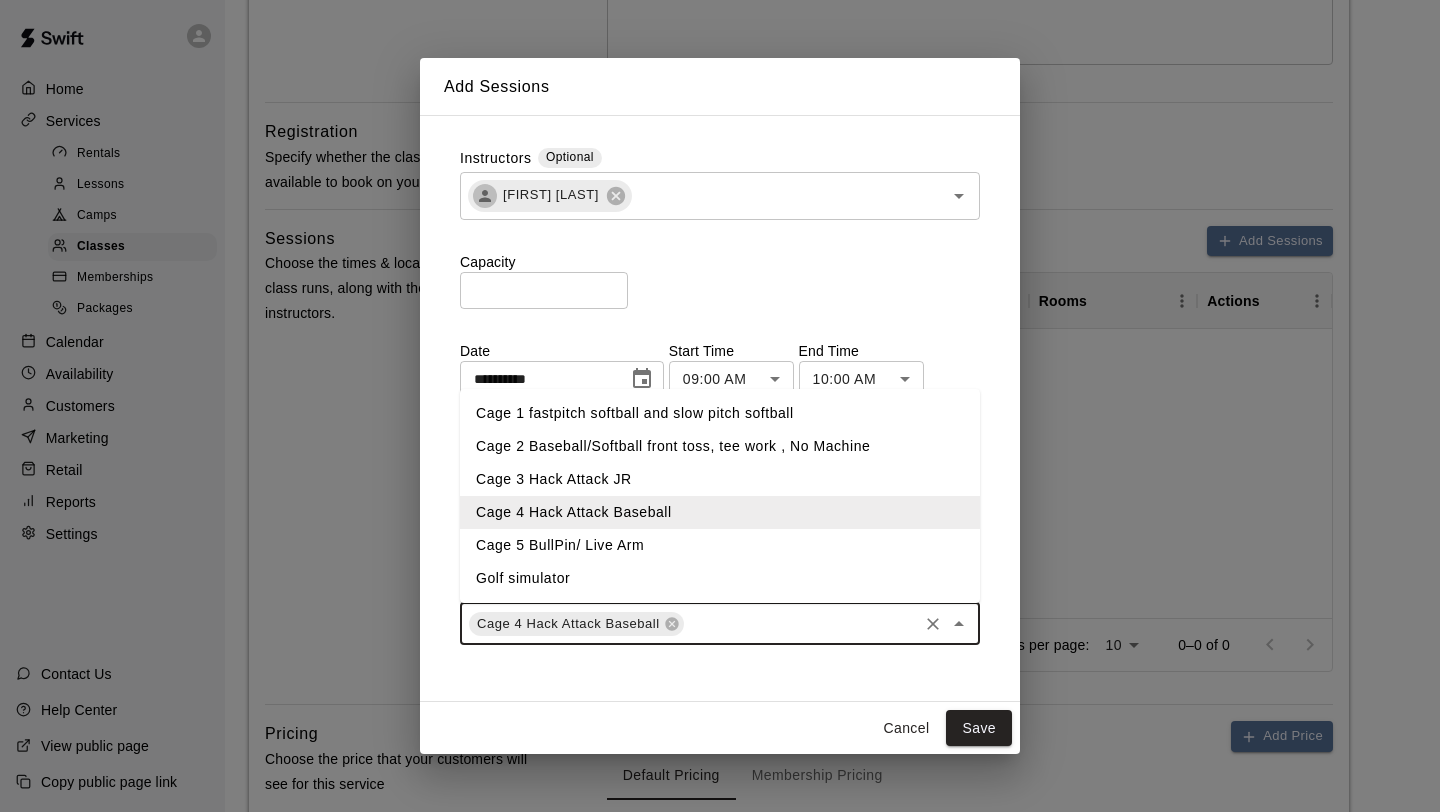 click on "Cage 3 Hack Attack JR" at bounding box center (720, 479) 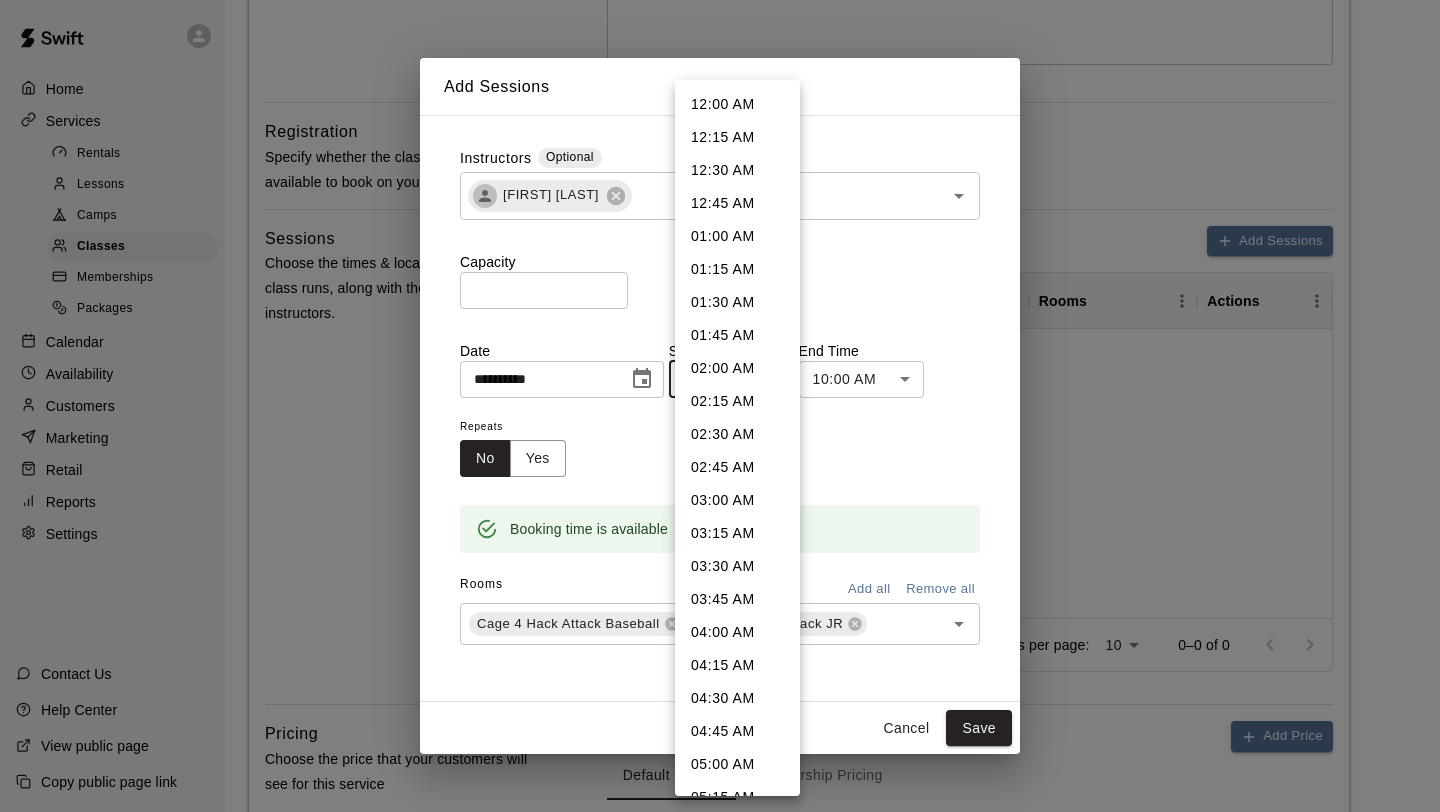 click on "**********" at bounding box center (720, 970) 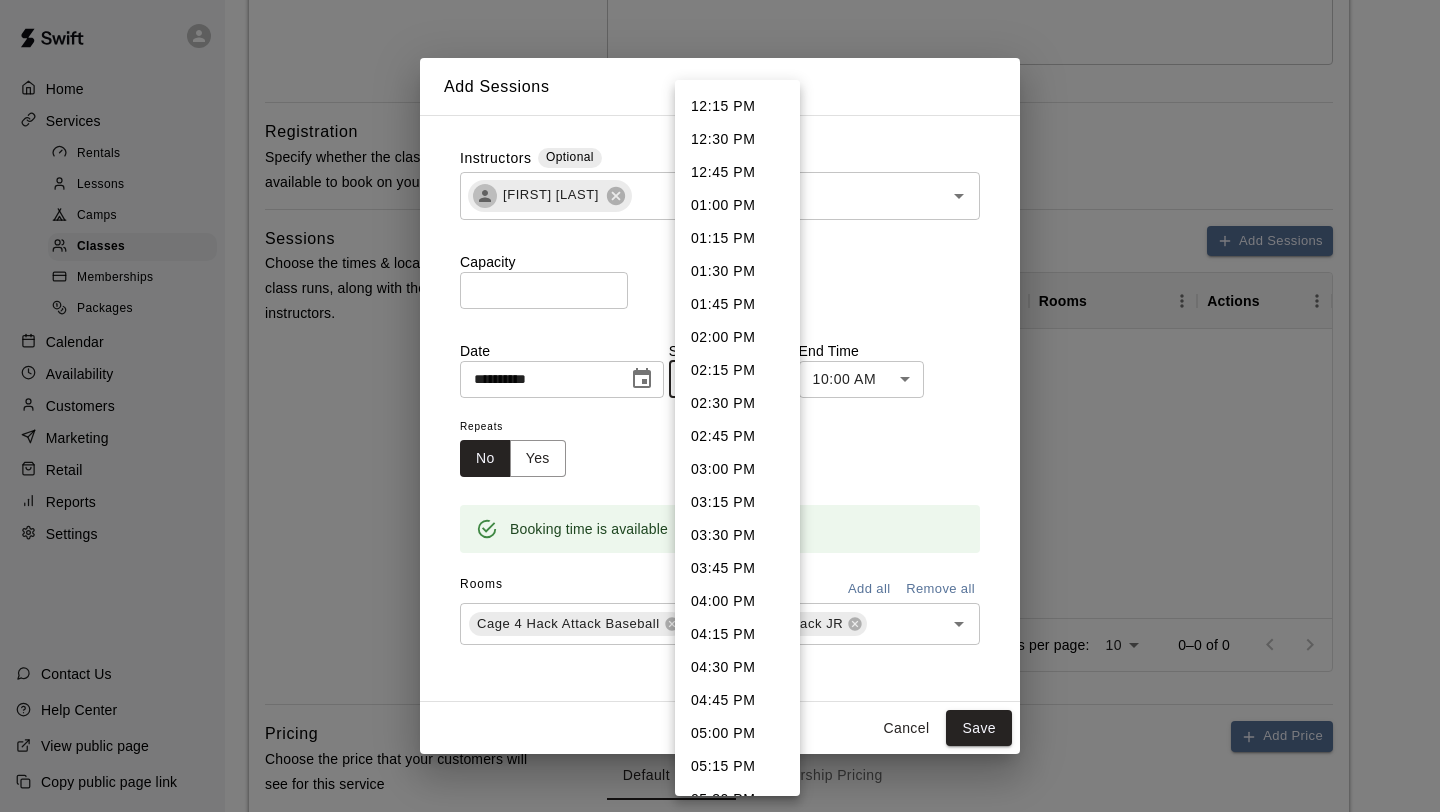 scroll, scrollTop: 1568, scrollLeft: 0, axis: vertical 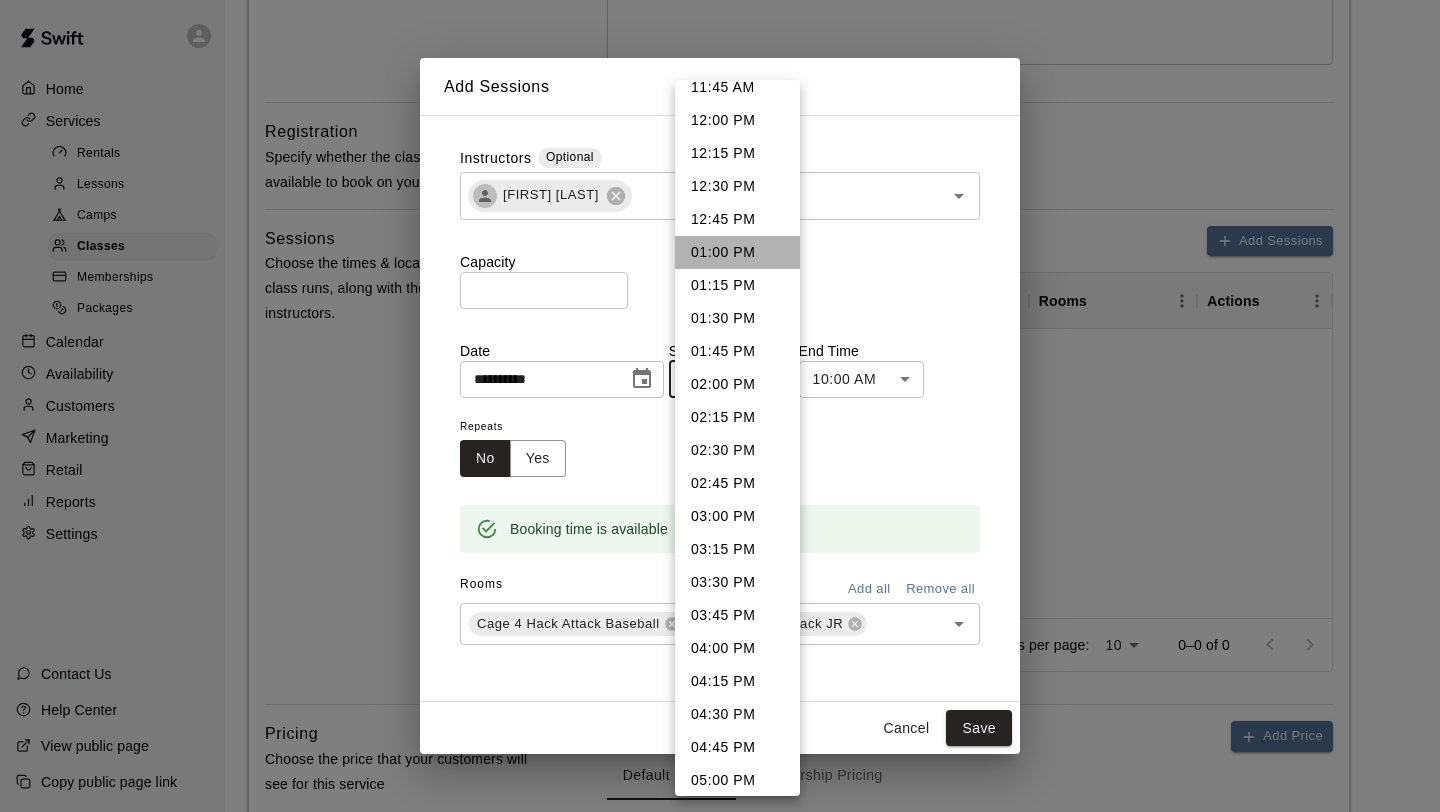 click on "01:00 PM" at bounding box center [737, 252] 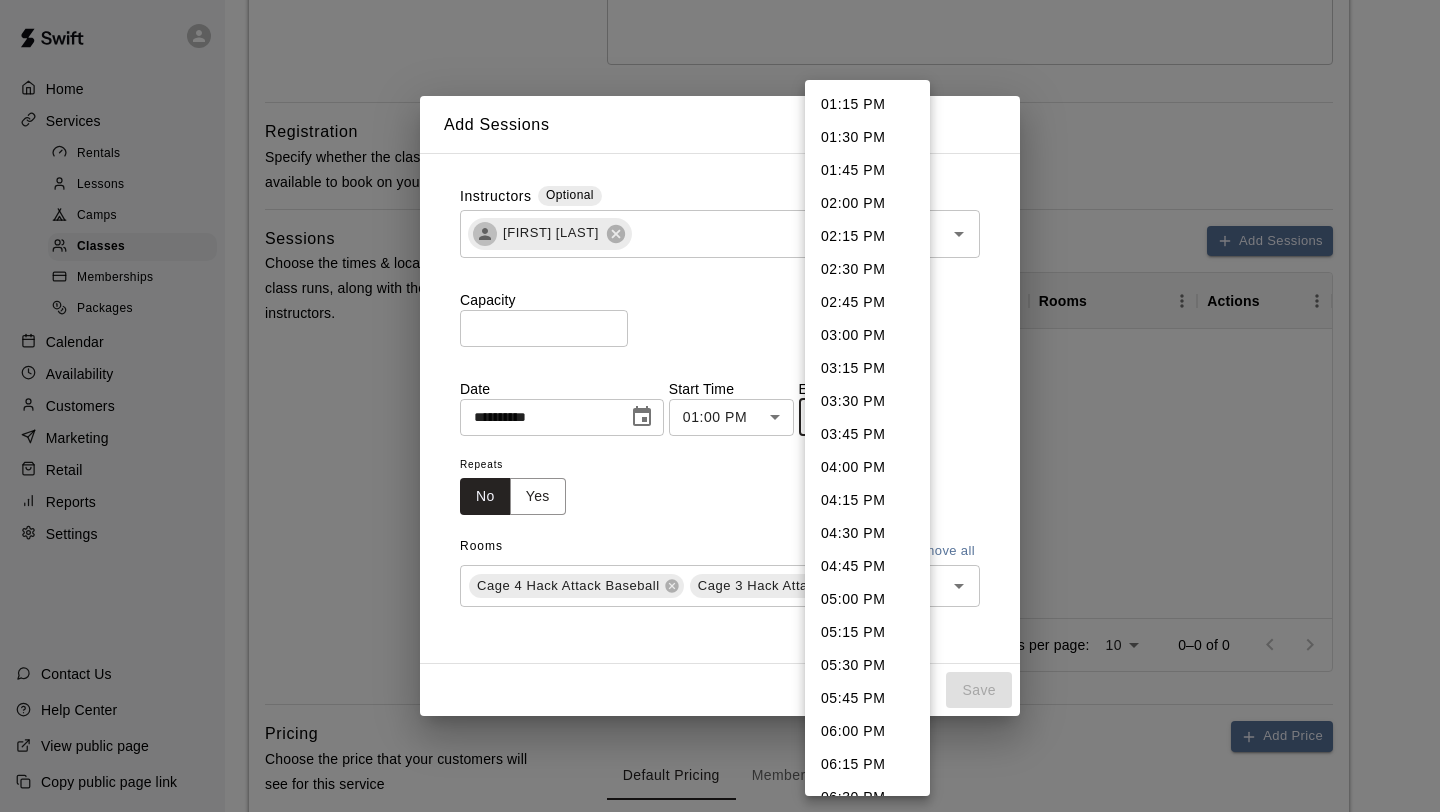 click on "**********" at bounding box center [720, 970] 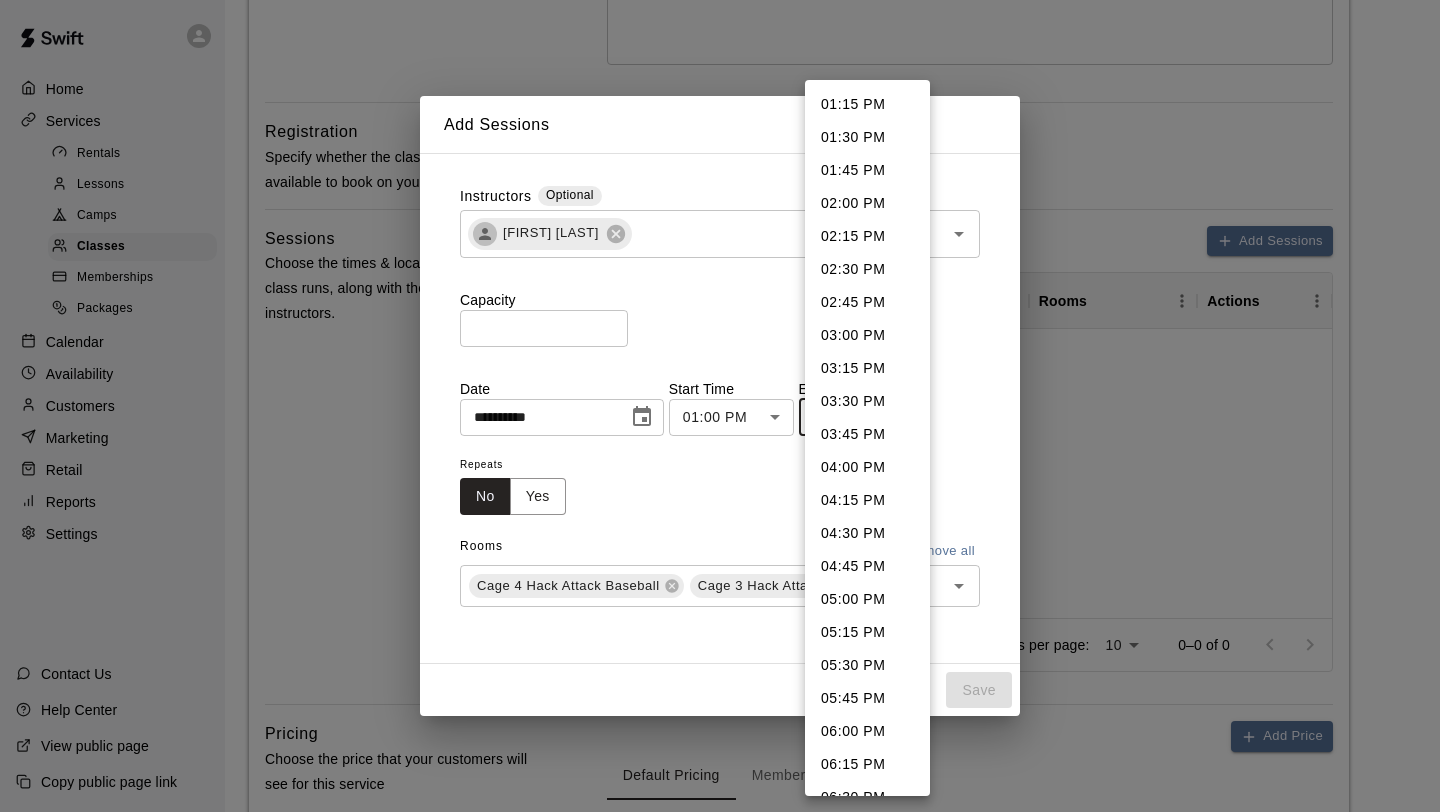 click on "02:00 PM" at bounding box center [867, 203] 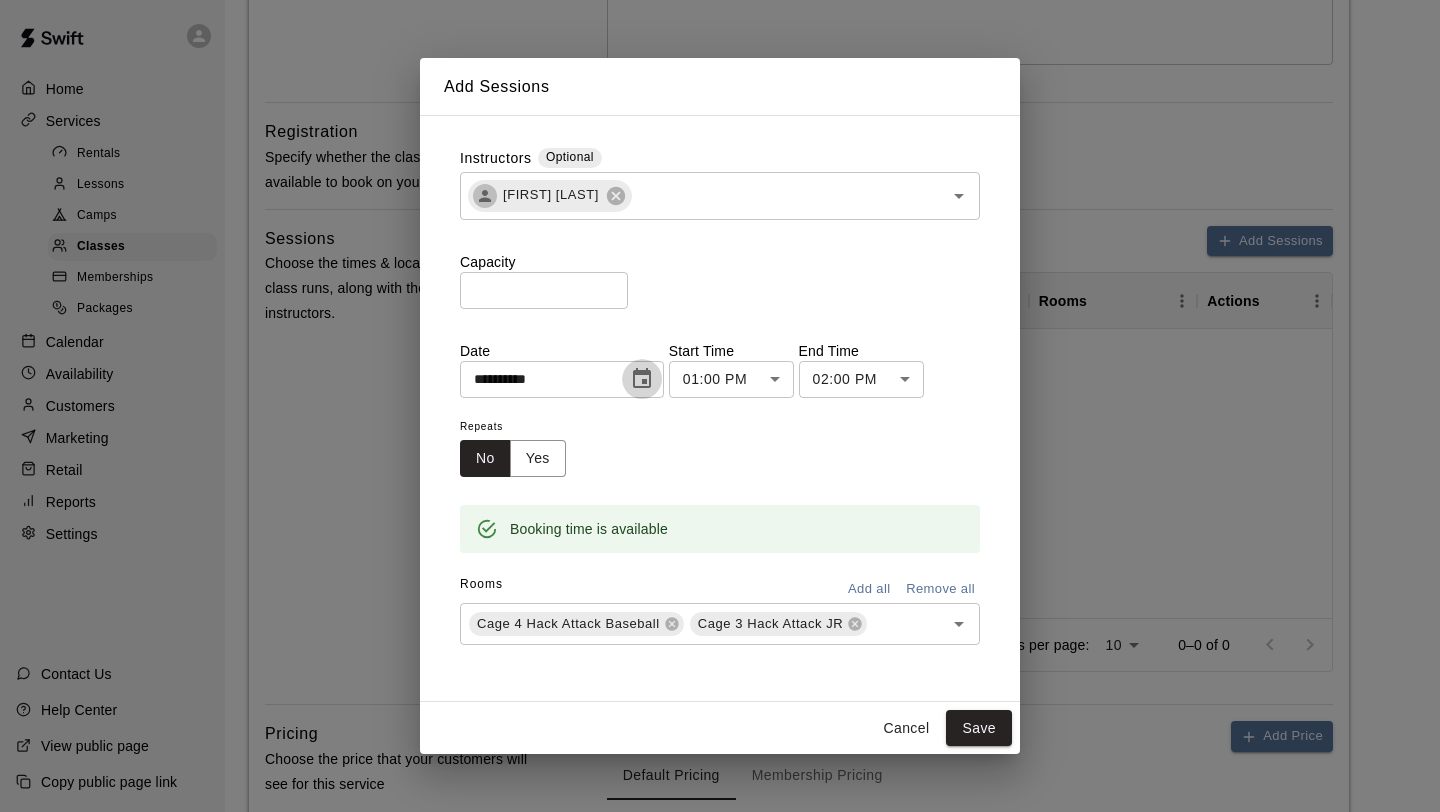 click 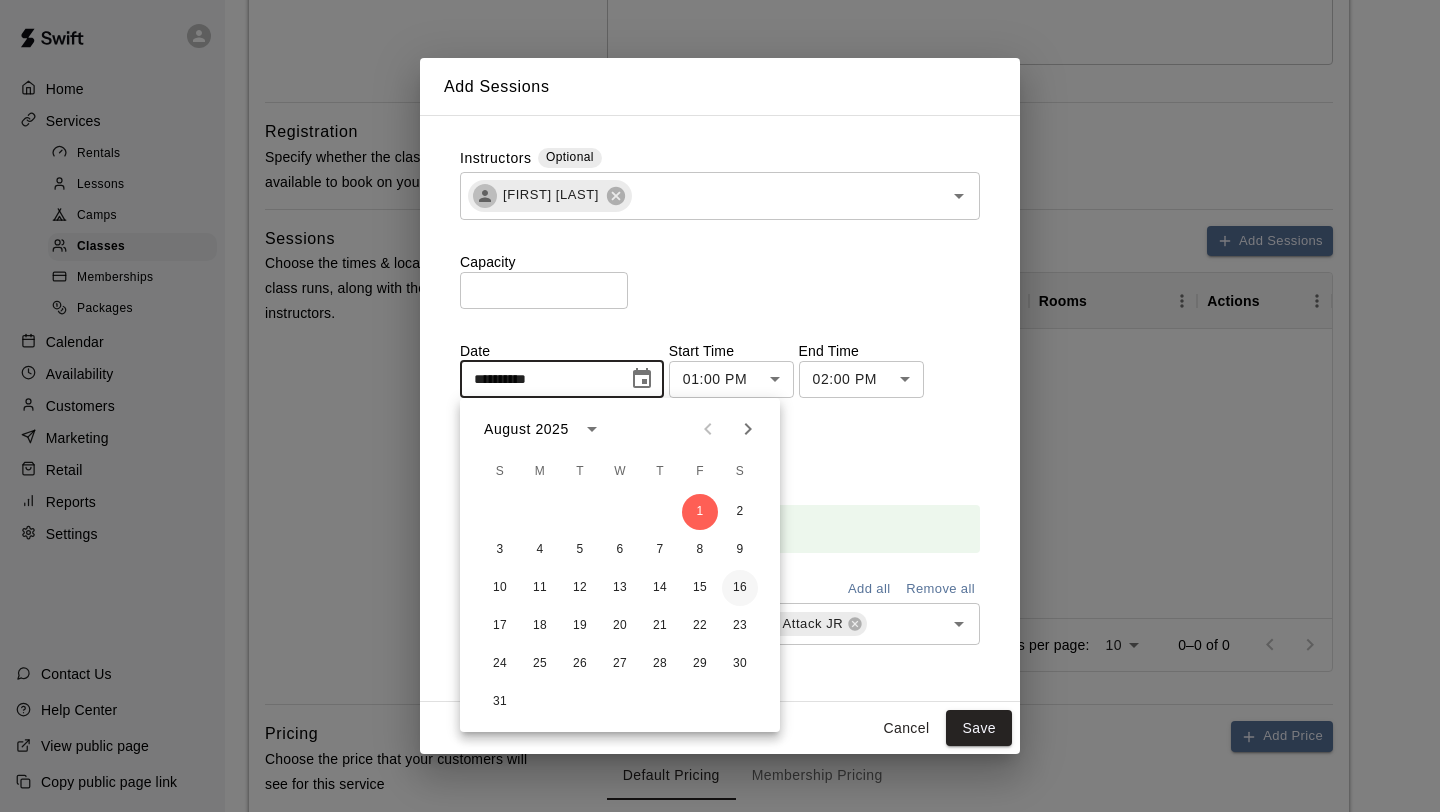 click on "16" at bounding box center (740, 588) 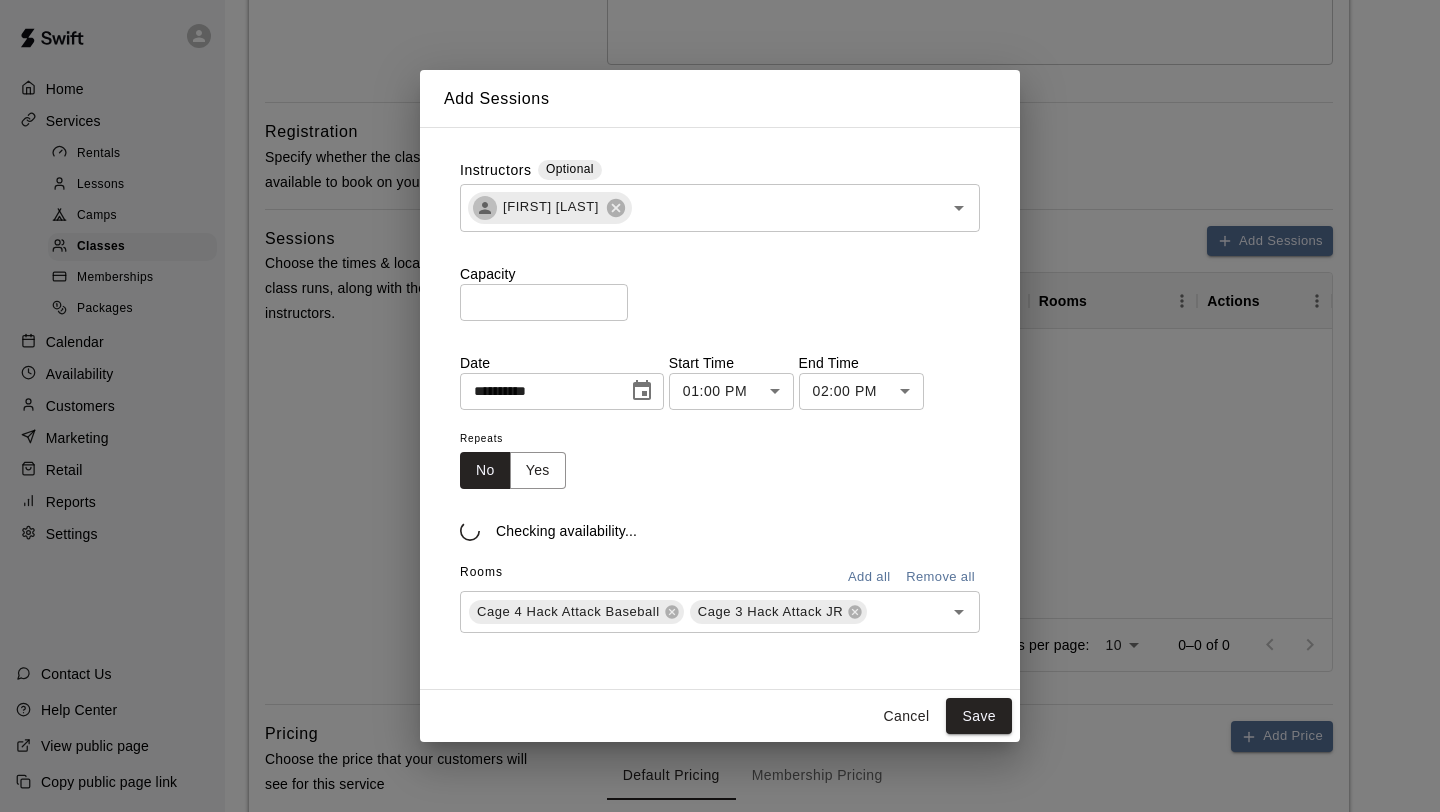type on "**********" 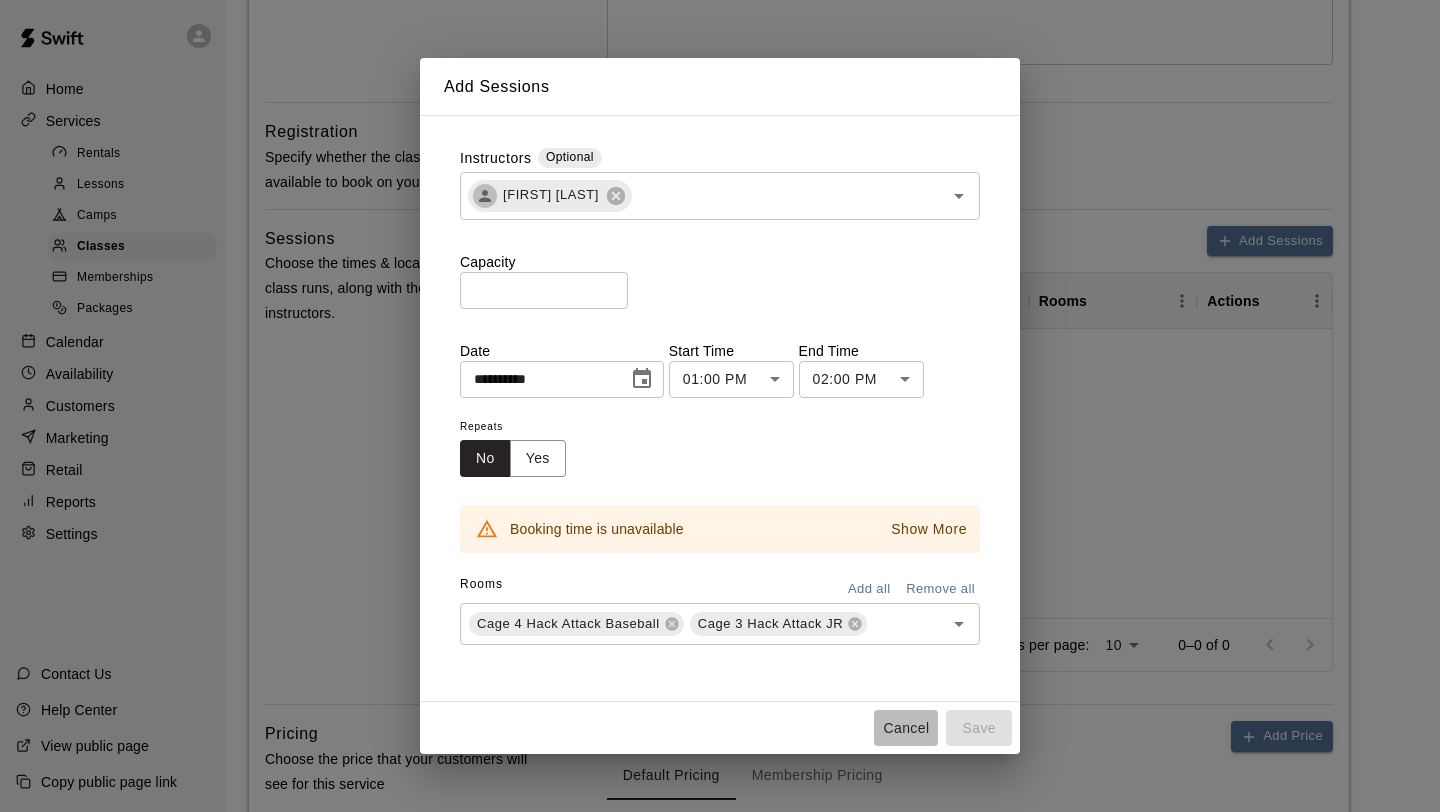 click on "Cancel" at bounding box center [906, 728] 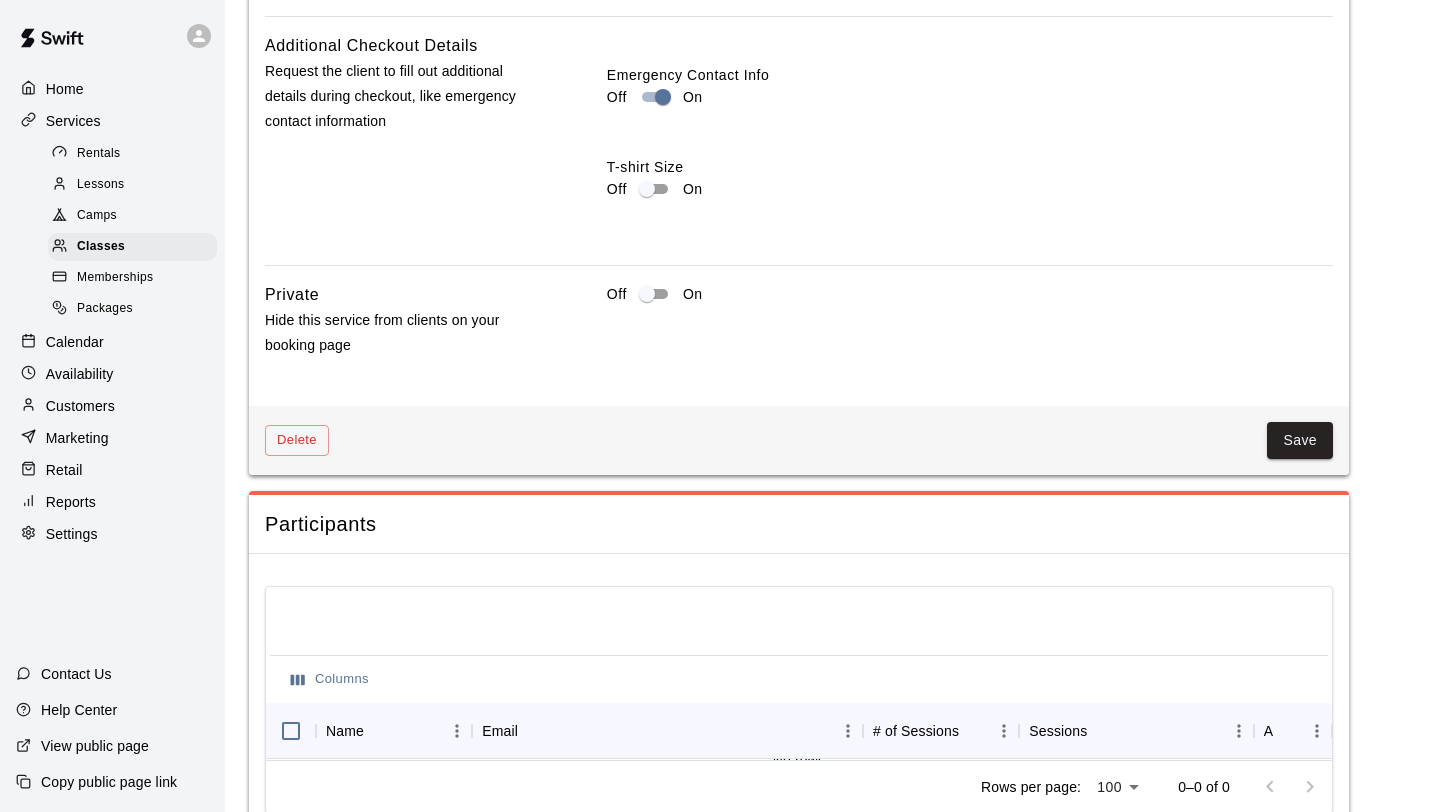 scroll, scrollTop: 2255, scrollLeft: 0, axis: vertical 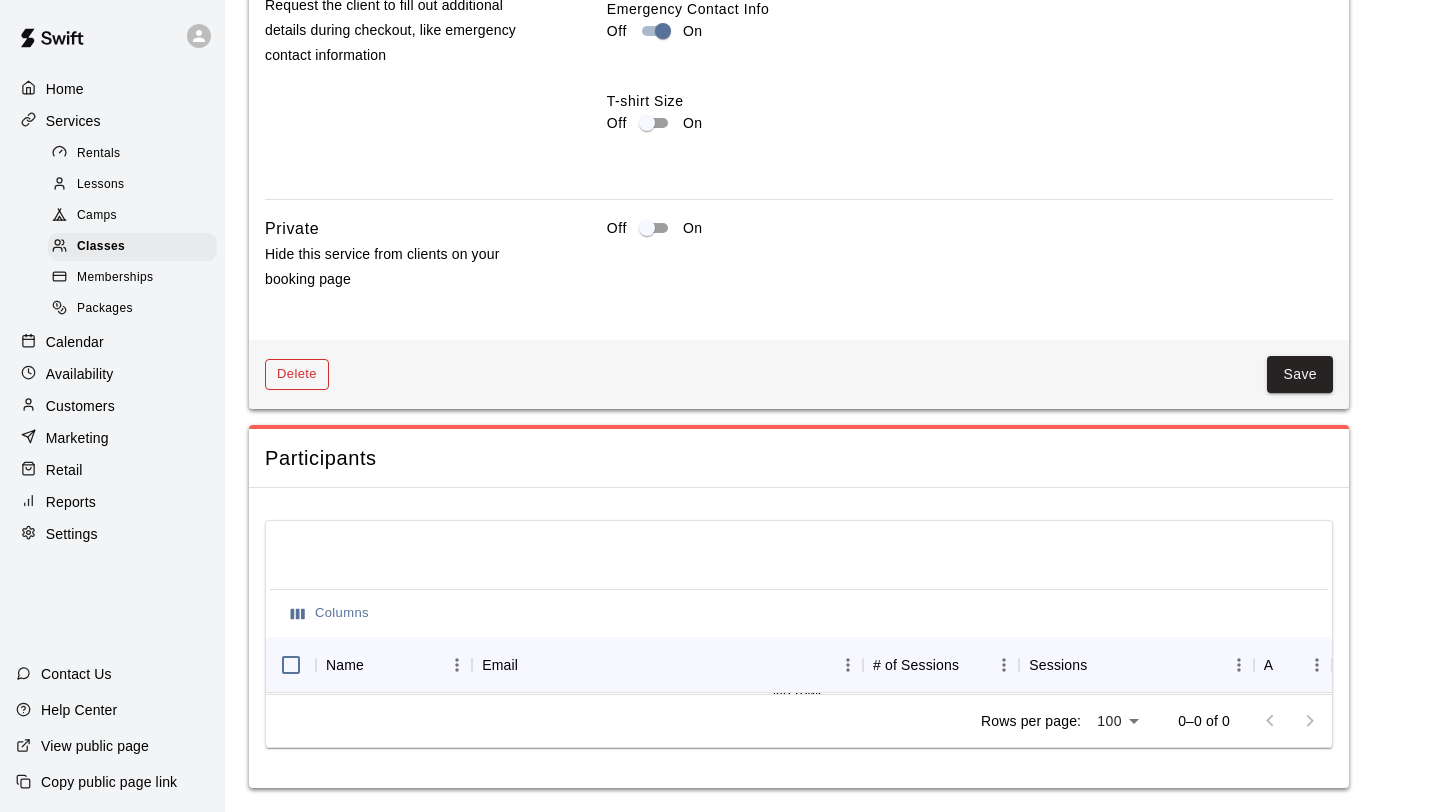 click on "Delete" at bounding box center (297, 374) 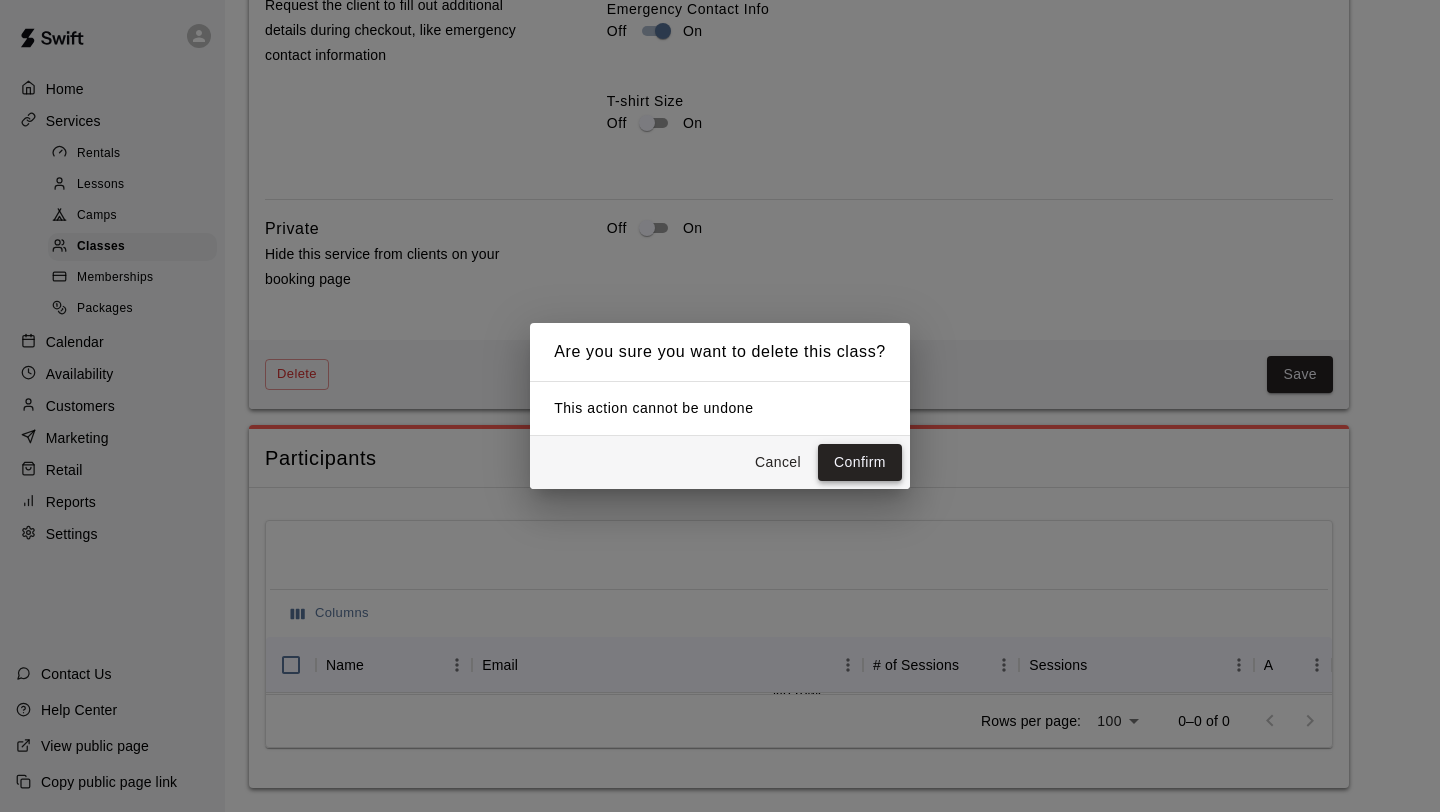 click on "Confirm" at bounding box center (860, 462) 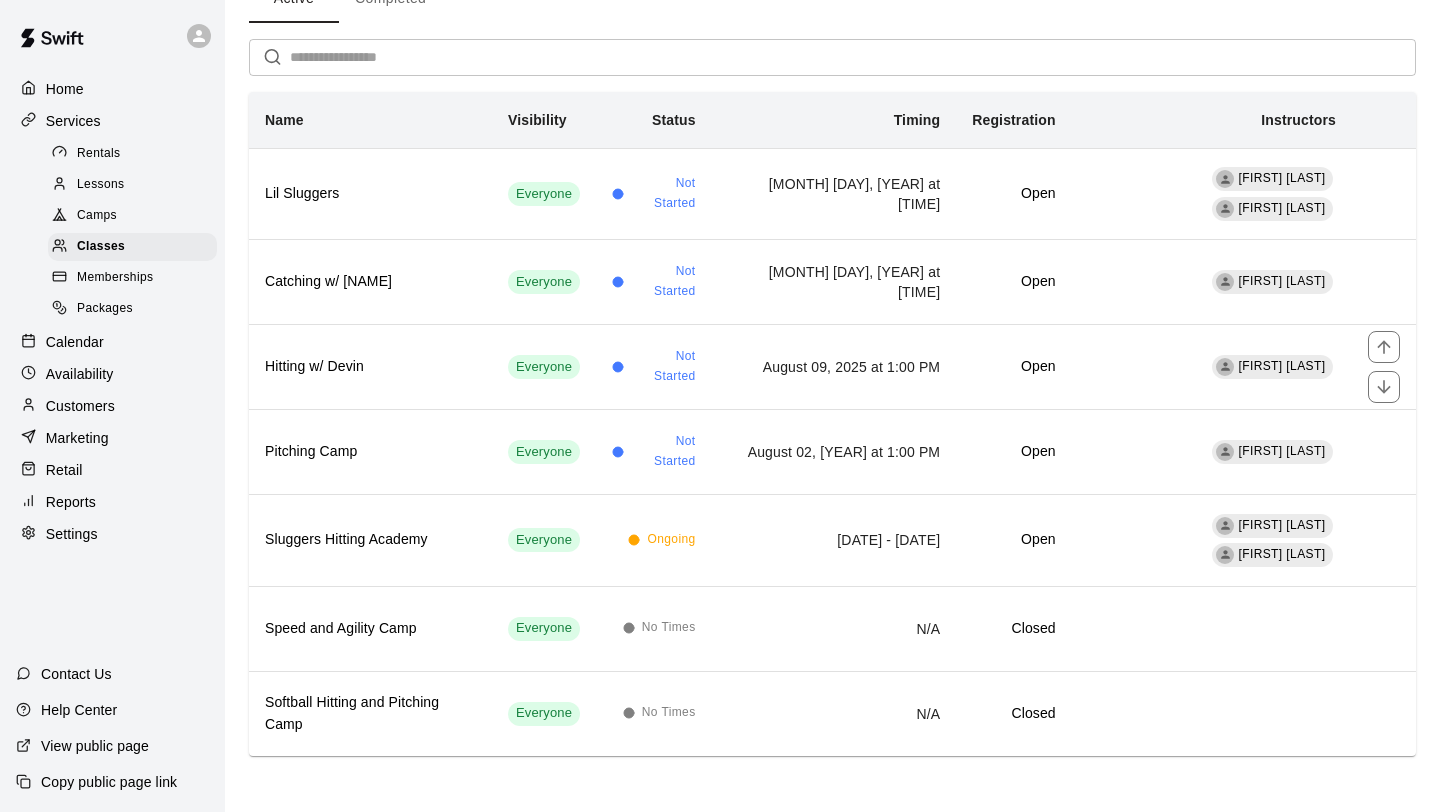 scroll, scrollTop: 0, scrollLeft: 0, axis: both 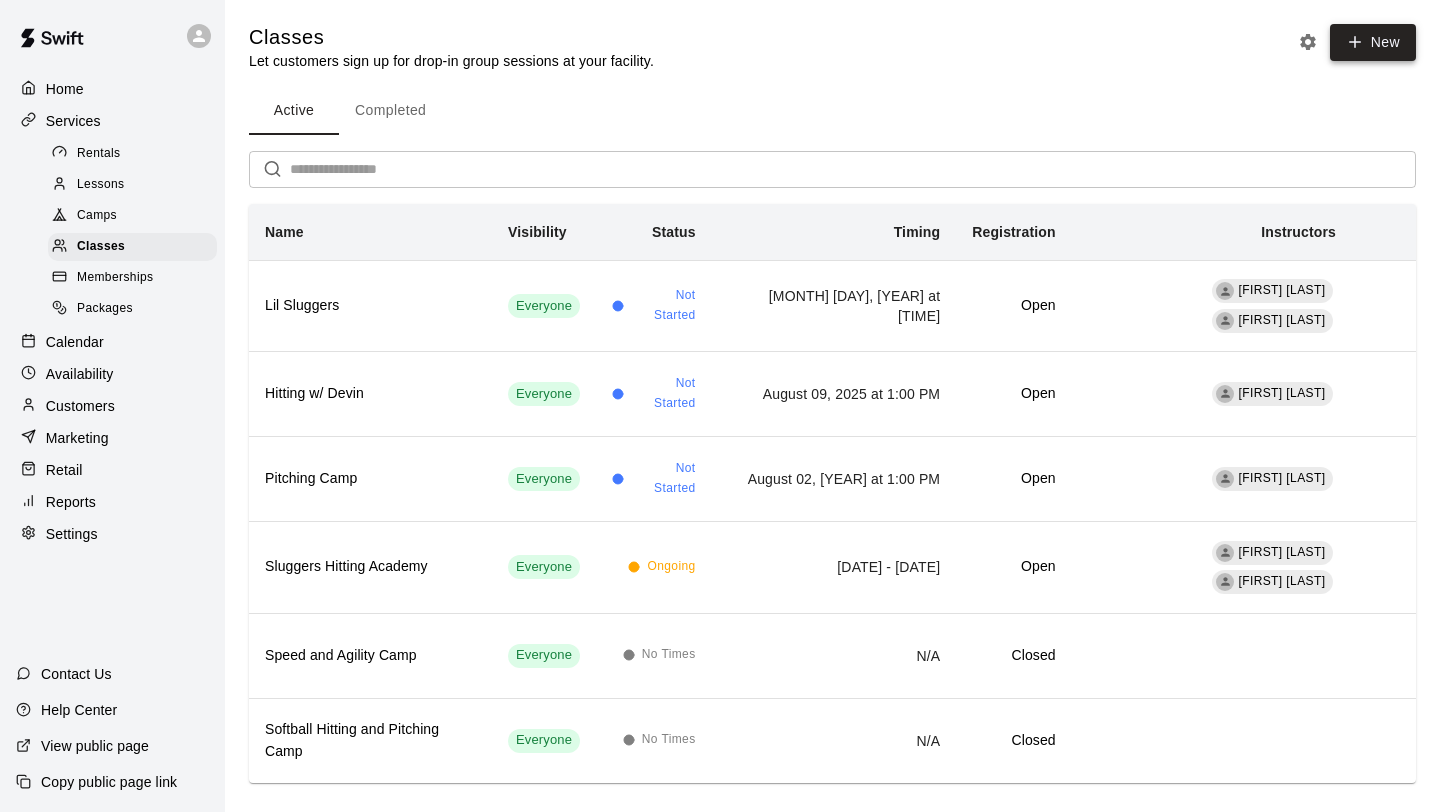 click on "New" at bounding box center (1373, 42) 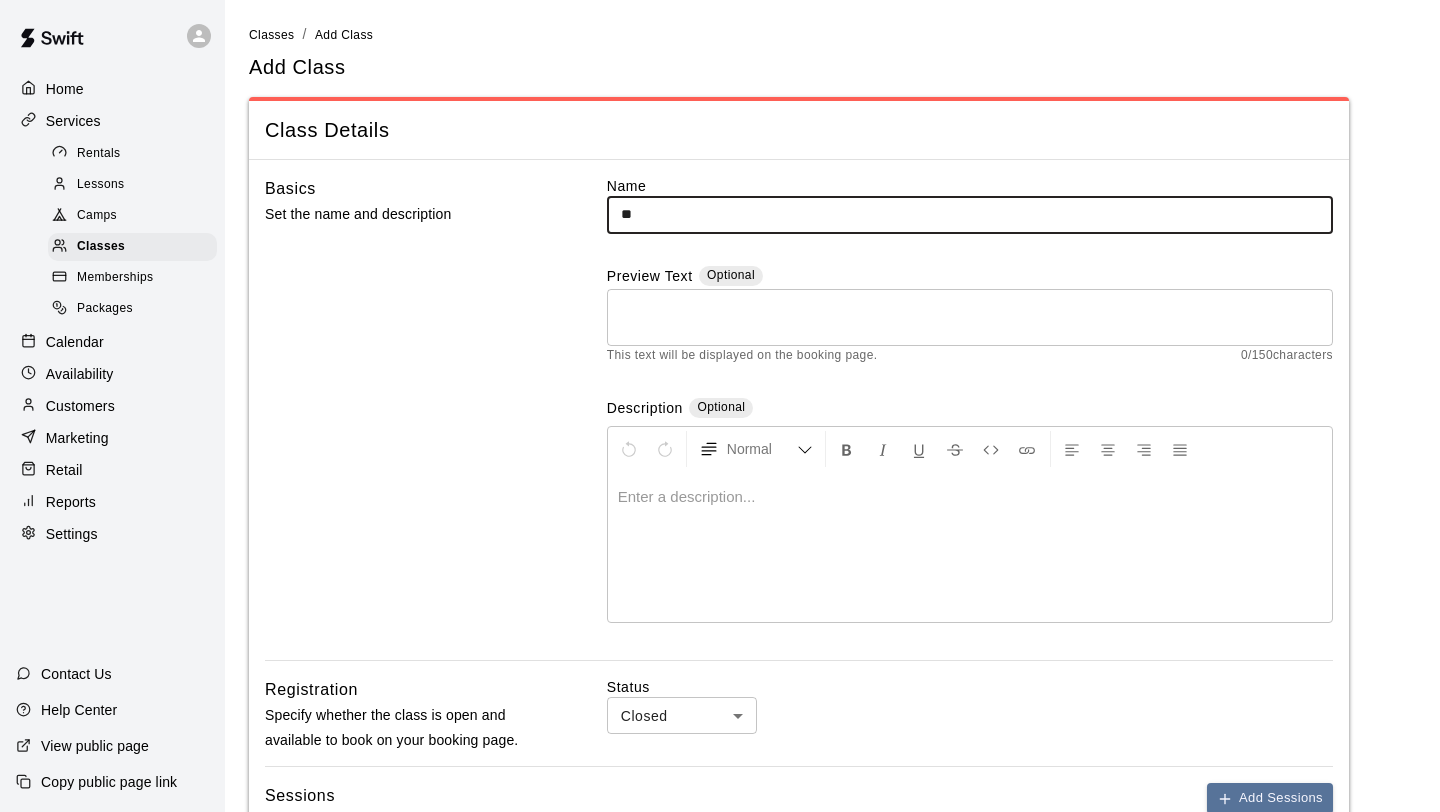 type on "*" 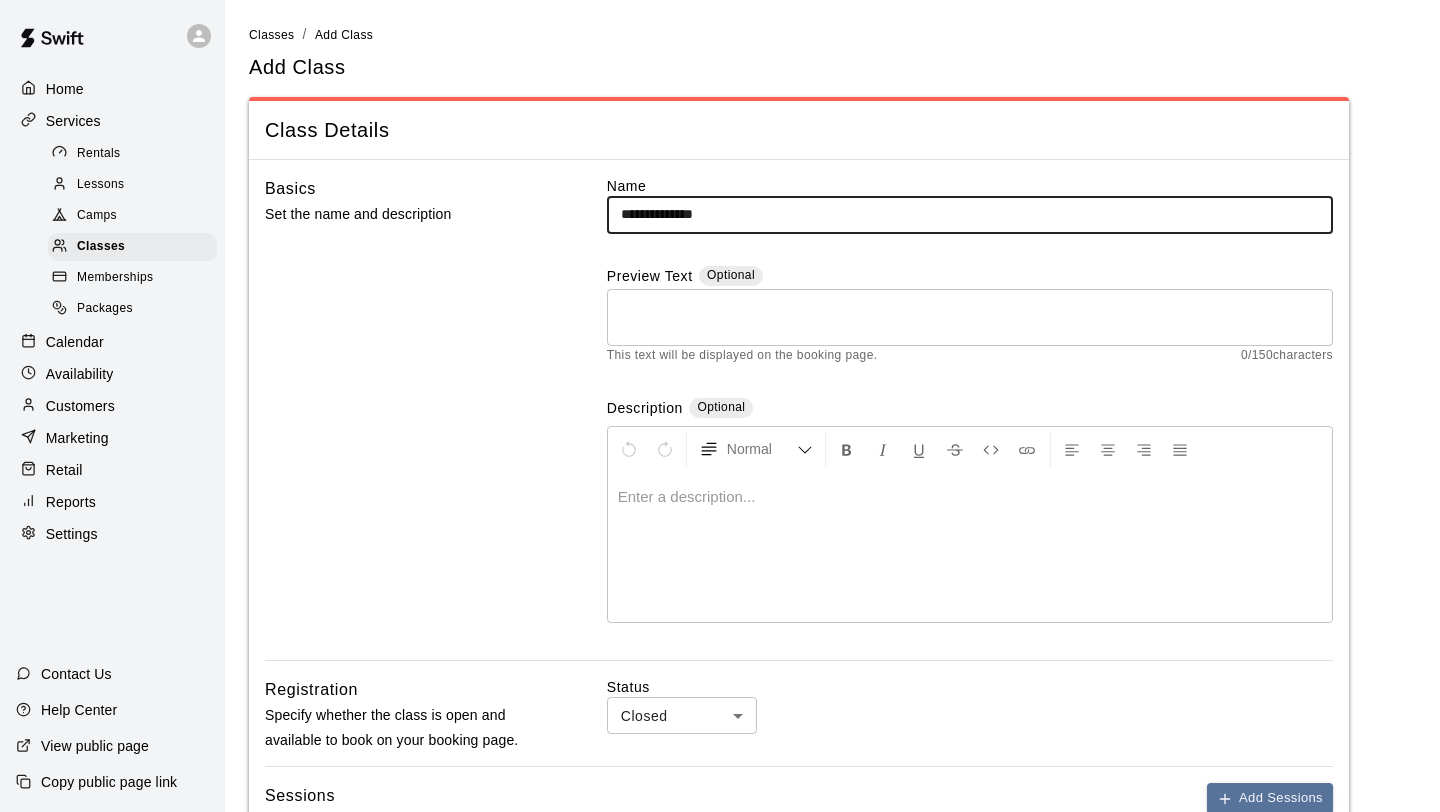 type on "**********" 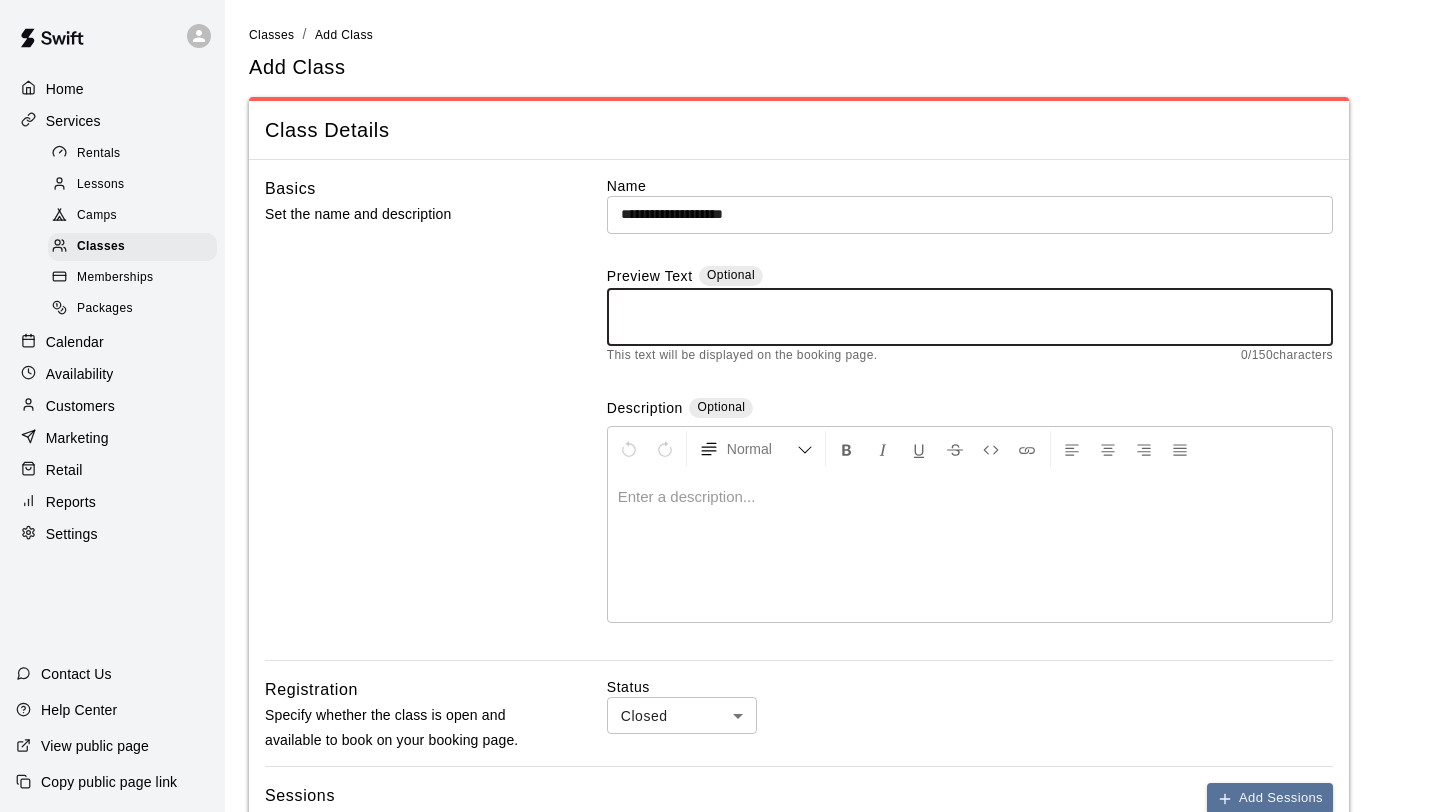 click at bounding box center [970, 317] 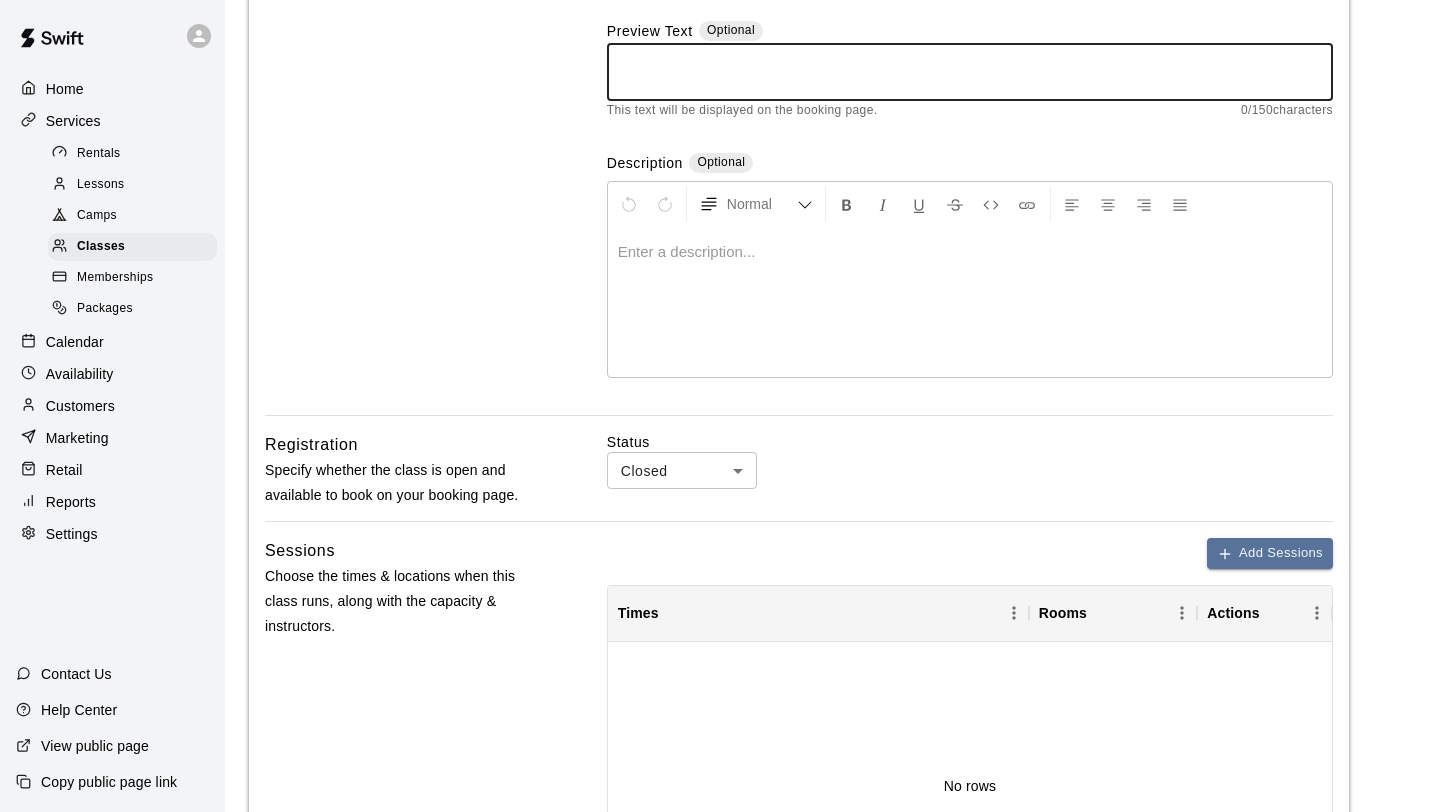 scroll, scrollTop: 246, scrollLeft: 0, axis: vertical 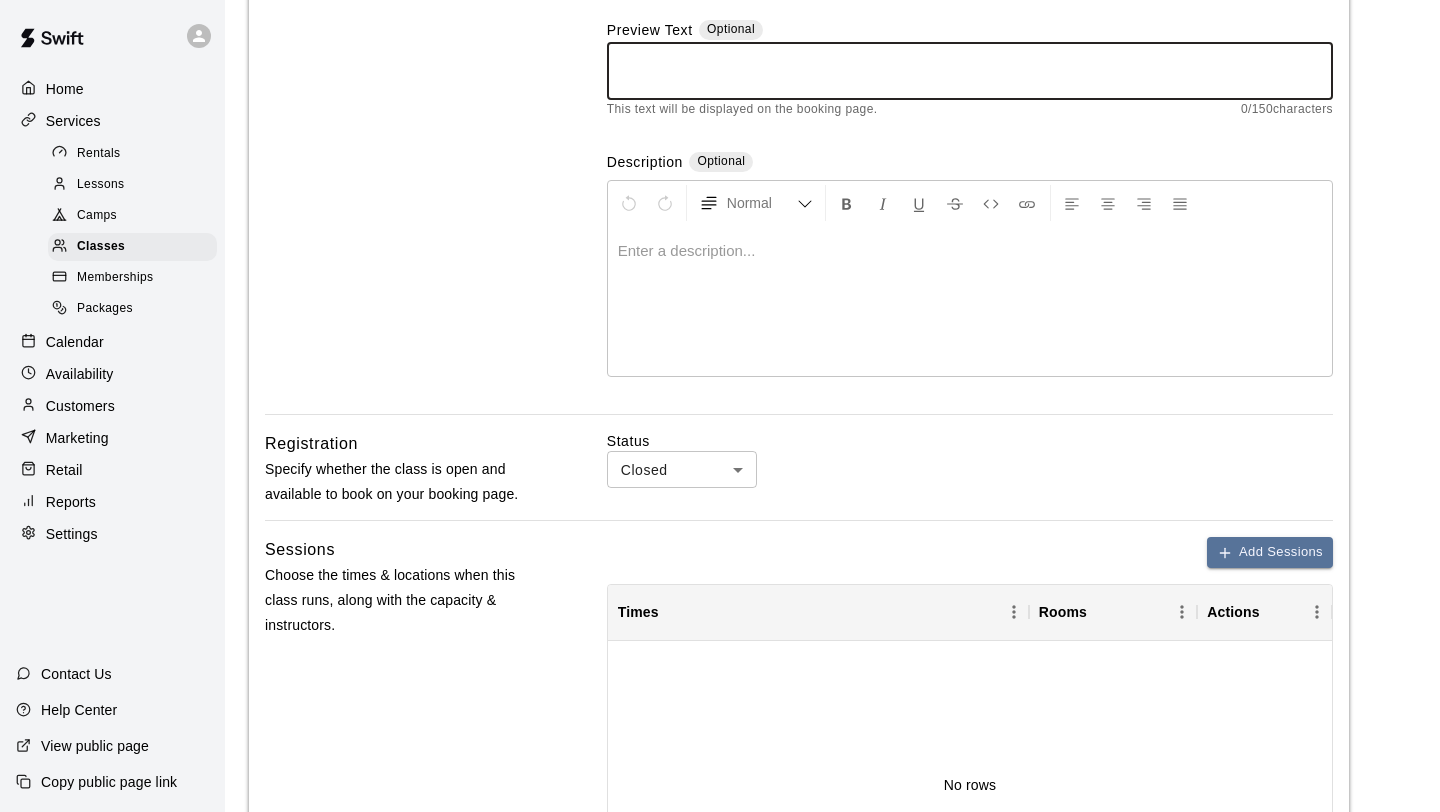 click on "**********" at bounding box center (720, 578) 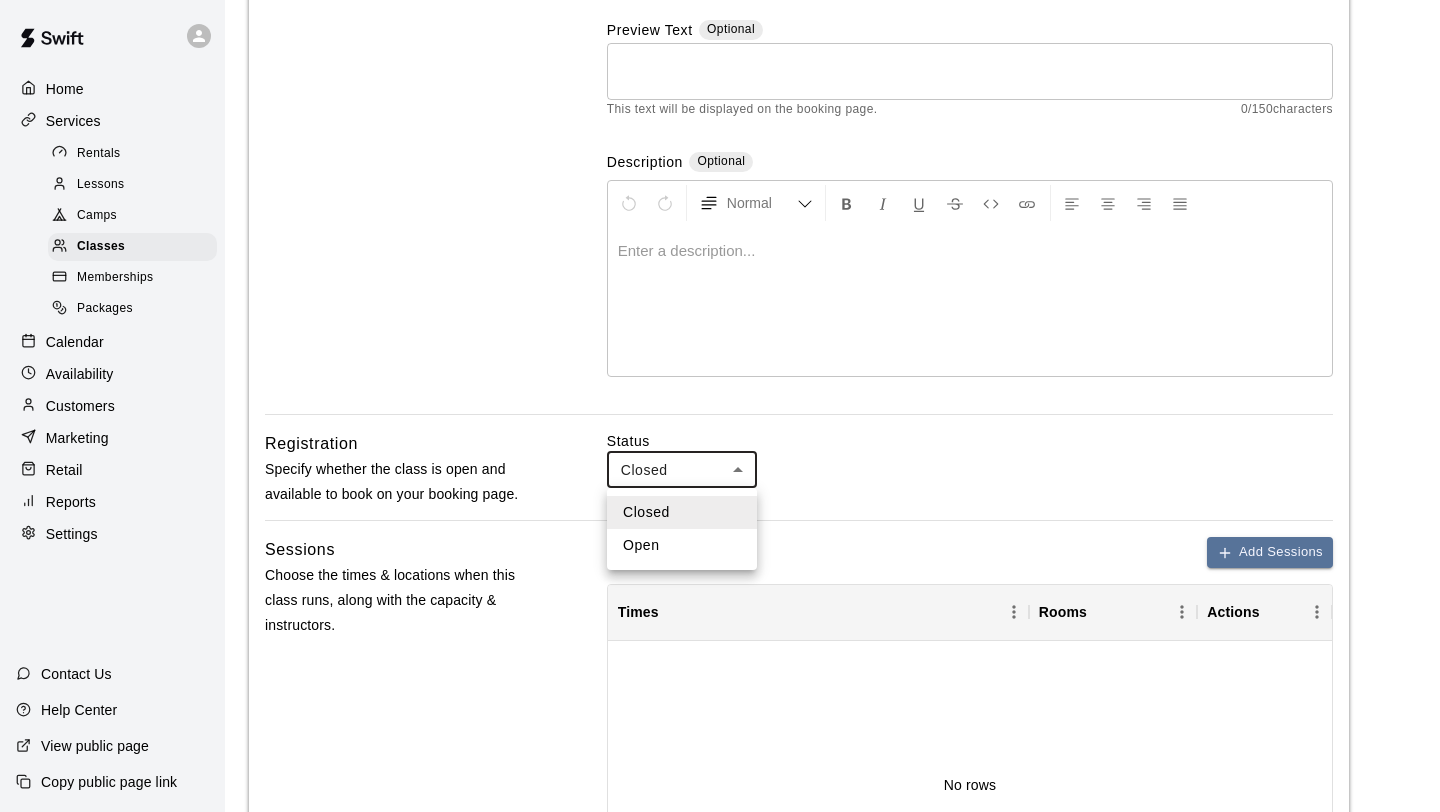click on "Open" at bounding box center (682, 545) 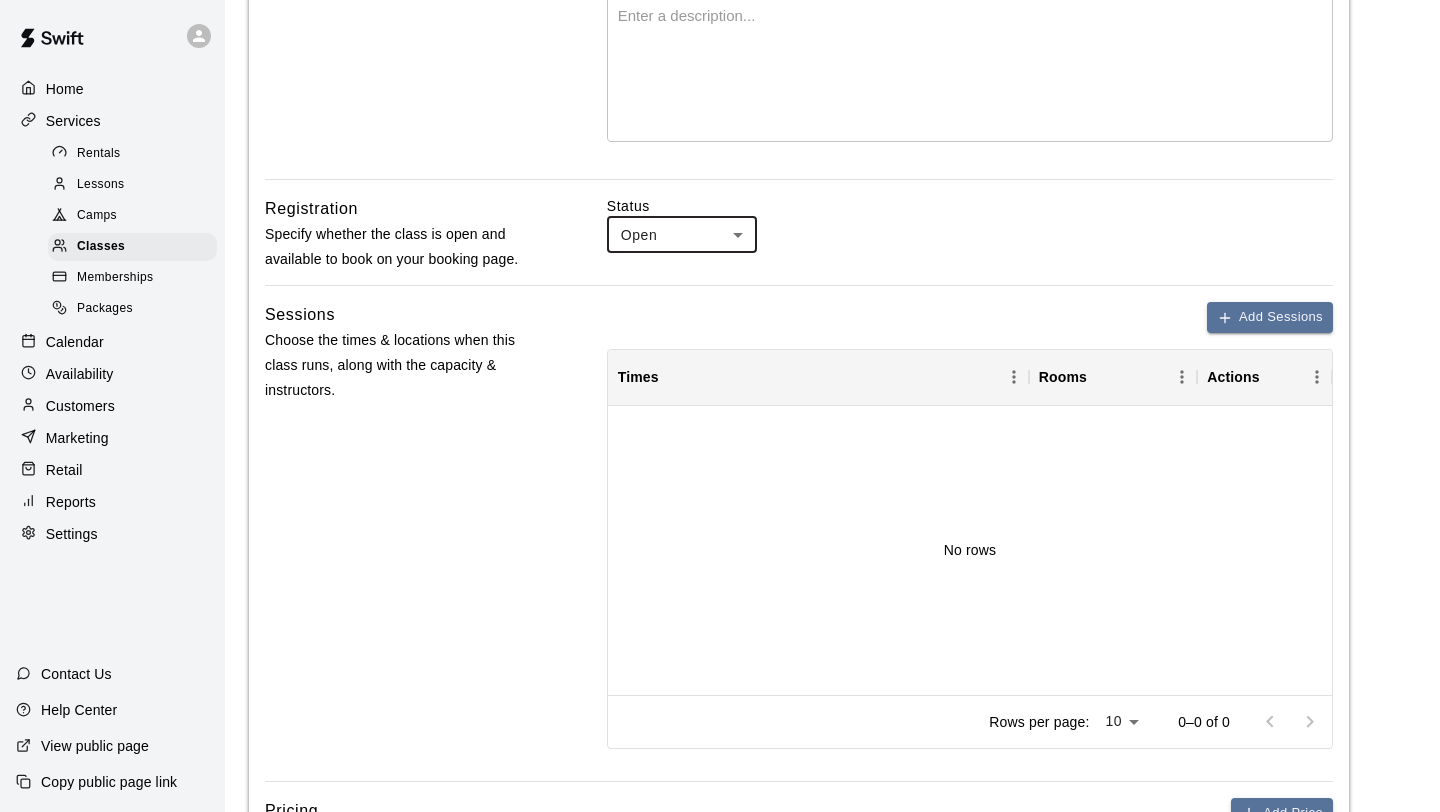 scroll, scrollTop: 483, scrollLeft: 0, axis: vertical 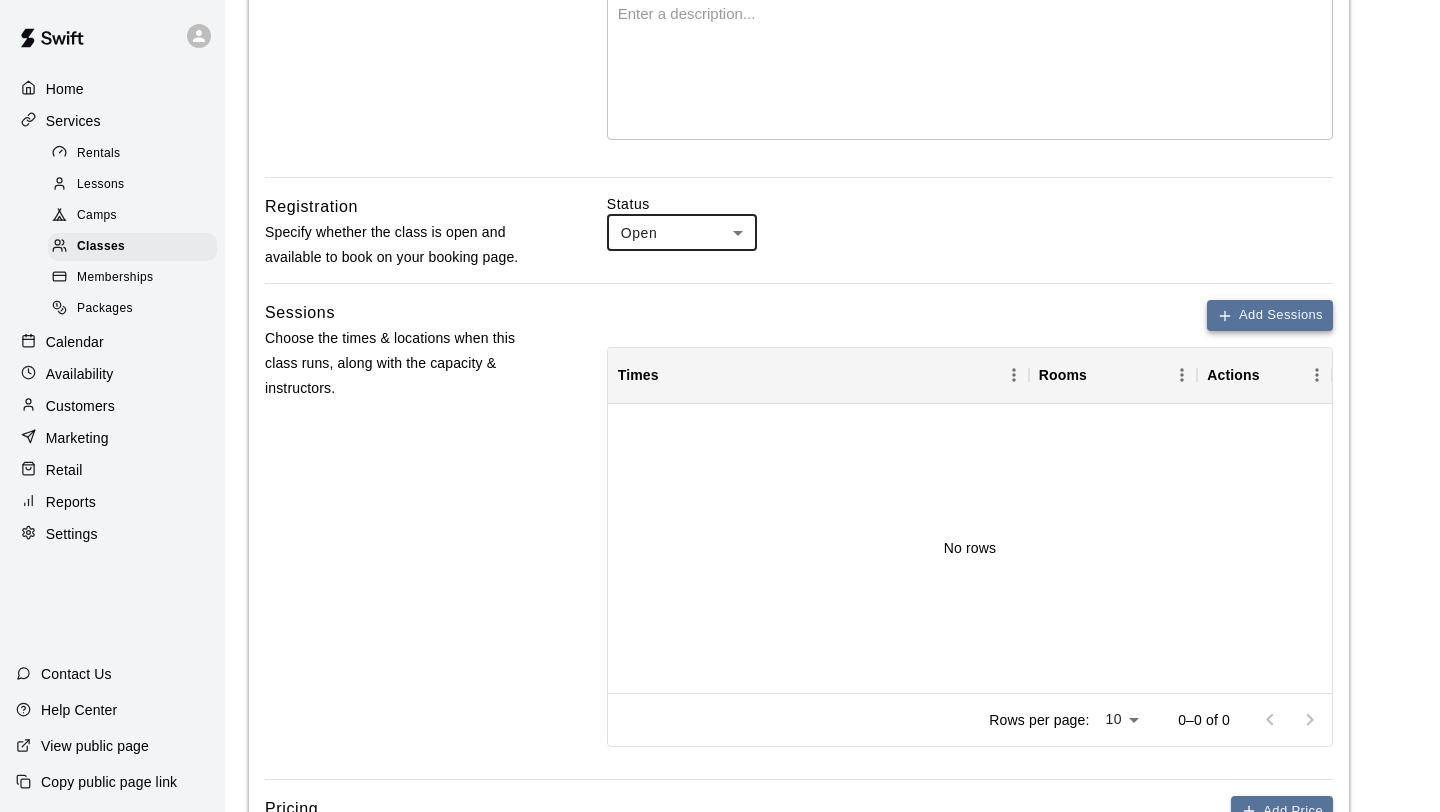 click on "Add Sessions" at bounding box center (1270, 315) 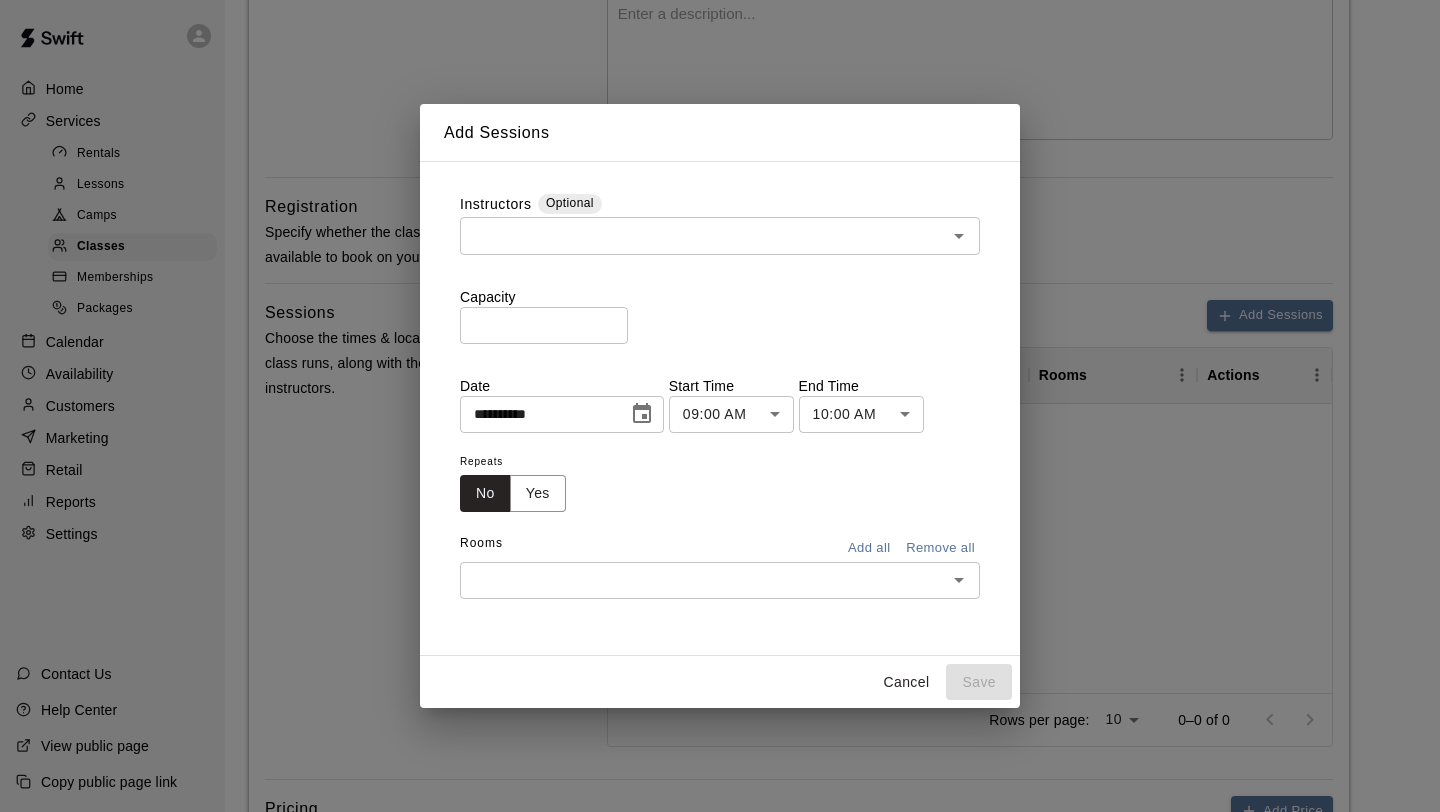 click on "*" at bounding box center [544, 325] 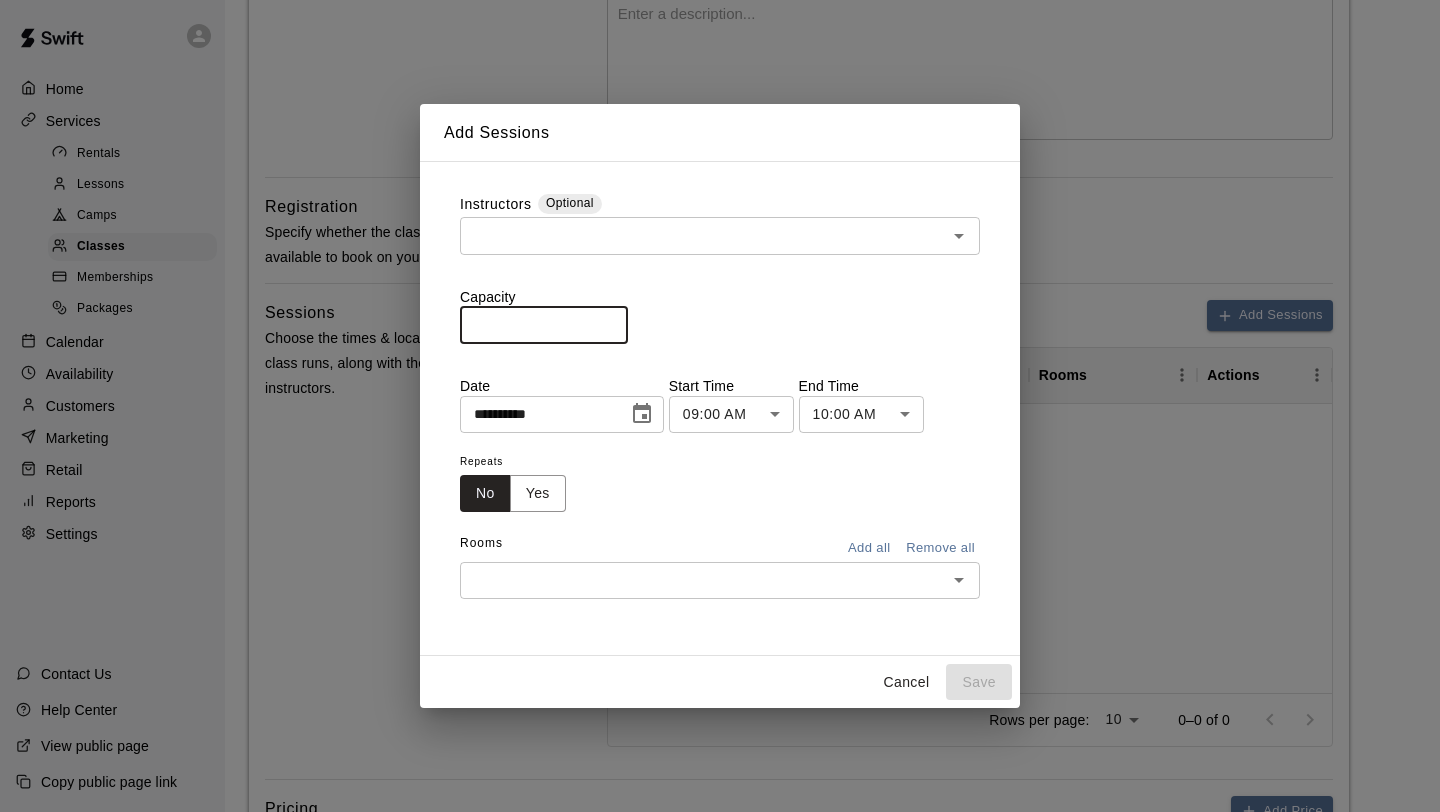 type on "**" 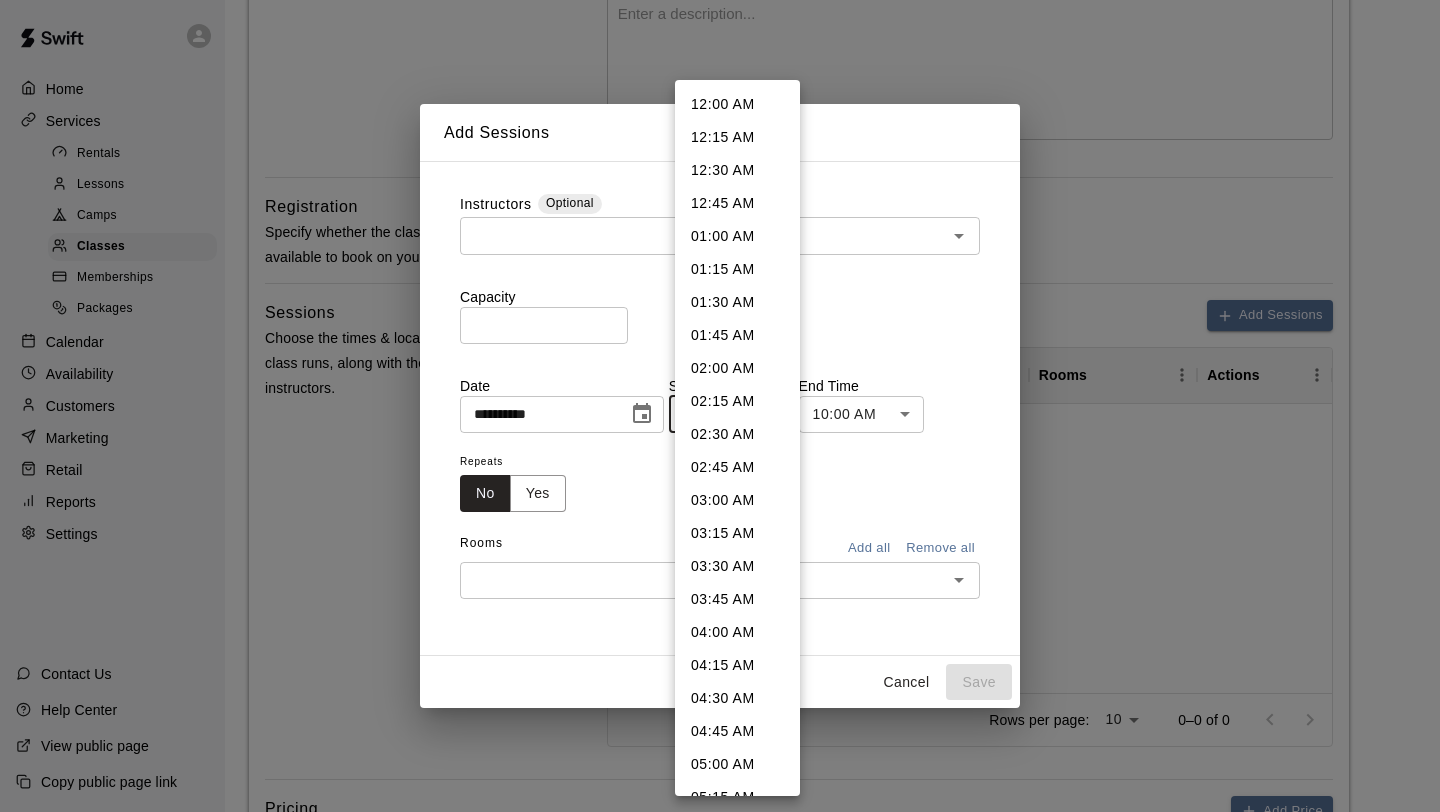 click on "**********" at bounding box center [720, 341] 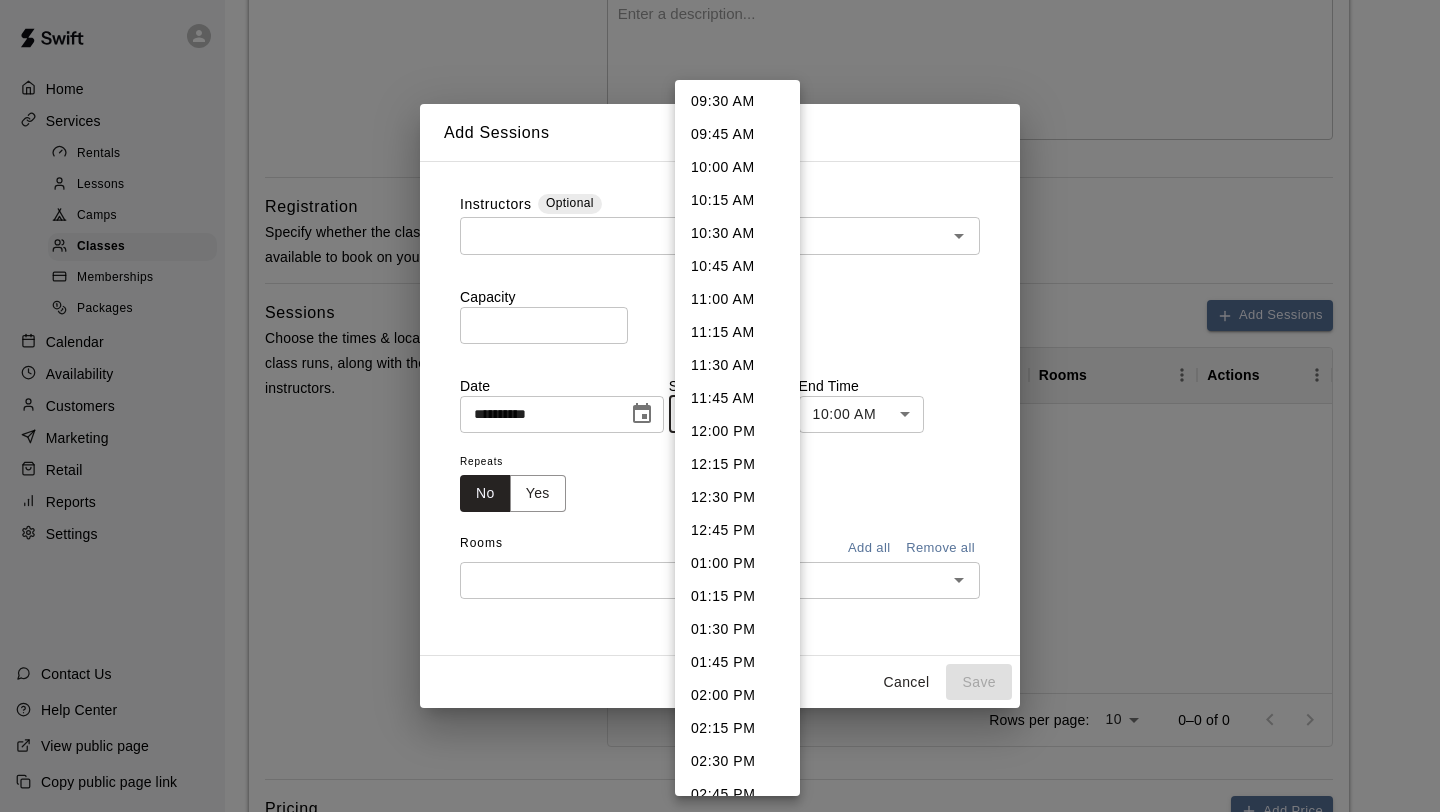 scroll, scrollTop: 1274, scrollLeft: 0, axis: vertical 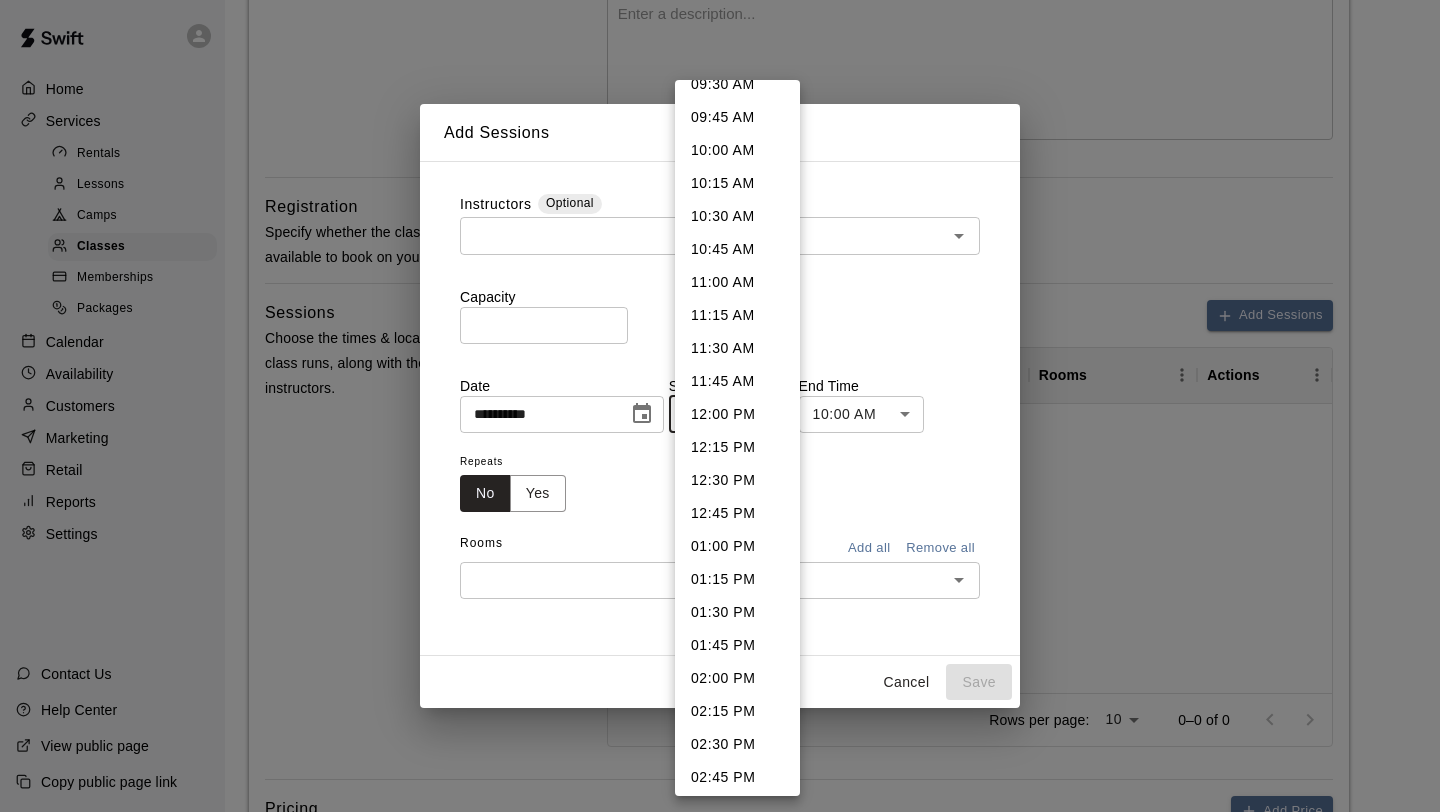 click on "01:00 PM" at bounding box center (737, 546) 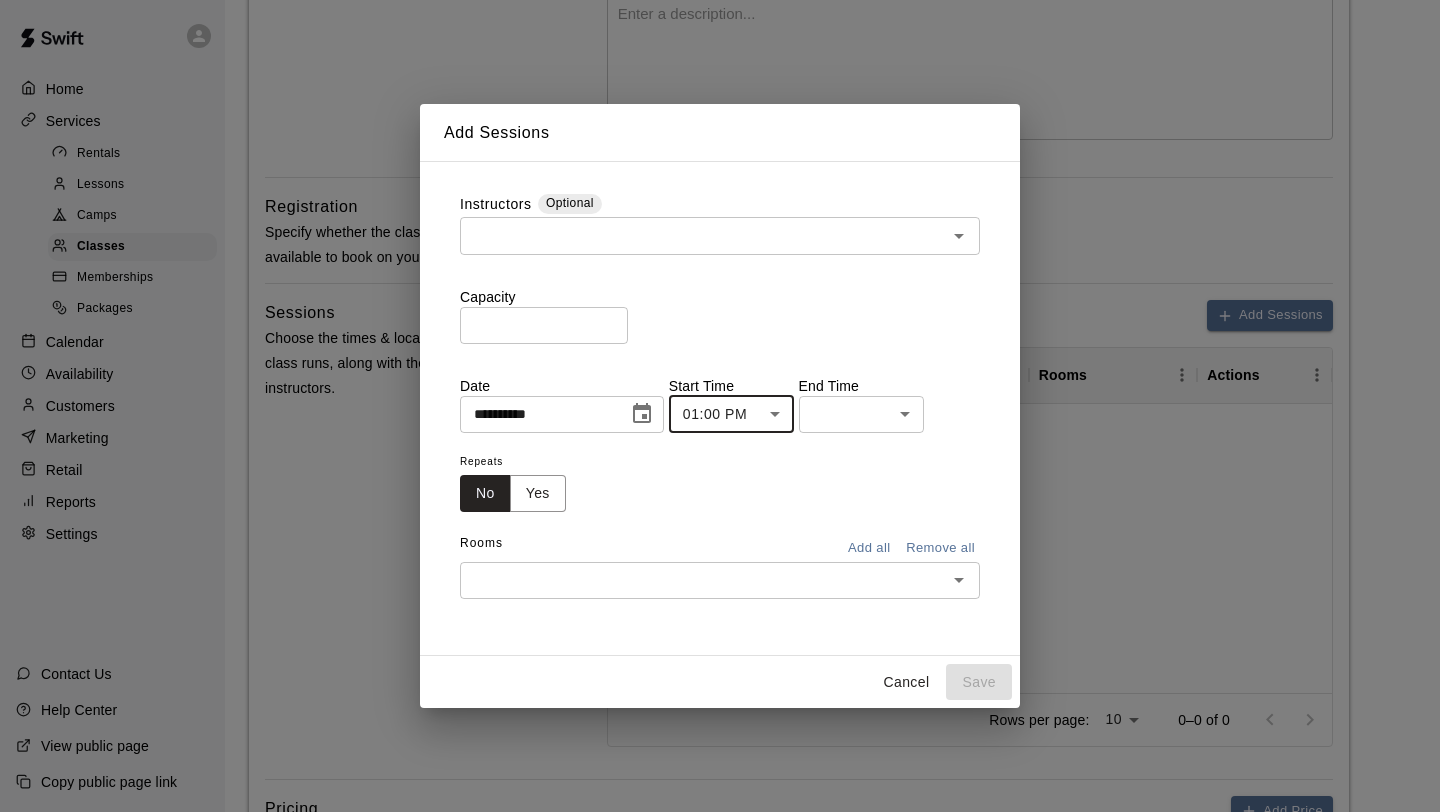 click on "**********" at bounding box center [720, 341] 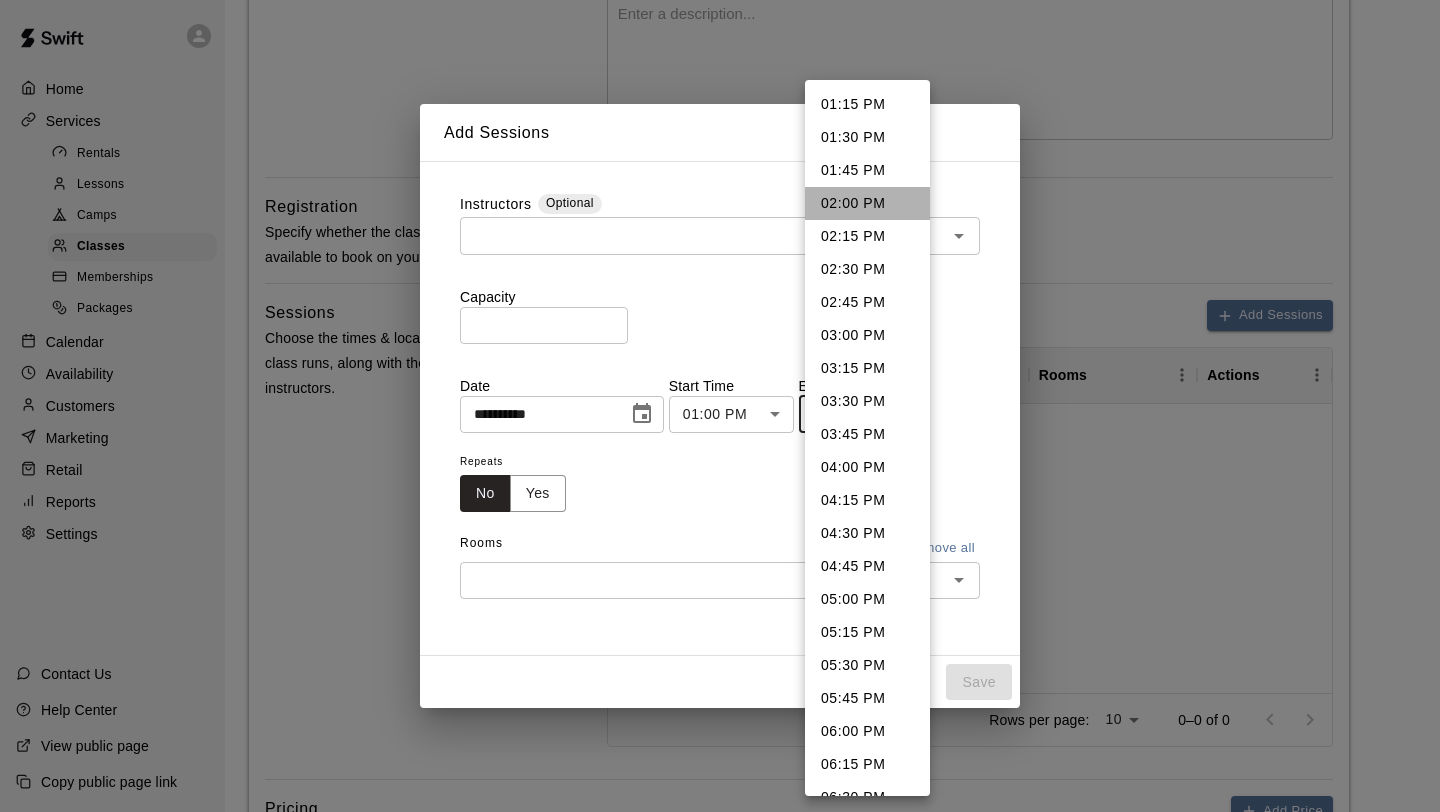 click on "02:00 PM" at bounding box center [867, 203] 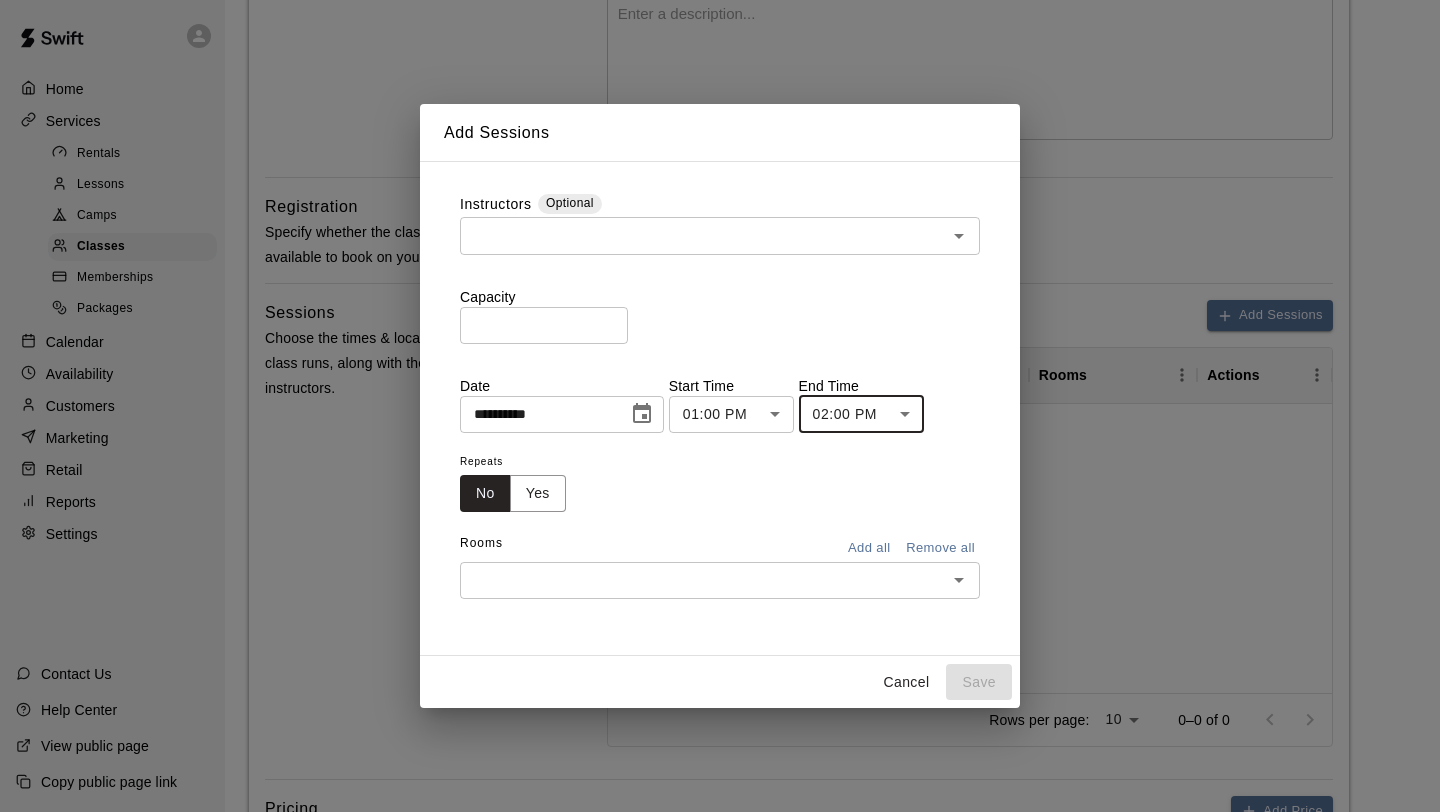 click at bounding box center (703, 235) 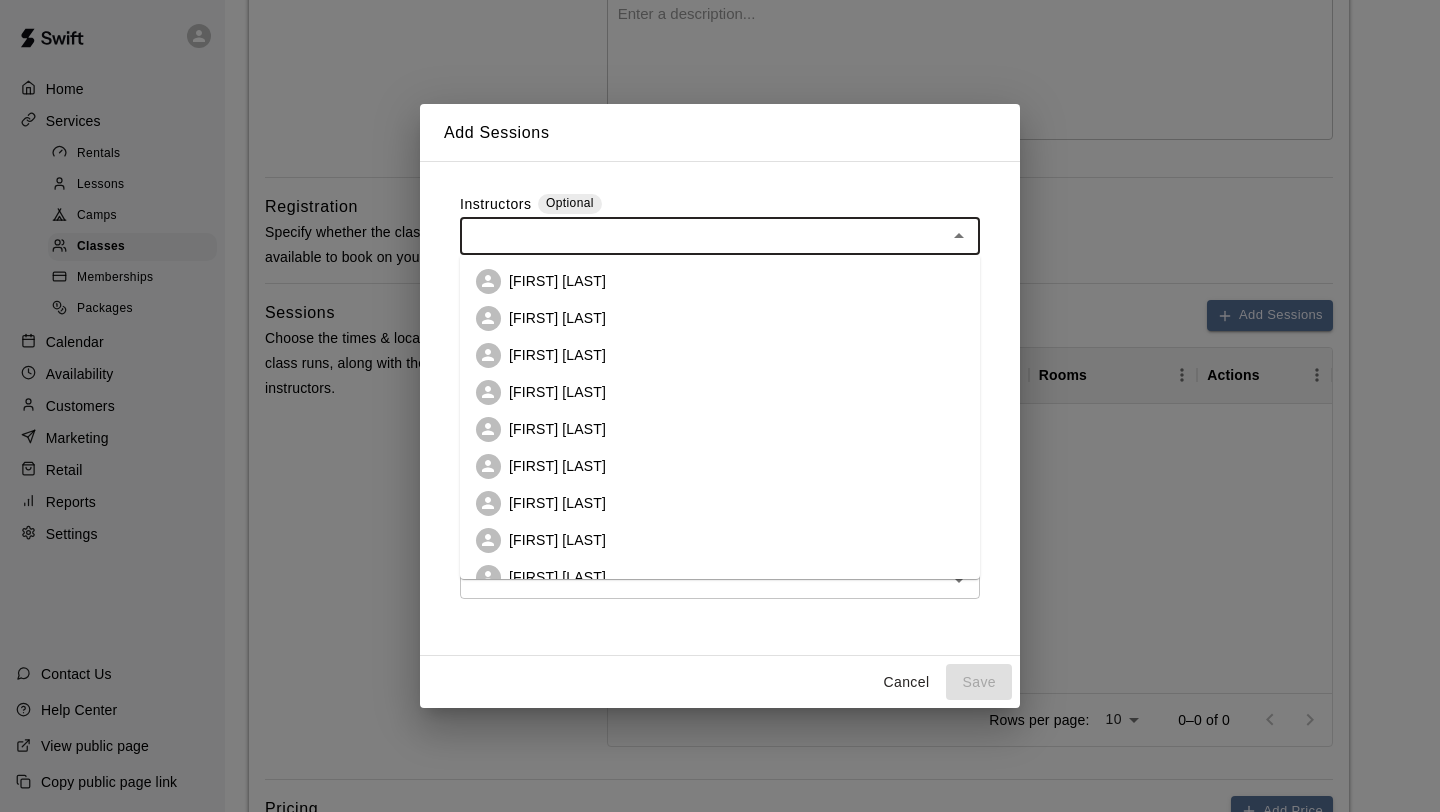 click on "[FIRST] [LAST]" at bounding box center (557, 355) 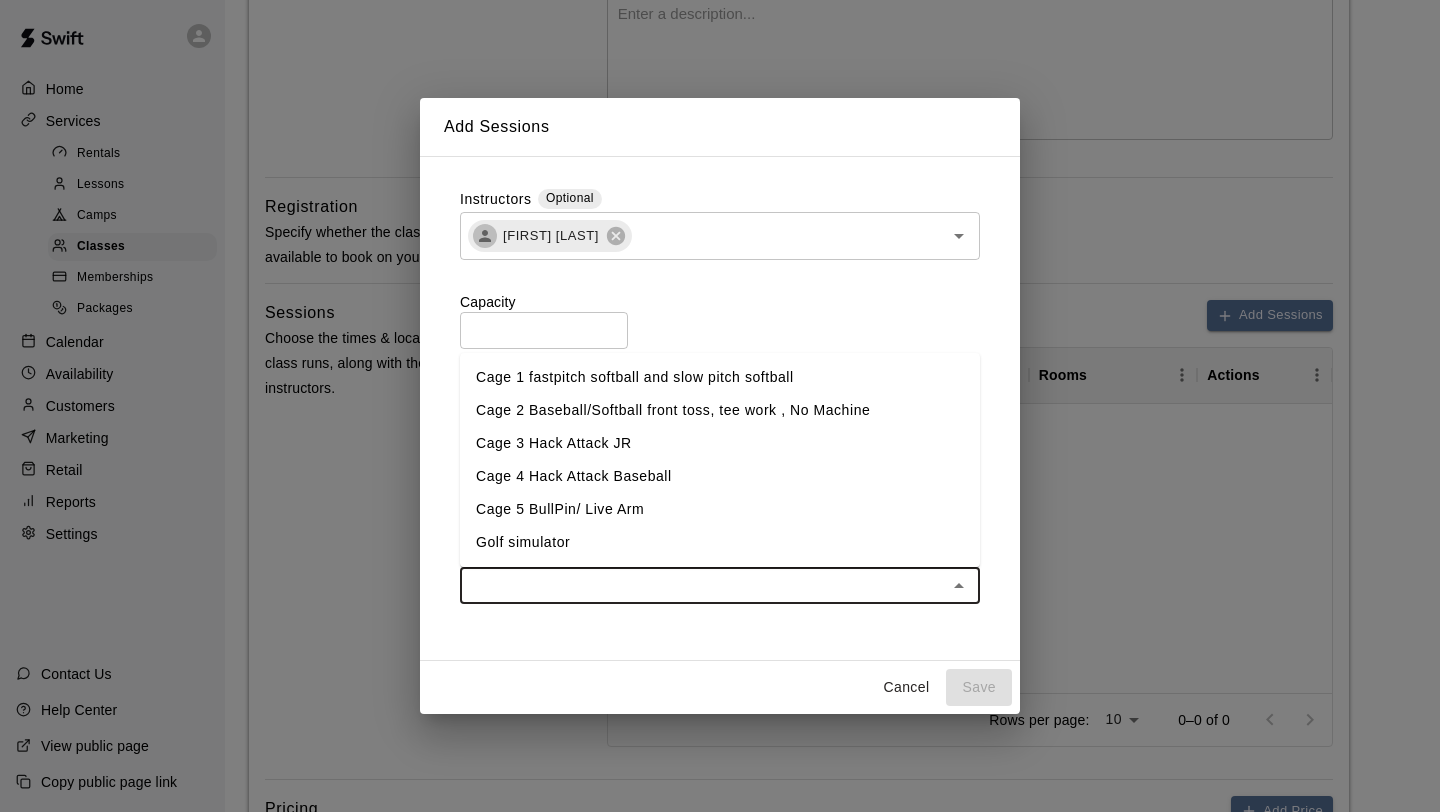 click at bounding box center (703, 585) 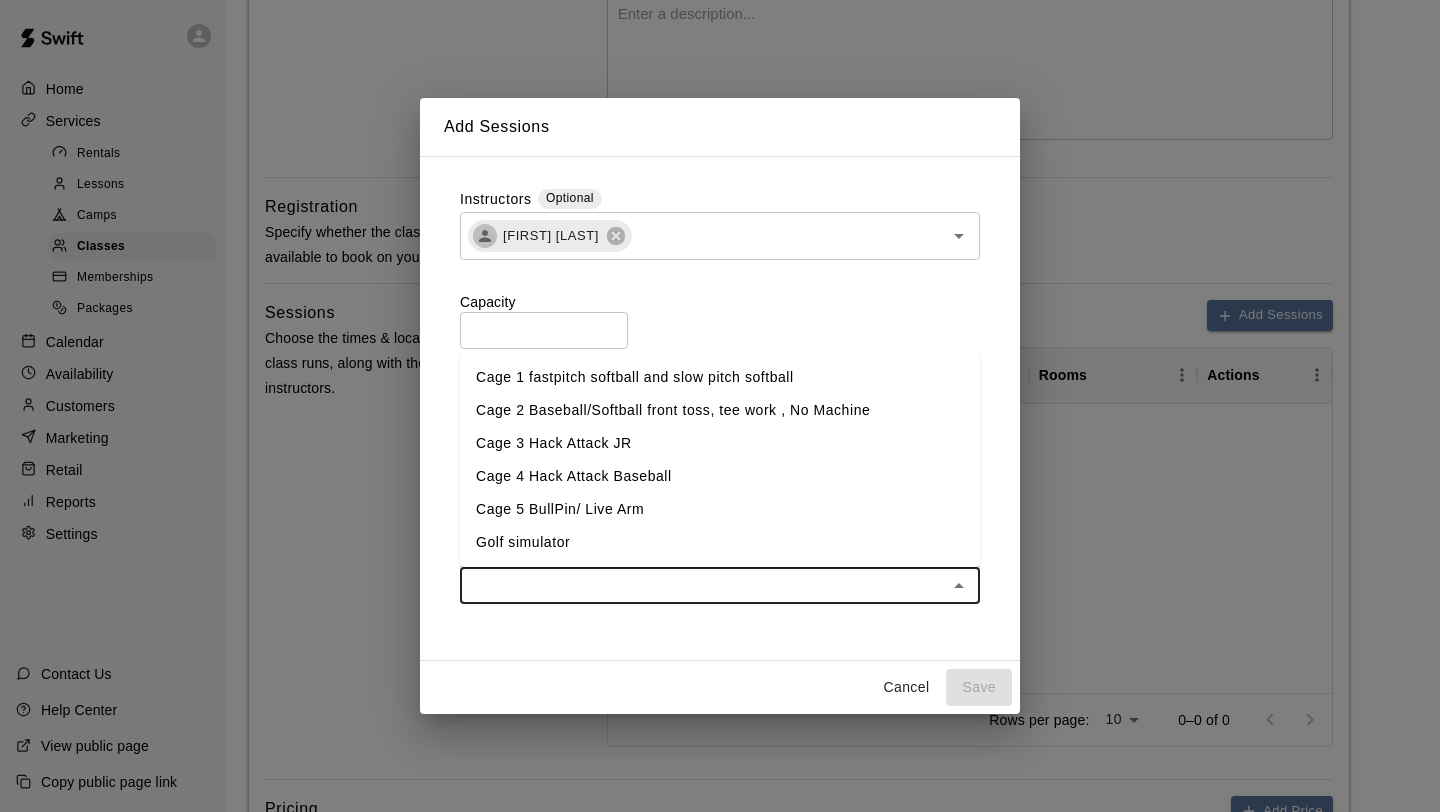 click on "Cage 3 Hack Attack JR" at bounding box center (720, 443) 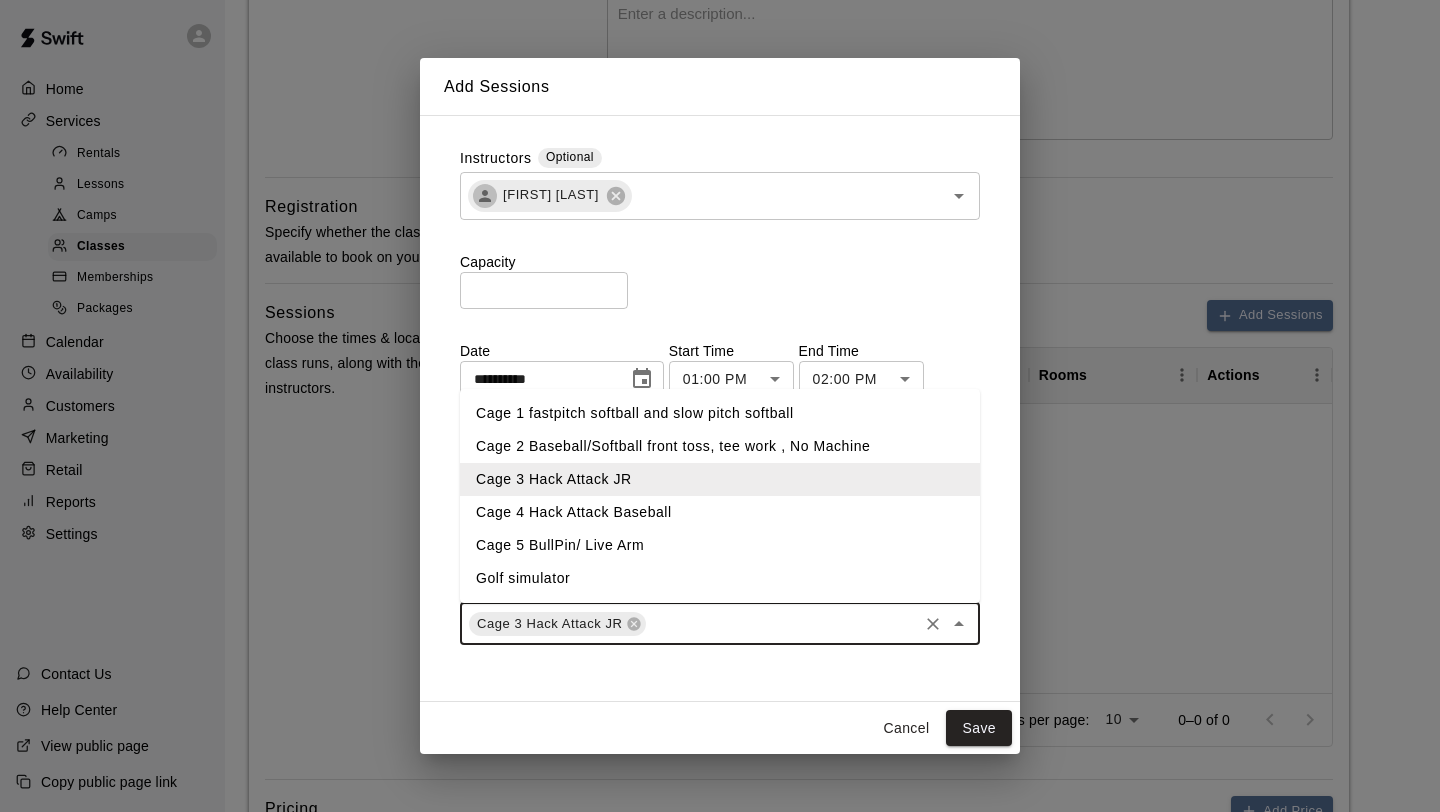 click at bounding box center [782, 623] 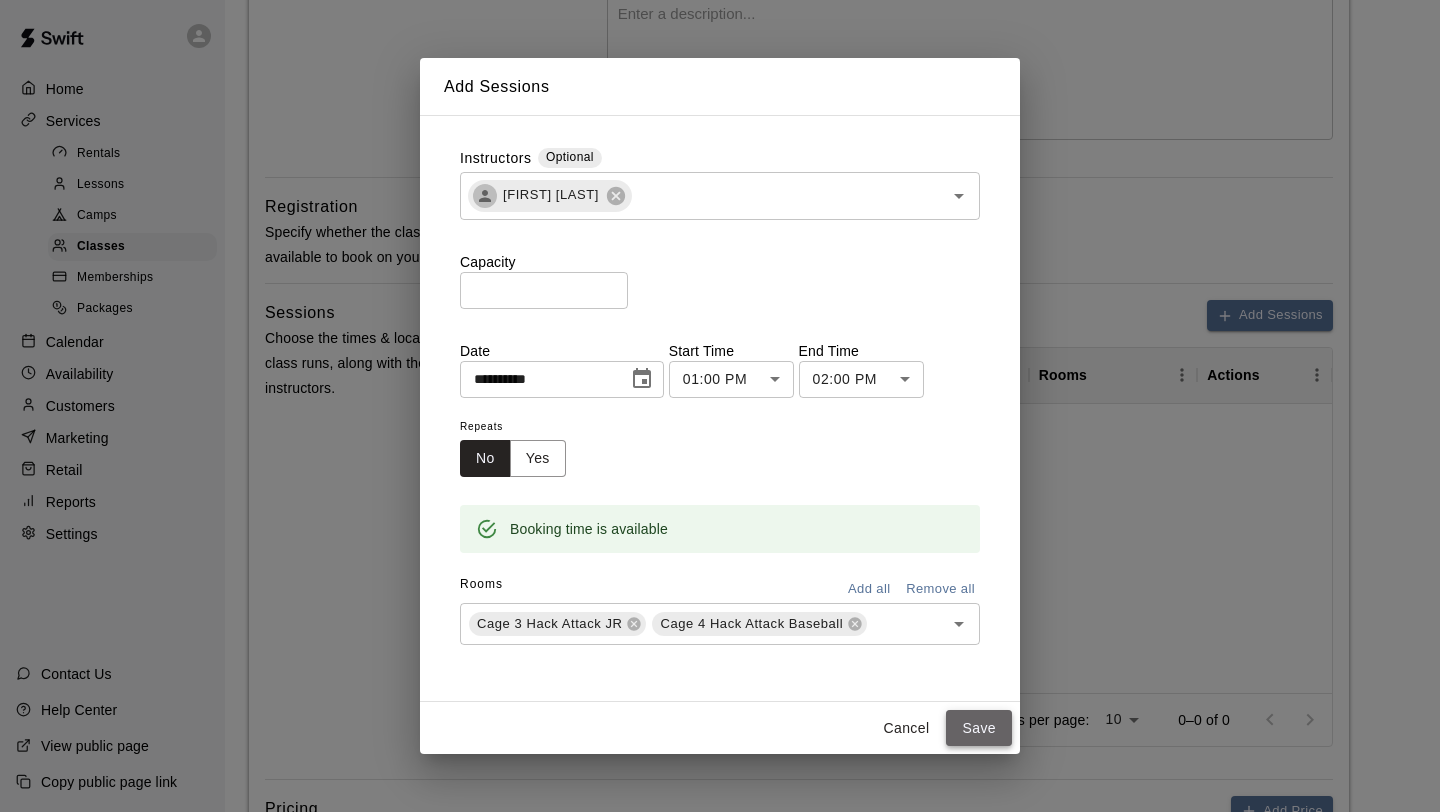 click on "Save" at bounding box center [979, 728] 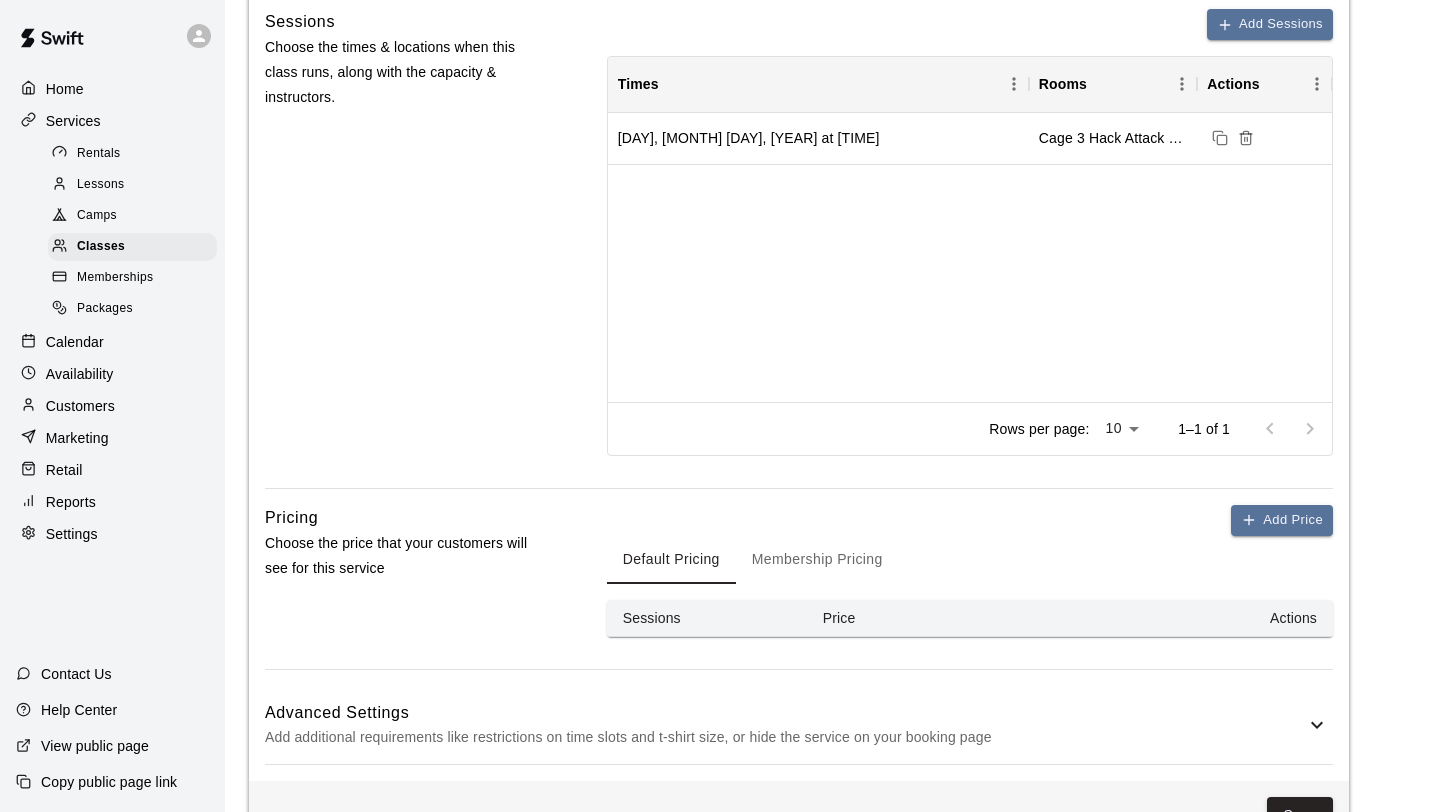 scroll, scrollTop: 836, scrollLeft: 0, axis: vertical 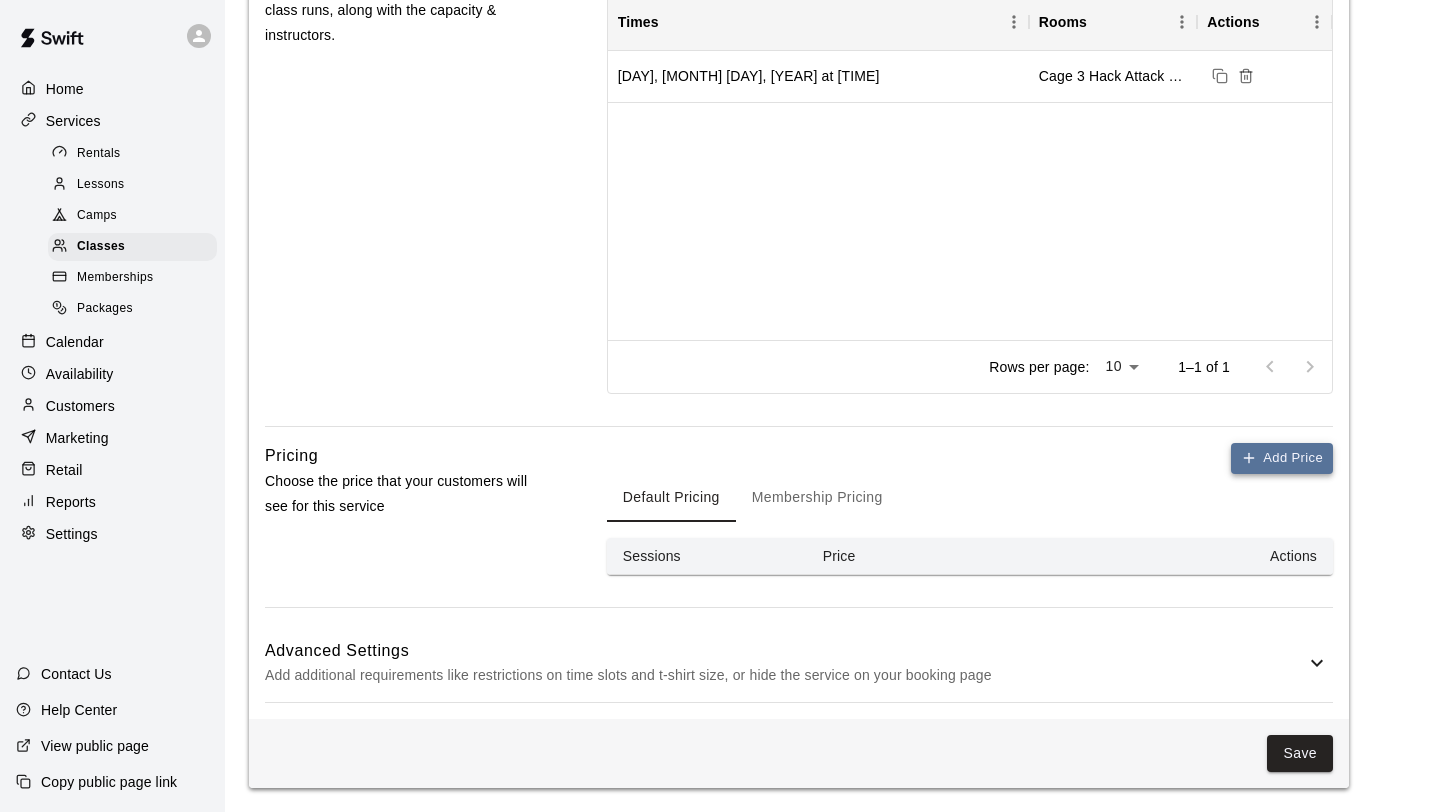 click on "Add Price" at bounding box center [1282, 458] 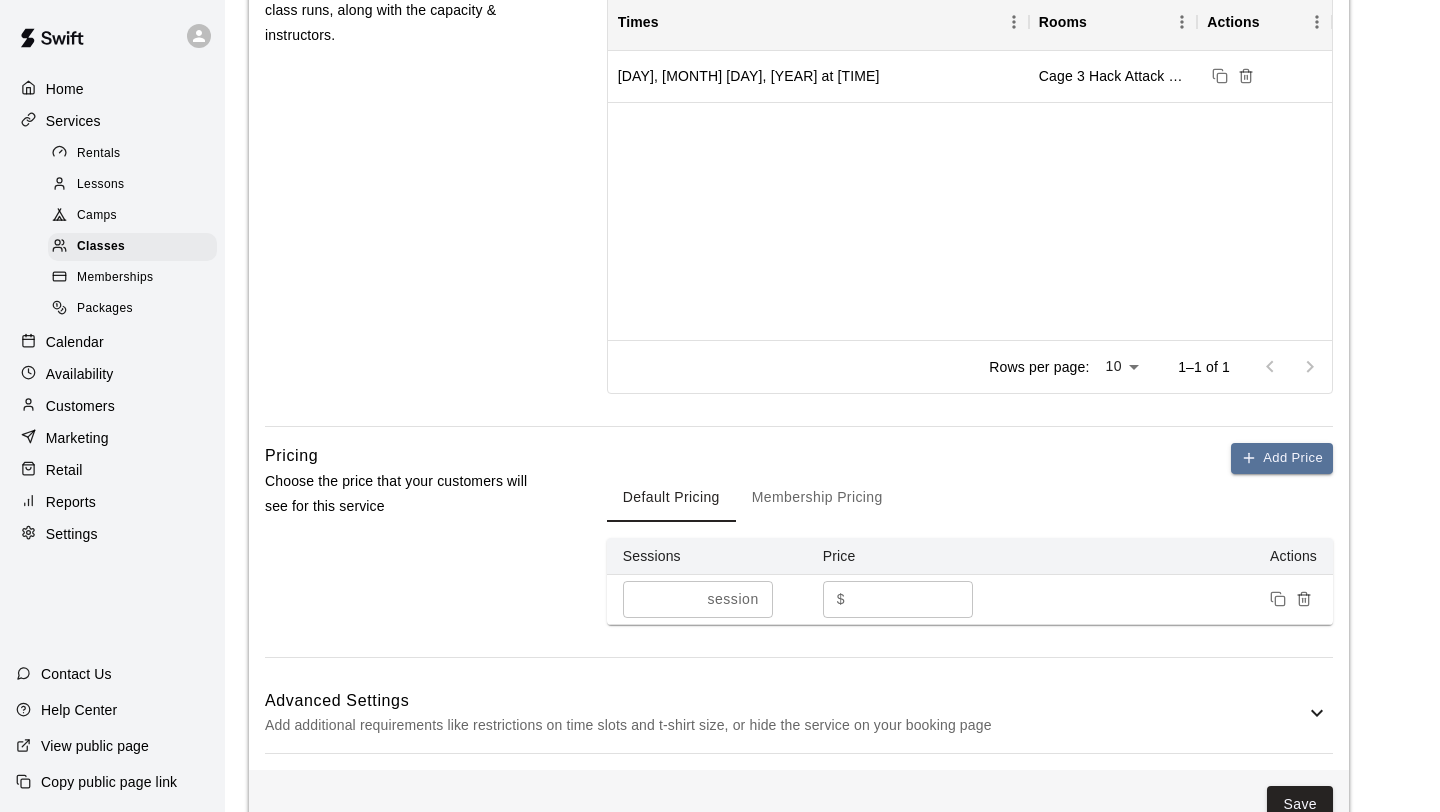 click on "*" at bounding box center (913, 599) 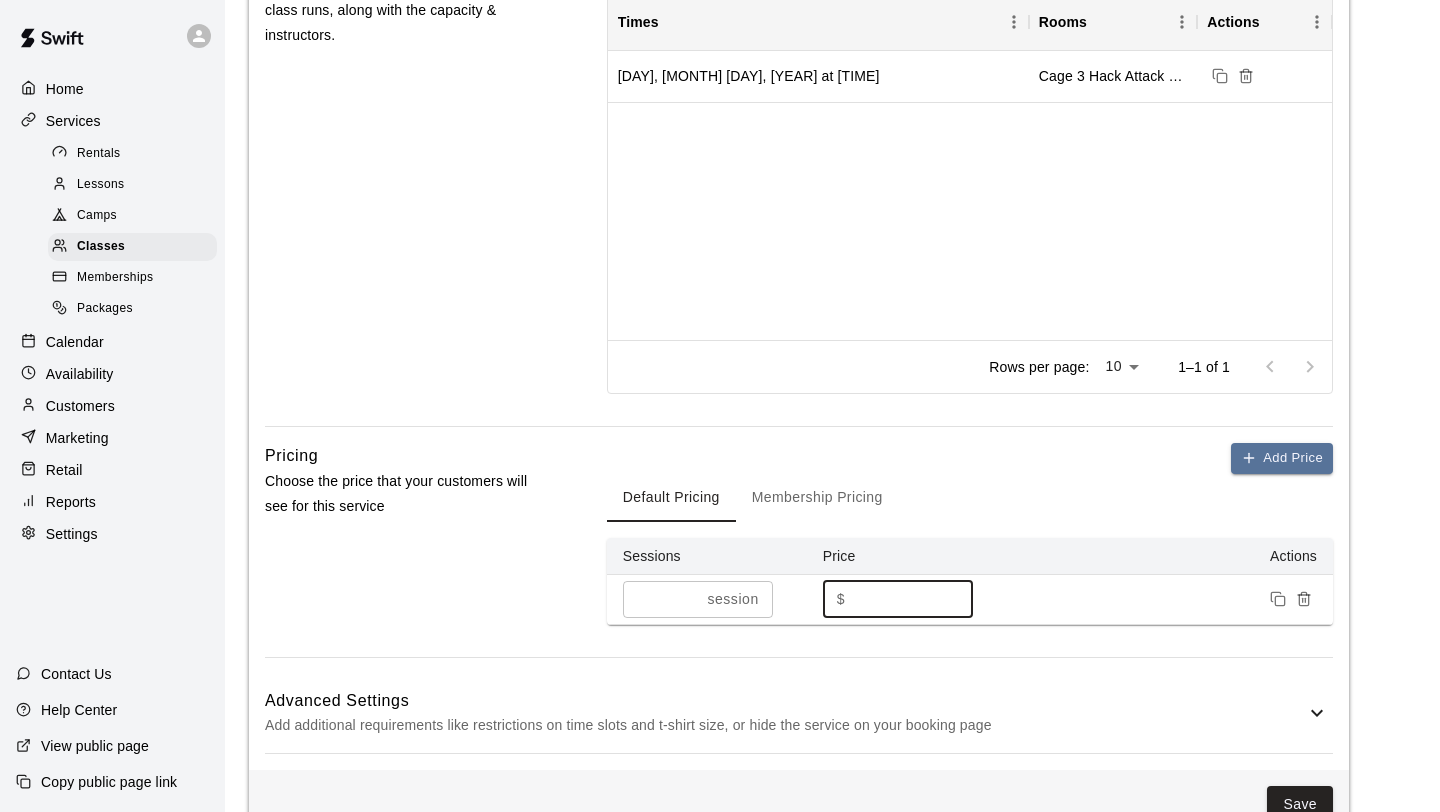 scroll, scrollTop: 886, scrollLeft: 0, axis: vertical 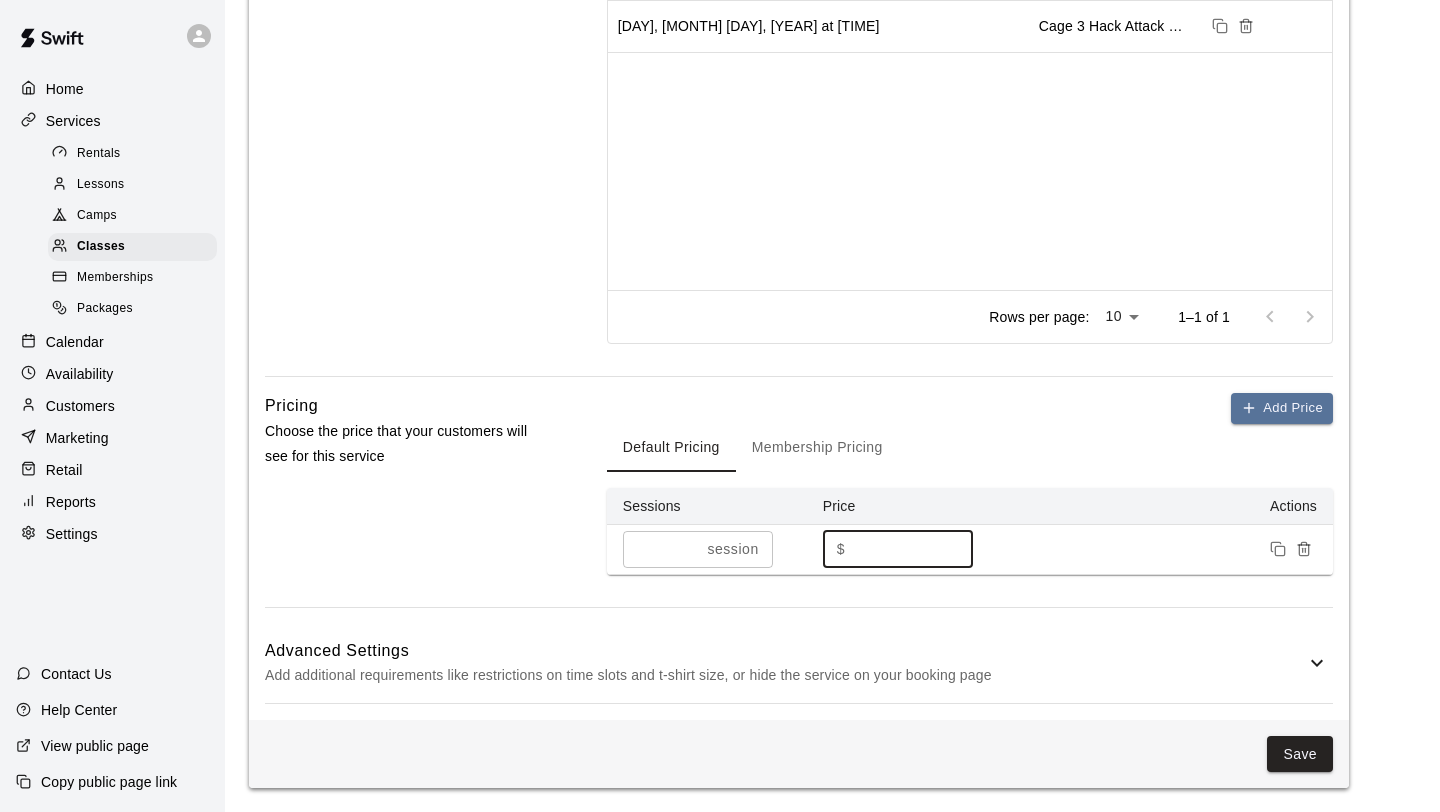 type on "**" 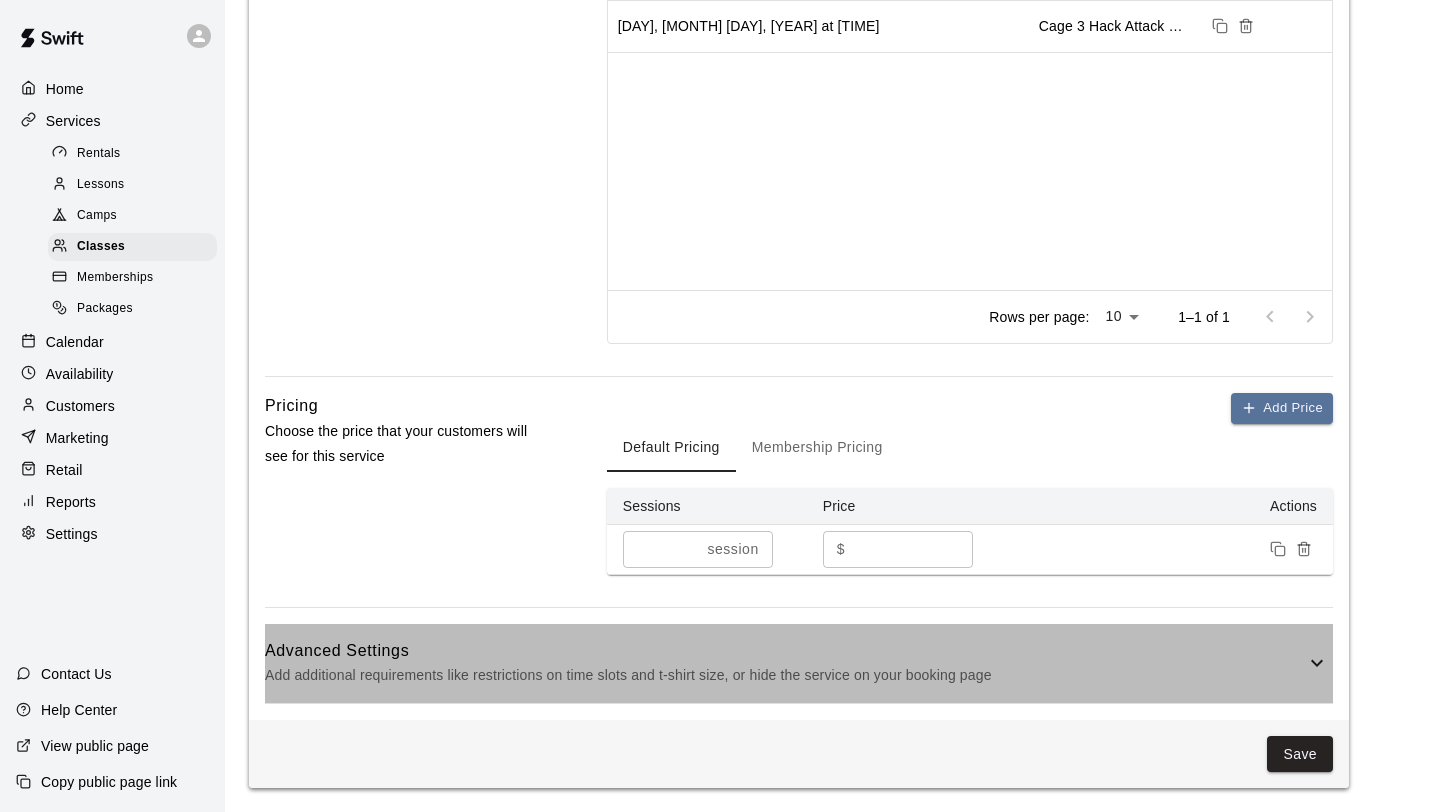 click on "Advanced Settings" at bounding box center (785, 651) 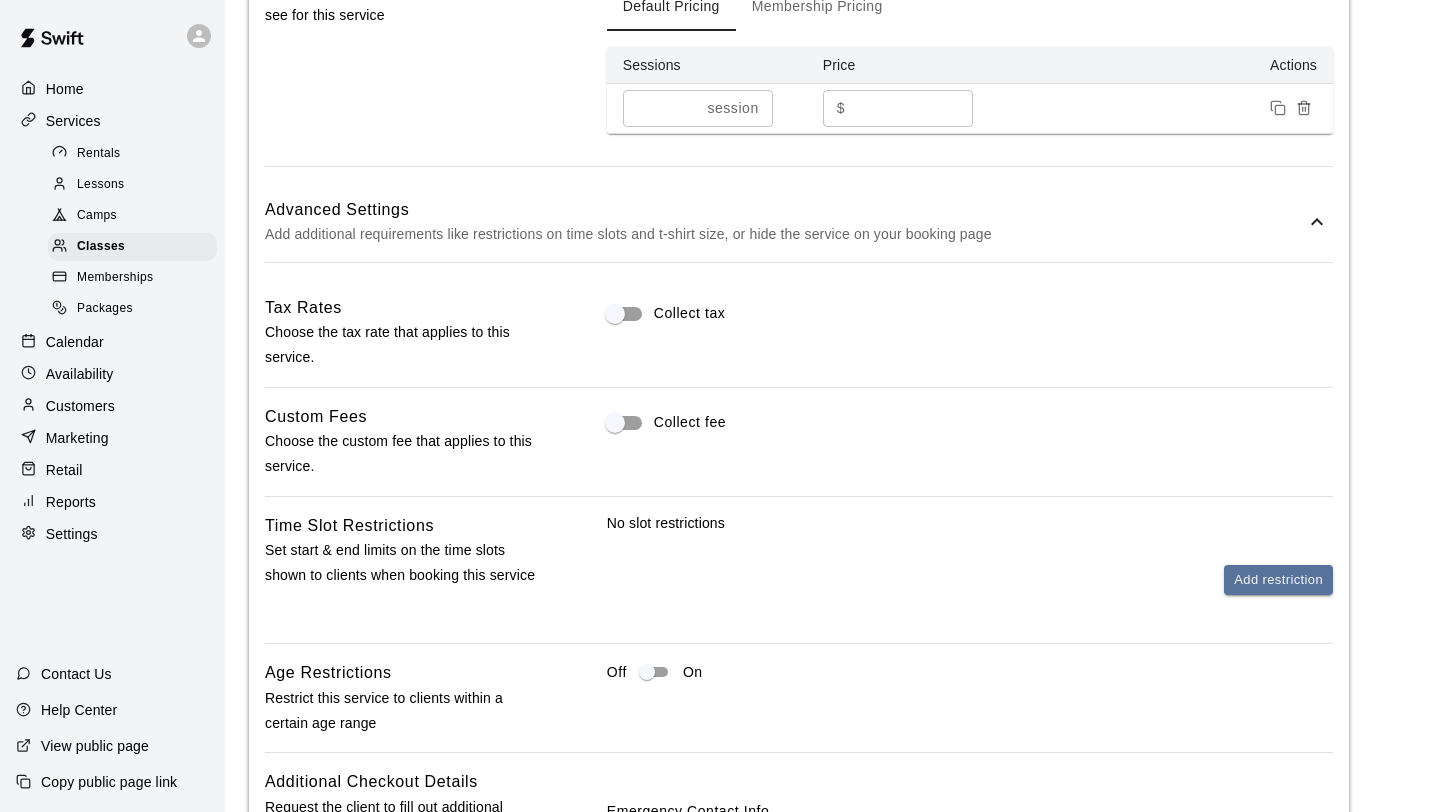 scroll, scrollTop: 1328, scrollLeft: 0, axis: vertical 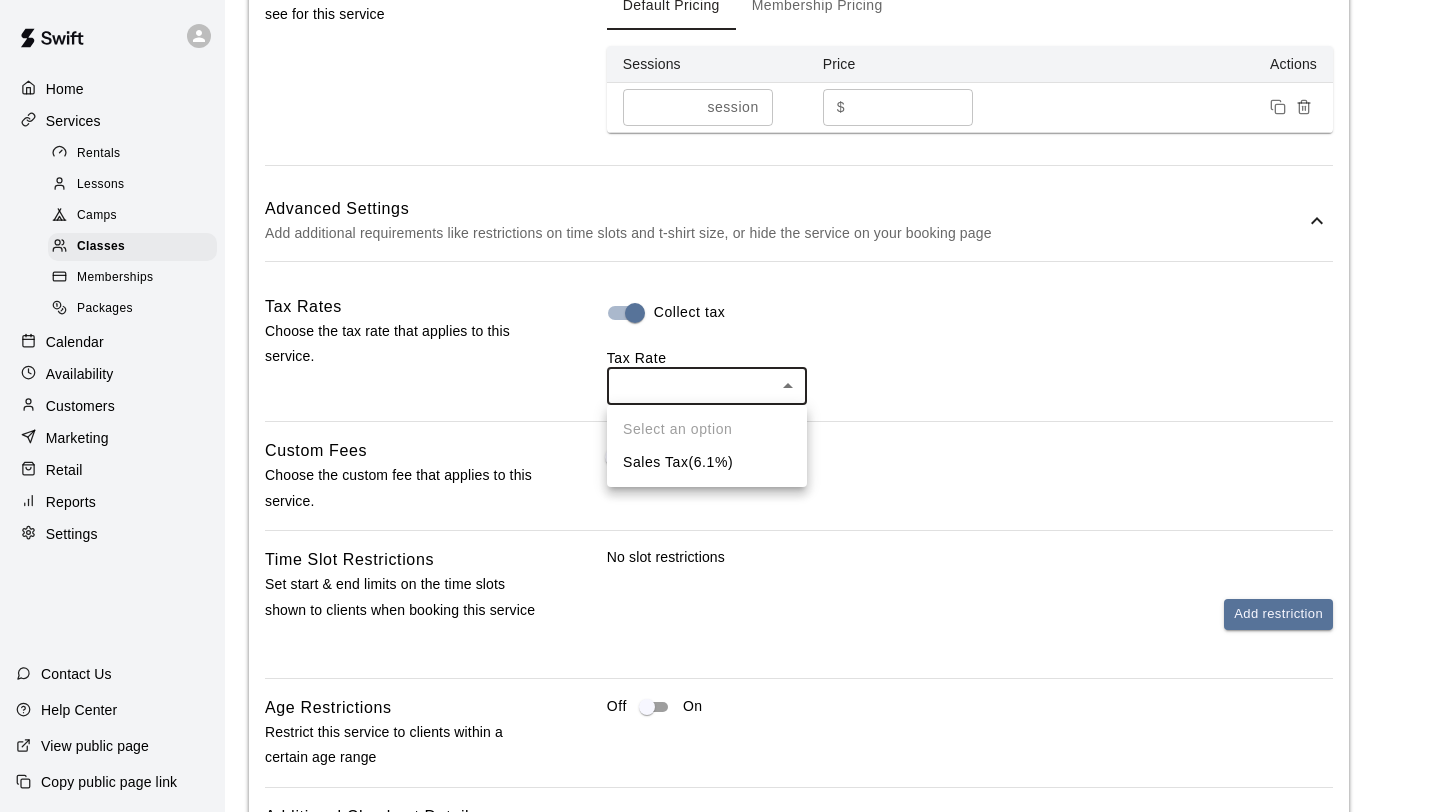 click on "**********" at bounding box center (720, -30) 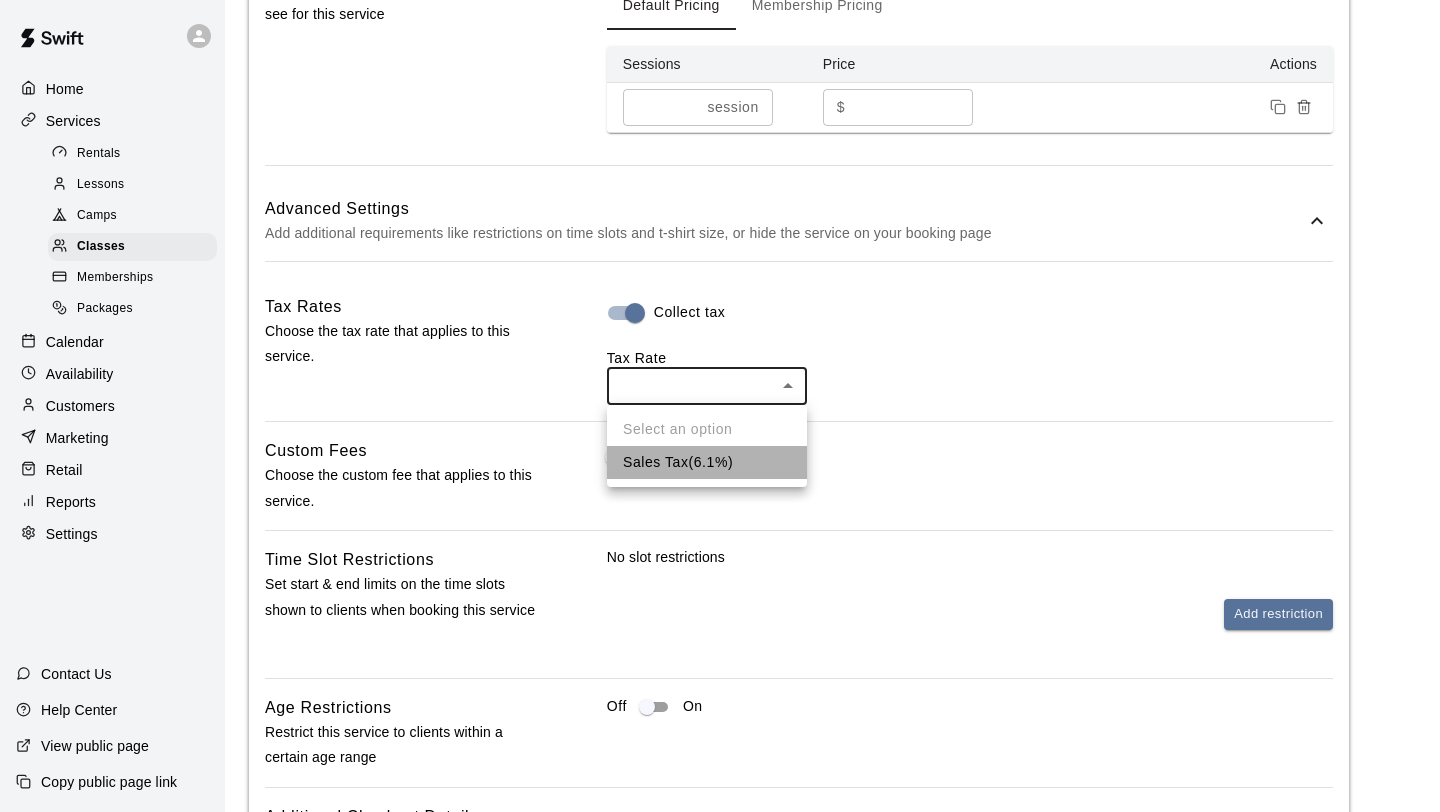 click on "Sales Tax  ( 6.1 %)" at bounding box center (707, 462) 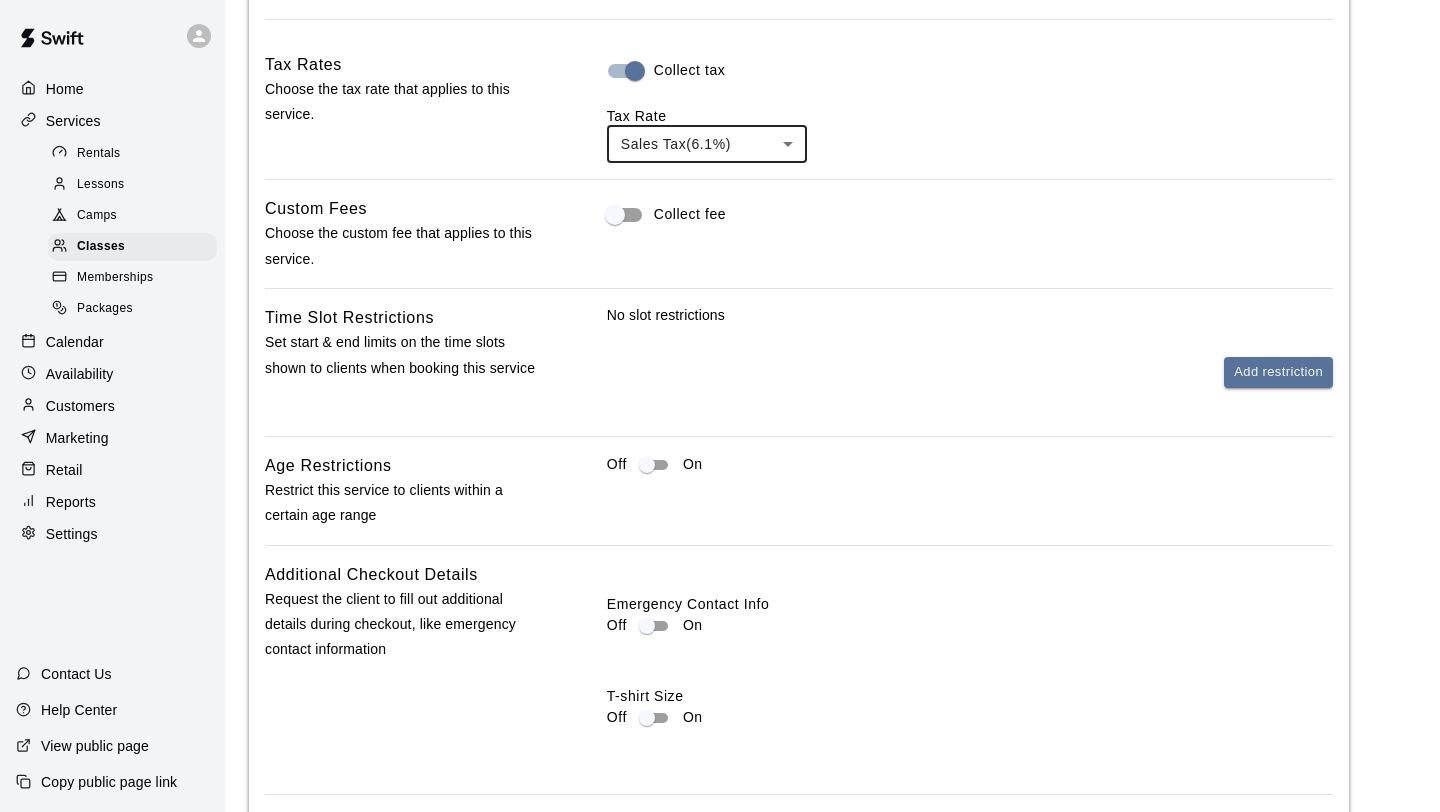 scroll, scrollTop: 1585, scrollLeft: 0, axis: vertical 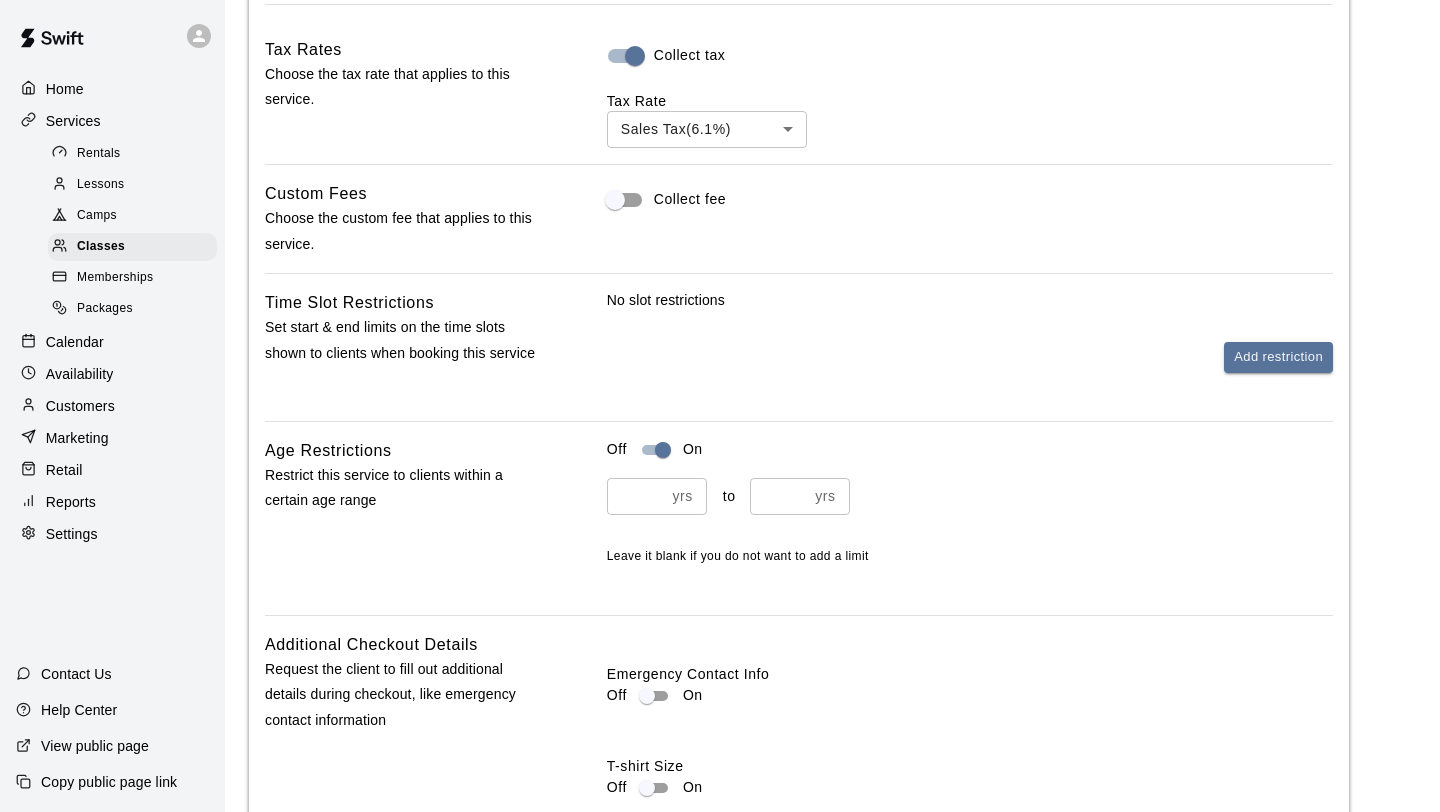 click at bounding box center (636, 496) 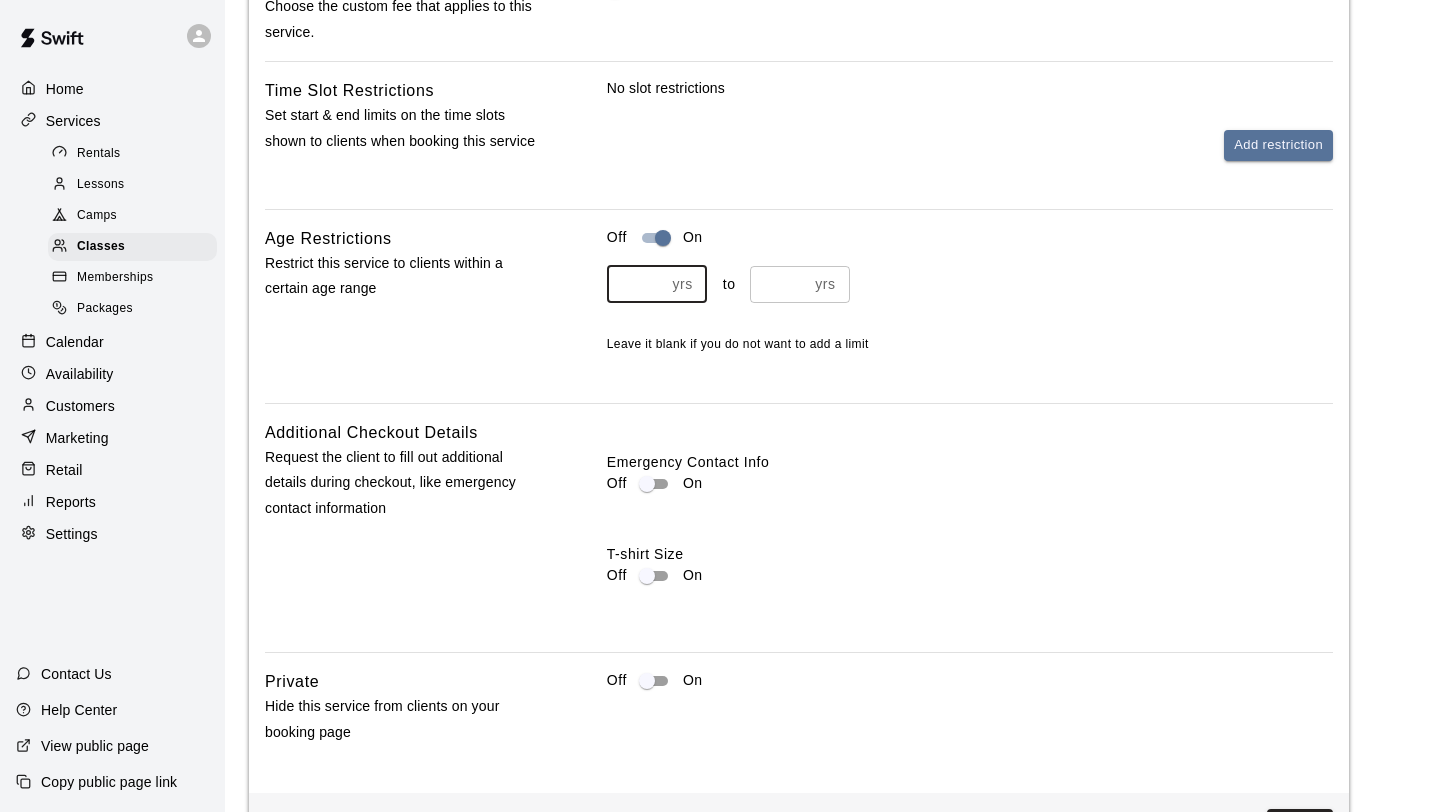 scroll, scrollTop: 1871, scrollLeft: 0, axis: vertical 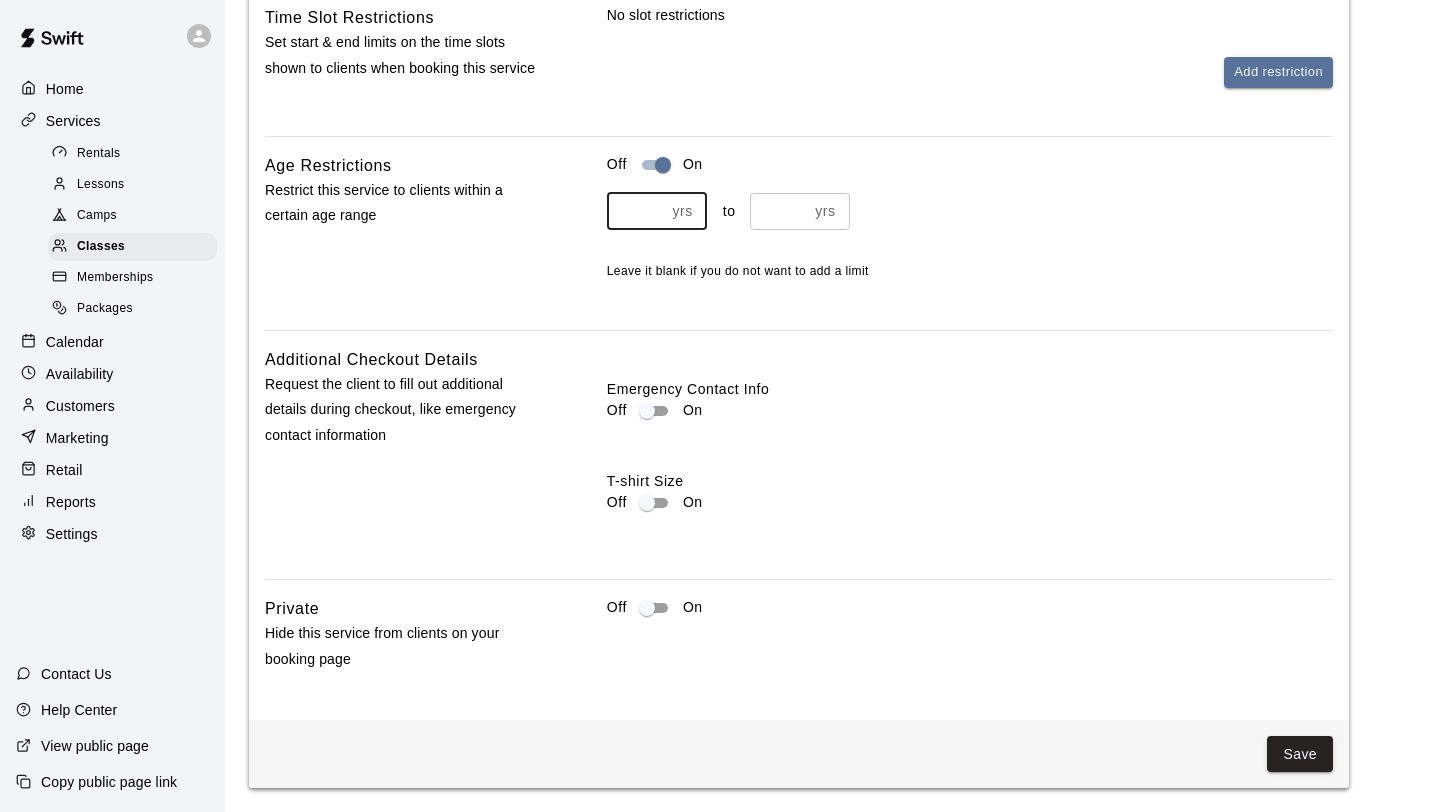 type on "**" 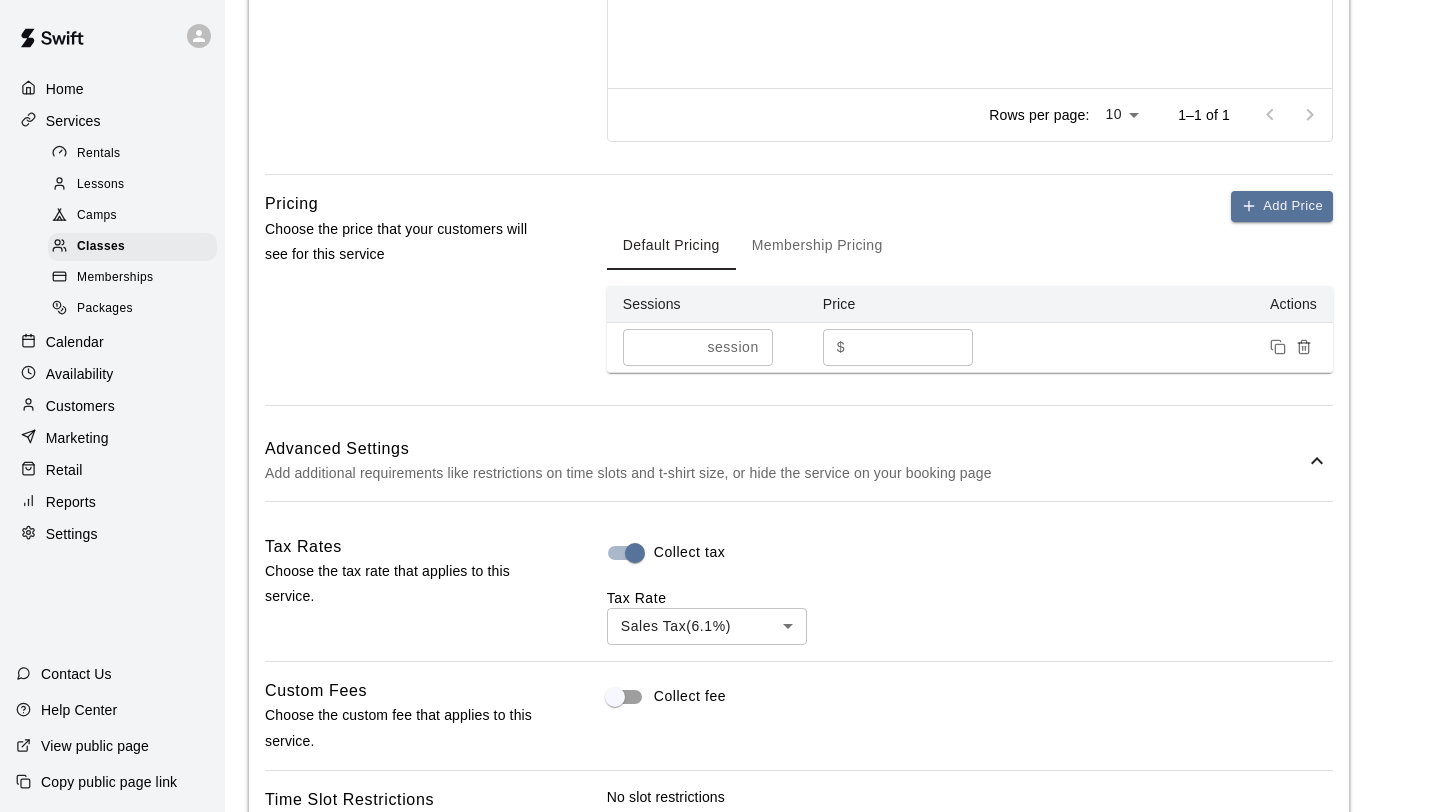 scroll, scrollTop: 1016, scrollLeft: 0, axis: vertical 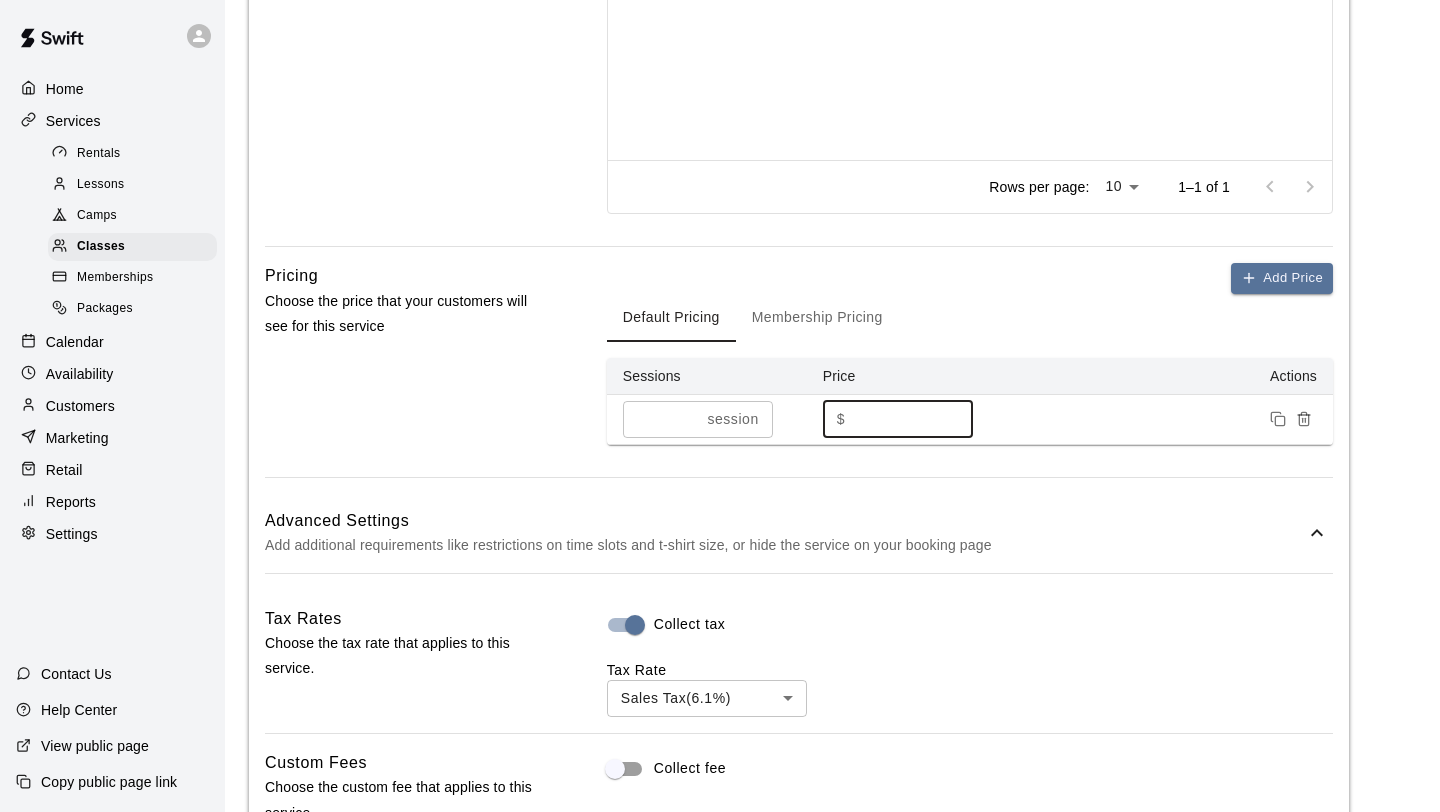 click on "**" at bounding box center (913, 419) 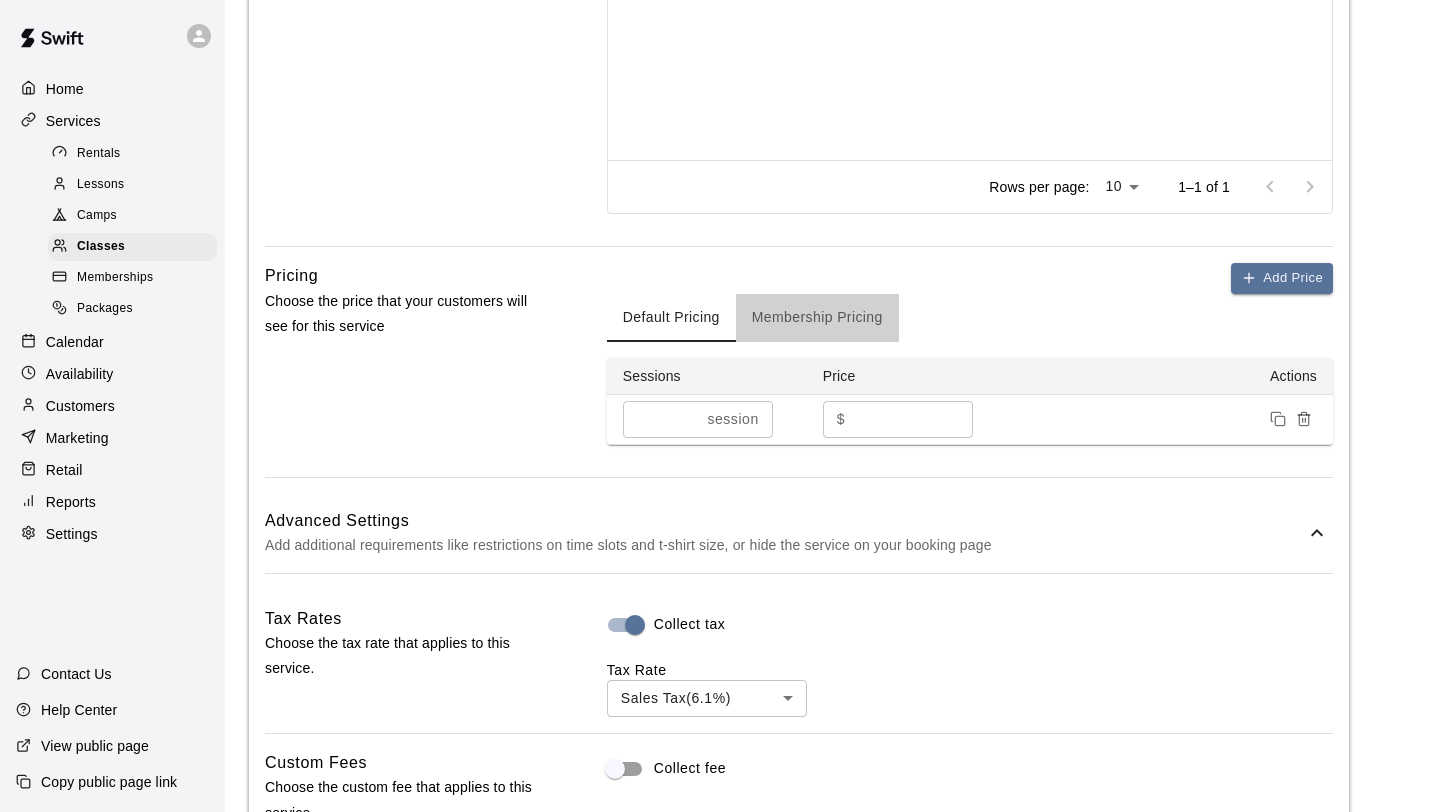 click on "Membership Pricing" at bounding box center (817, 318) 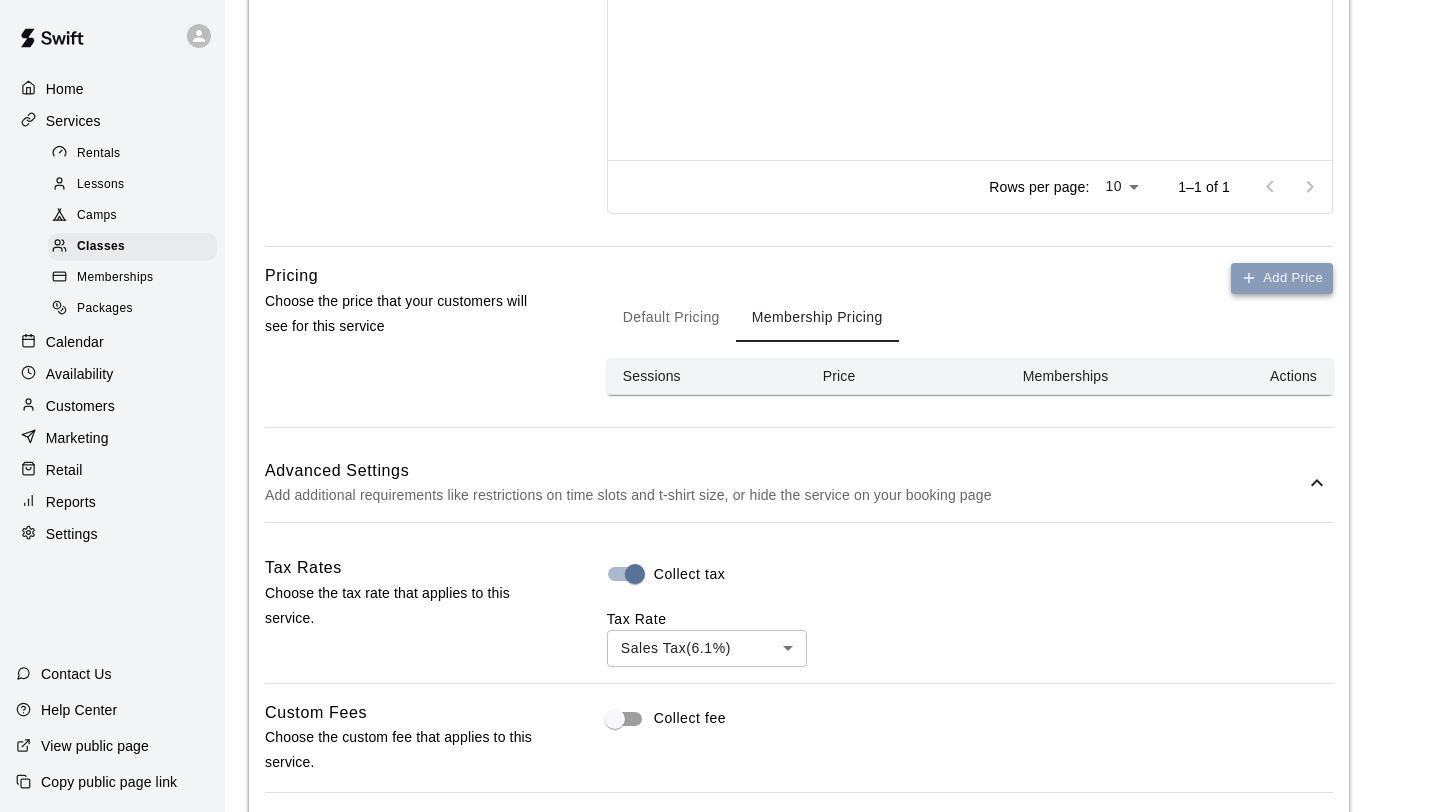 click on "Add Price" at bounding box center (1282, 278) 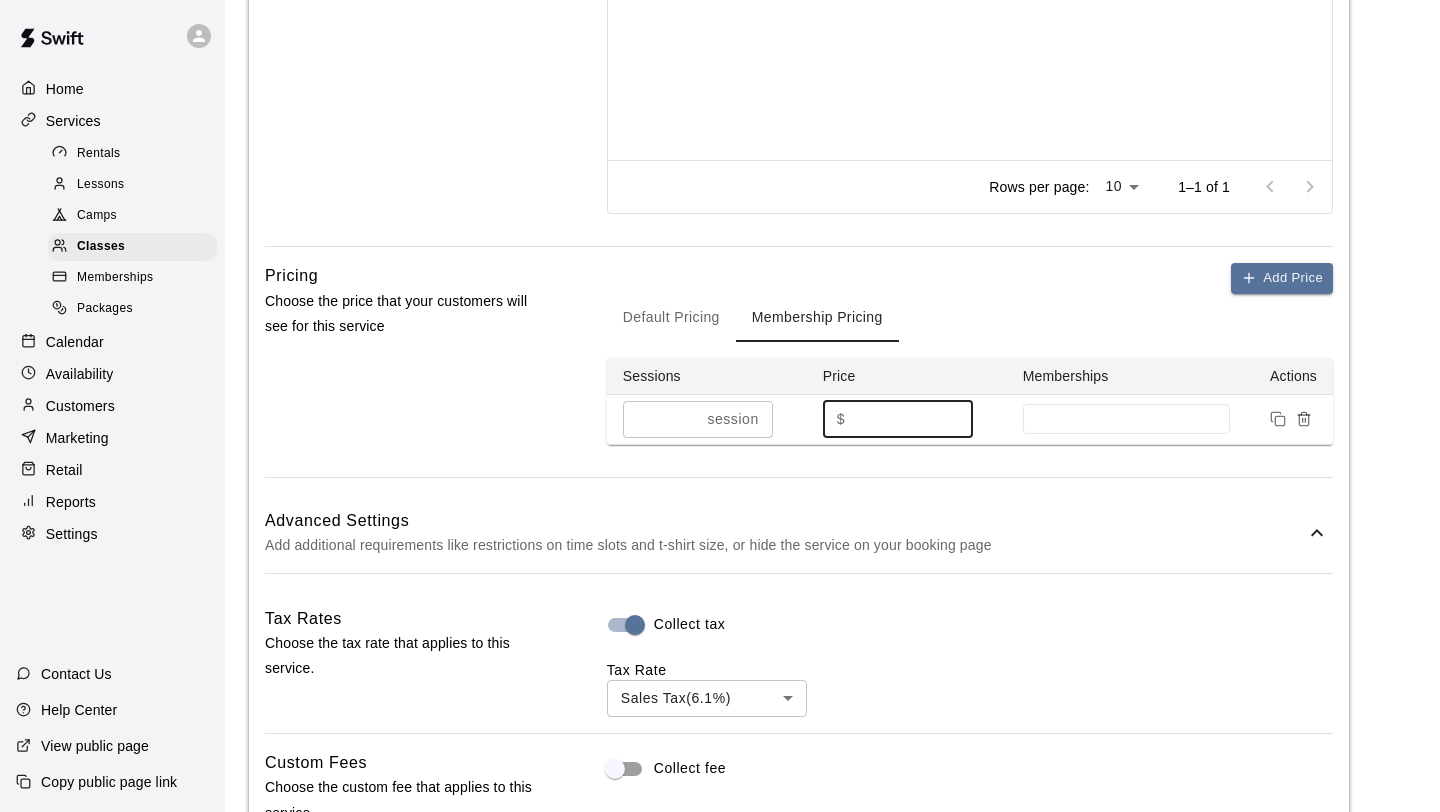 click on "*" at bounding box center (913, 419) 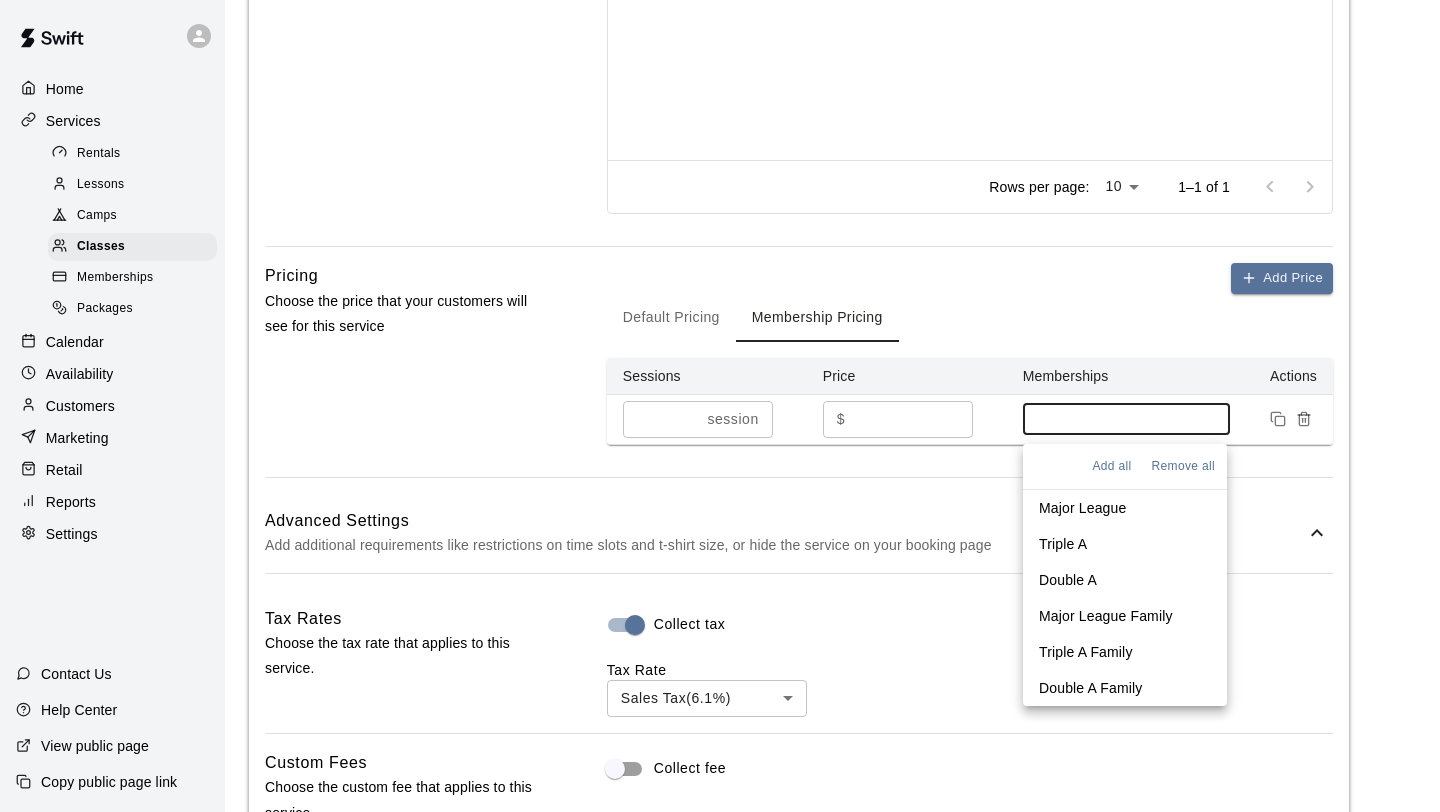 click at bounding box center (1127, 419) 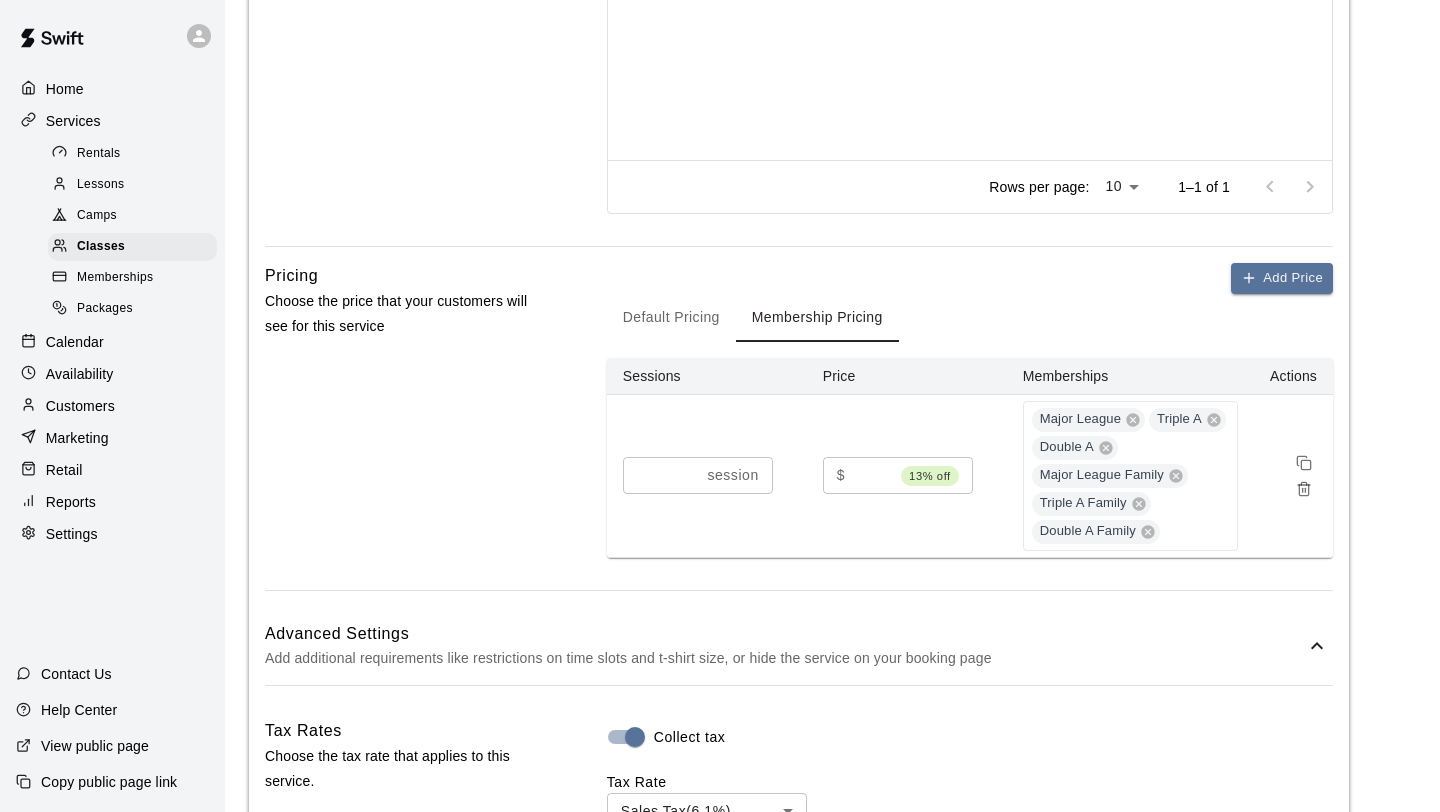 click on "**" at bounding box center (873, 475) 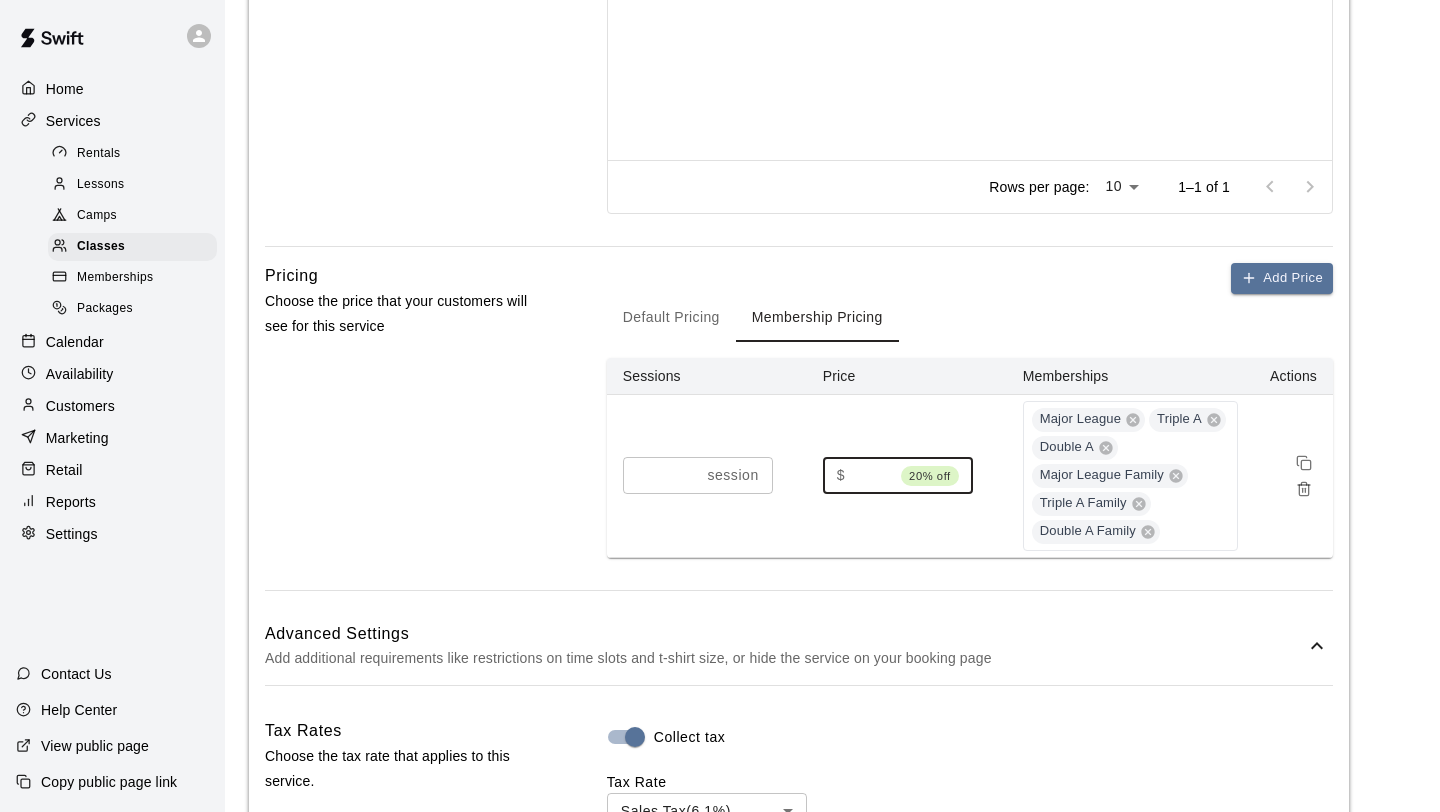 type on "**" 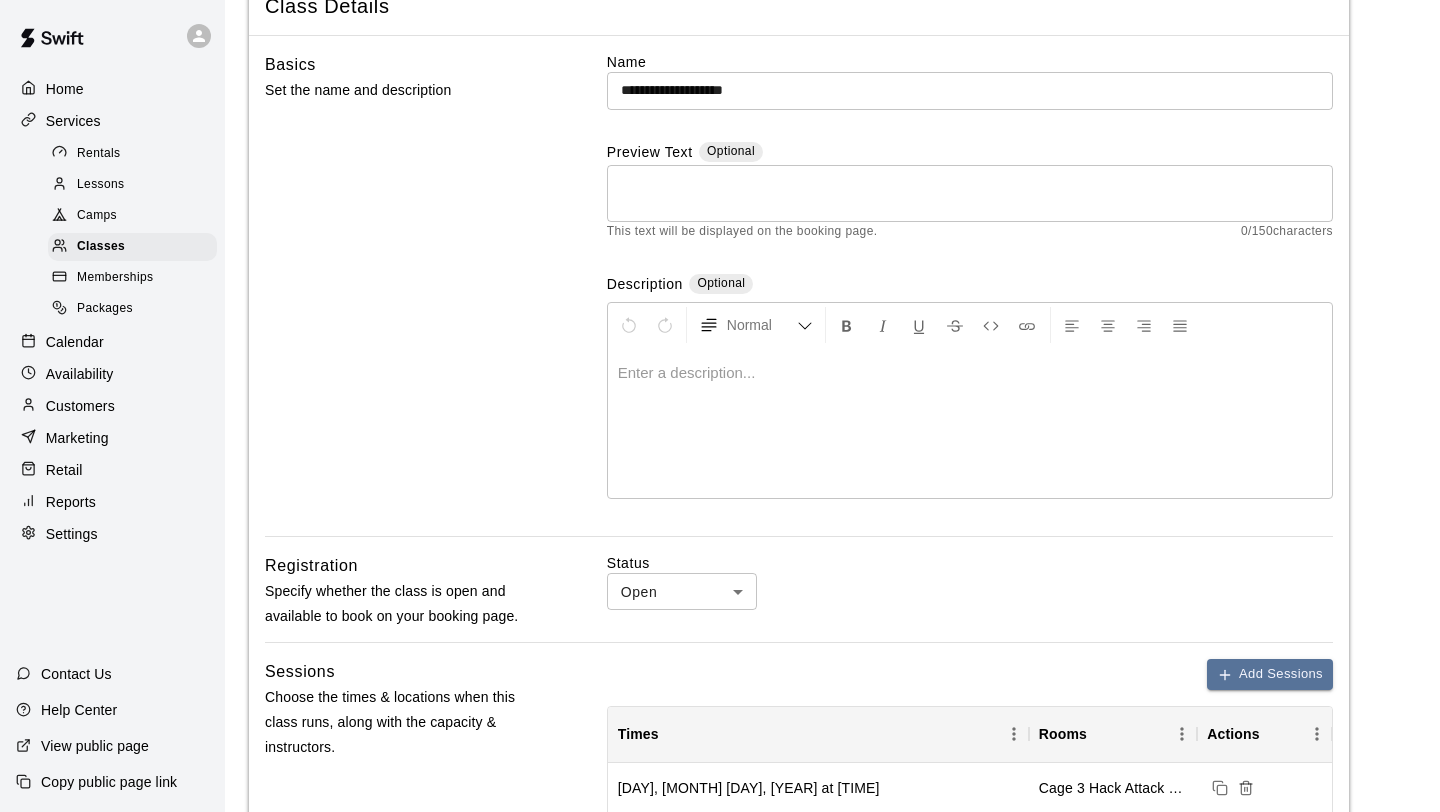scroll, scrollTop: 0, scrollLeft: 0, axis: both 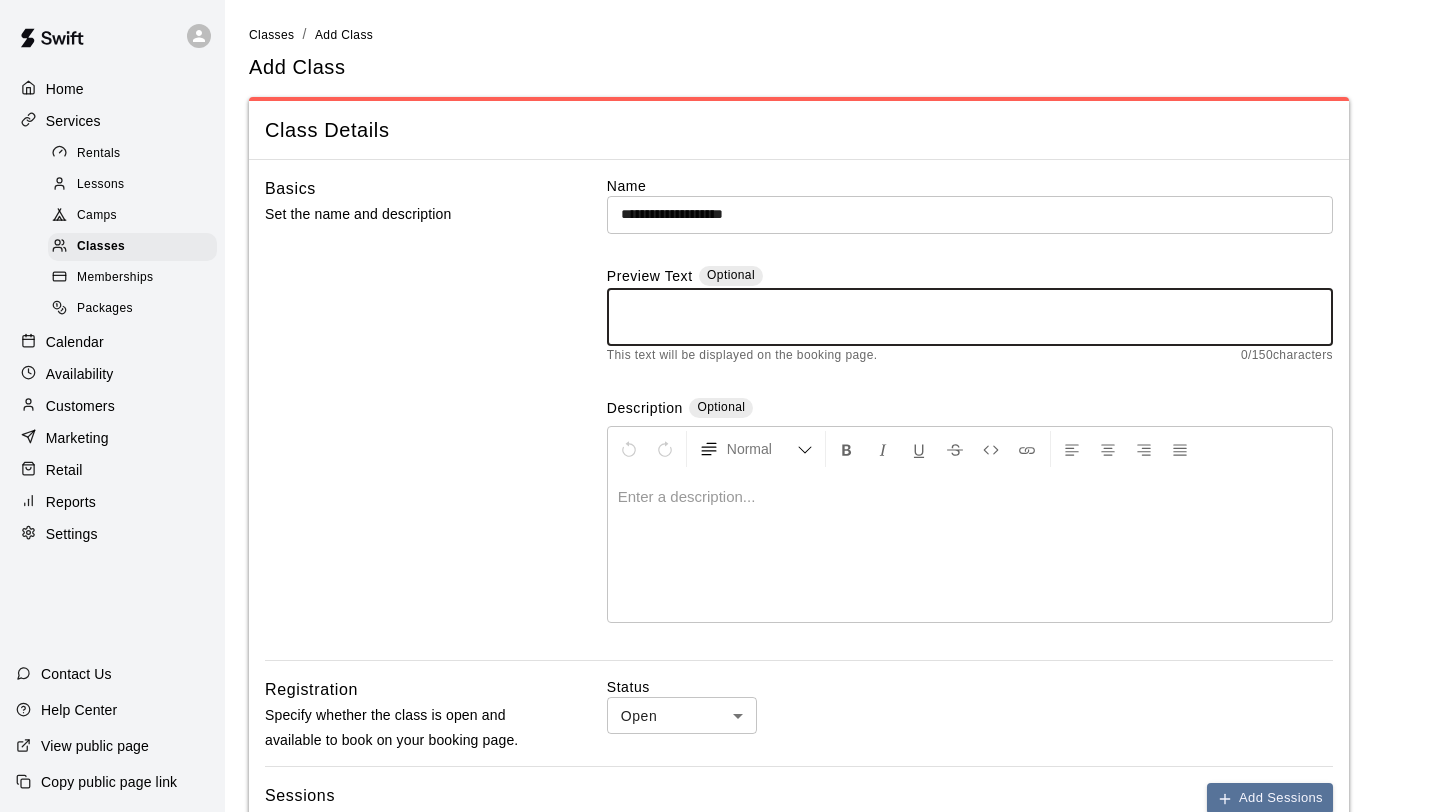 click at bounding box center (970, 317) 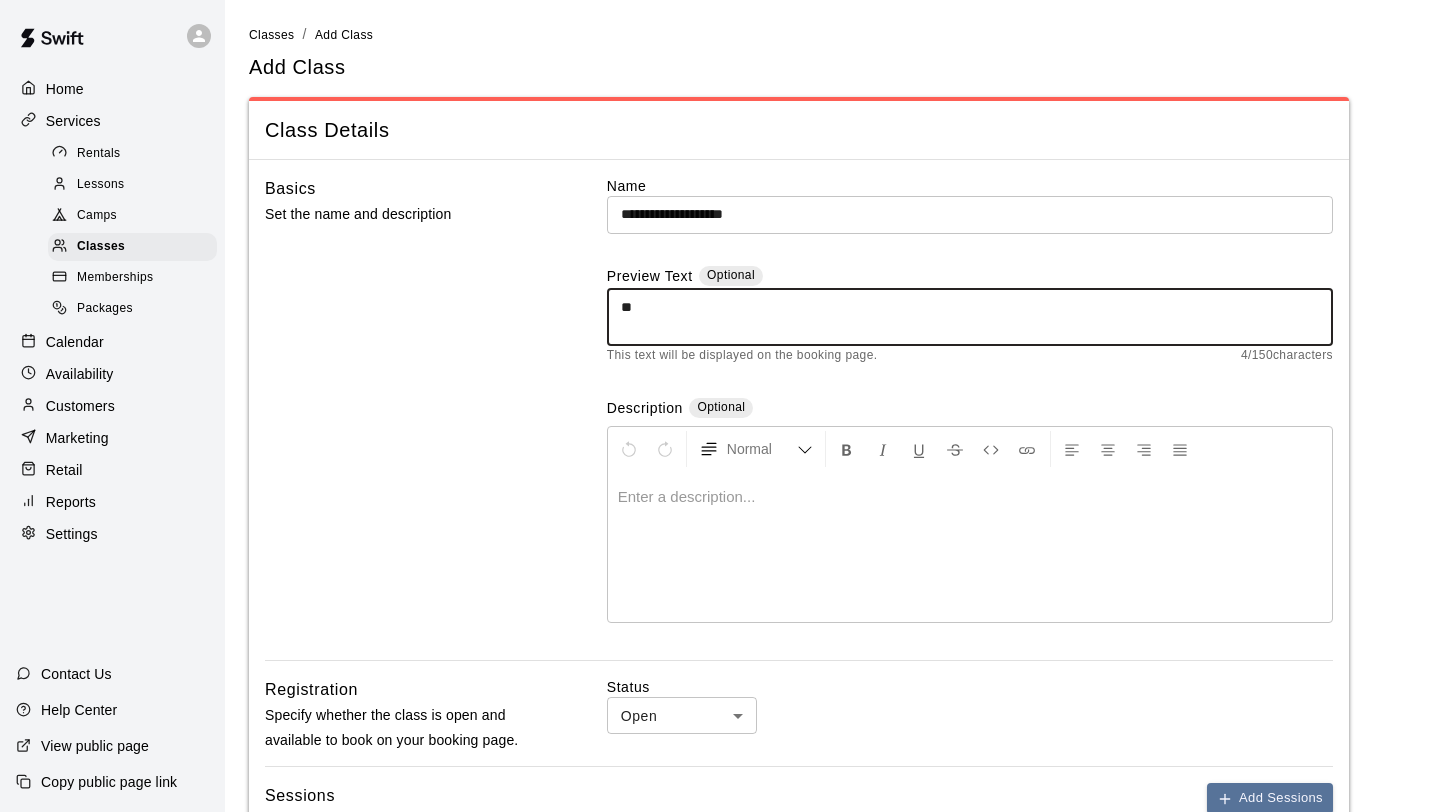 type on "*" 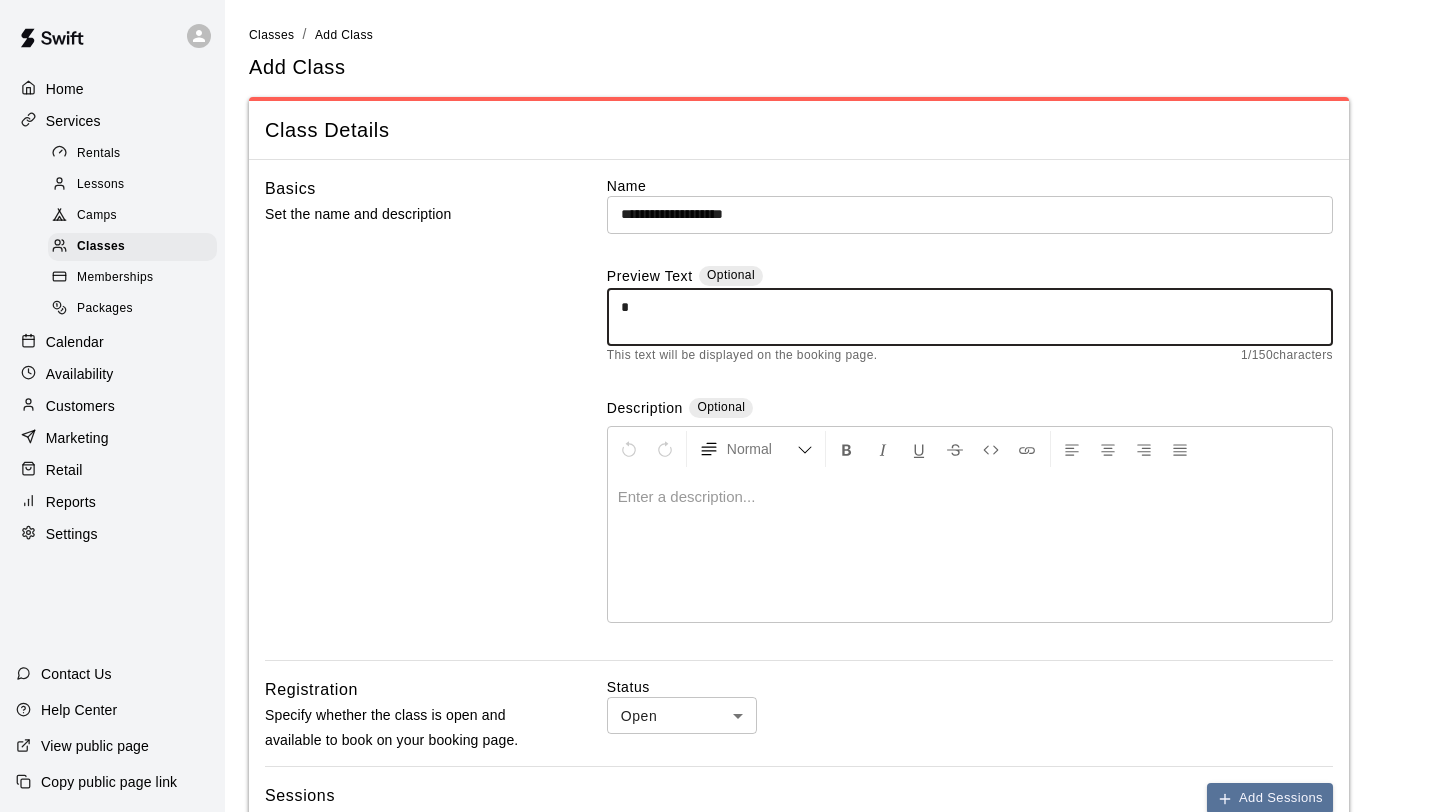 type 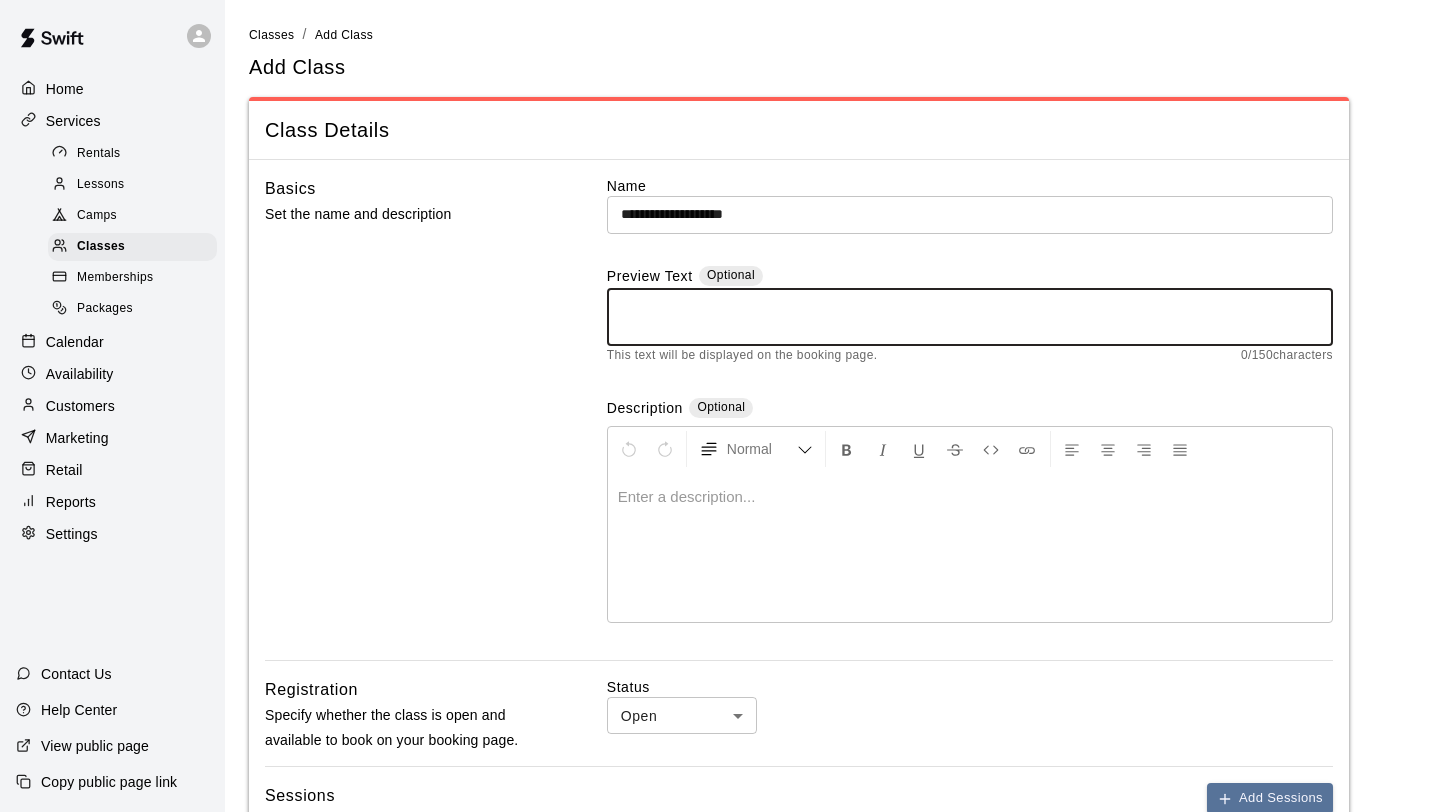 scroll, scrollTop: 1, scrollLeft: 0, axis: vertical 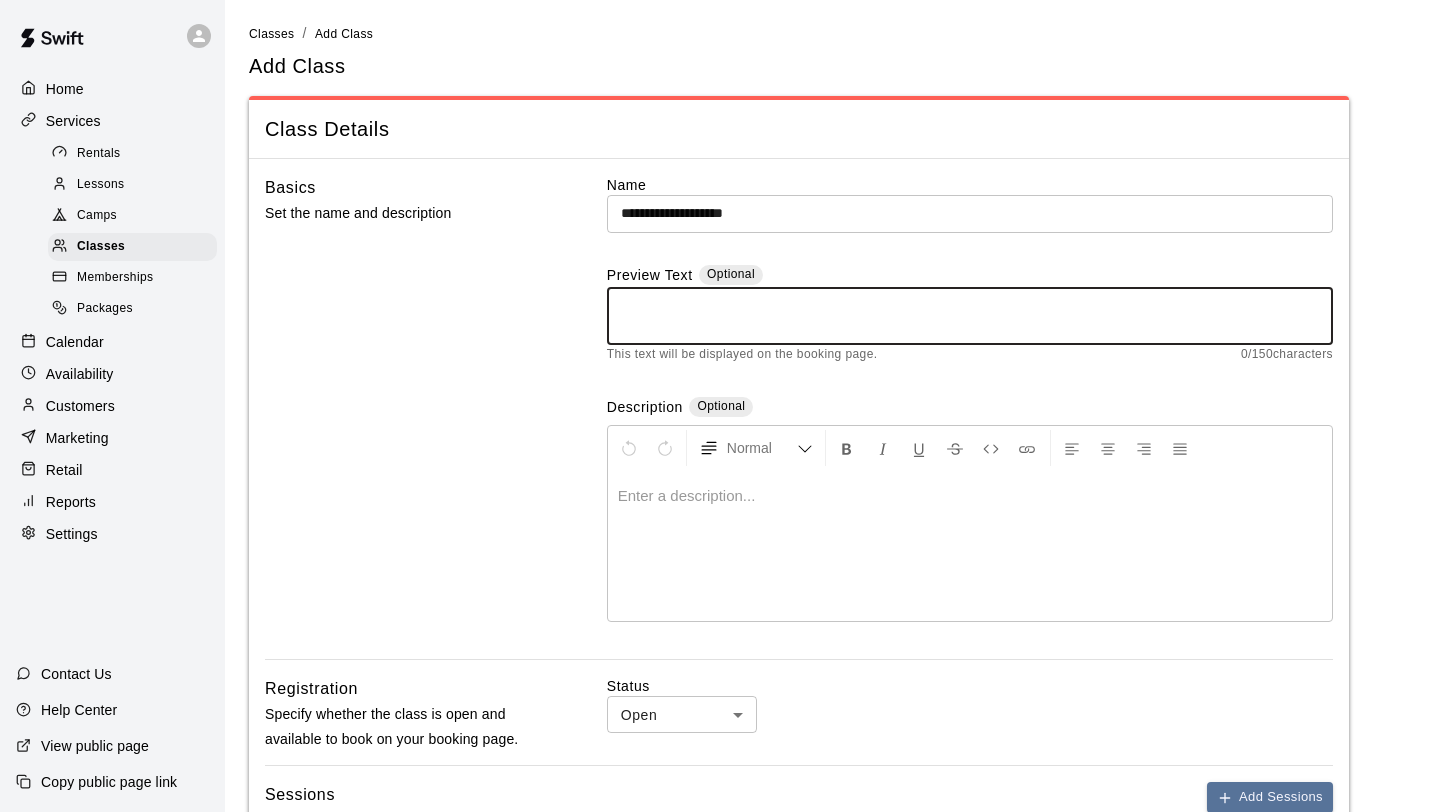 click on "Basics Set the name and description" at bounding box center [404, 417] 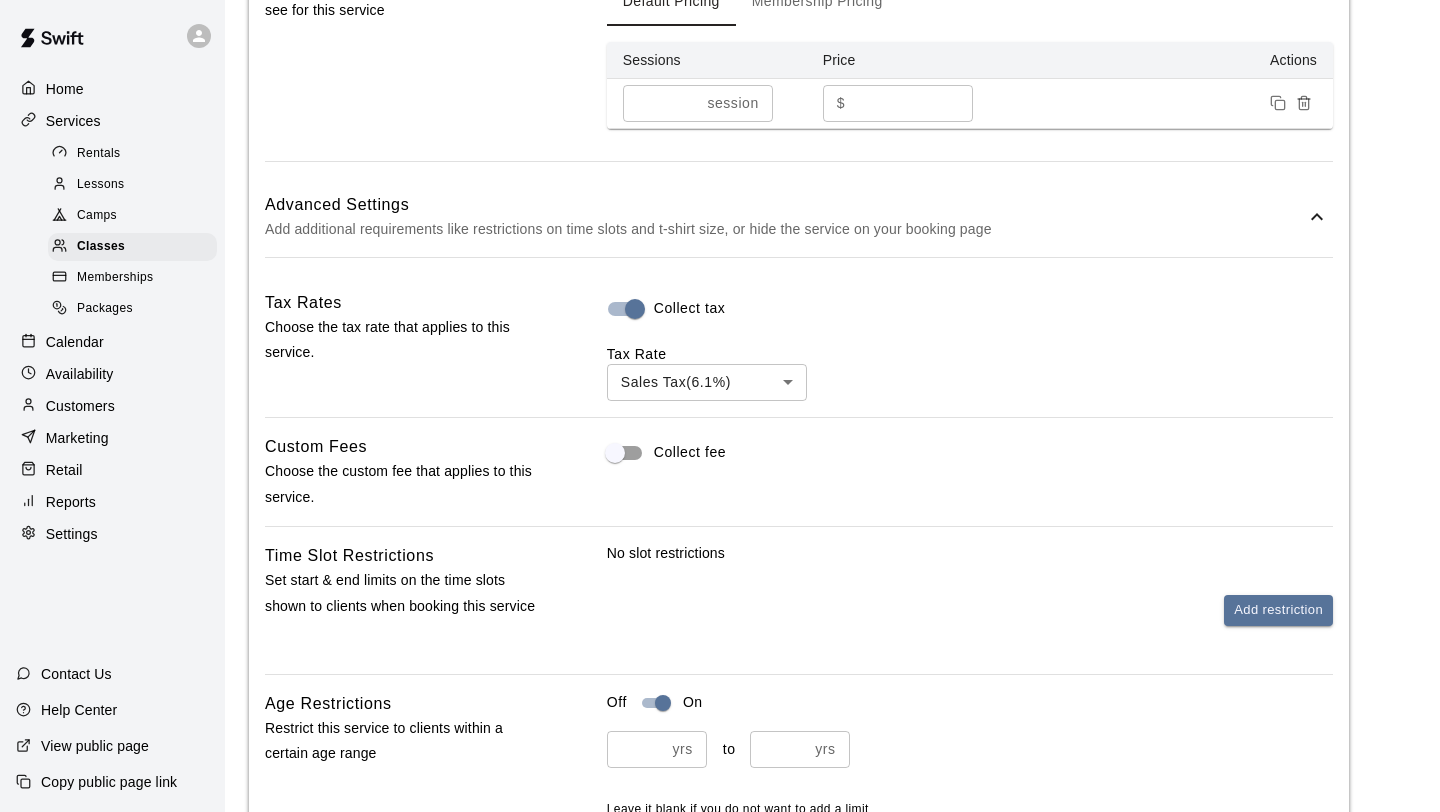 scroll, scrollTop: 1871, scrollLeft: 0, axis: vertical 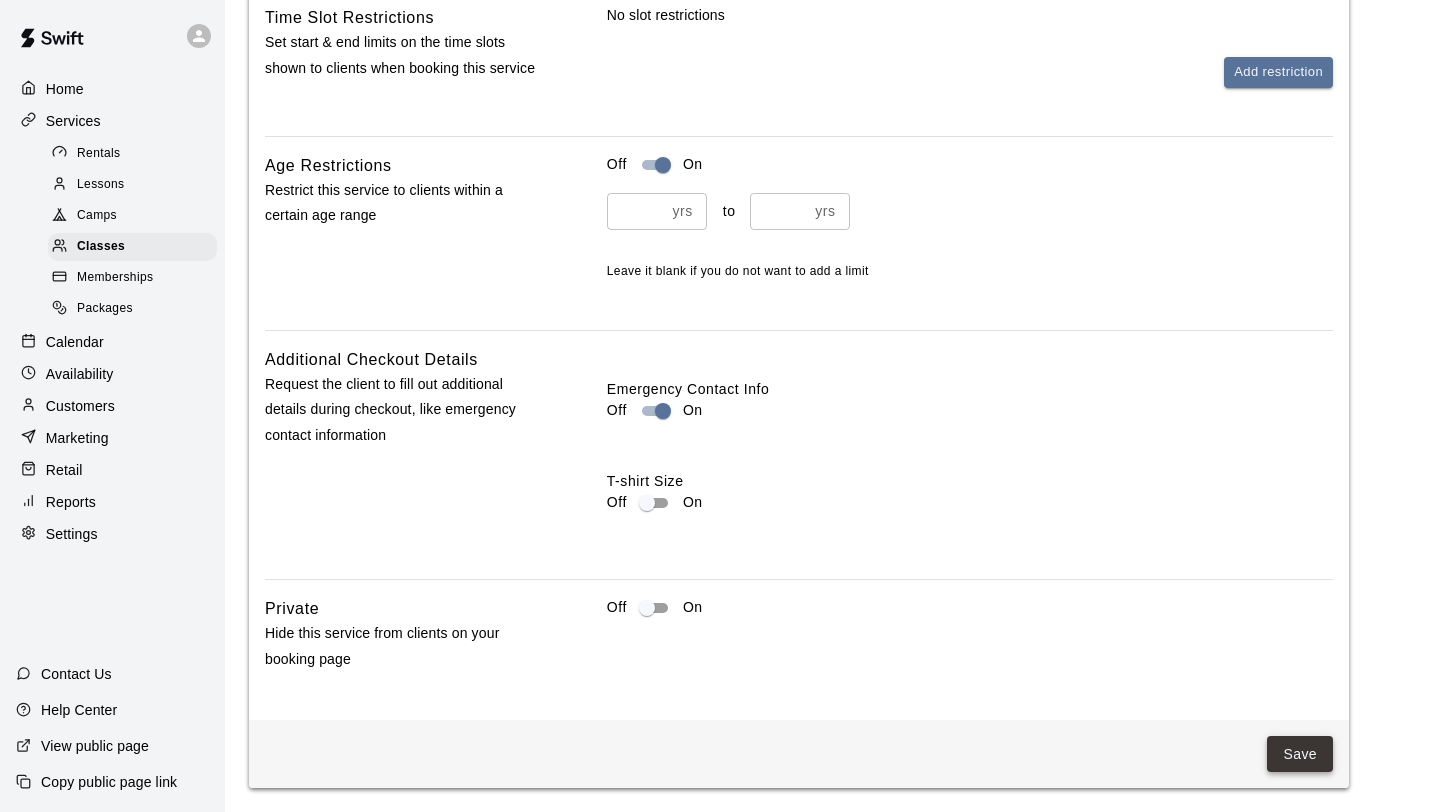 click on "Save" at bounding box center (1300, 754) 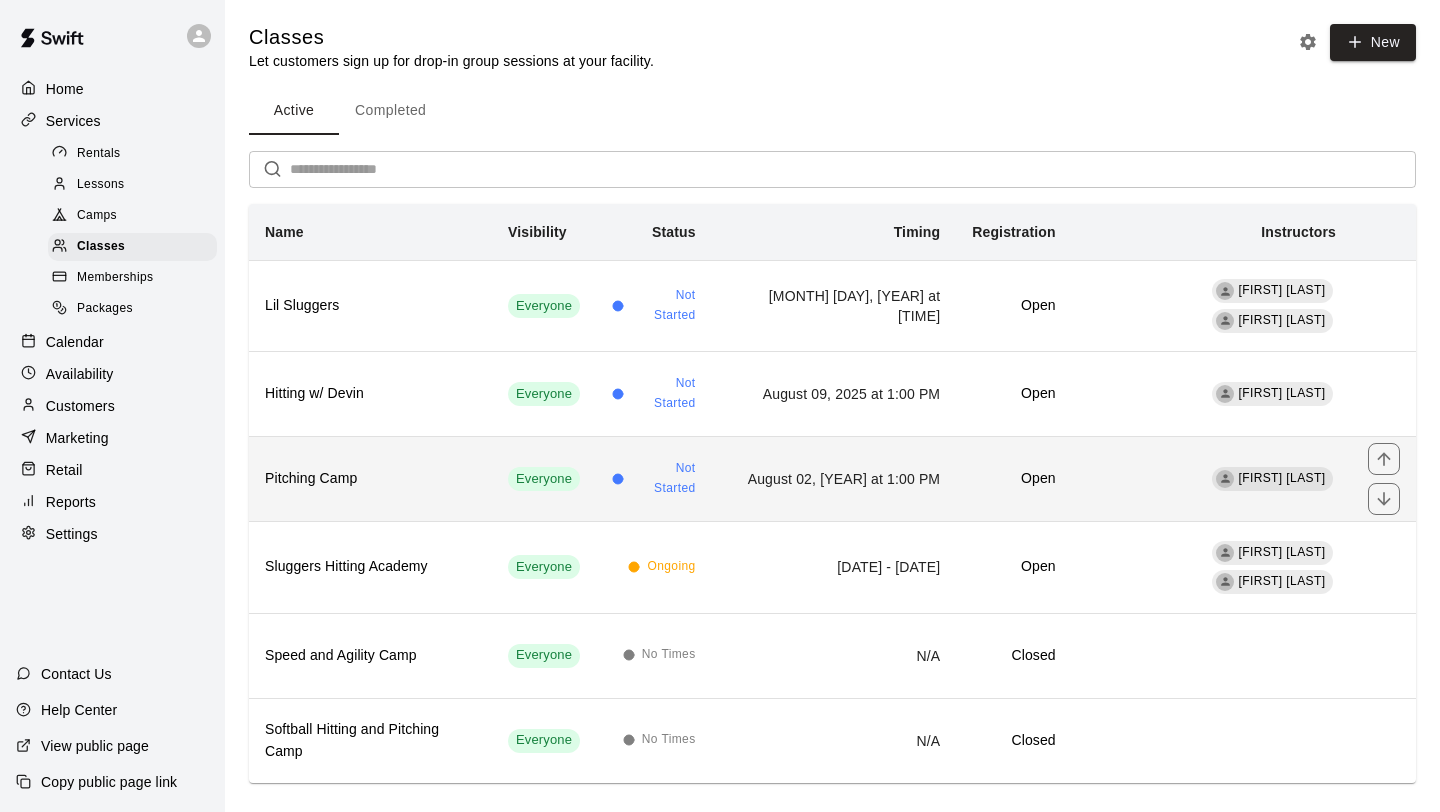 scroll, scrollTop: 14, scrollLeft: 0, axis: vertical 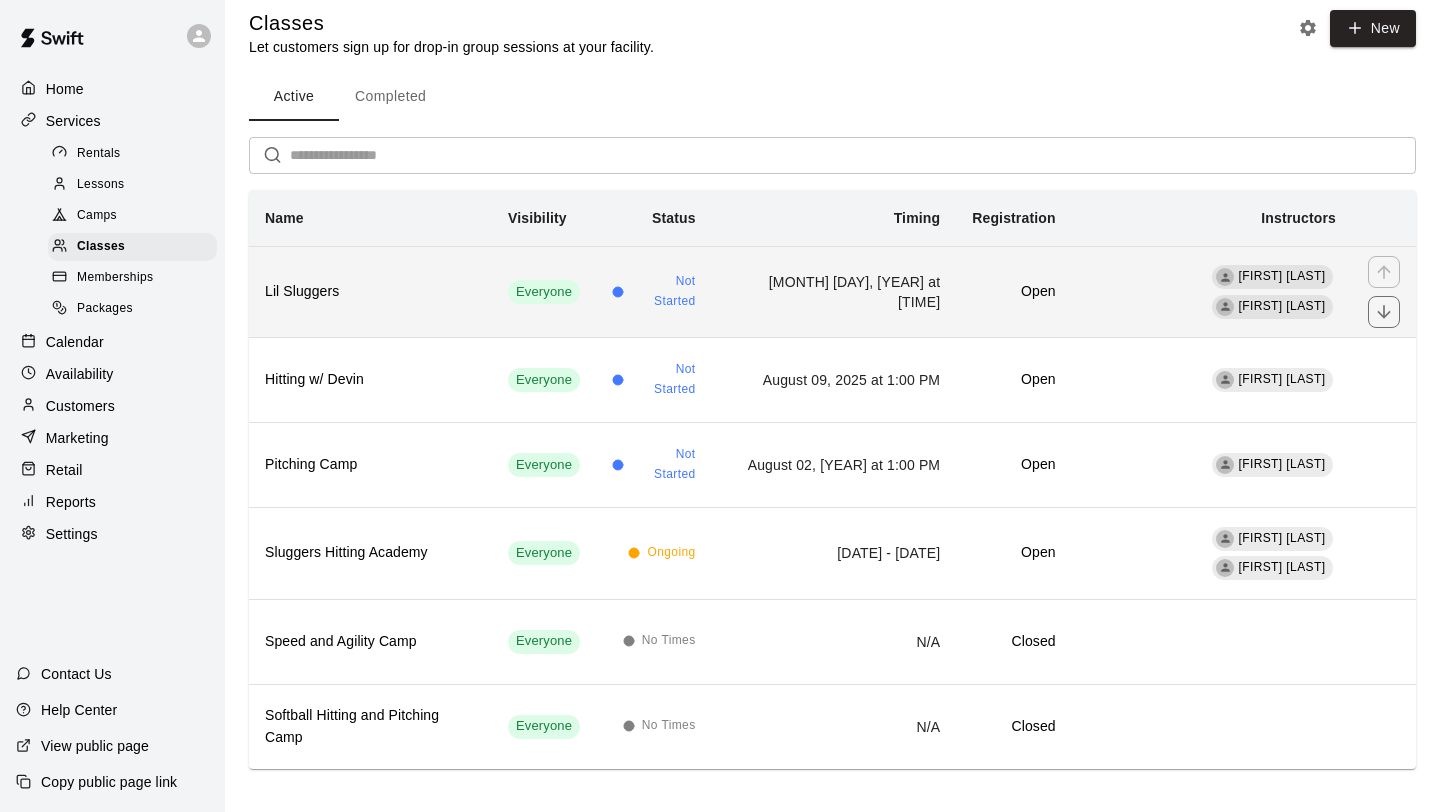 click on "Lil Sluggers" at bounding box center (370, 291) 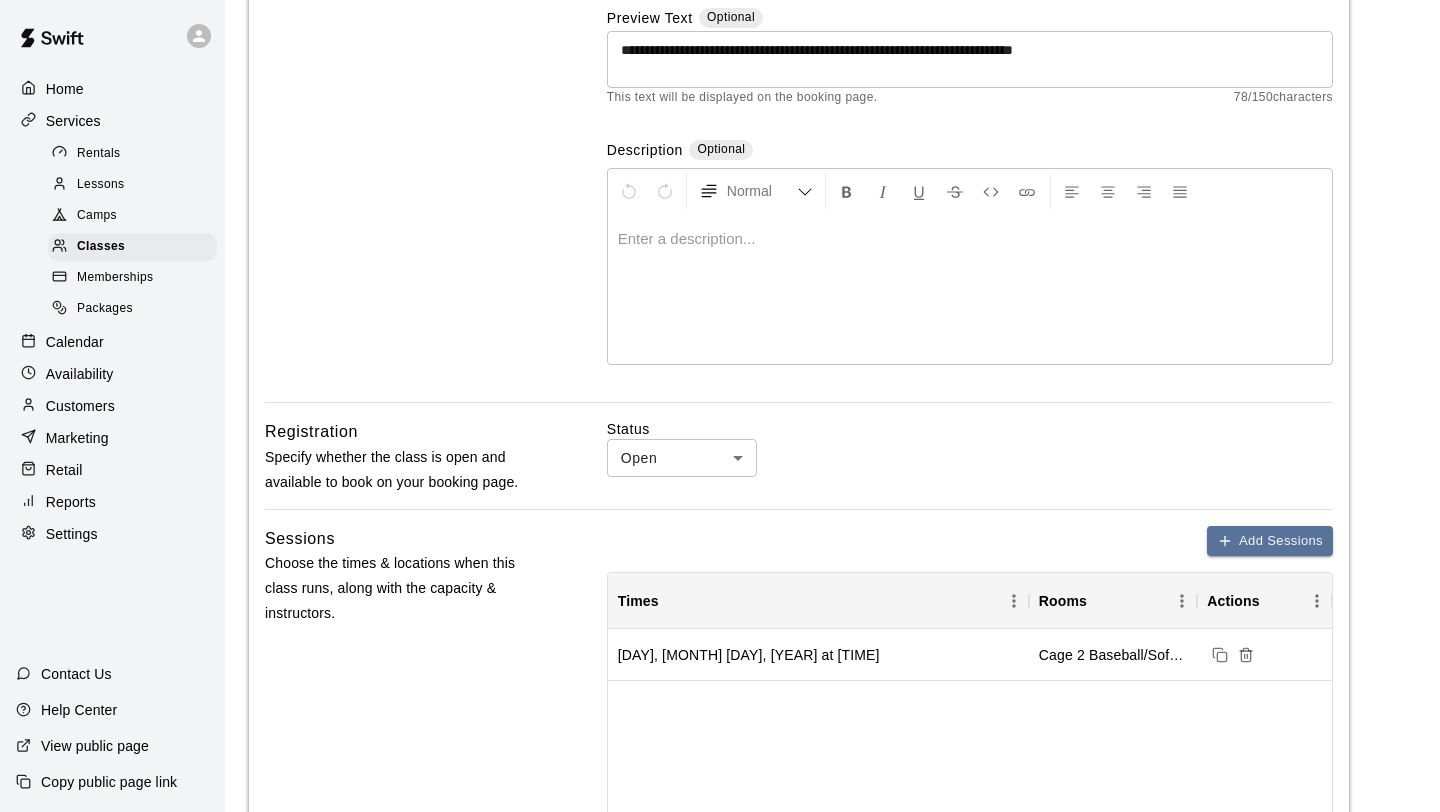 scroll, scrollTop: 0, scrollLeft: 0, axis: both 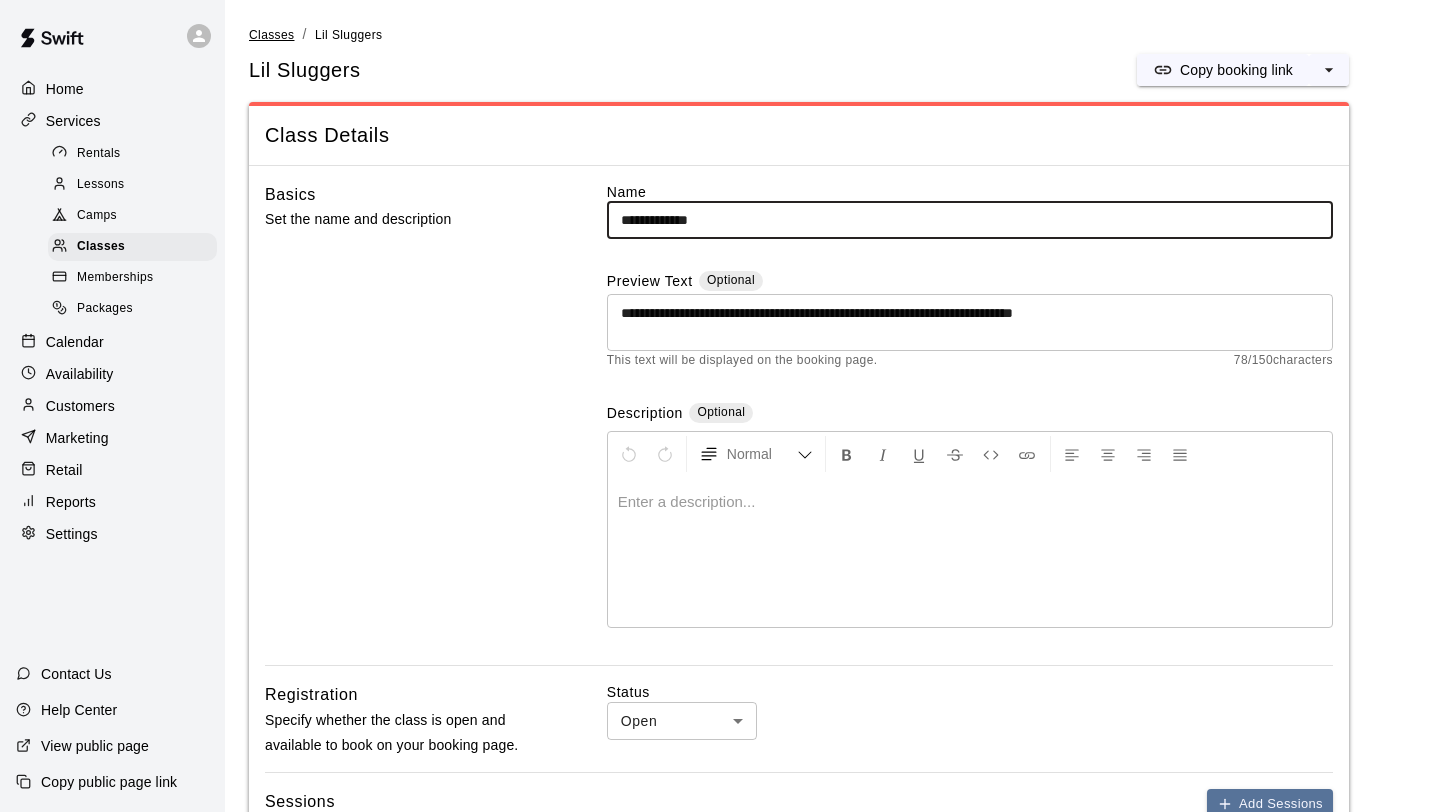 click on "Classes" at bounding box center [271, 35] 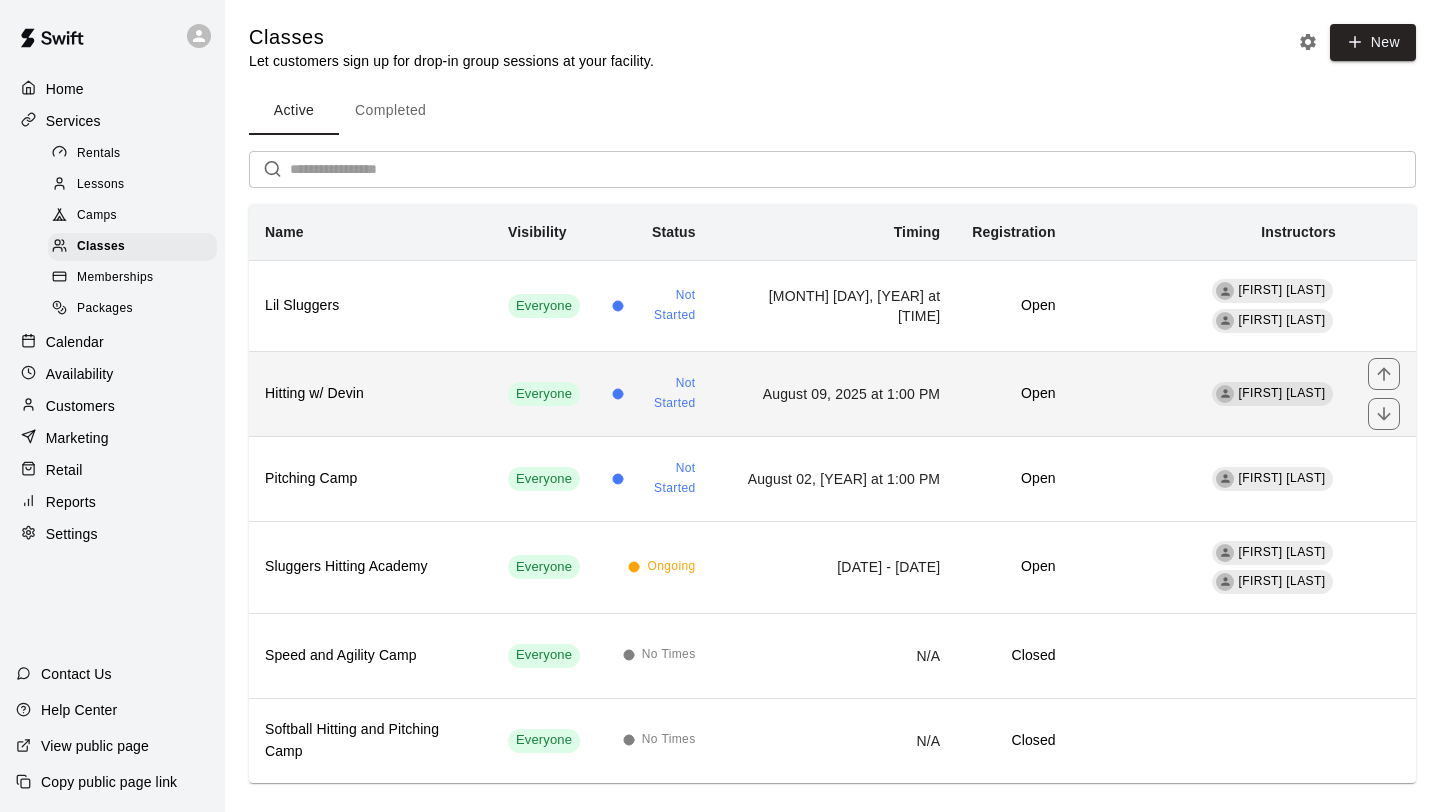 click on "Hitting w/ [FIRST]" at bounding box center [370, 394] 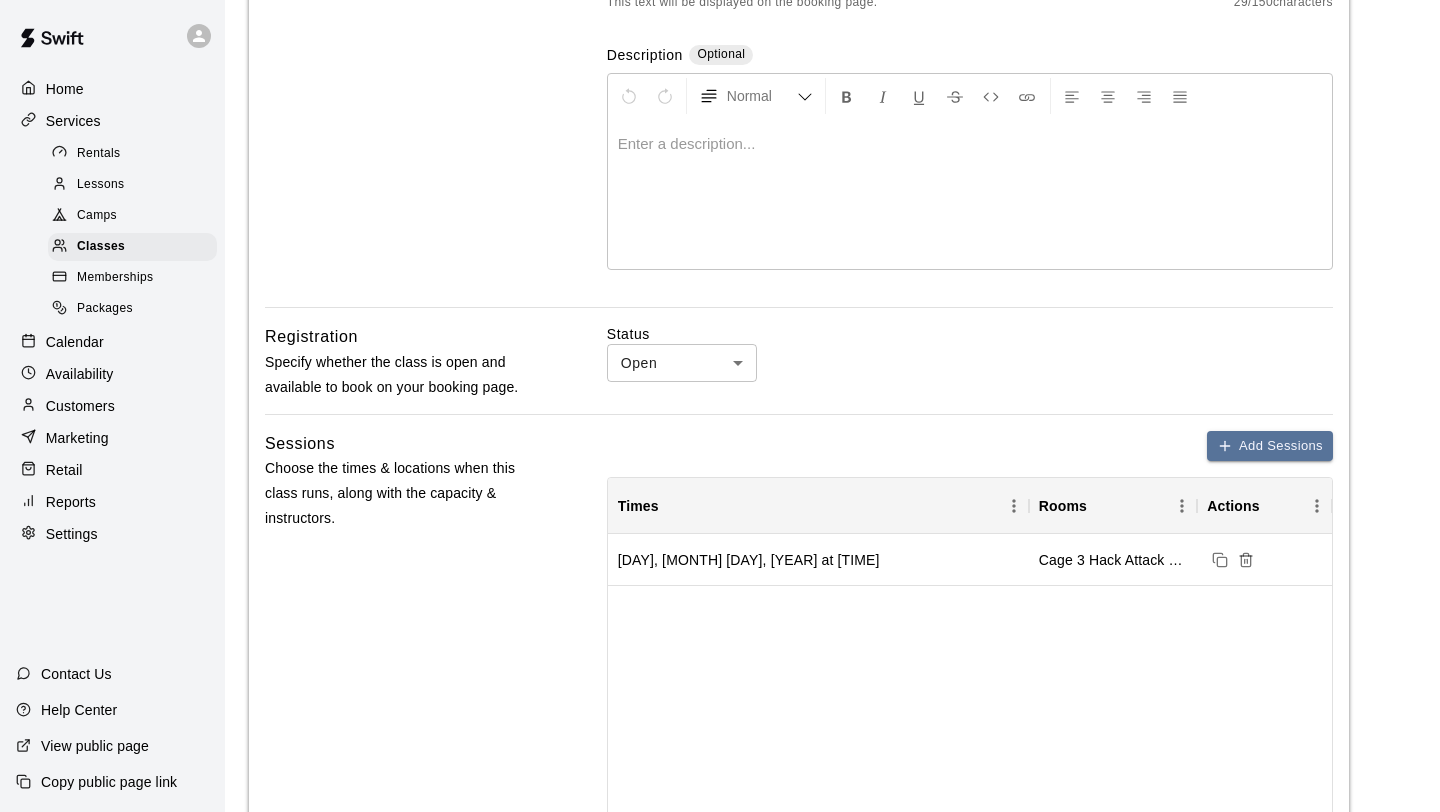 scroll, scrollTop: 0, scrollLeft: 0, axis: both 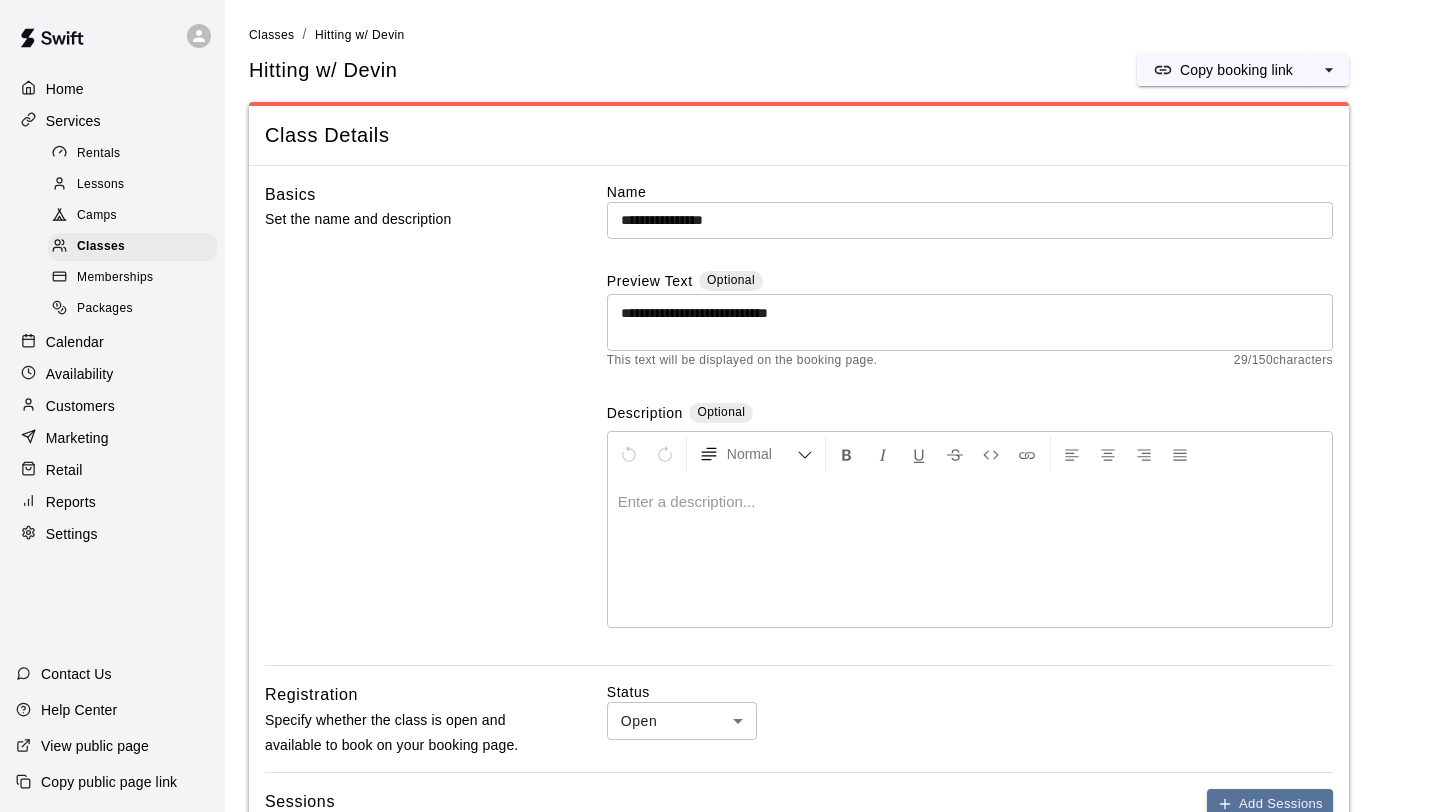 click on "Classes" at bounding box center [271, 35] 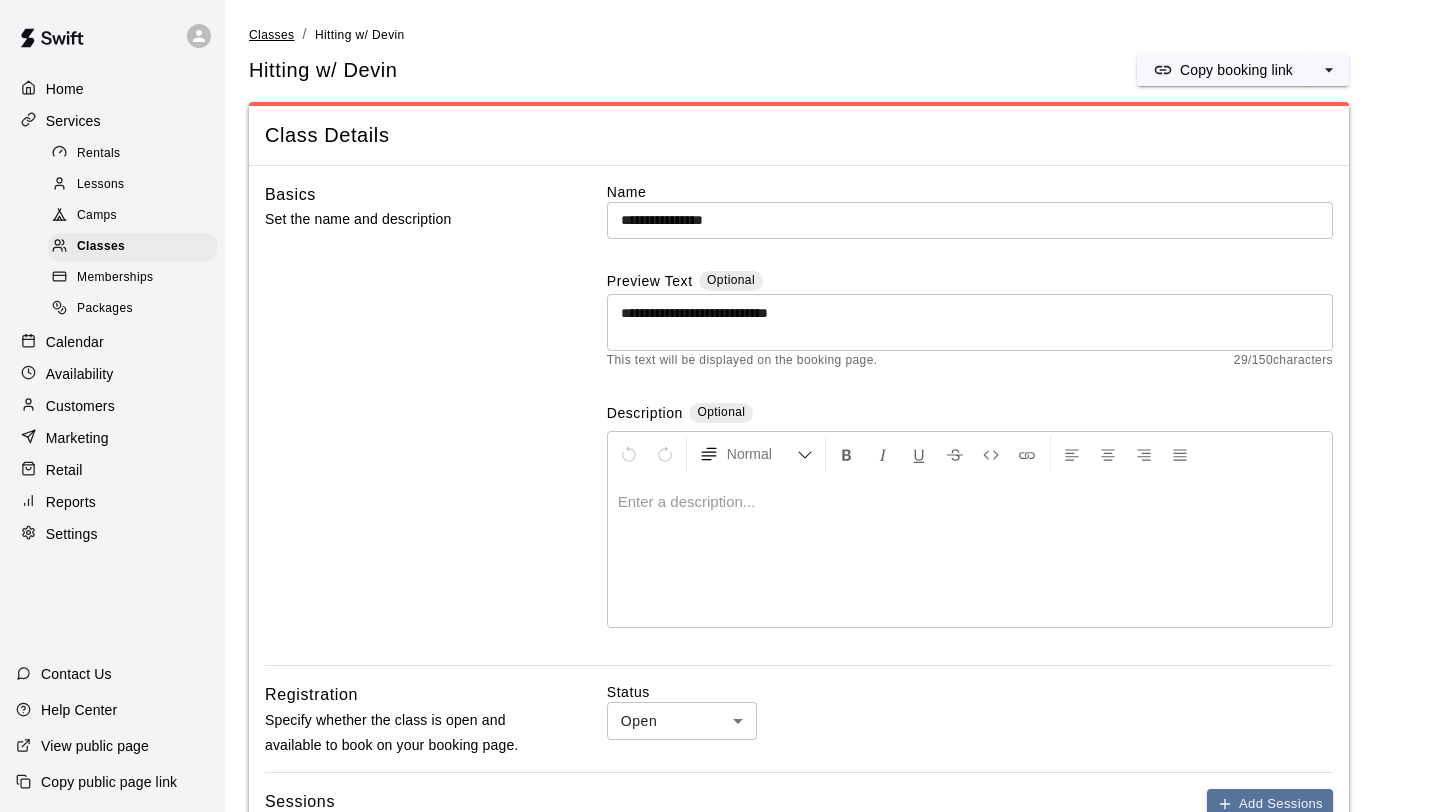 click on "Classes" at bounding box center (271, 35) 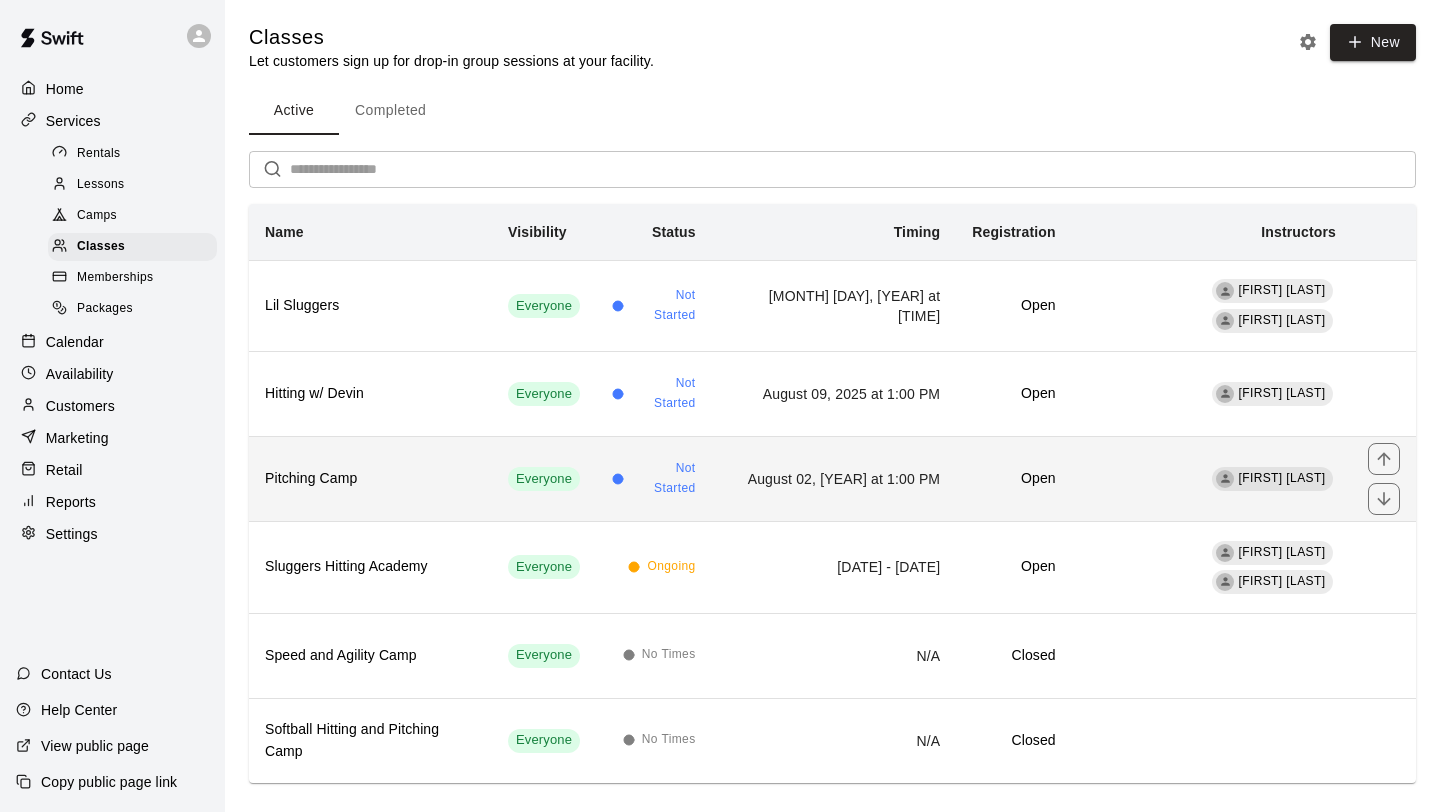 click on "Pitching Camp" at bounding box center [370, 479] 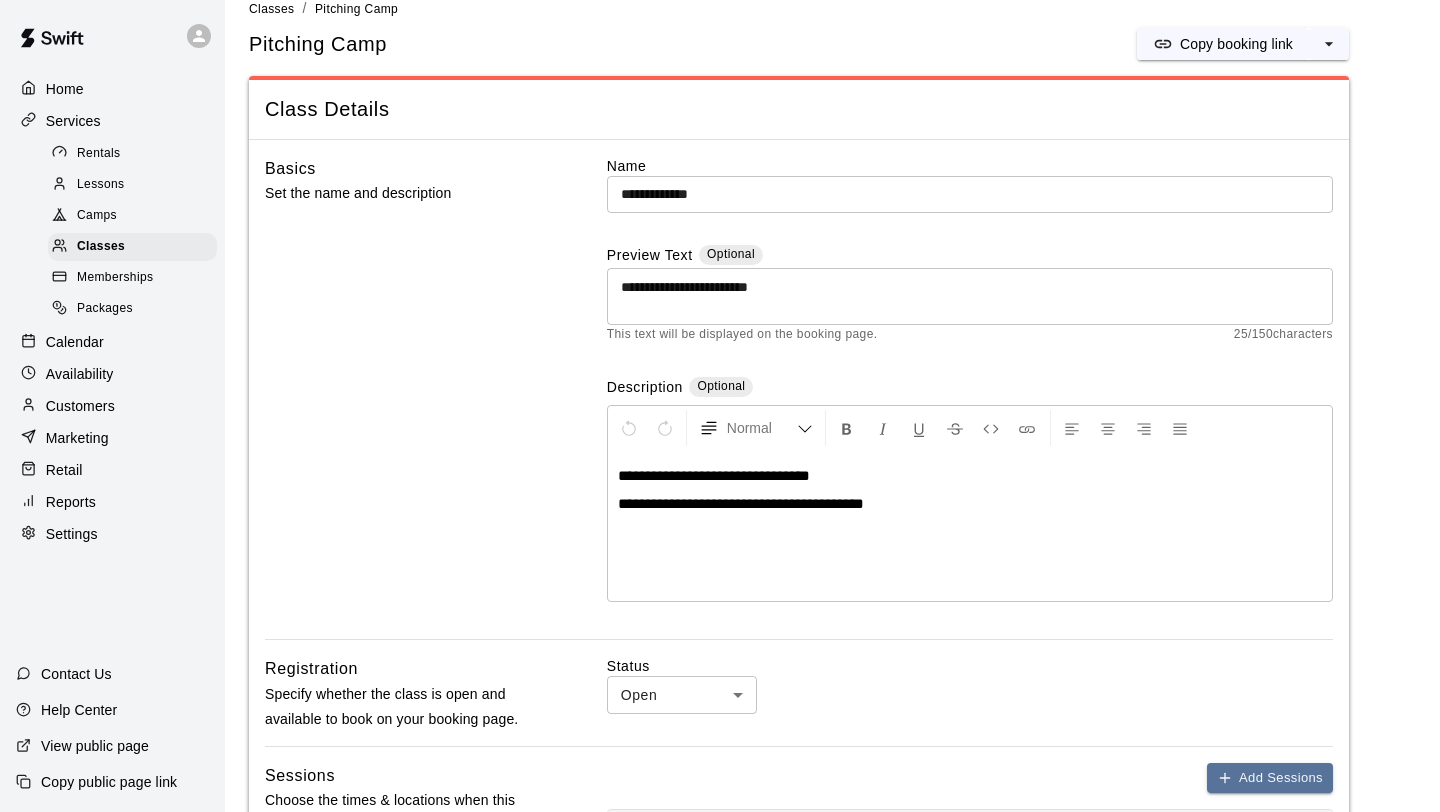 scroll, scrollTop: 0, scrollLeft: 0, axis: both 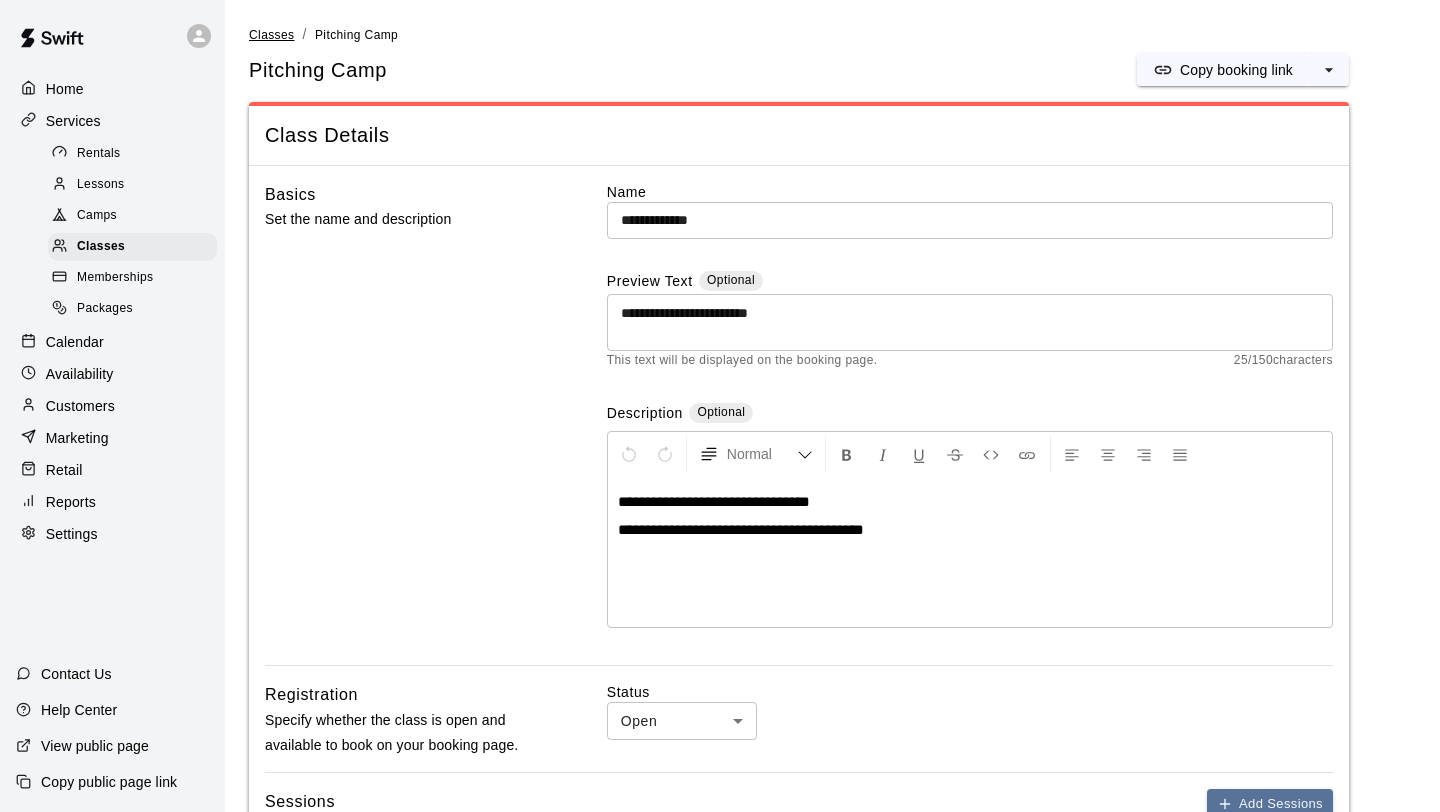 click on "Classes" at bounding box center [271, 35] 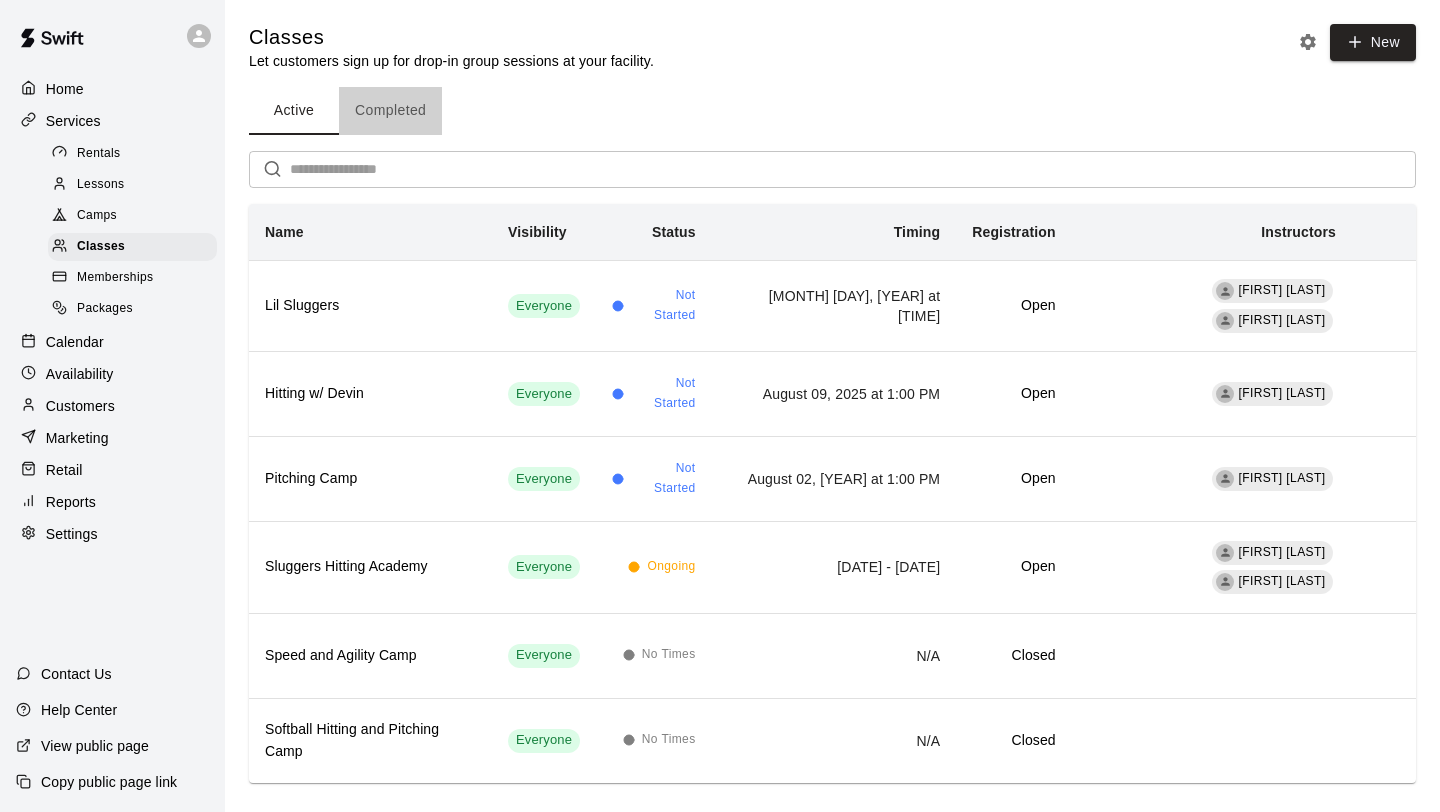 click on "Completed" at bounding box center [390, 111] 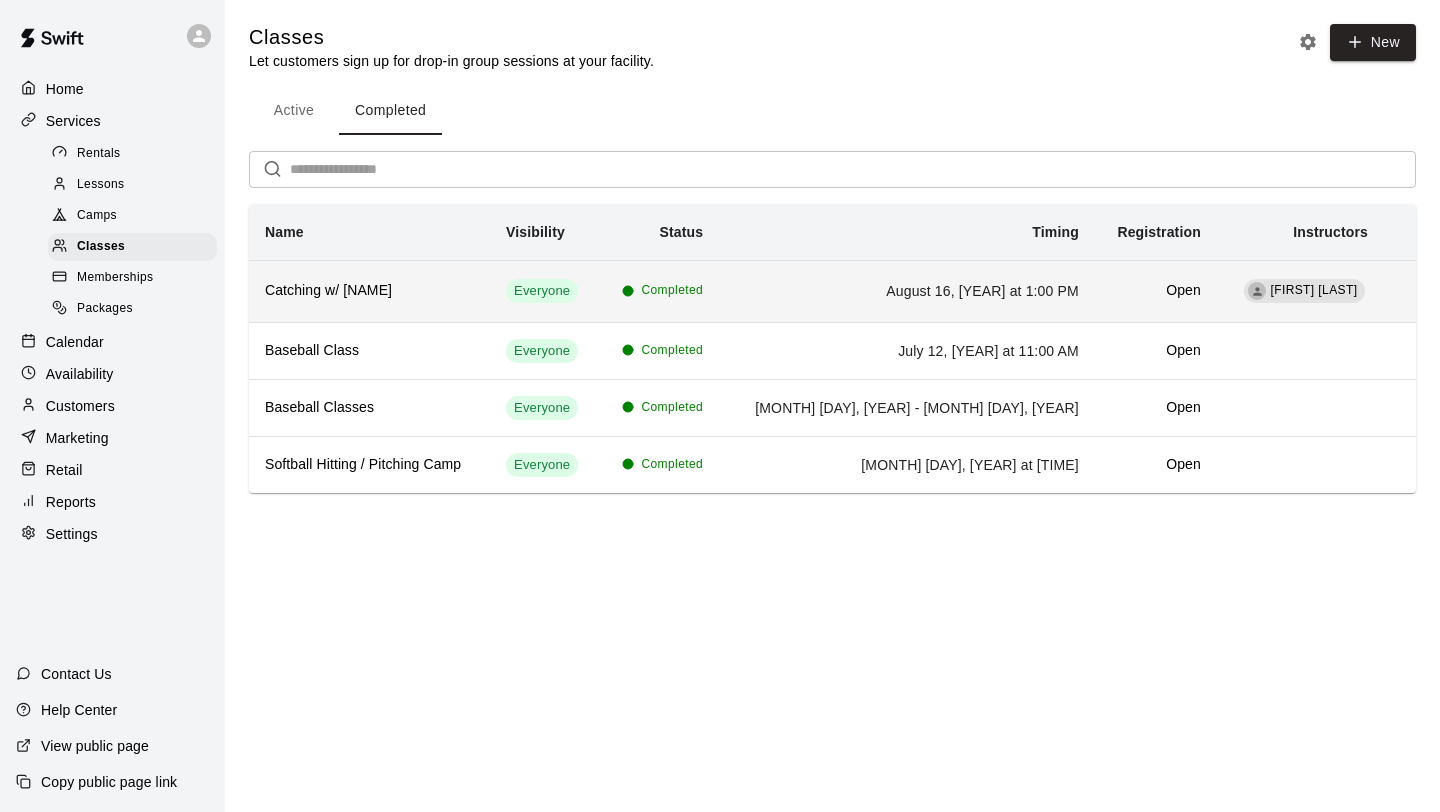 click on "Catching w/ [FIRST]" at bounding box center (369, 291) 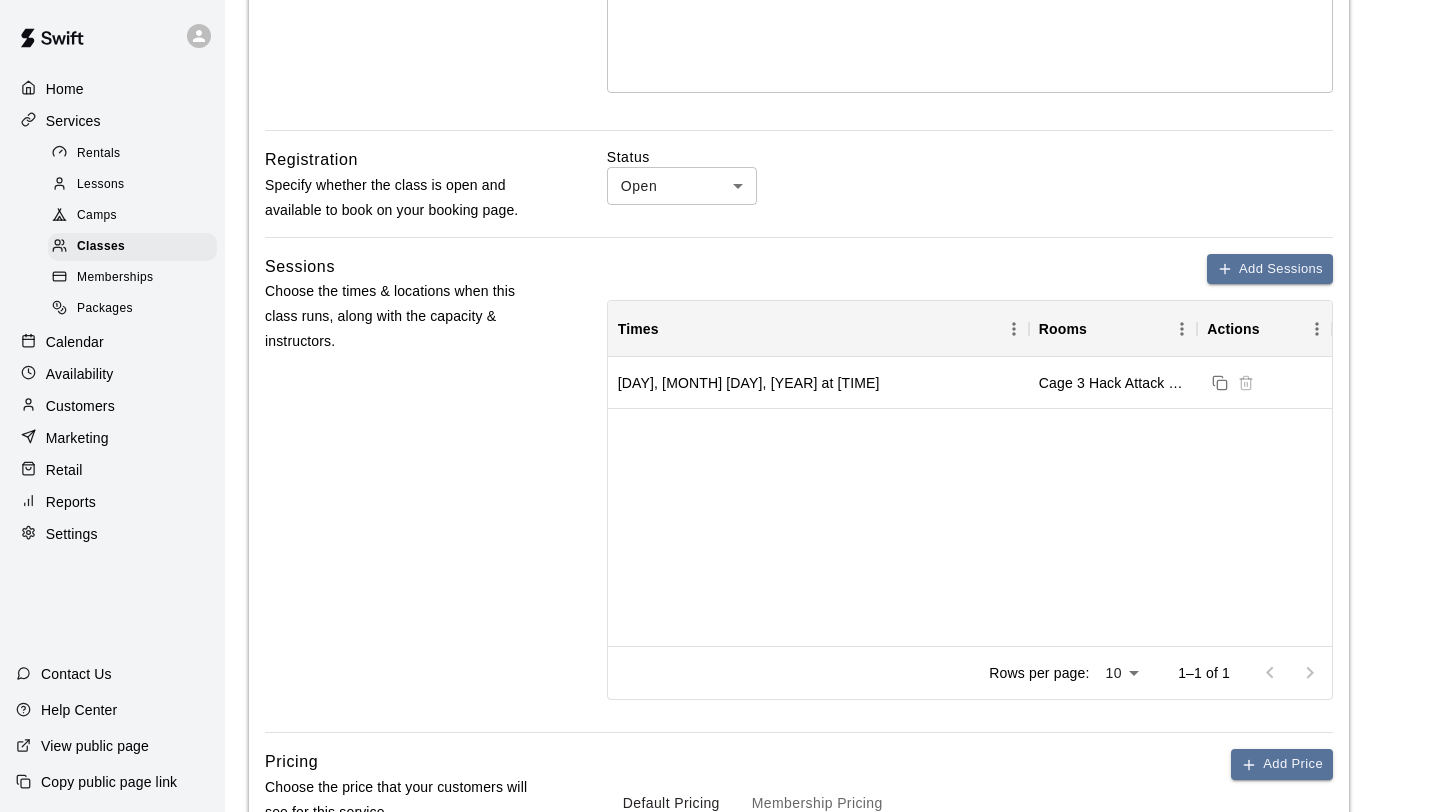 scroll, scrollTop: 539, scrollLeft: 0, axis: vertical 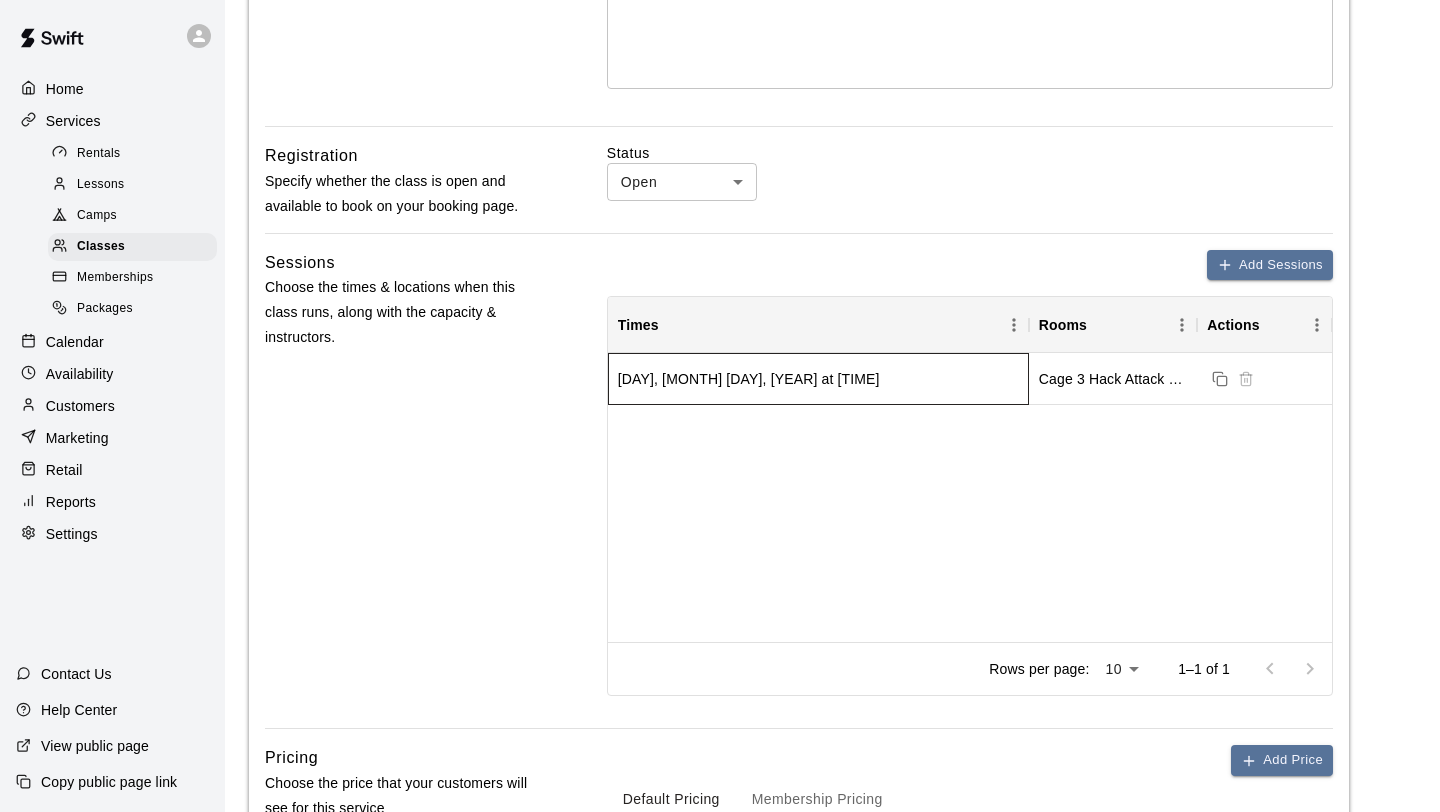 click on "Friday, August 1, 2025 at 1:00 PM" at bounding box center (749, 379) 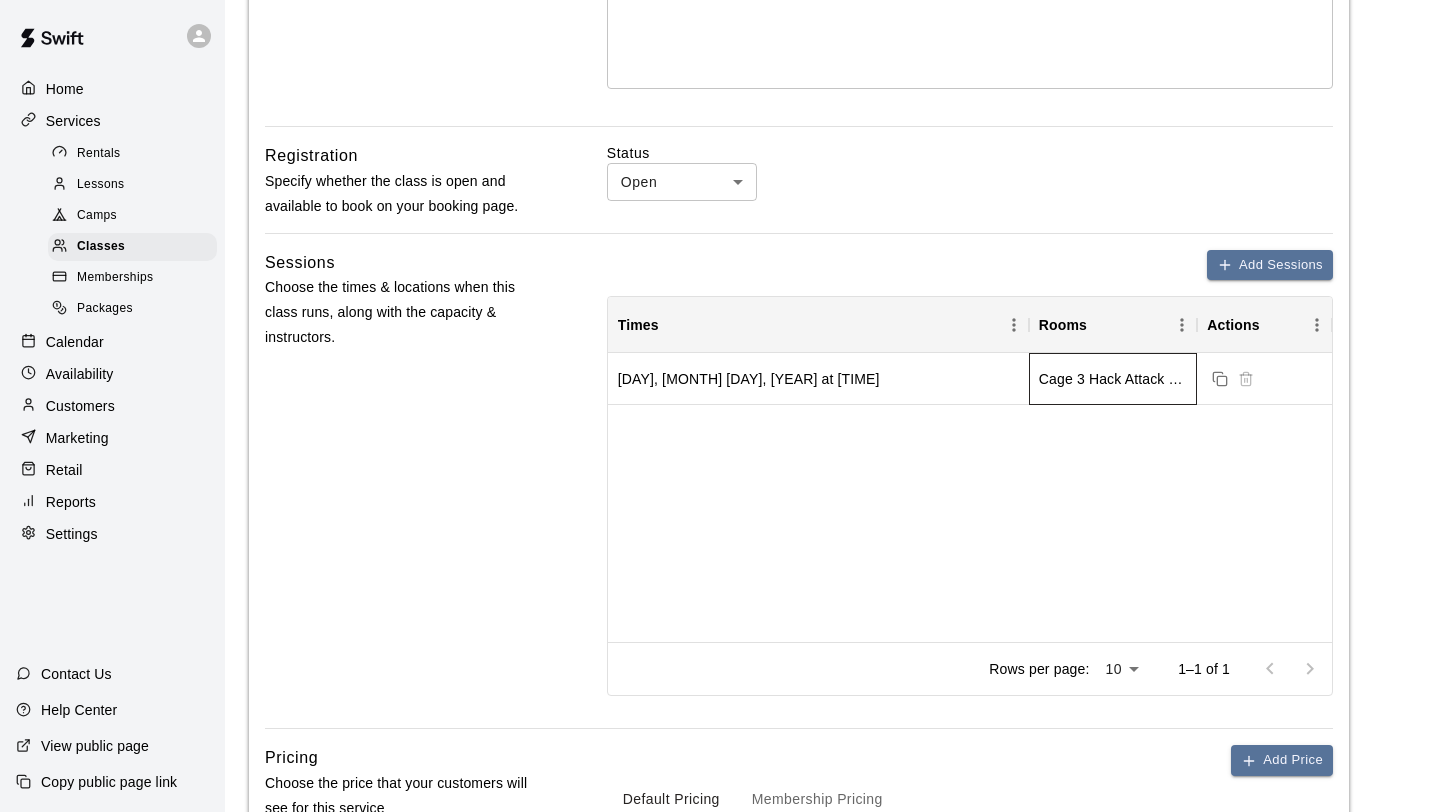 click on "Cage 3 Hack Attack JR, Cage 4 Hack Attack Baseball" at bounding box center (1113, 379) 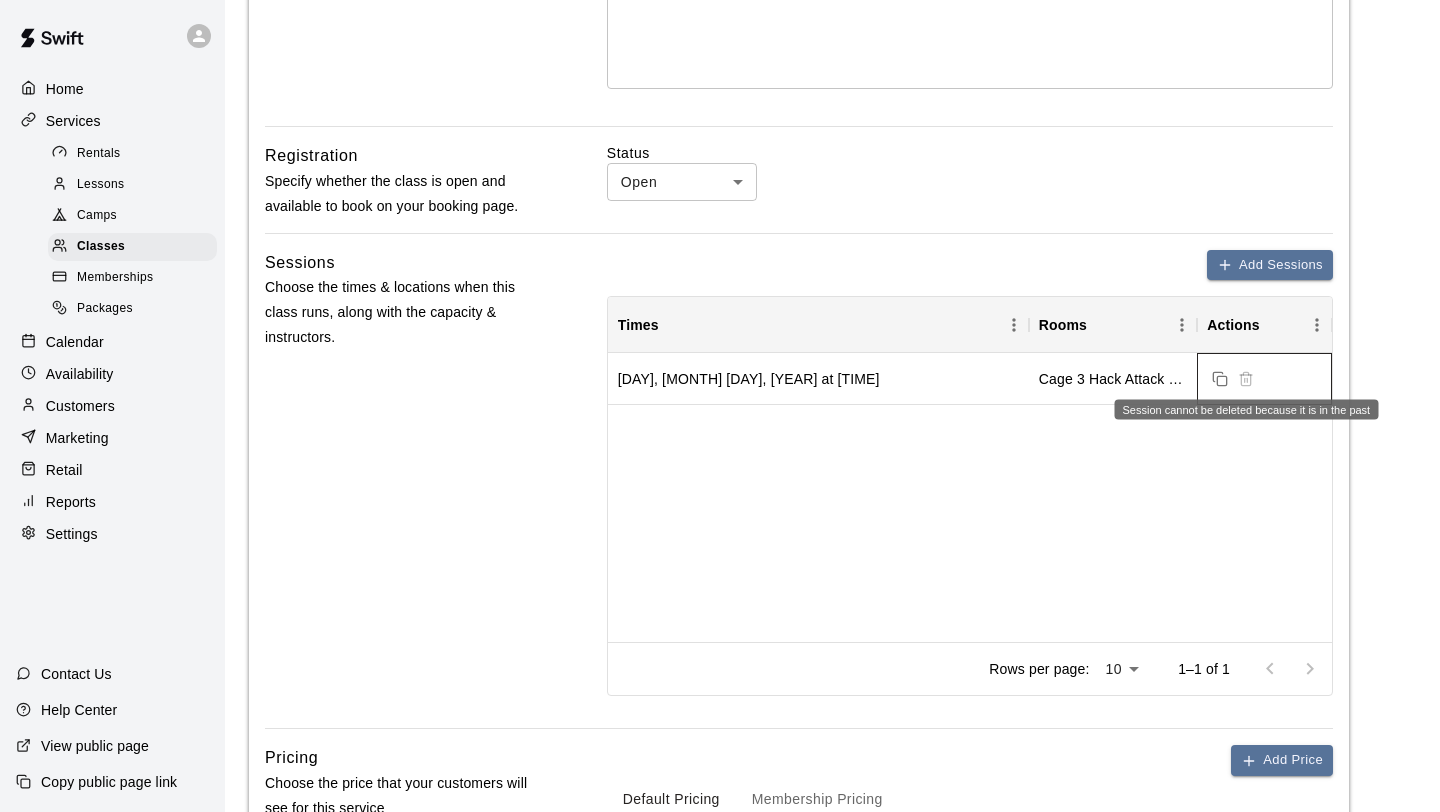 click at bounding box center [1246, 377] 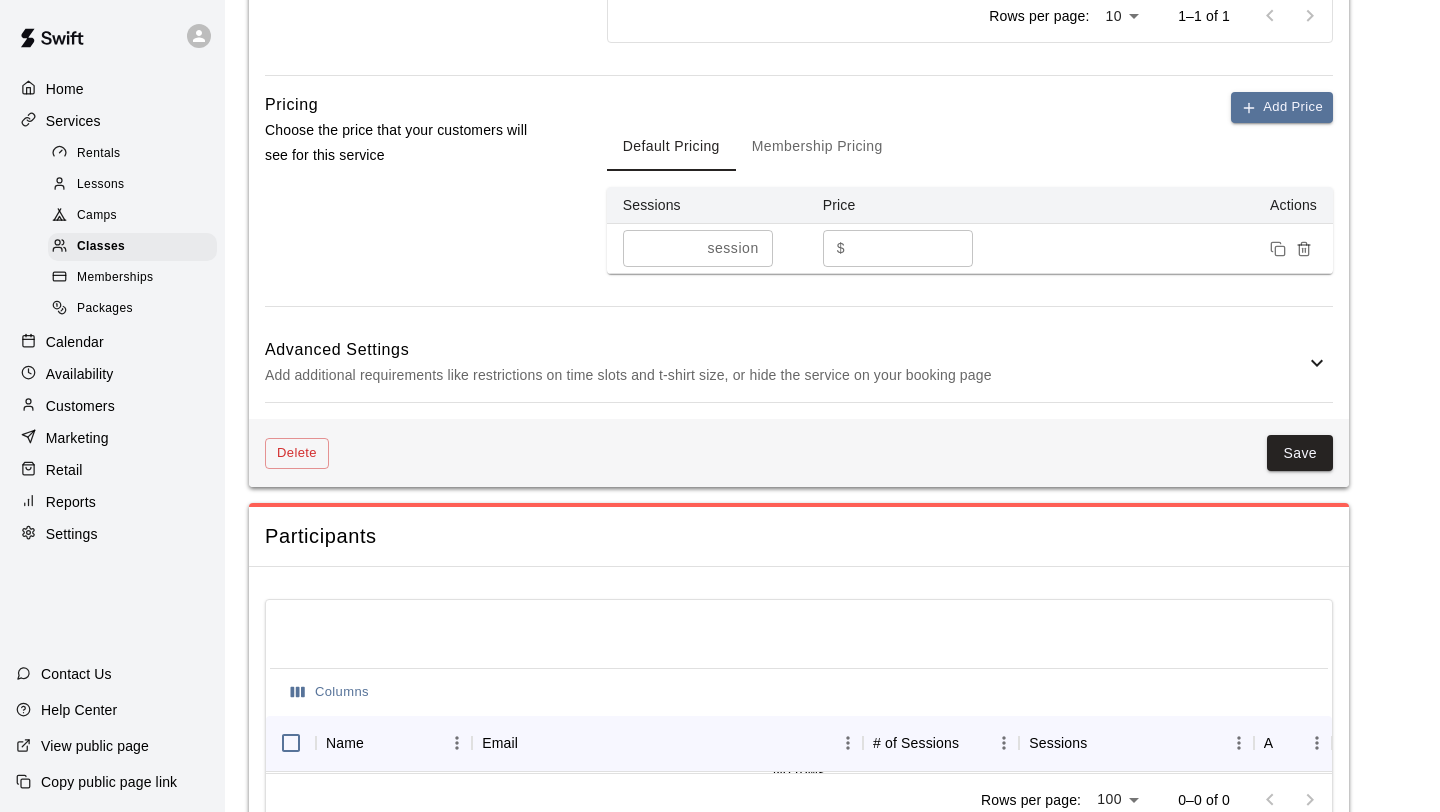 scroll, scrollTop: 1271, scrollLeft: 0, axis: vertical 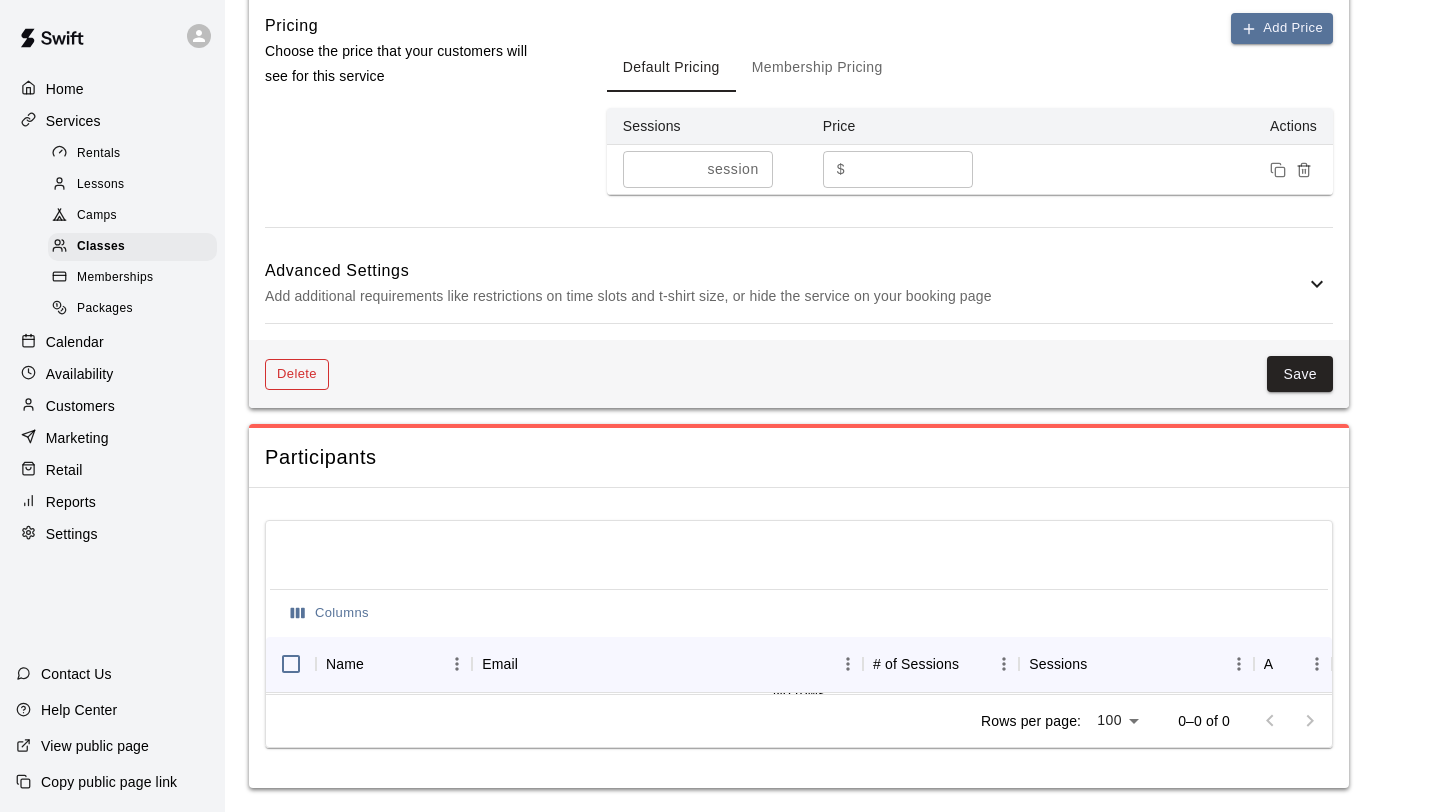 click on "Delete" at bounding box center (297, 374) 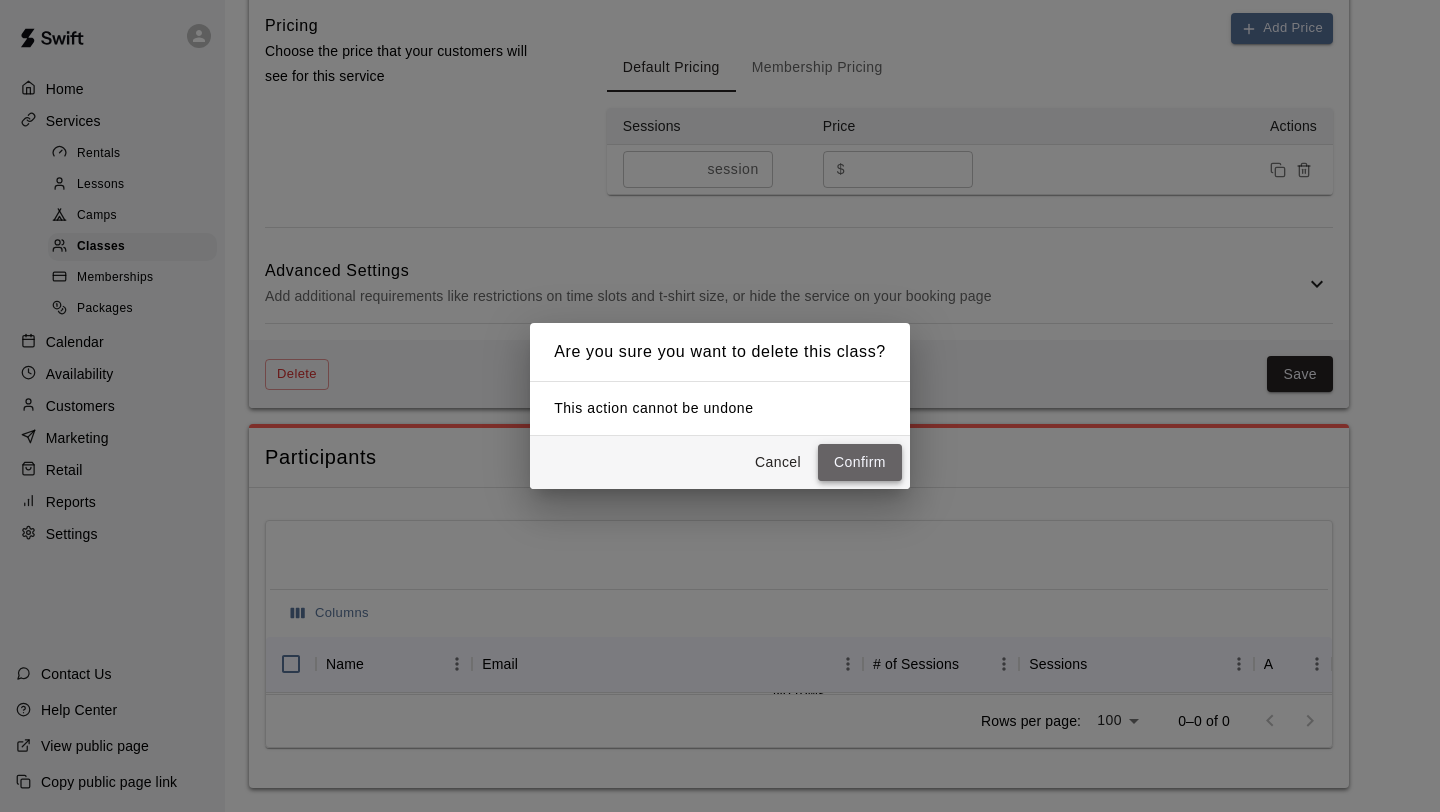 click on "Confirm" at bounding box center (860, 462) 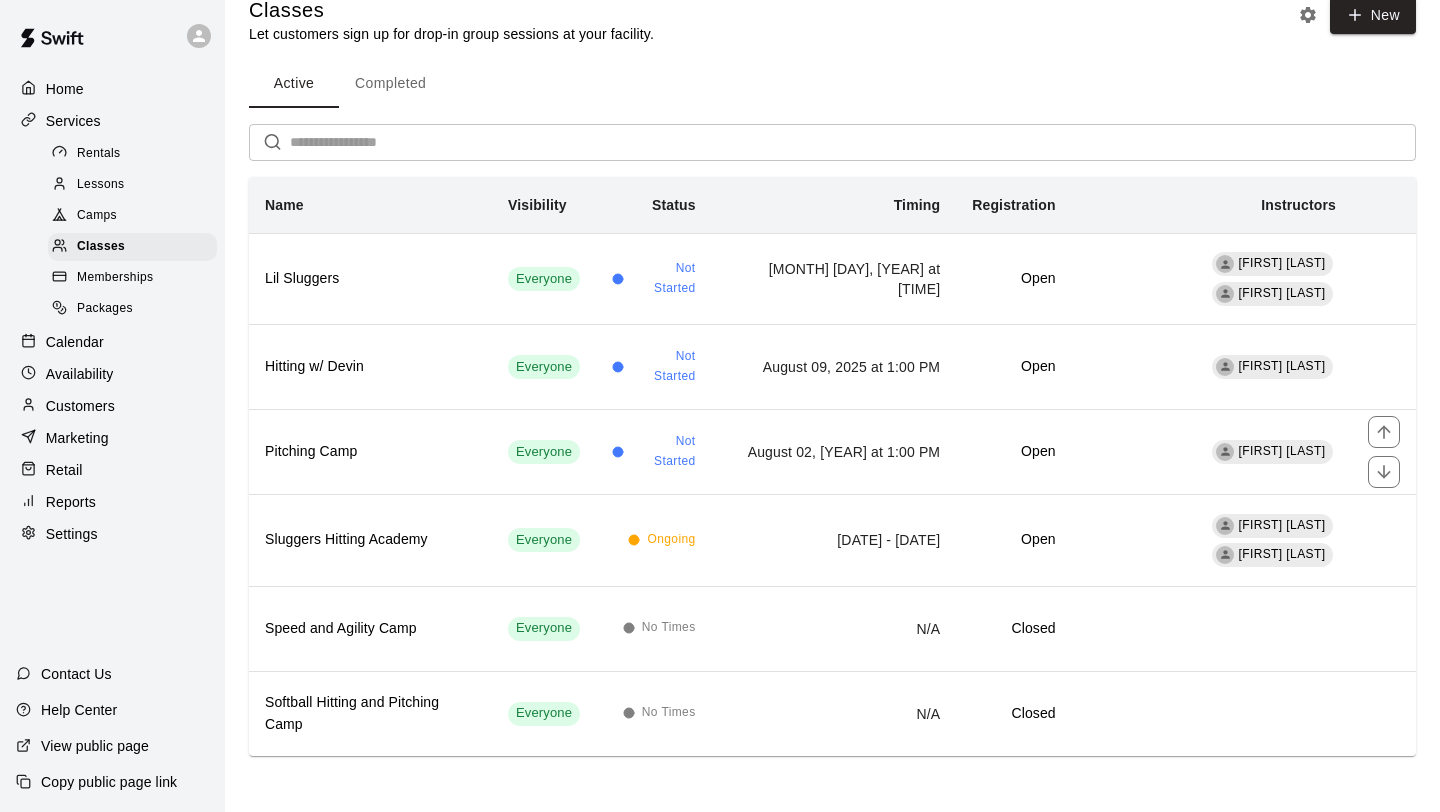 scroll, scrollTop: 0, scrollLeft: 0, axis: both 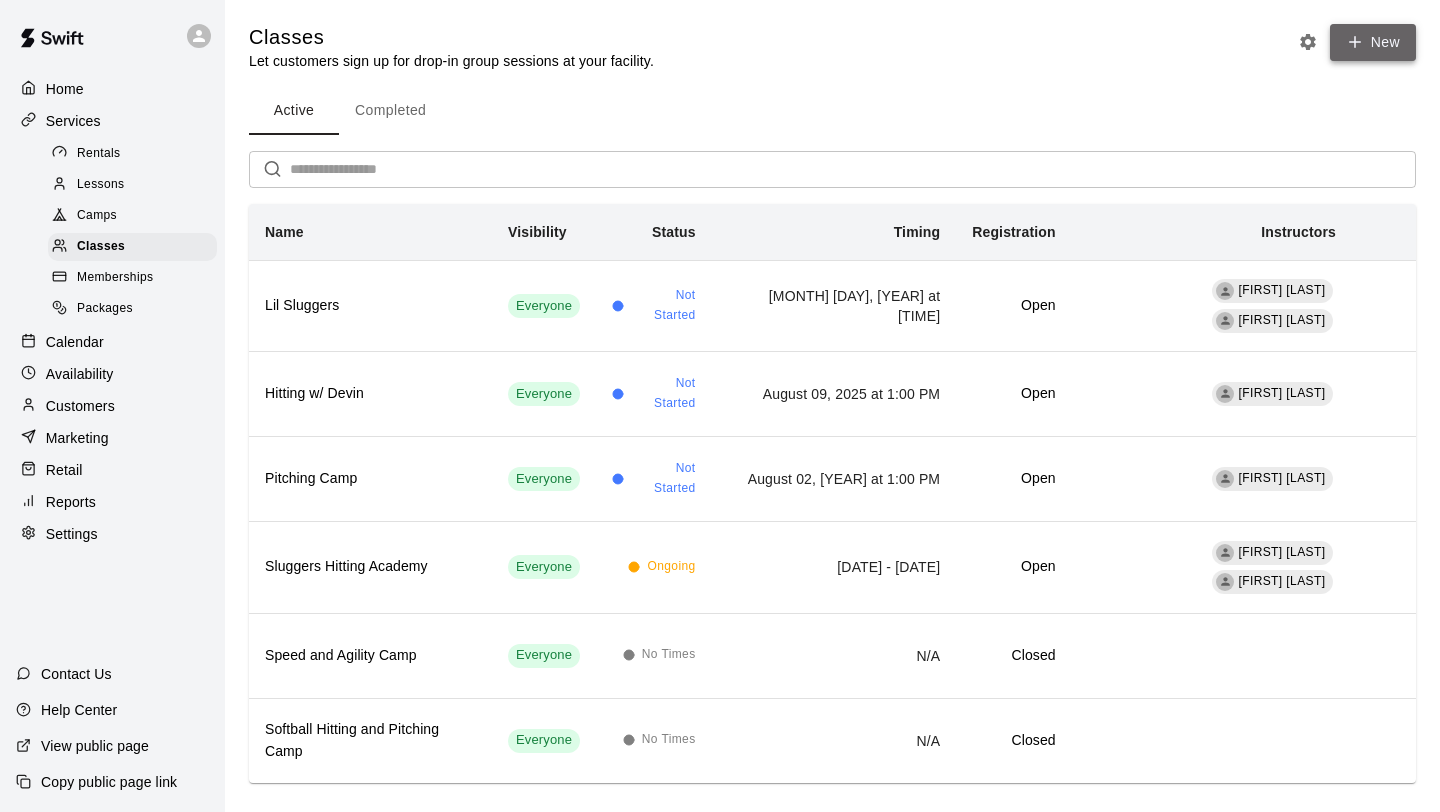 click 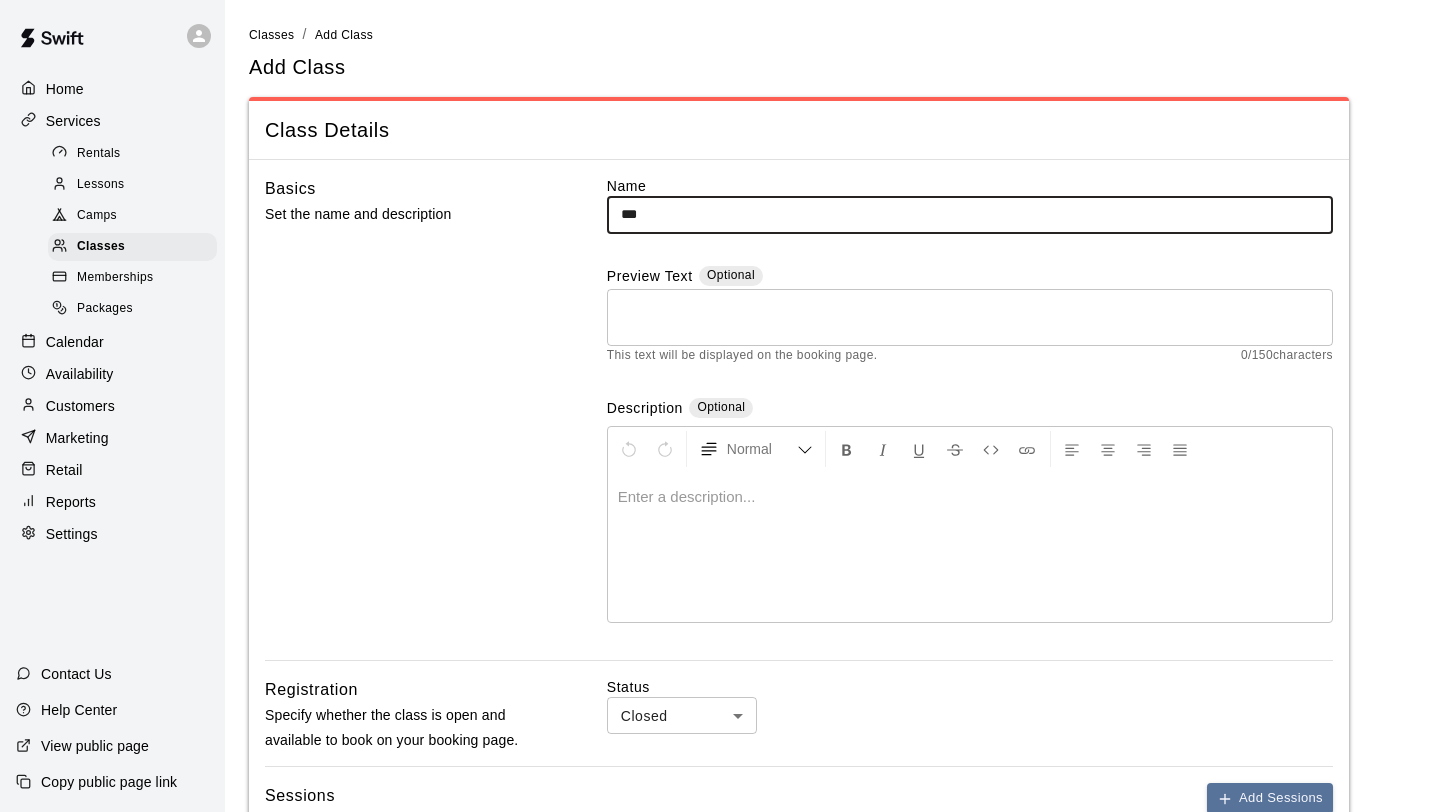 type on "**********" 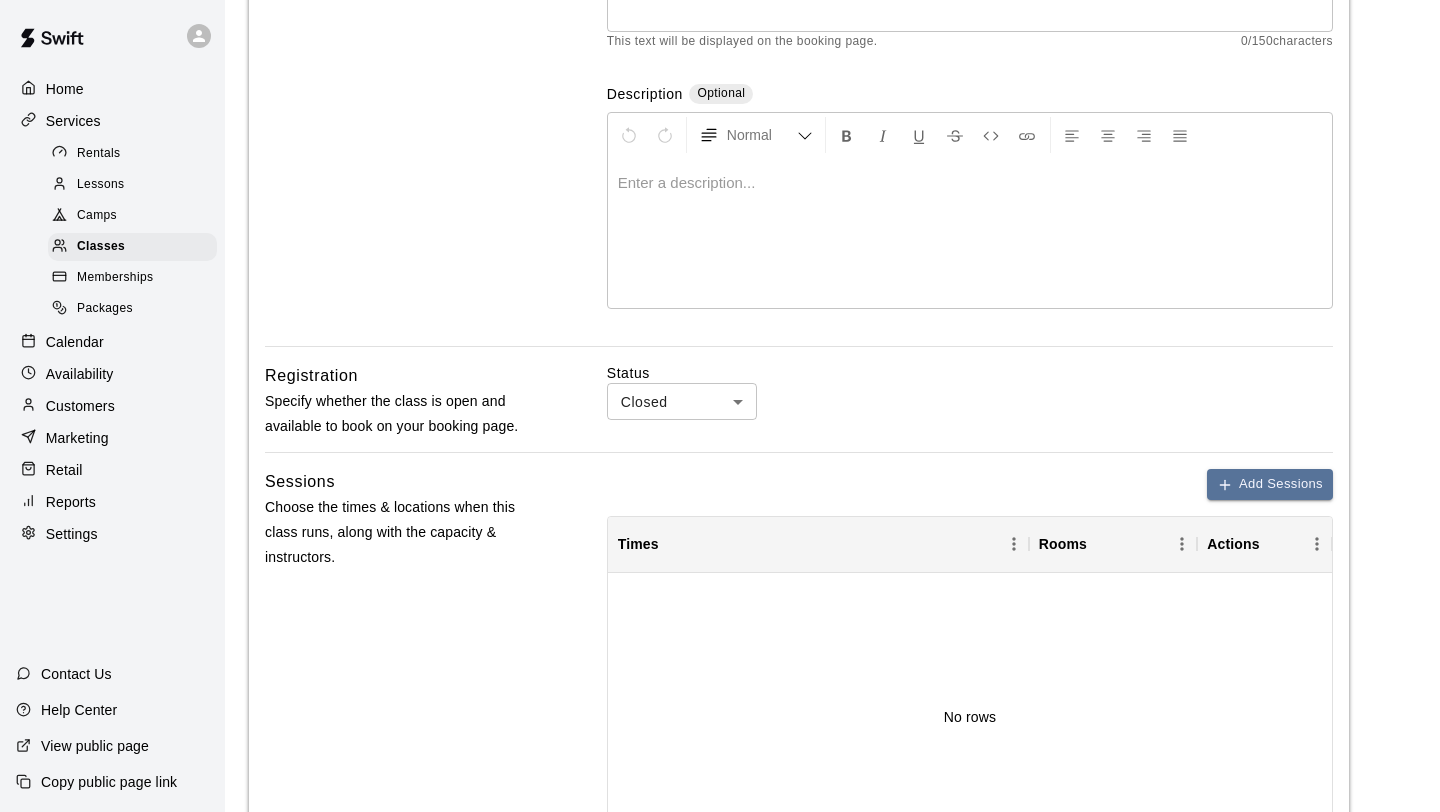 scroll, scrollTop: 316, scrollLeft: 0, axis: vertical 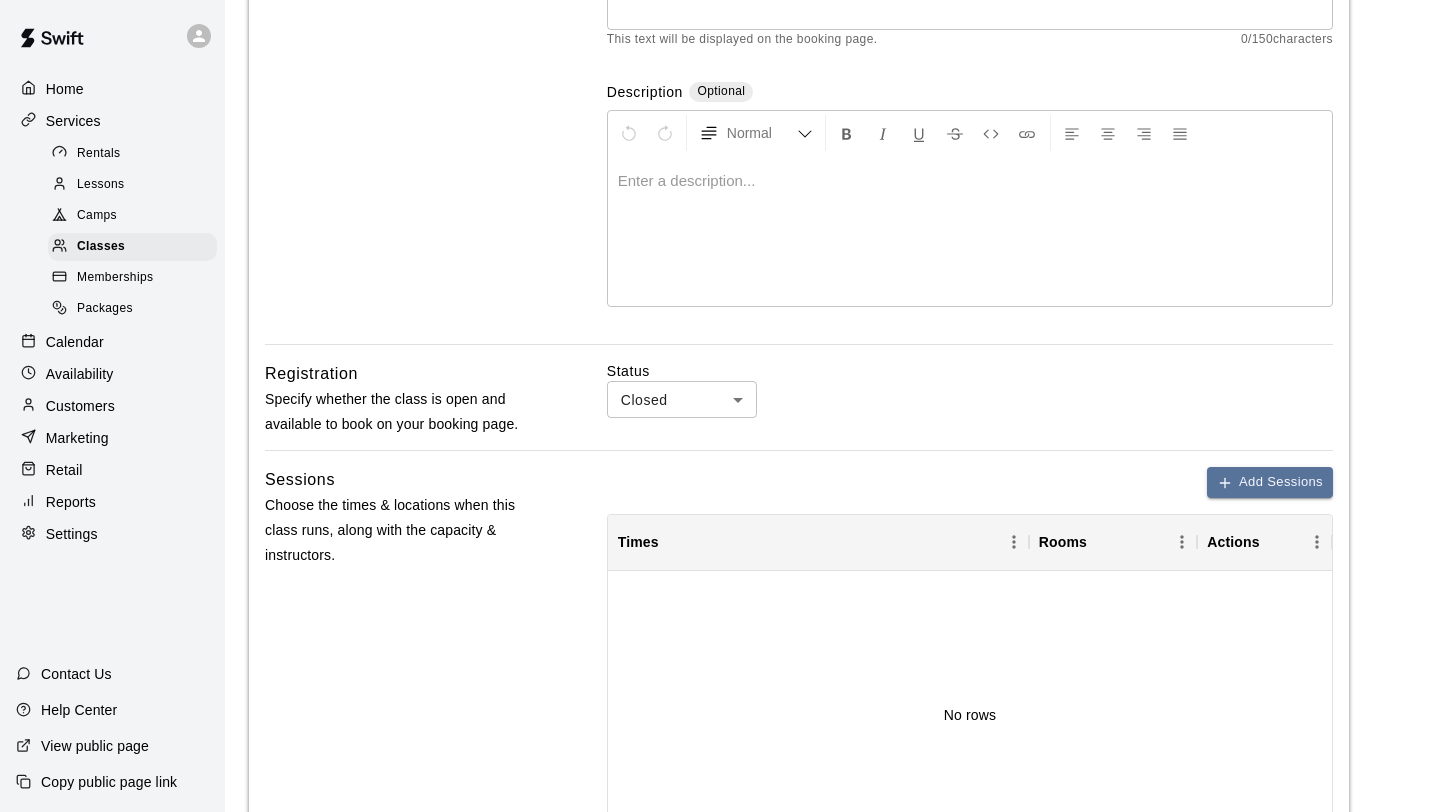 click on "**********" at bounding box center [720, 508] 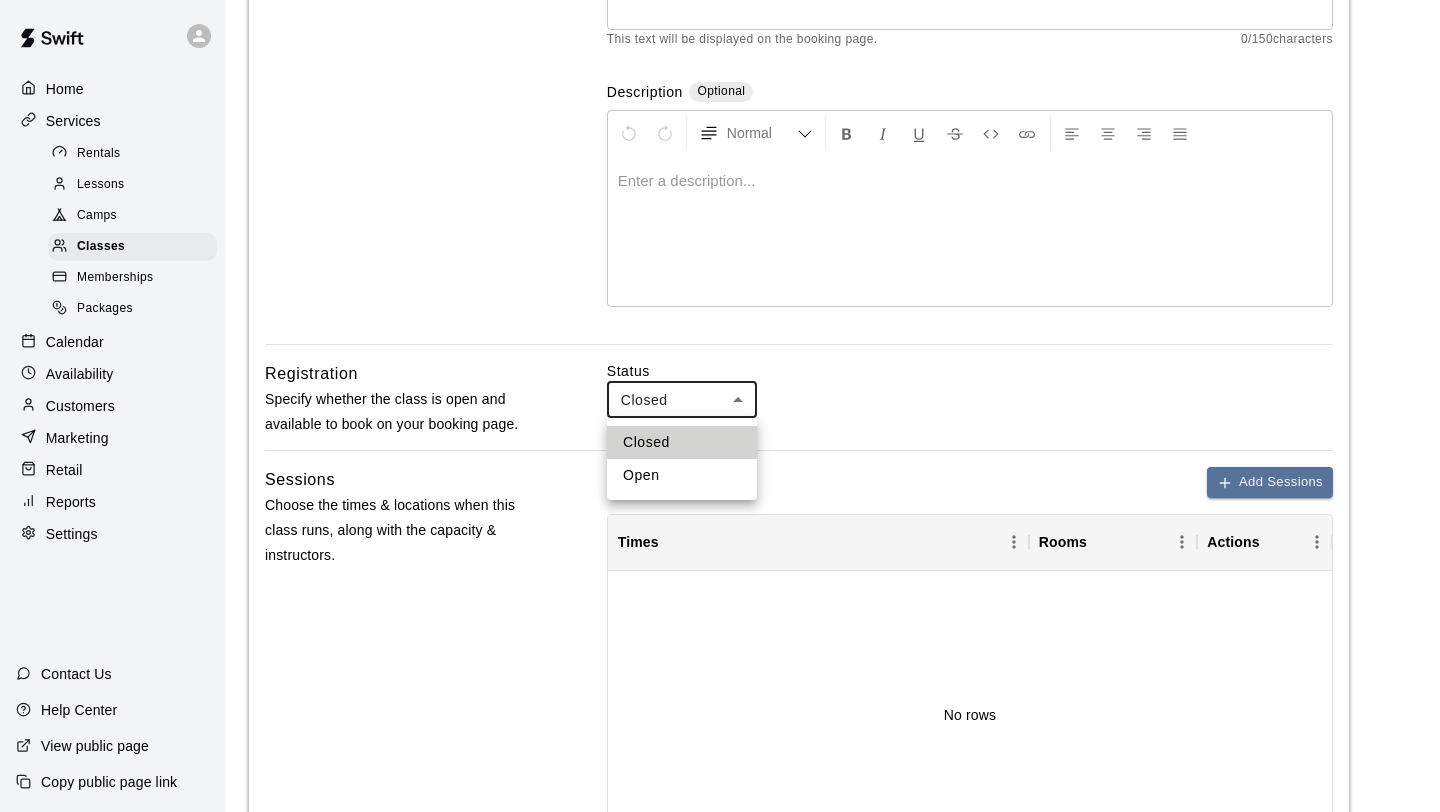 click on "Open" at bounding box center [682, 475] 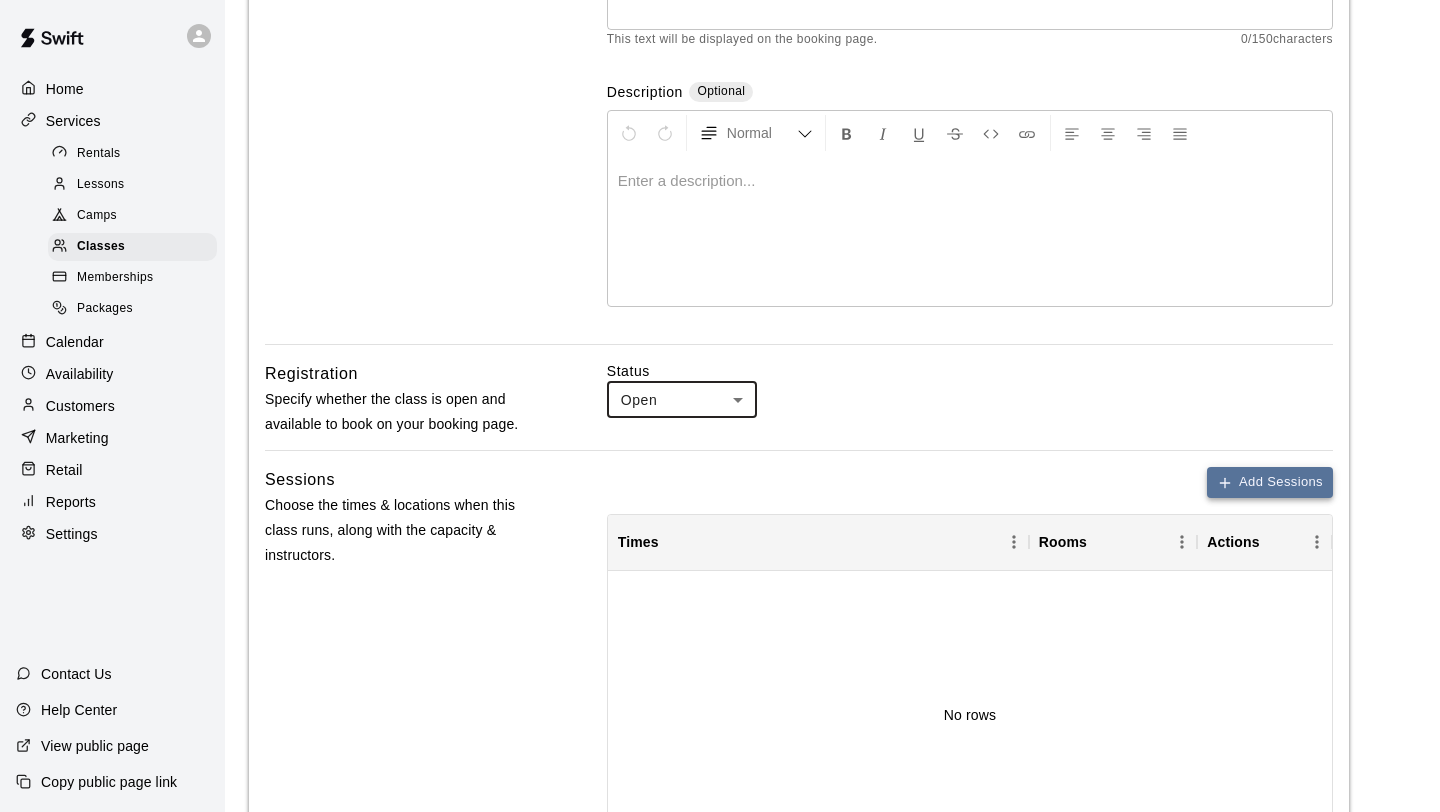 click on "Add Sessions" at bounding box center [1270, 482] 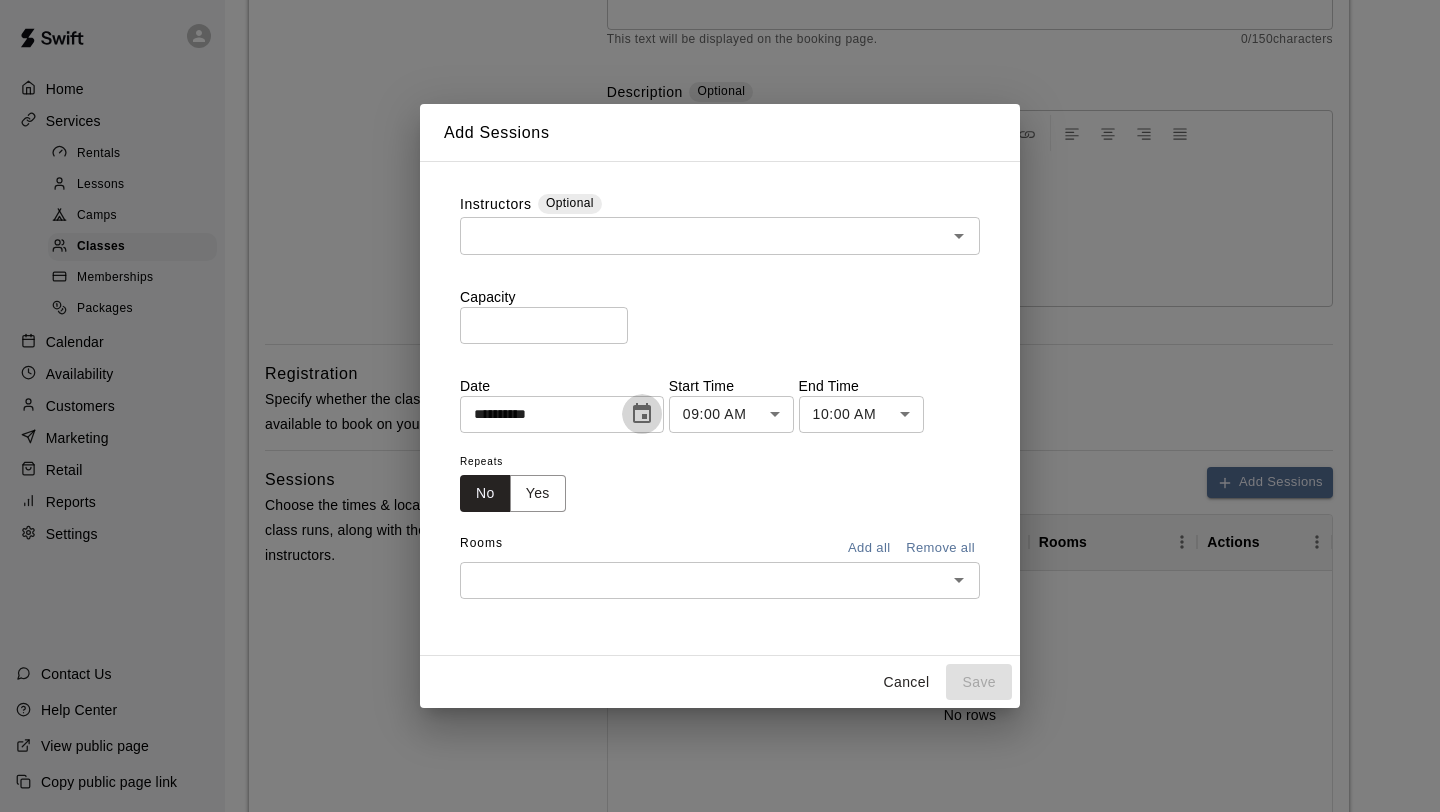 click 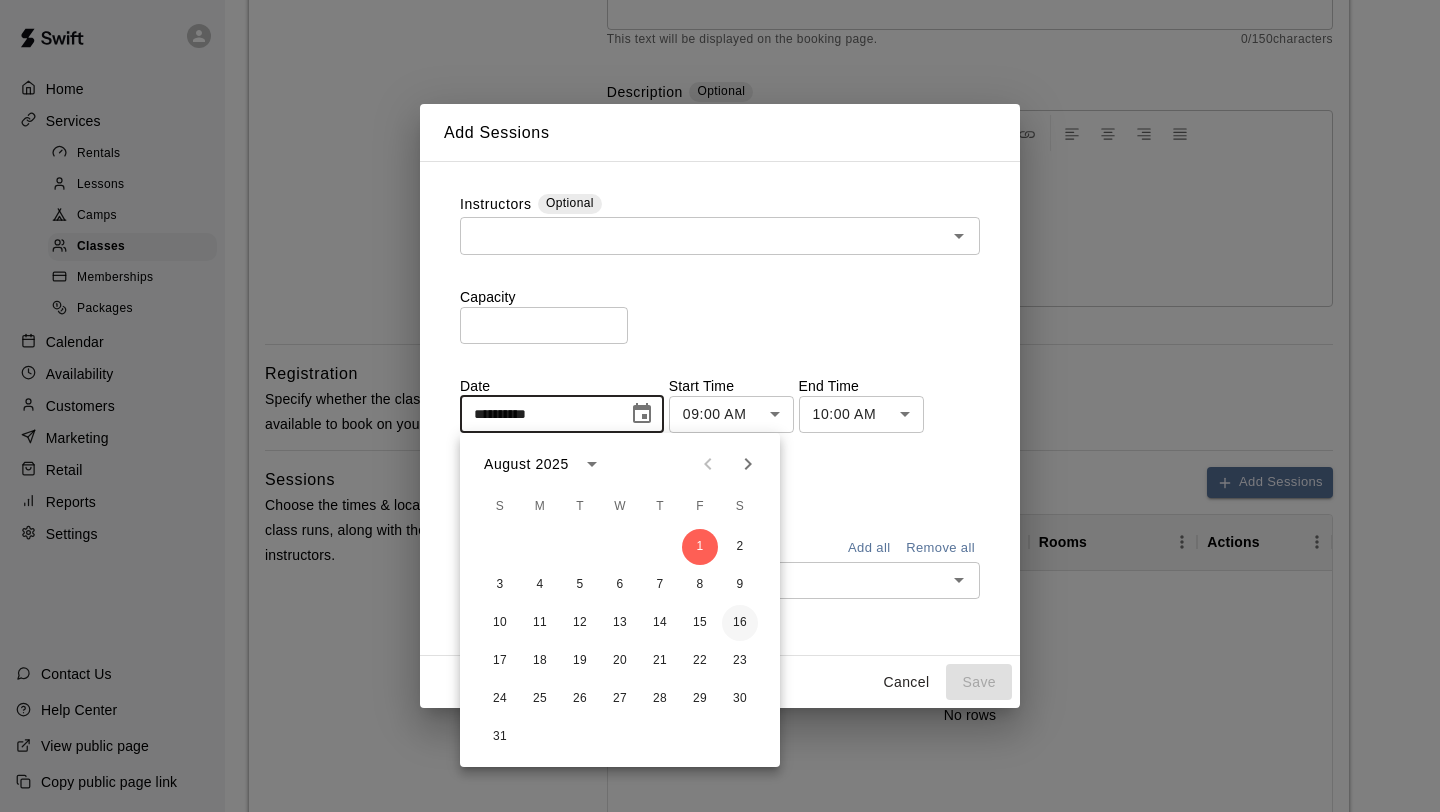 click on "16" at bounding box center (740, 623) 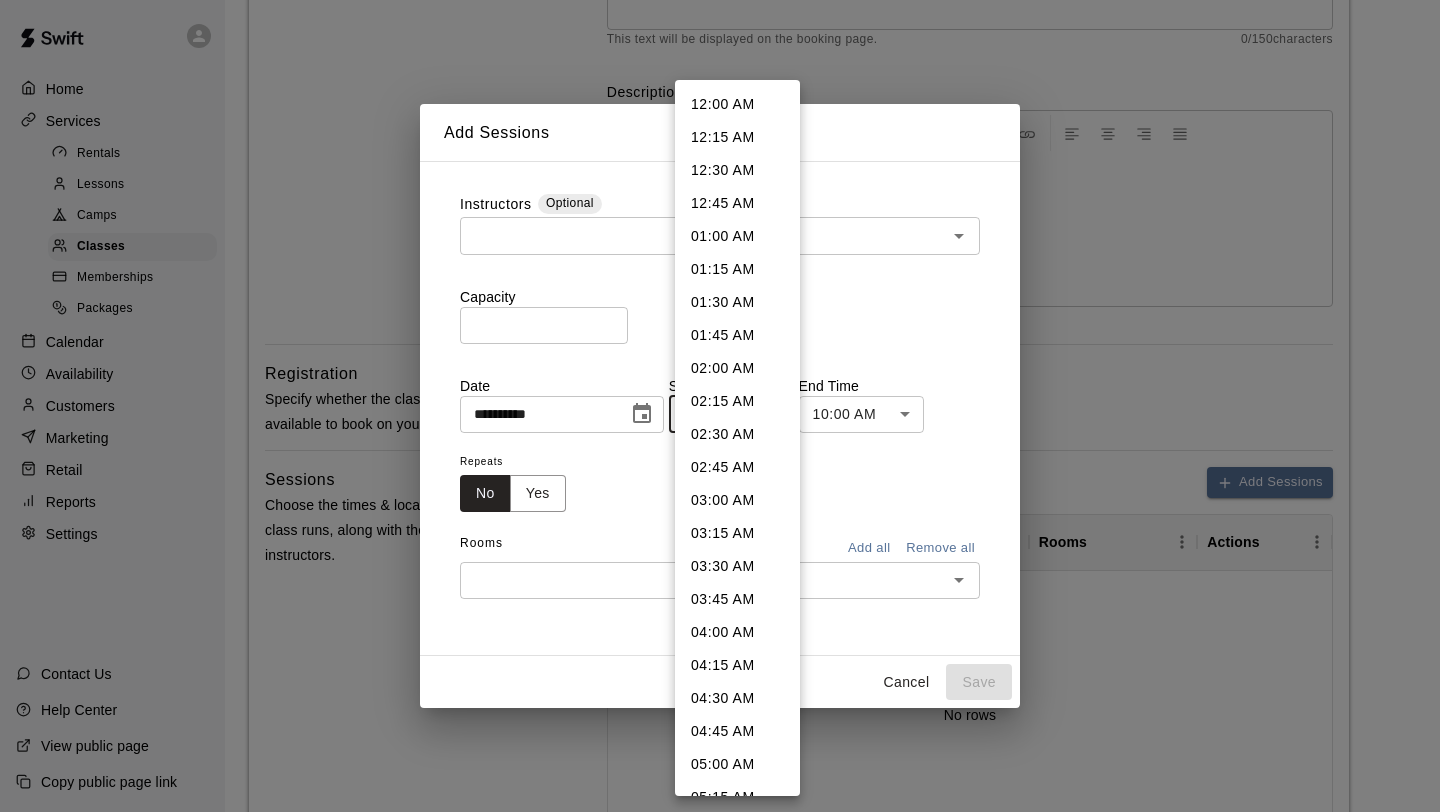 click on "**********" at bounding box center [720, 508] 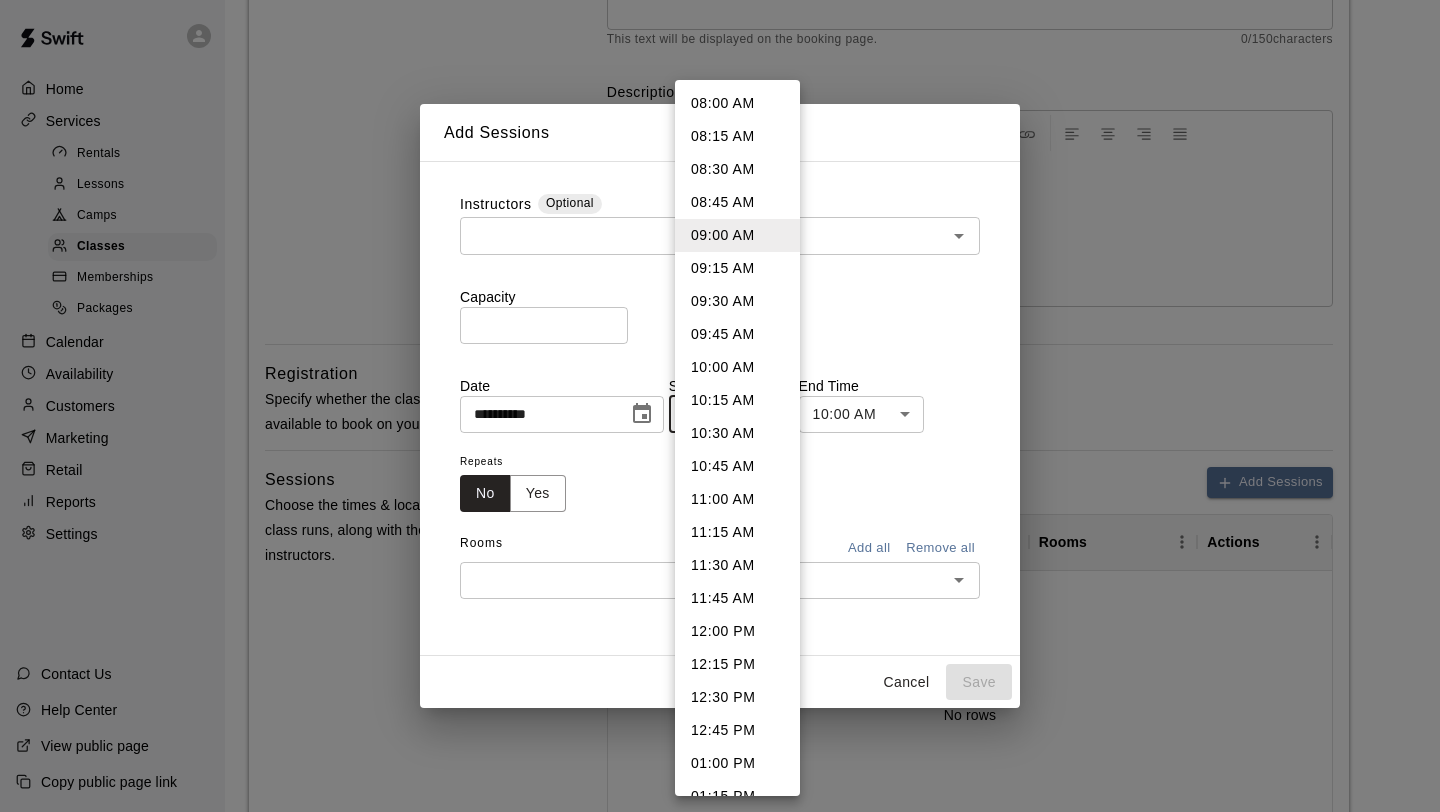 scroll, scrollTop: 1071, scrollLeft: 0, axis: vertical 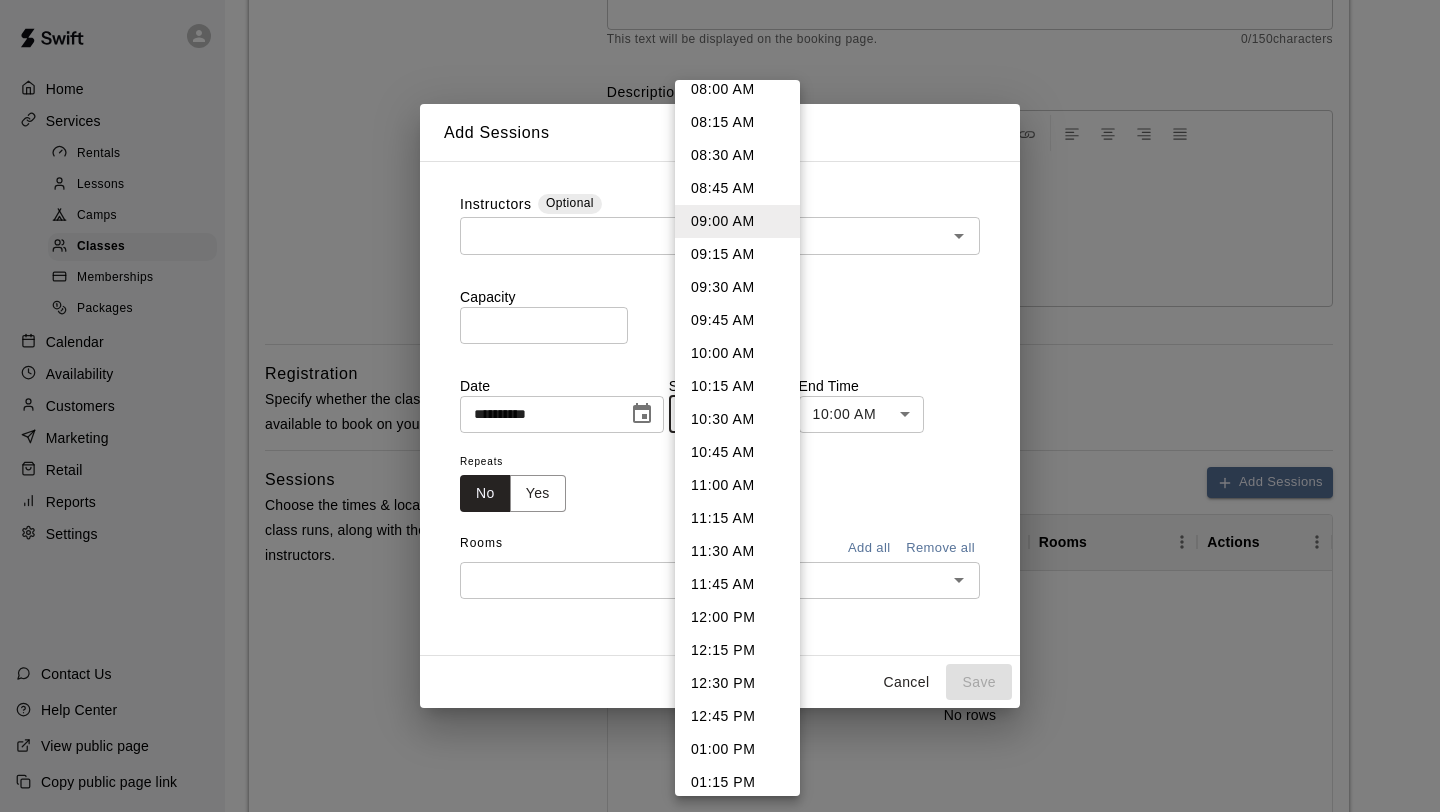 click on "01:00 PM" at bounding box center [737, 749] 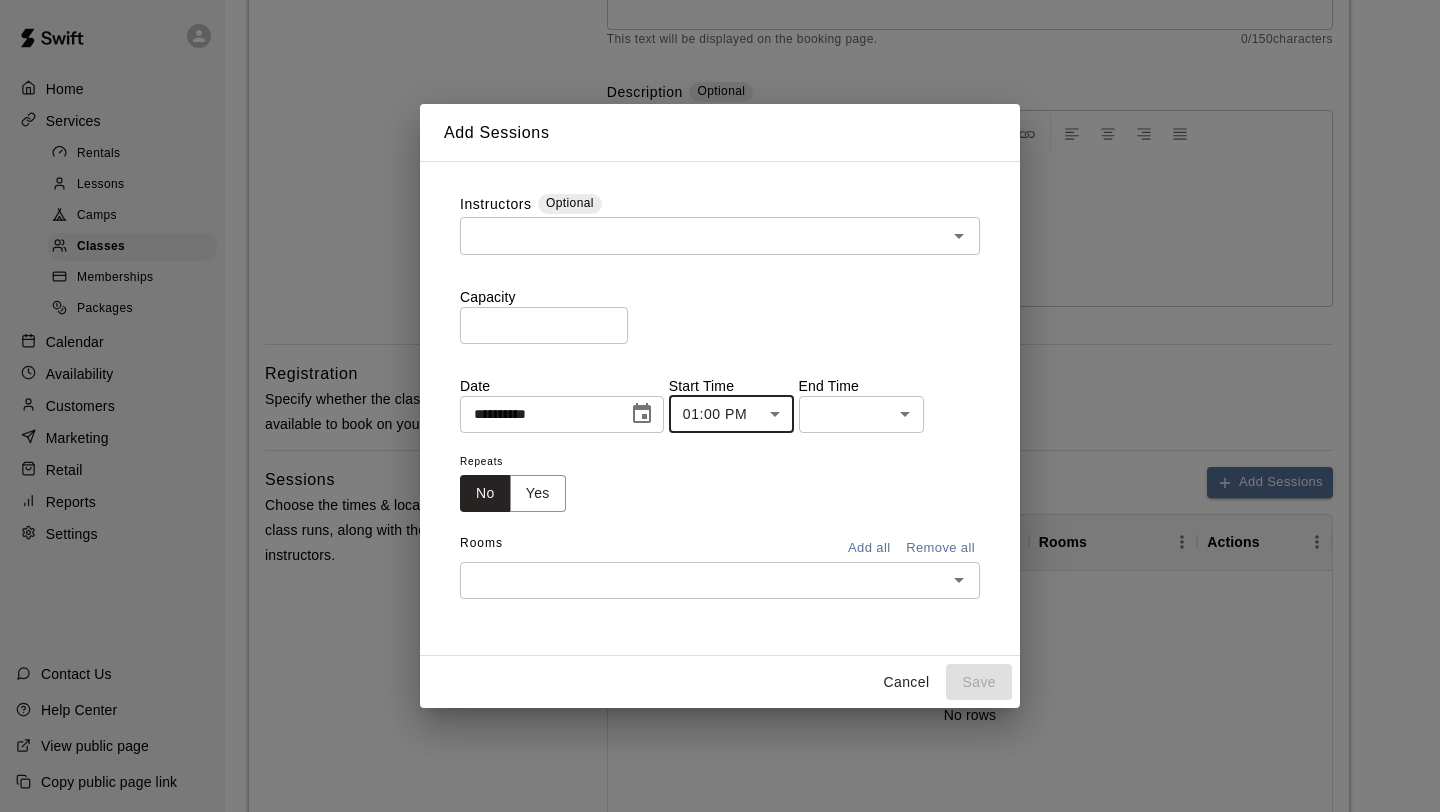 click on "**********" at bounding box center (720, 508) 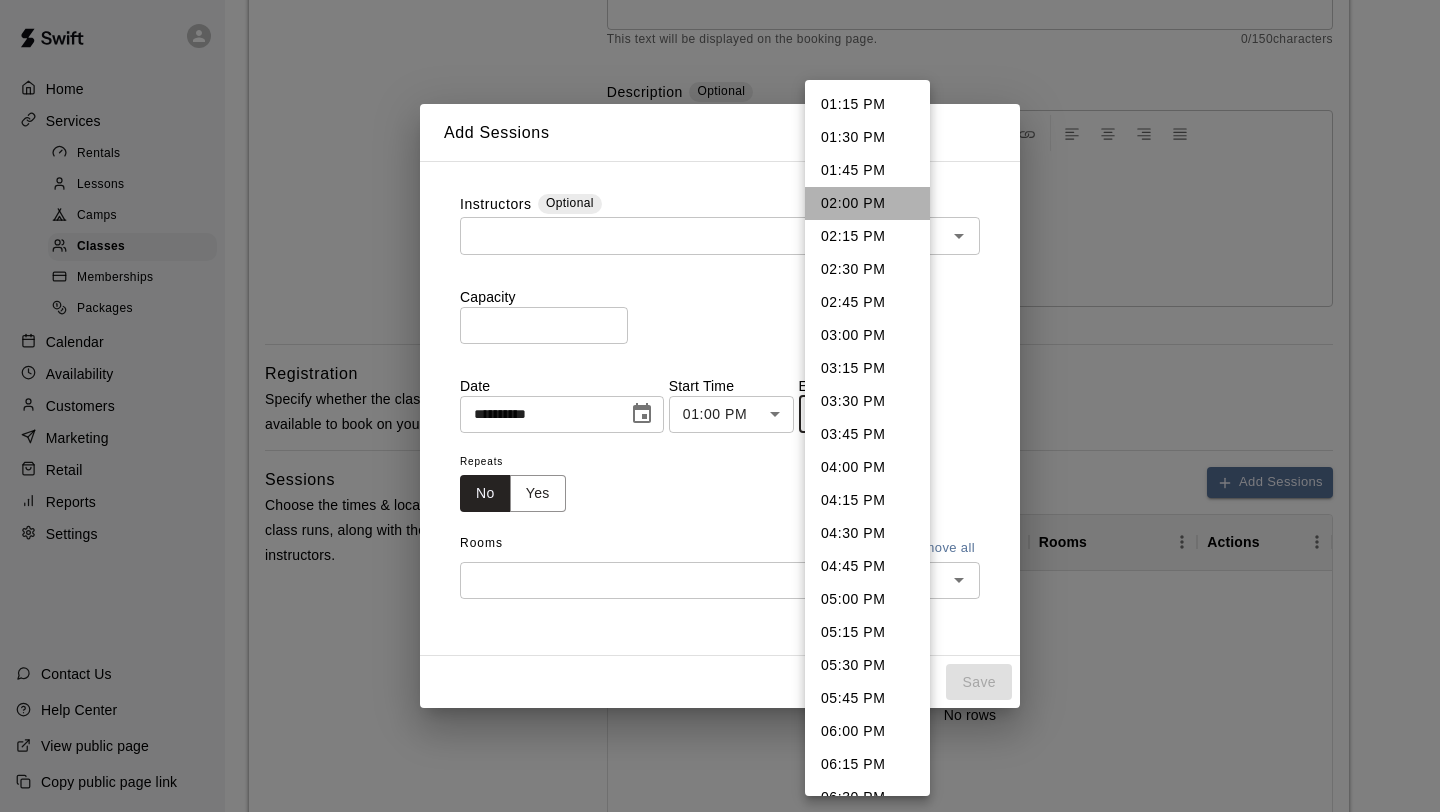 click on "02:00 PM" at bounding box center [867, 203] 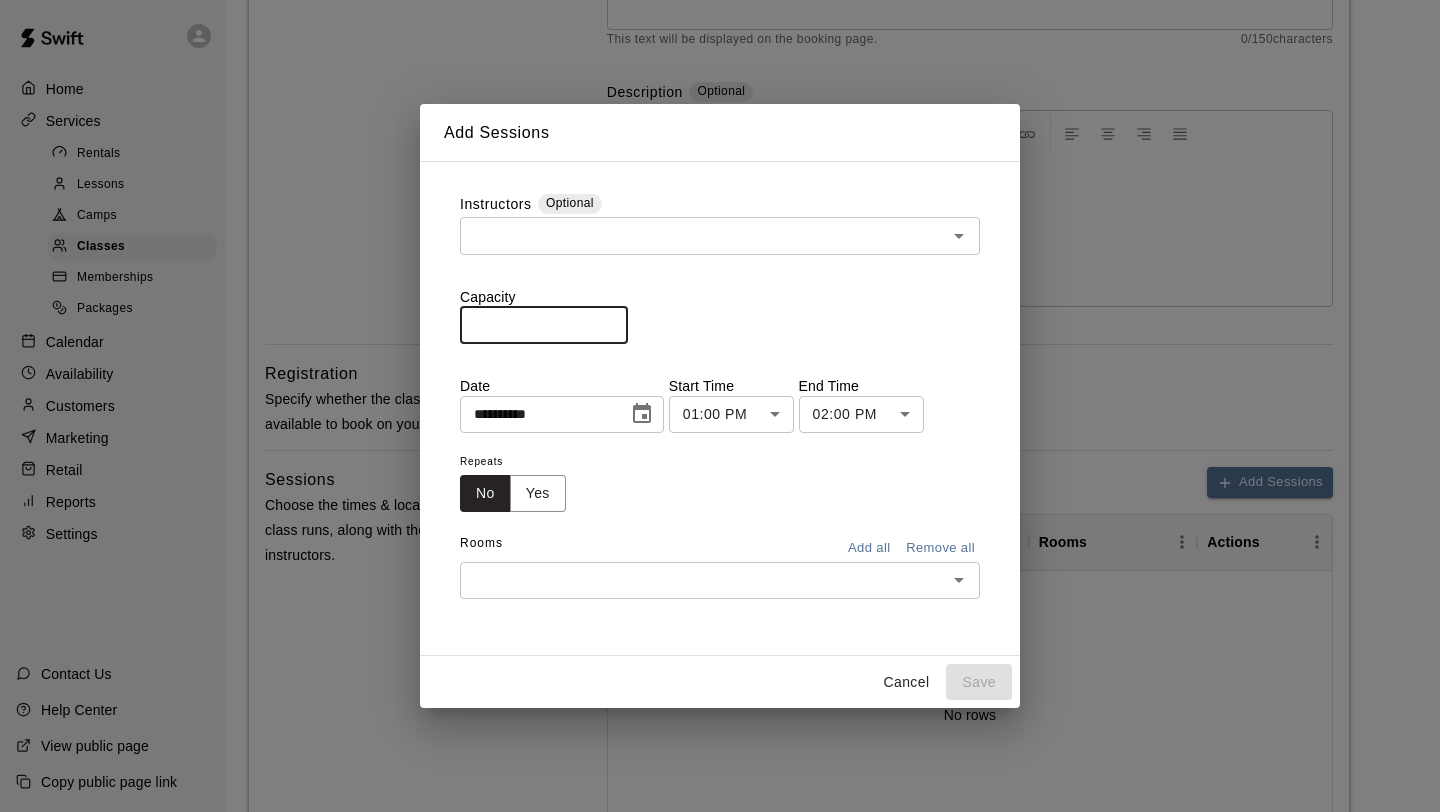 click on "*" at bounding box center [544, 325] 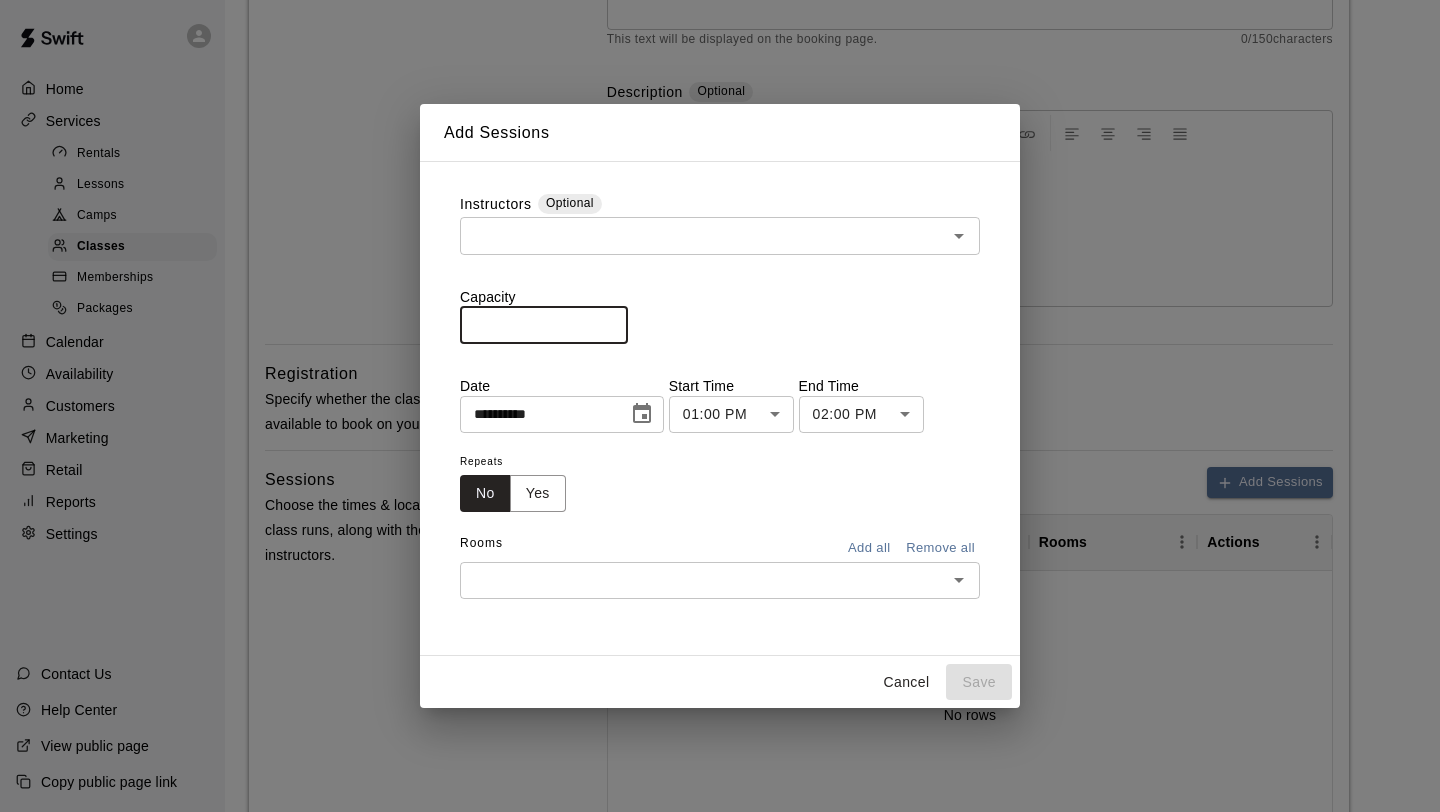 type on "**" 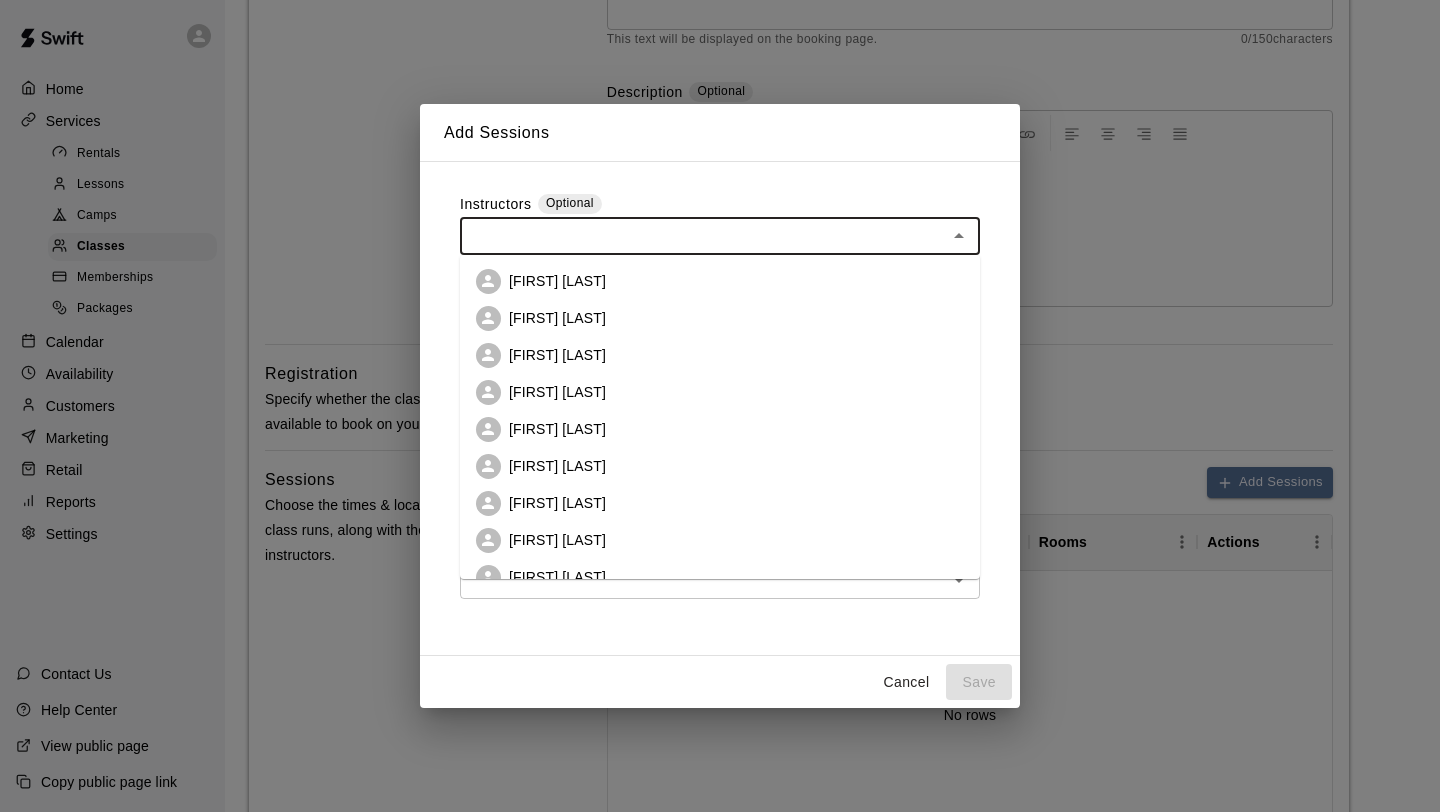 click on "[FIRST] [LAST]" at bounding box center [557, 355] 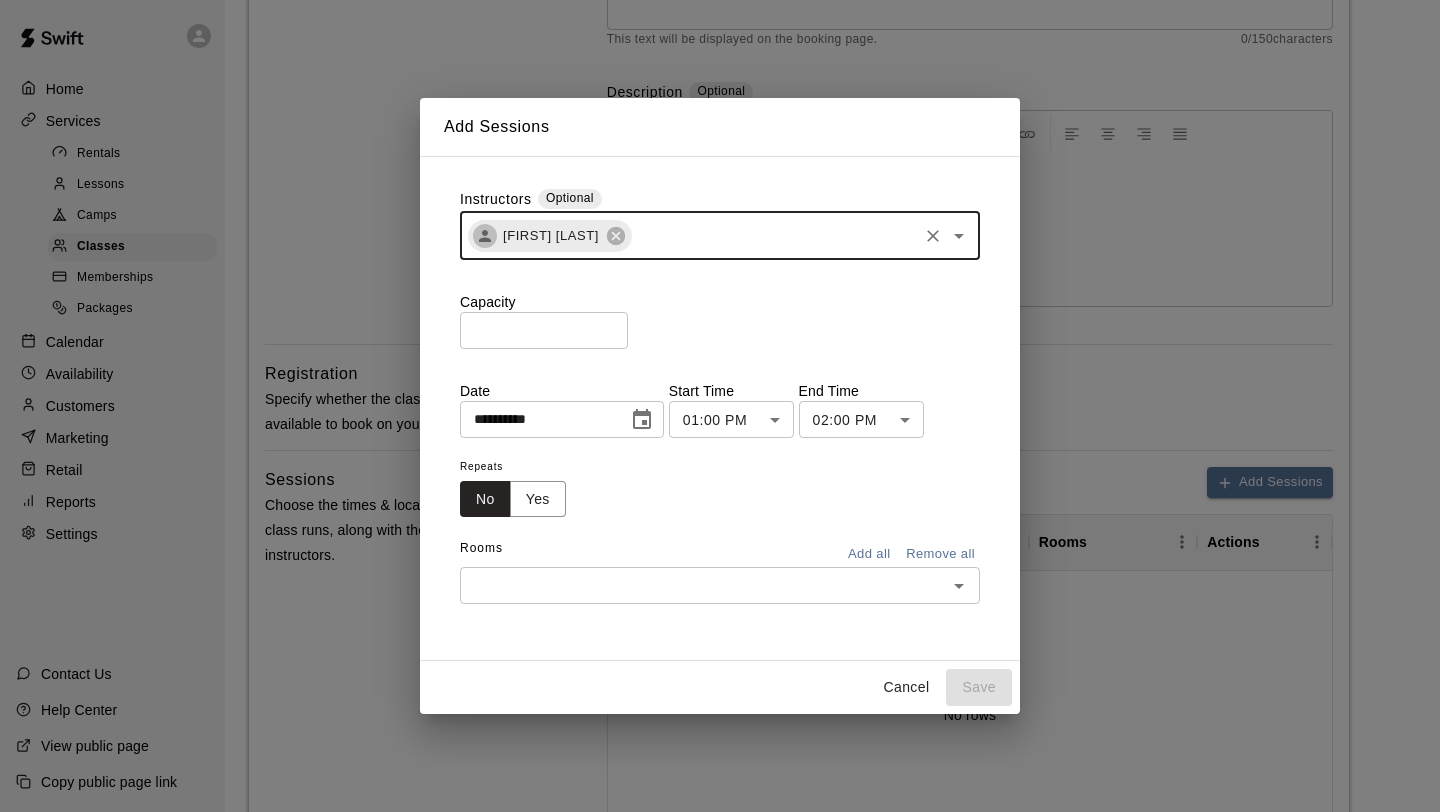 click at bounding box center (703, 585) 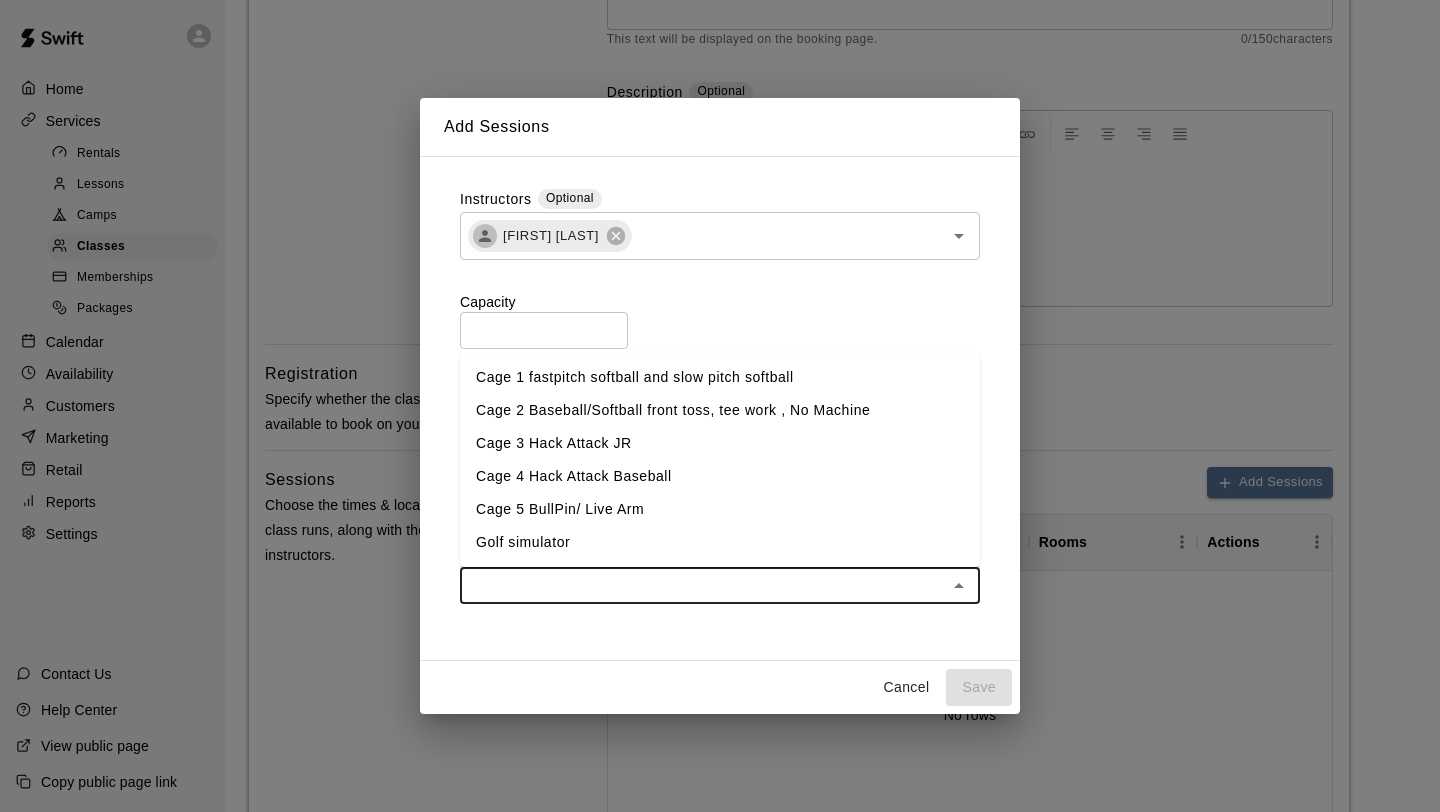 click on "Cage 3 Hack Attack JR" at bounding box center [720, 443] 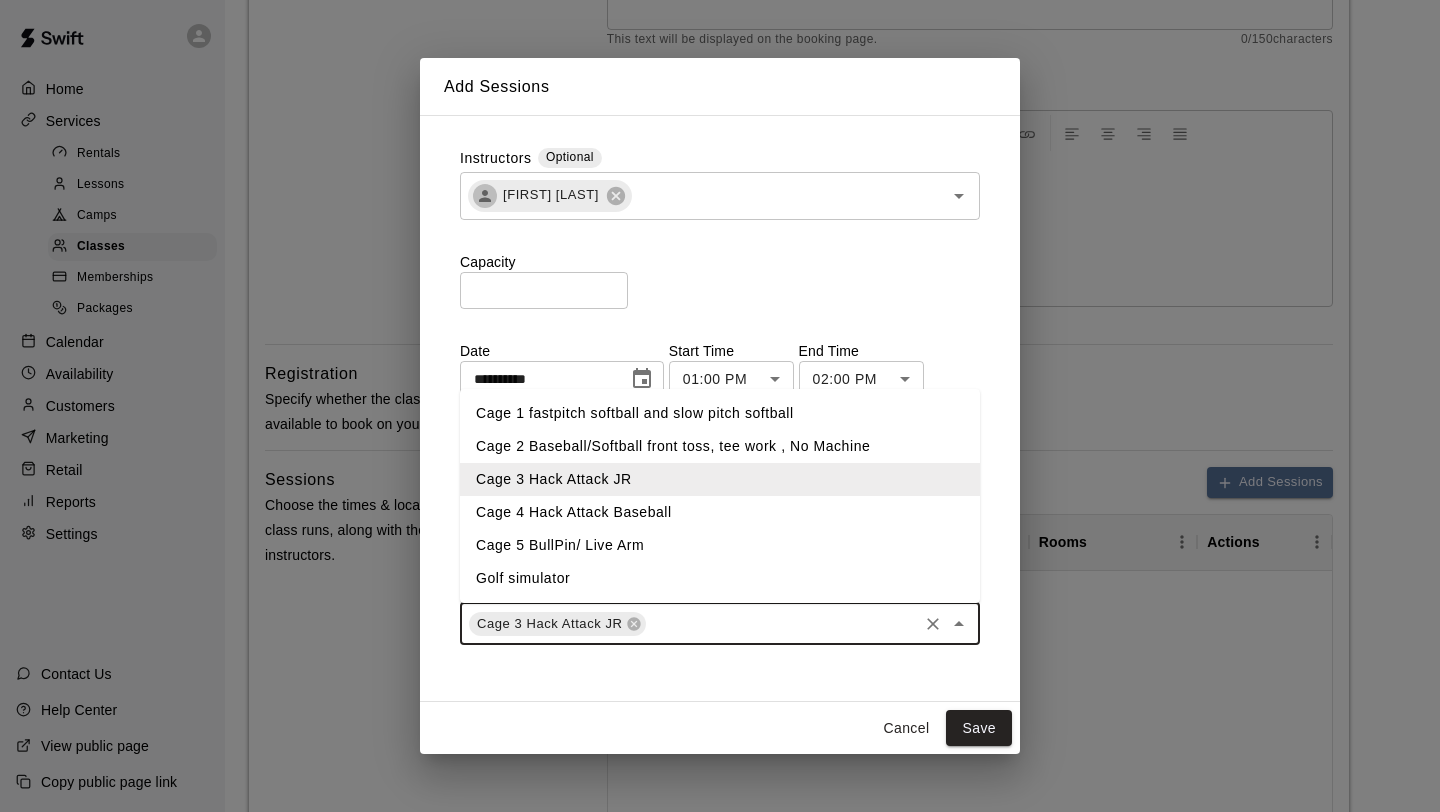 click at bounding box center (782, 623) 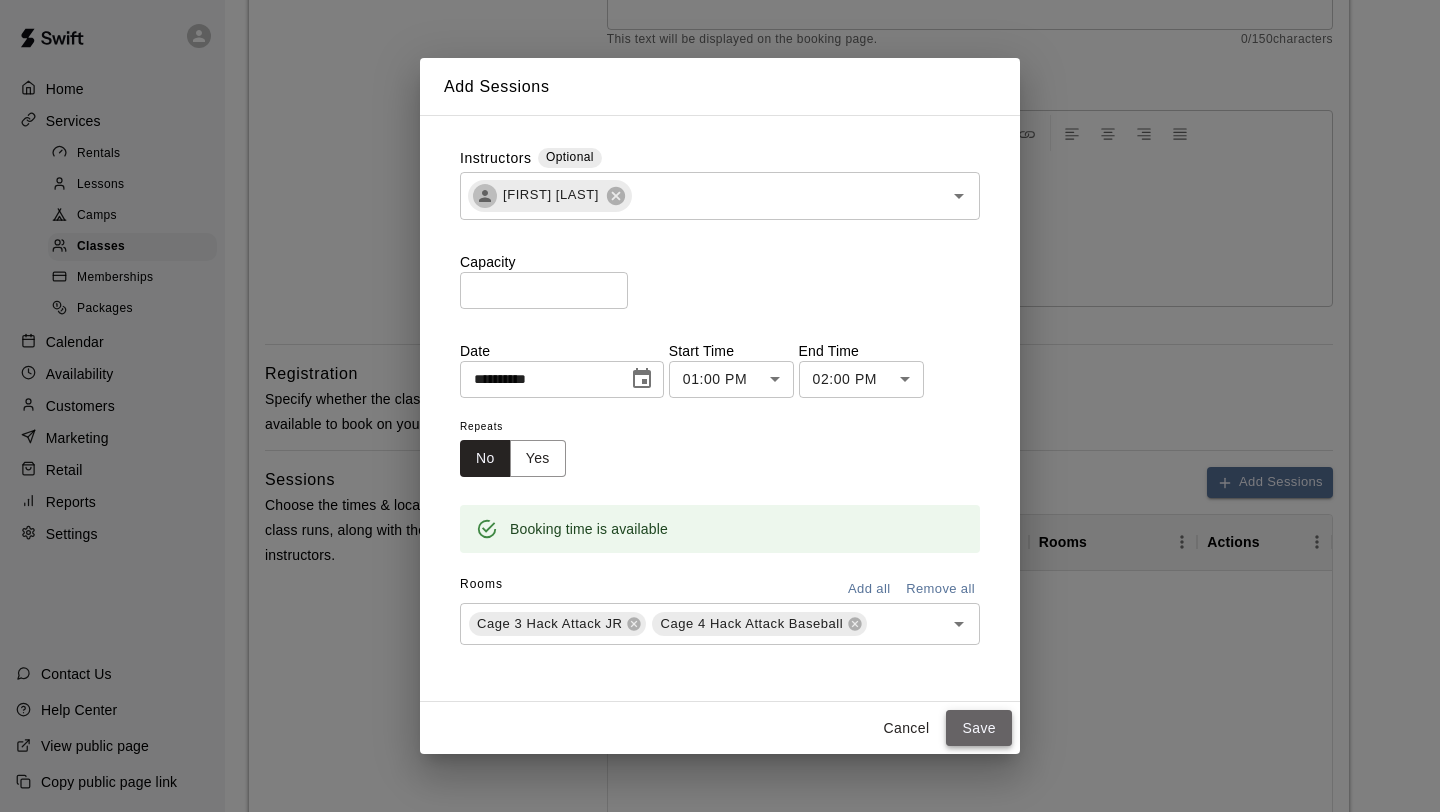 click on "Save" at bounding box center (979, 728) 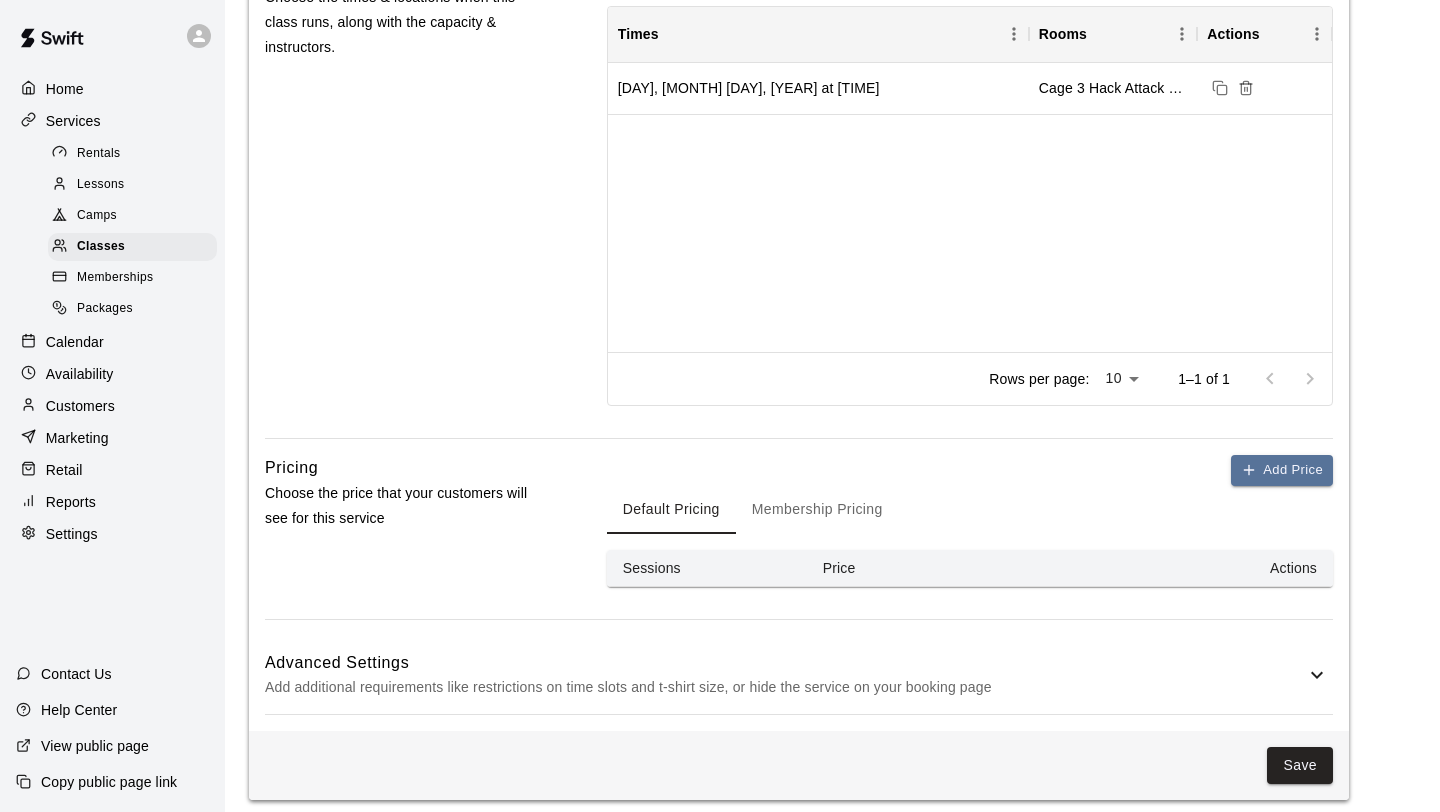 scroll, scrollTop: 836, scrollLeft: 0, axis: vertical 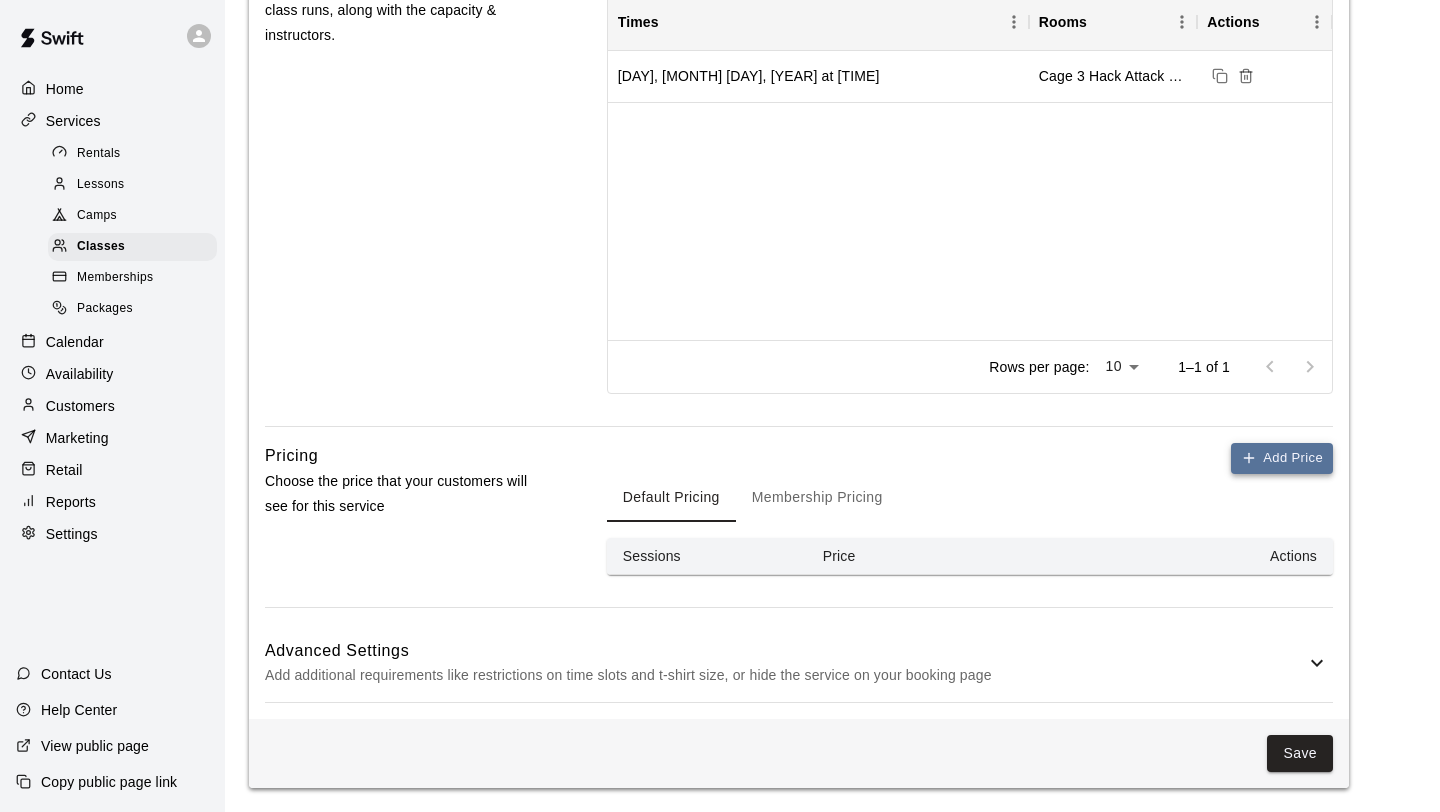 click on "Add Price" at bounding box center [1282, 458] 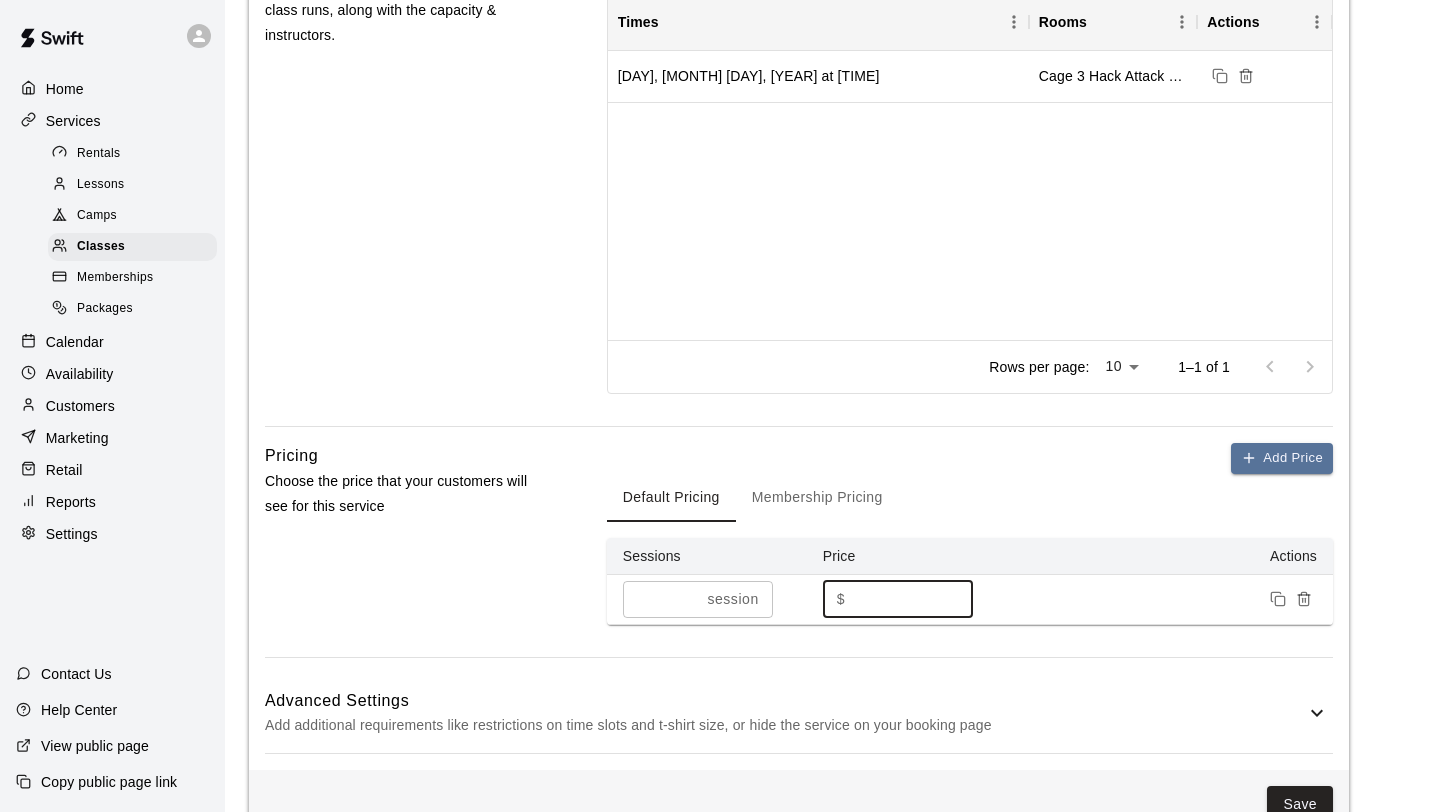 click on "*" at bounding box center [913, 599] 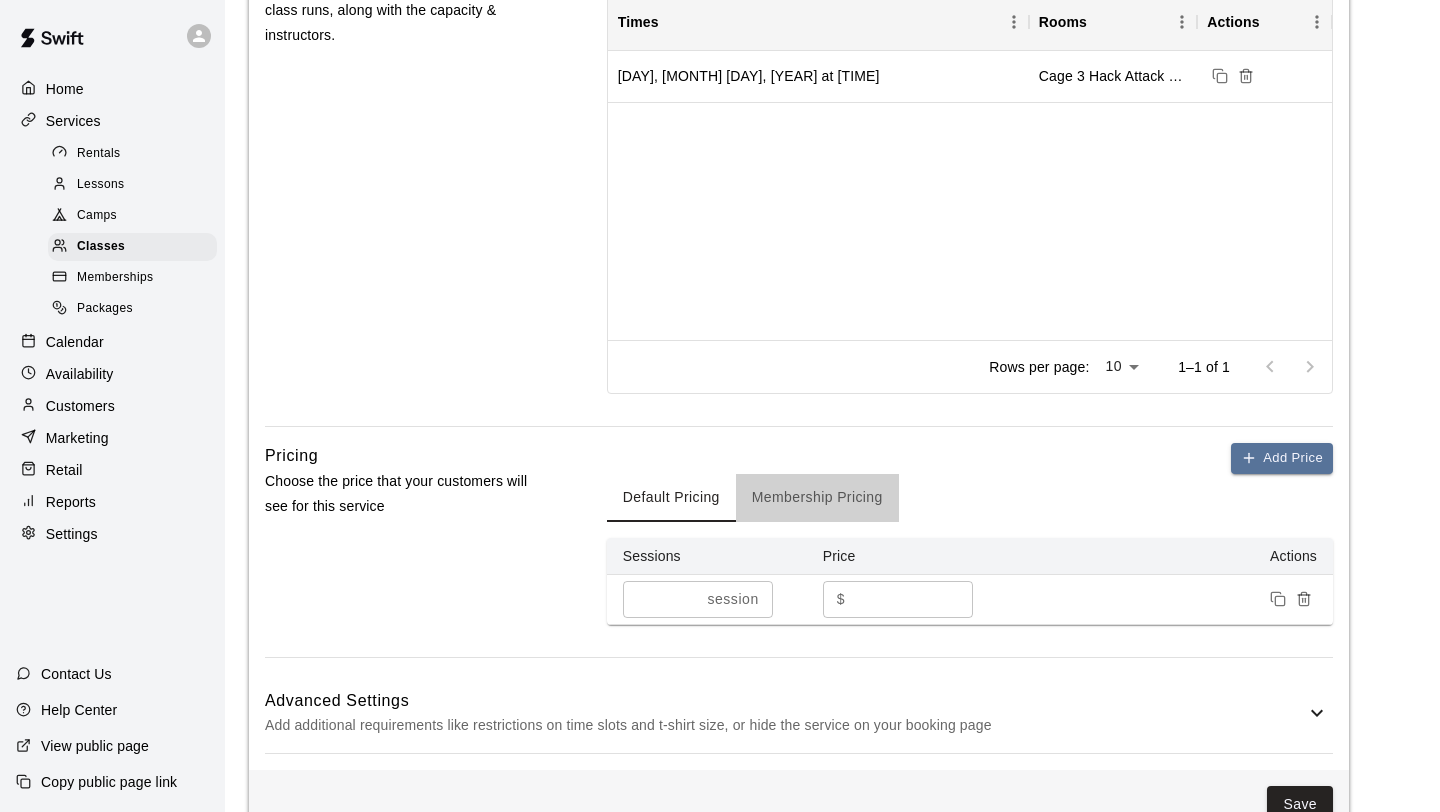 click on "Membership Pricing" at bounding box center [817, 498] 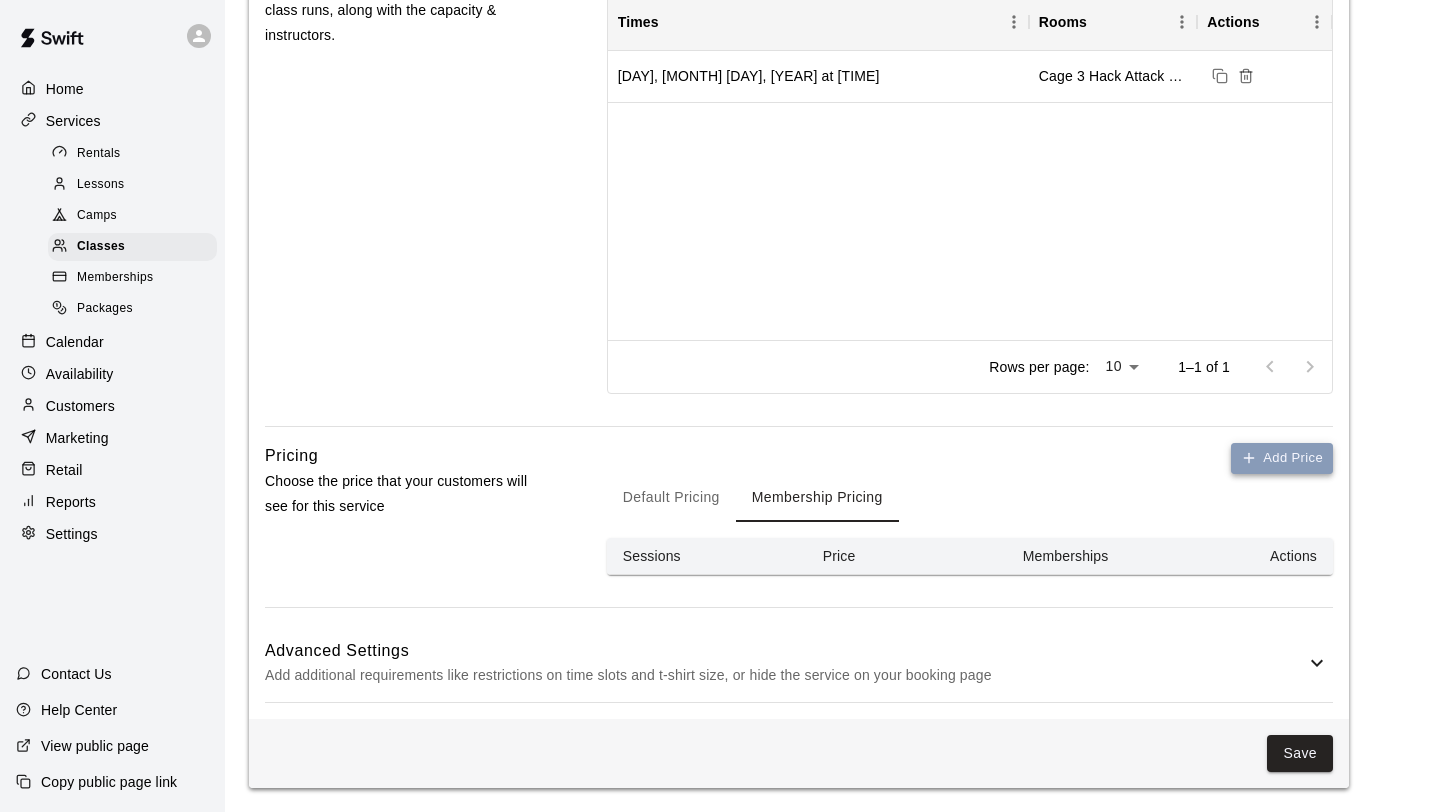 click on "Add Price" at bounding box center [1282, 458] 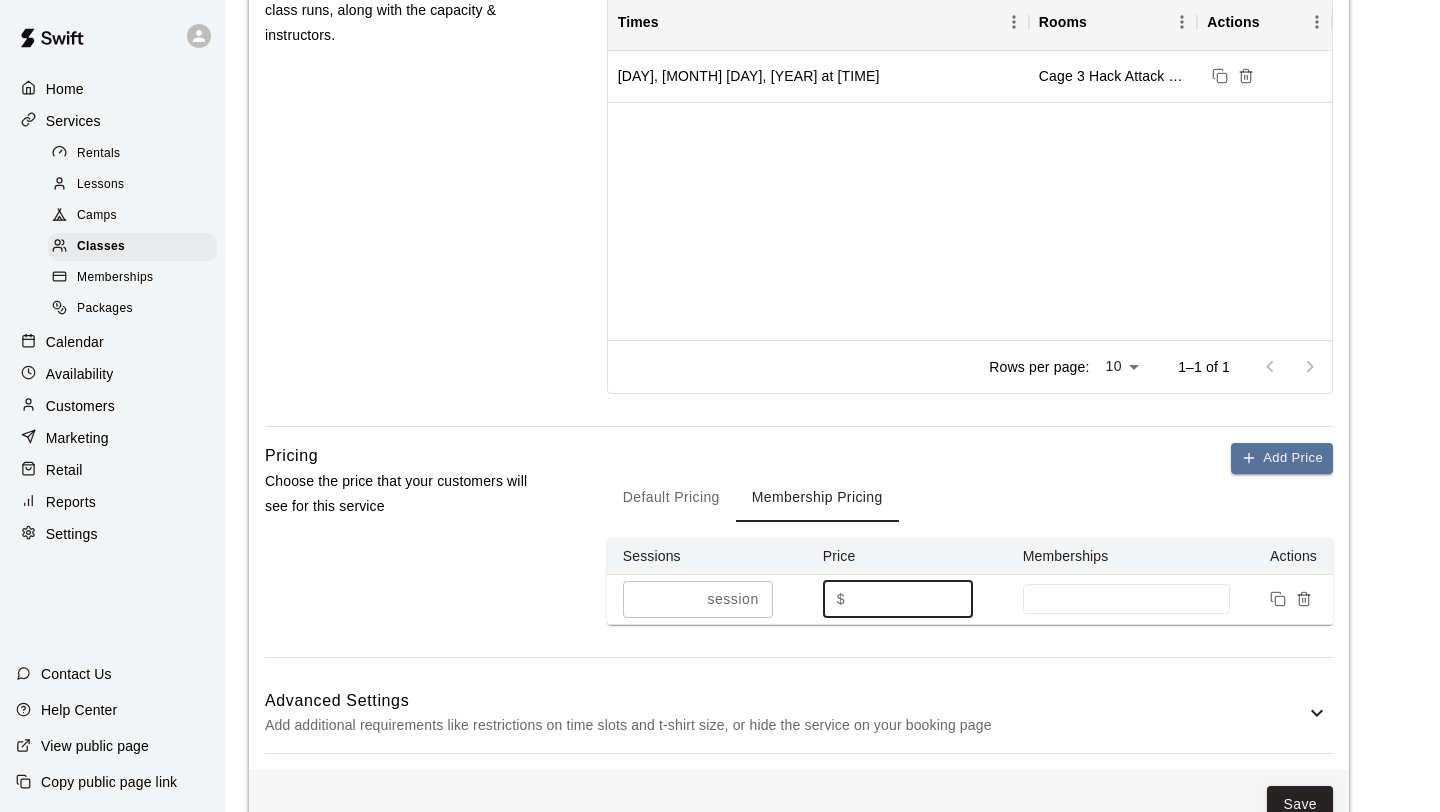 click on "*" at bounding box center [913, 599] 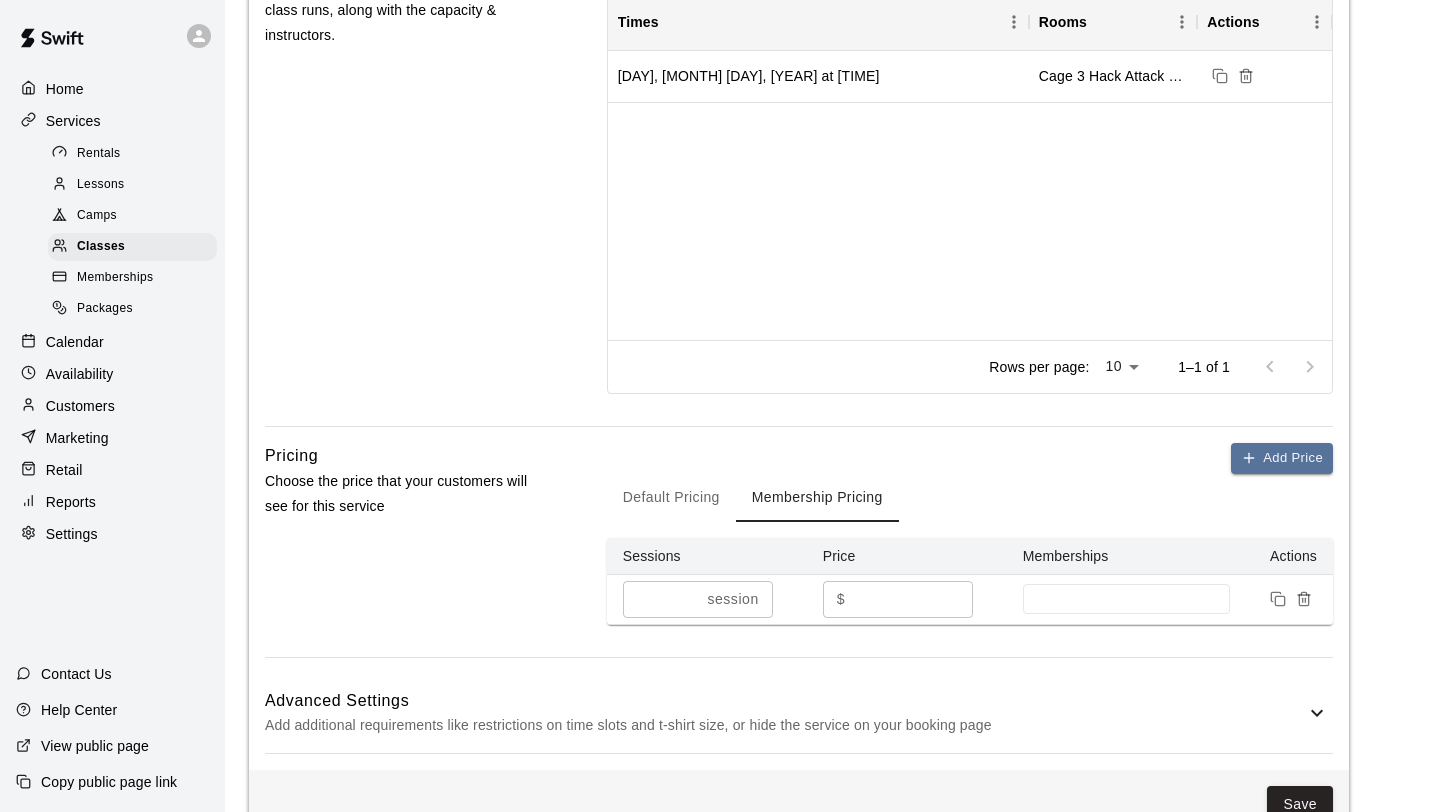 click on "Memberships" at bounding box center [1127, 556] 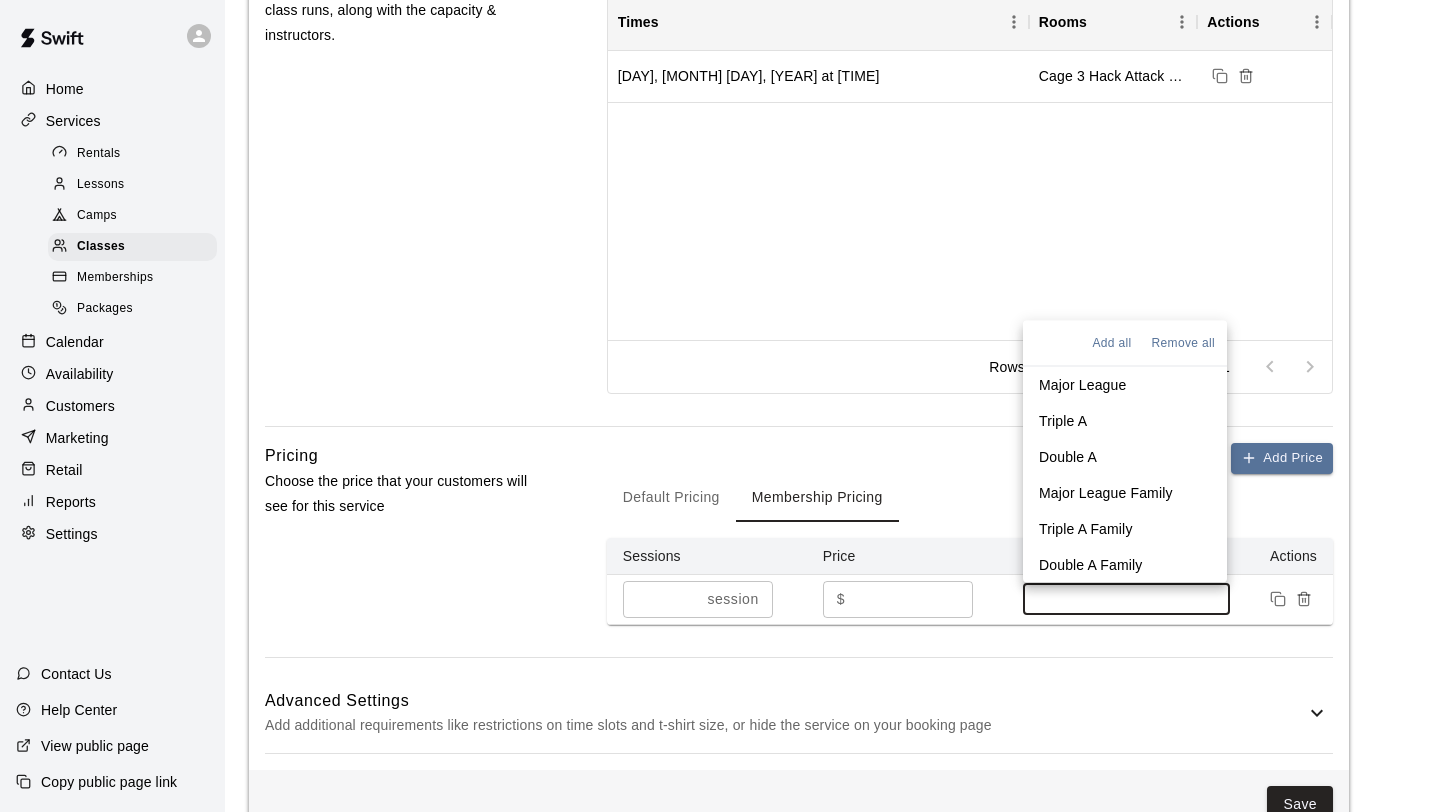 click at bounding box center (1127, 599) 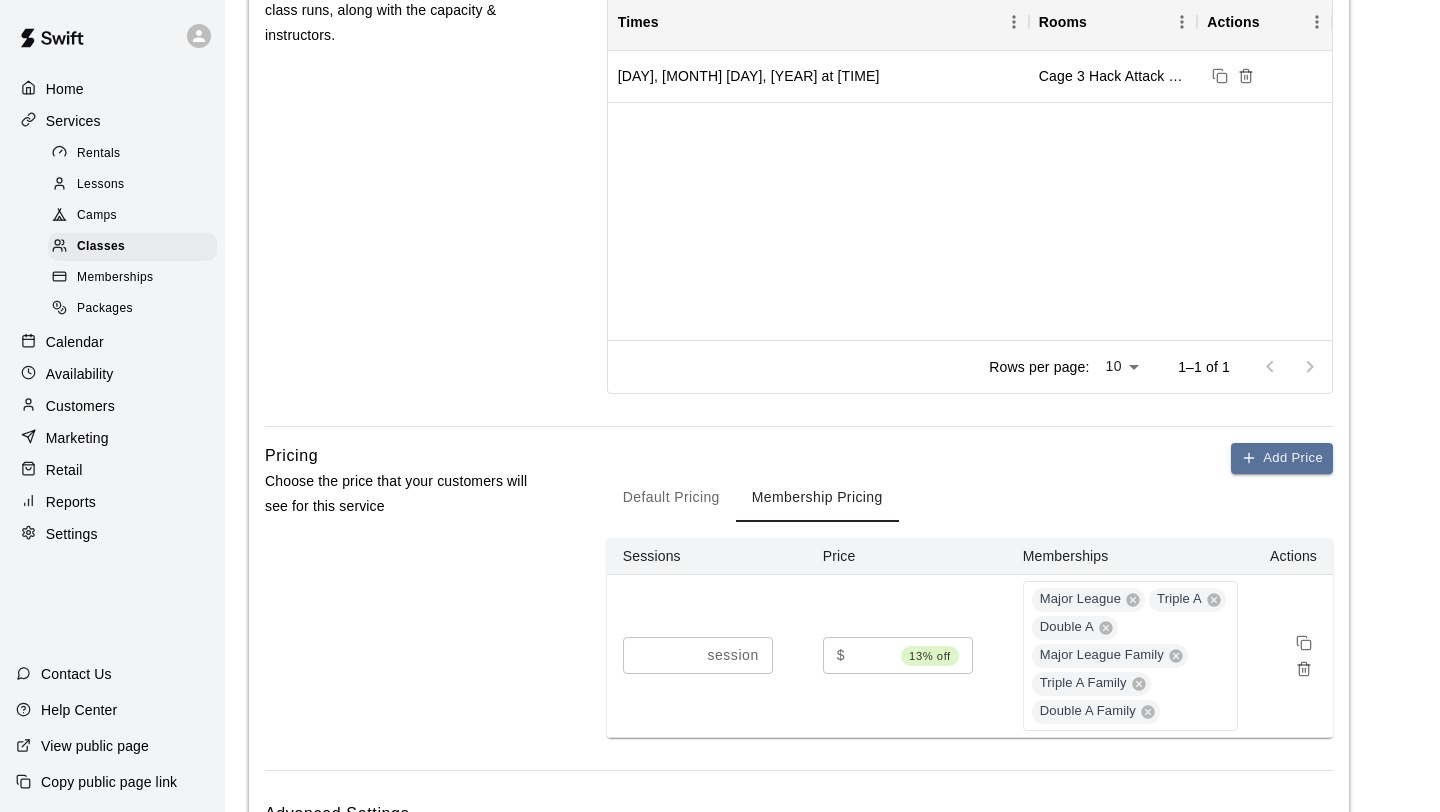 click on "13% off" at bounding box center [930, 656] 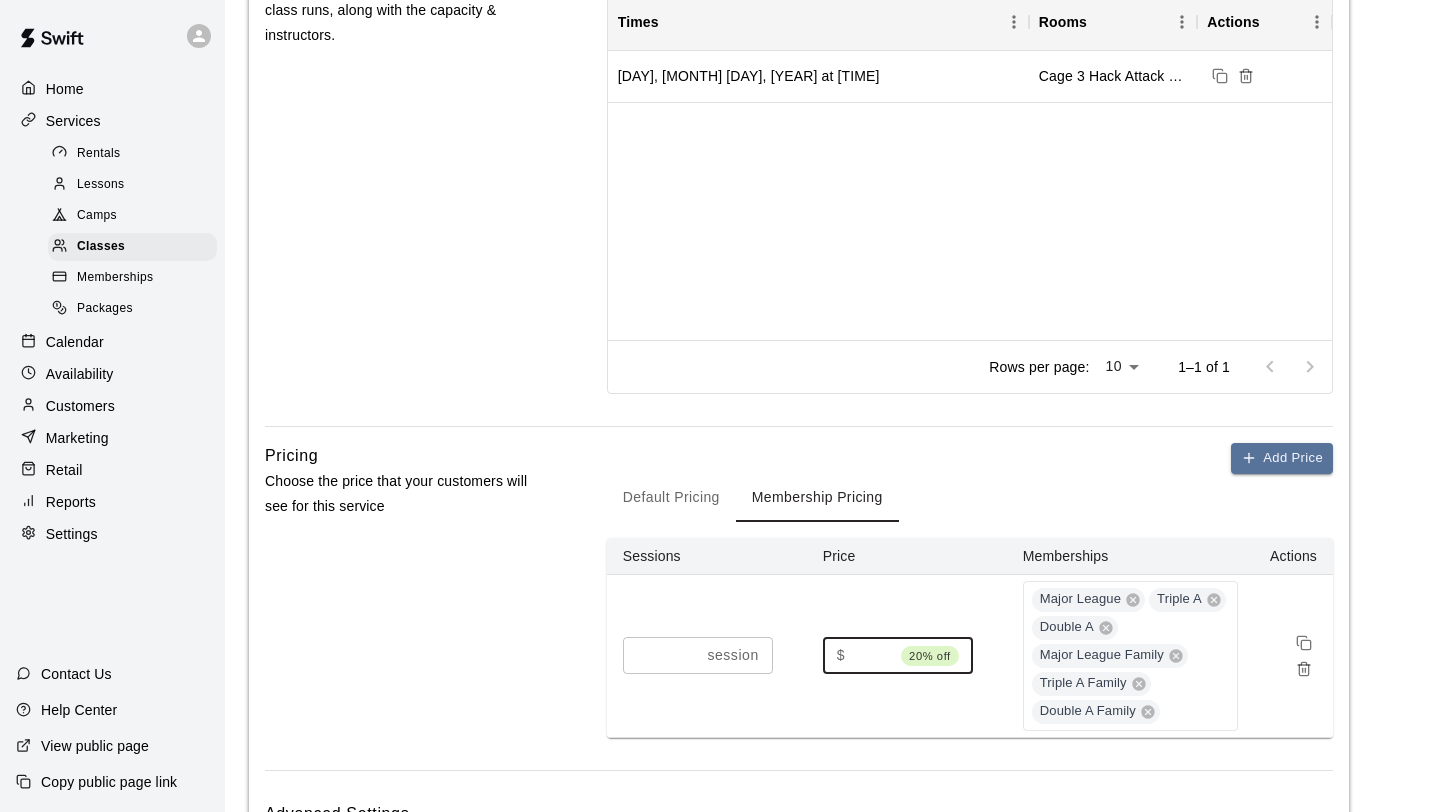 type on "**" 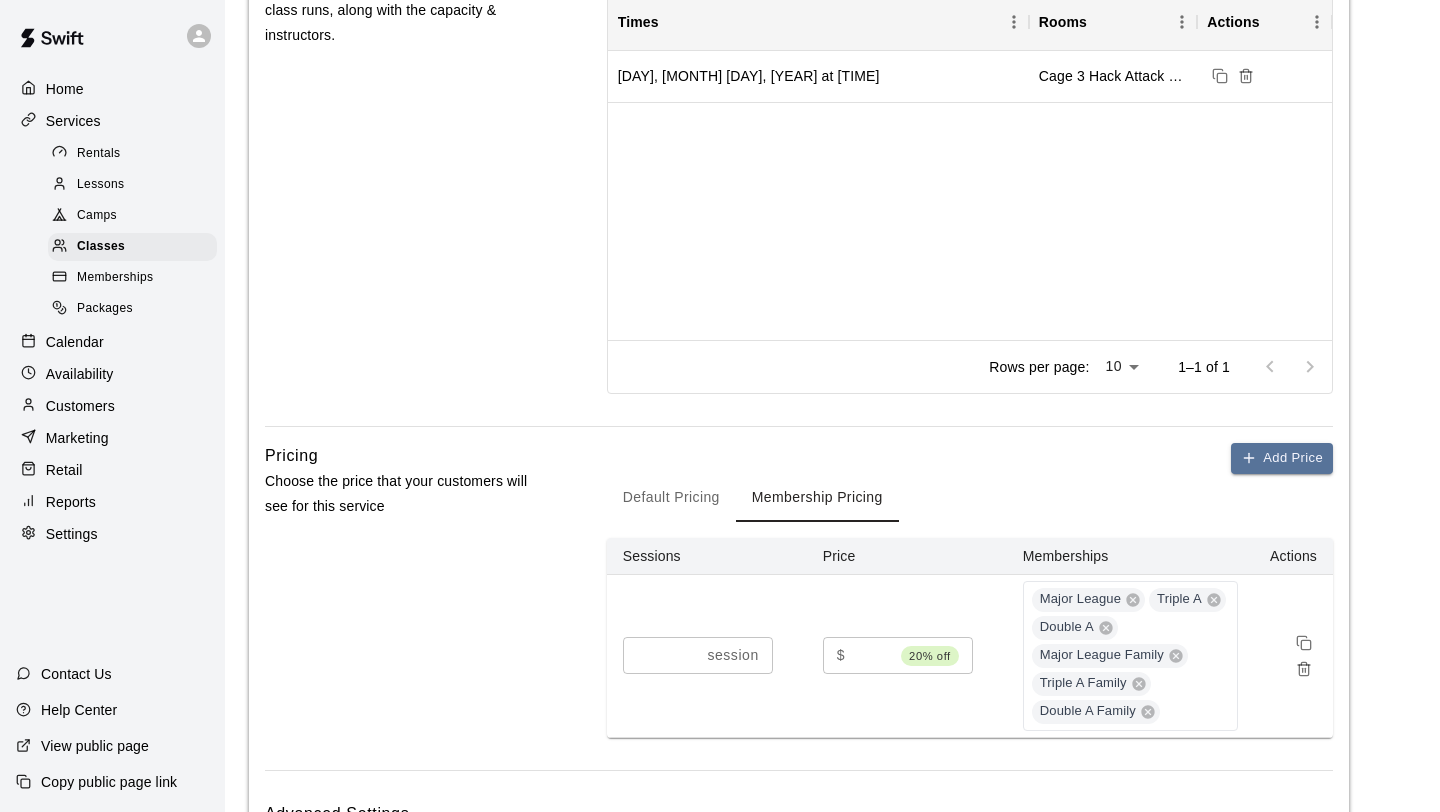 click on "Default Pricing Membership Pricing" at bounding box center [970, 498] 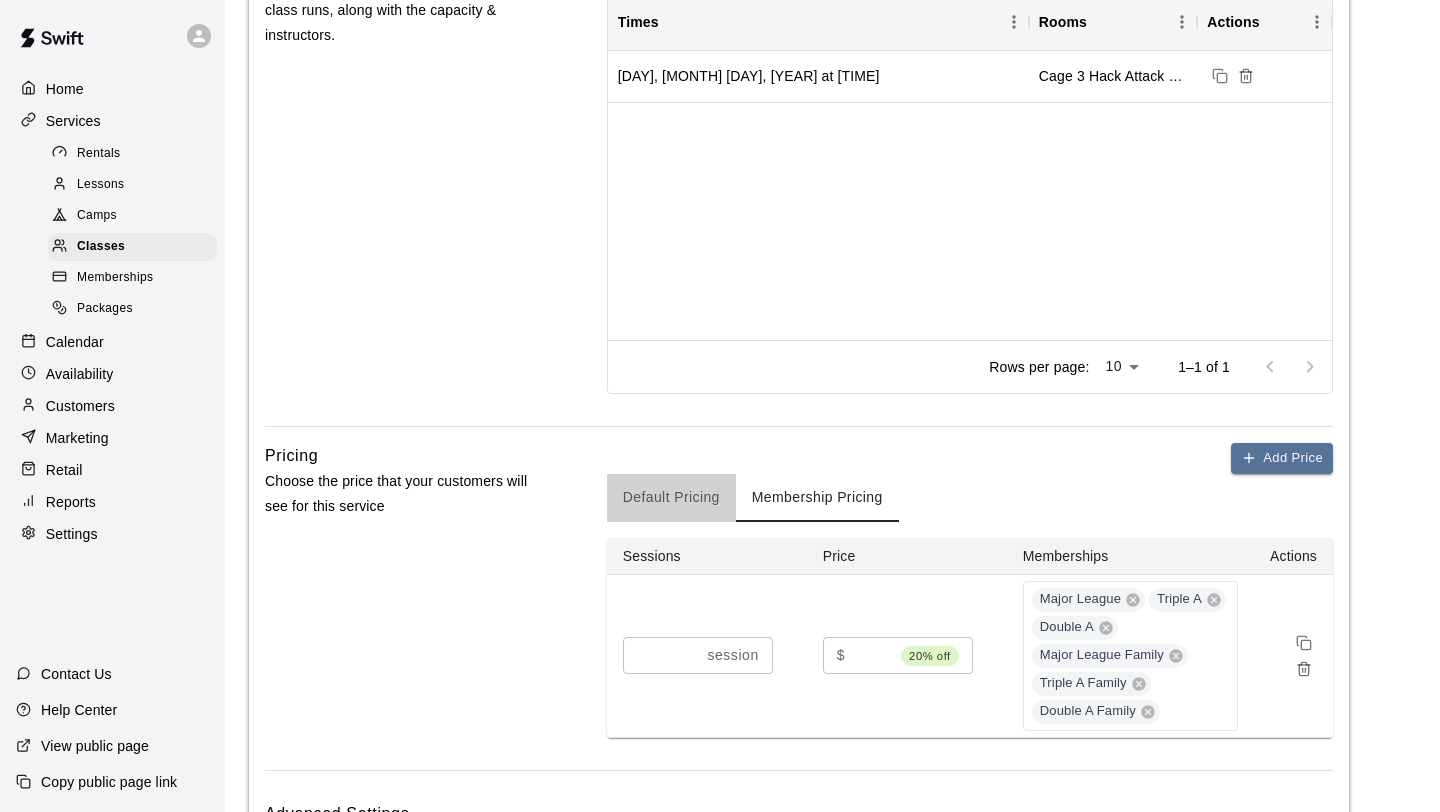 click on "Default Pricing" at bounding box center [671, 498] 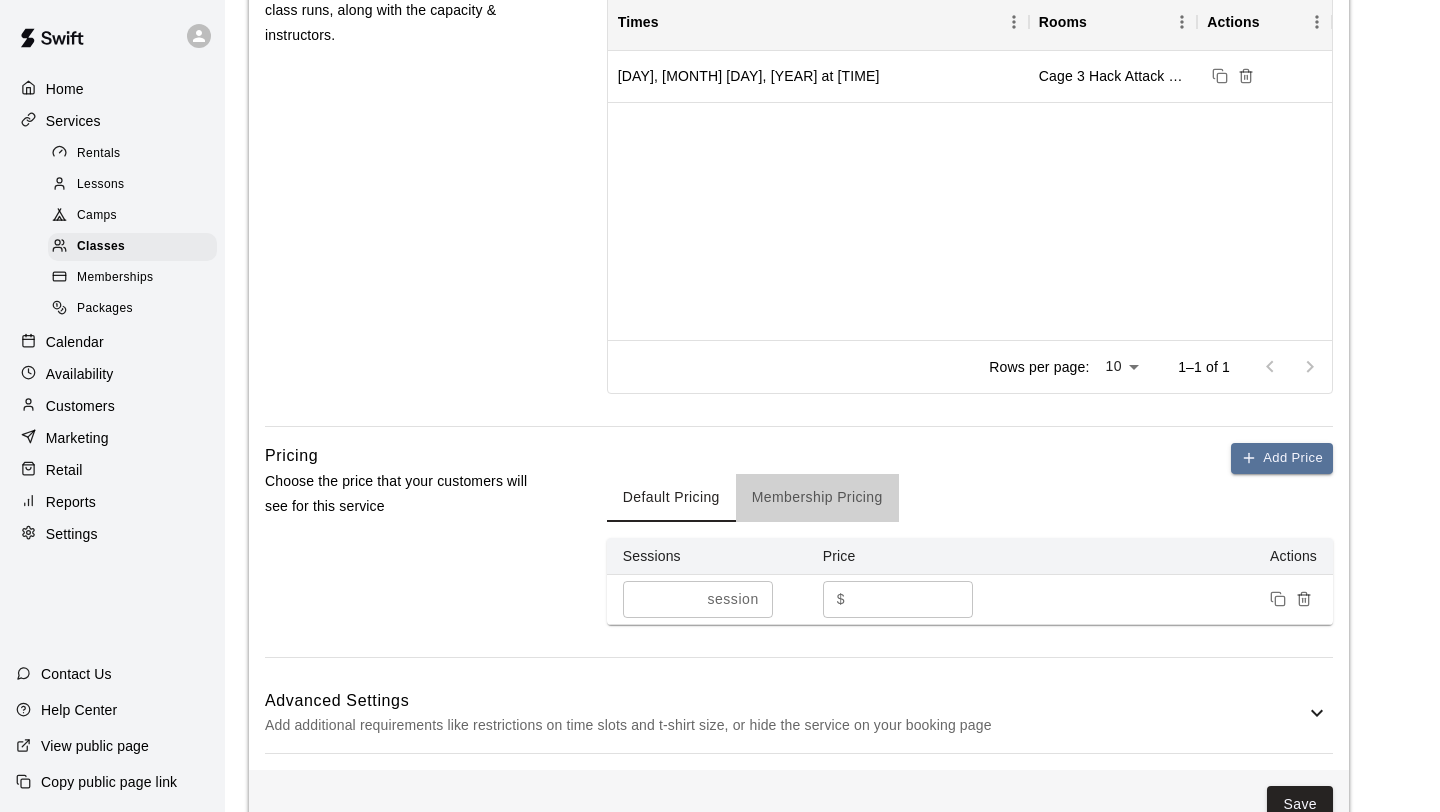 click on "Membership Pricing" at bounding box center (817, 498) 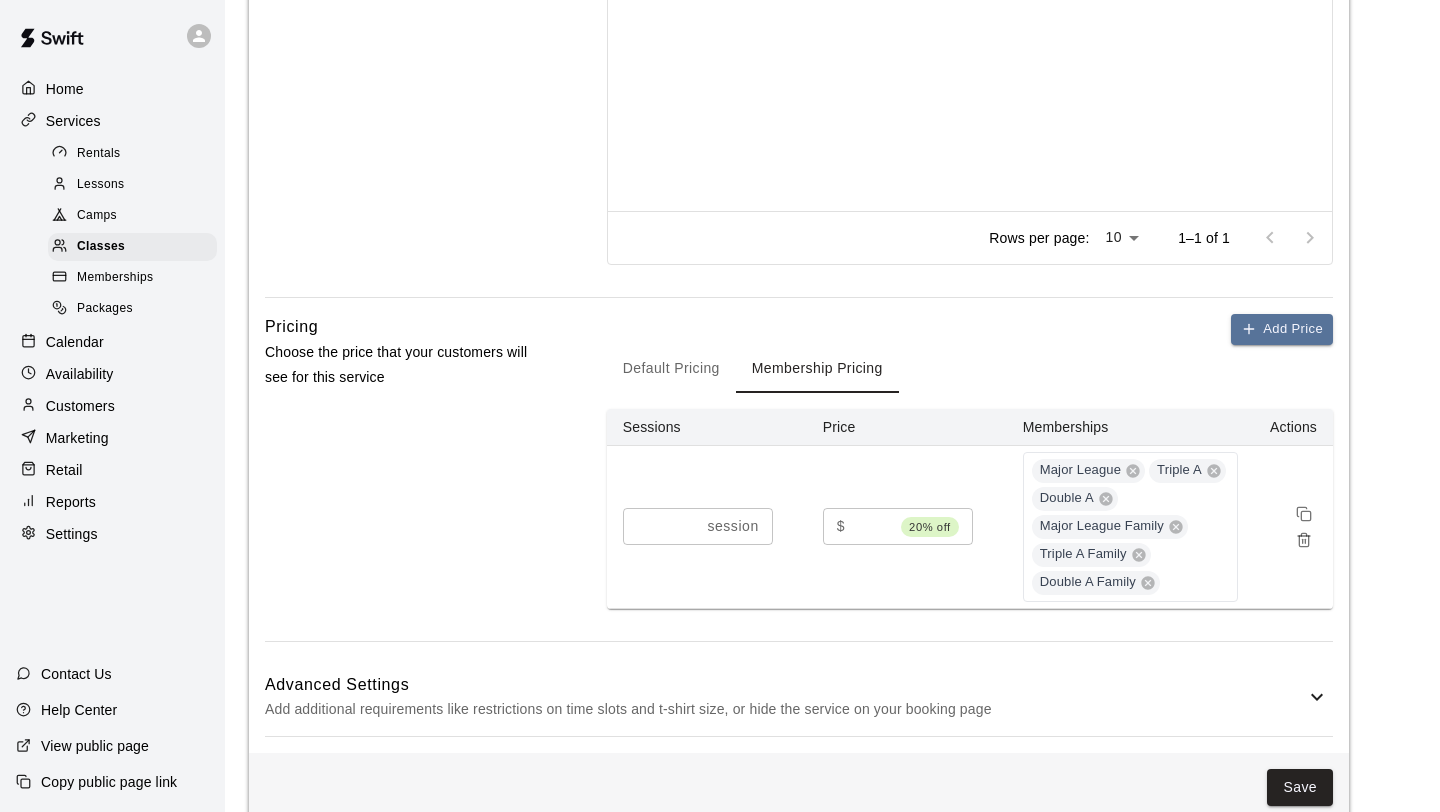 scroll, scrollTop: 999, scrollLeft: 0, axis: vertical 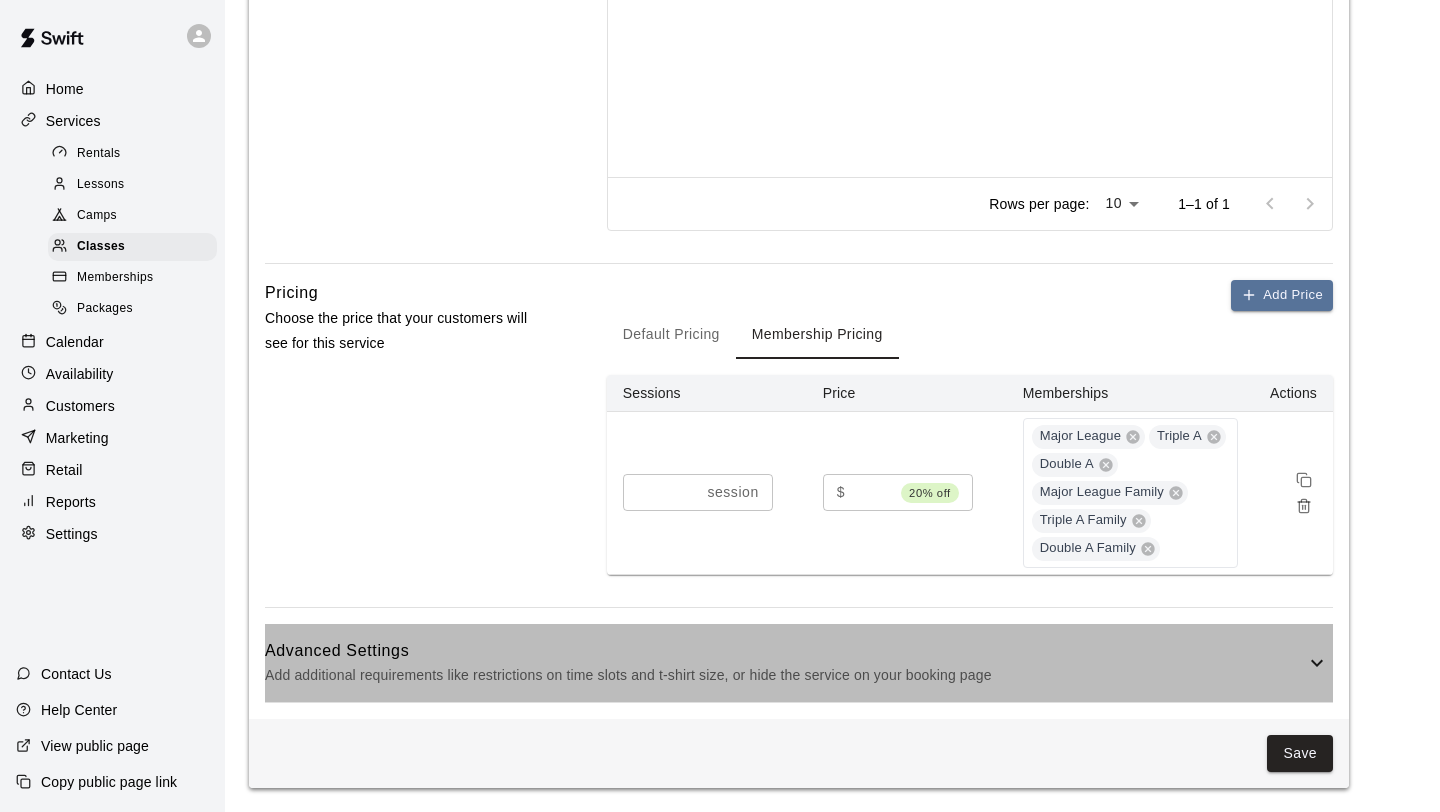 click on "Advanced Settings Add additional requirements like restrictions on time slots and t-shirt size, or hide the service on your booking page" at bounding box center (799, 663) 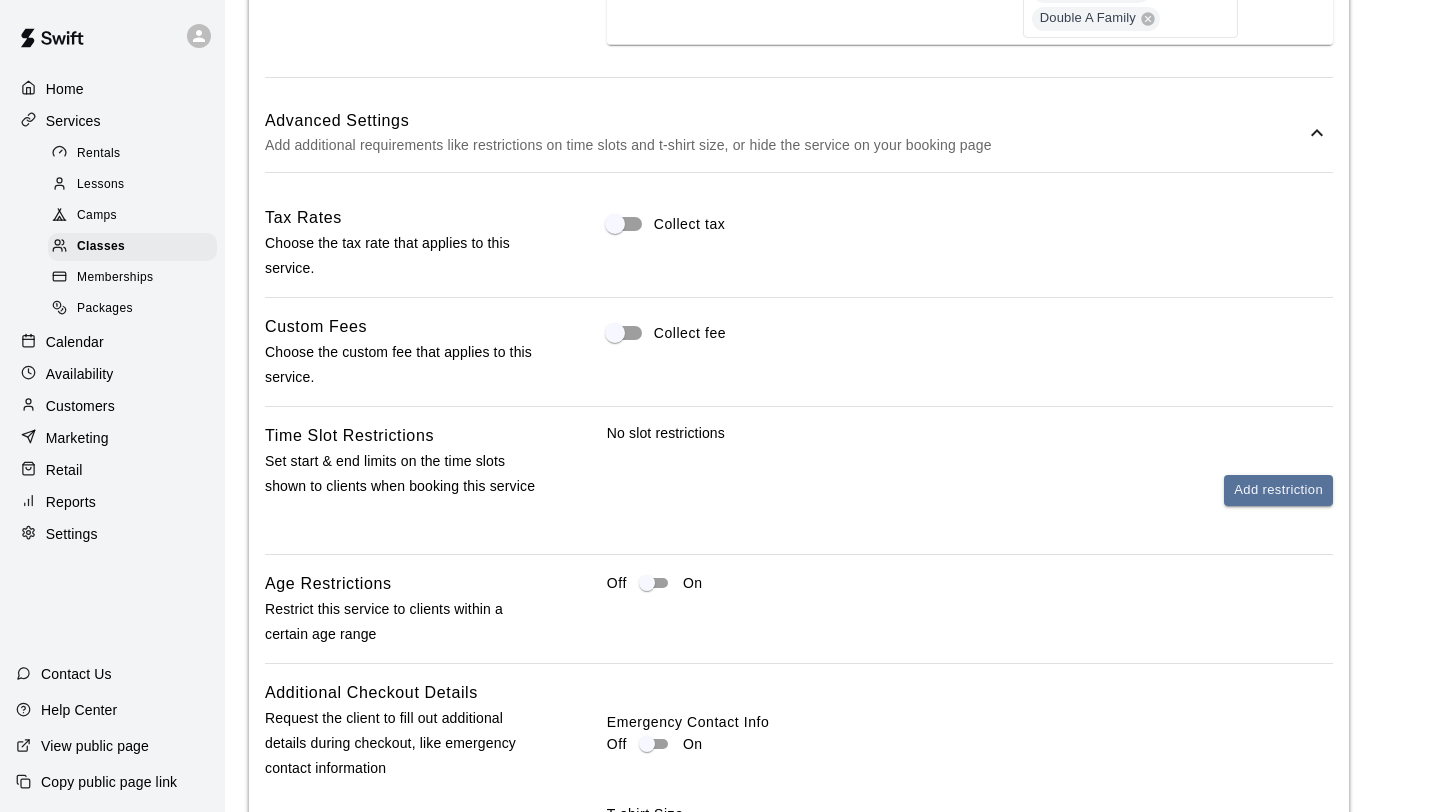 scroll, scrollTop: 1535, scrollLeft: 0, axis: vertical 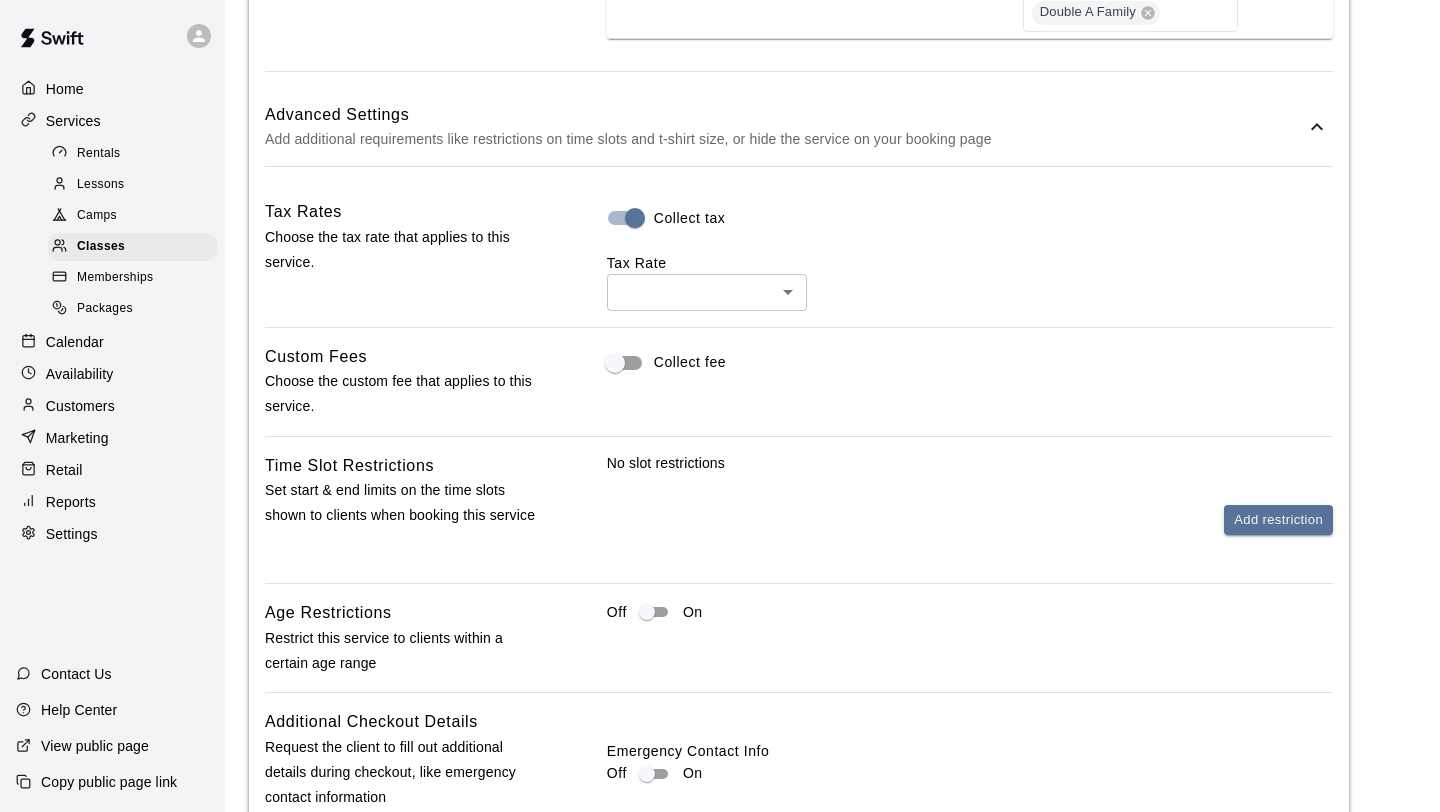 click on "**********" at bounding box center [720, -180] 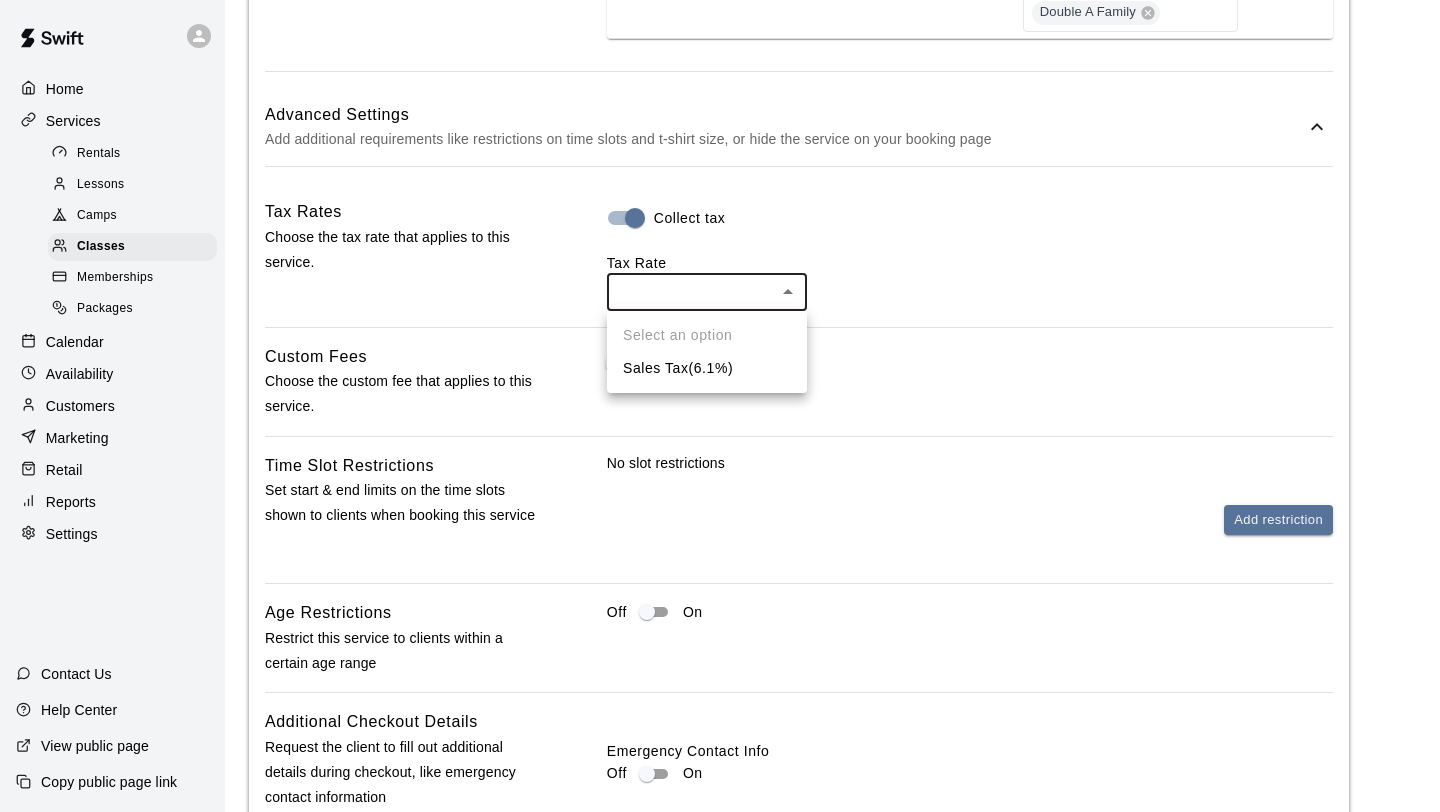 click on "Sales Tax  ( 6.1 %)" at bounding box center [707, 368] 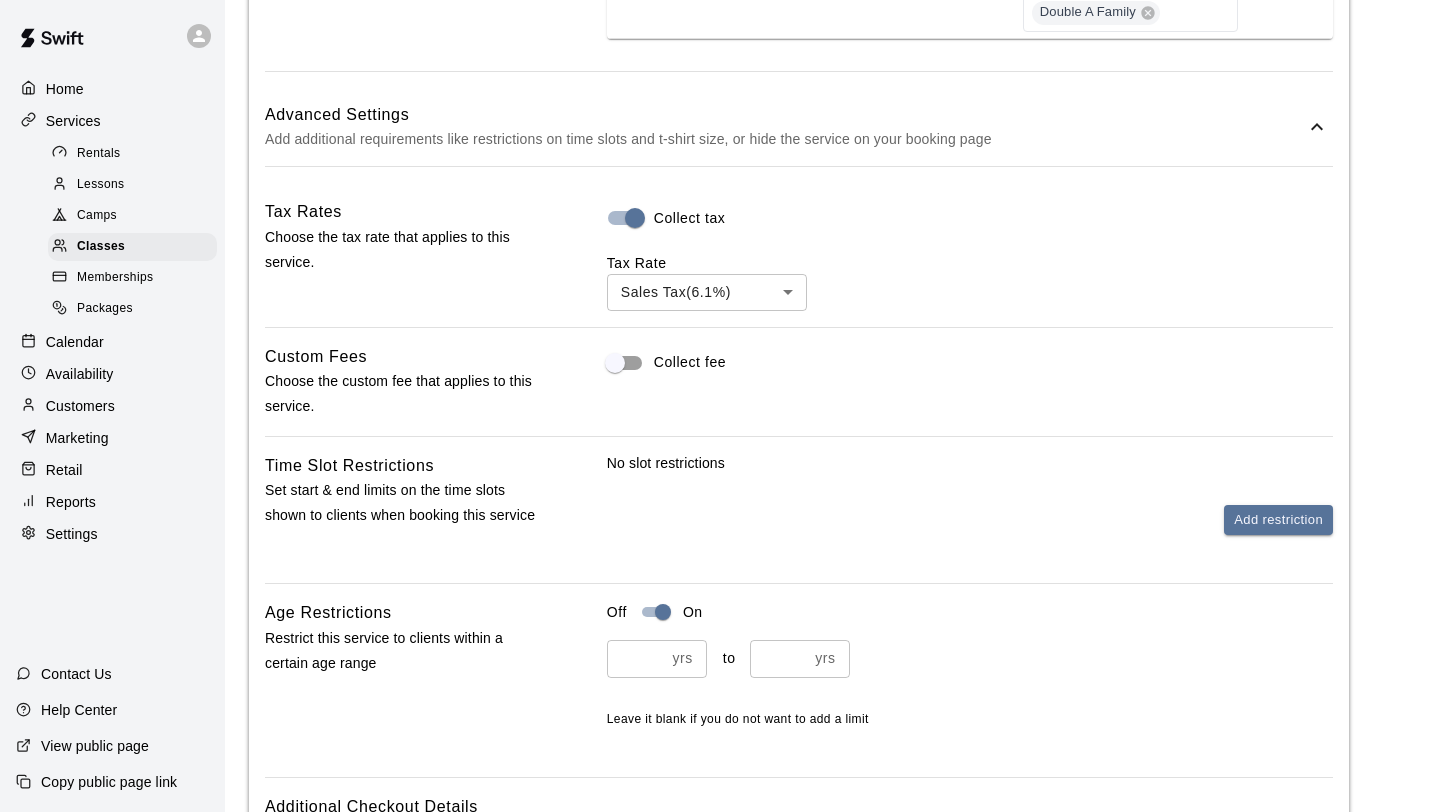 click at bounding box center [636, 658] 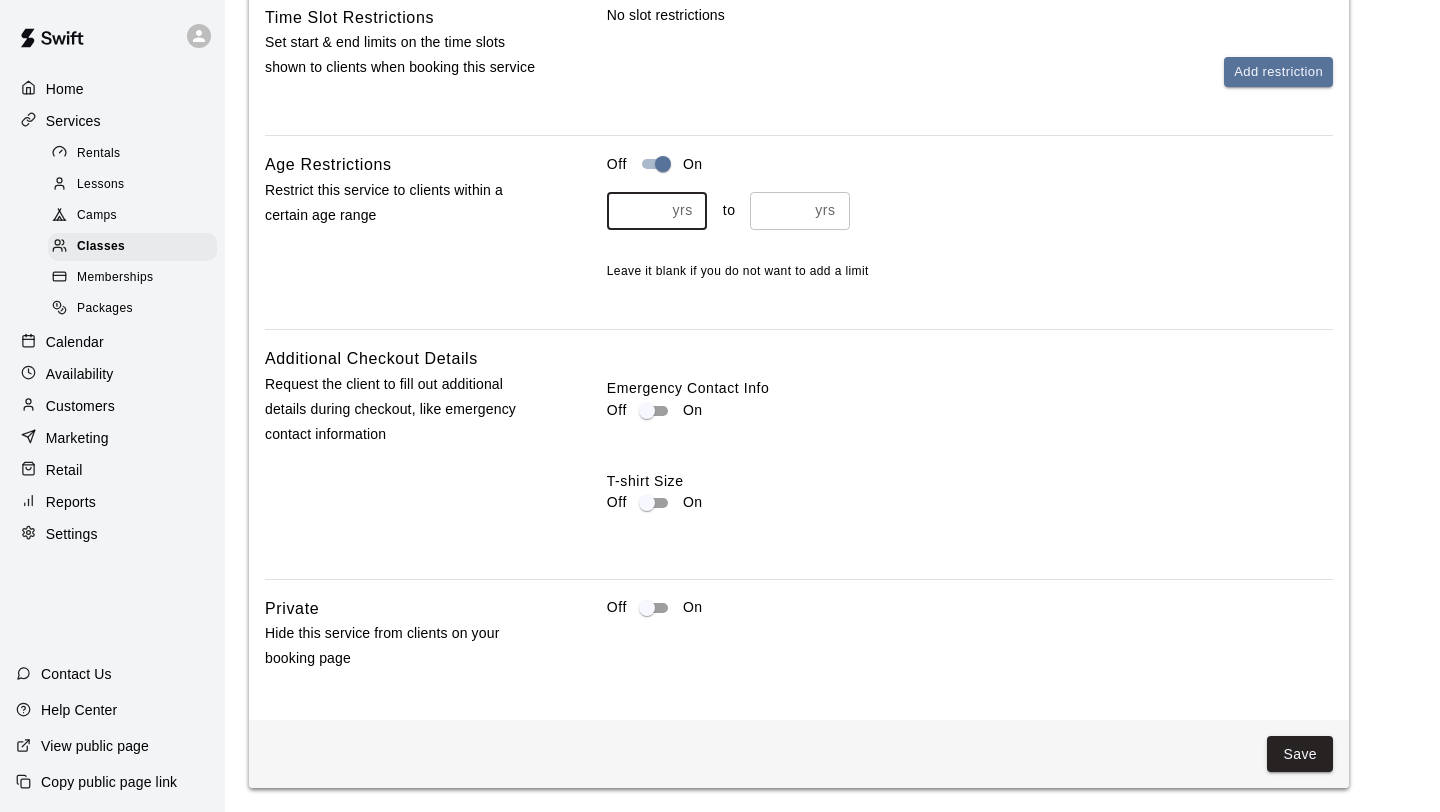 scroll, scrollTop: 1984, scrollLeft: 0, axis: vertical 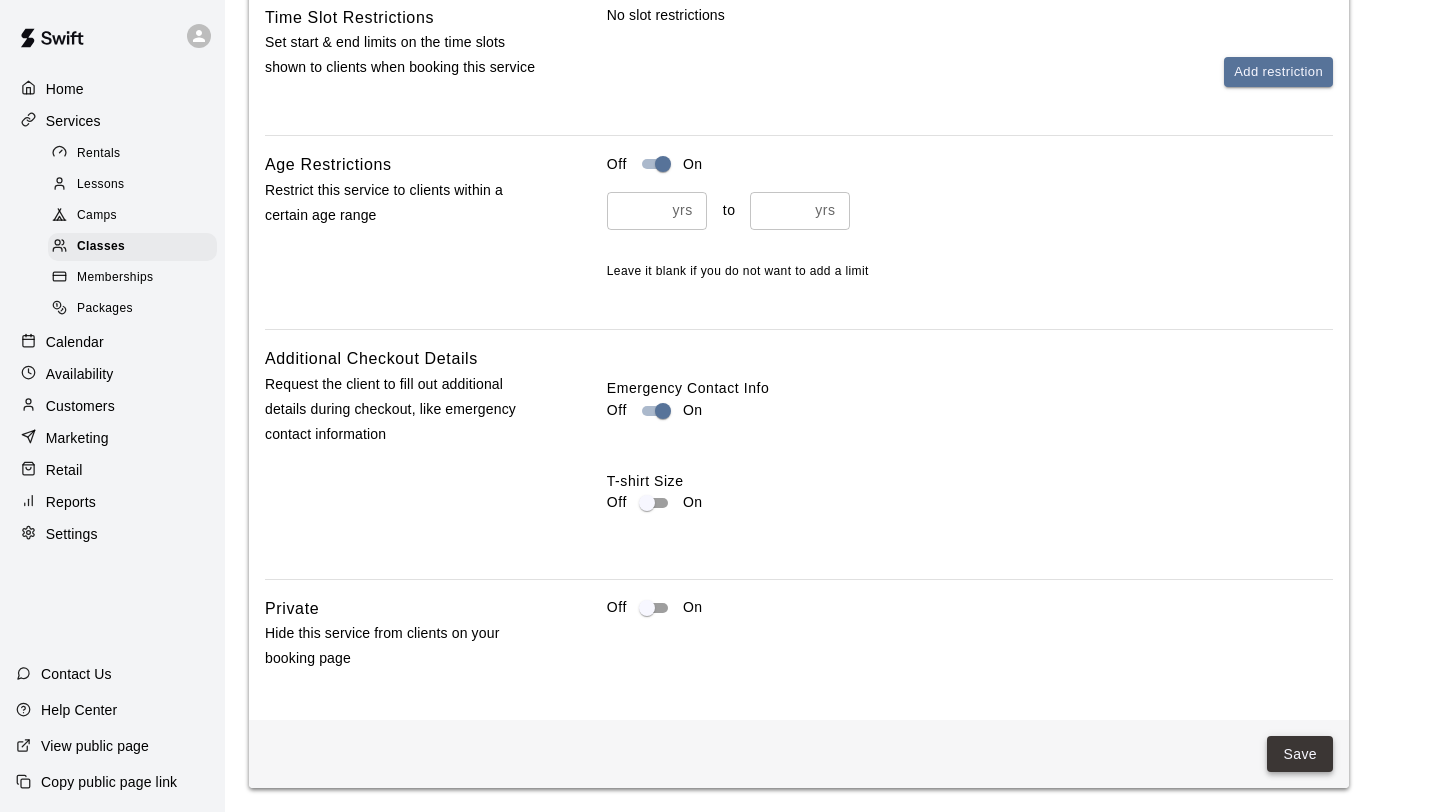 click on "Save" at bounding box center [1300, 754] 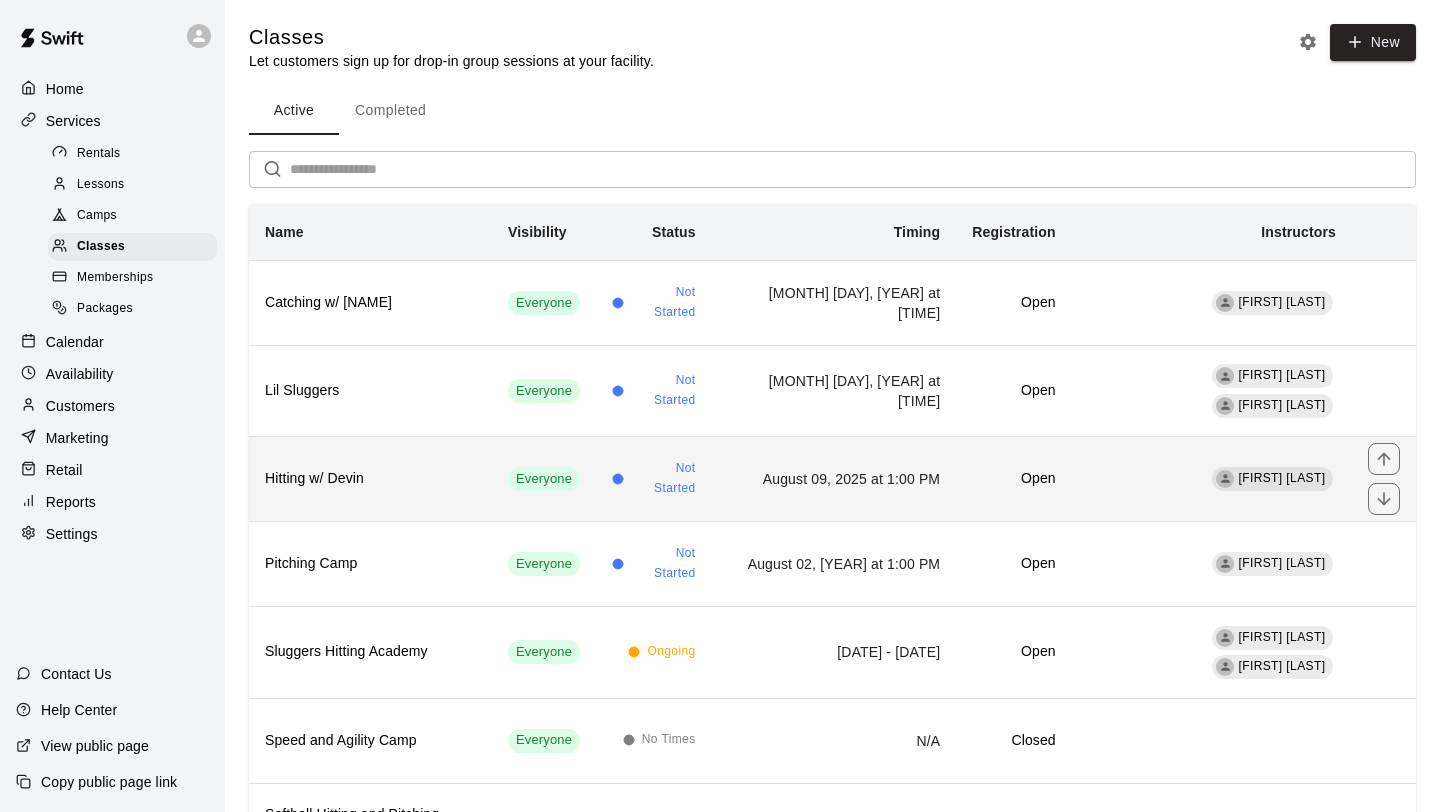 click on "Hitting w/ [FIRST]" at bounding box center [370, 479] 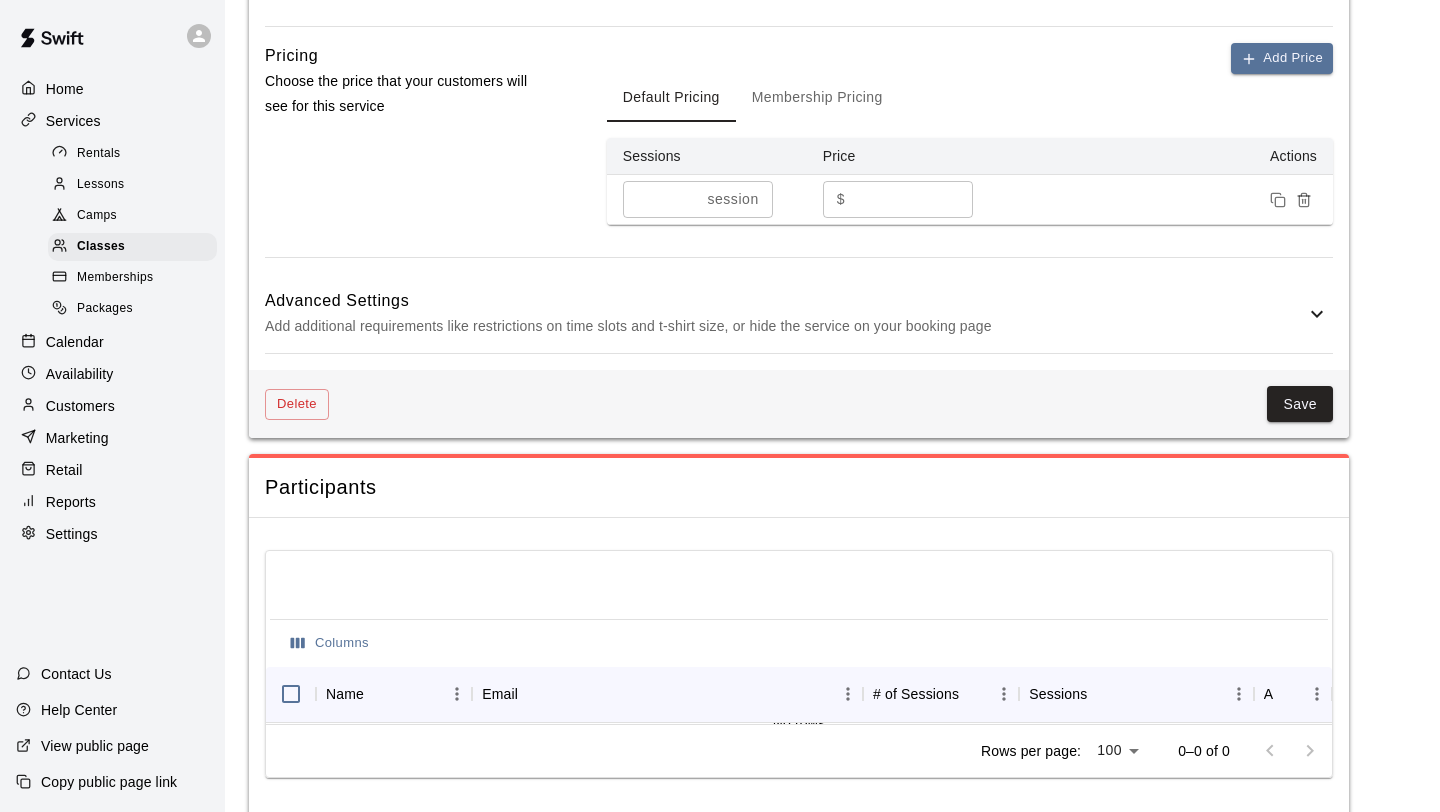scroll, scrollTop: 1271, scrollLeft: 0, axis: vertical 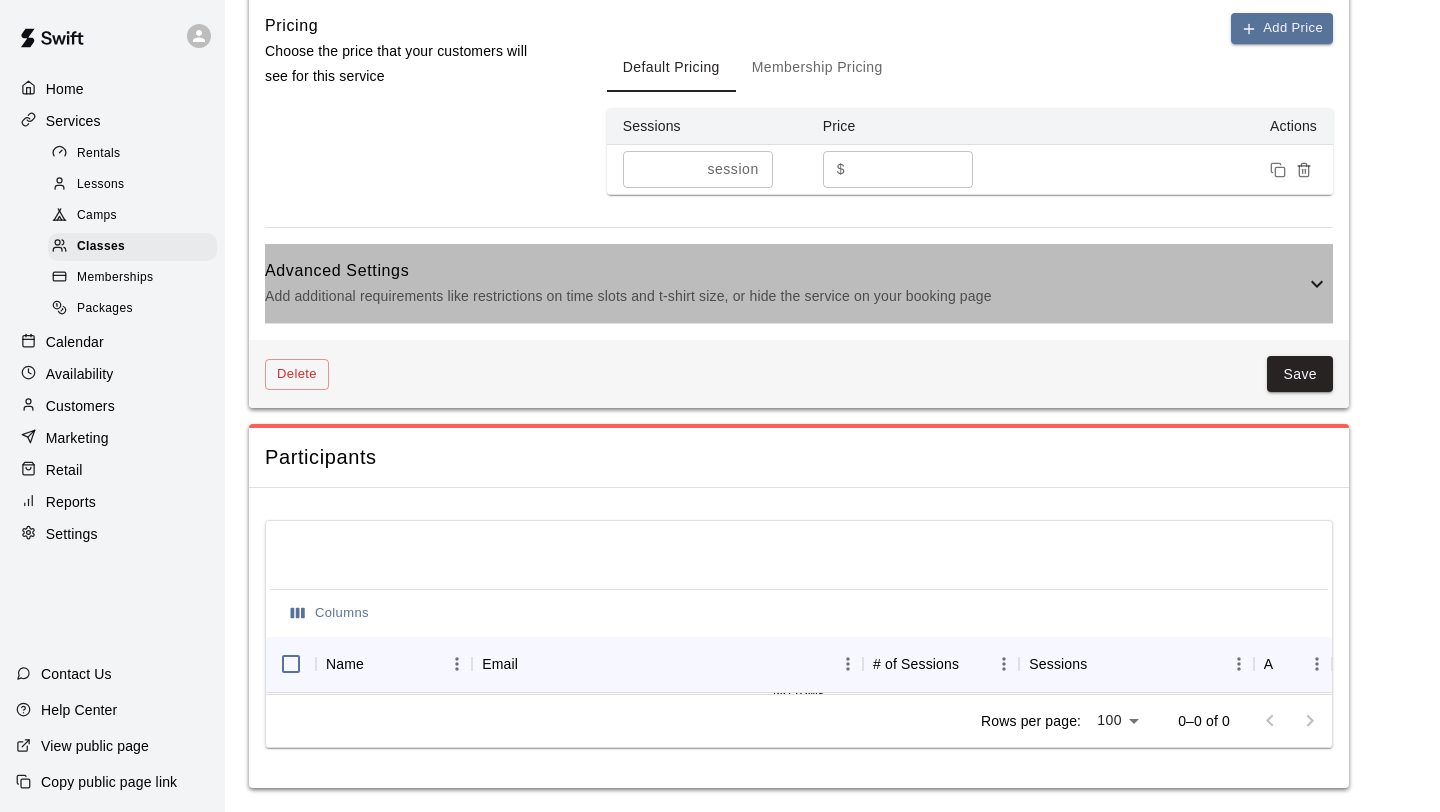 click on "Add additional requirements like restrictions on time slots and t-shirt size, or hide the service on your booking page" at bounding box center [785, 296] 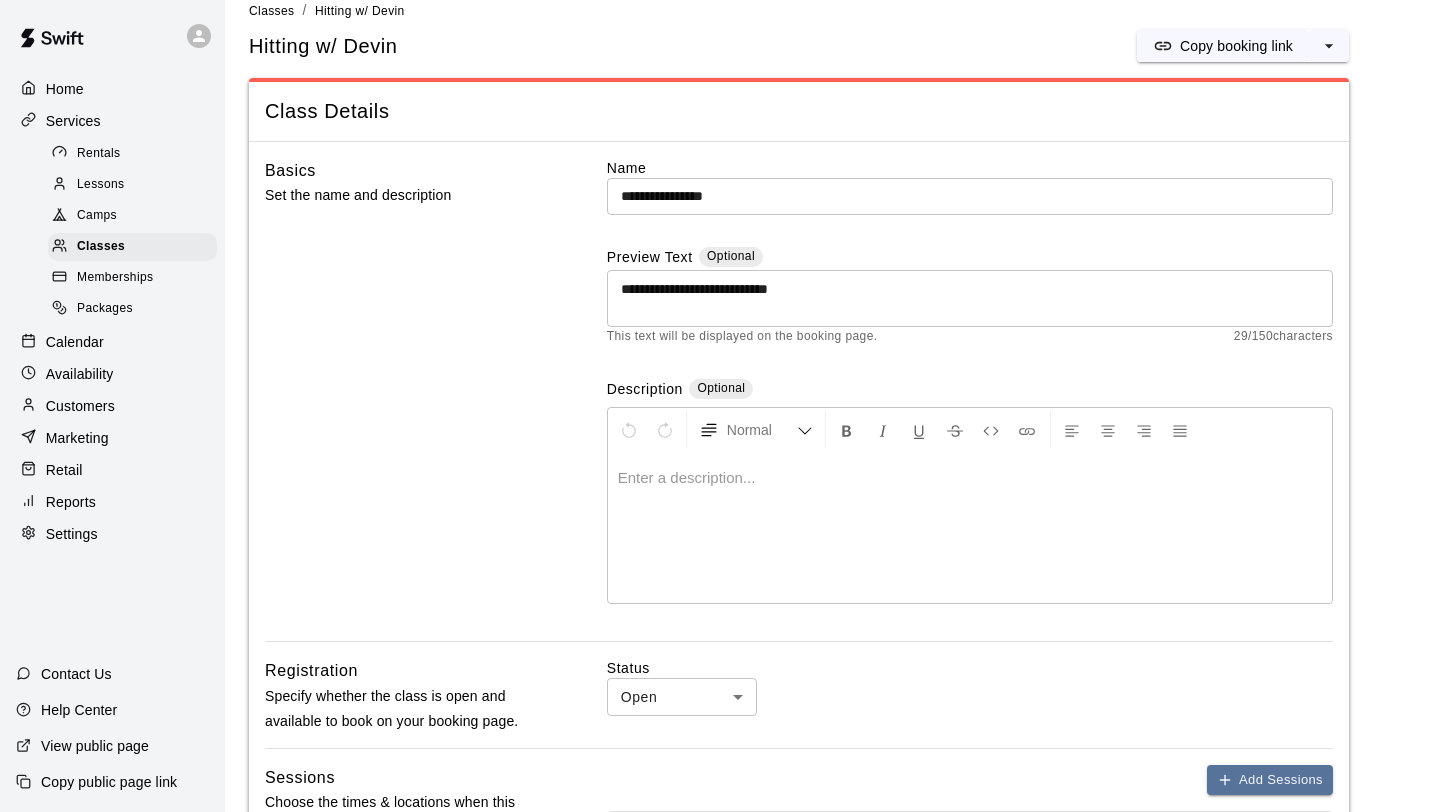 scroll, scrollTop: 0, scrollLeft: 0, axis: both 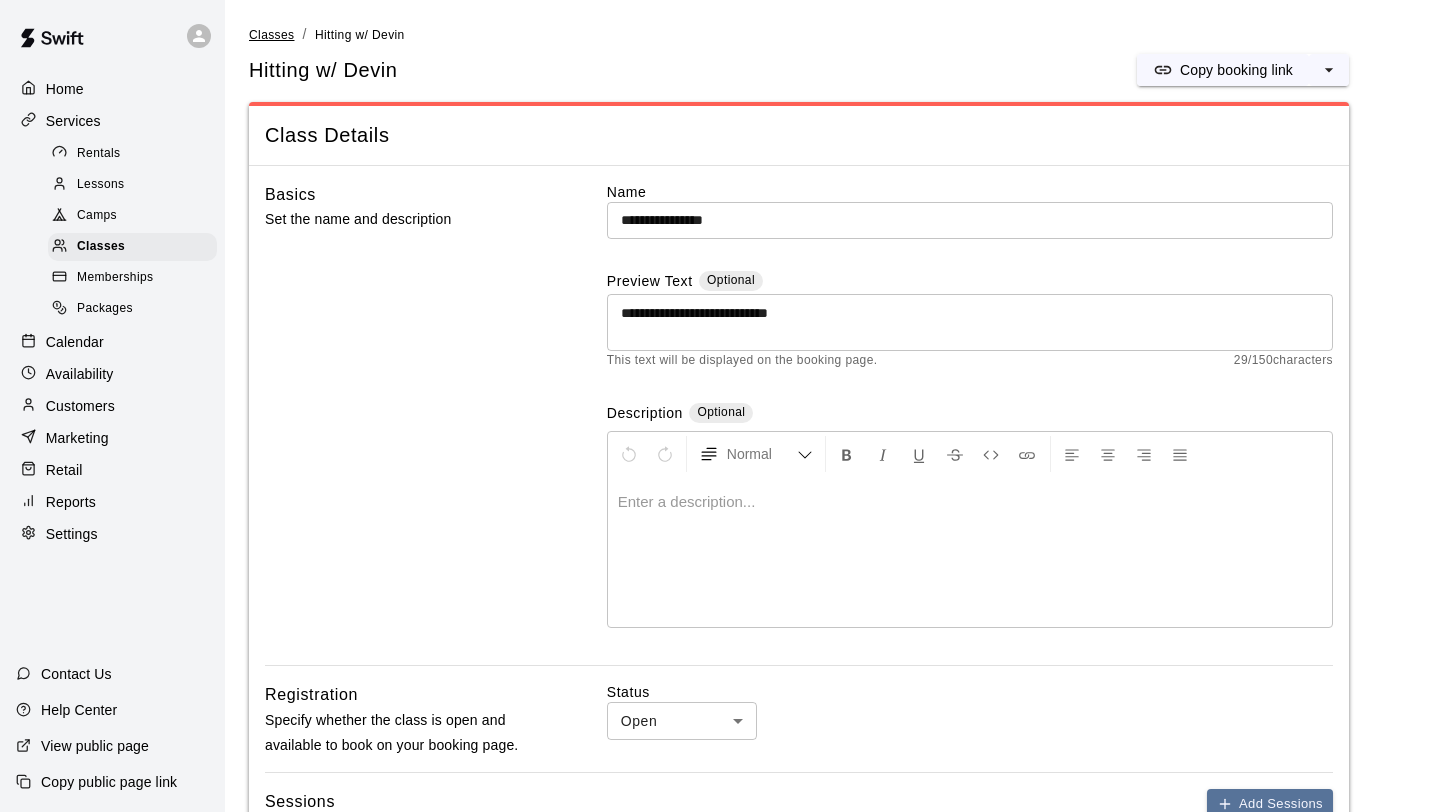 click on "Classes" at bounding box center (271, 35) 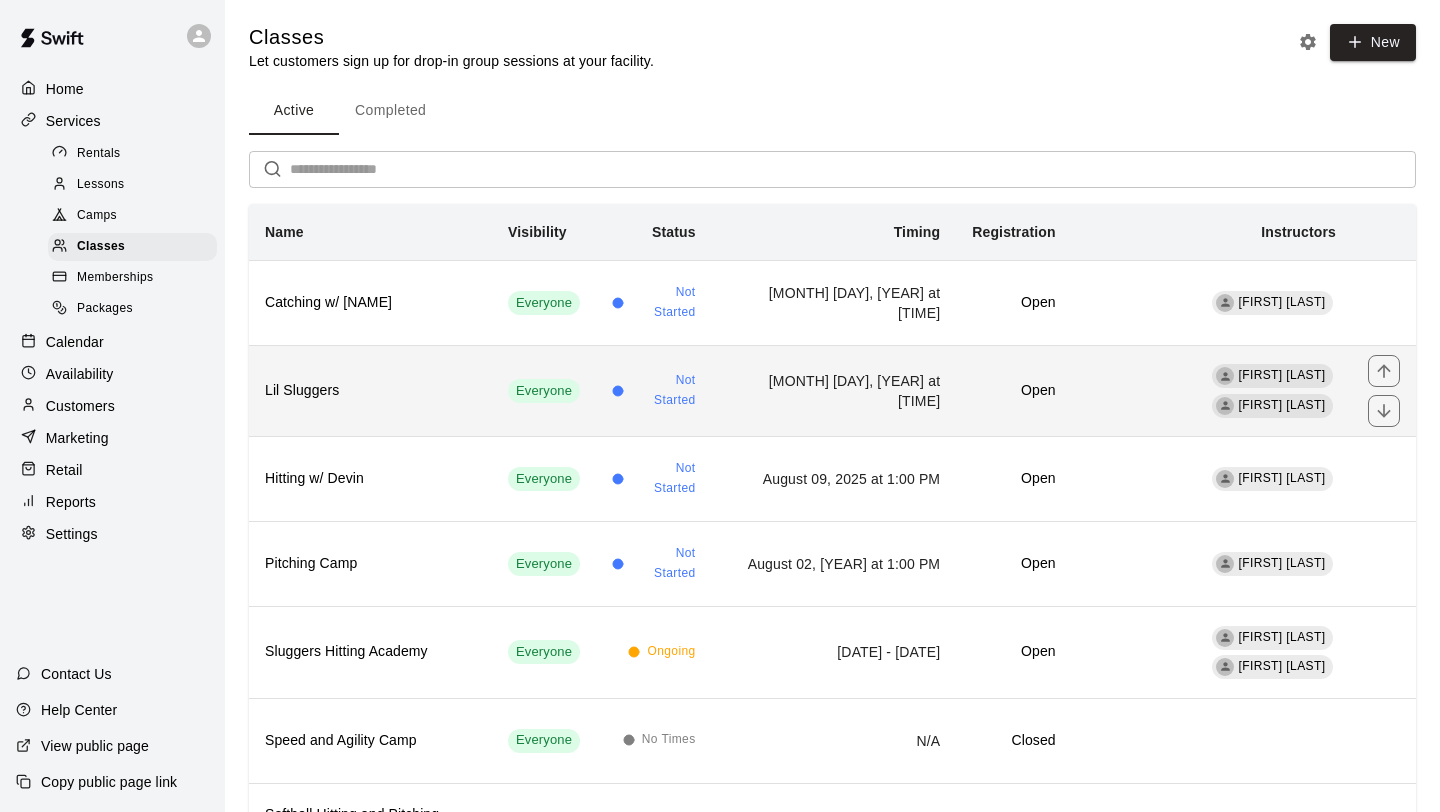 click on "Lil Sluggers" at bounding box center (370, 390) 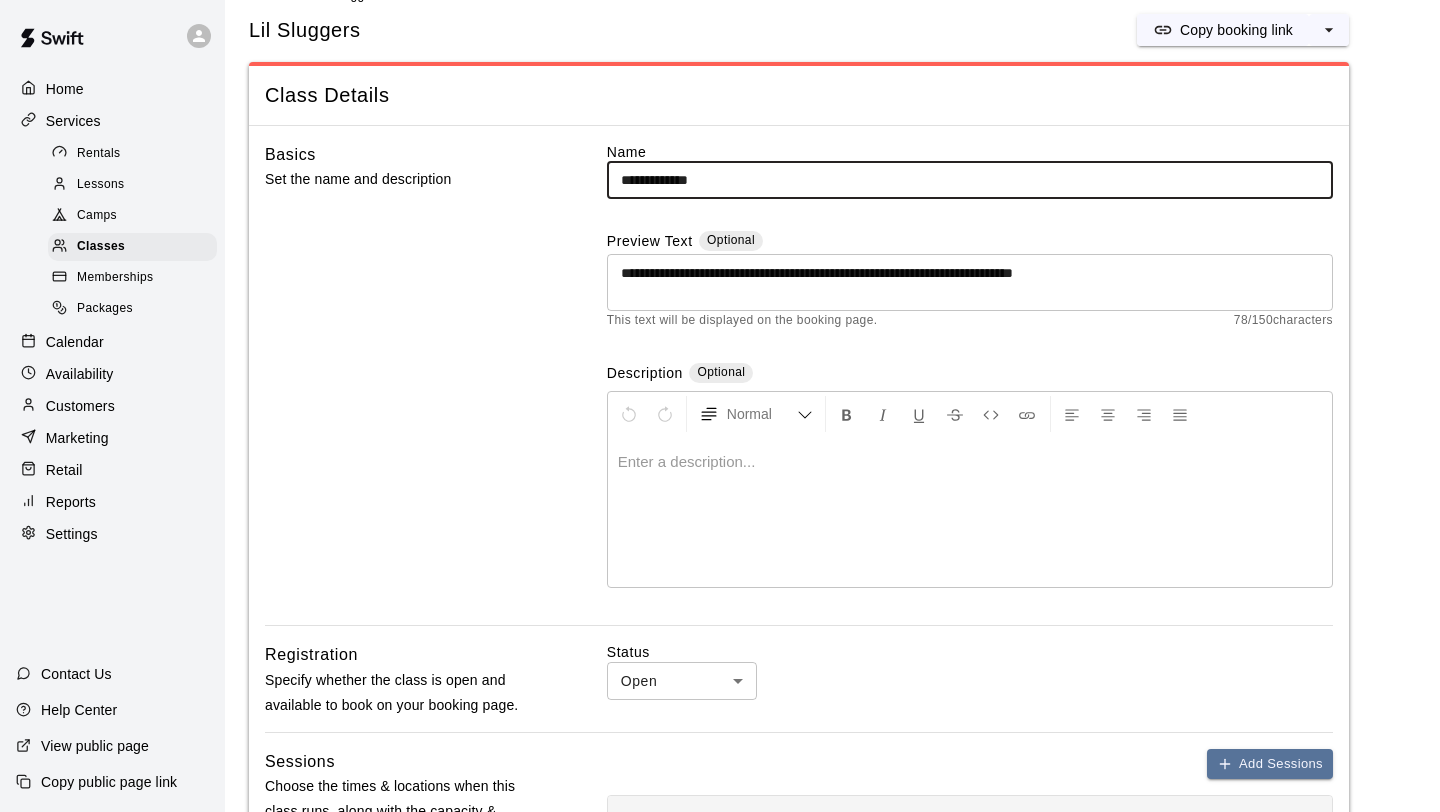 scroll, scrollTop: 0, scrollLeft: 0, axis: both 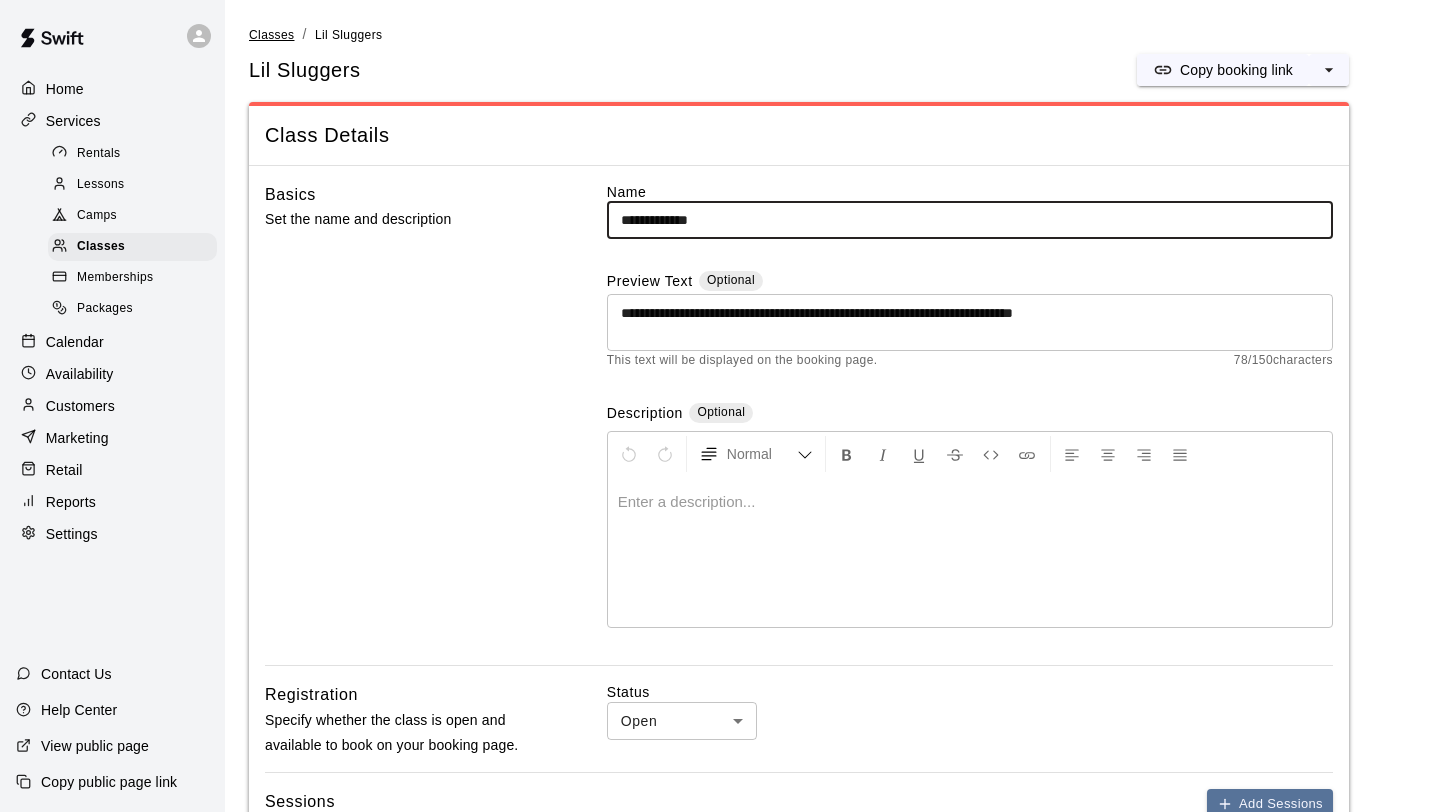 click on "Classes" at bounding box center [271, 35] 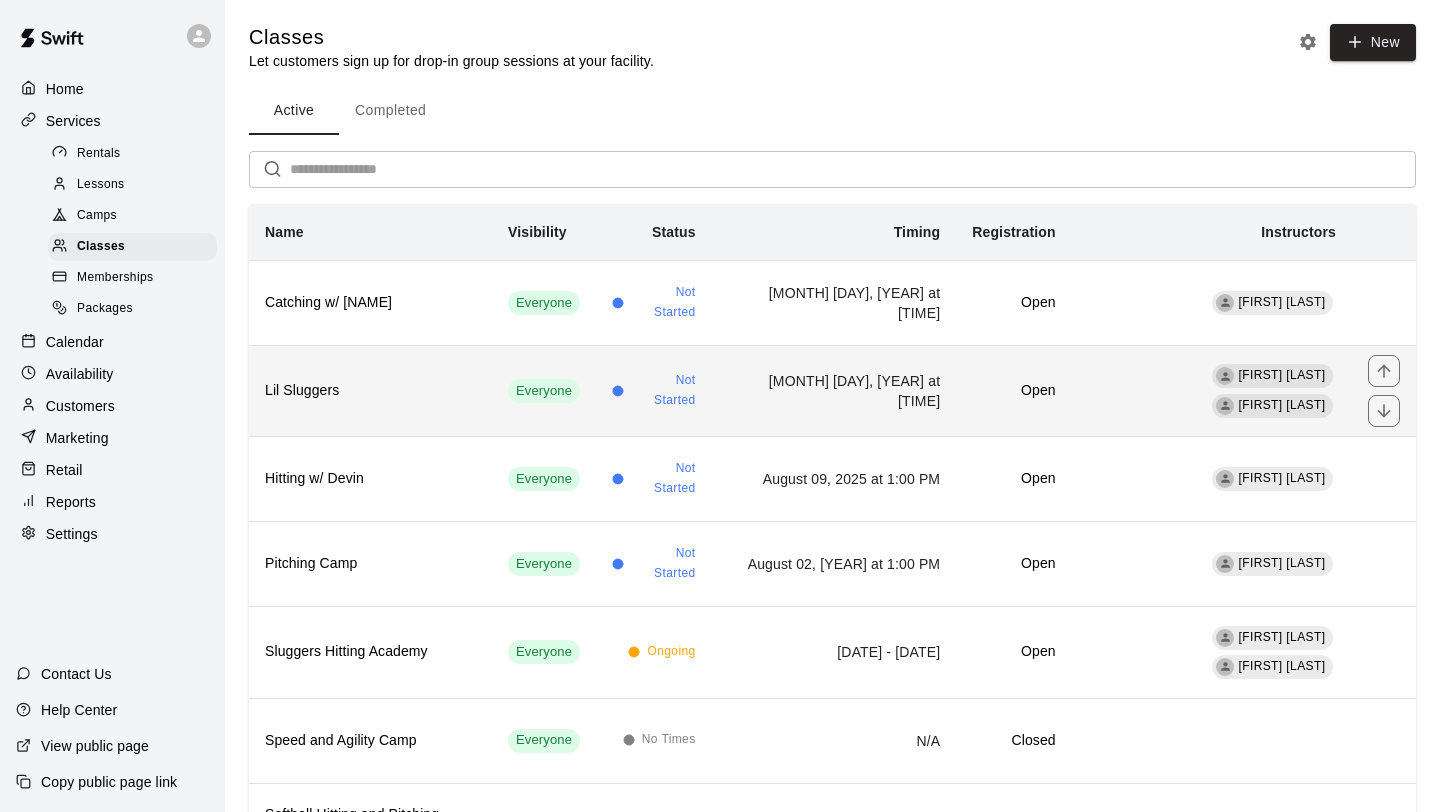 click on "Lil Sluggers" at bounding box center (370, 391) 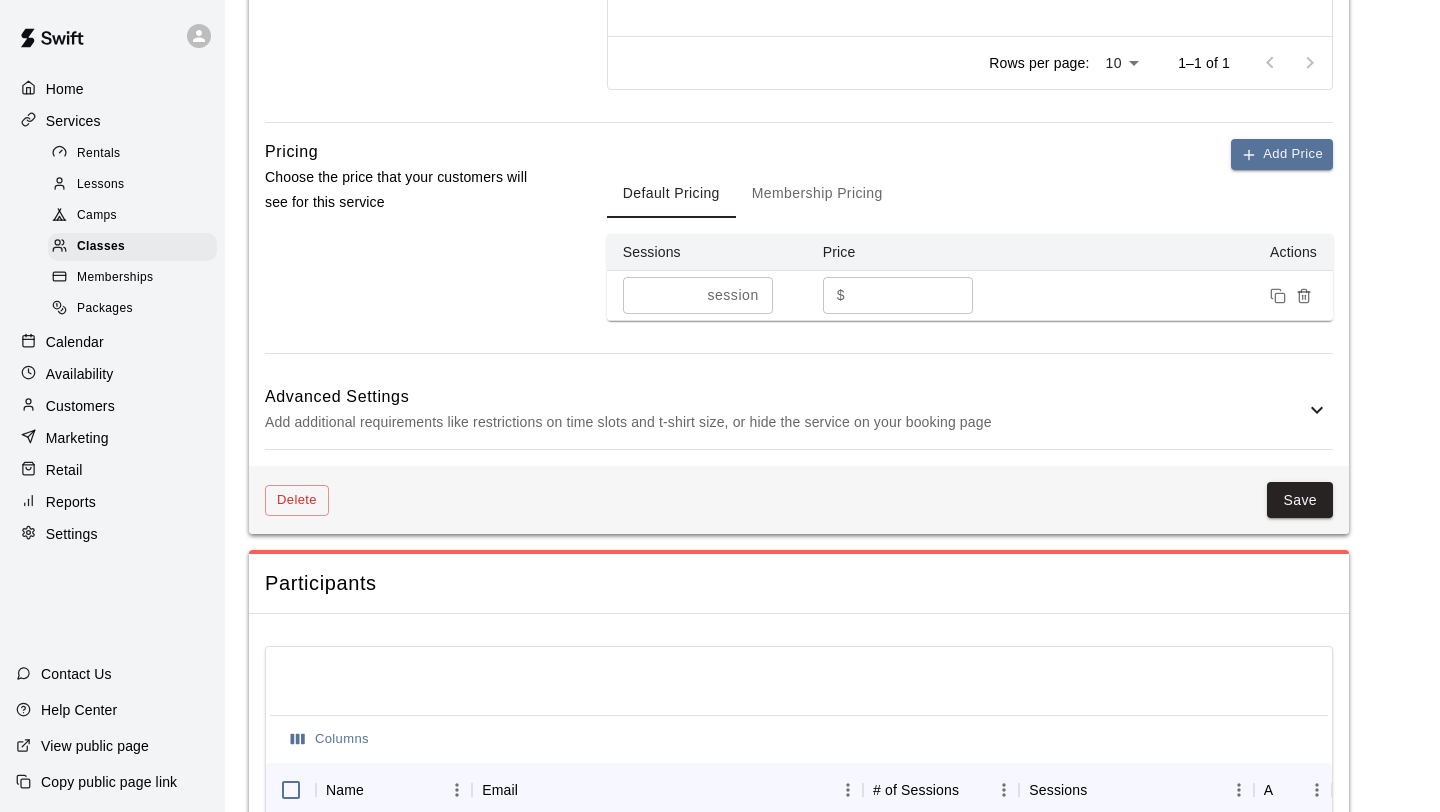 scroll, scrollTop: 1271, scrollLeft: 0, axis: vertical 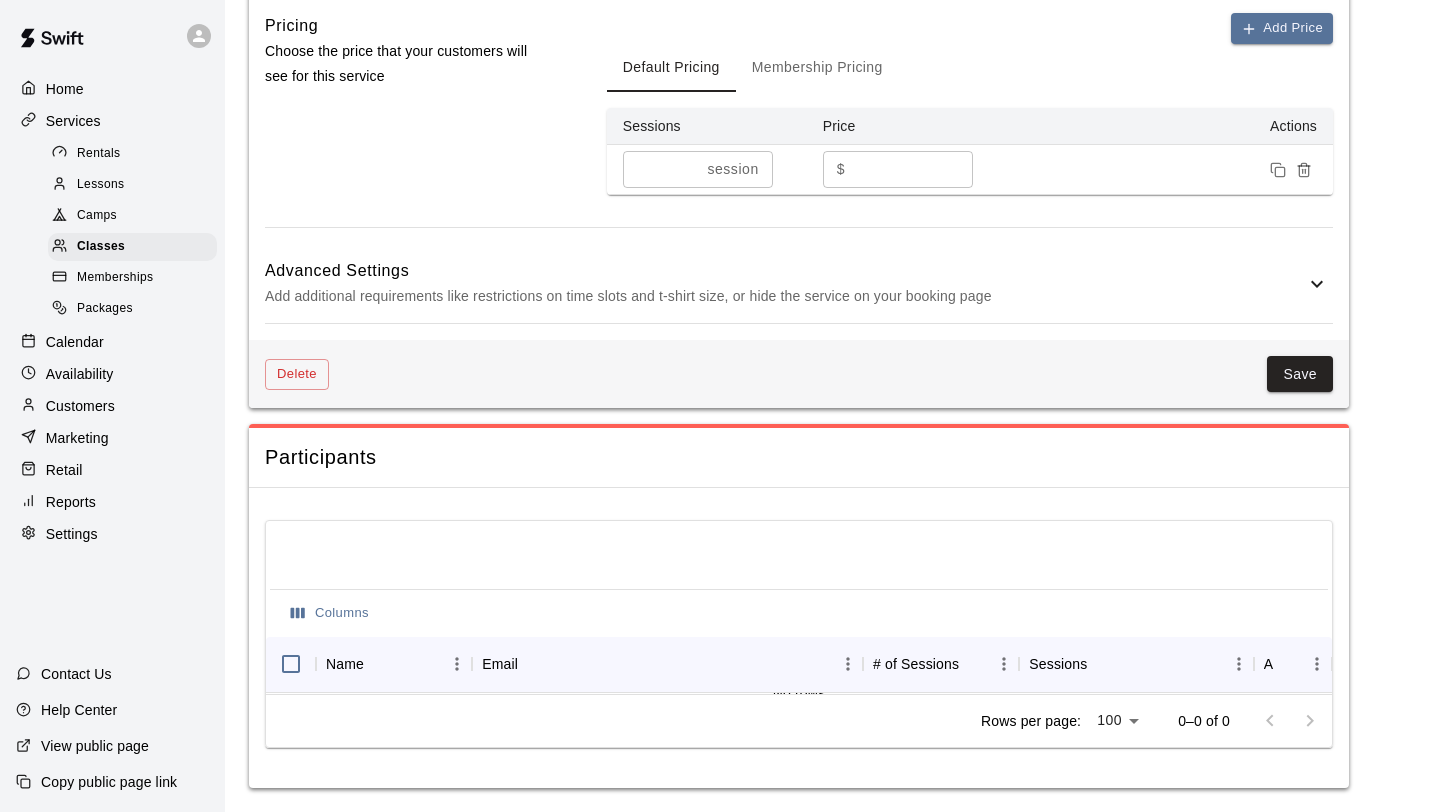 click on "Advanced Settings" at bounding box center (785, 271) 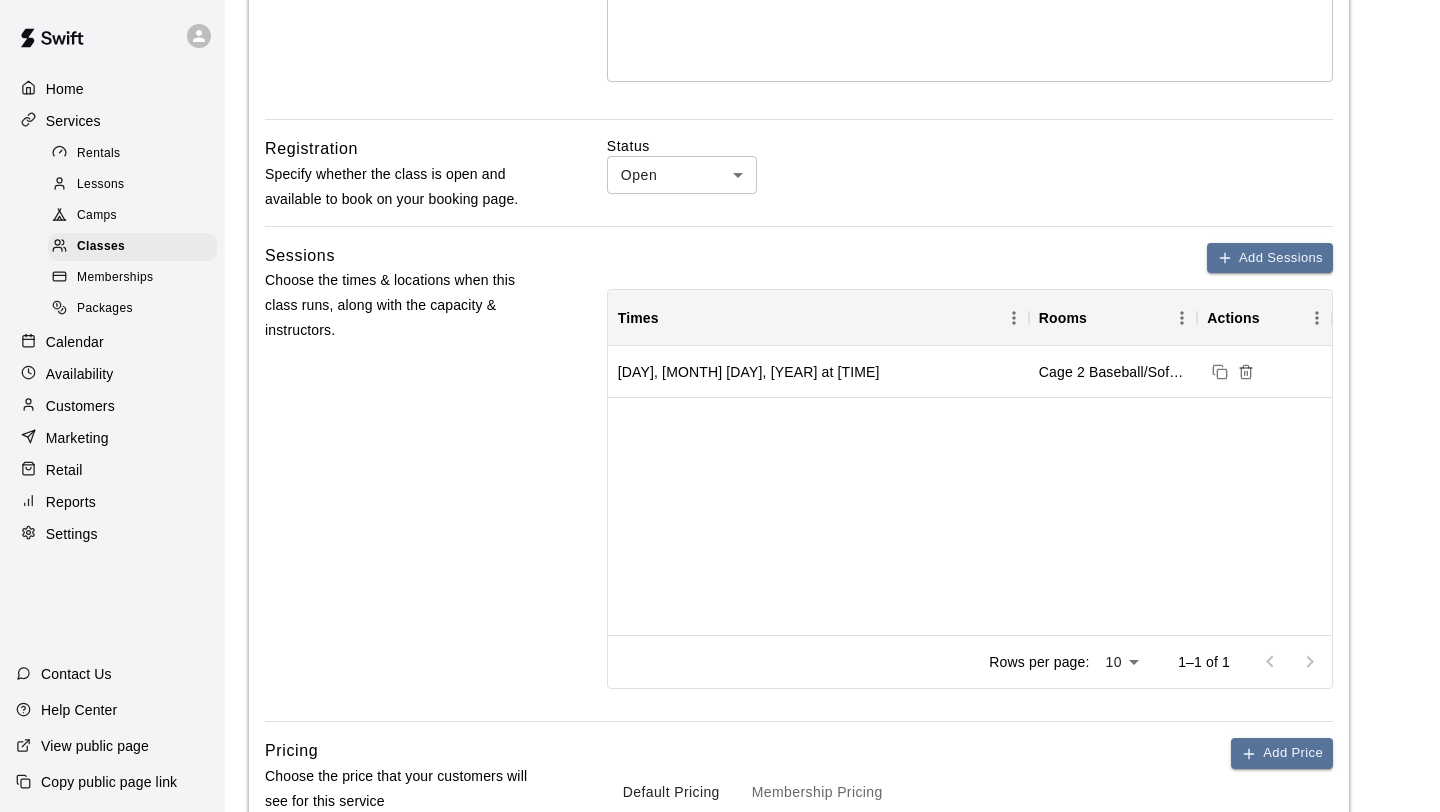 scroll, scrollTop: 549, scrollLeft: 0, axis: vertical 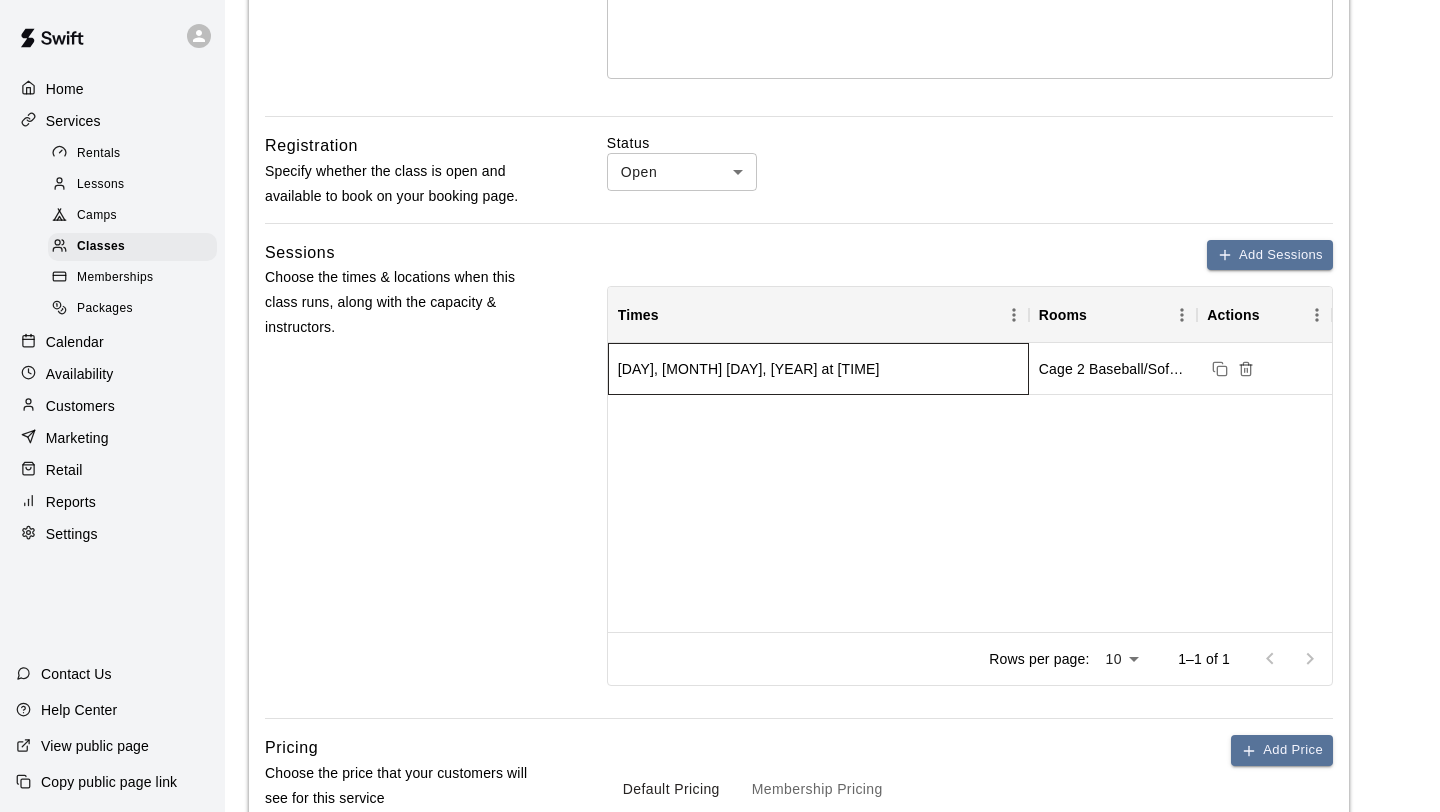 click on "Saturday, August 30, 2025 at 12:00 PM" at bounding box center [749, 369] 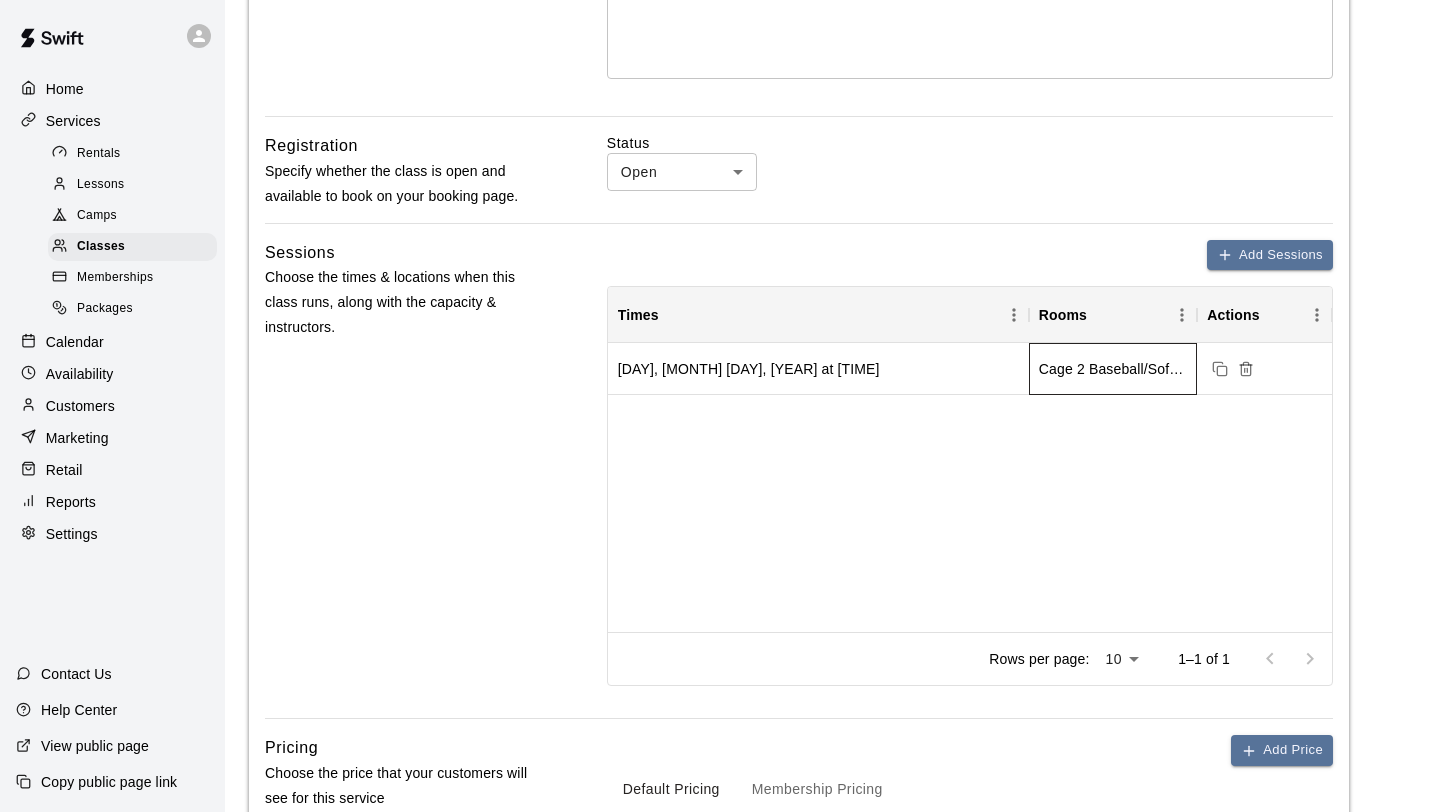 click on "Cage 2 Baseball/Softball front toss, tee work , No Machine , Cage 3 Hack Attack JR" at bounding box center [1113, 369] 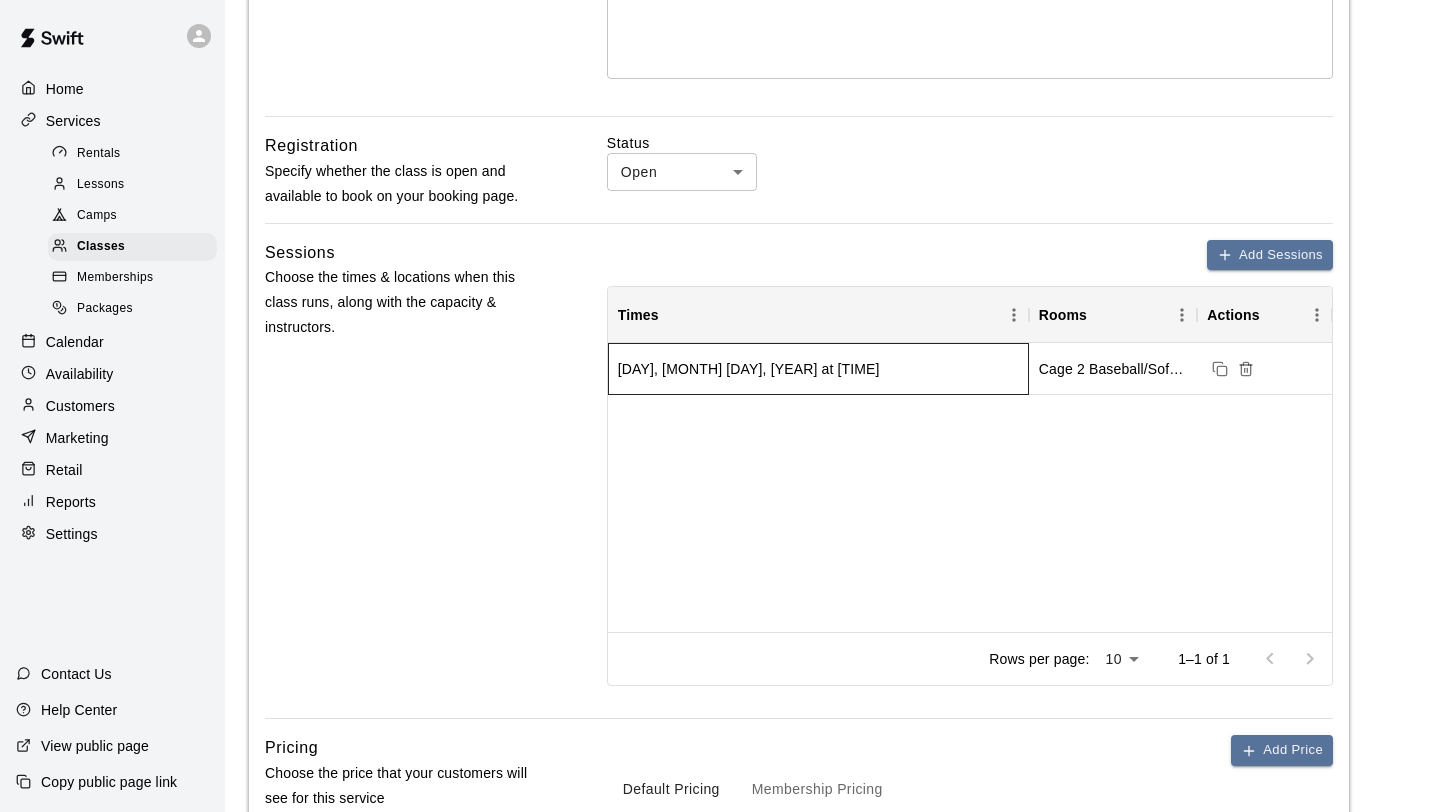 click on "Saturday, August 30, 2025 at 12:00 PM" at bounding box center [749, 369] 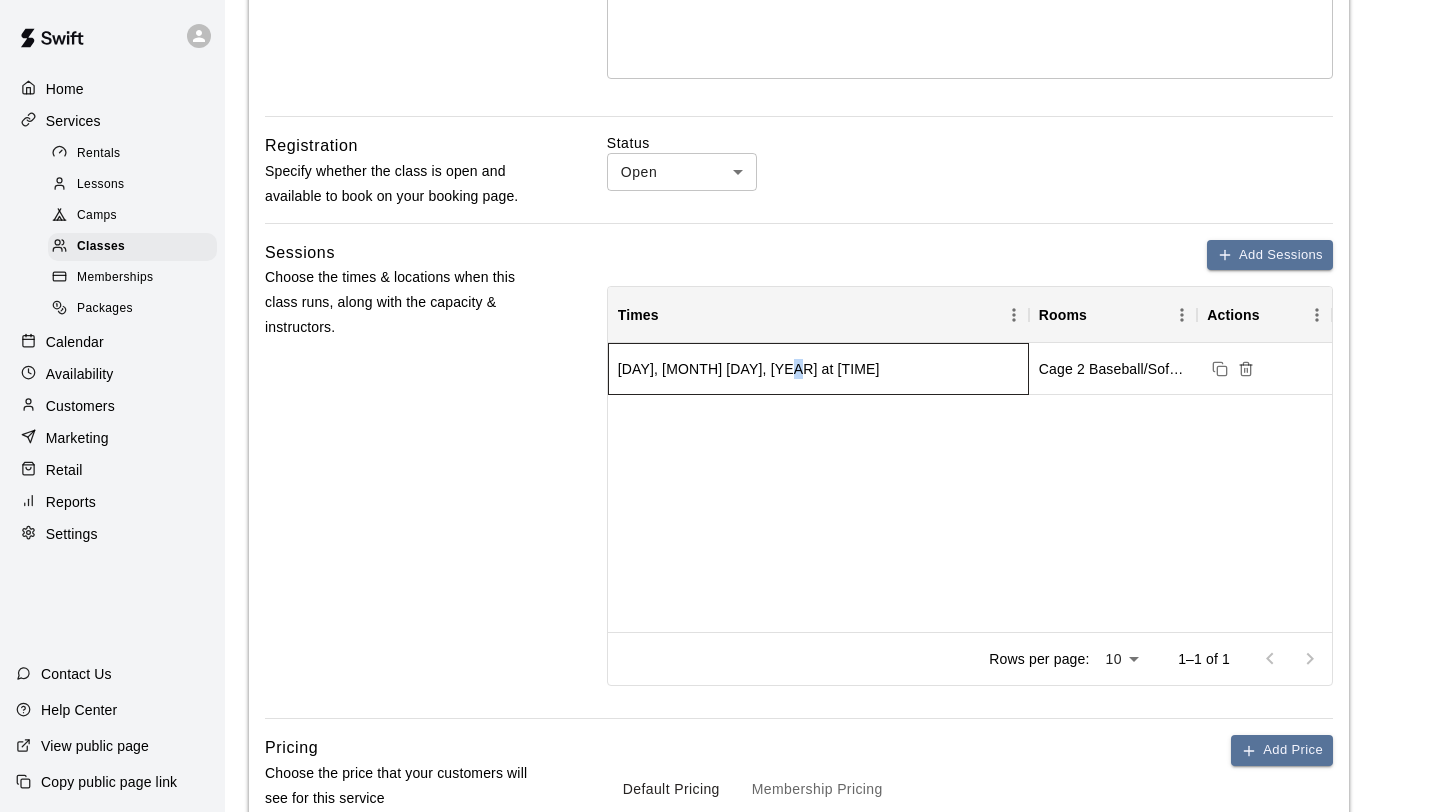 click on "Saturday, August 30, 2025 at 12:00 PM" at bounding box center (749, 369) 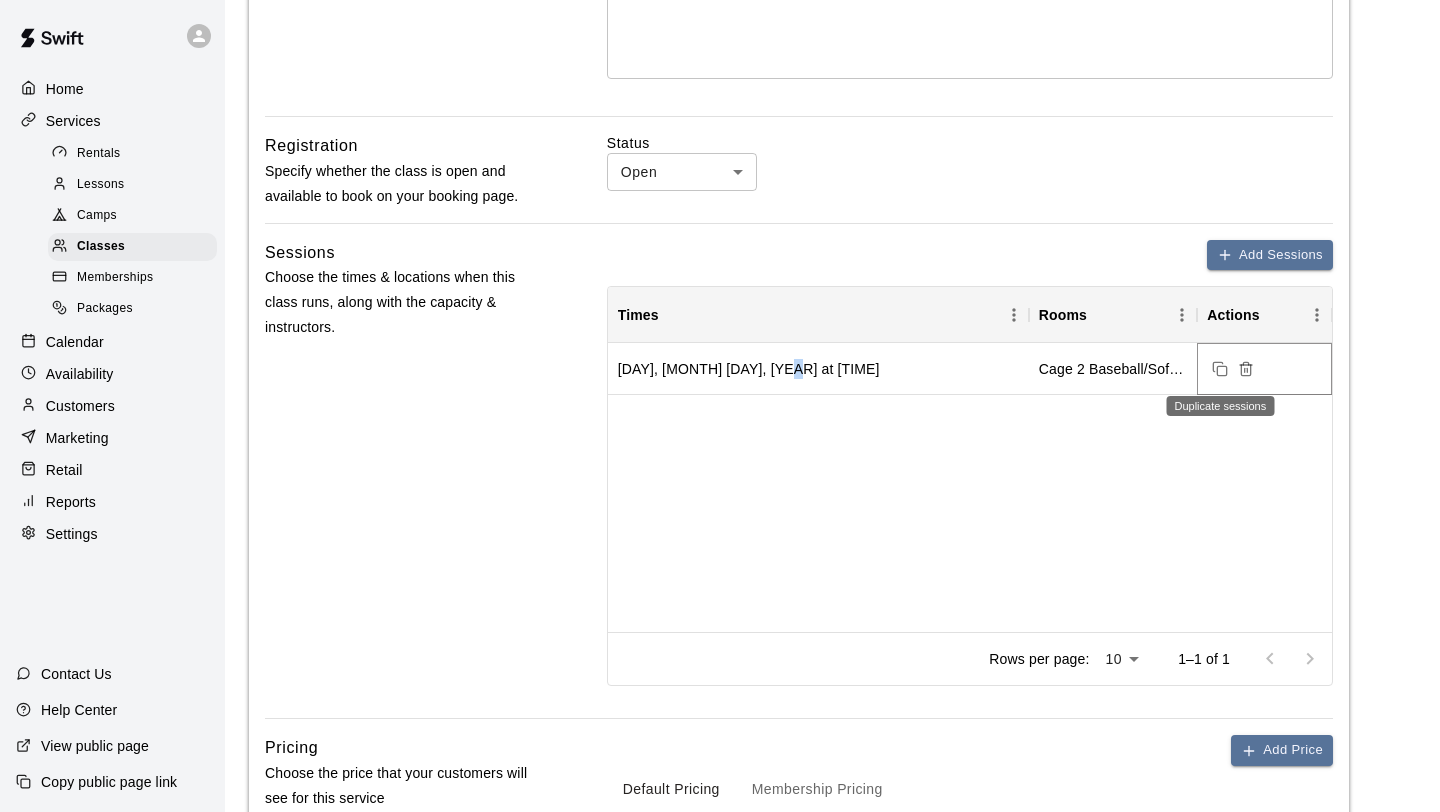 click 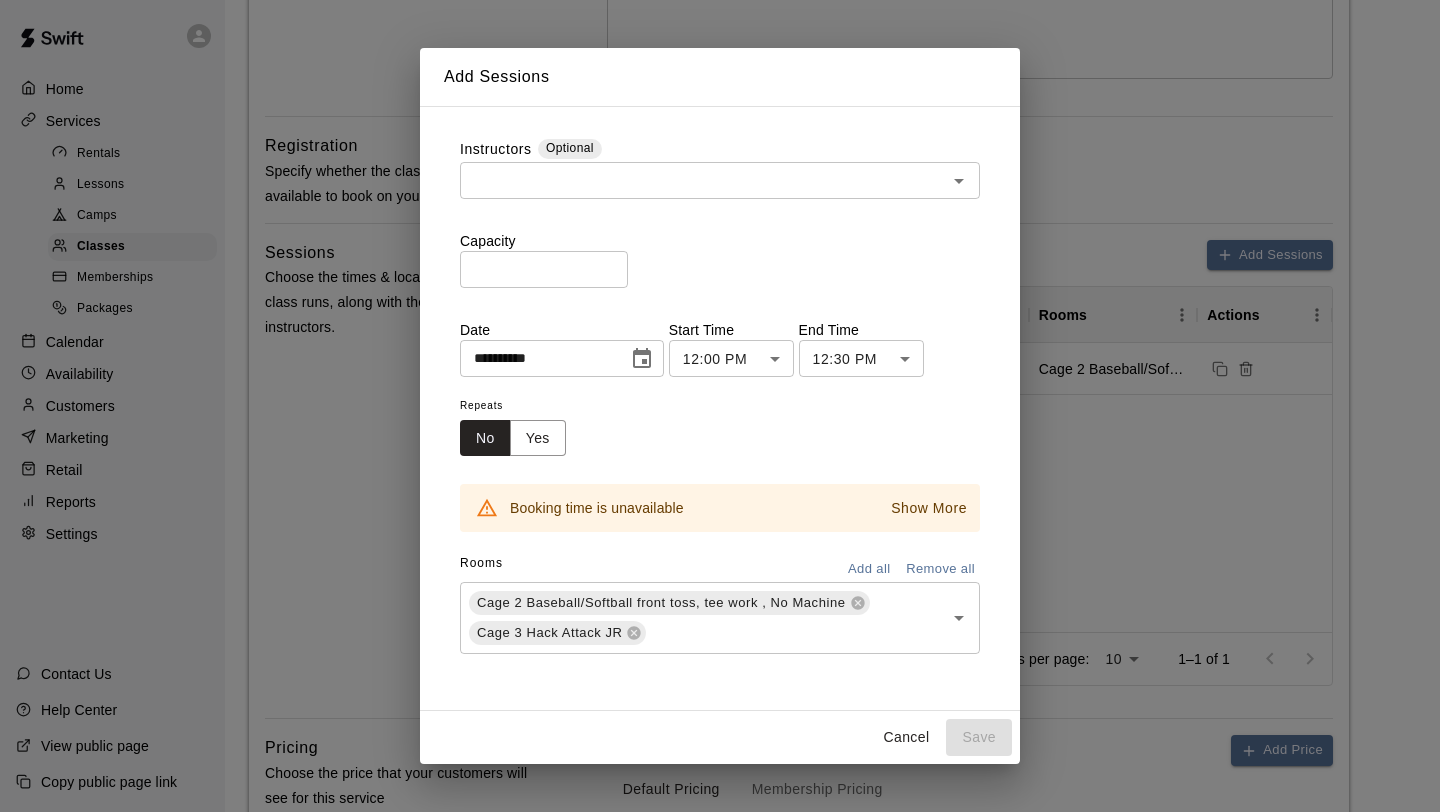 click on "Cancel" at bounding box center [906, 737] 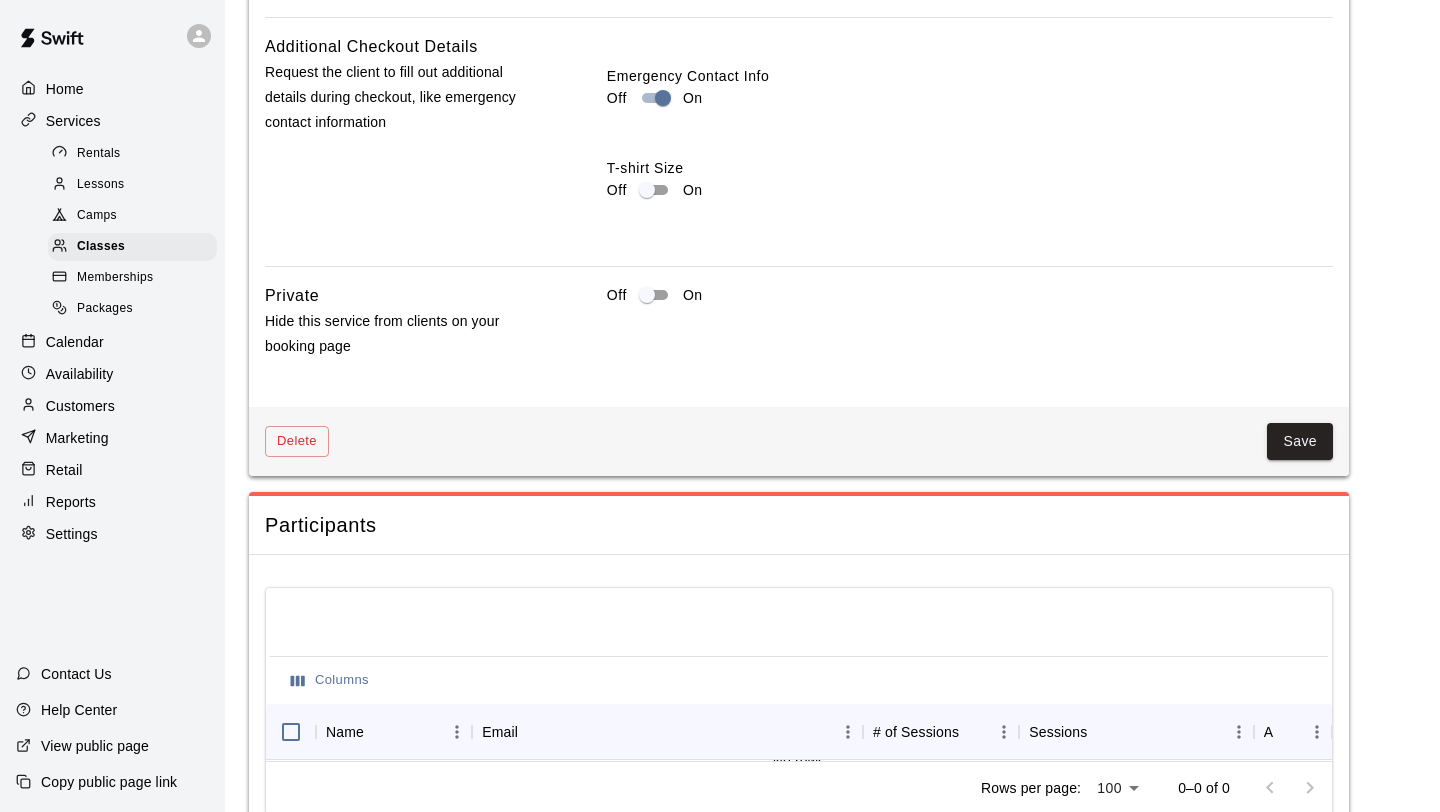 scroll, scrollTop: 2255, scrollLeft: 0, axis: vertical 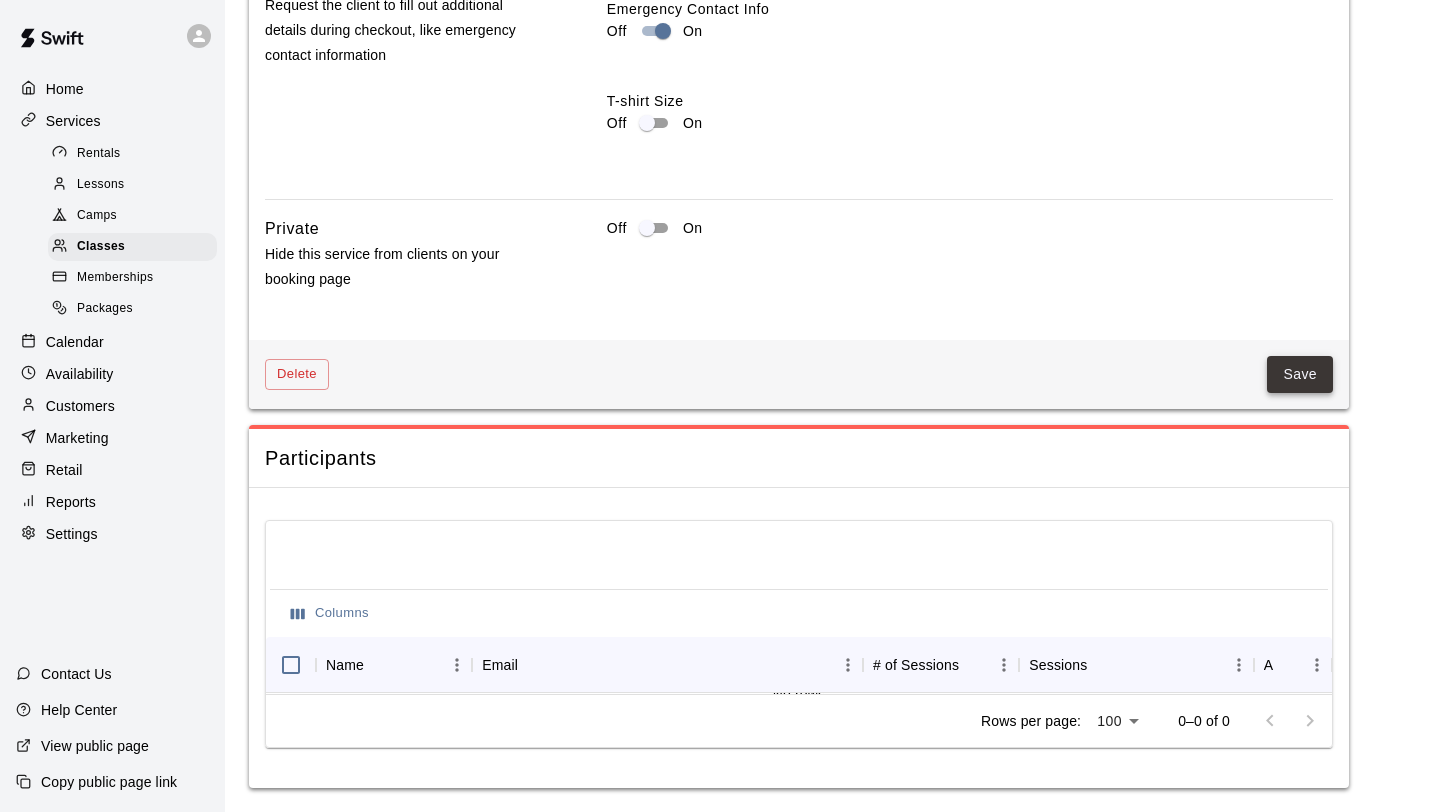 click on "Save" at bounding box center (1300, 374) 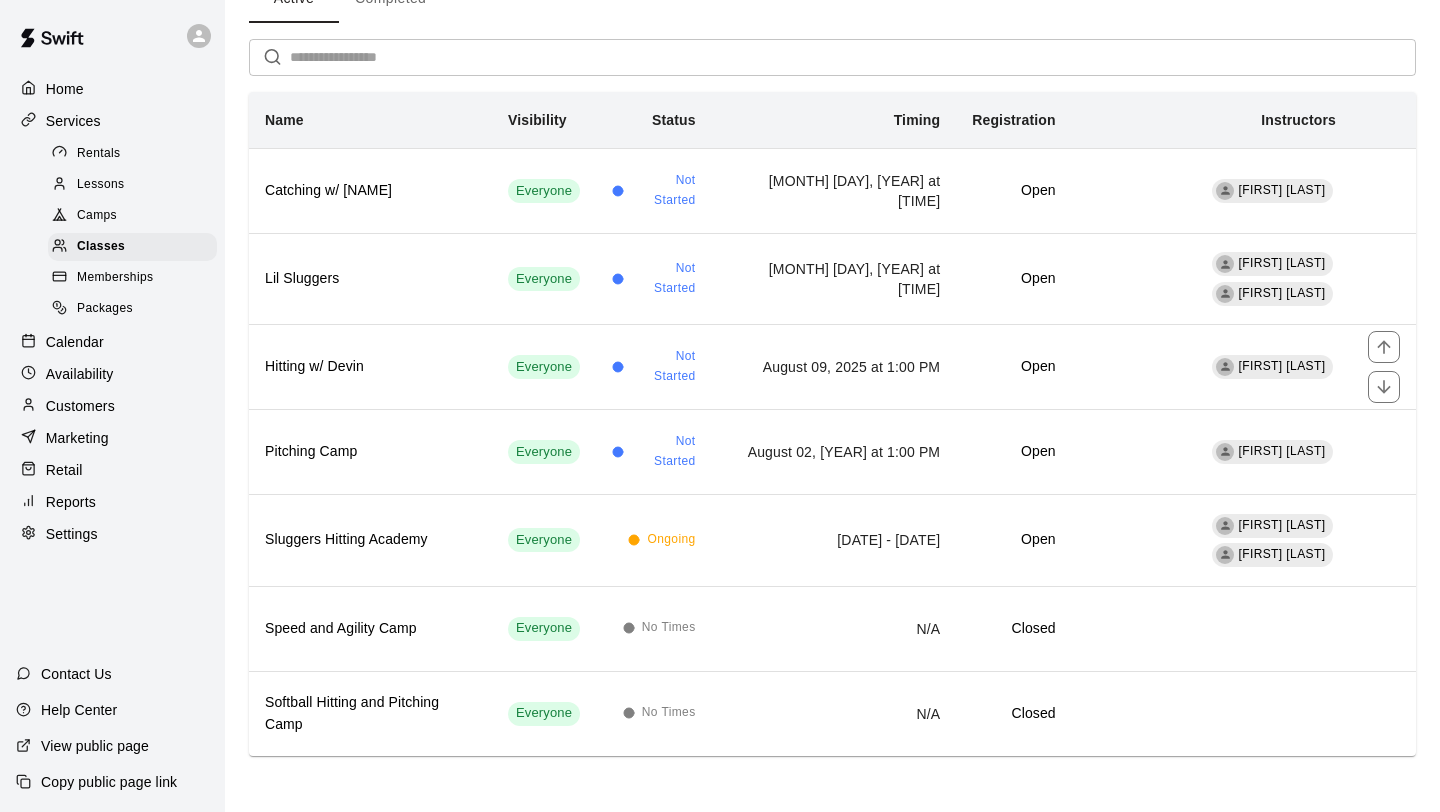 scroll, scrollTop: 0, scrollLeft: 0, axis: both 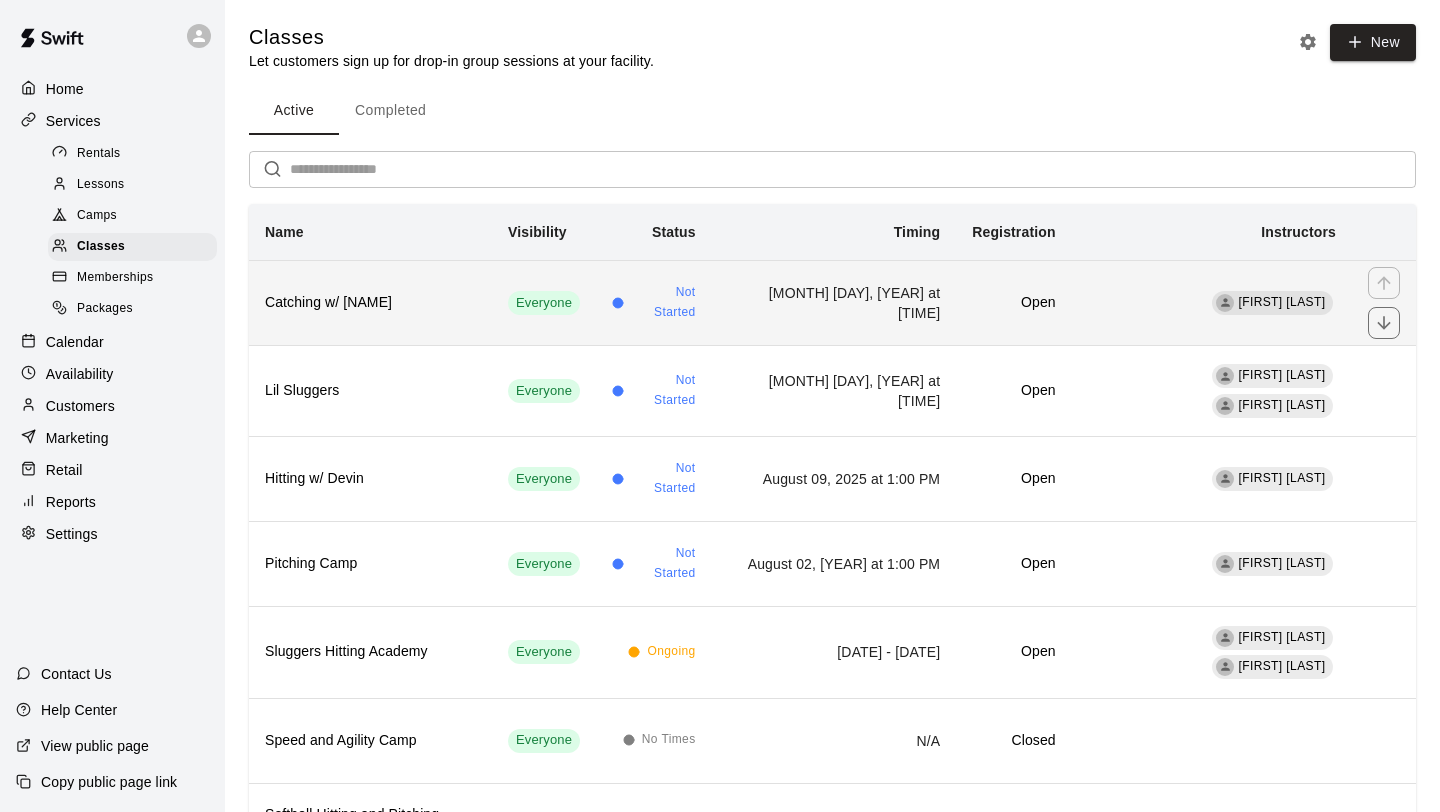 click on "Everyone" at bounding box center [544, 302] 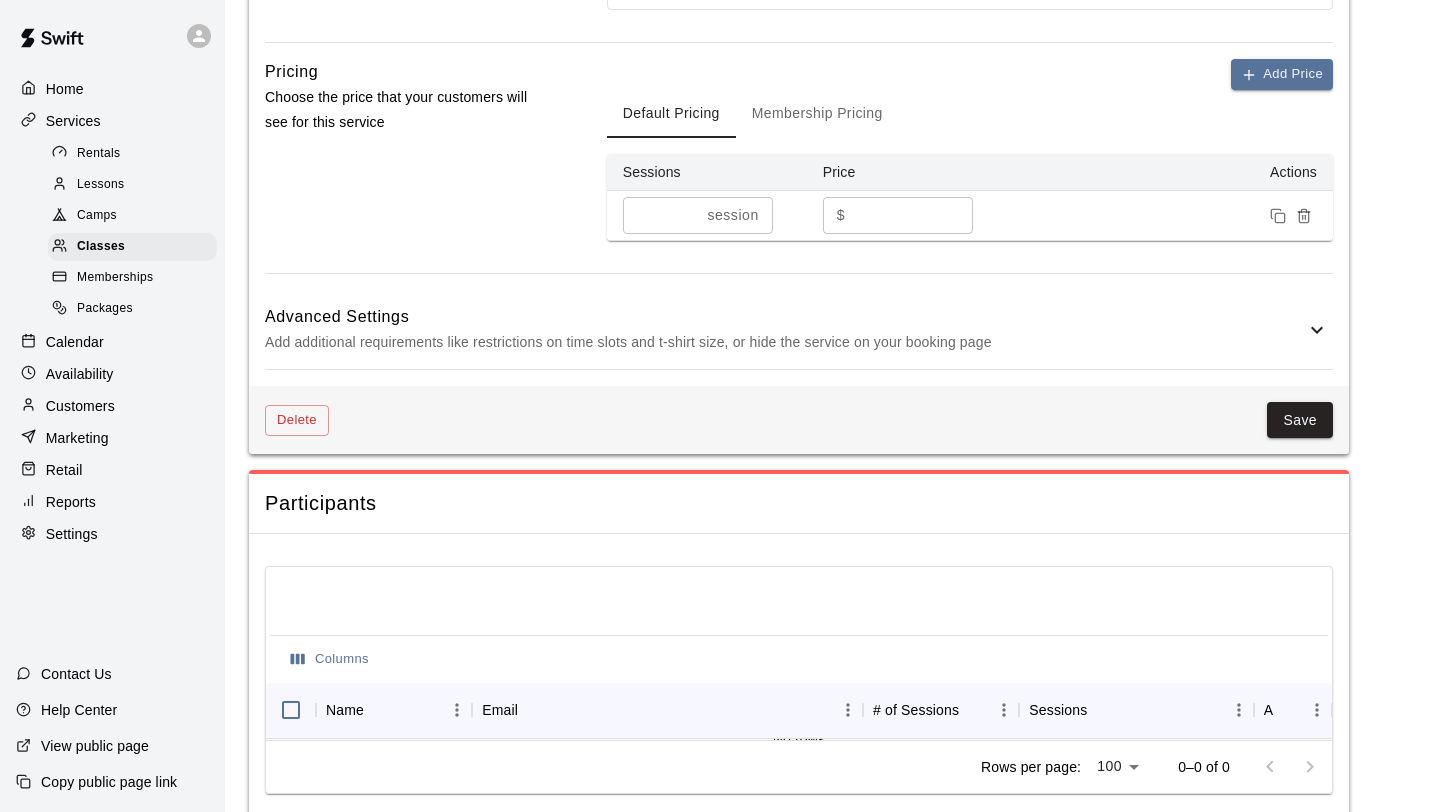 scroll, scrollTop: 1271, scrollLeft: 0, axis: vertical 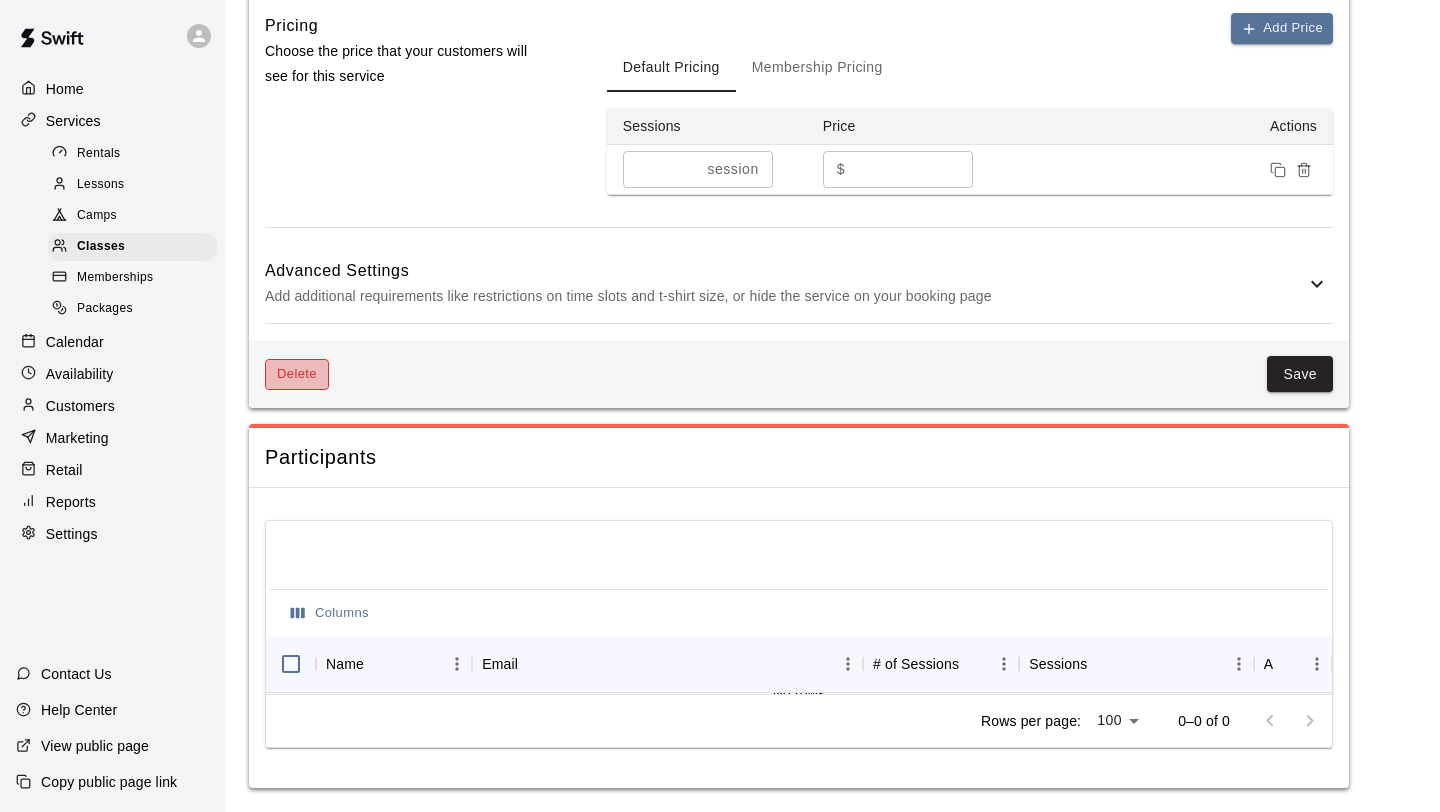 click on "Delete" at bounding box center (297, 374) 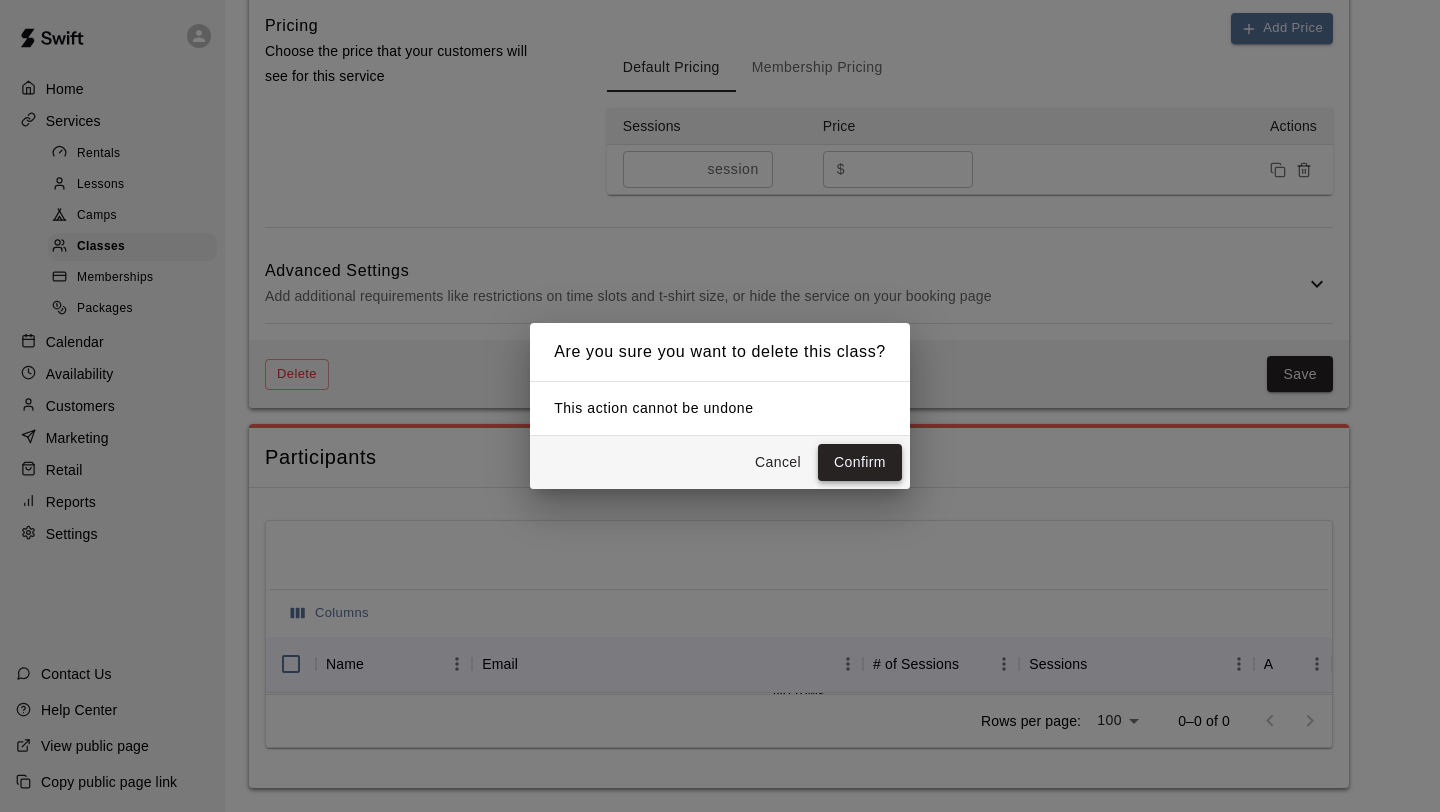 click on "Confirm" at bounding box center (860, 462) 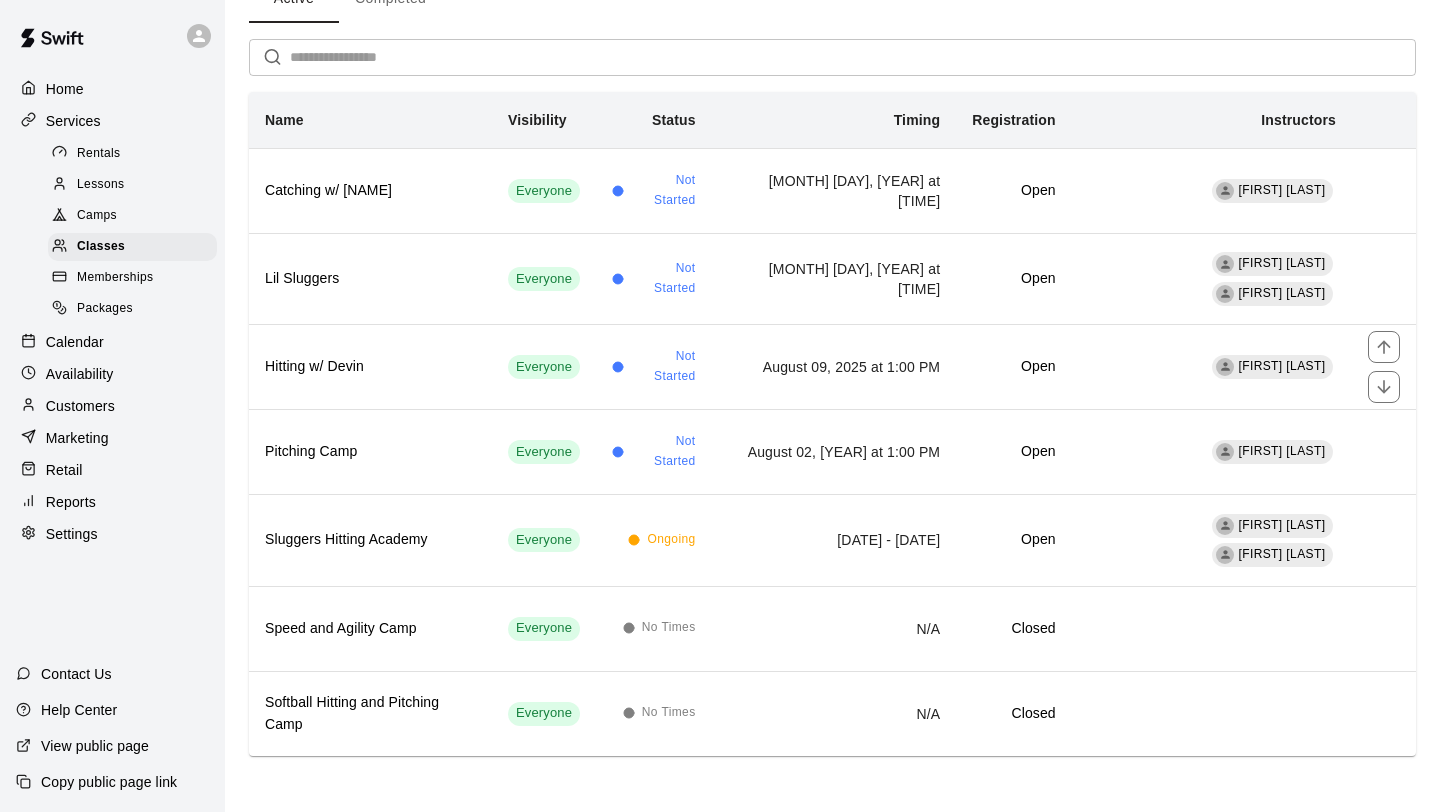 scroll, scrollTop: 0, scrollLeft: 0, axis: both 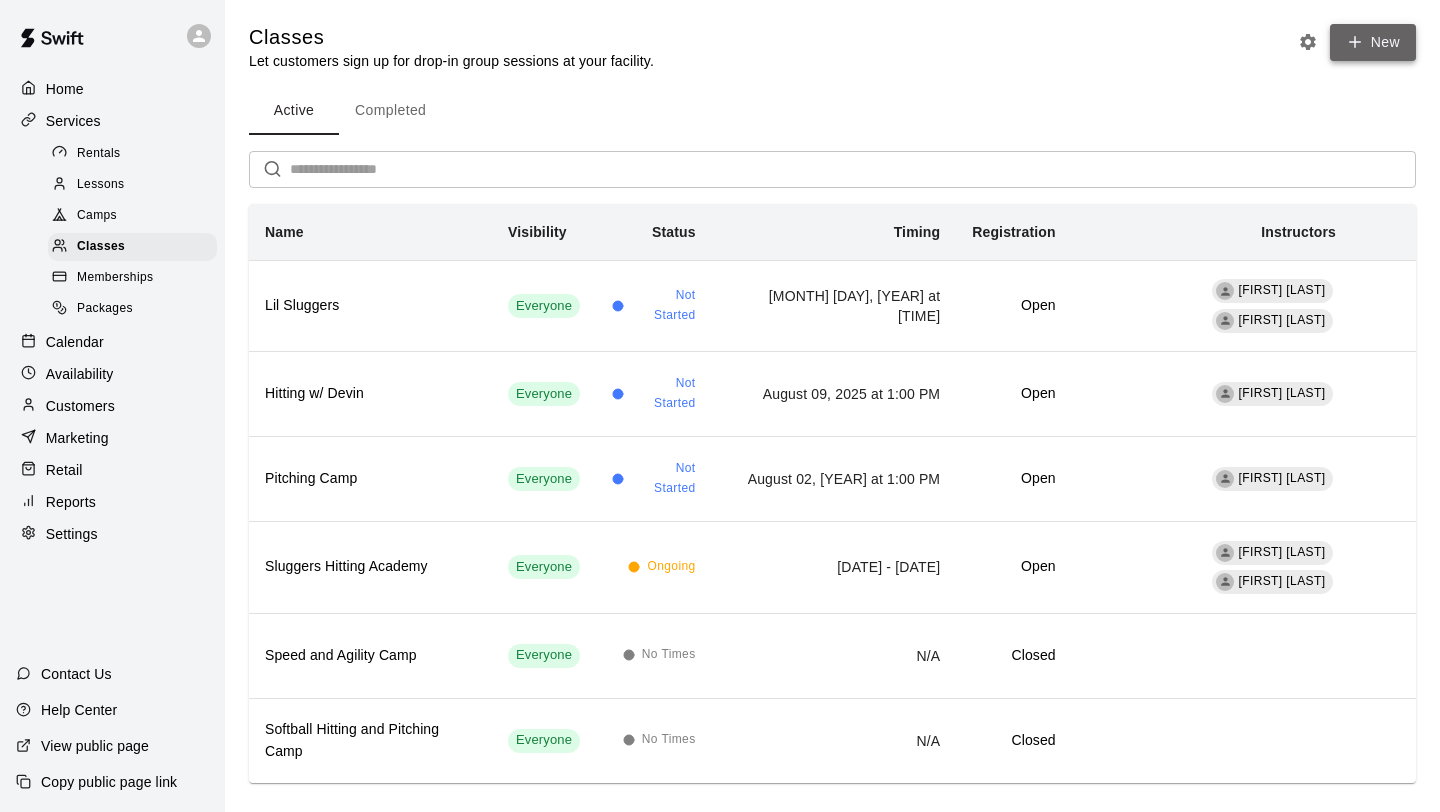 click on "New" at bounding box center (1373, 42) 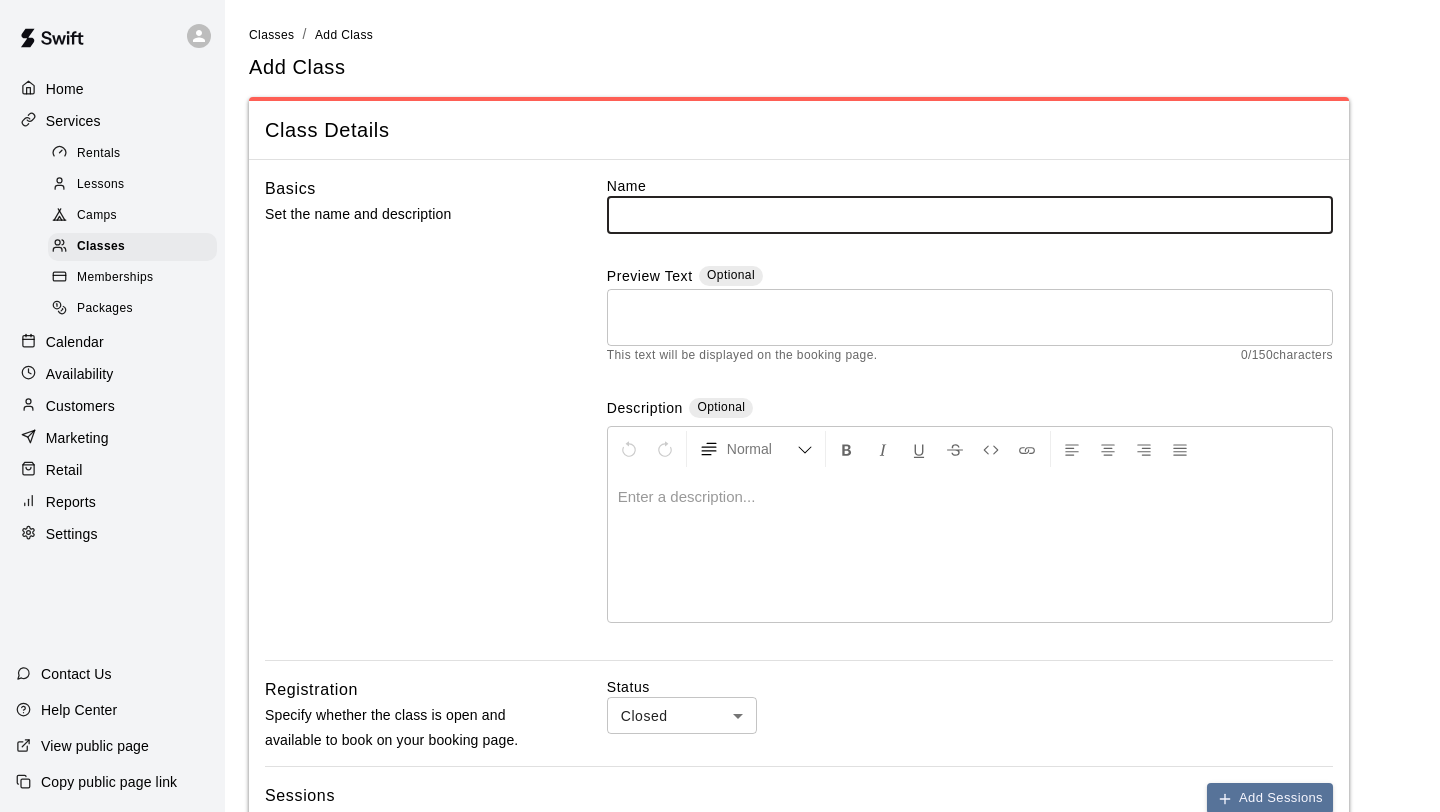 click at bounding box center [970, 214] 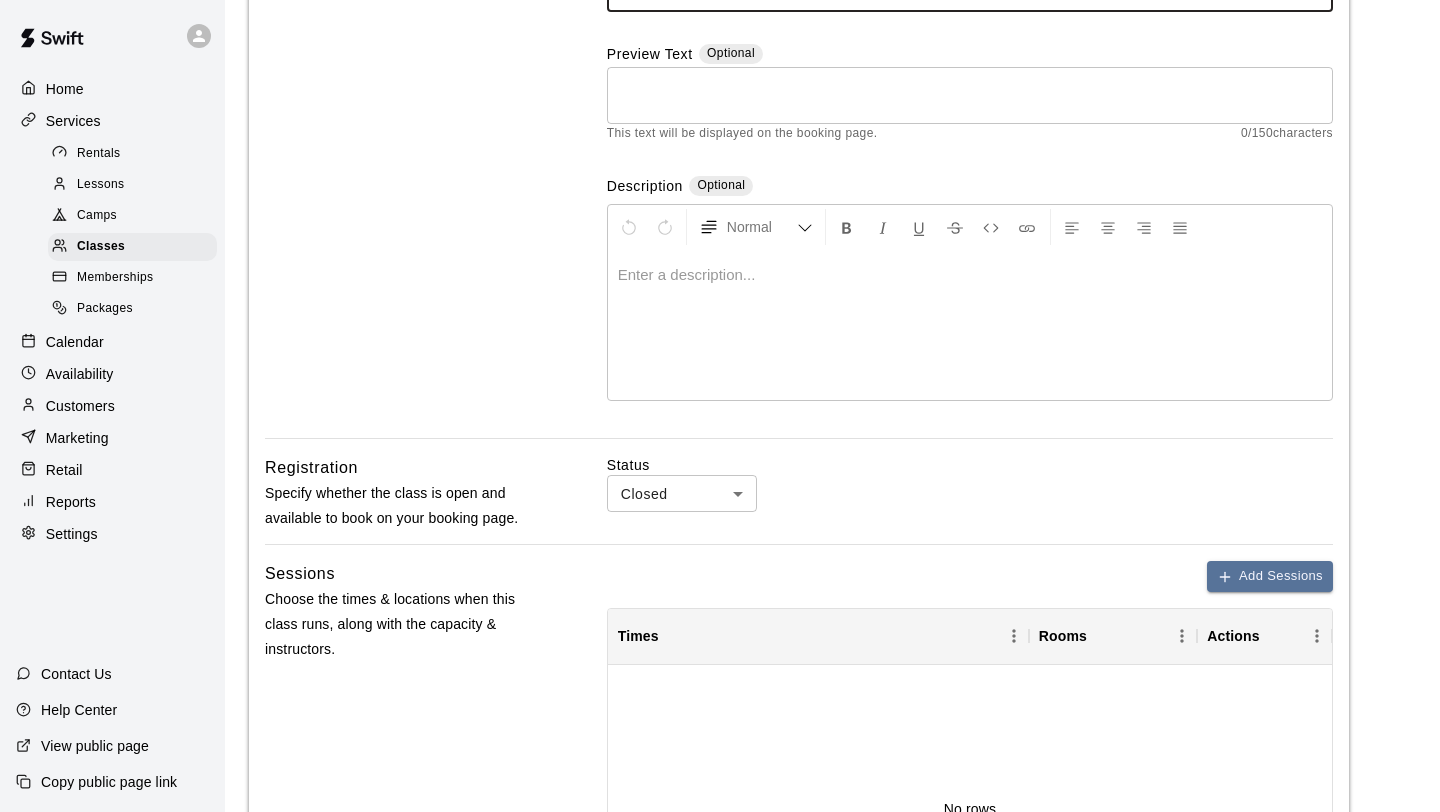 scroll, scrollTop: 287, scrollLeft: 0, axis: vertical 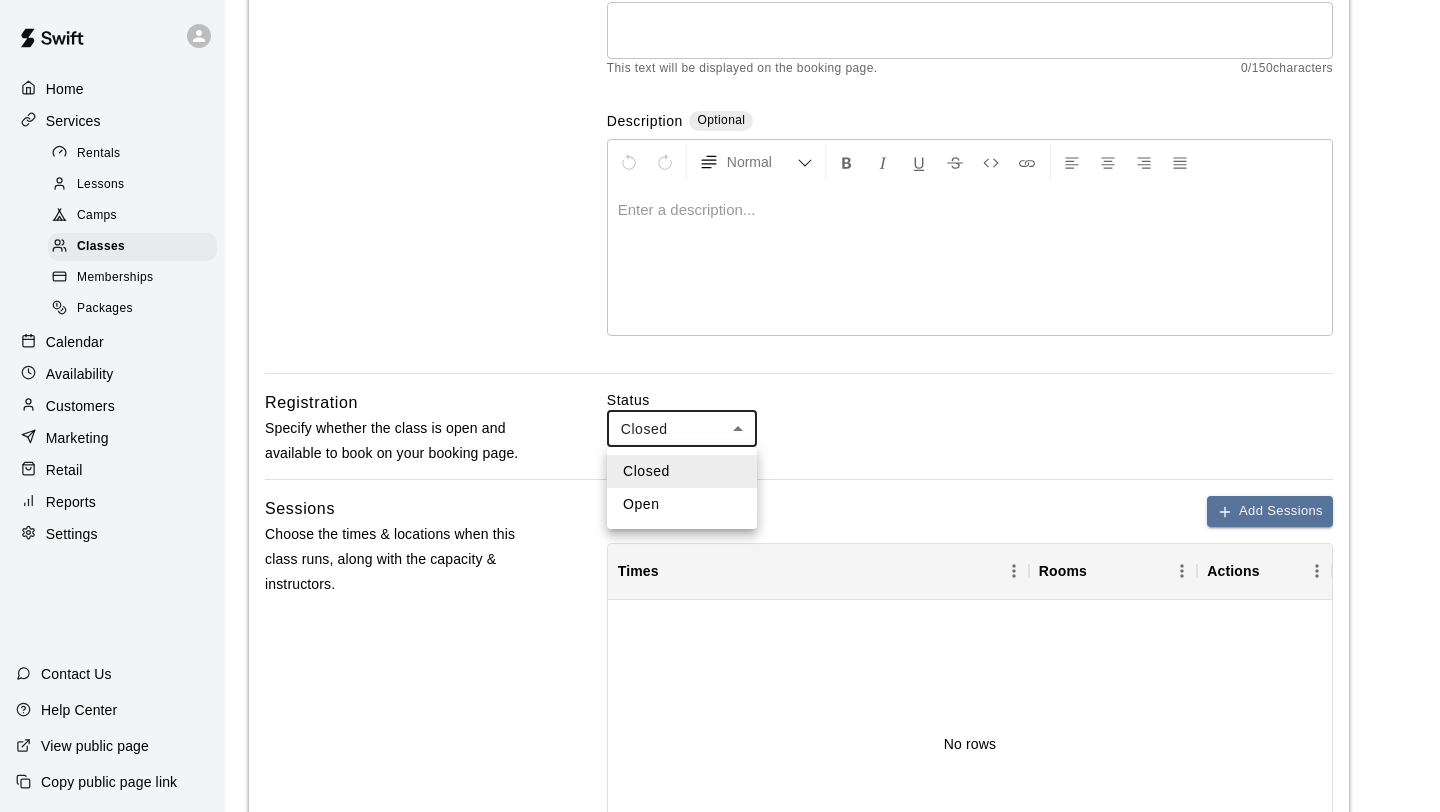 click on "**********" at bounding box center (720, 537) 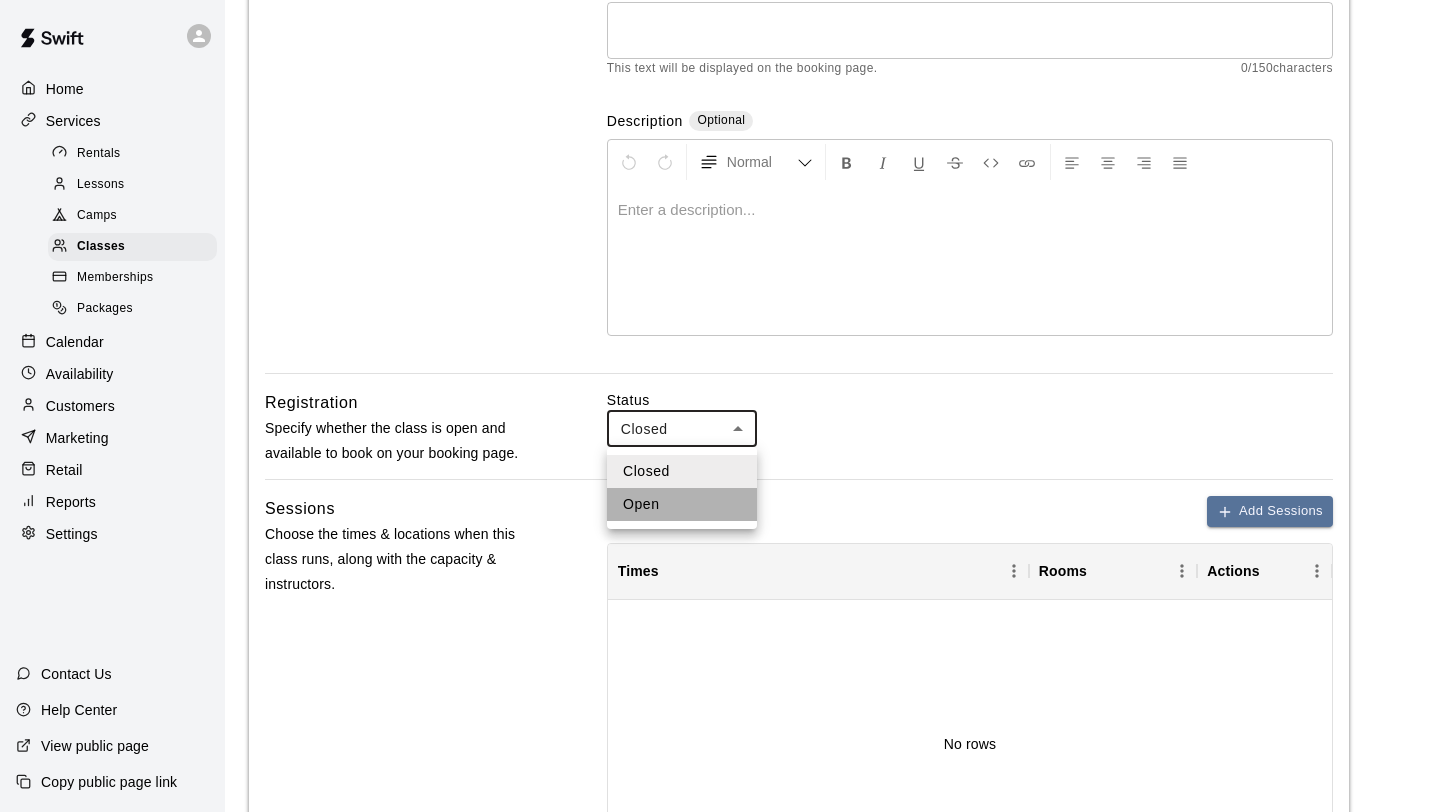 click on "Open" at bounding box center [682, 504] 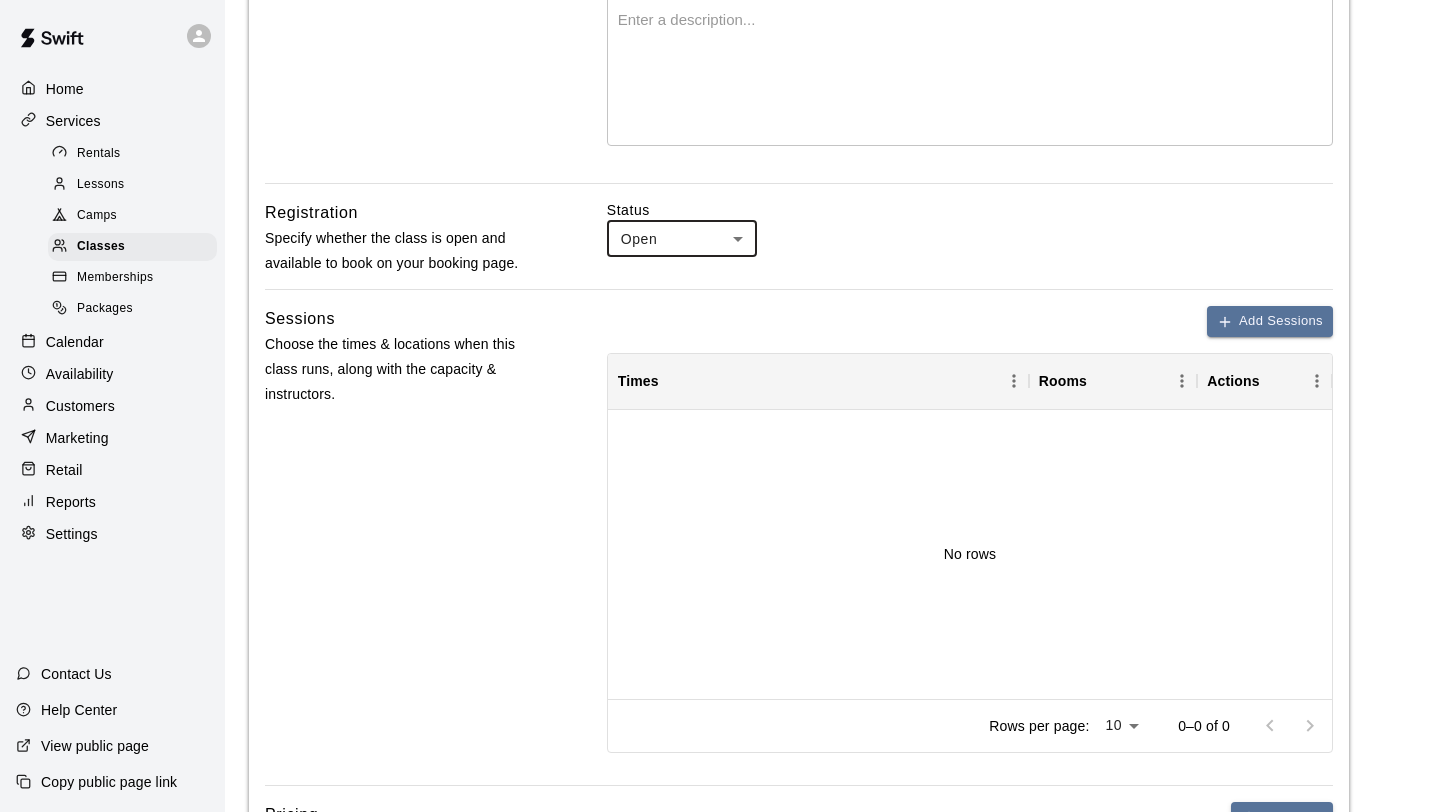 scroll, scrollTop: 488, scrollLeft: 0, axis: vertical 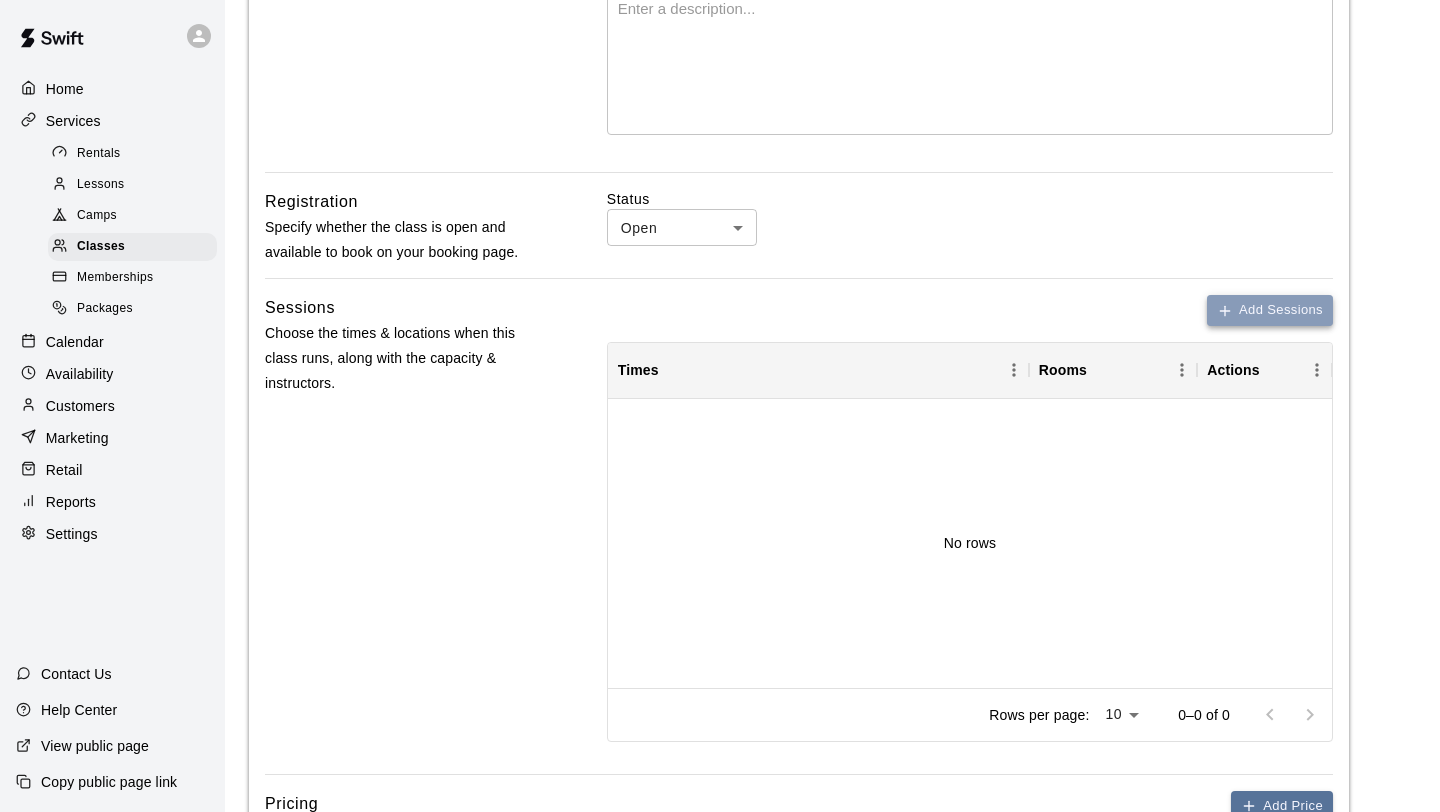 click 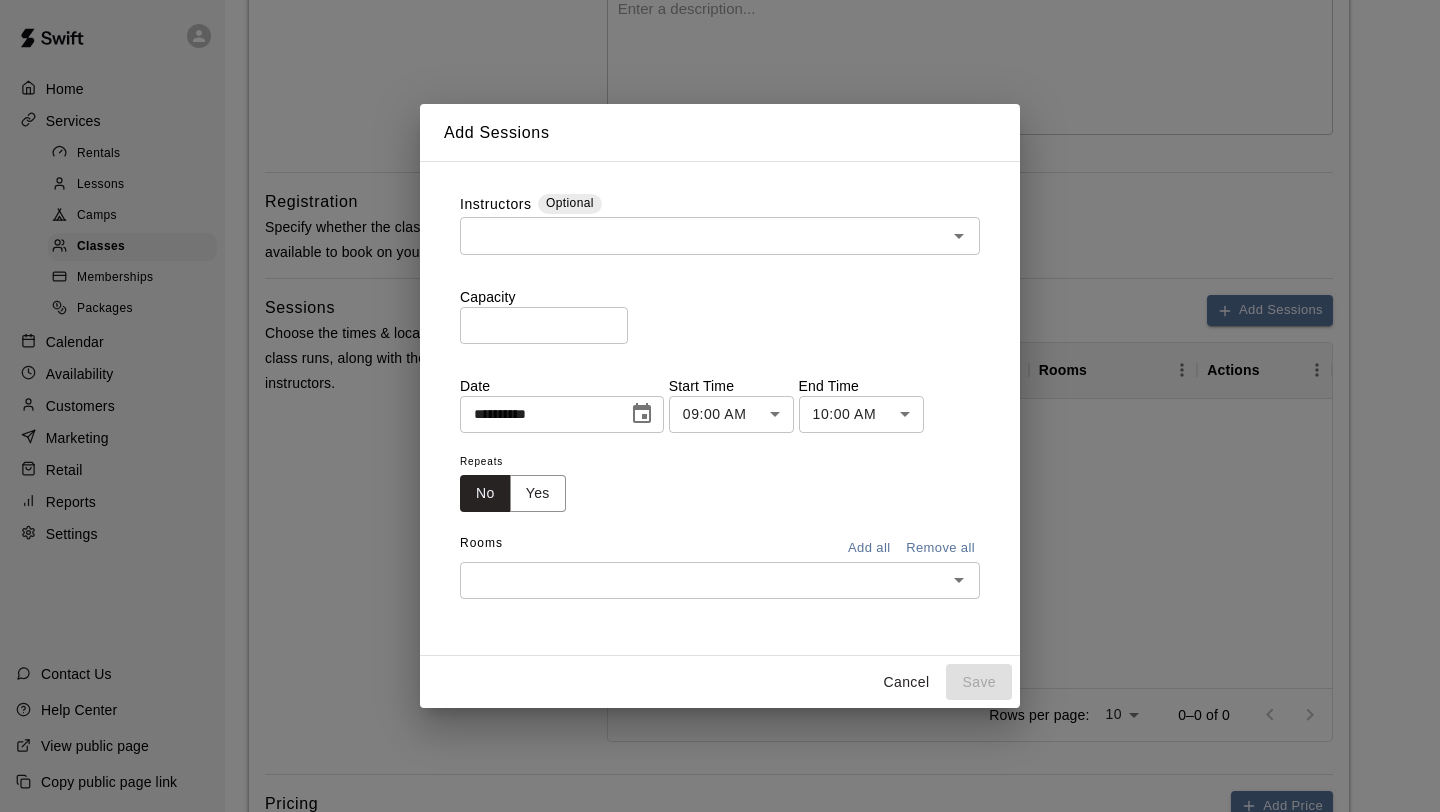 click at bounding box center (703, 235) 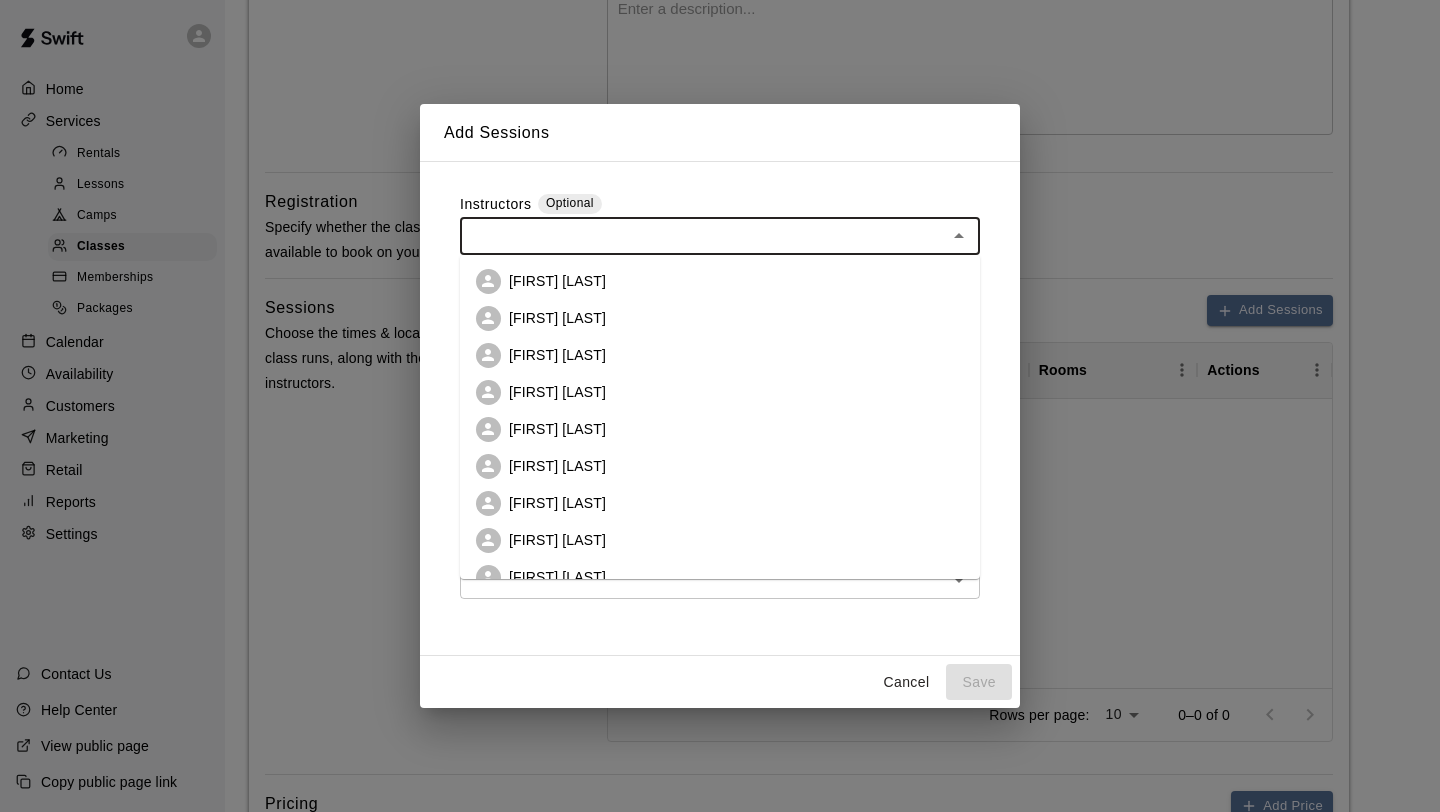 click on "[FIRST] [LAST]" at bounding box center [720, 355] 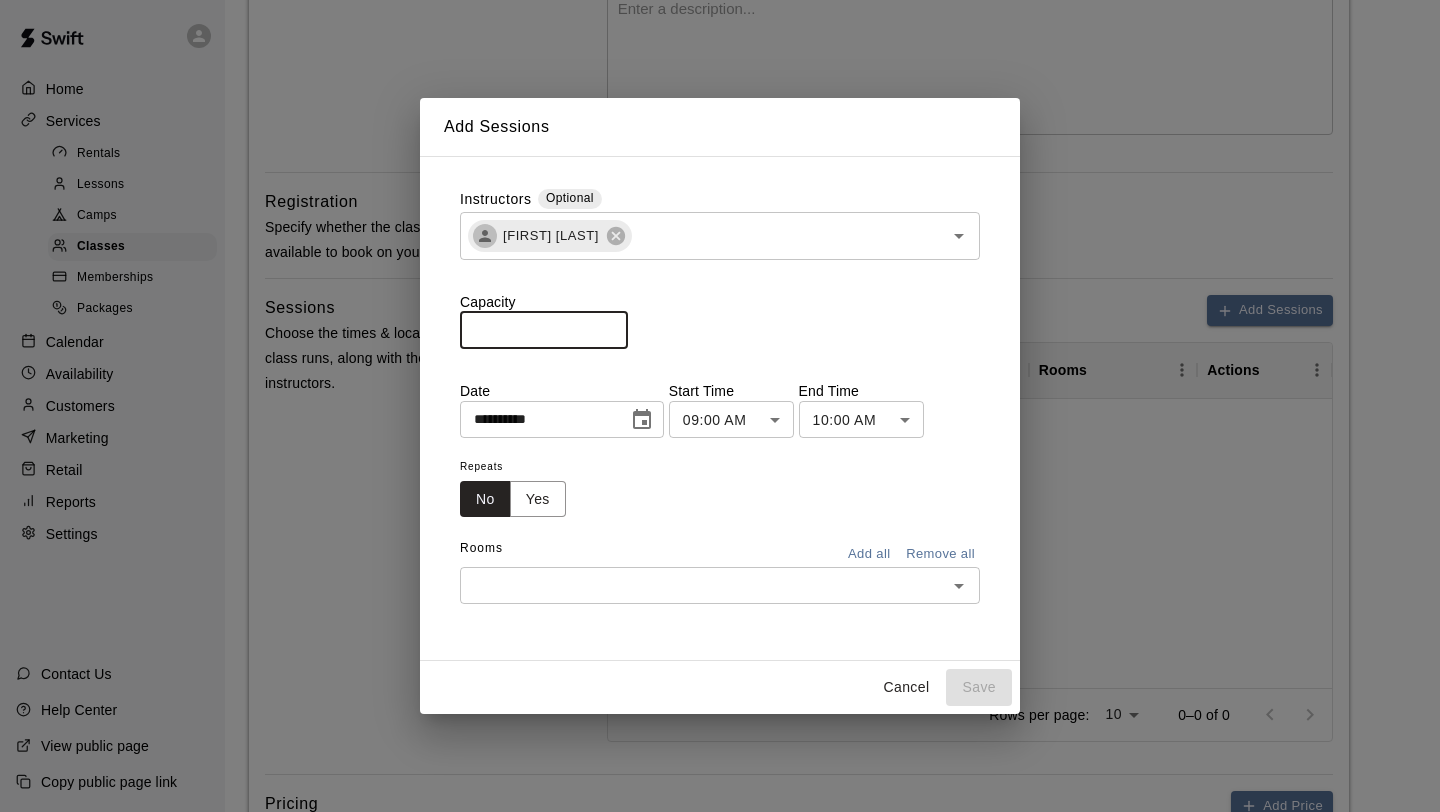 click on "*" at bounding box center [544, 330] 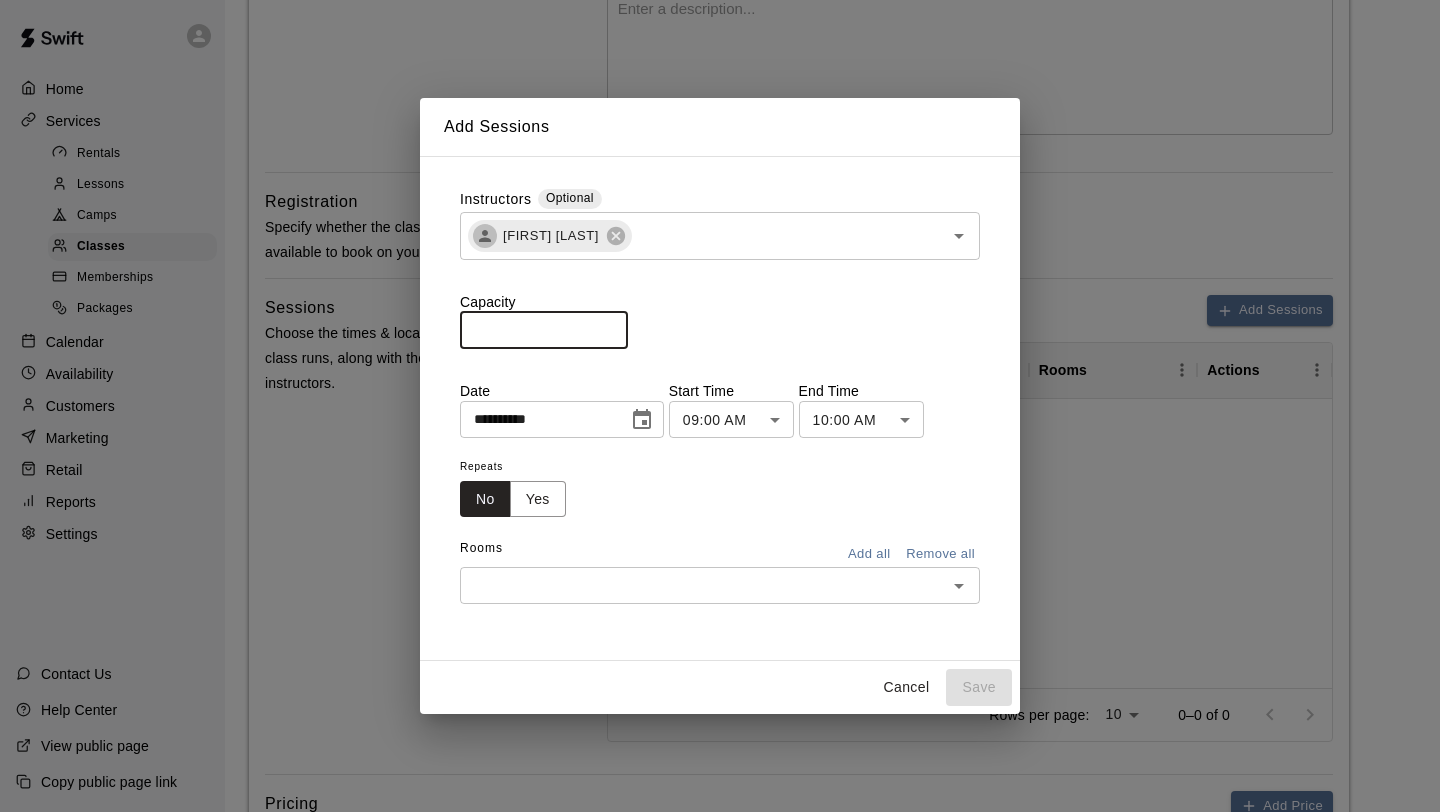 type on "**" 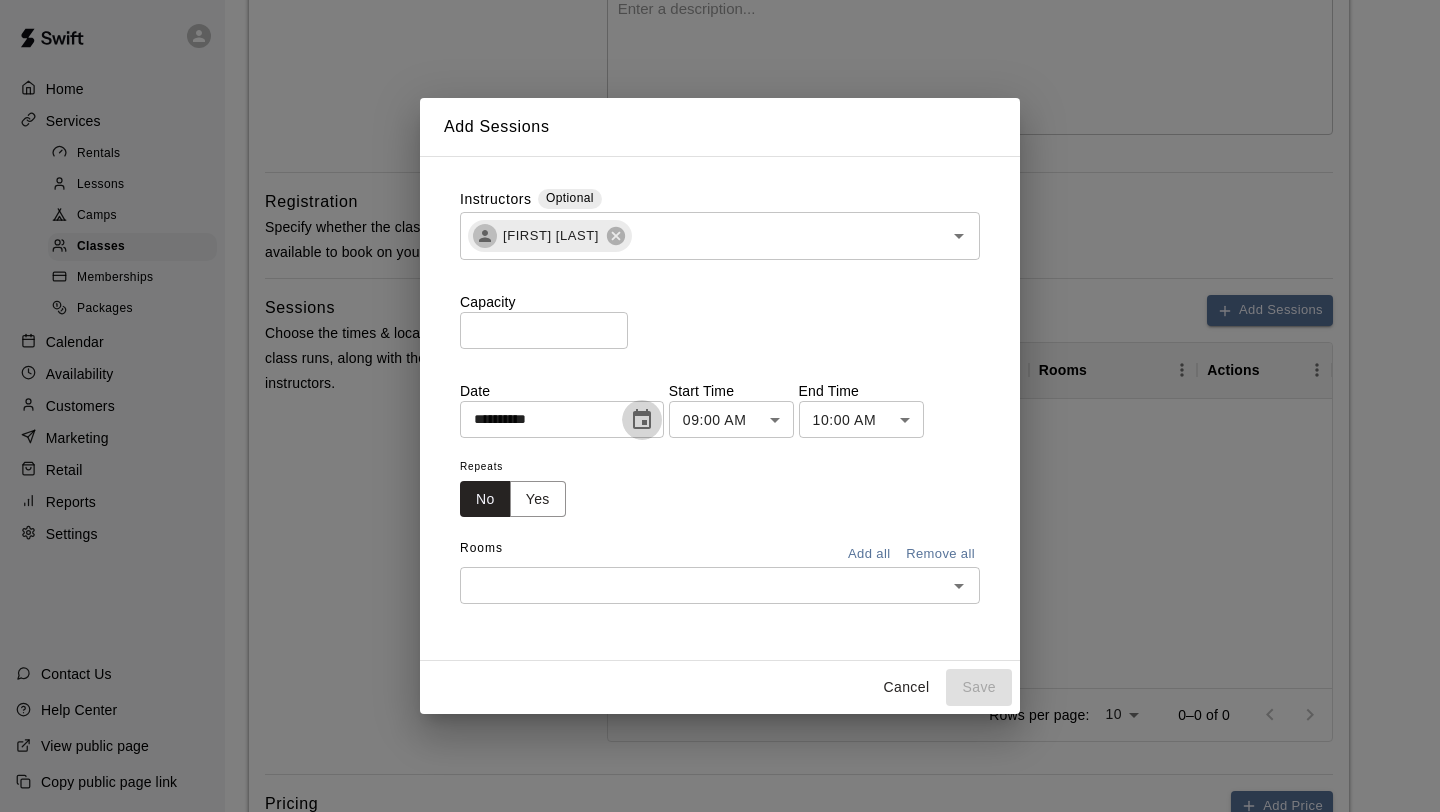 click 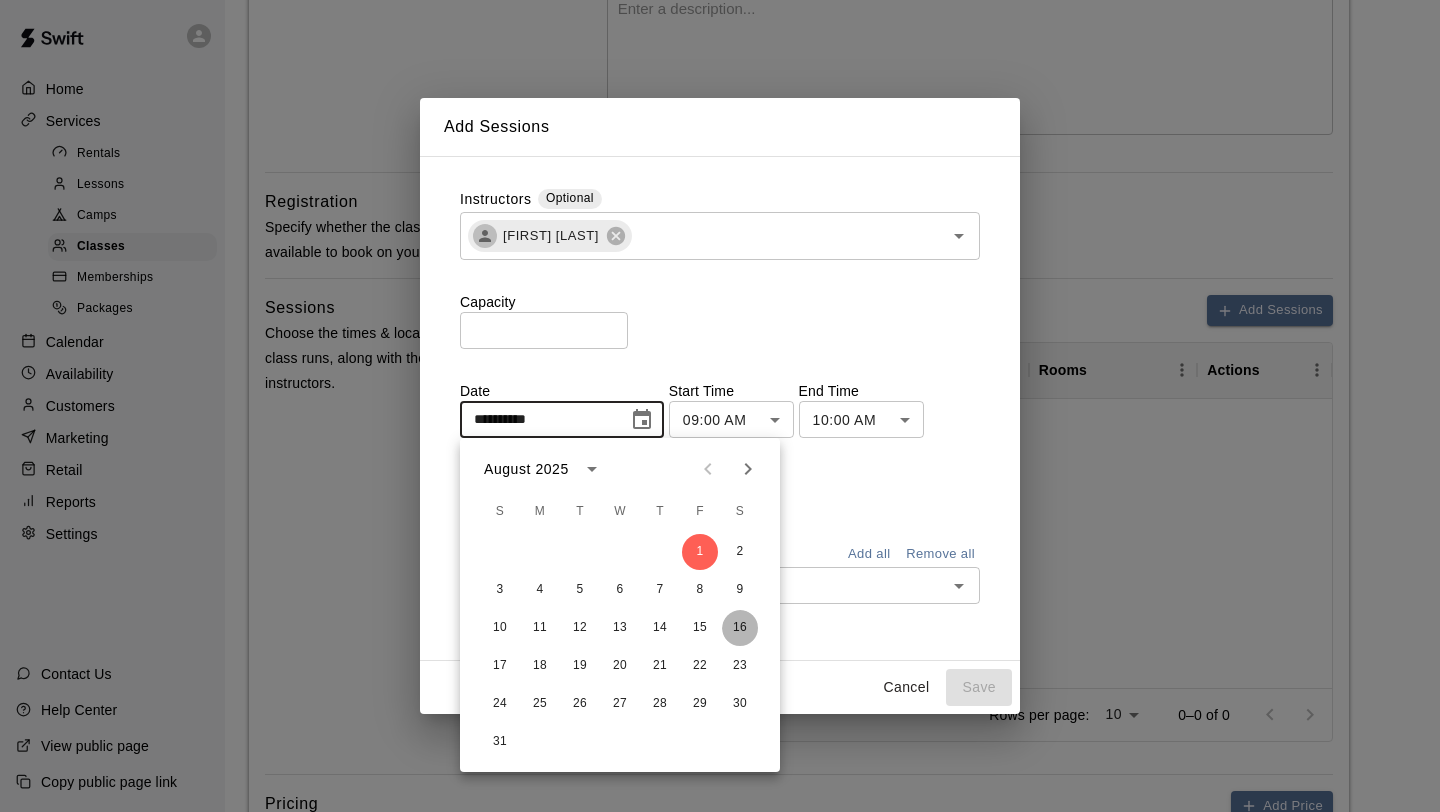 click on "16" at bounding box center (740, 628) 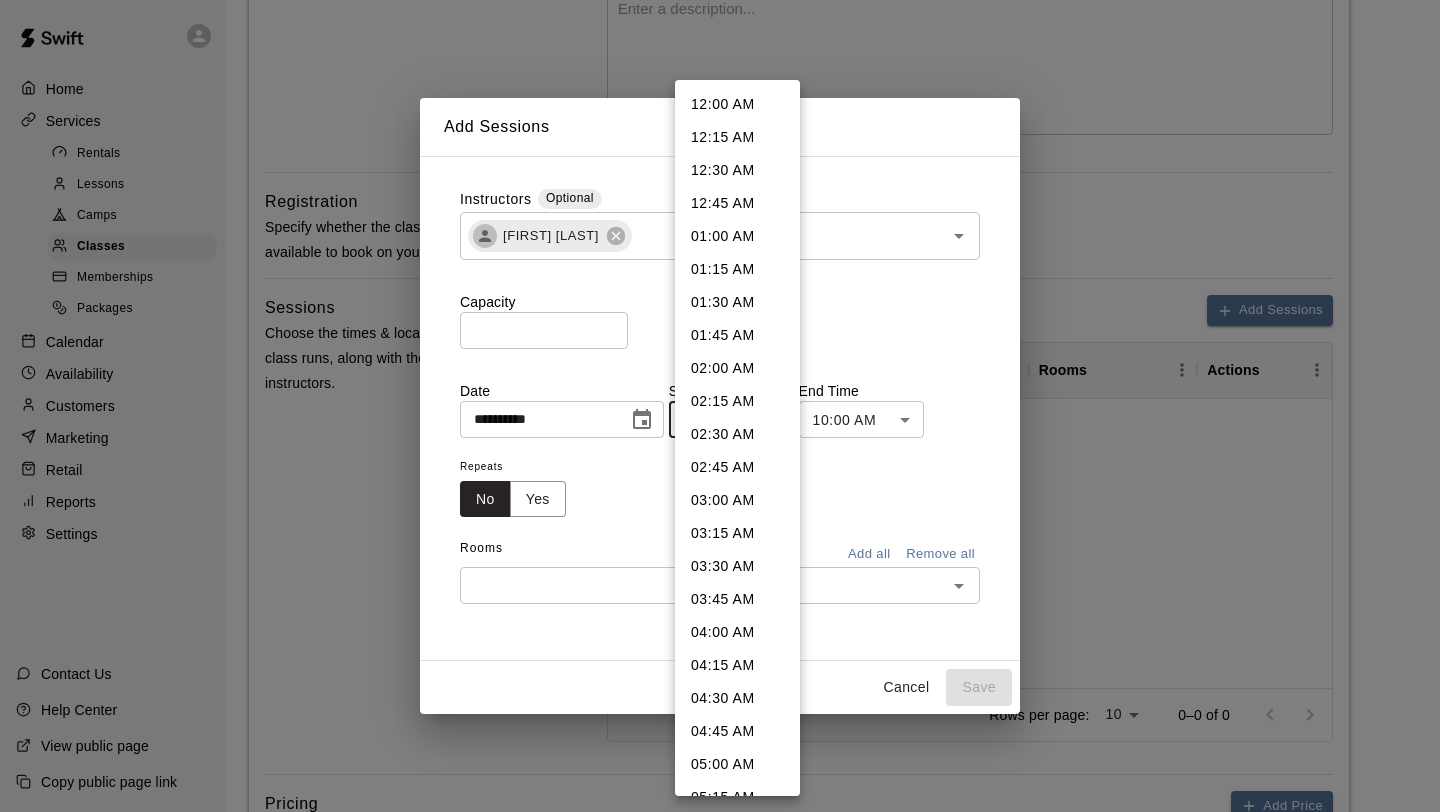 click on "**********" at bounding box center [720, 336] 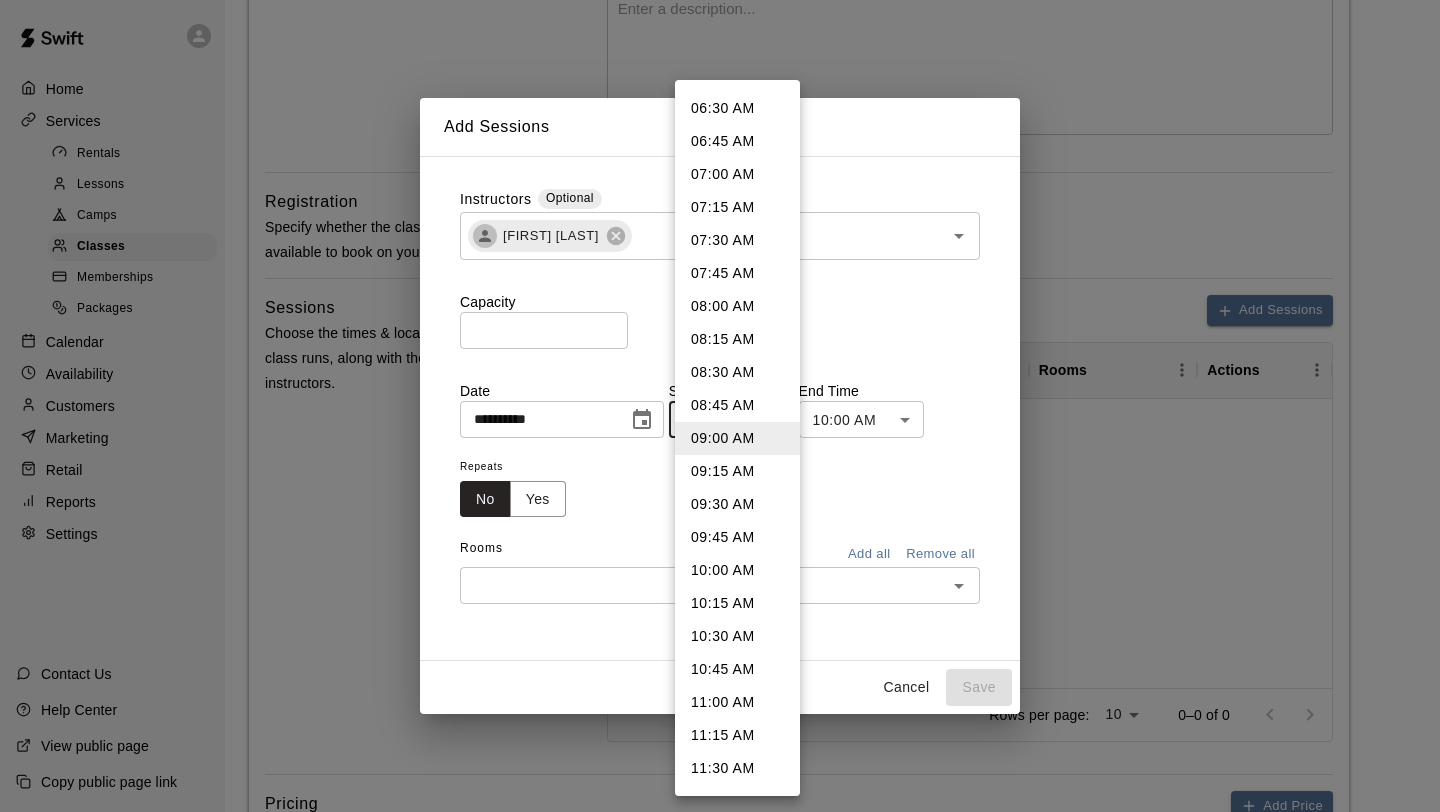 click on "11:00 AM" at bounding box center [737, 702] 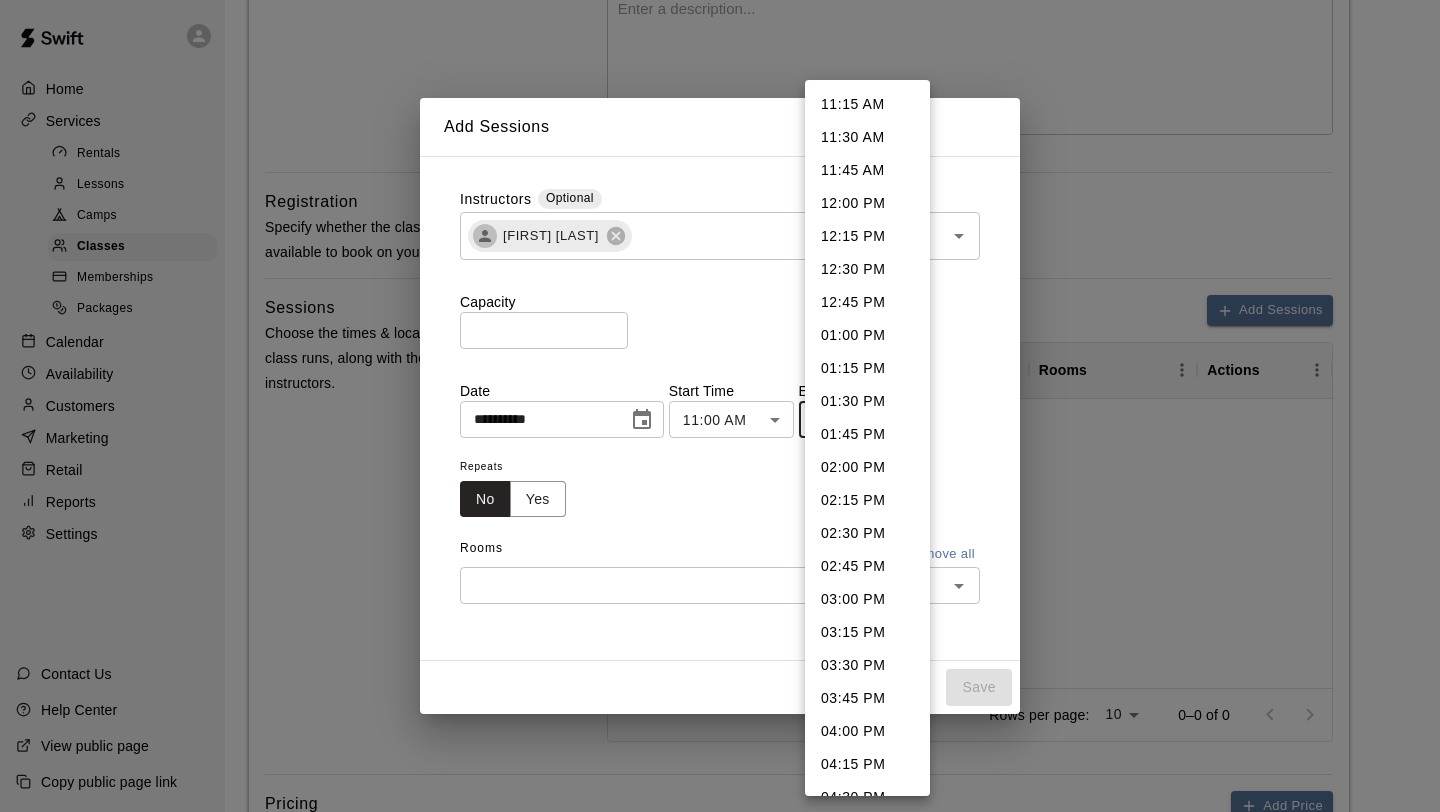 click on "**********" at bounding box center [720, 336] 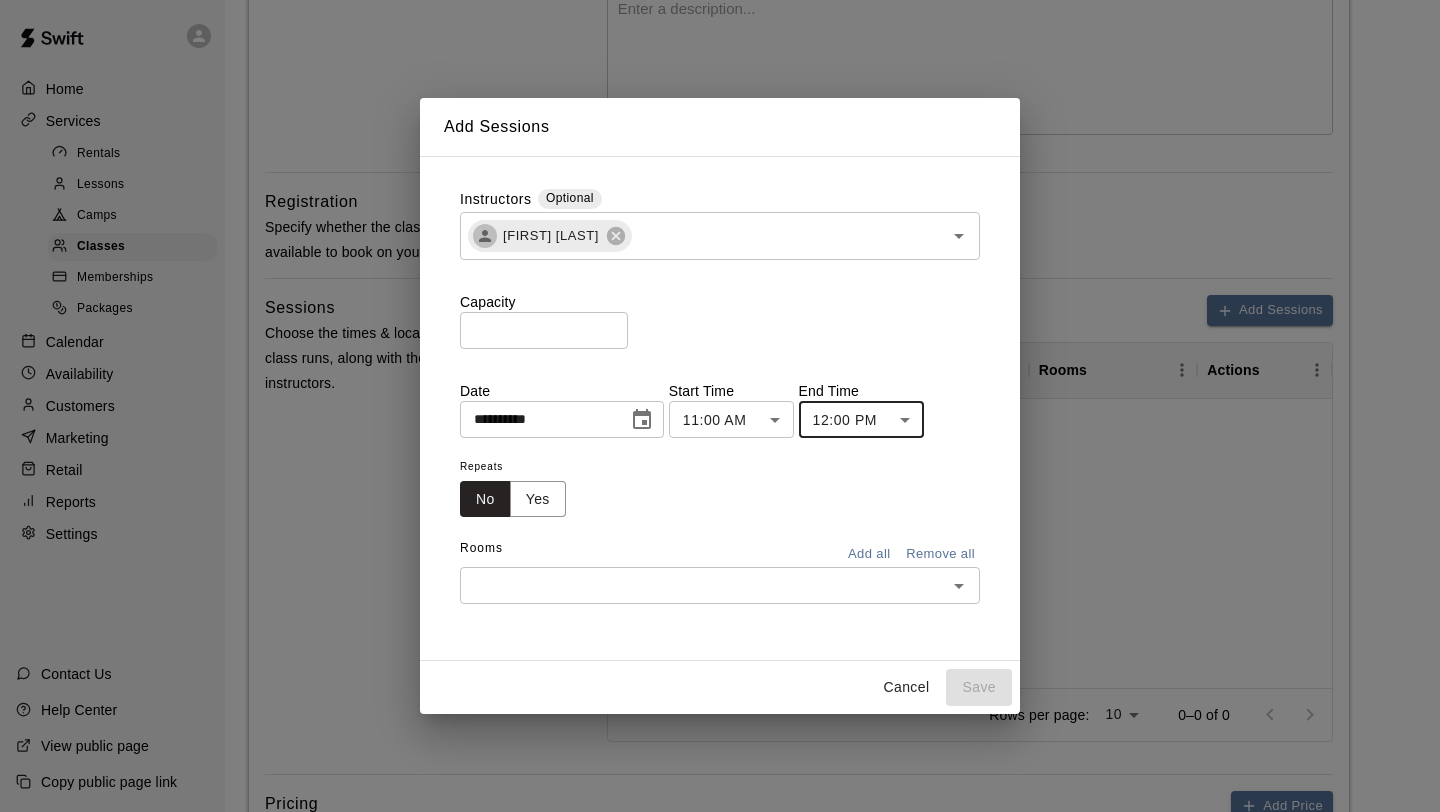 click at bounding box center [703, 585] 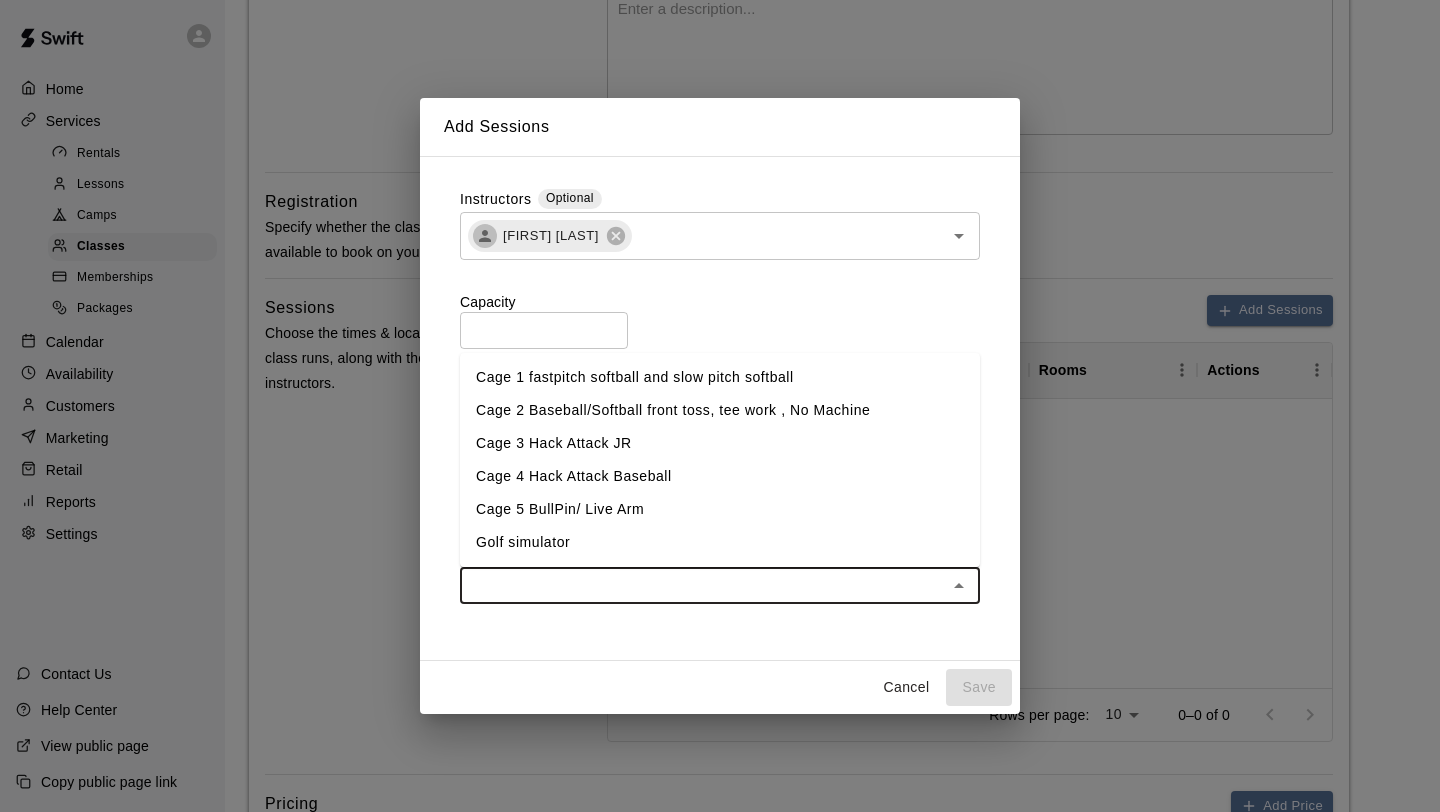 click on "Cage 3 Hack Attack JR" at bounding box center [720, 443] 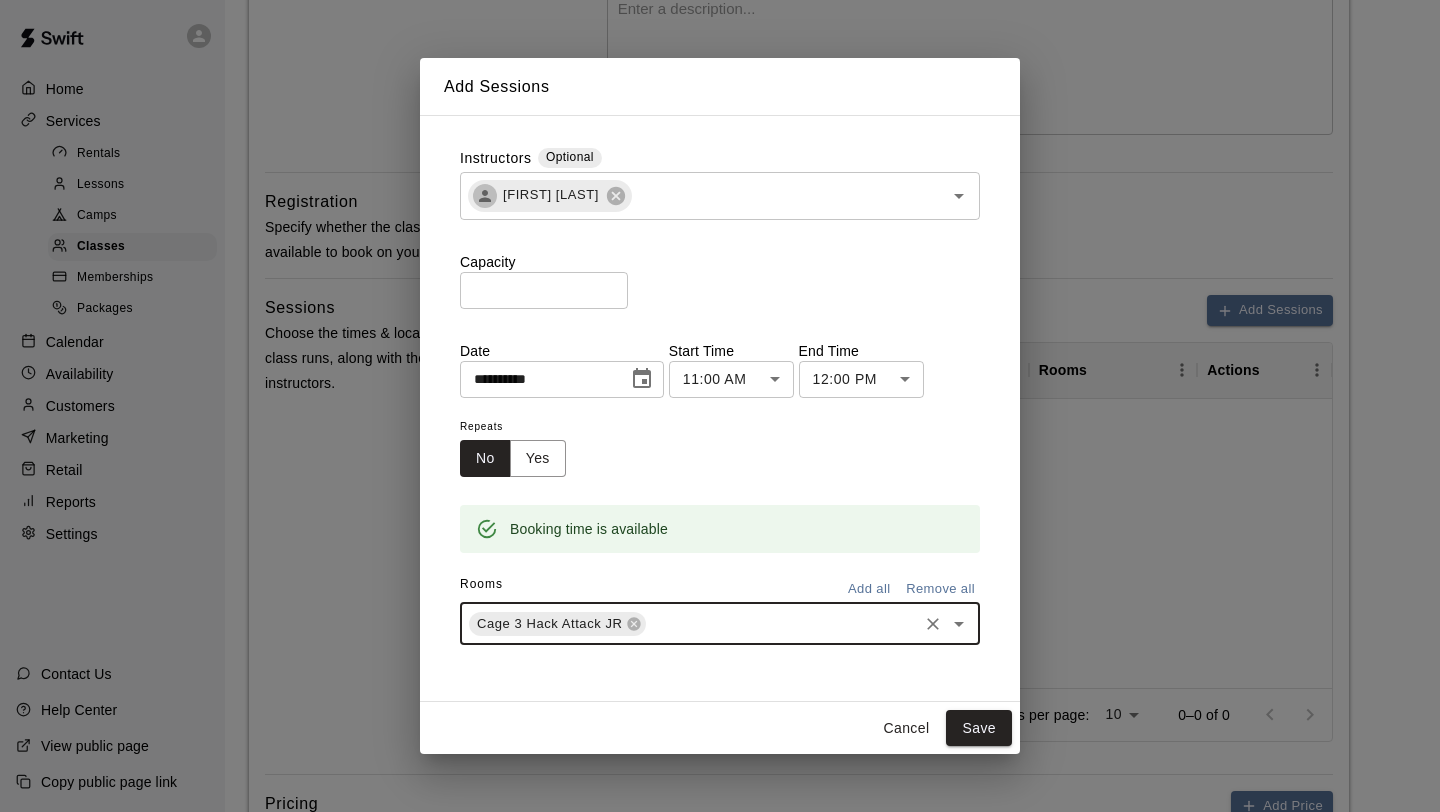 click at bounding box center (782, 623) 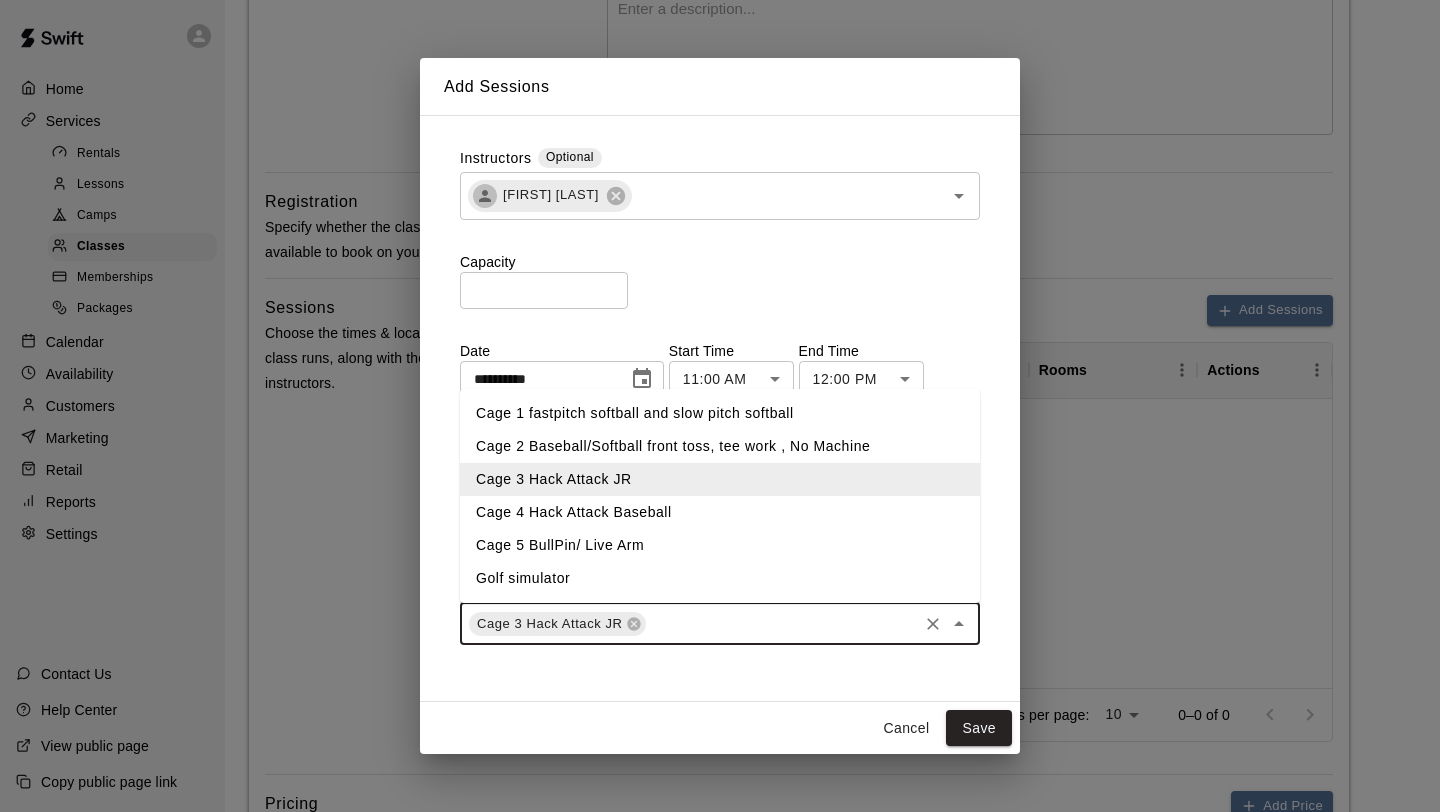 click on "Cage 4 Hack Attack Baseball" at bounding box center (720, 512) 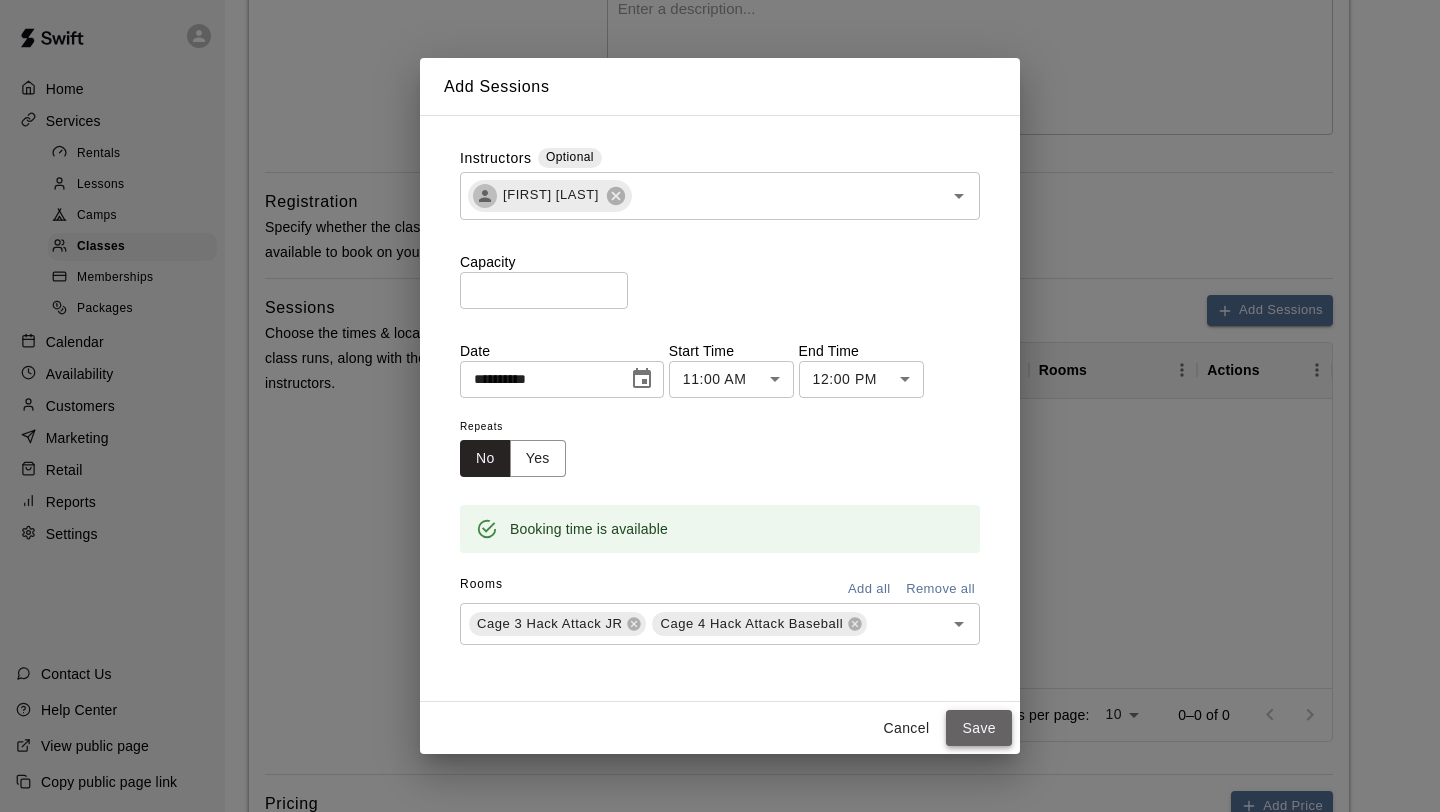 click on "Save" at bounding box center (979, 728) 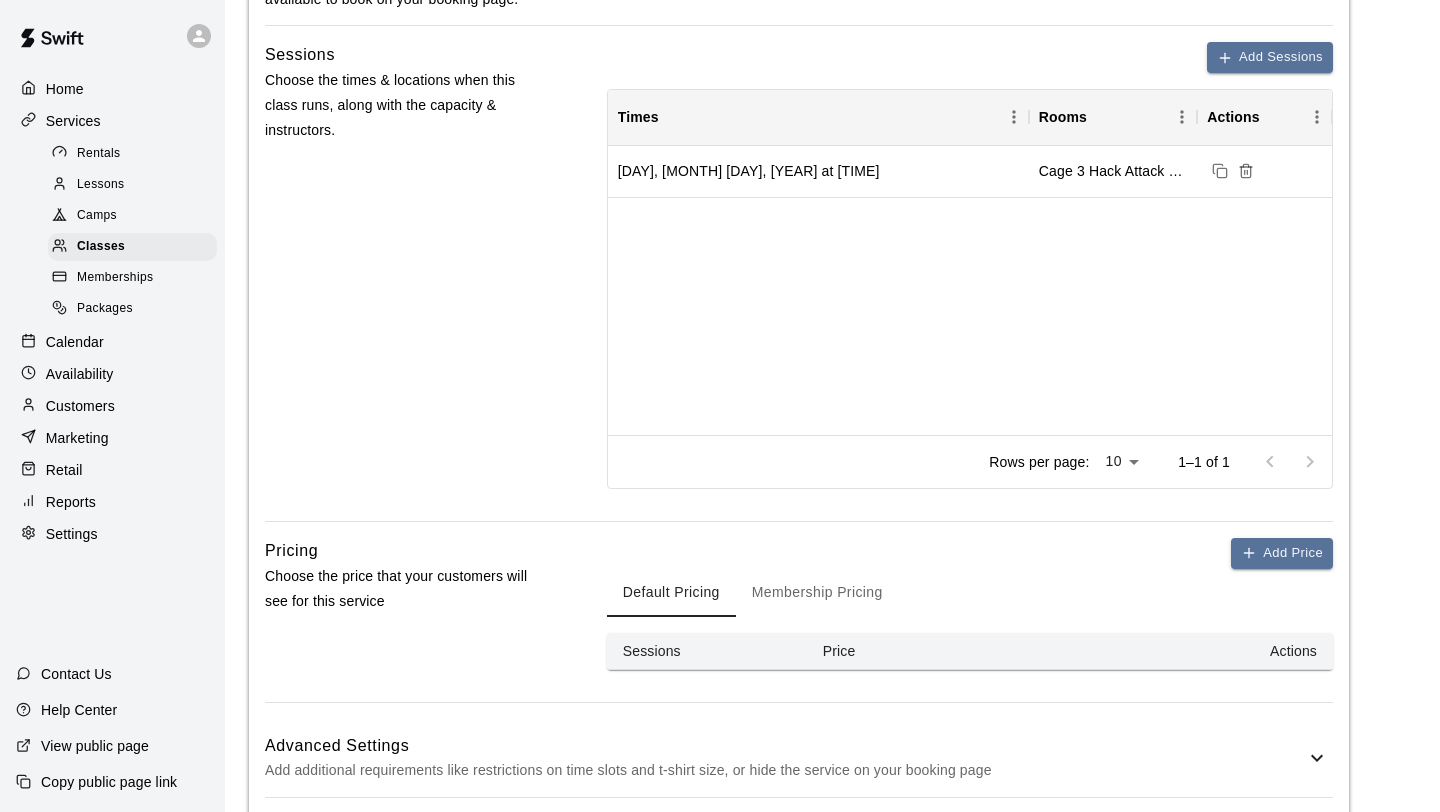 scroll, scrollTop: 836, scrollLeft: 0, axis: vertical 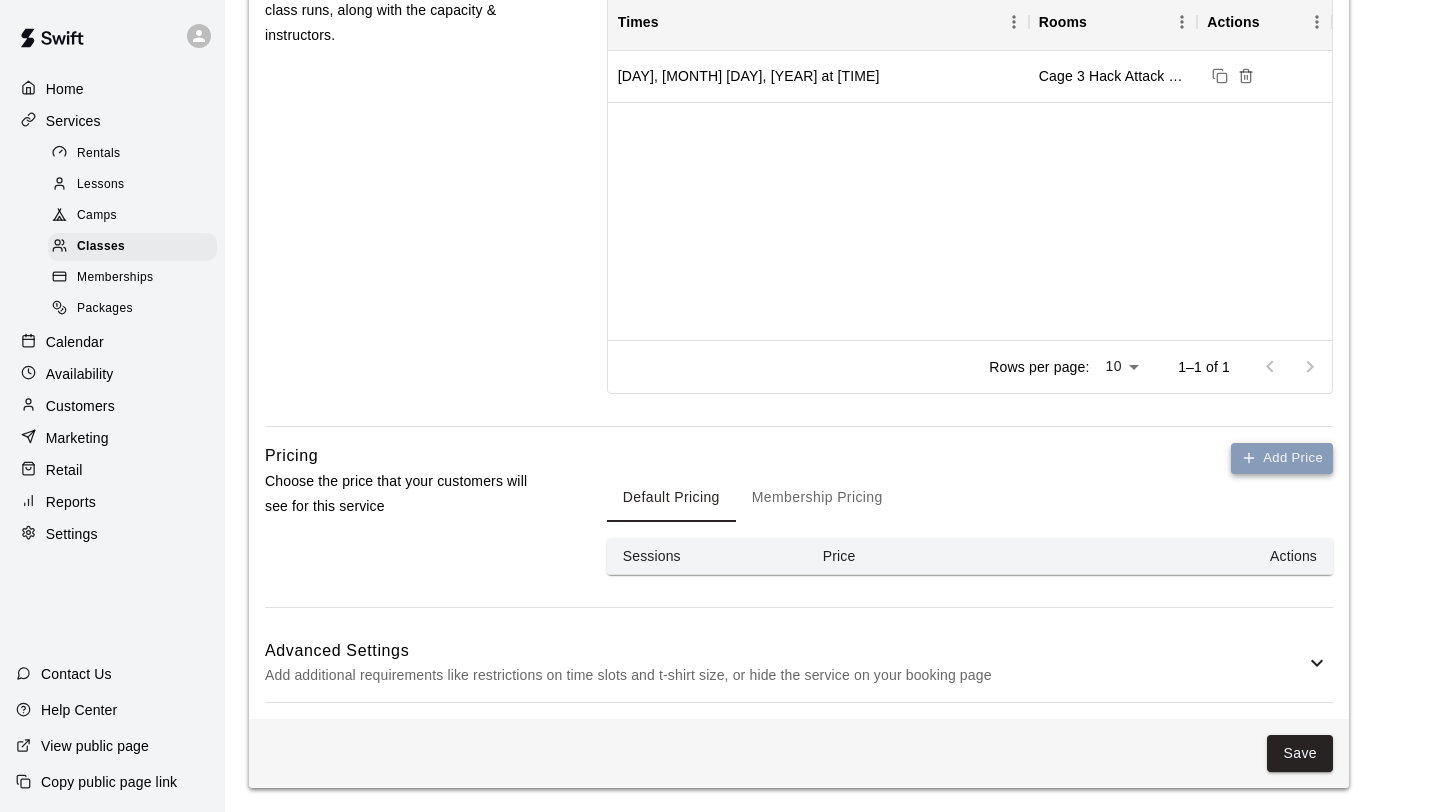 click on "Add Price" at bounding box center (1282, 458) 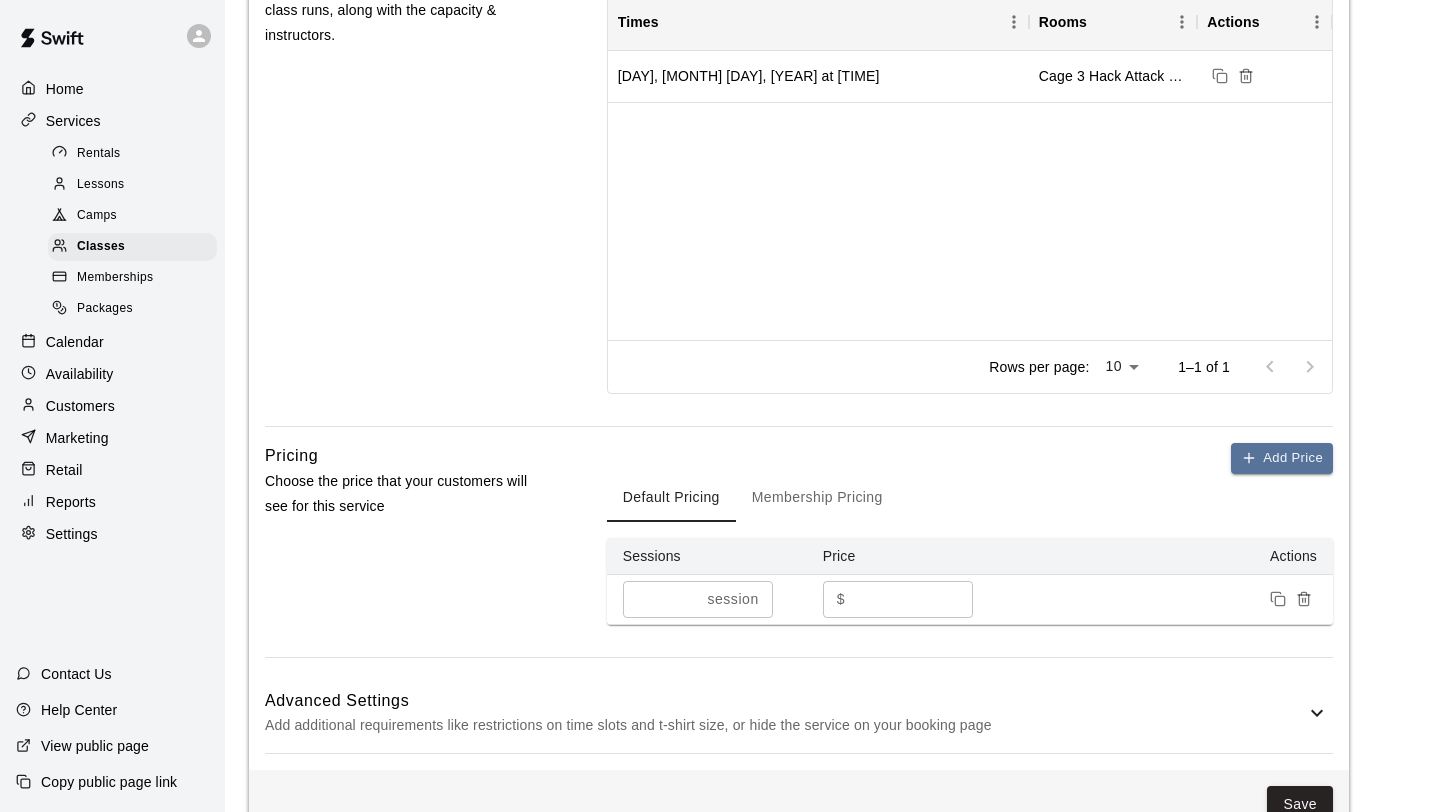 click on "*" at bounding box center (913, 599) 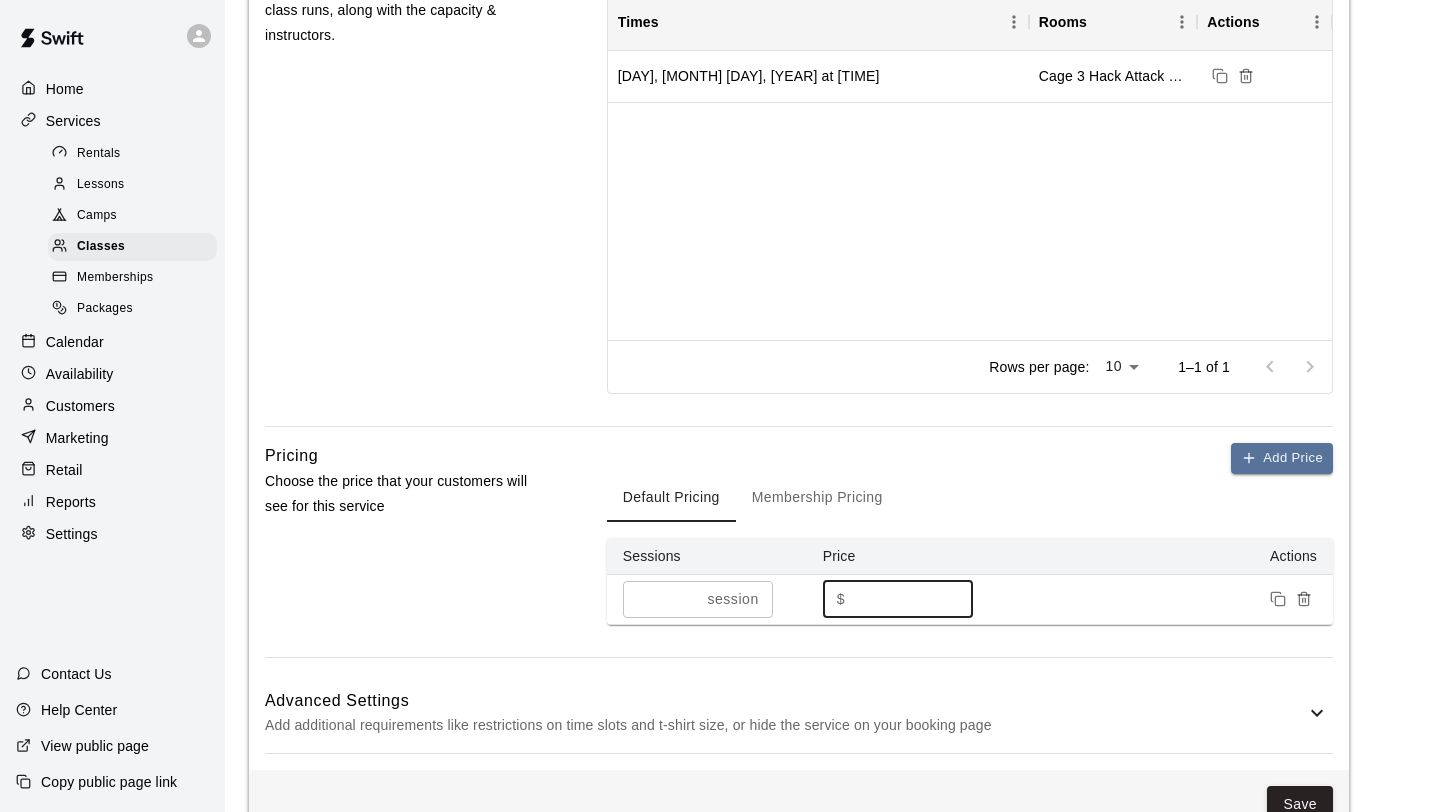 type on "**" 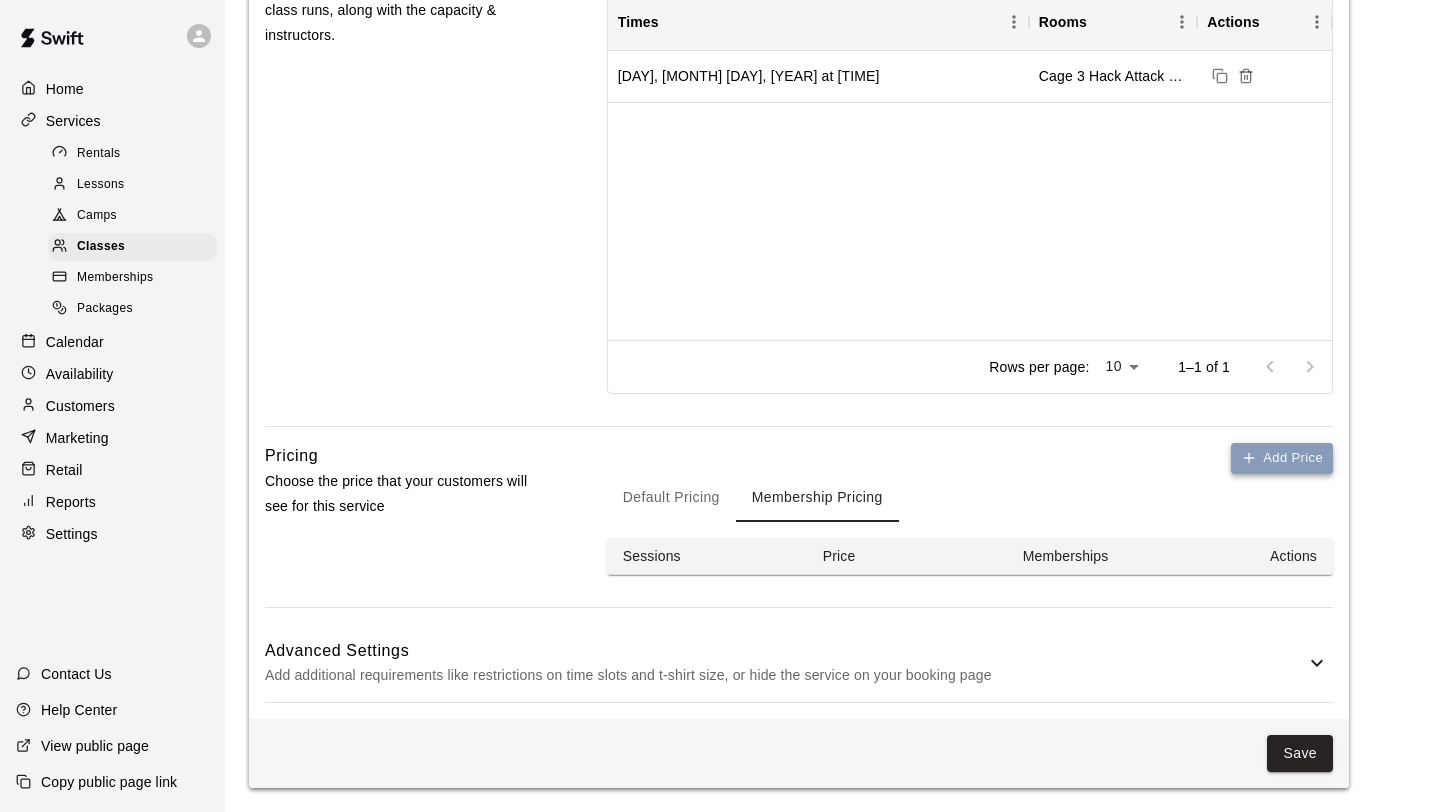click on "Add Price" at bounding box center [1282, 458] 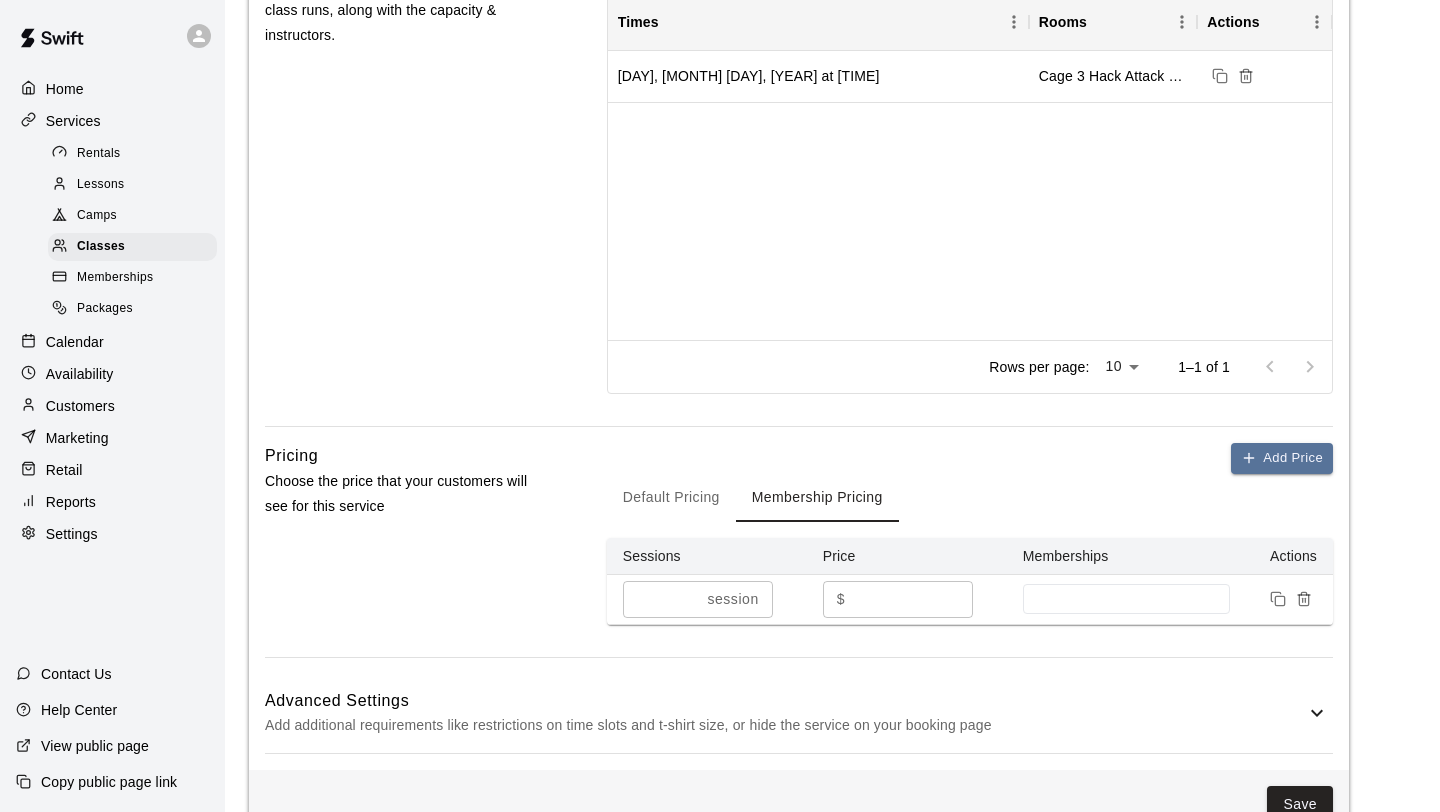 click on "*" at bounding box center (913, 599) 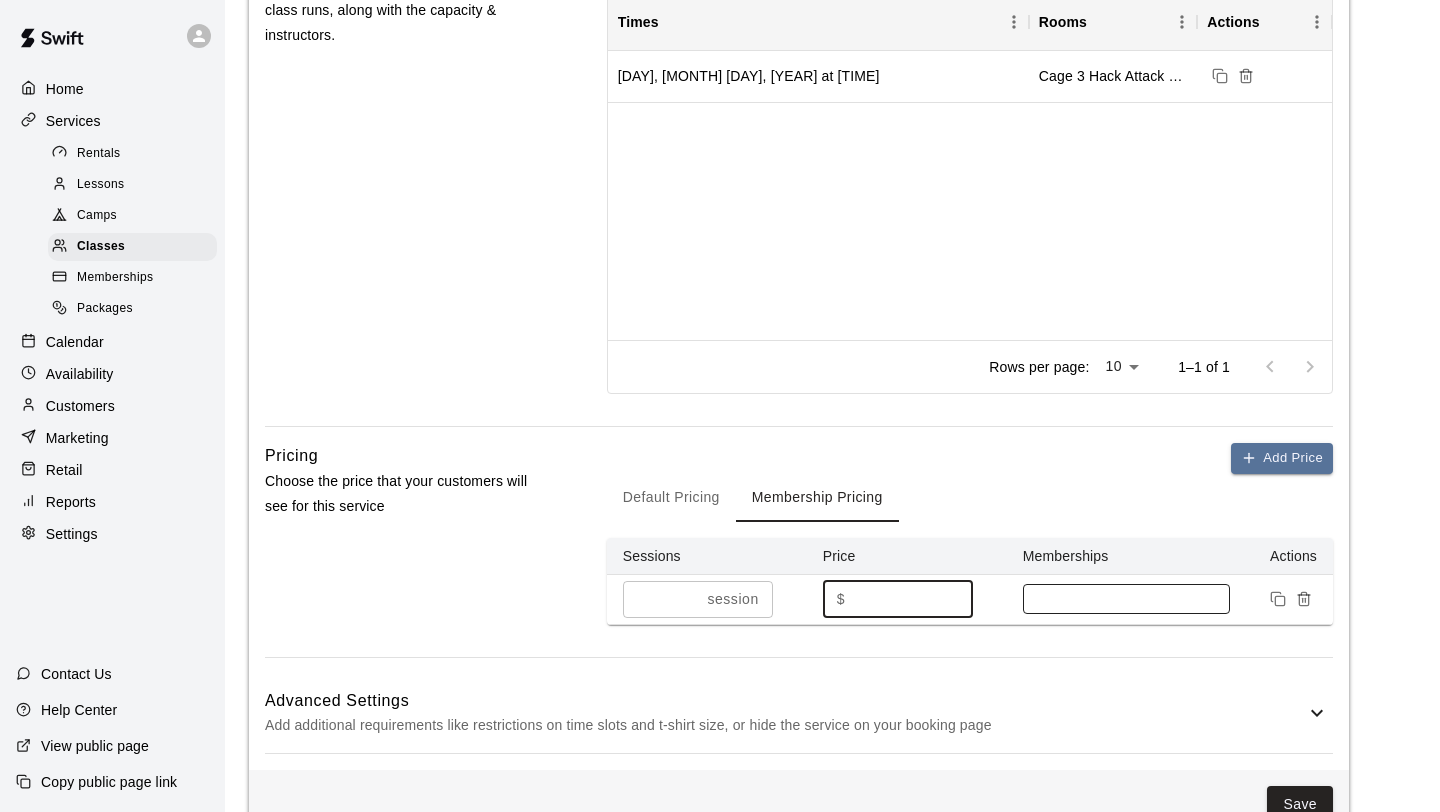 type on "**" 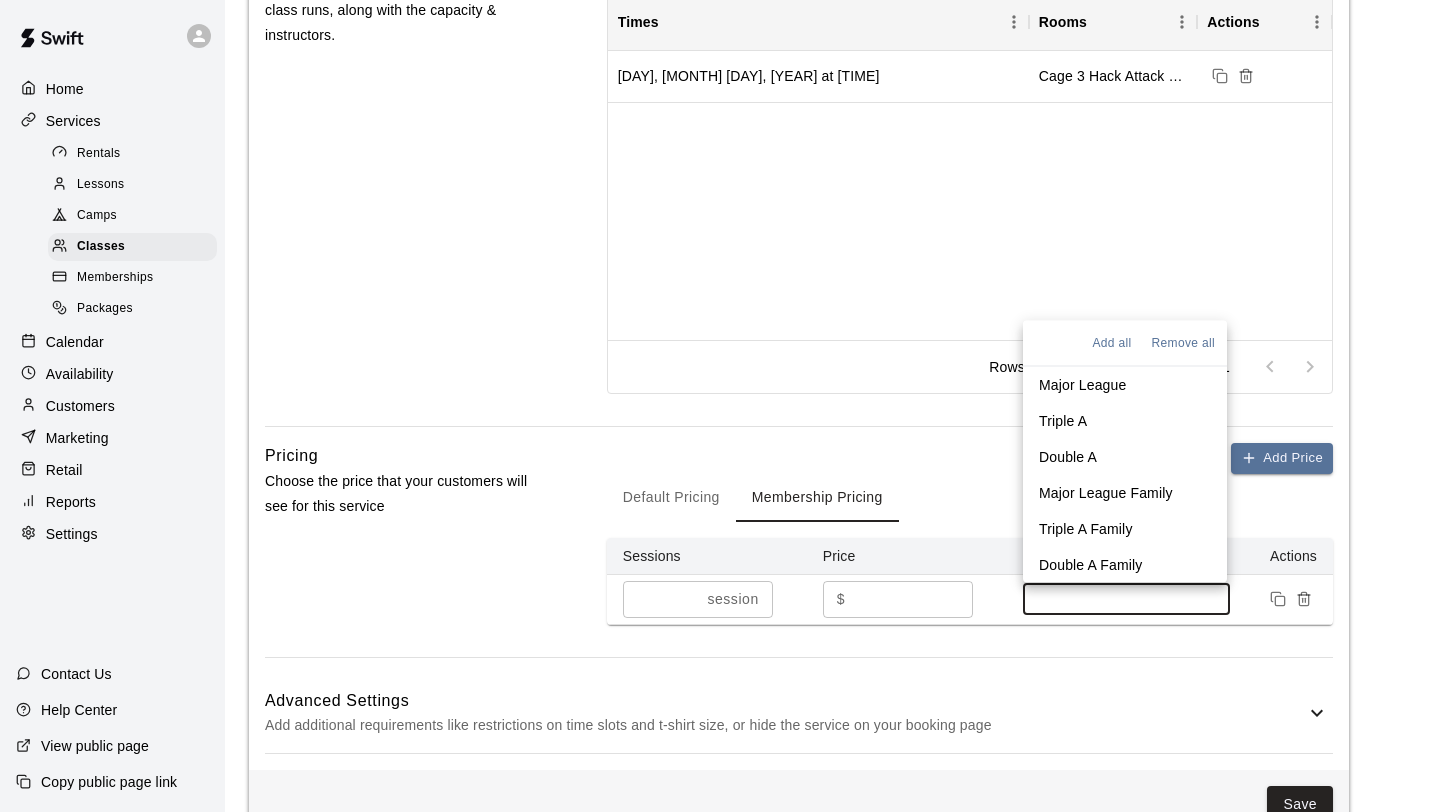 click at bounding box center (1127, 599) 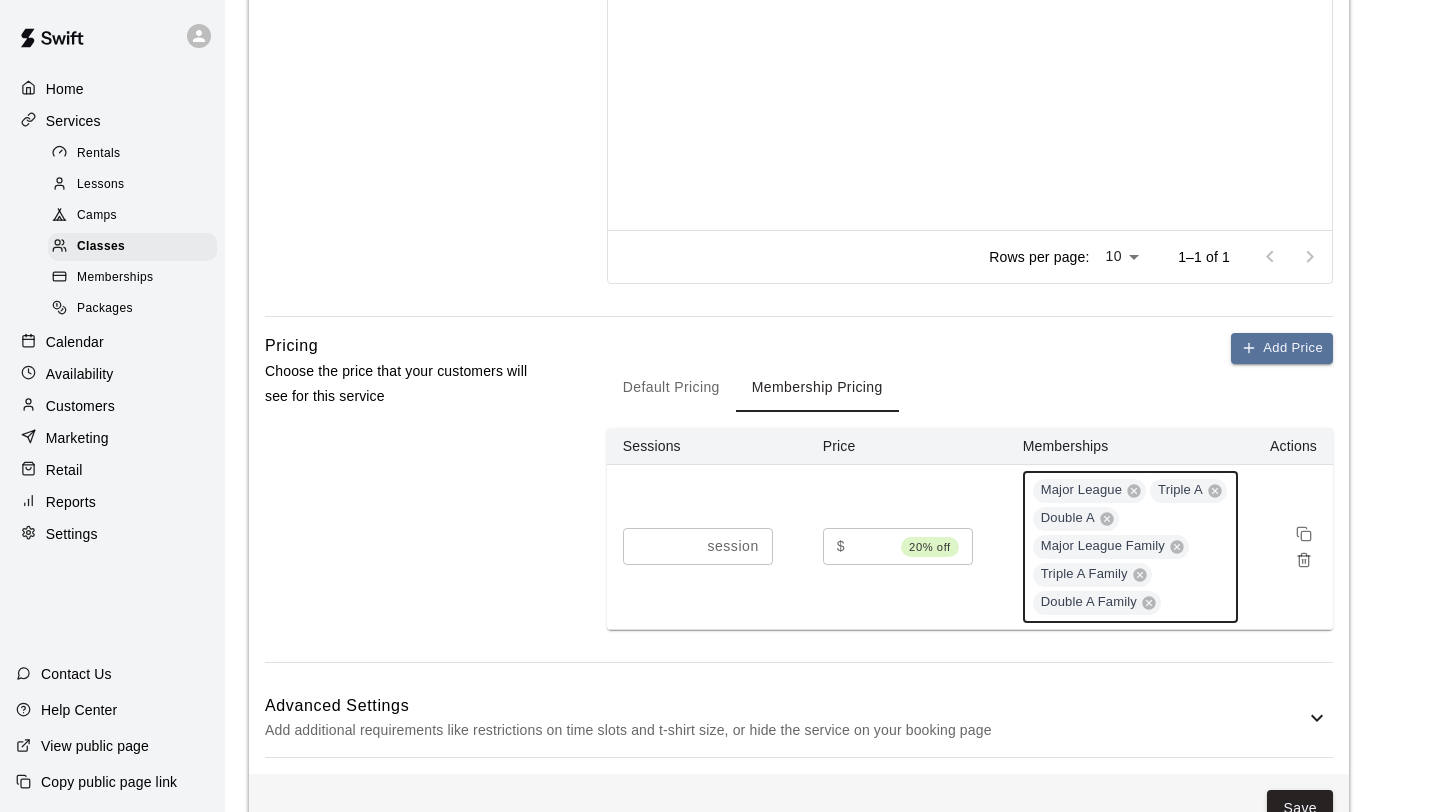 scroll, scrollTop: 1001, scrollLeft: 0, axis: vertical 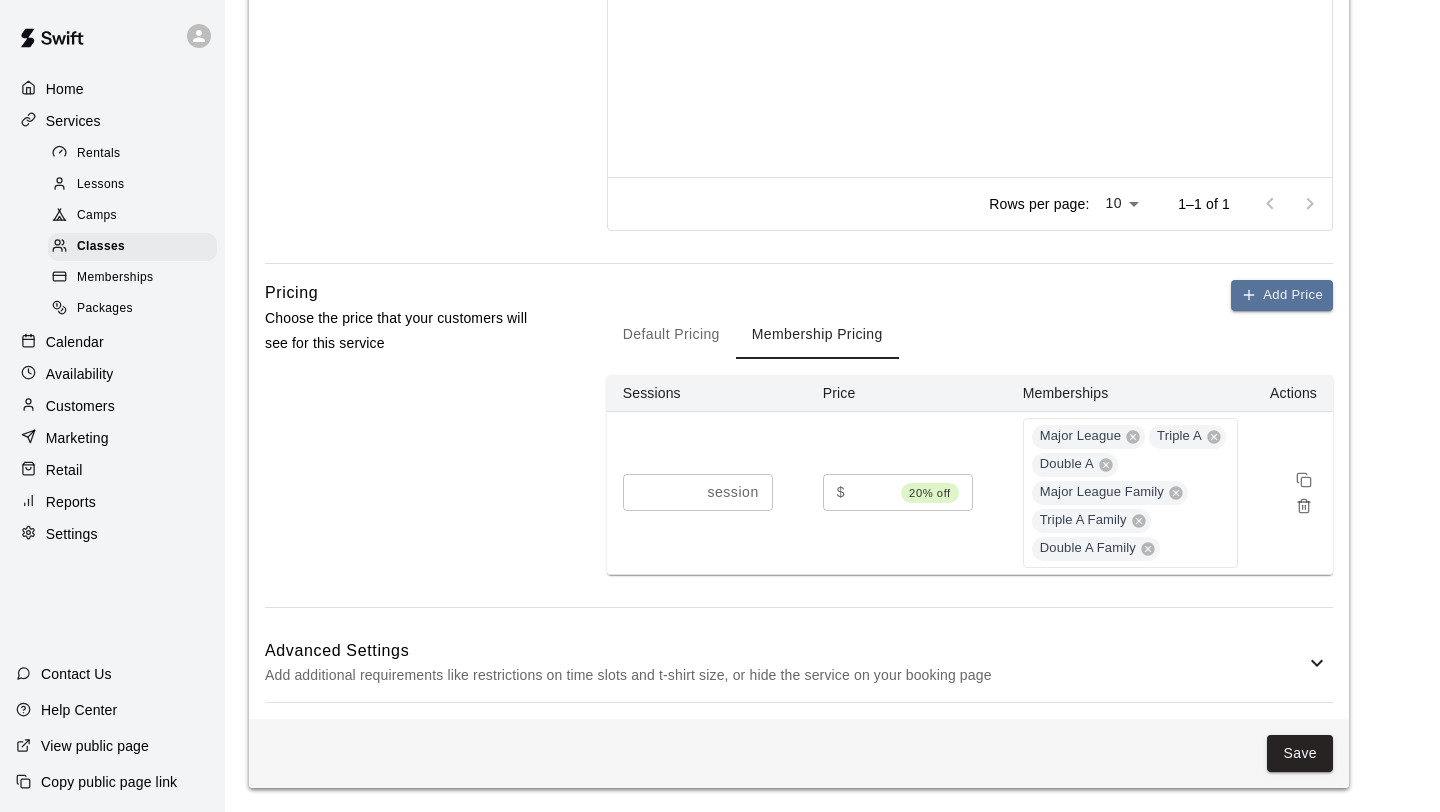 click on "Add additional requirements like restrictions on time slots and t-shirt size, or hide the service on your booking page" at bounding box center (785, 675) 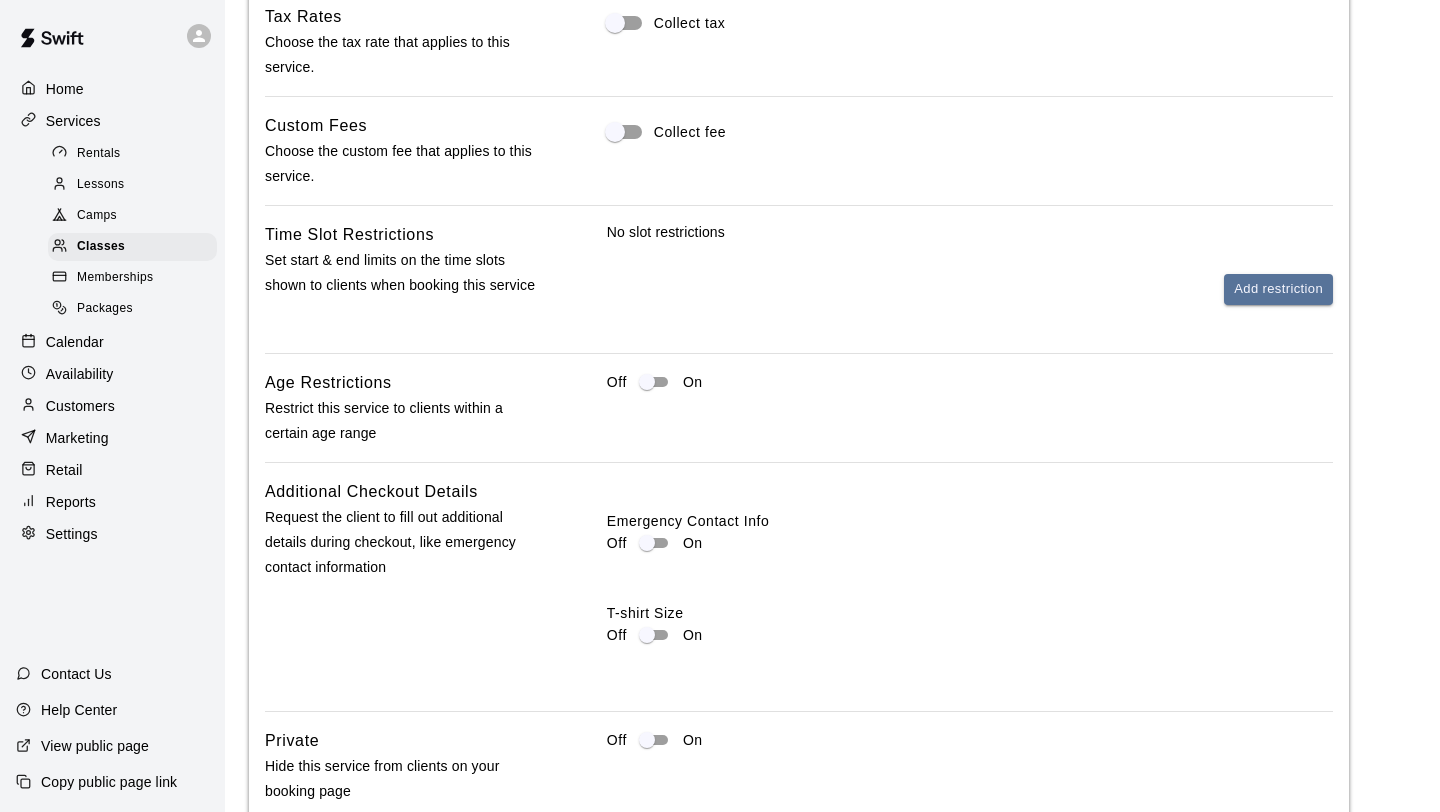 scroll, scrollTop: 1724, scrollLeft: 0, axis: vertical 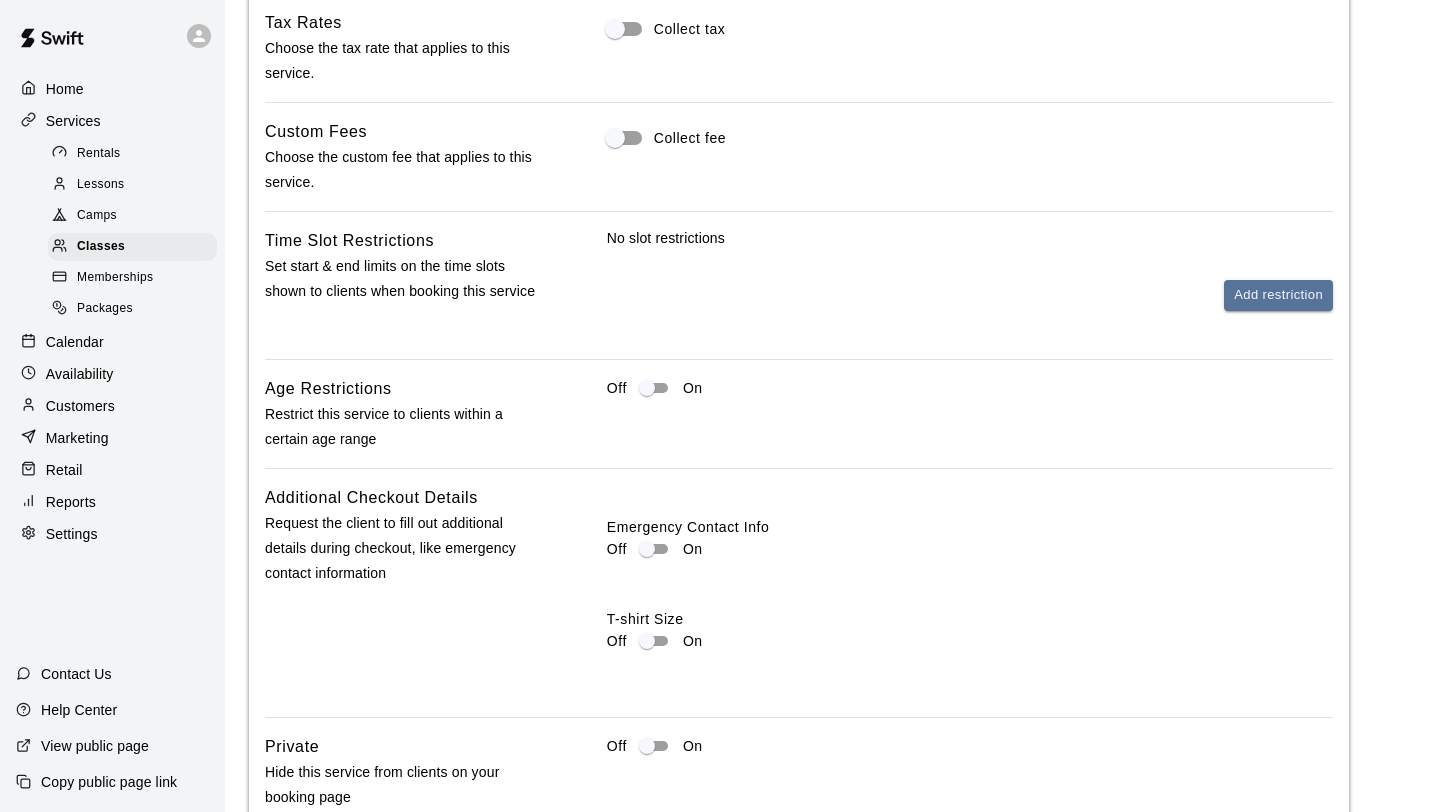click on "Collect tax" at bounding box center [690, 29] 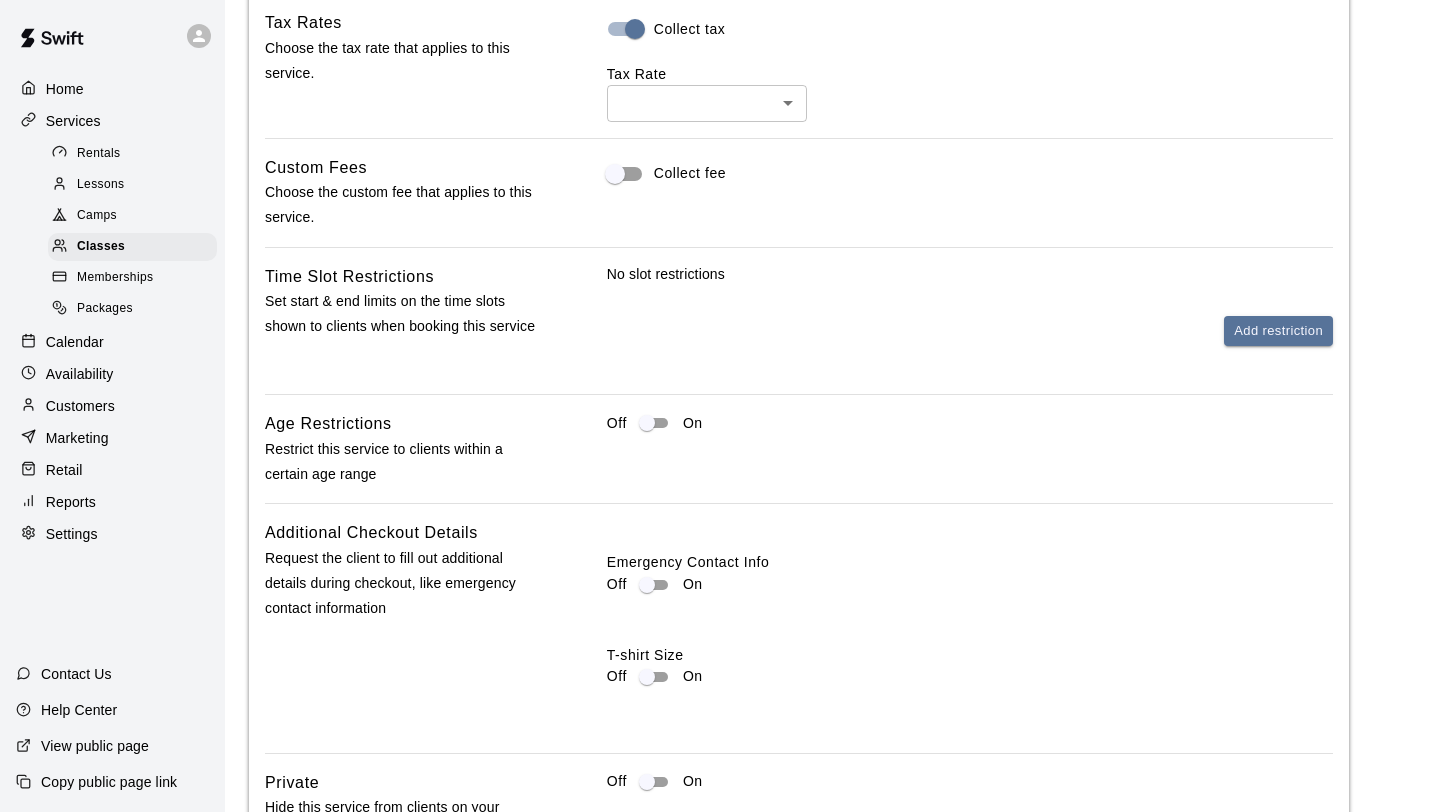click on "**********" at bounding box center [720, -369] 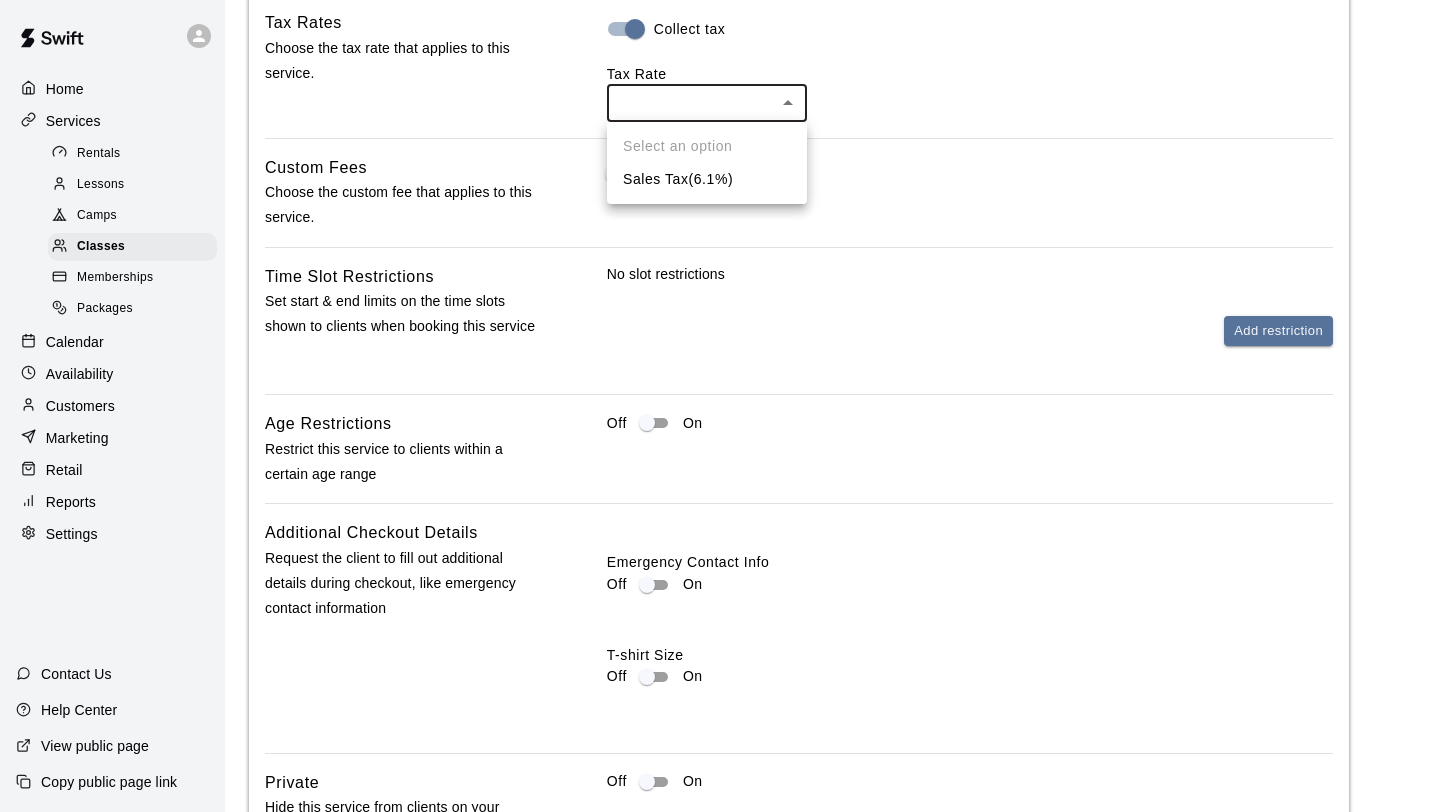 click on "Sales Tax  ( 6.1 %)" at bounding box center (707, 179) 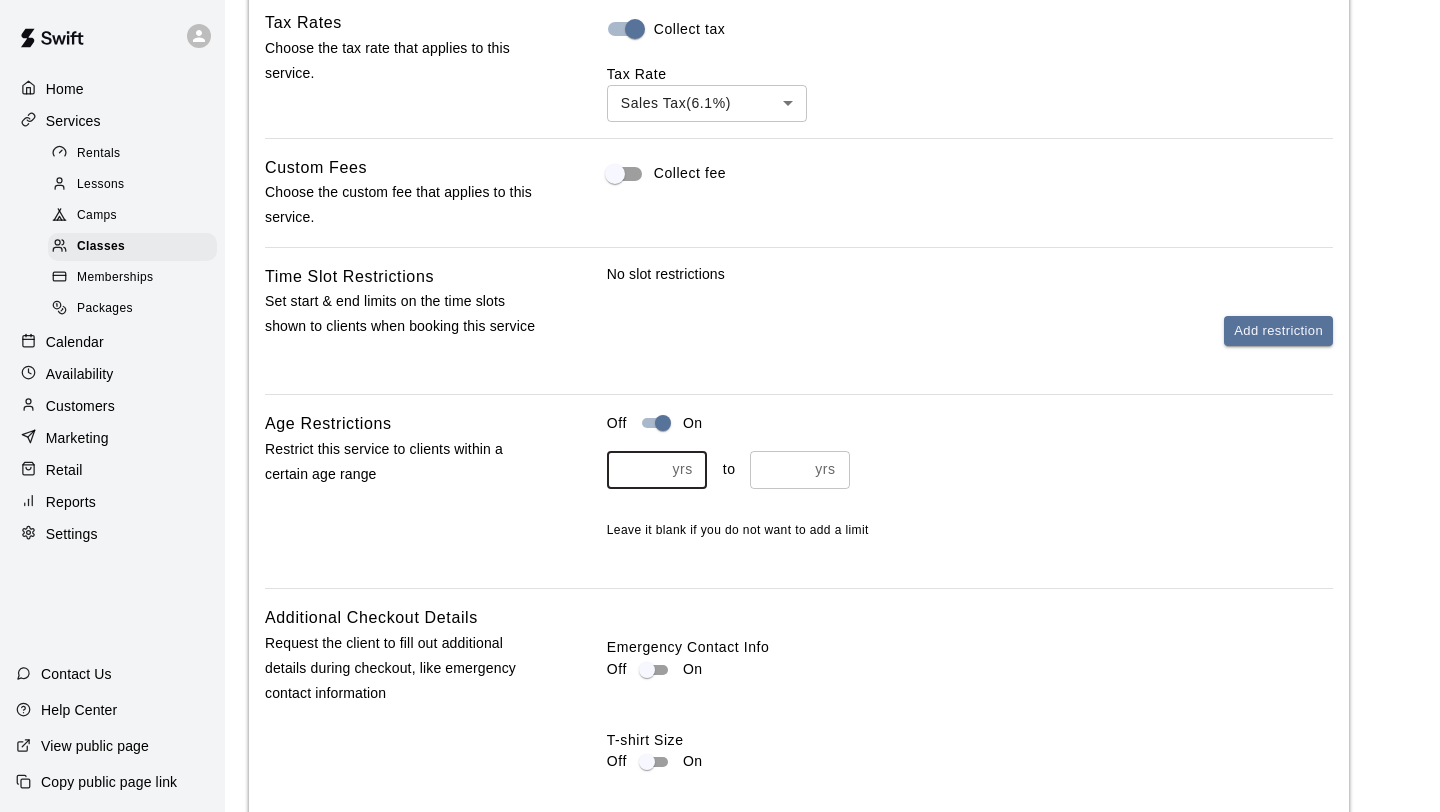 click on "*" at bounding box center [636, 469] 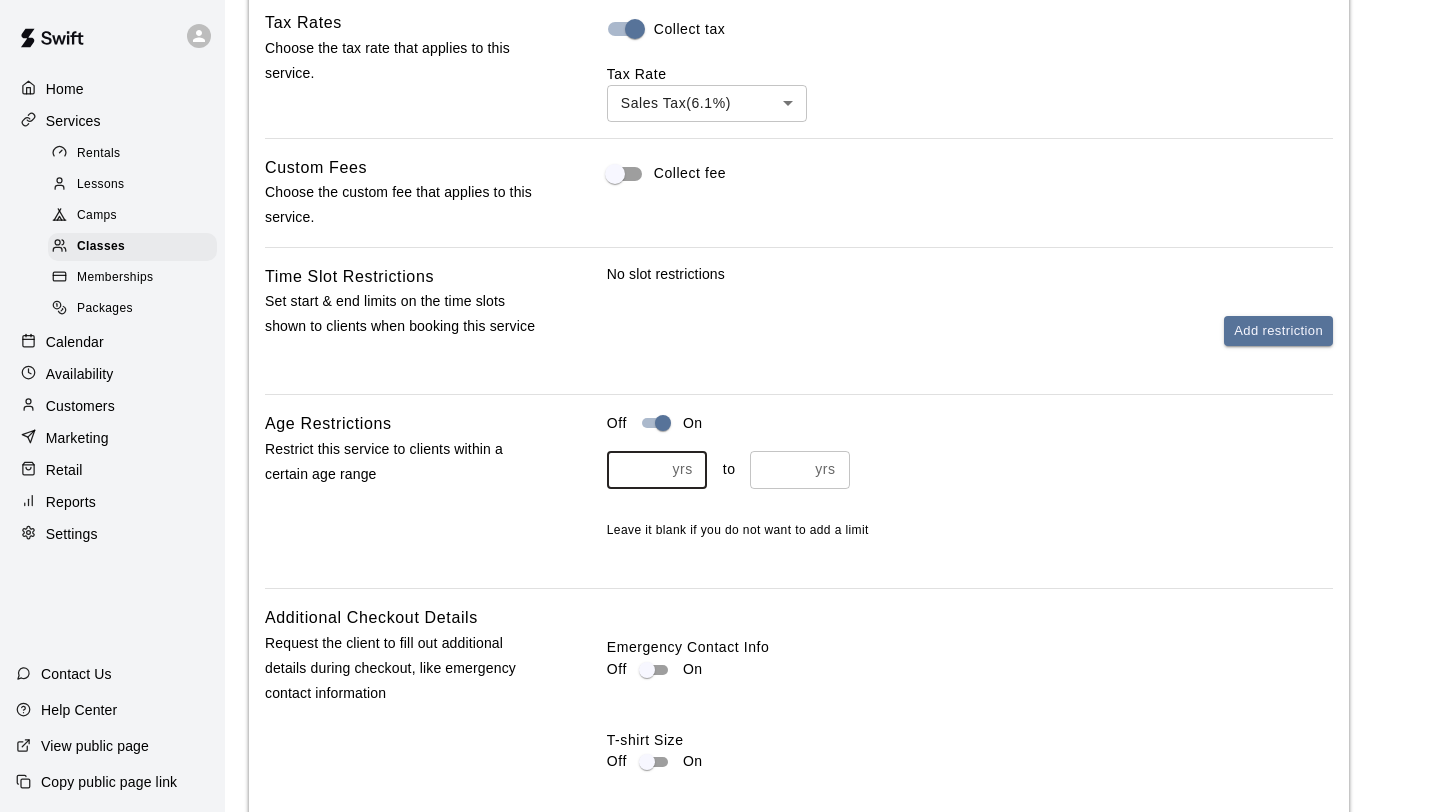 type on "**" 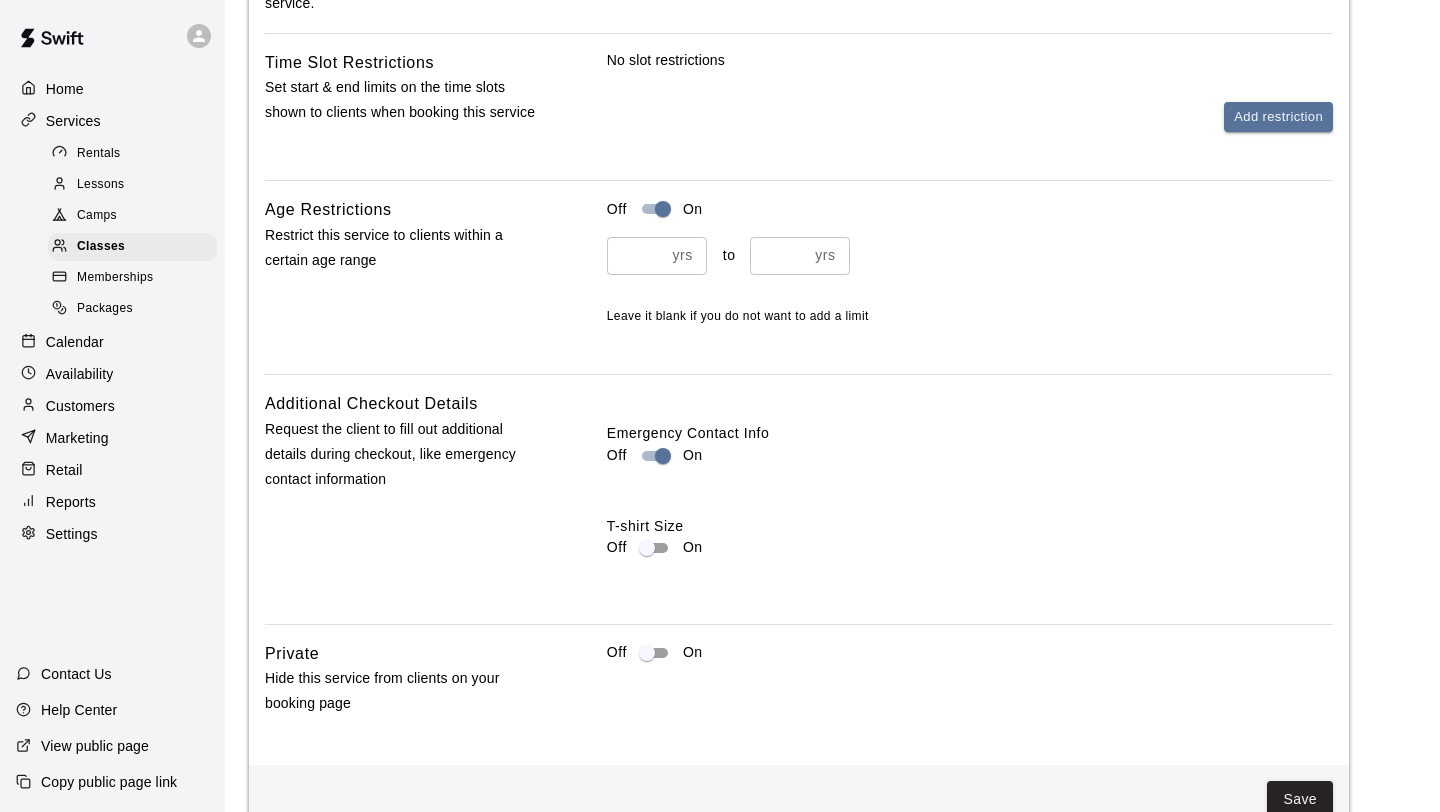 scroll, scrollTop: 1984, scrollLeft: 0, axis: vertical 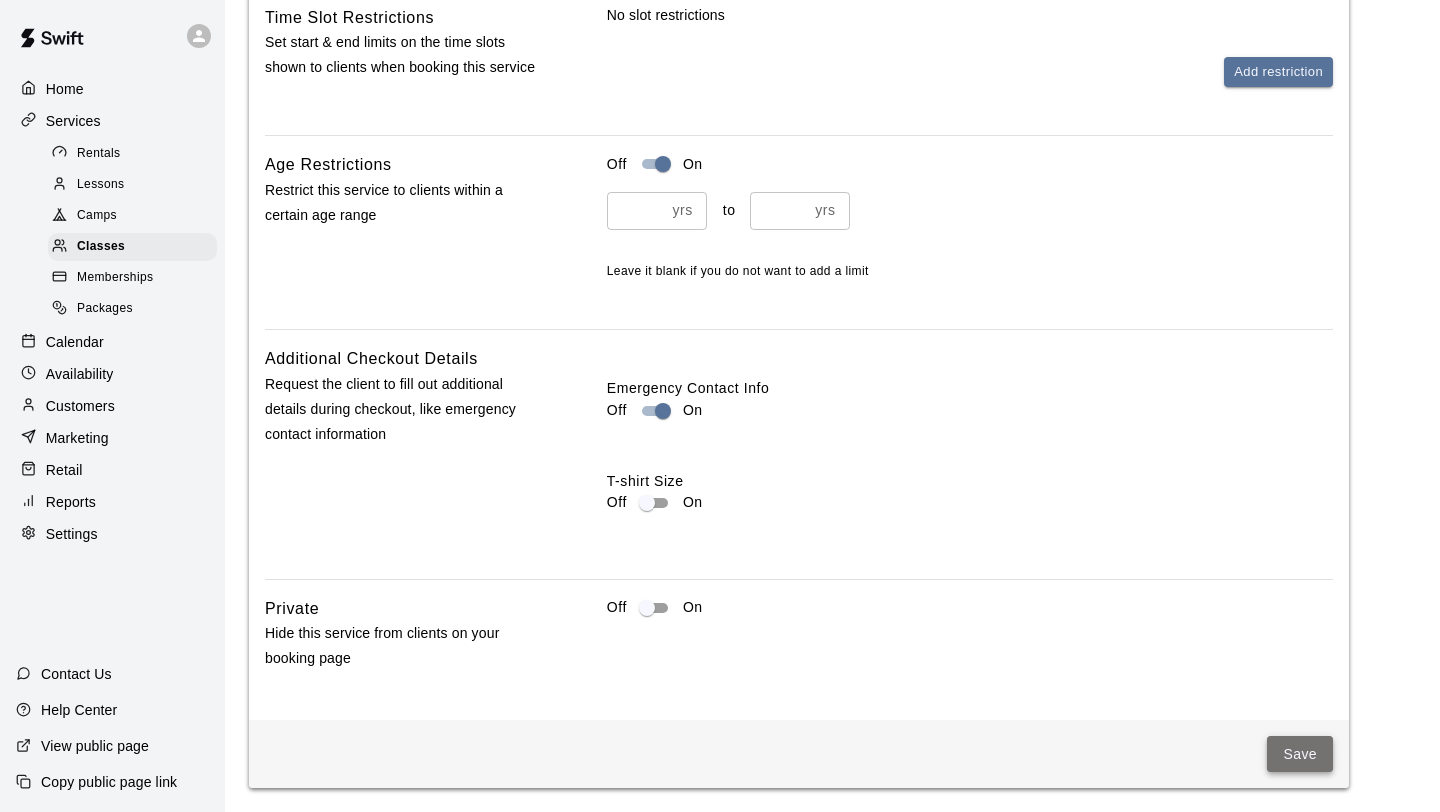 click on "Save" at bounding box center (1300, 754) 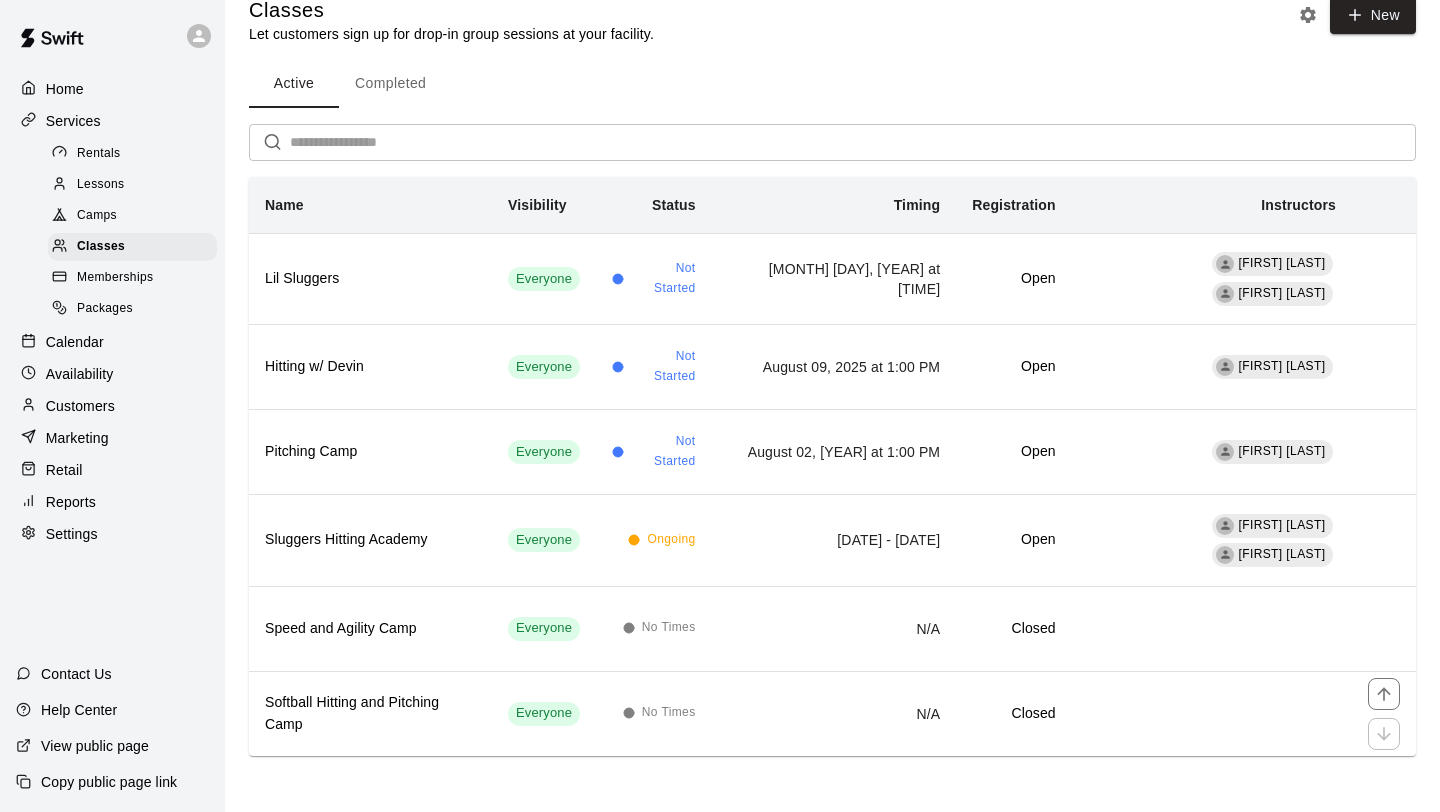 scroll, scrollTop: 0, scrollLeft: 0, axis: both 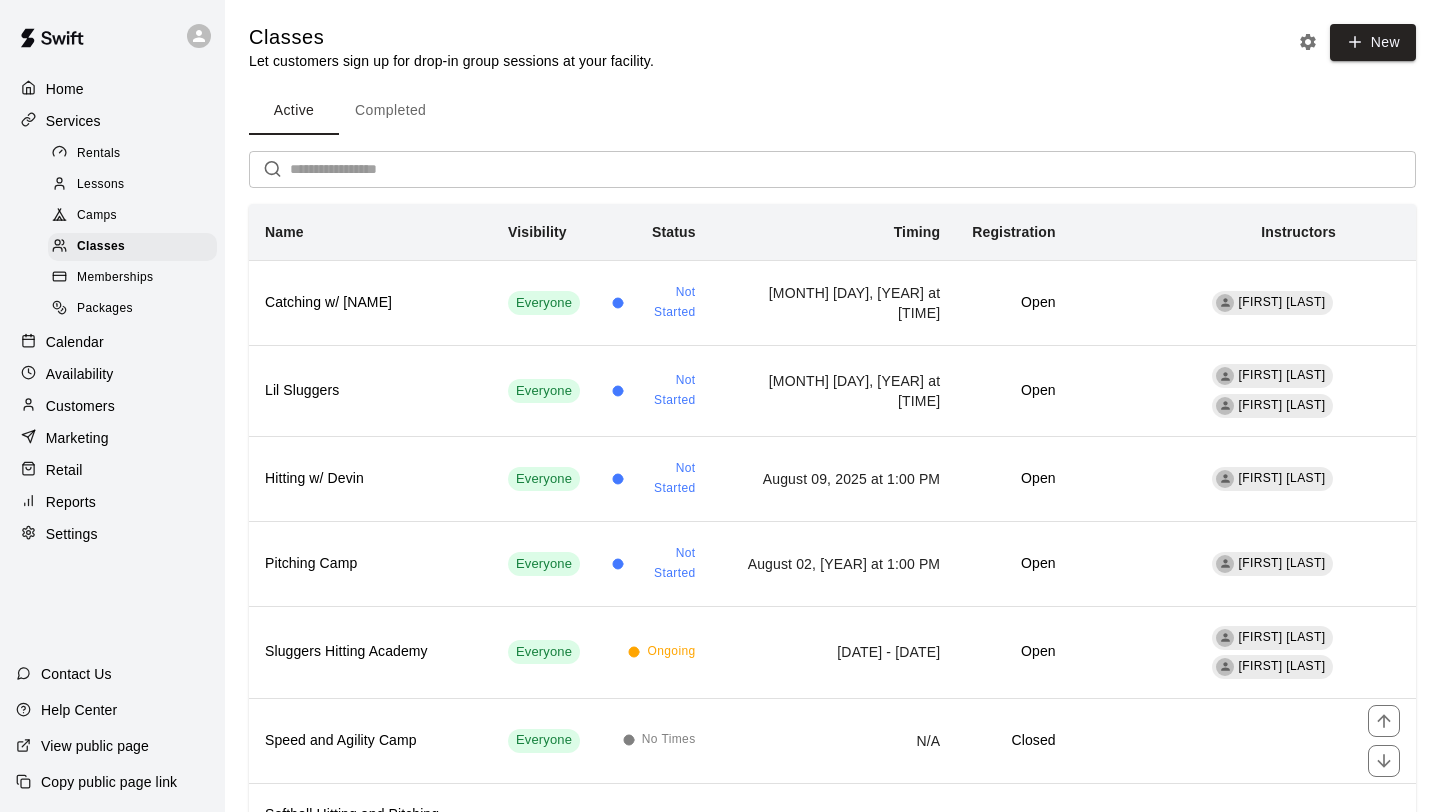 click at bounding box center (1212, 740) 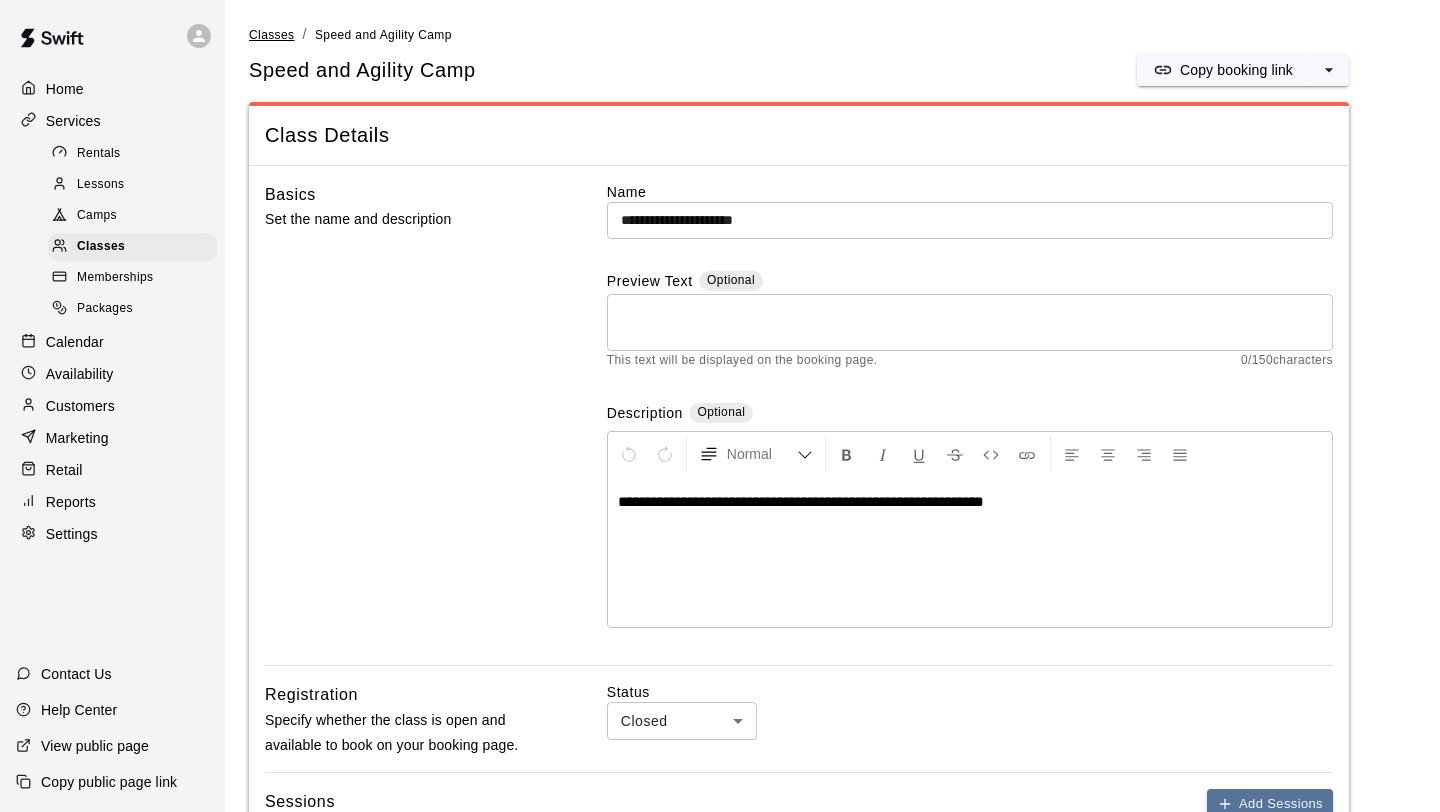 click on "Classes" at bounding box center [271, 35] 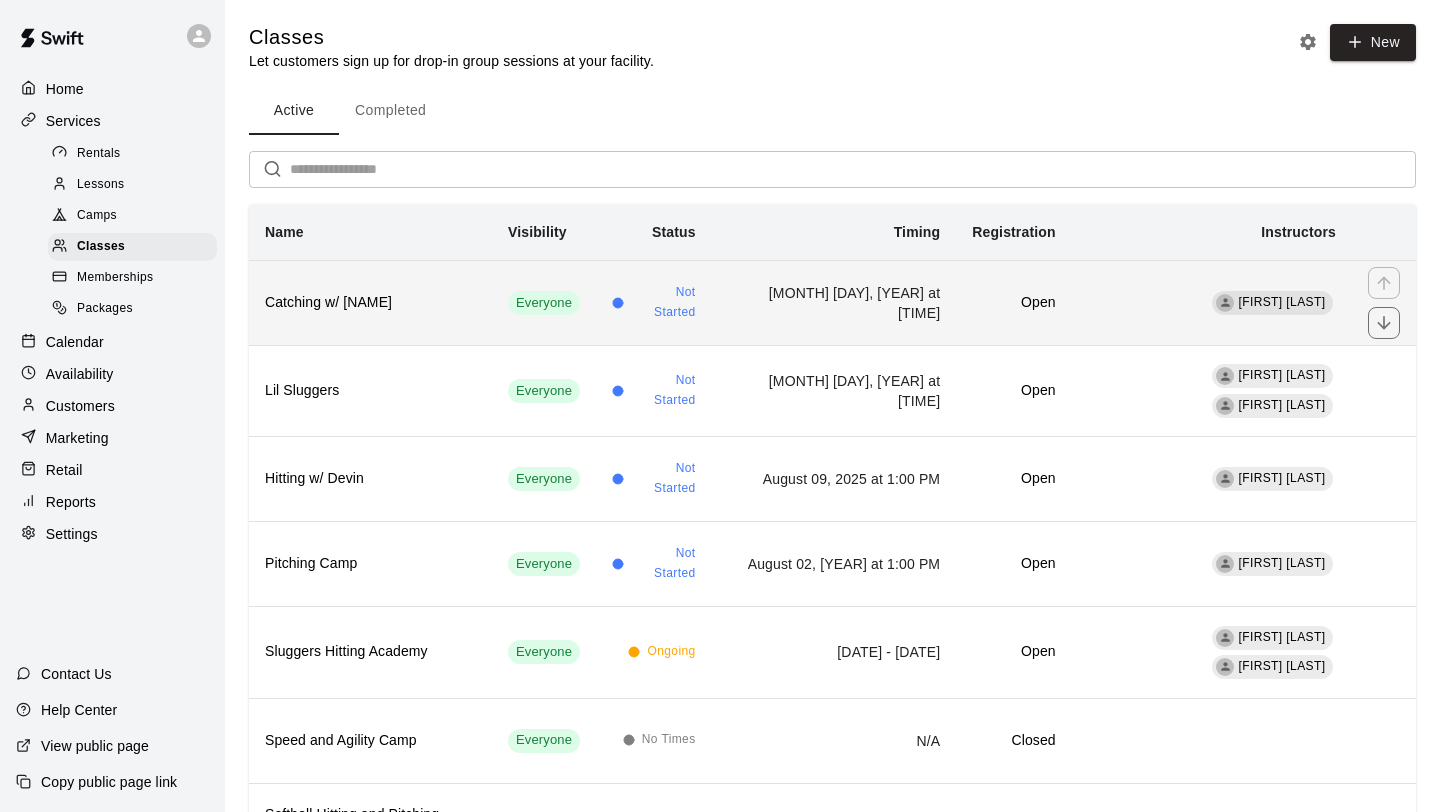 click on "Catching w/ [FIRST]" at bounding box center [370, 303] 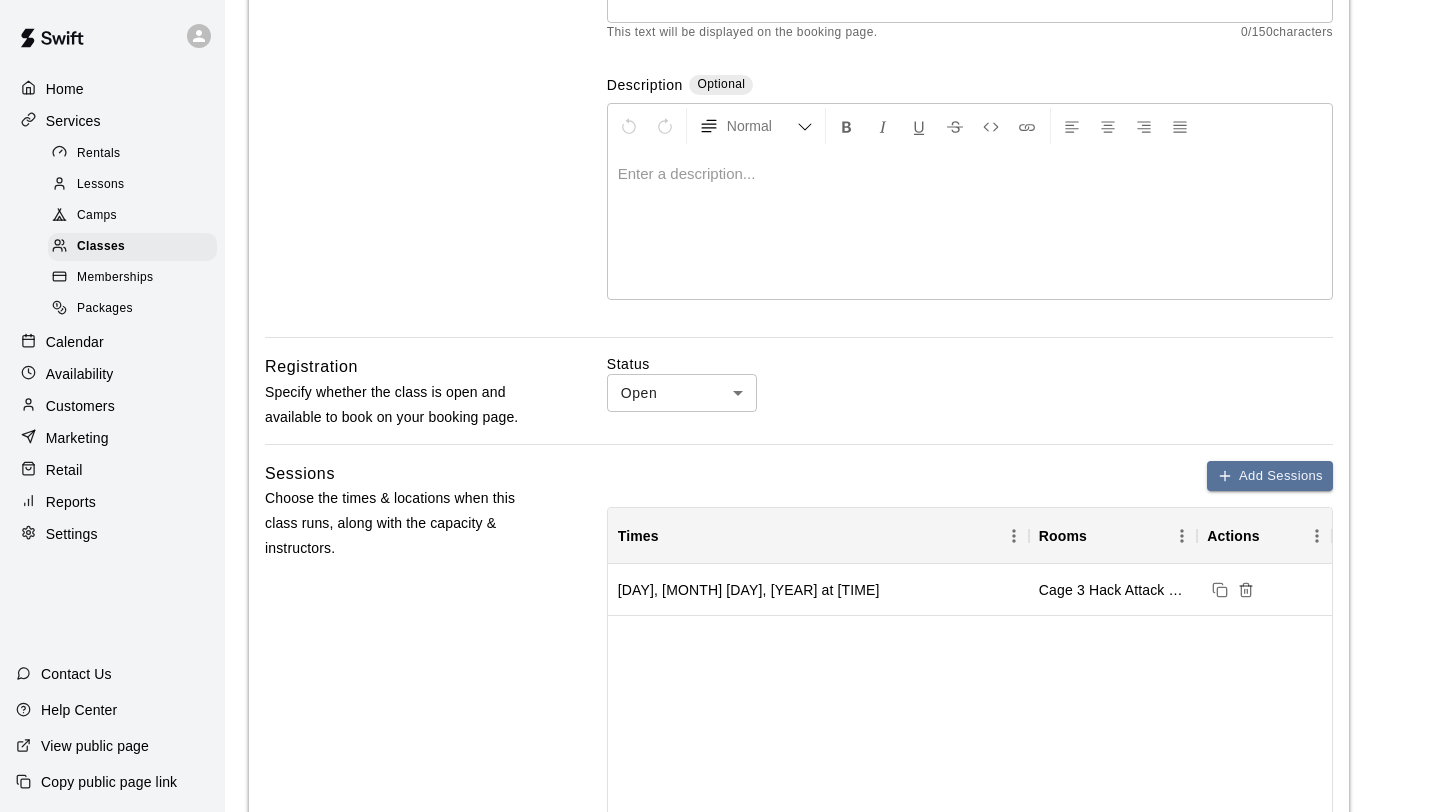 scroll, scrollTop: 0, scrollLeft: 0, axis: both 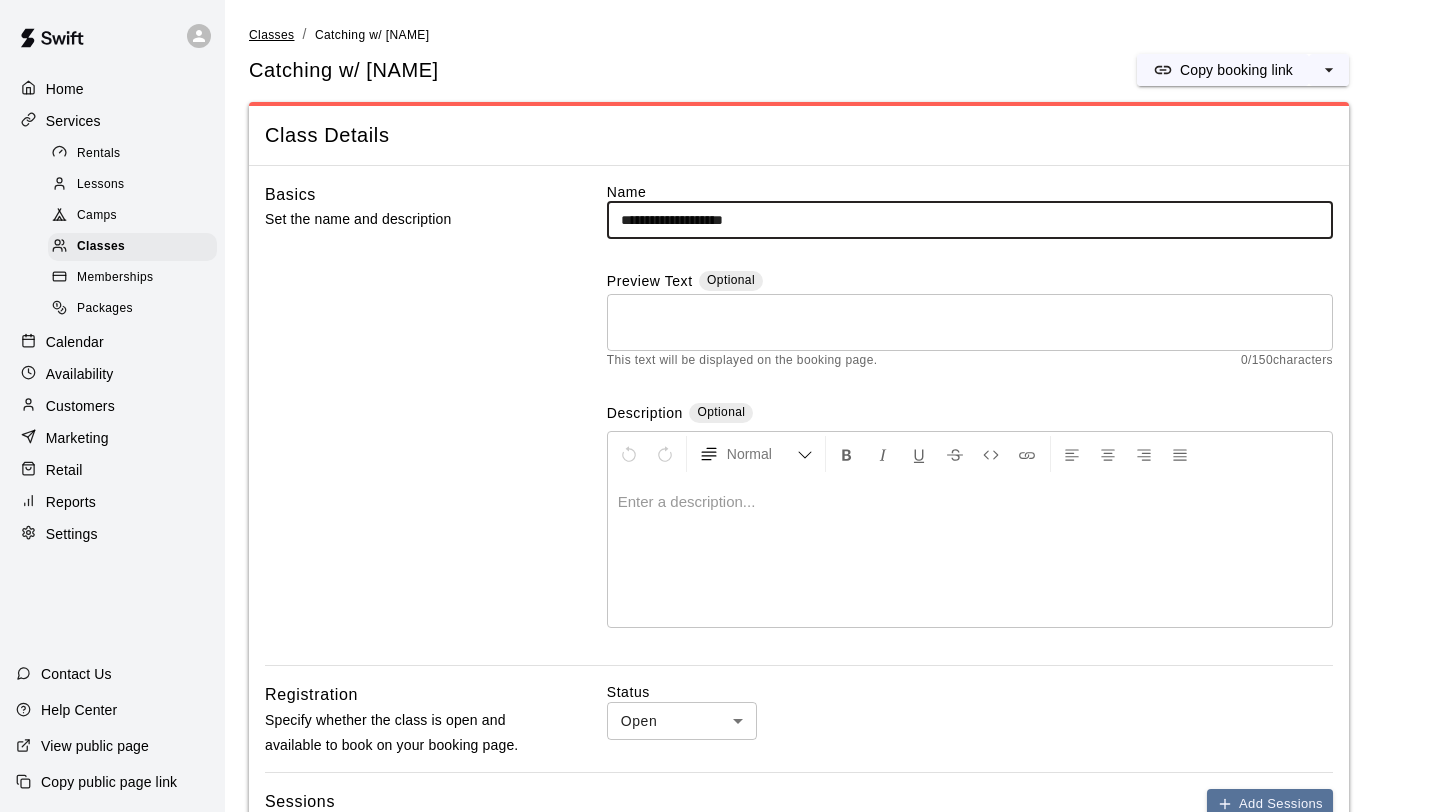 click on "Classes" at bounding box center (271, 35) 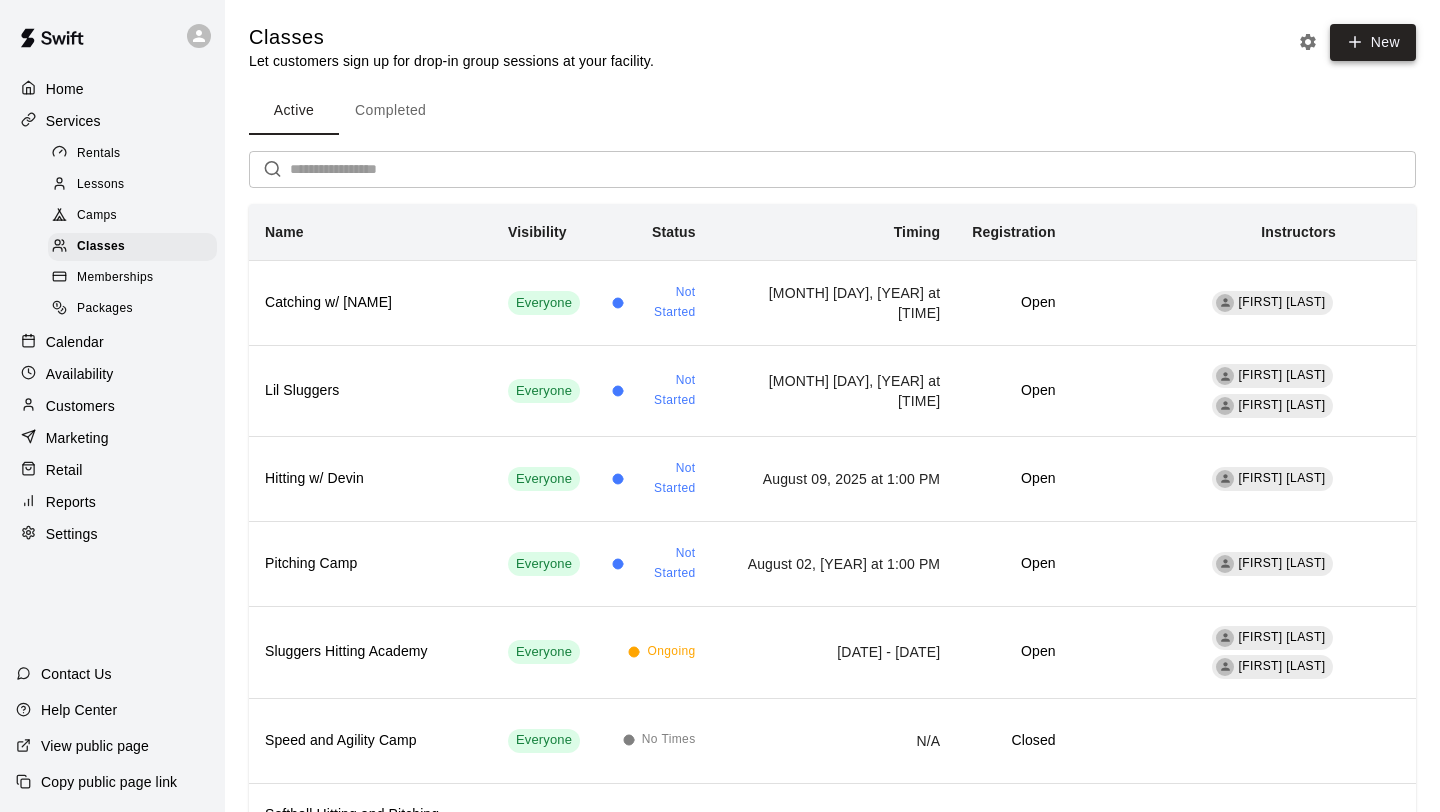 click on "New" at bounding box center [1373, 42] 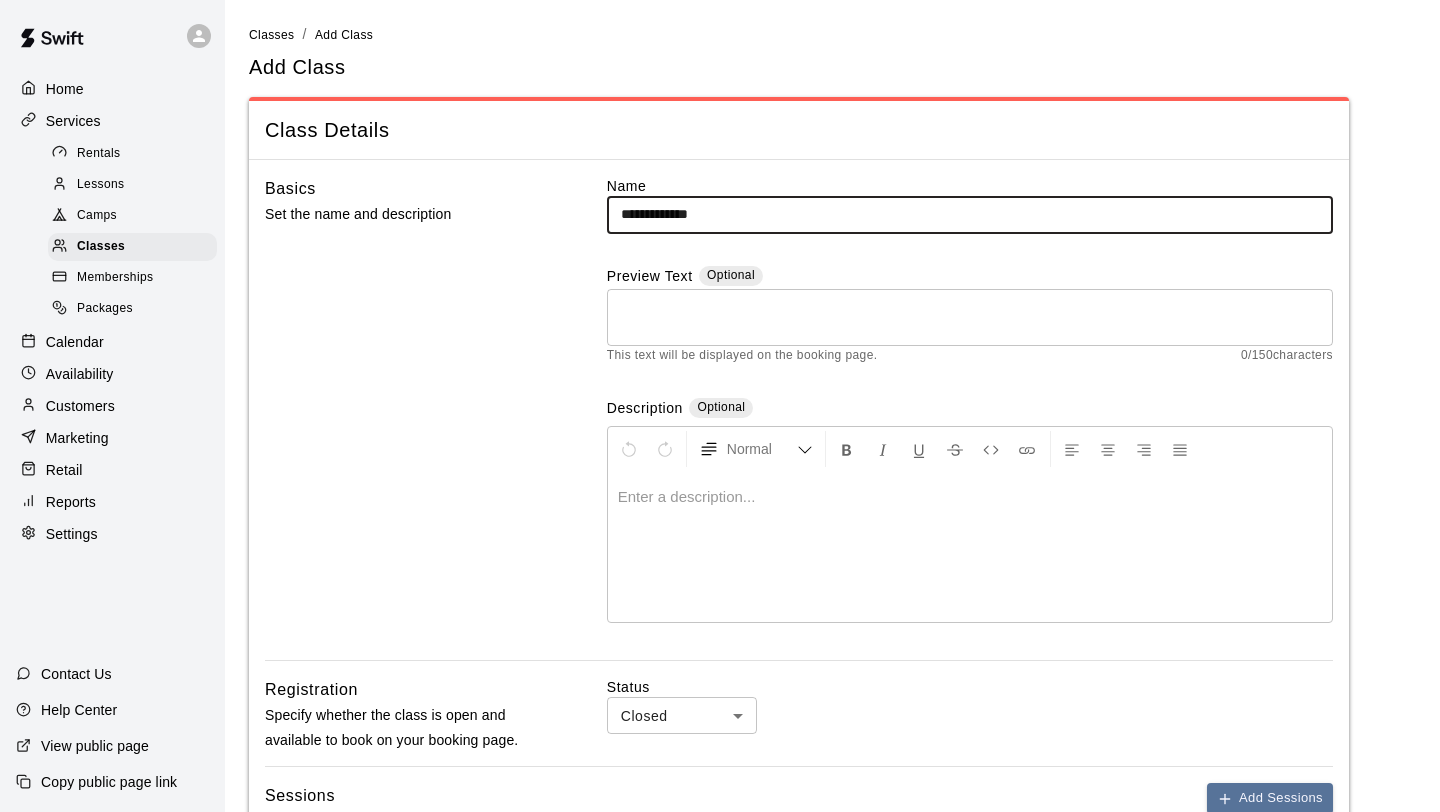 type on "**********" 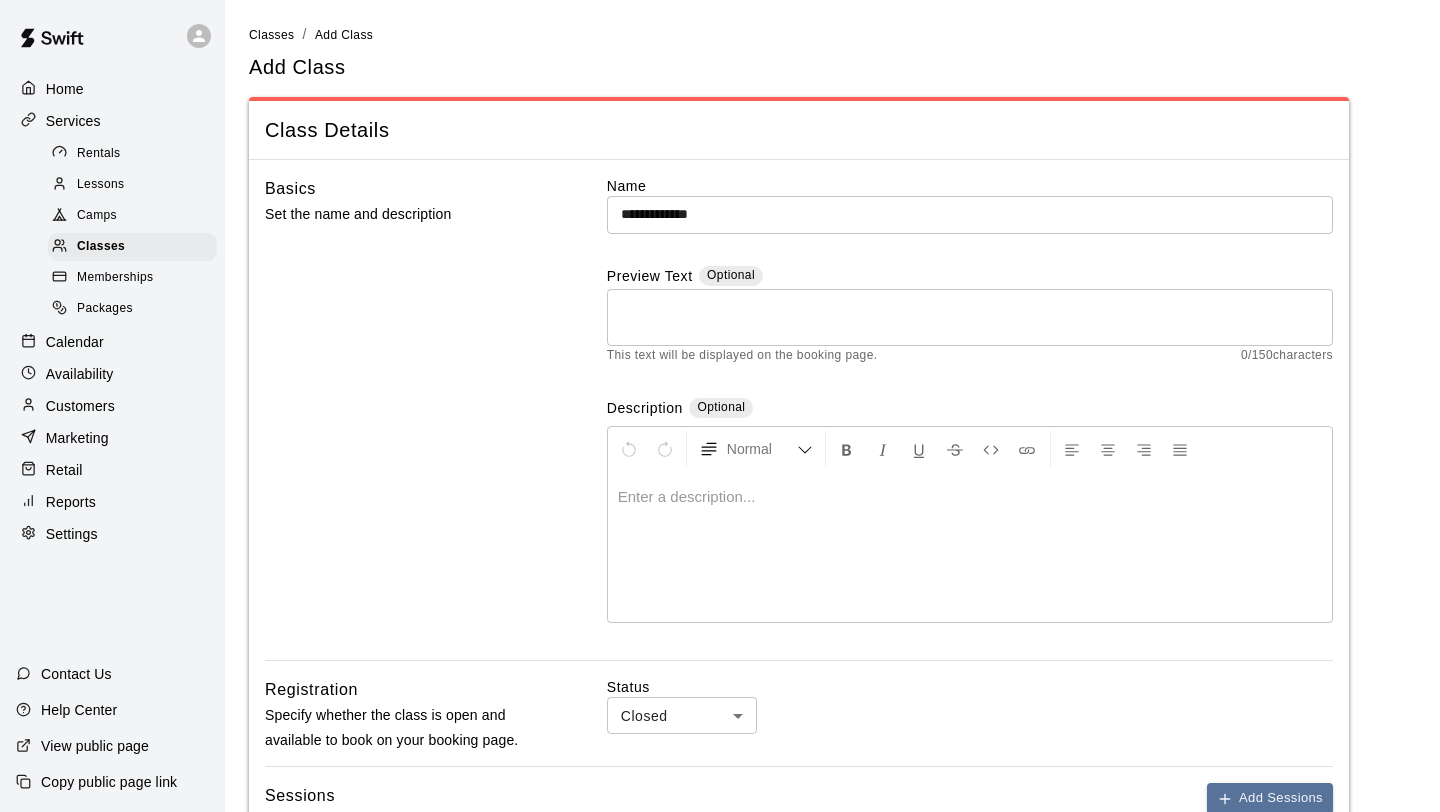 type 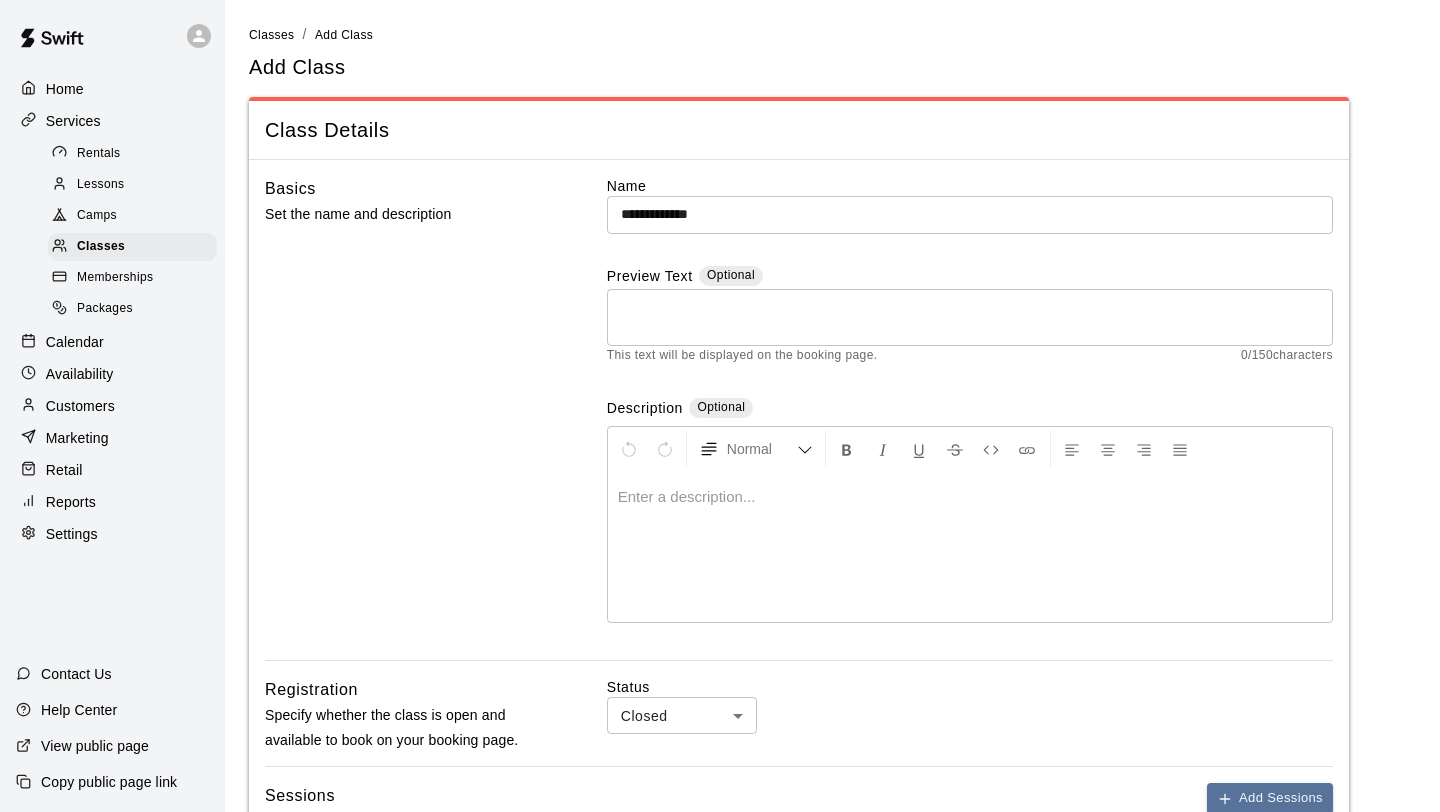 click on "**********" at bounding box center (720, 824) 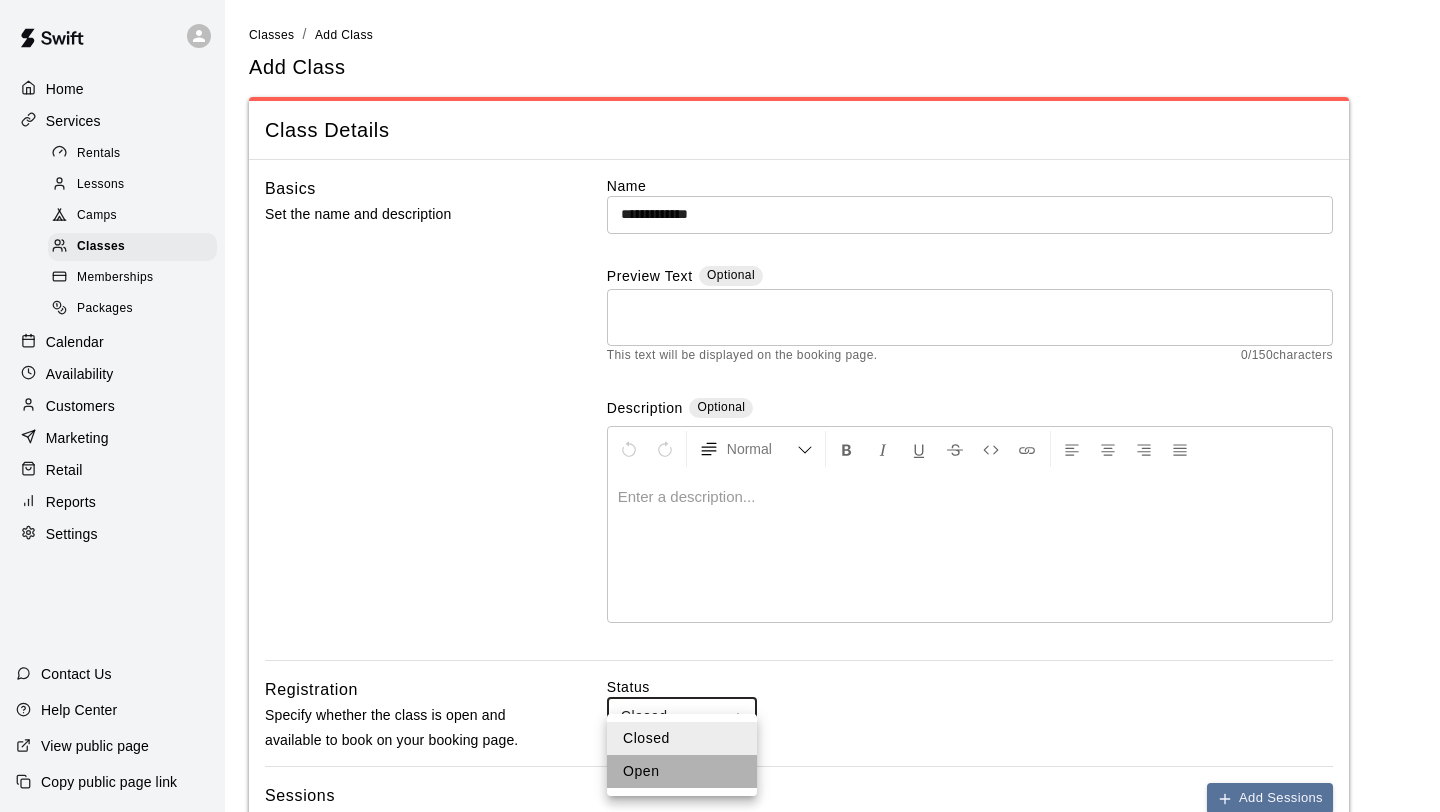 click on "Open" at bounding box center [682, 771] 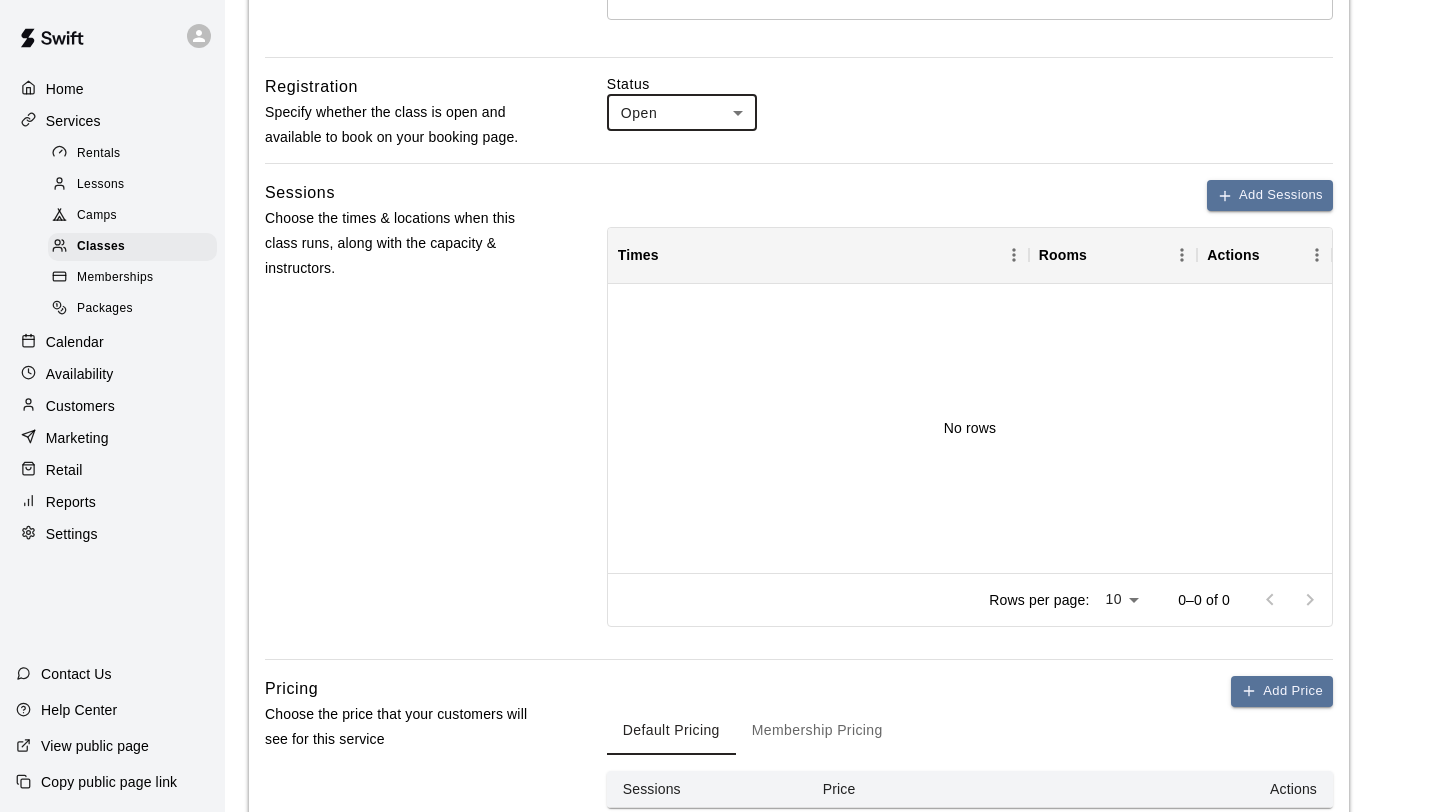scroll, scrollTop: 608, scrollLeft: 0, axis: vertical 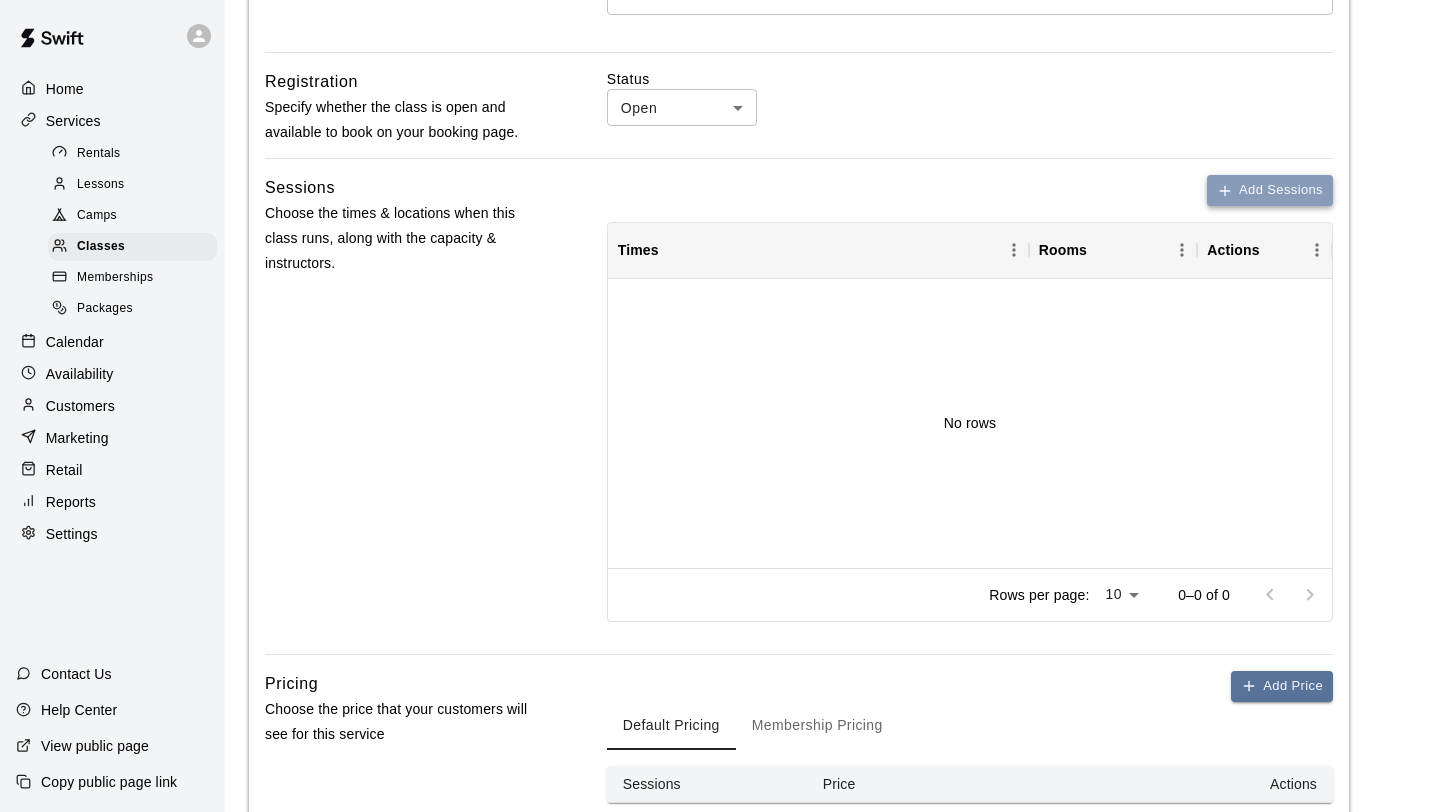 click on "Add Sessions" at bounding box center [1270, 190] 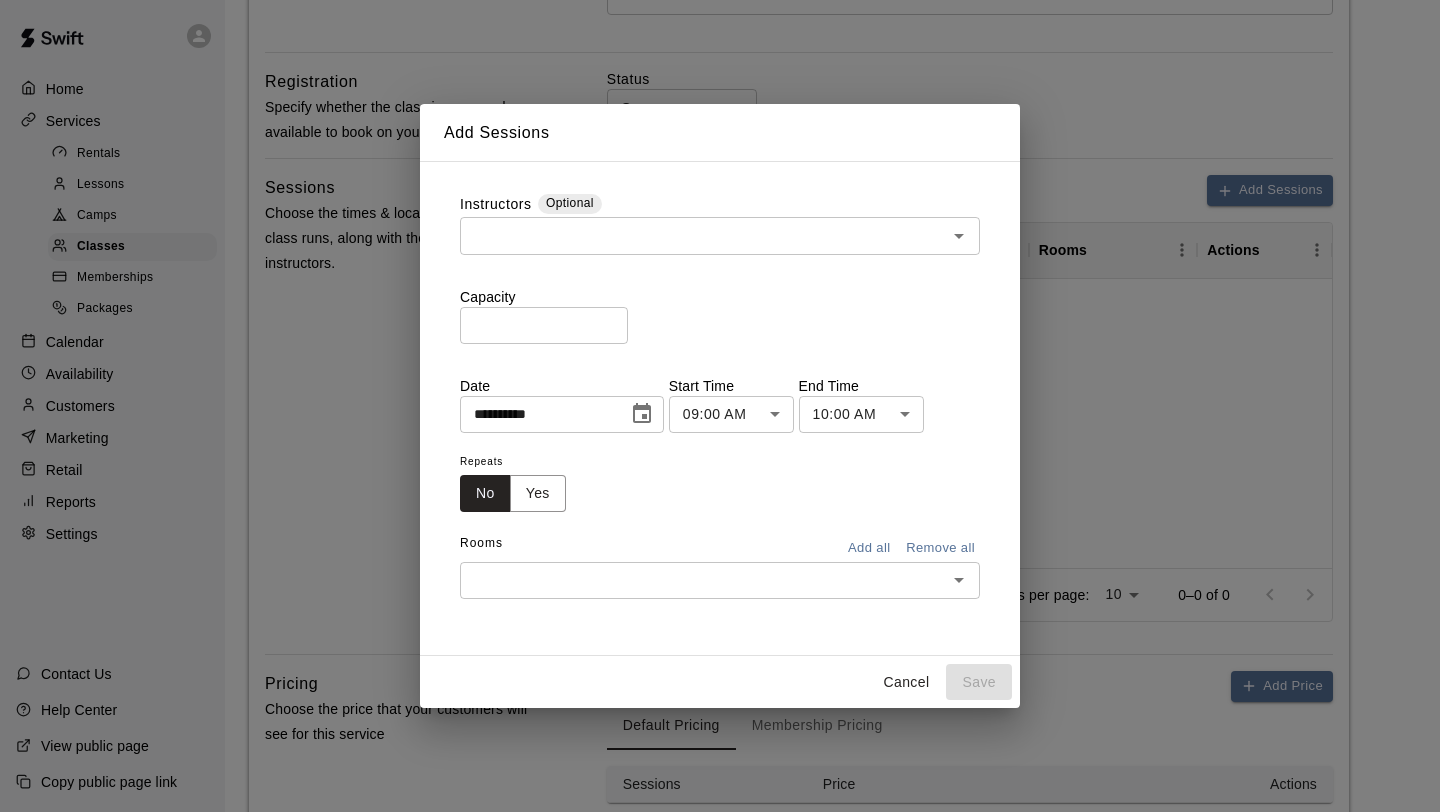 click at bounding box center [703, 235] 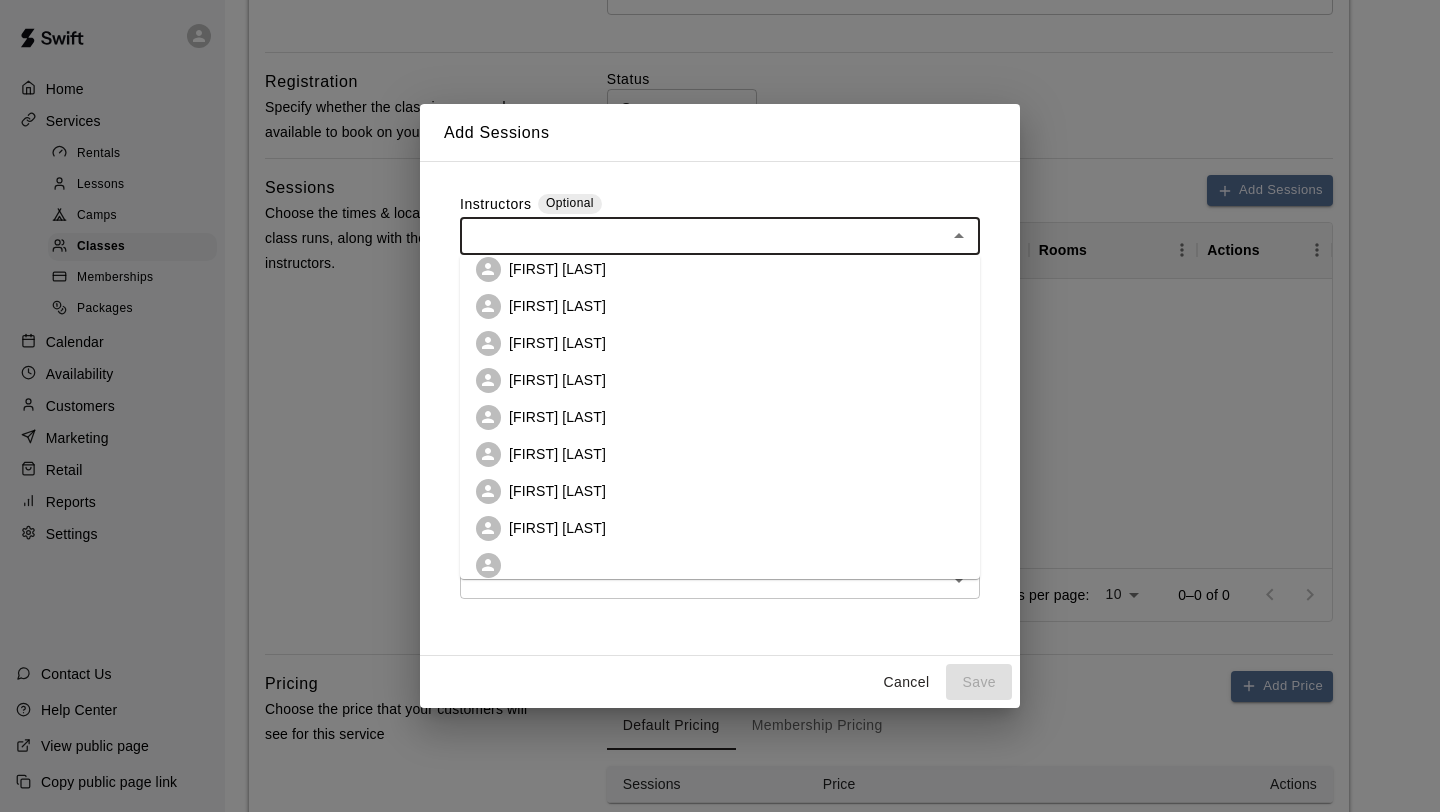 scroll, scrollTop: 61, scrollLeft: 0, axis: vertical 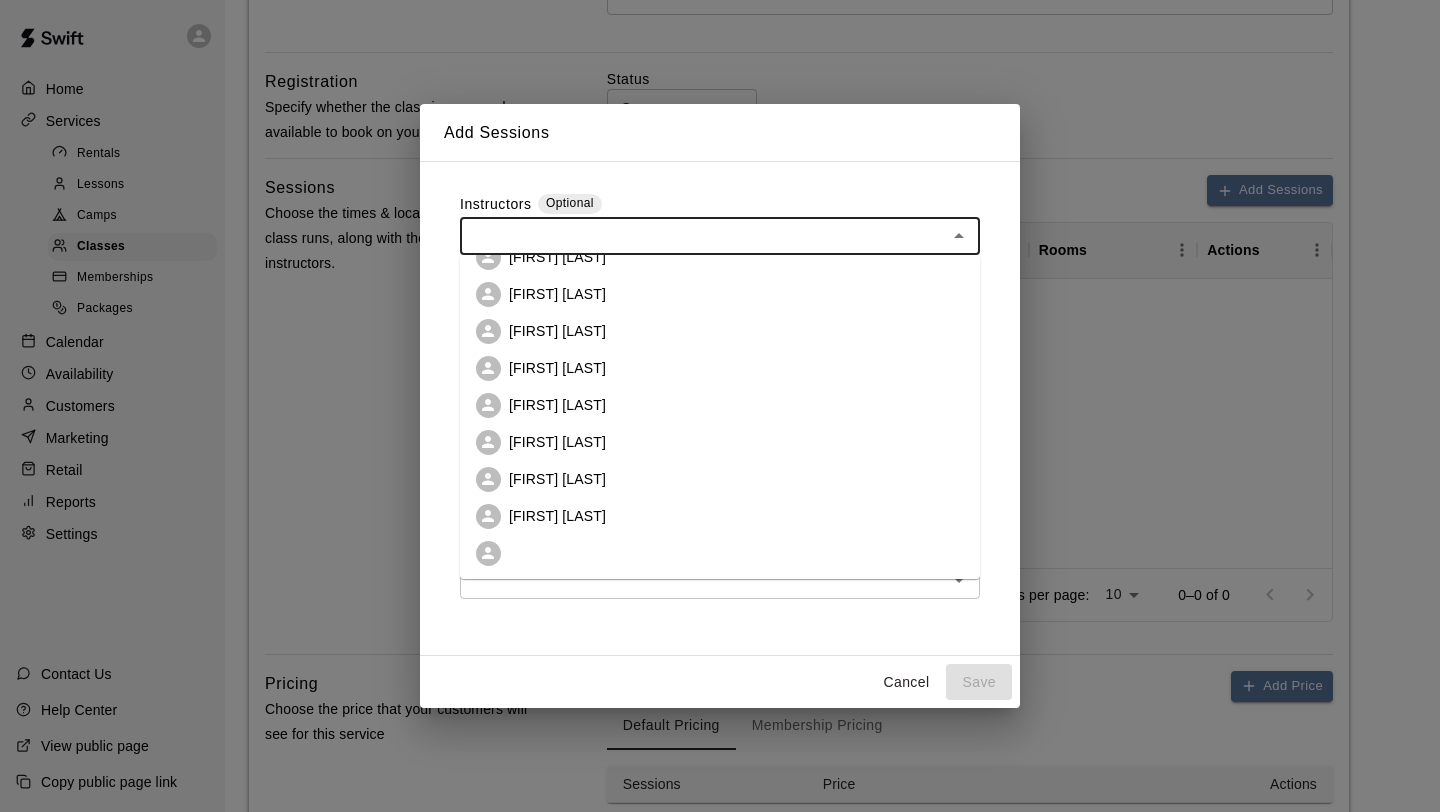 click 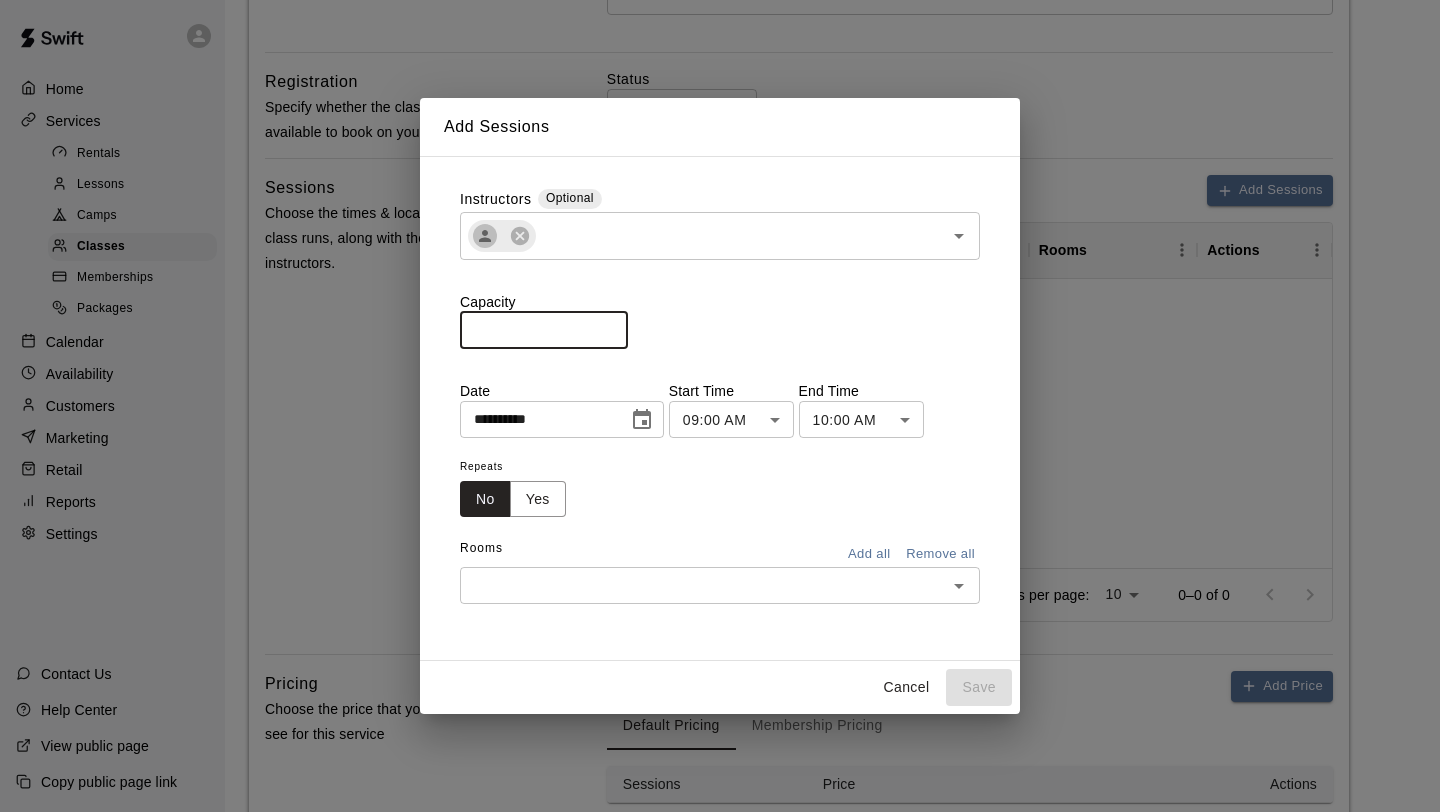 click on "*" at bounding box center (544, 330) 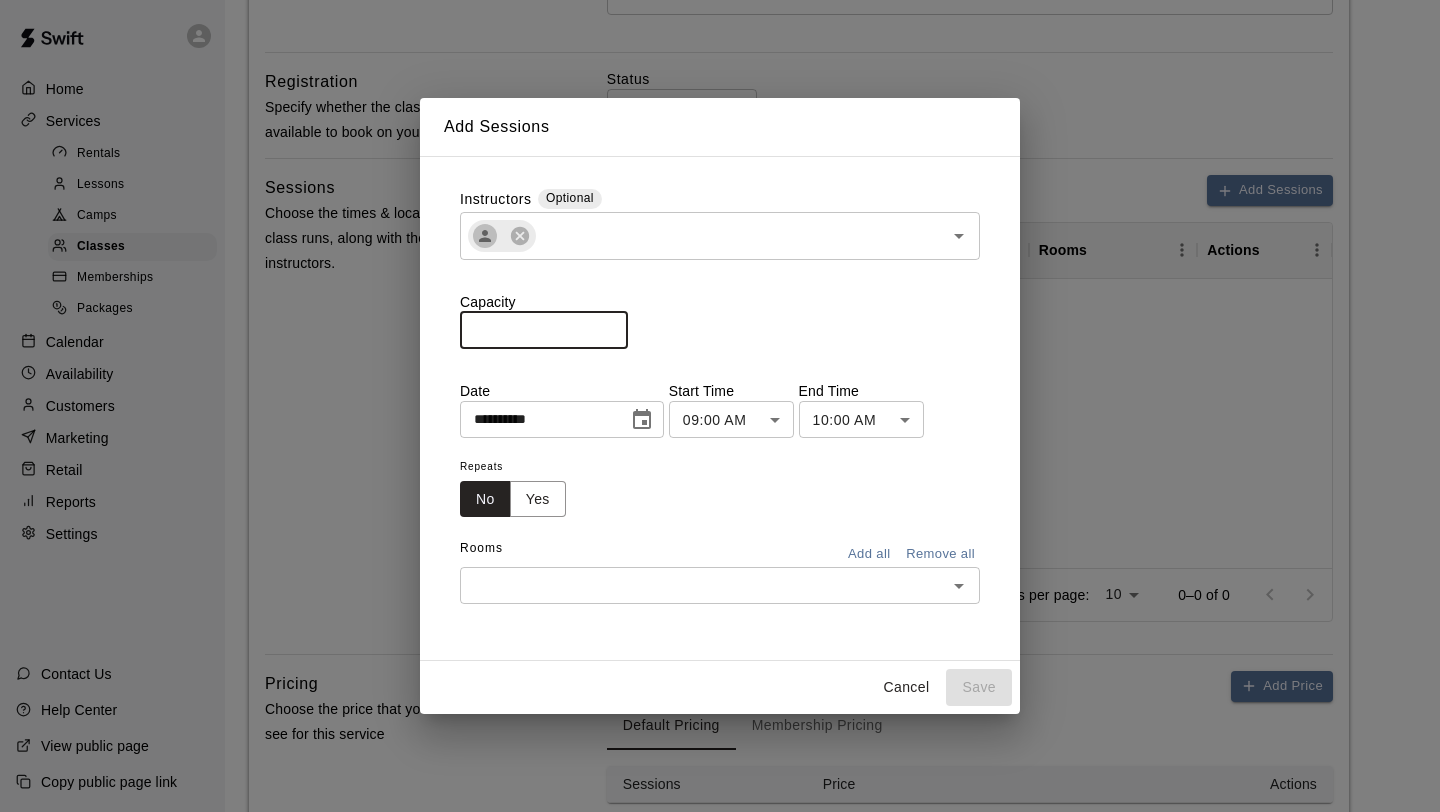 type on "**" 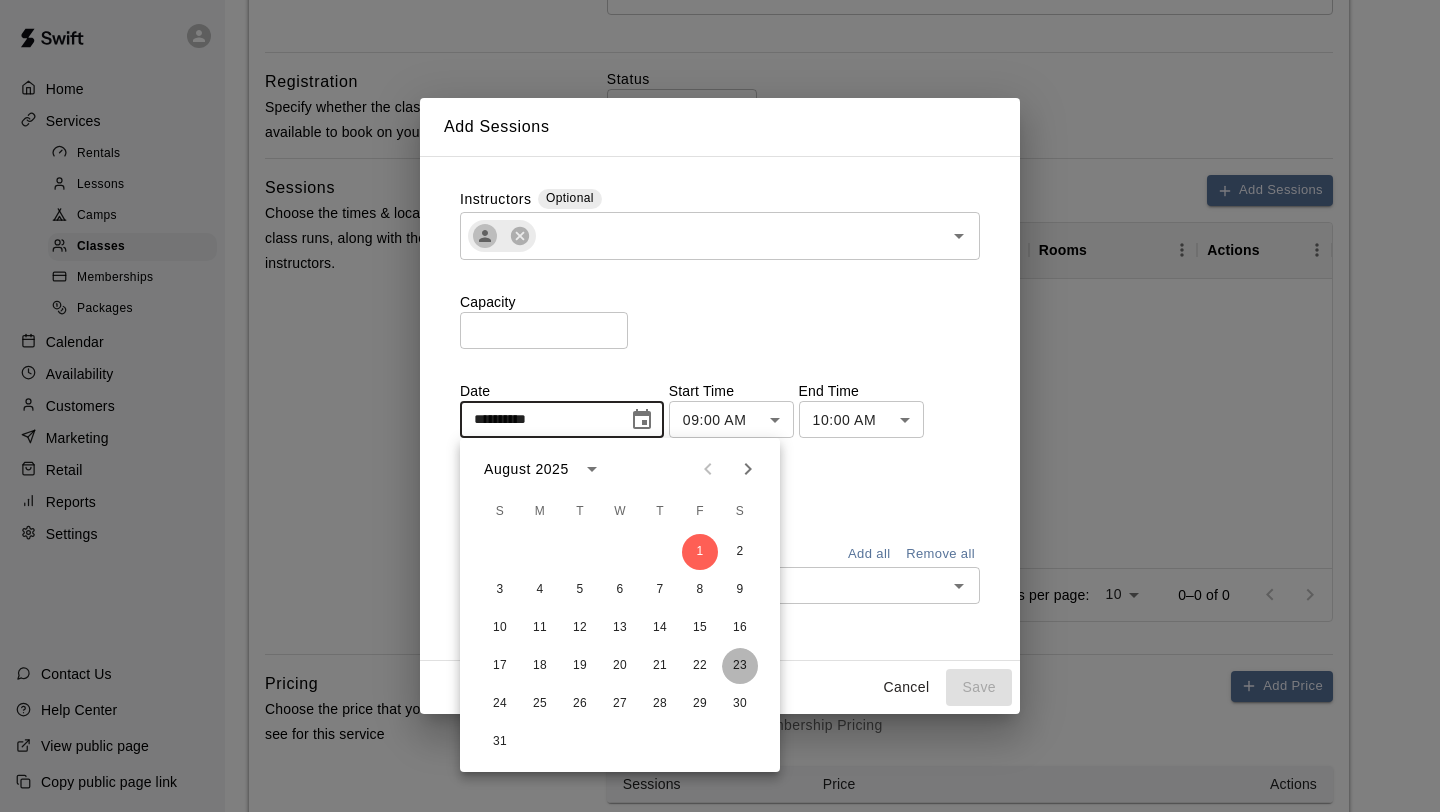 click on "23" at bounding box center [740, 666] 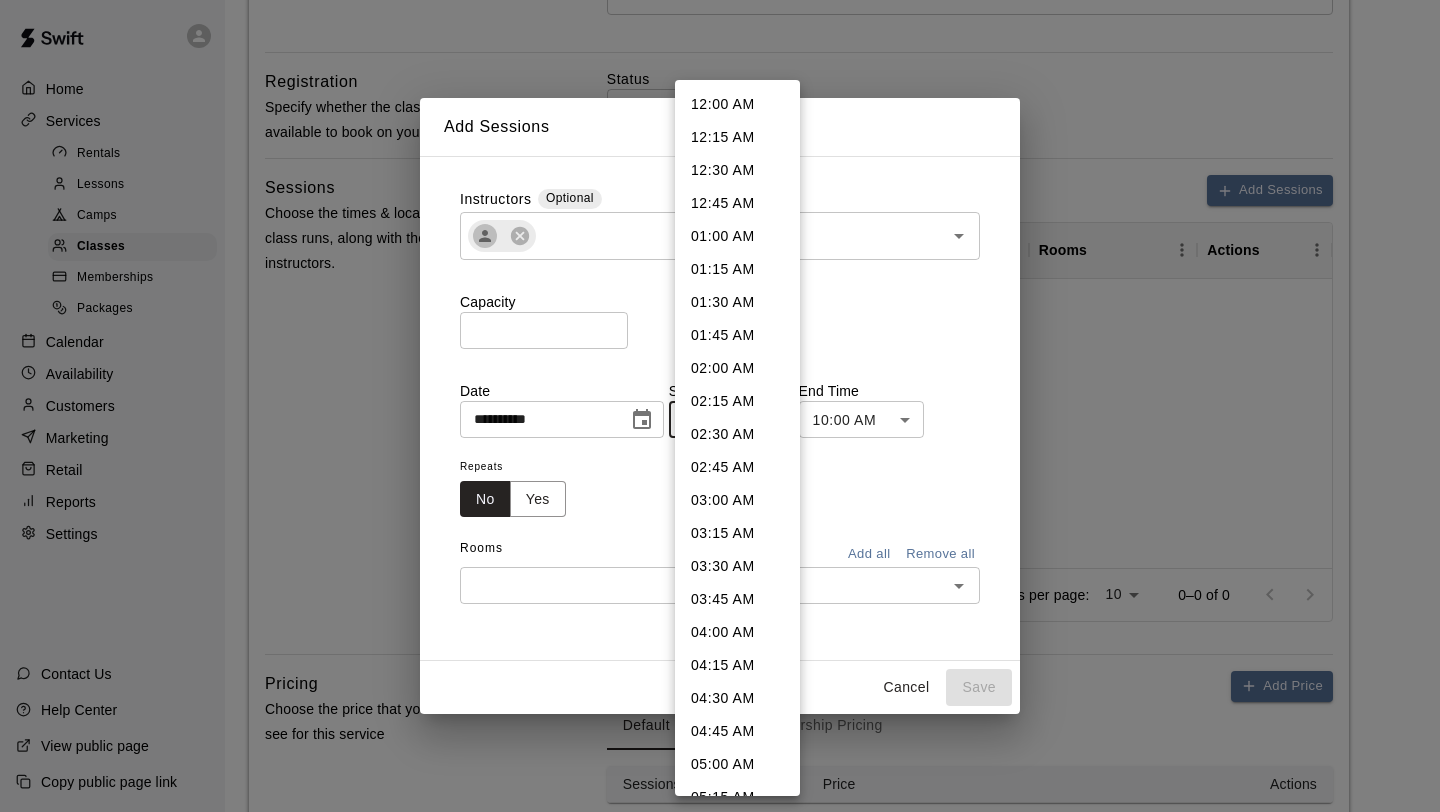 click on "**********" at bounding box center (720, 216) 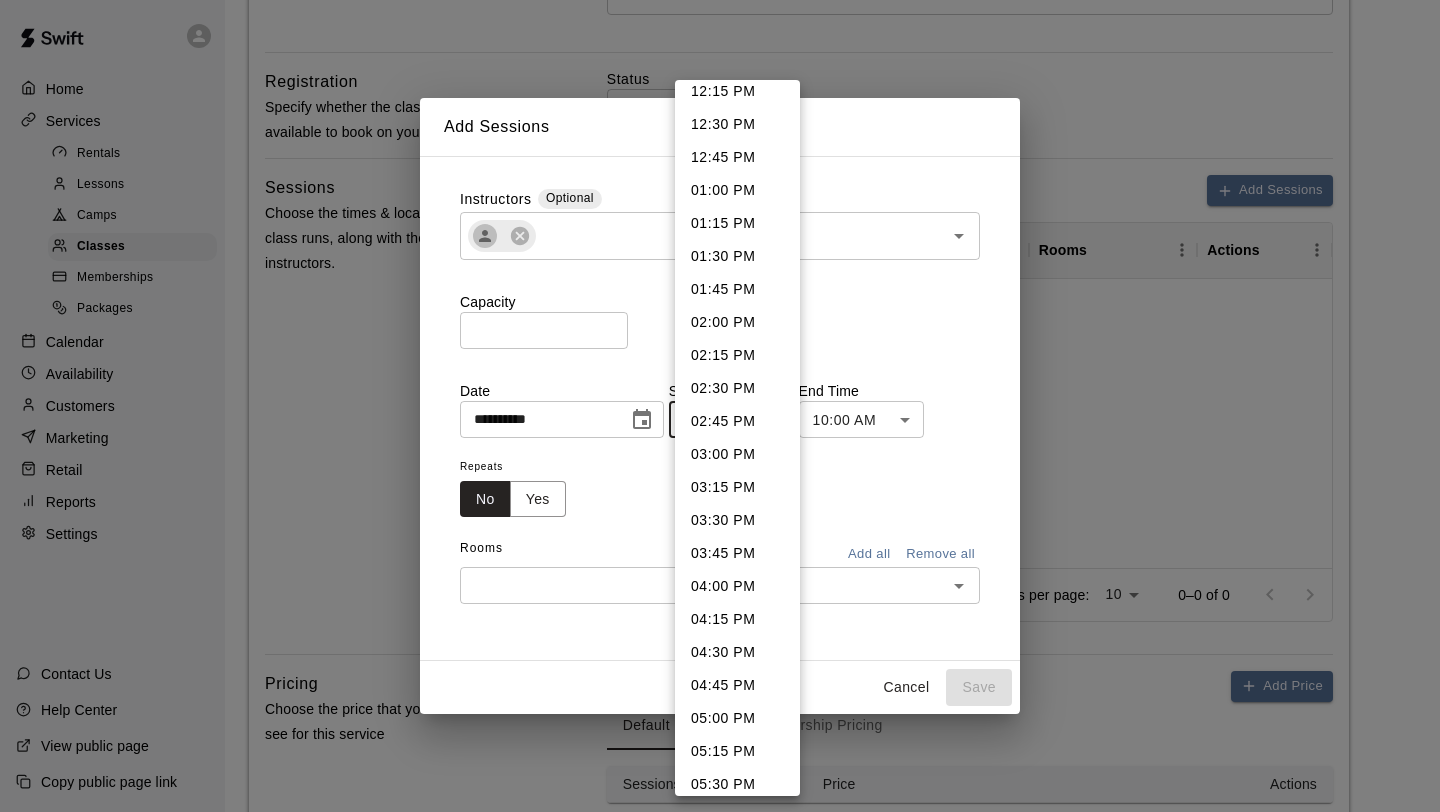 scroll, scrollTop: 1635, scrollLeft: 0, axis: vertical 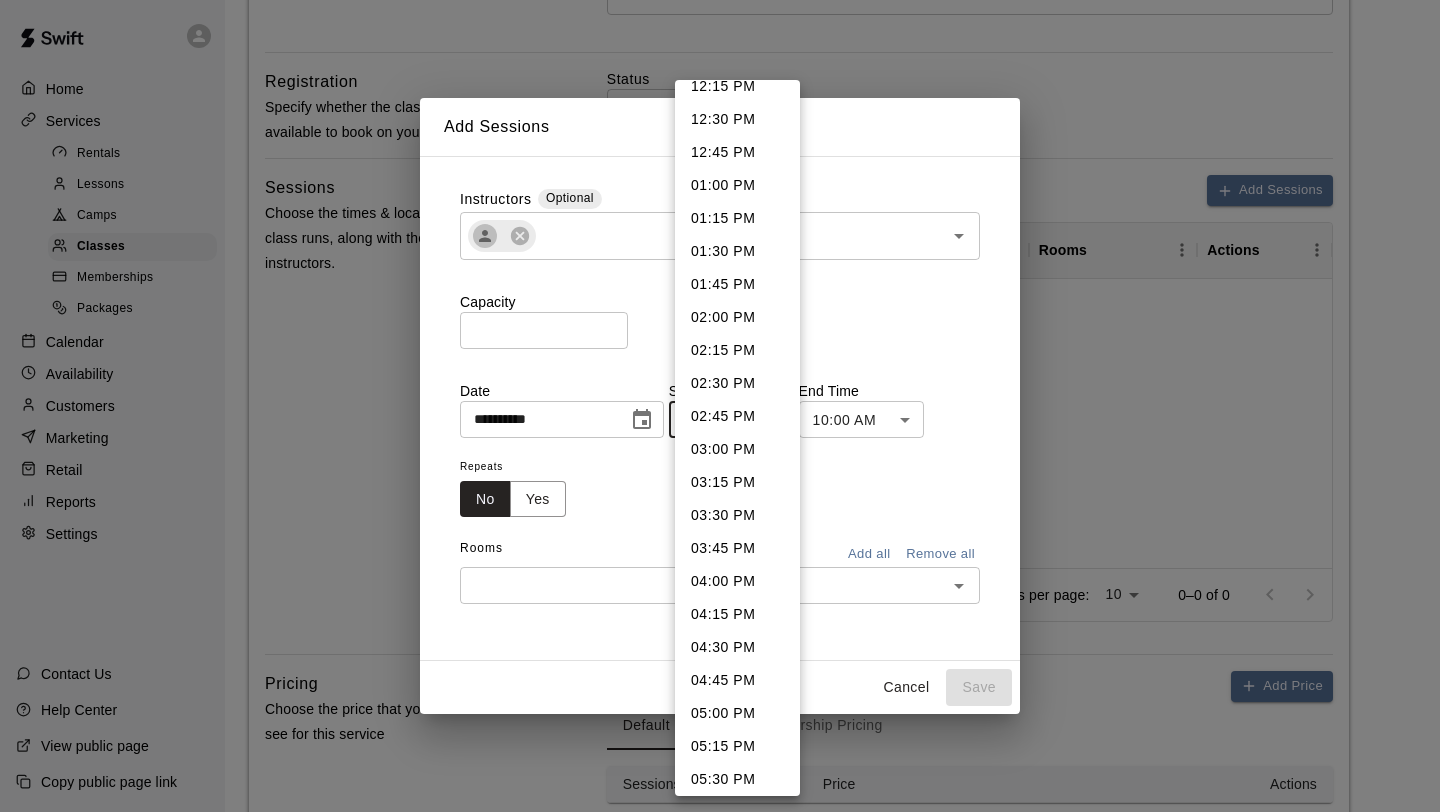 click on "04:00 PM" at bounding box center [737, 581] 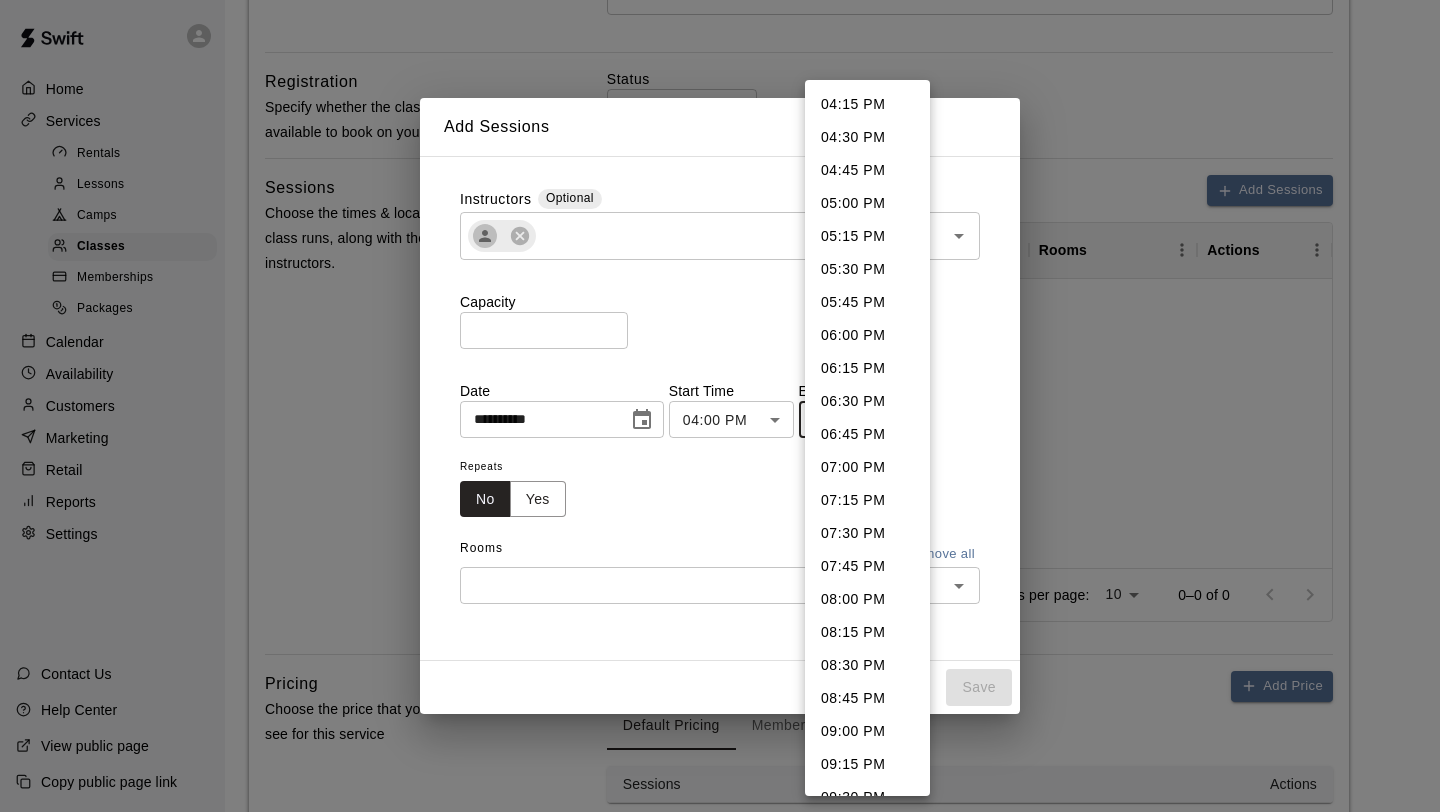 click on "**********" at bounding box center (720, 216) 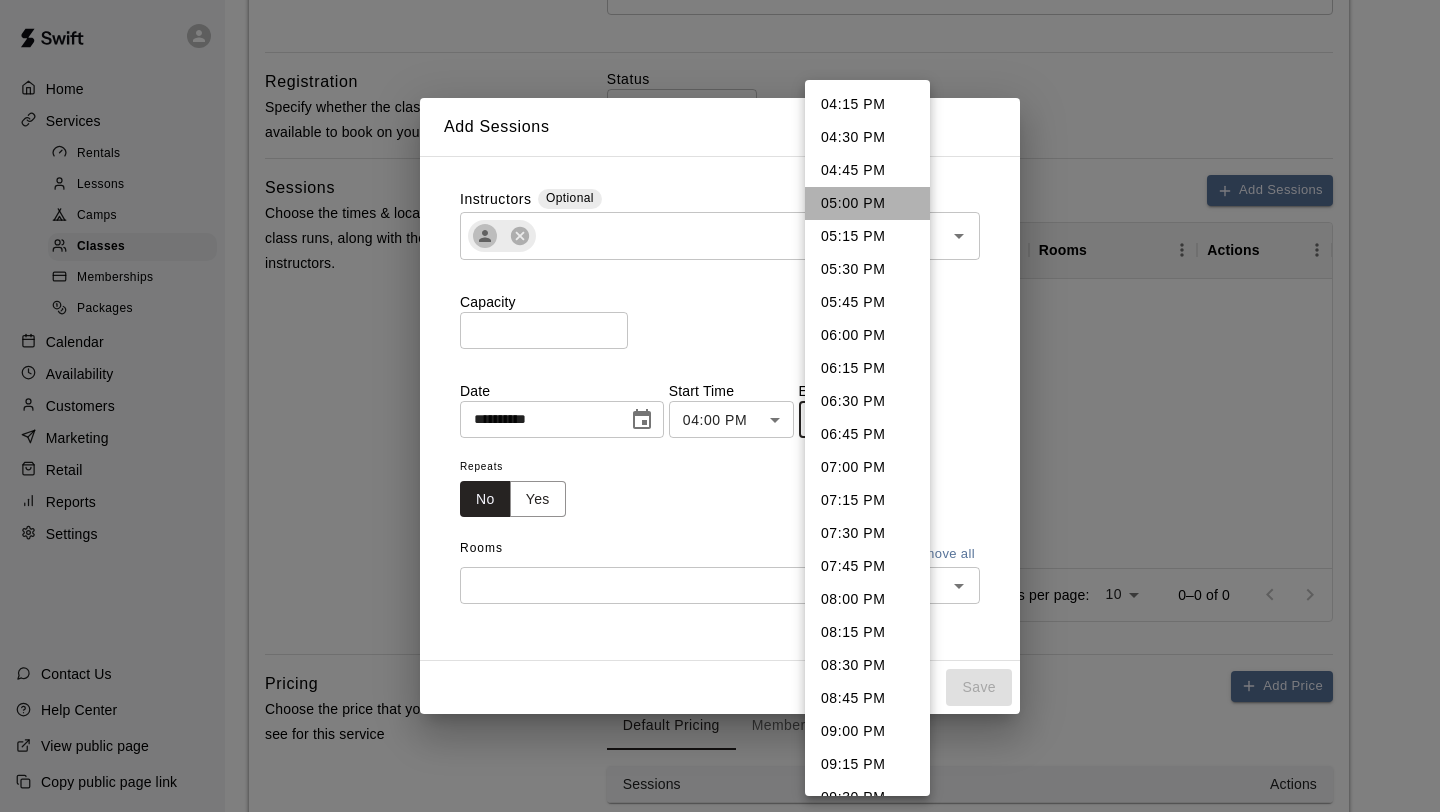 click on "05:00 PM" at bounding box center [867, 203] 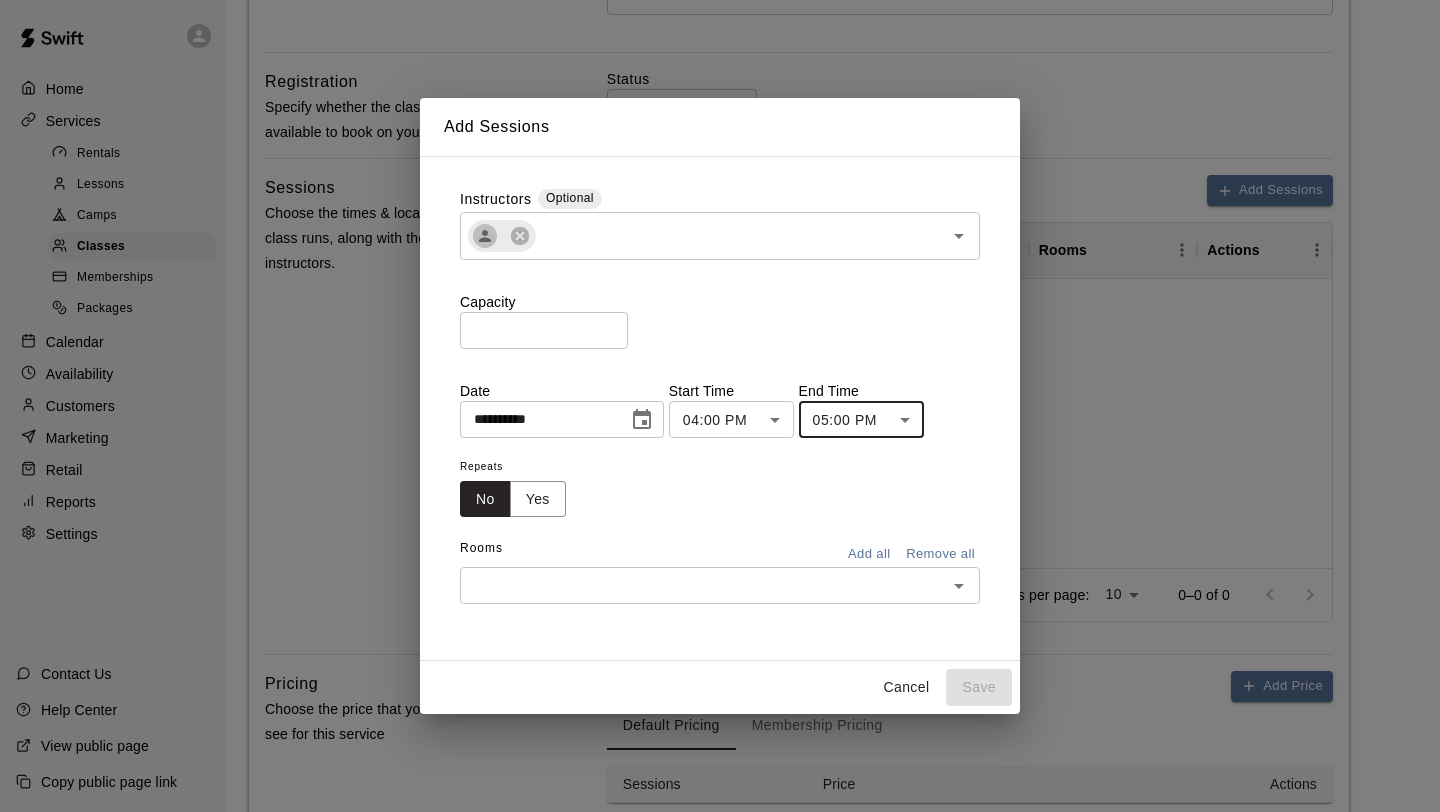 click at bounding box center [703, 585] 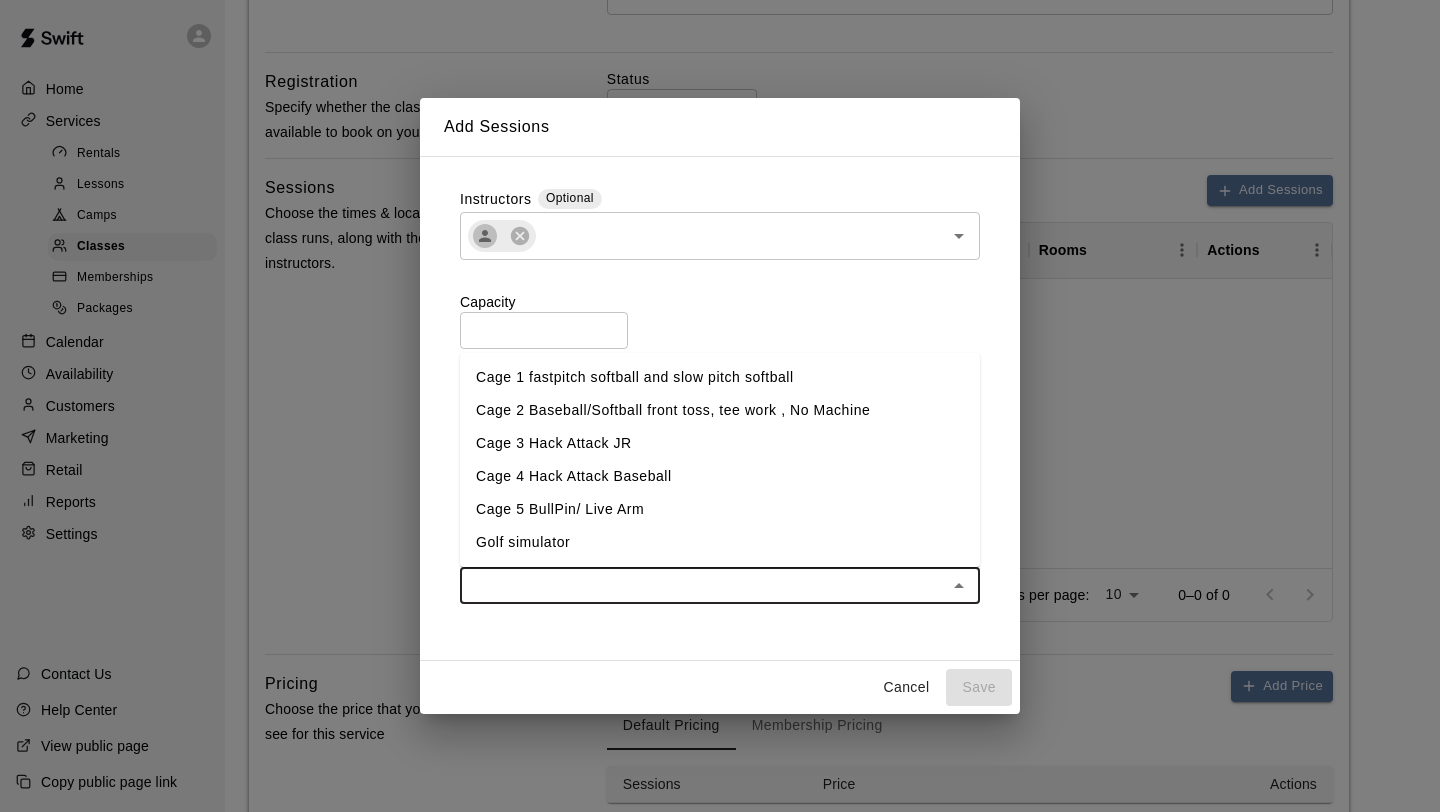 click on "Cage 3 Hack Attack JR" at bounding box center [720, 443] 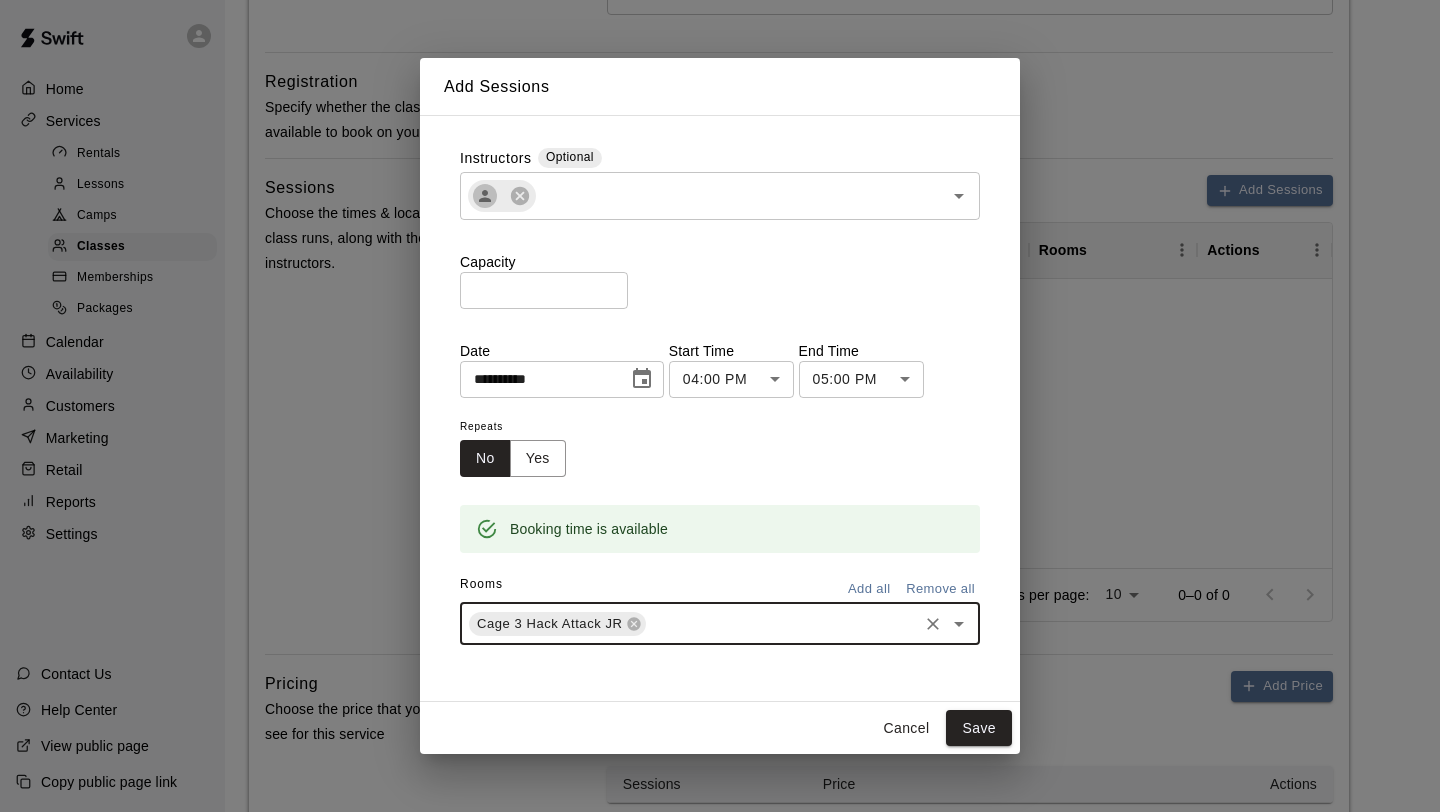 click at bounding box center [782, 623] 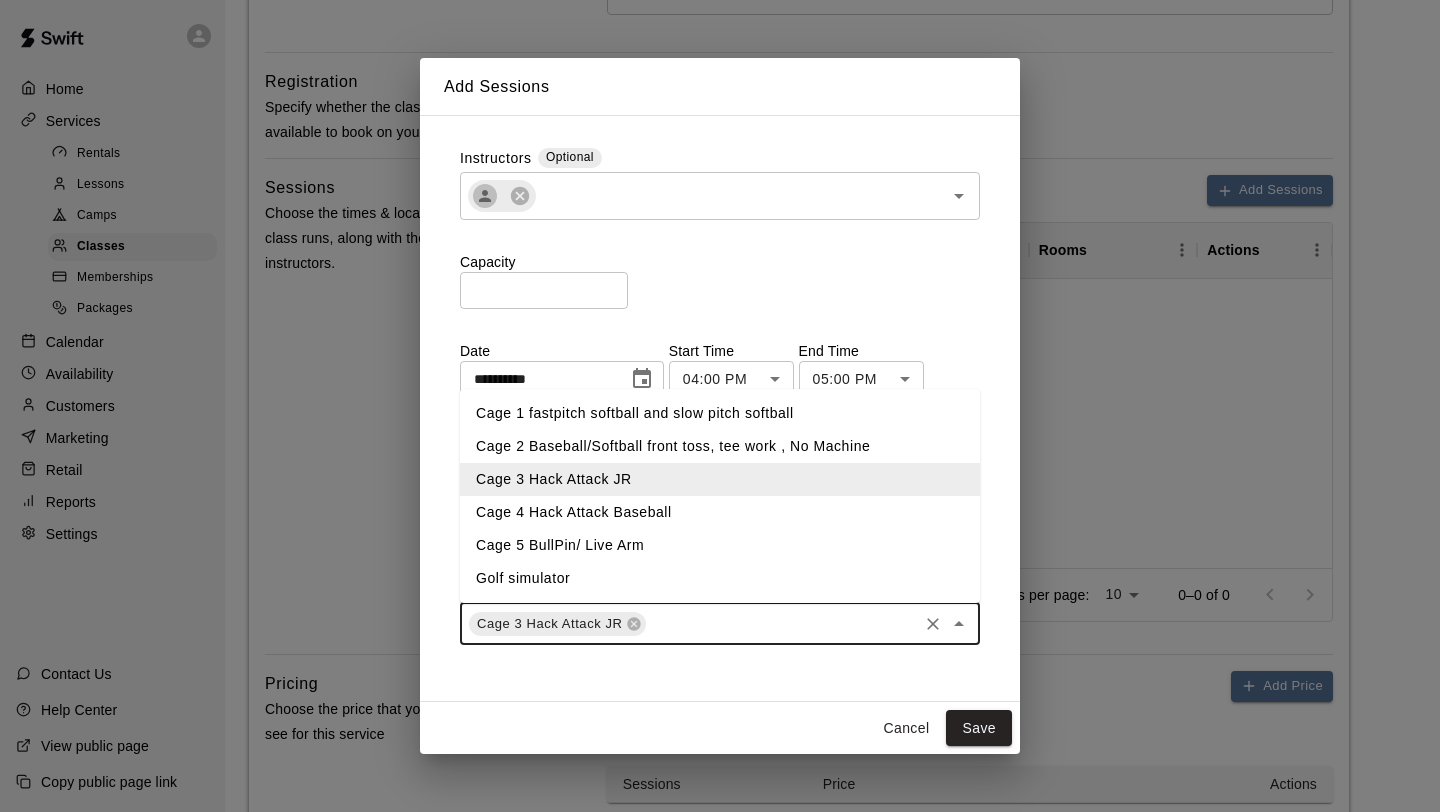 click on "Cage 4 Hack Attack Baseball" at bounding box center [720, 512] 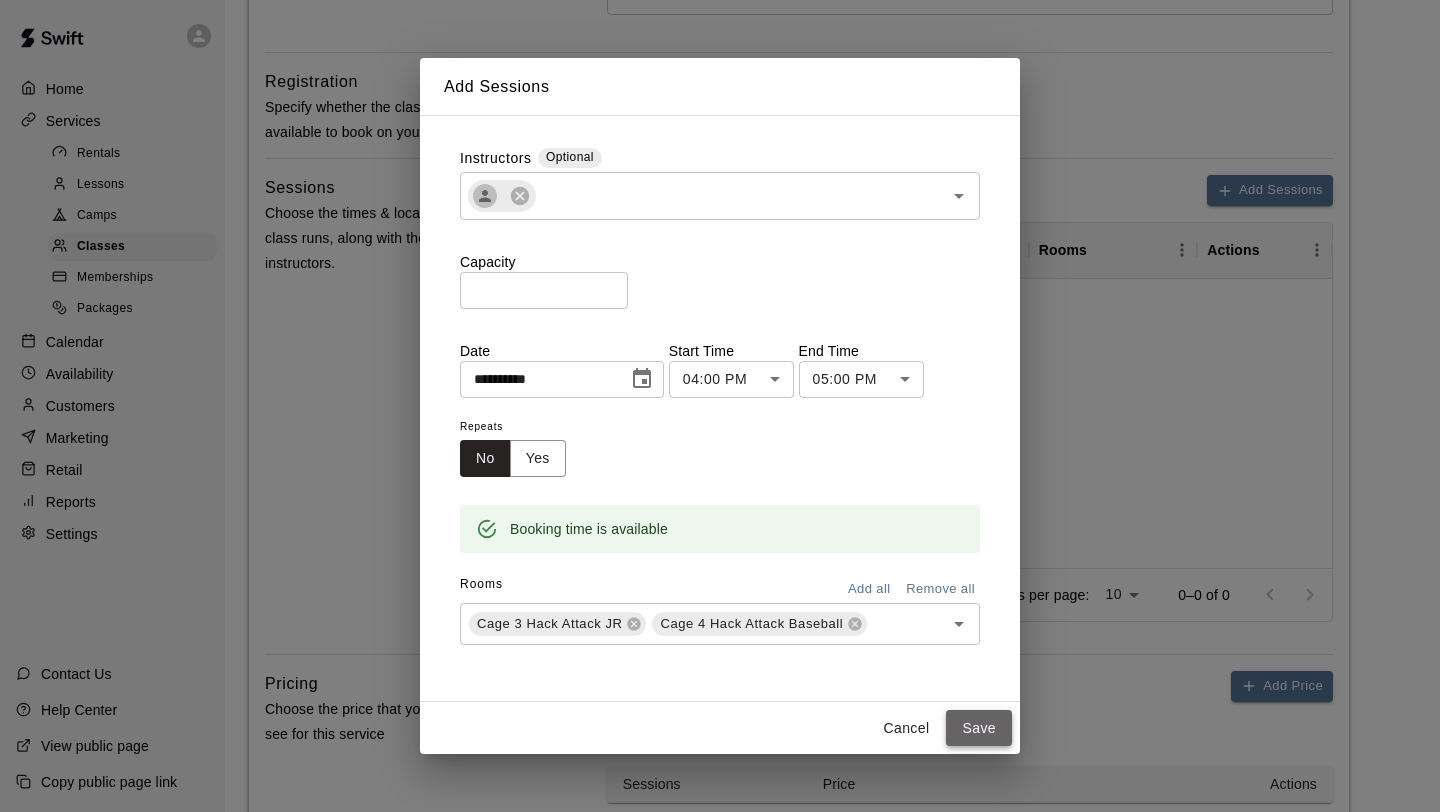 click on "Save" at bounding box center [979, 728] 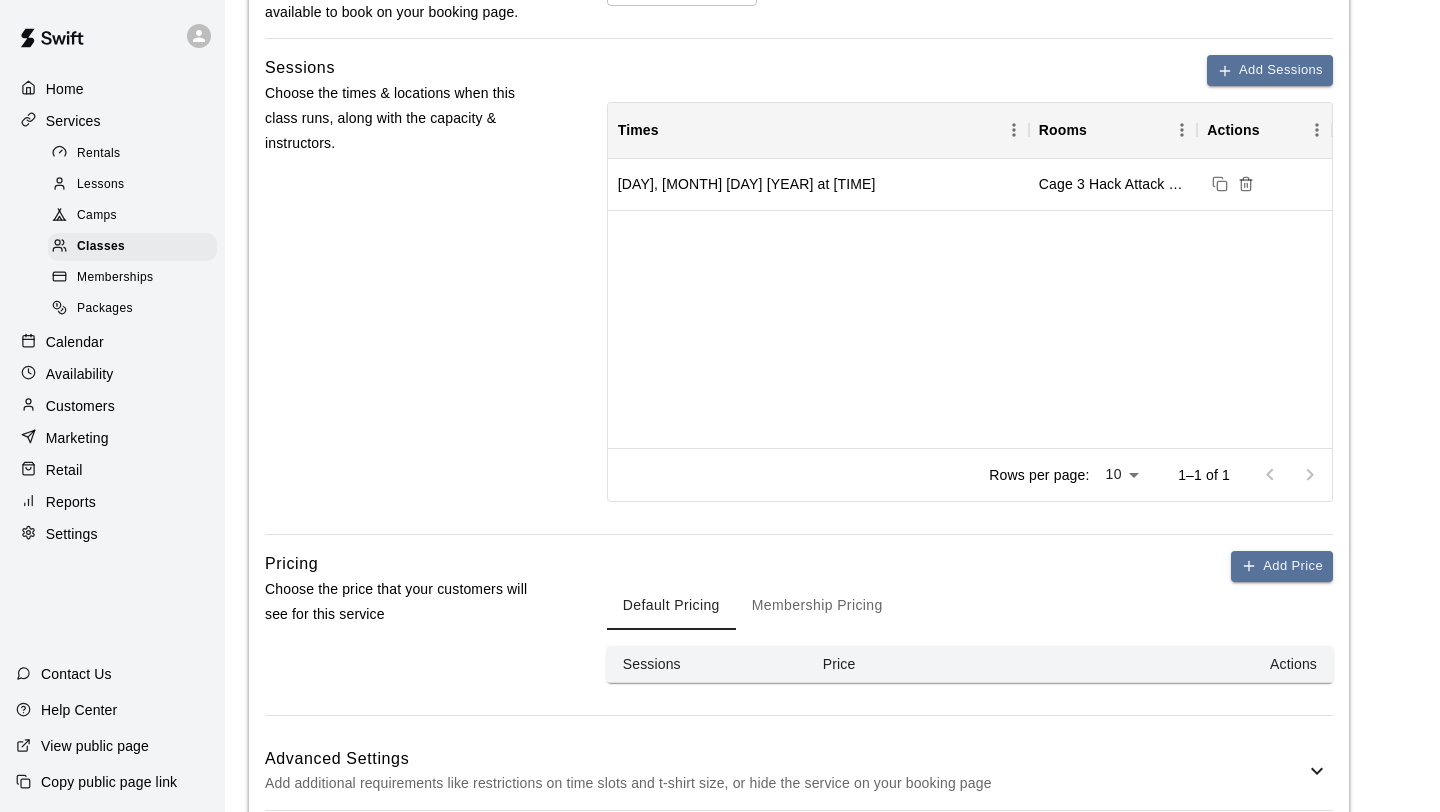 scroll, scrollTop: 836, scrollLeft: 0, axis: vertical 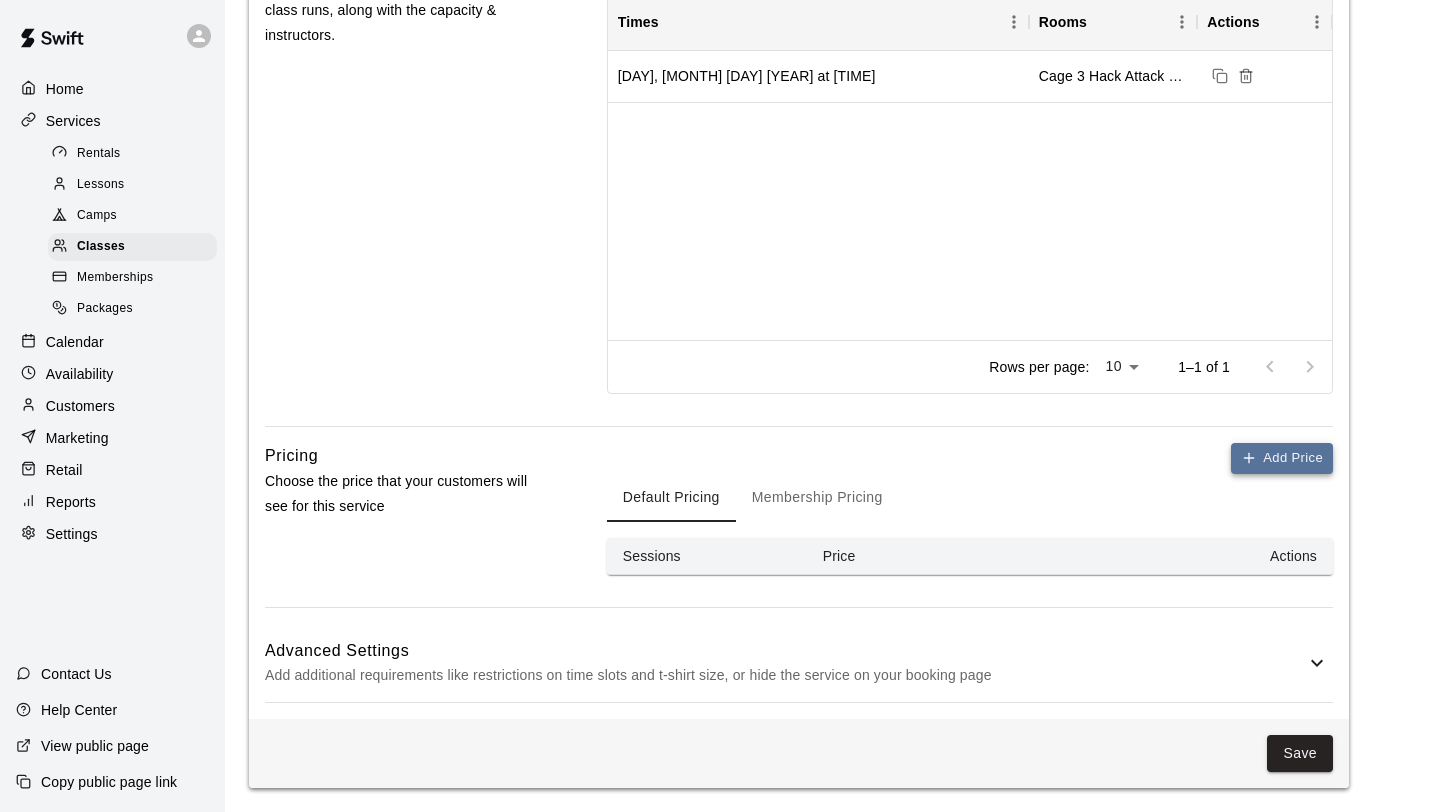 click on "Add Price" at bounding box center [1282, 458] 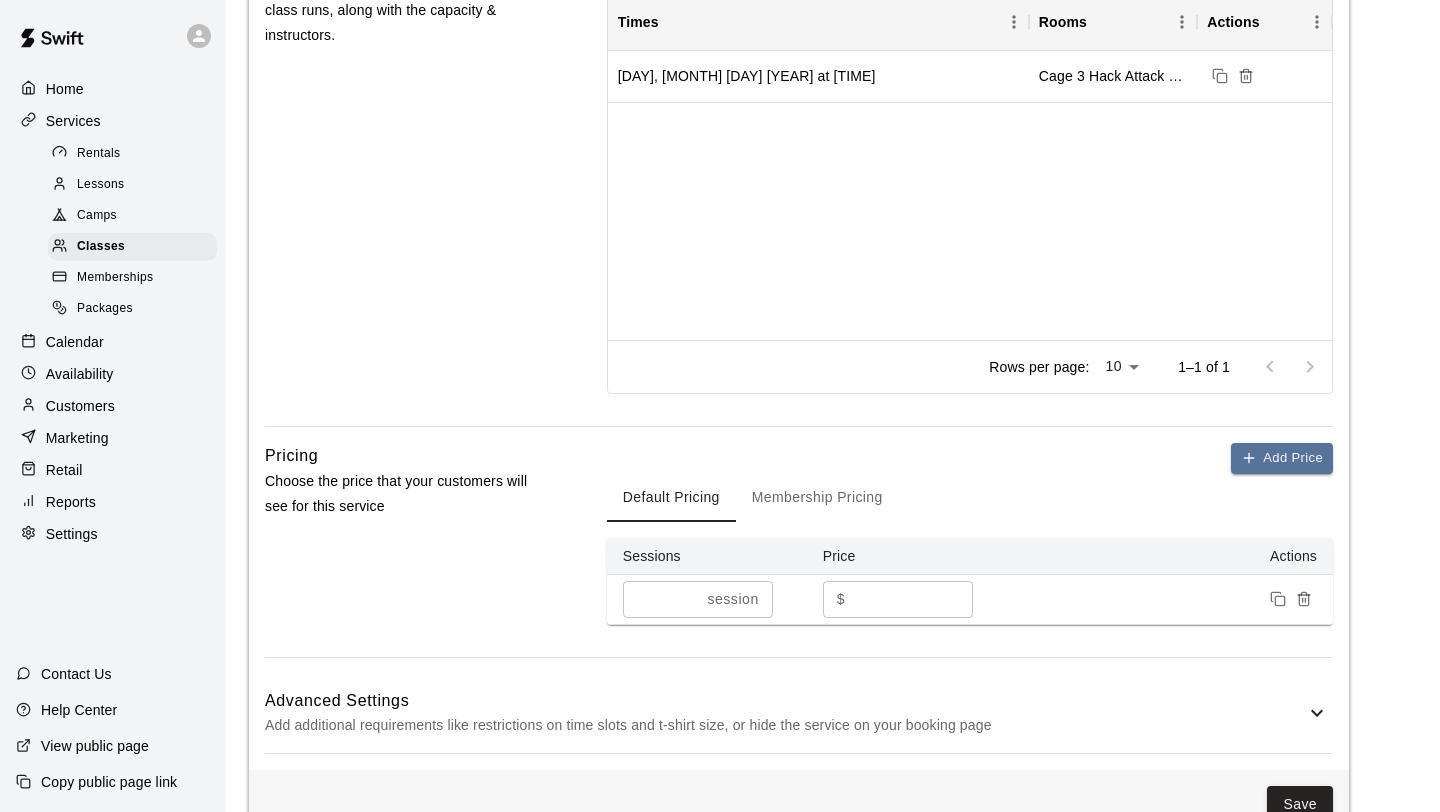 click on "*" at bounding box center [913, 599] 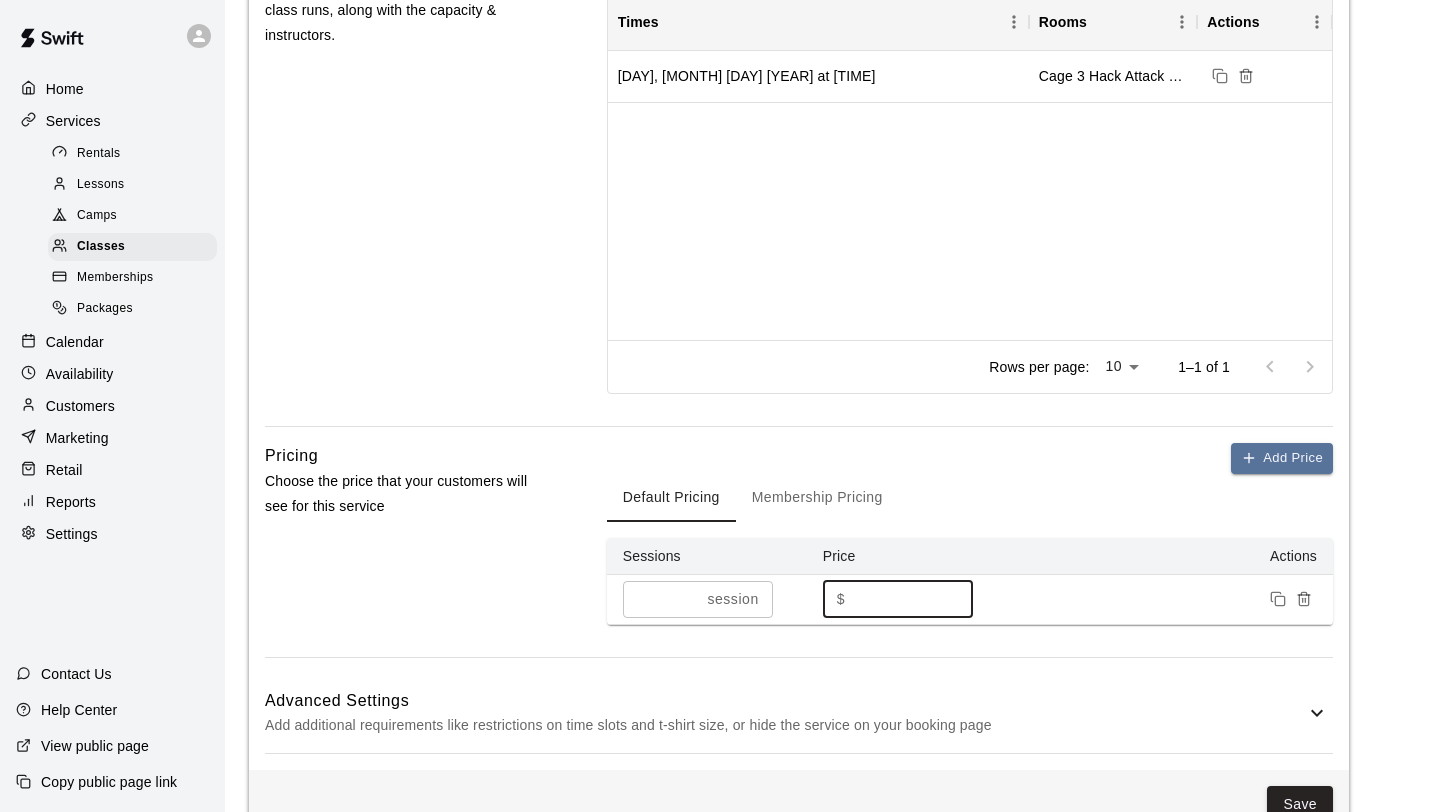 type on "**" 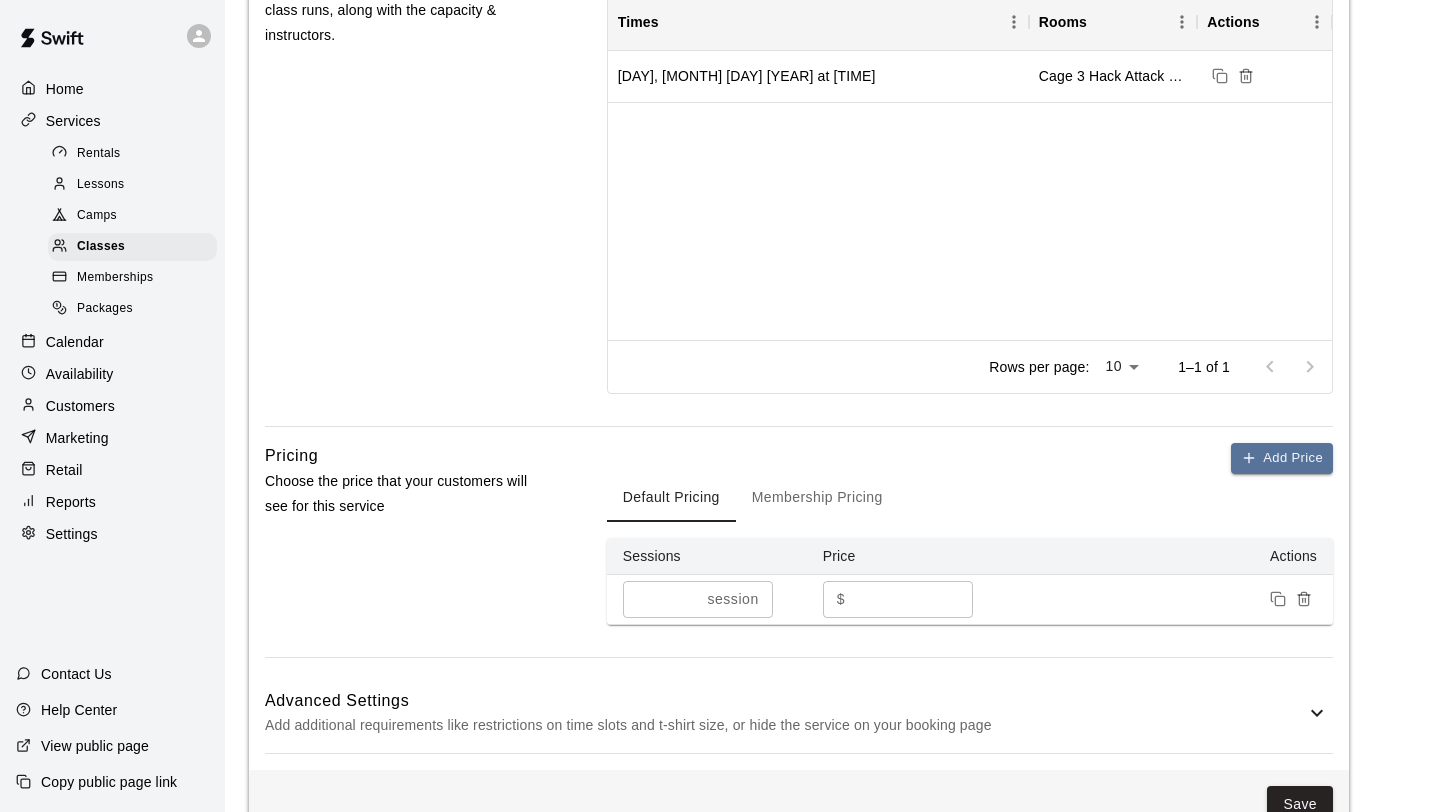 click on "Add Price Default Pricing Membership Pricing Sessions Price Actions * session ​ $ ** ​" at bounding box center (970, 550) 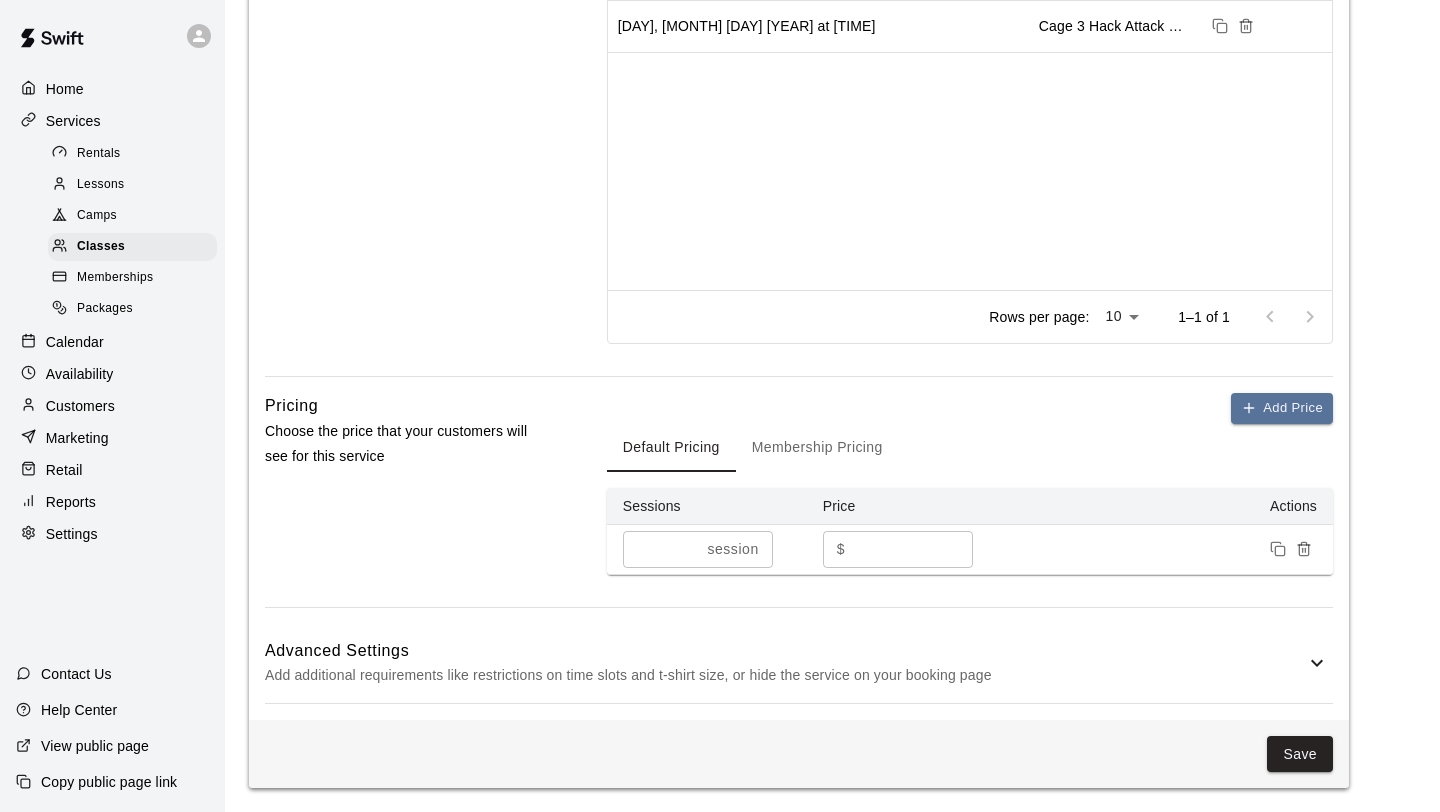 click on "Advanced Settings" at bounding box center (785, 651) 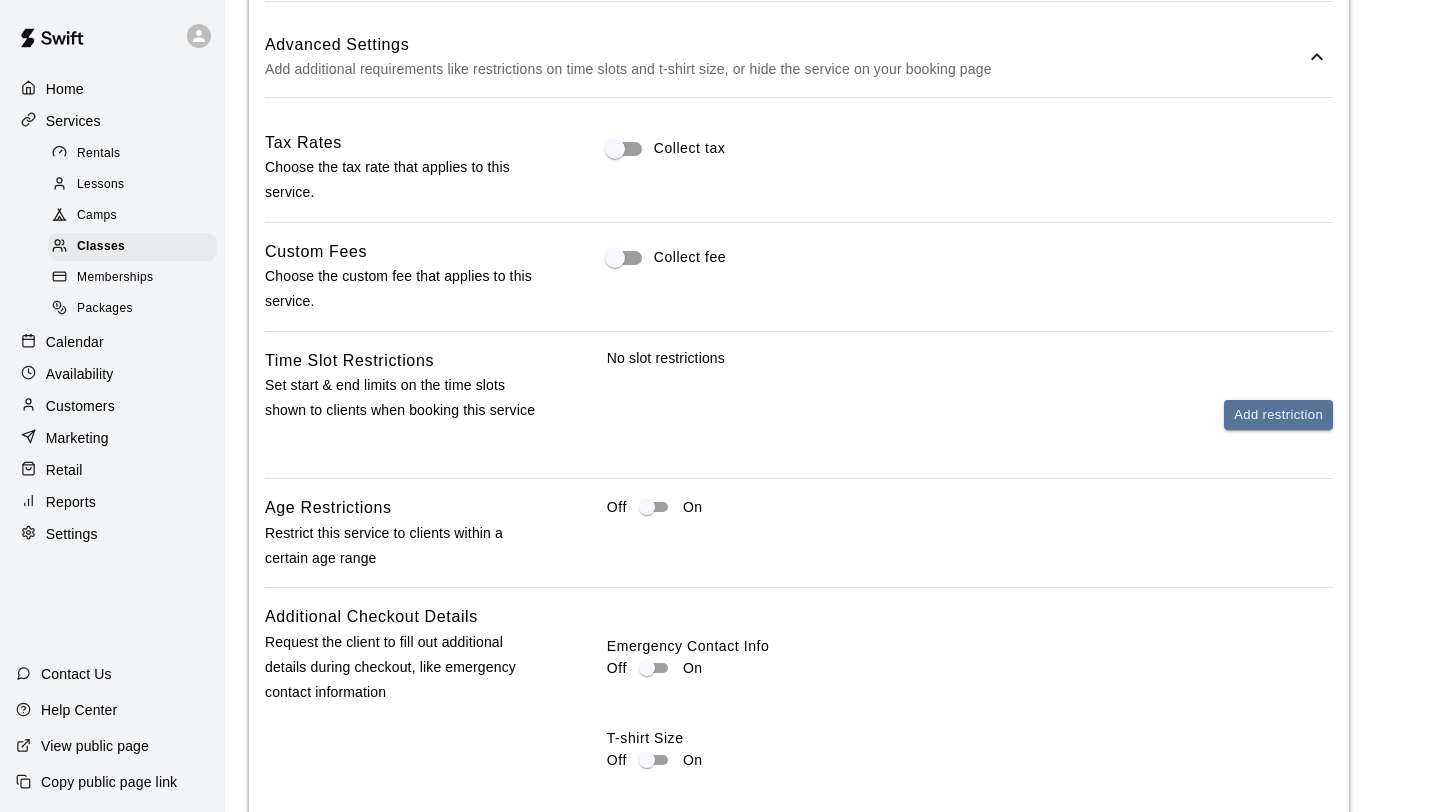 scroll, scrollTop: 1575, scrollLeft: 0, axis: vertical 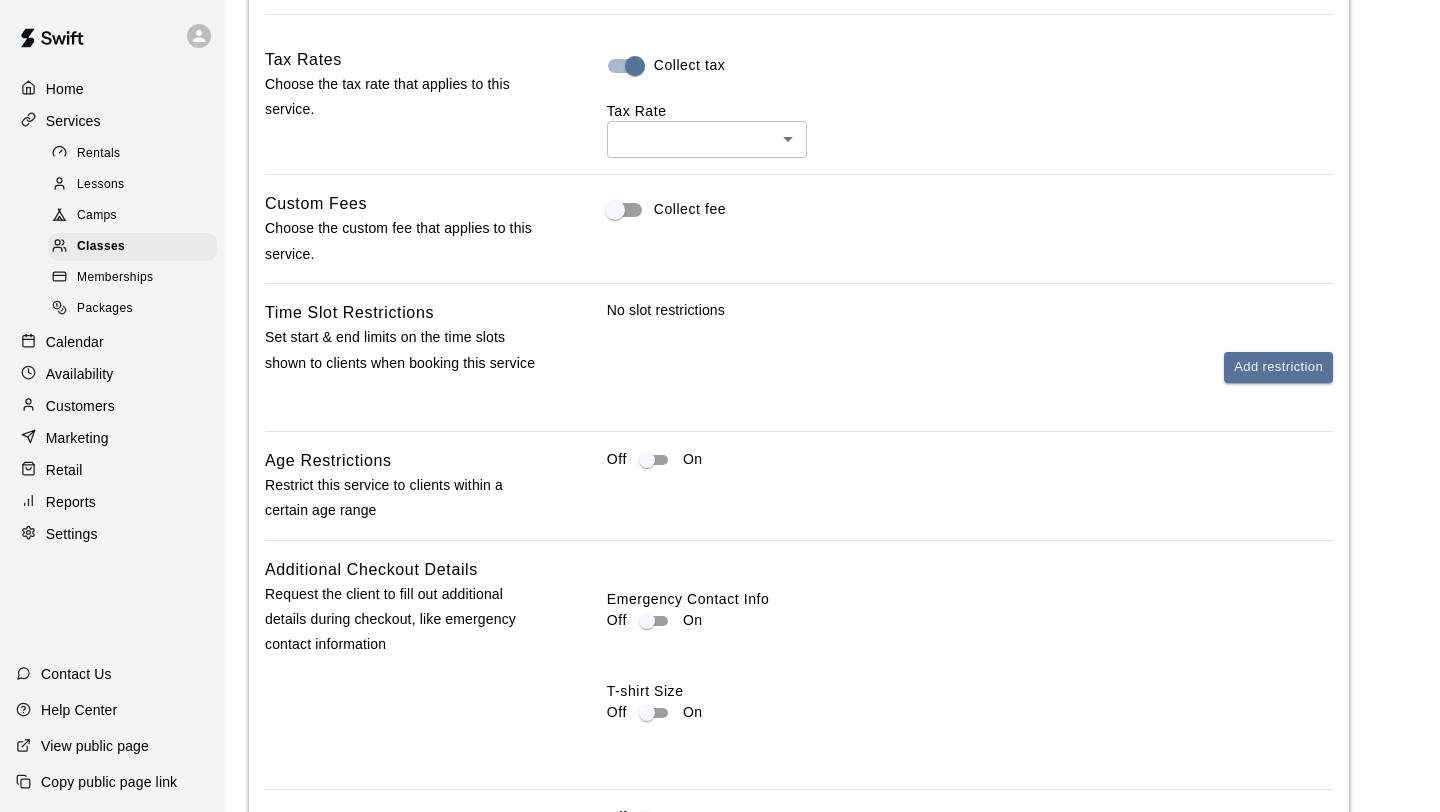 click on "**********" at bounding box center [720, -277] 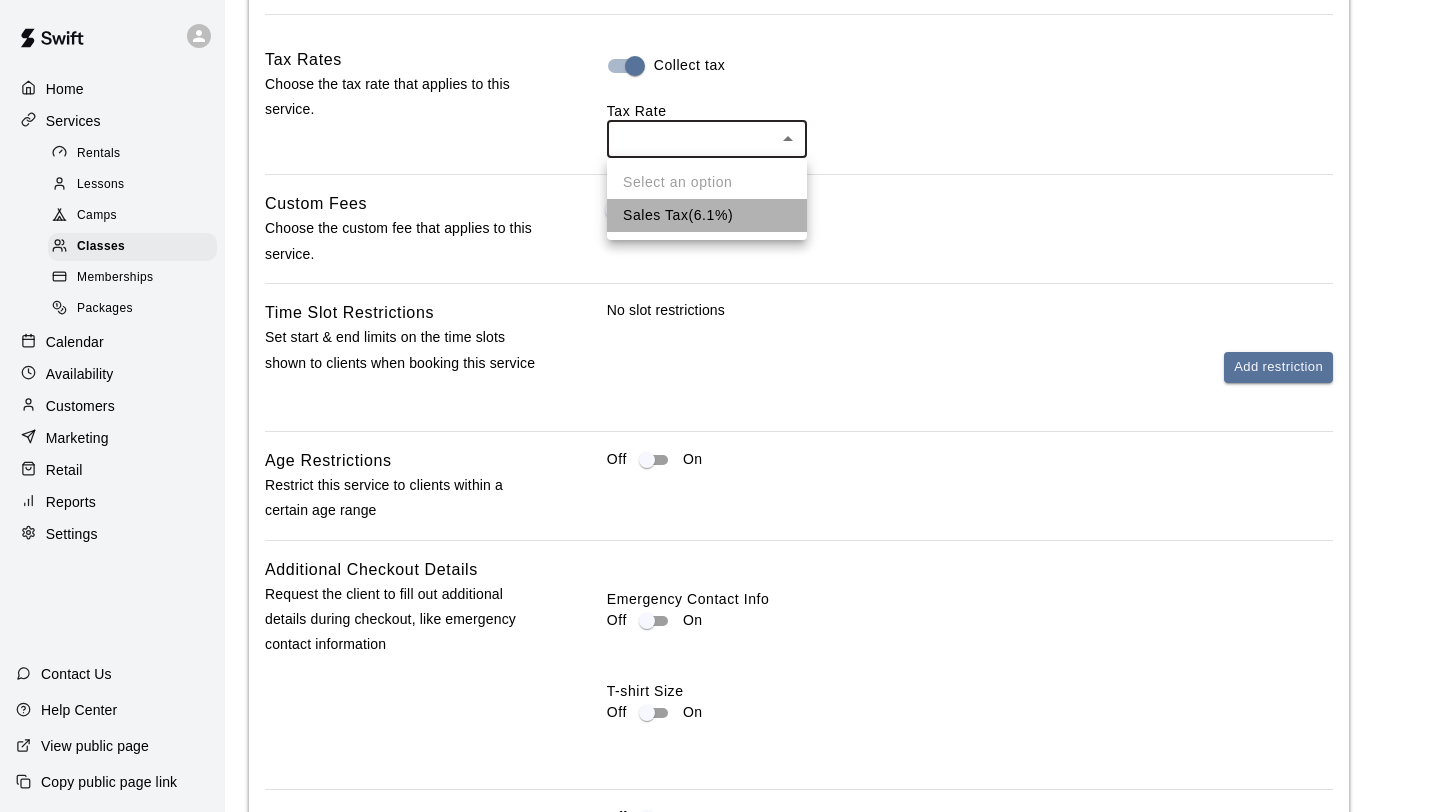 click on "Sales Tax  ( 6.1 %)" at bounding box center (707, 215) 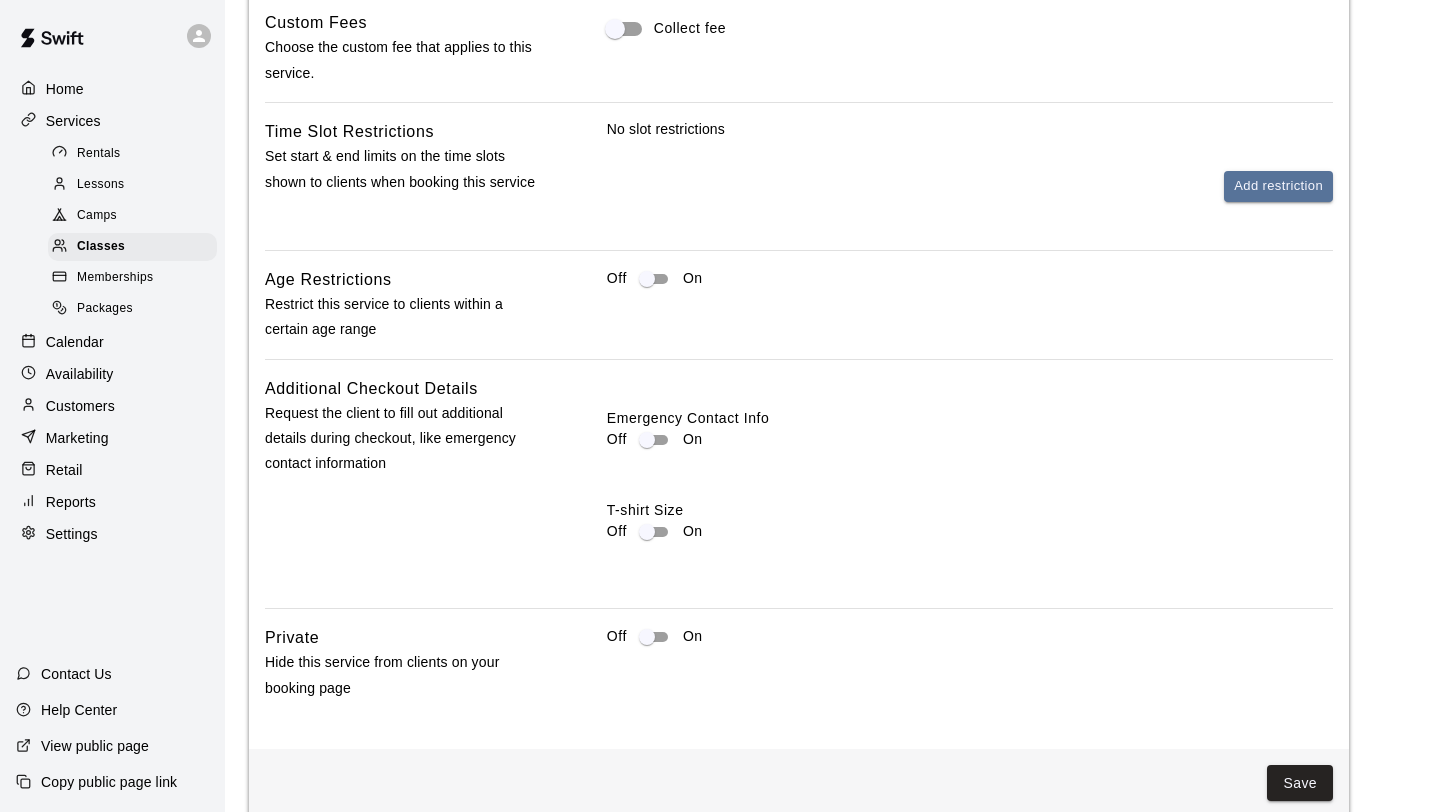 scroll, scrollTop: 1781, scrollLeft: 0, axis: vertical 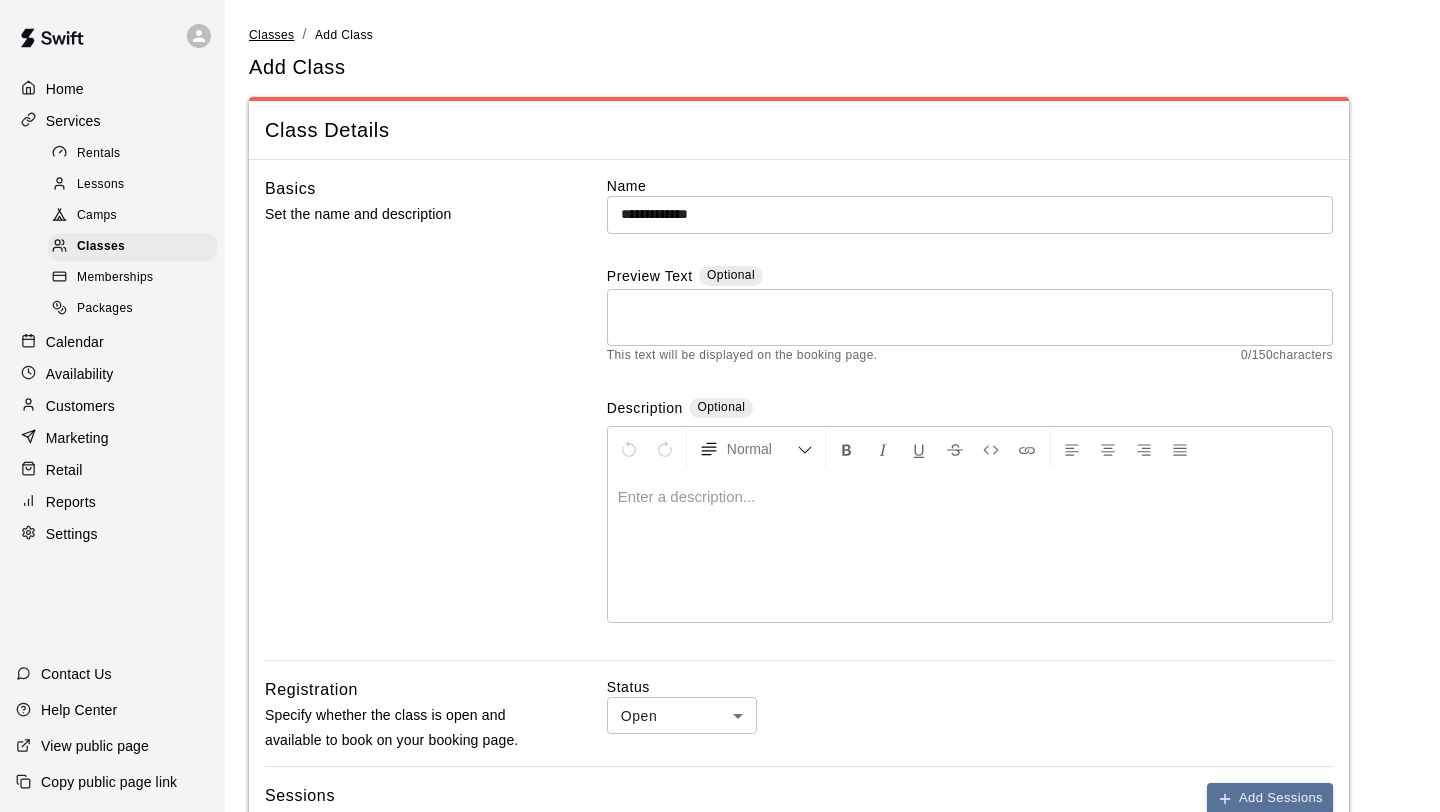 click on "Classes" at bounding box center [271, 35] 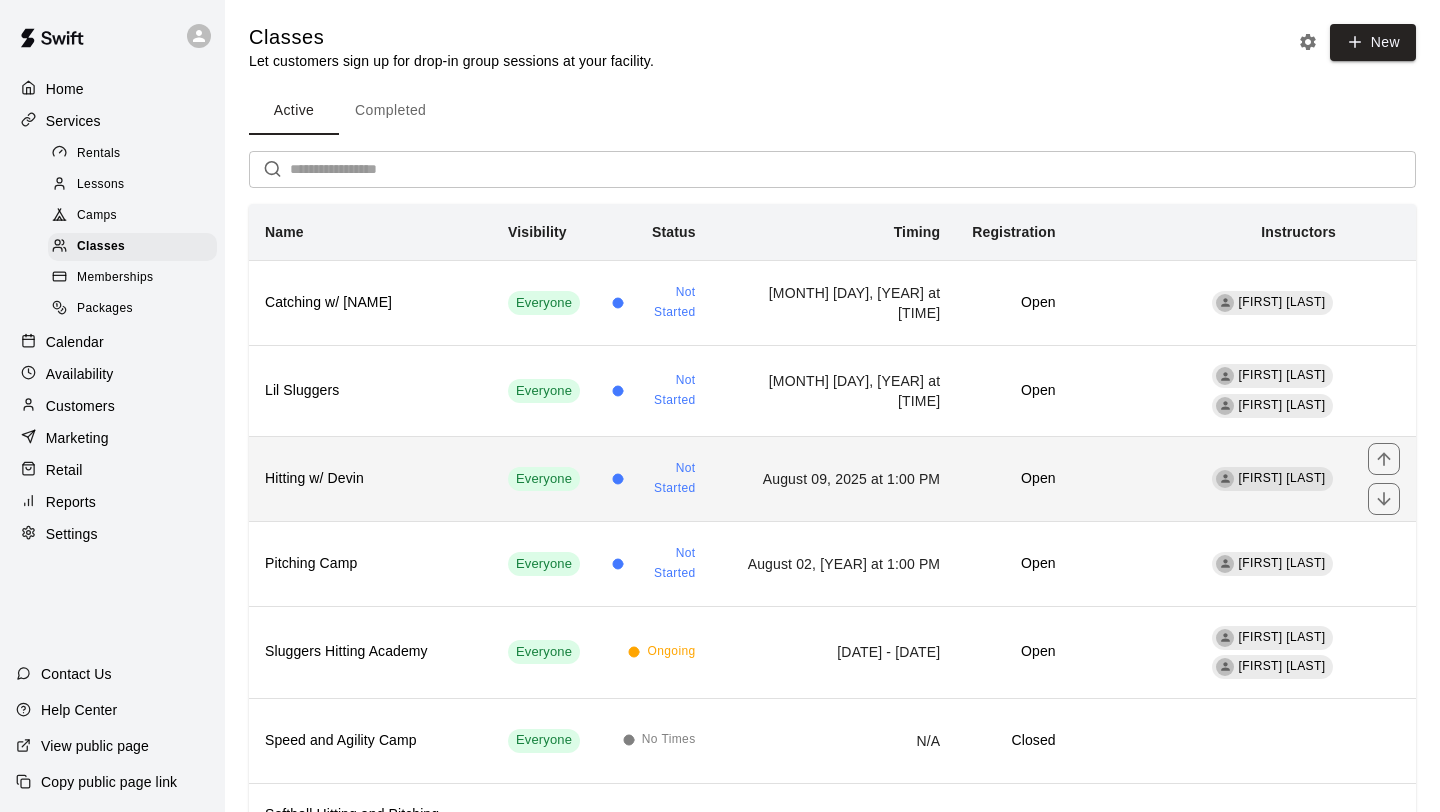 click on "Hitting w/ [FIRST]" at bounding box center (370, 479) 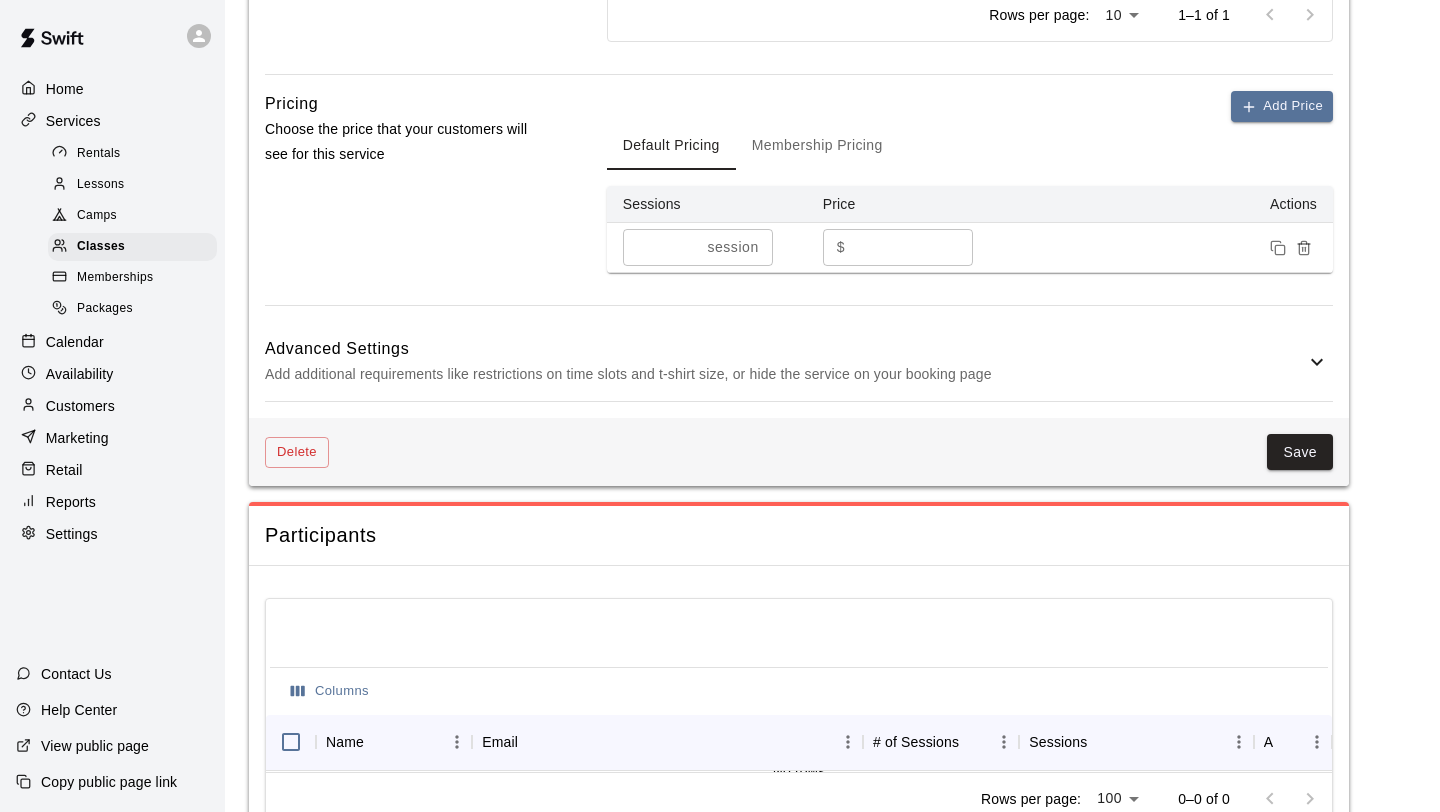 scroll, scrollTop: 1271, scrollLeft: 0, axis: vertical 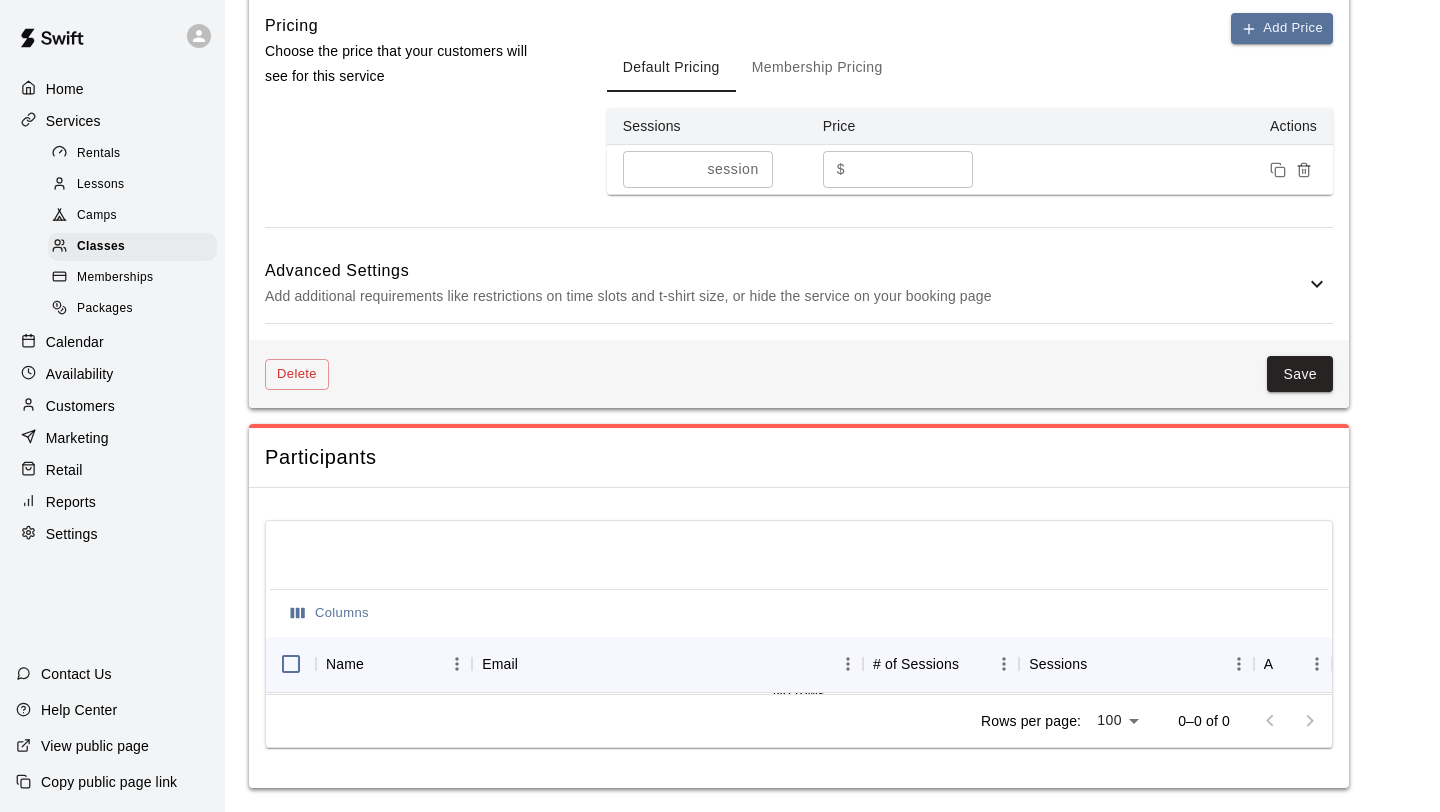 click on "Add additional requirements like restrictions on time slots and t-shirt size, or hide the service on your booking page" at bounding box center [785, 296] 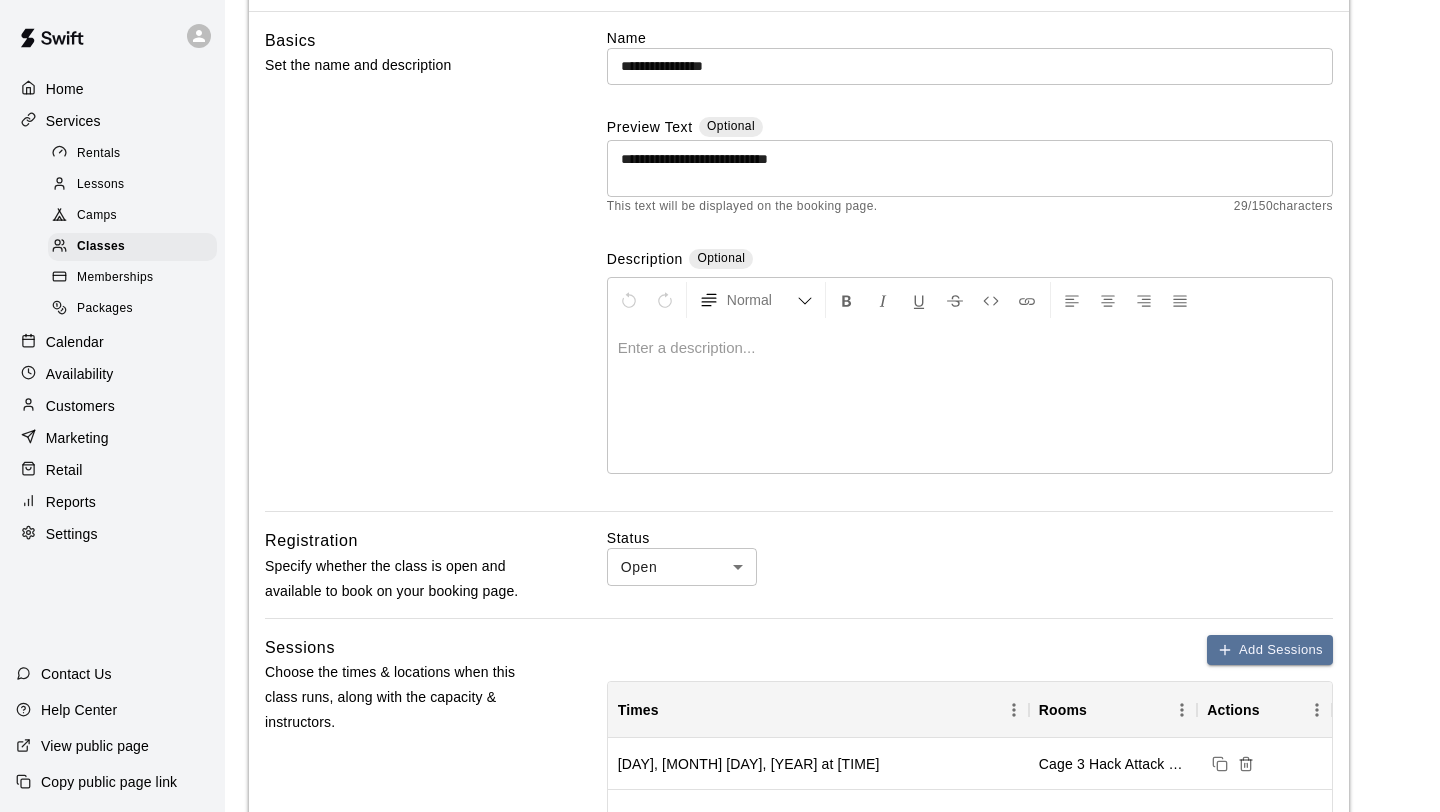 scroll, scrollTop: 0, scrollLeft: 0, axis: both 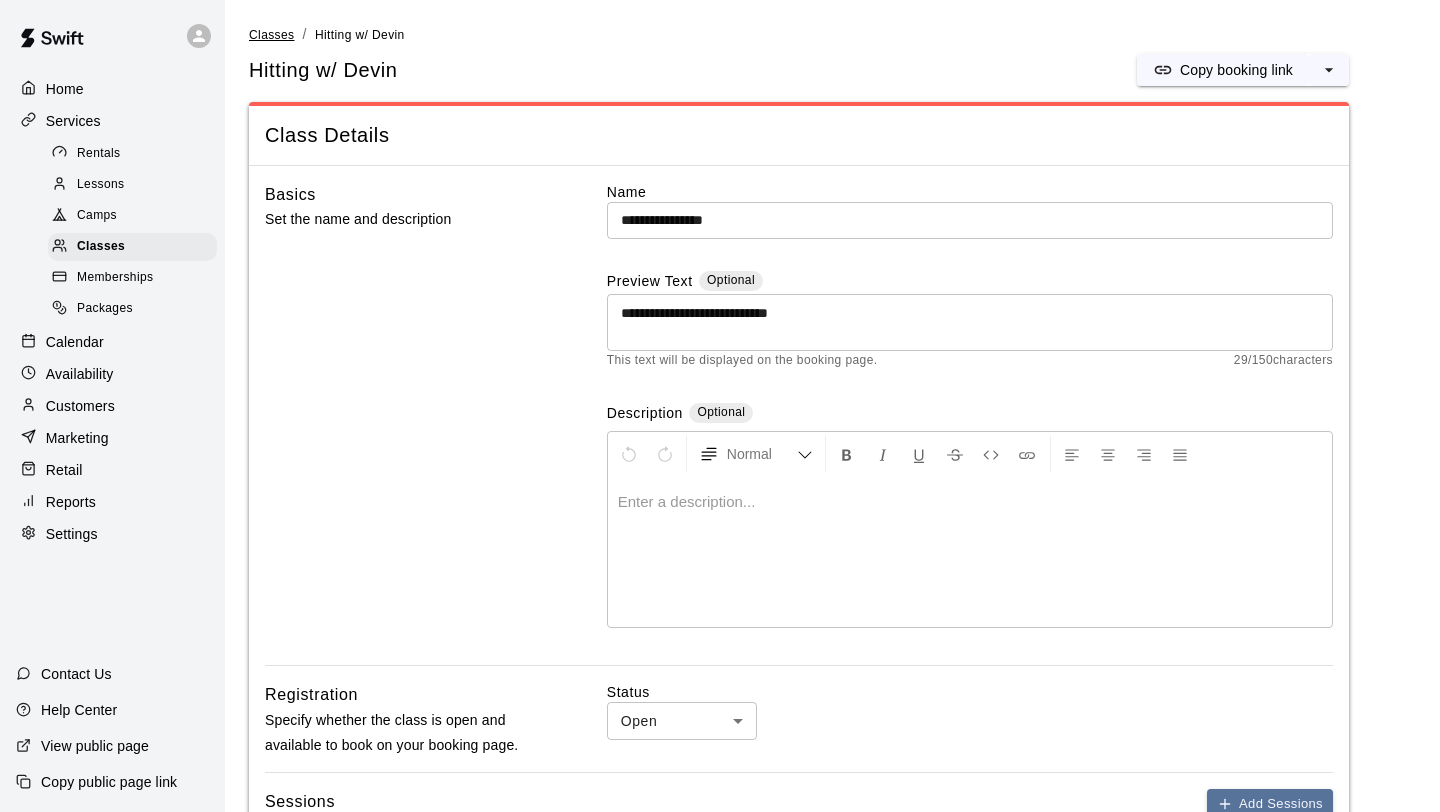 click on "Classes" at bounding box center [271, 35] 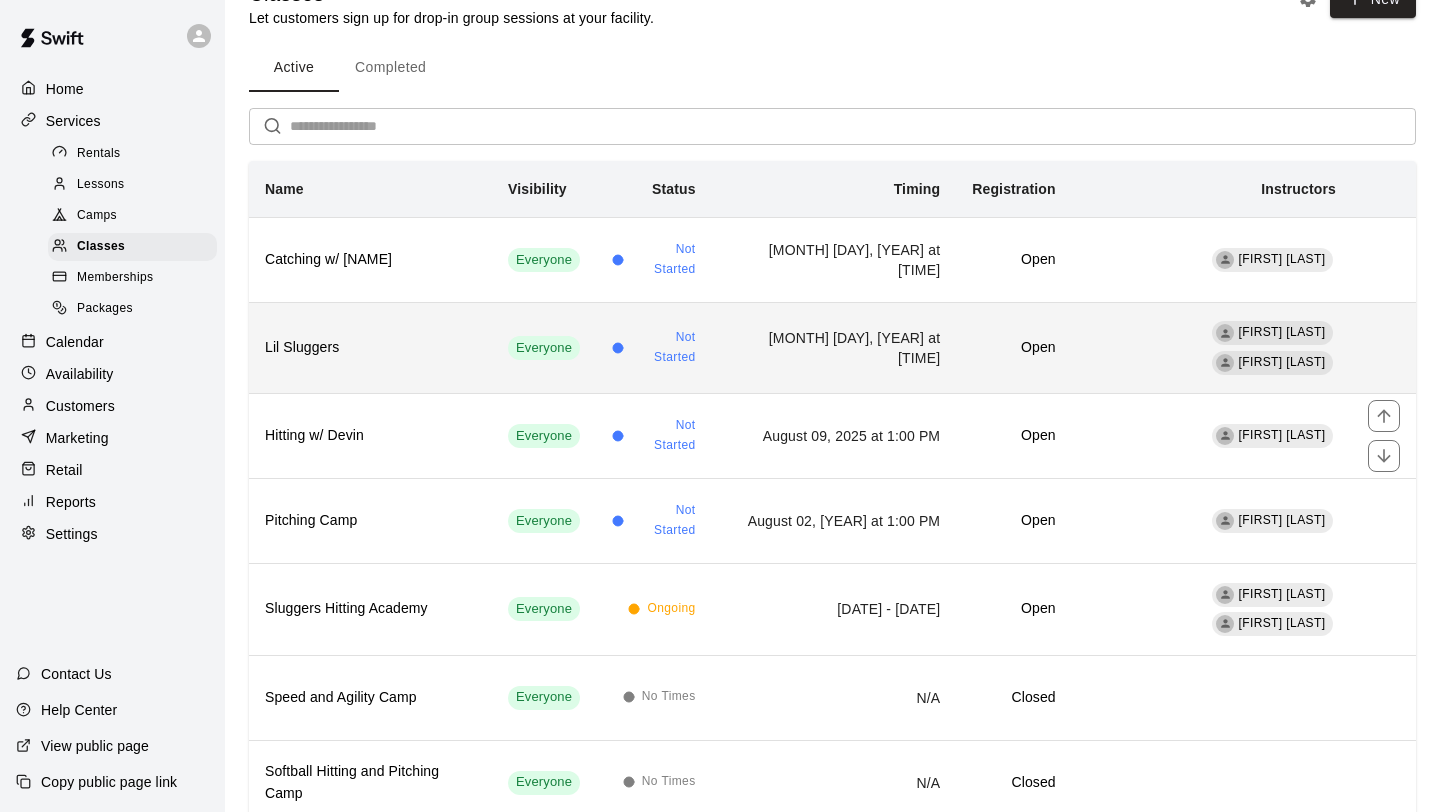 scroll, scrollTop: 0, scrollLeft: 0, axis: both 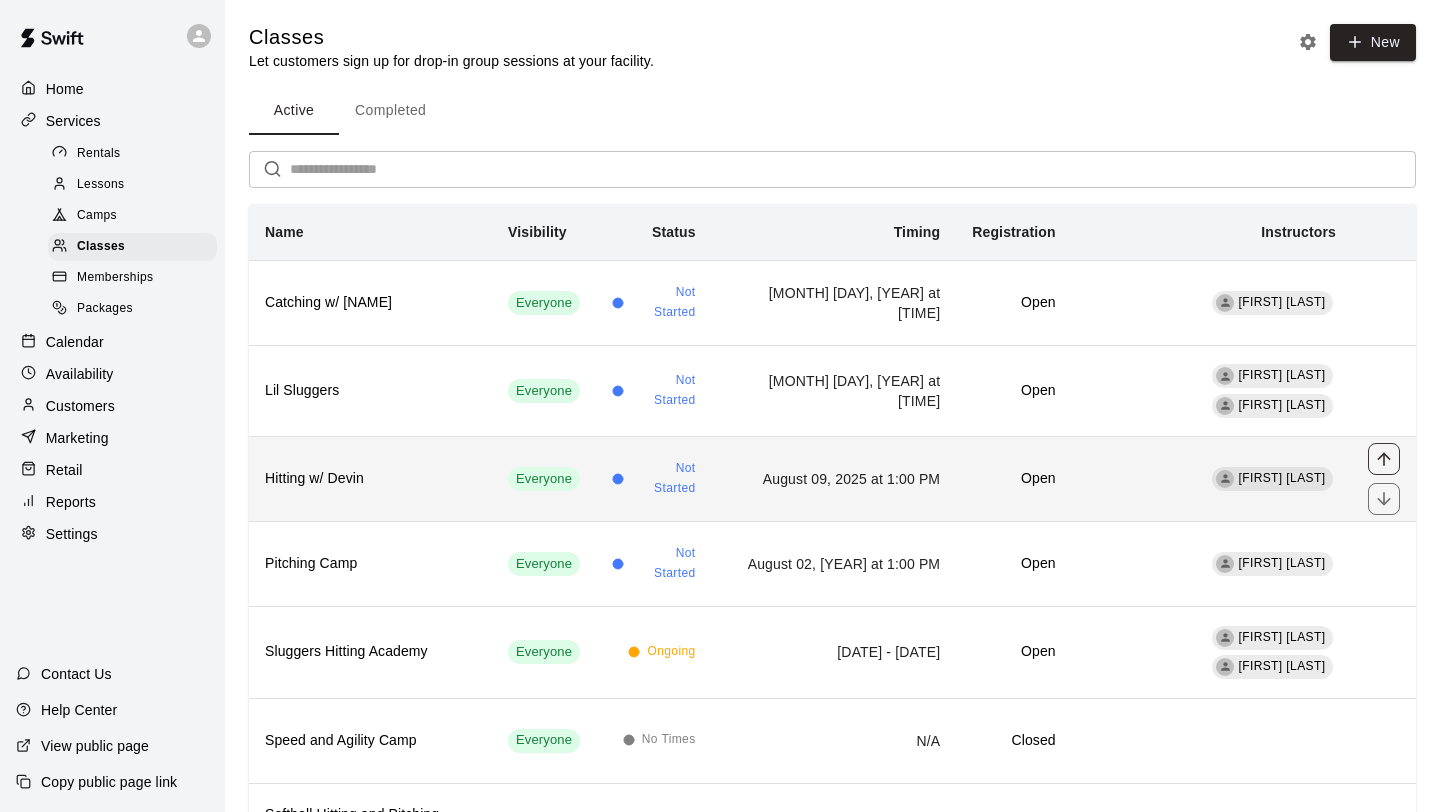 click 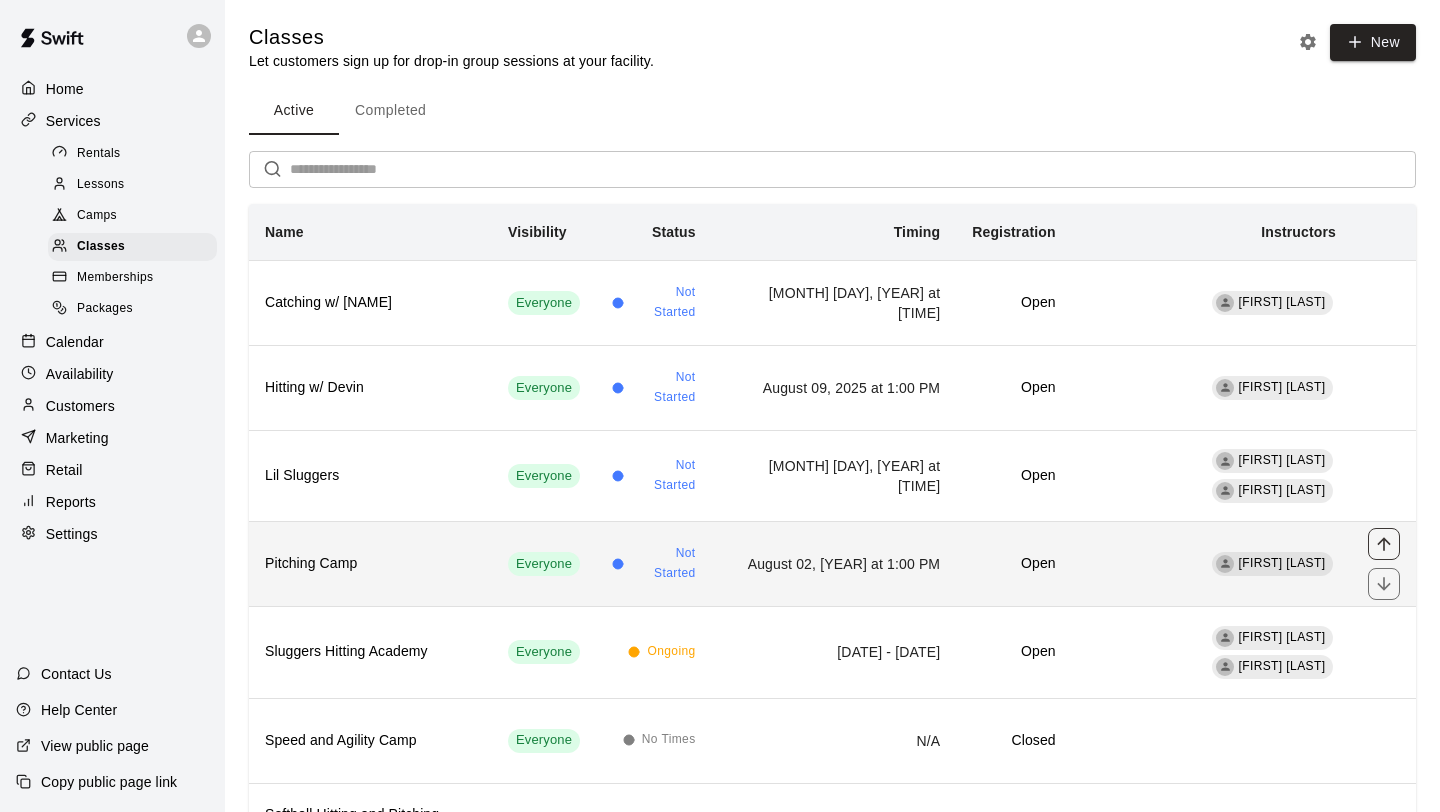 click 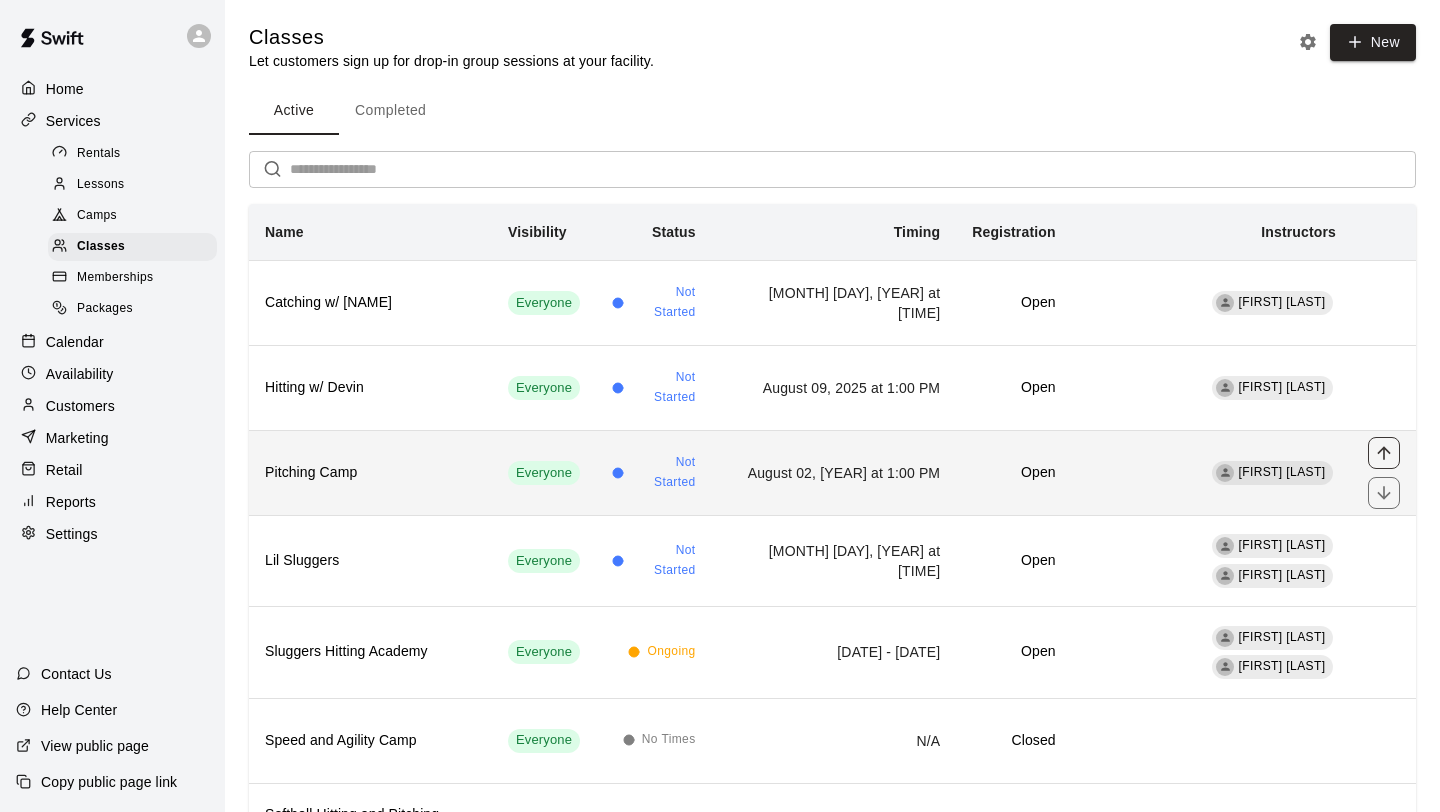 click 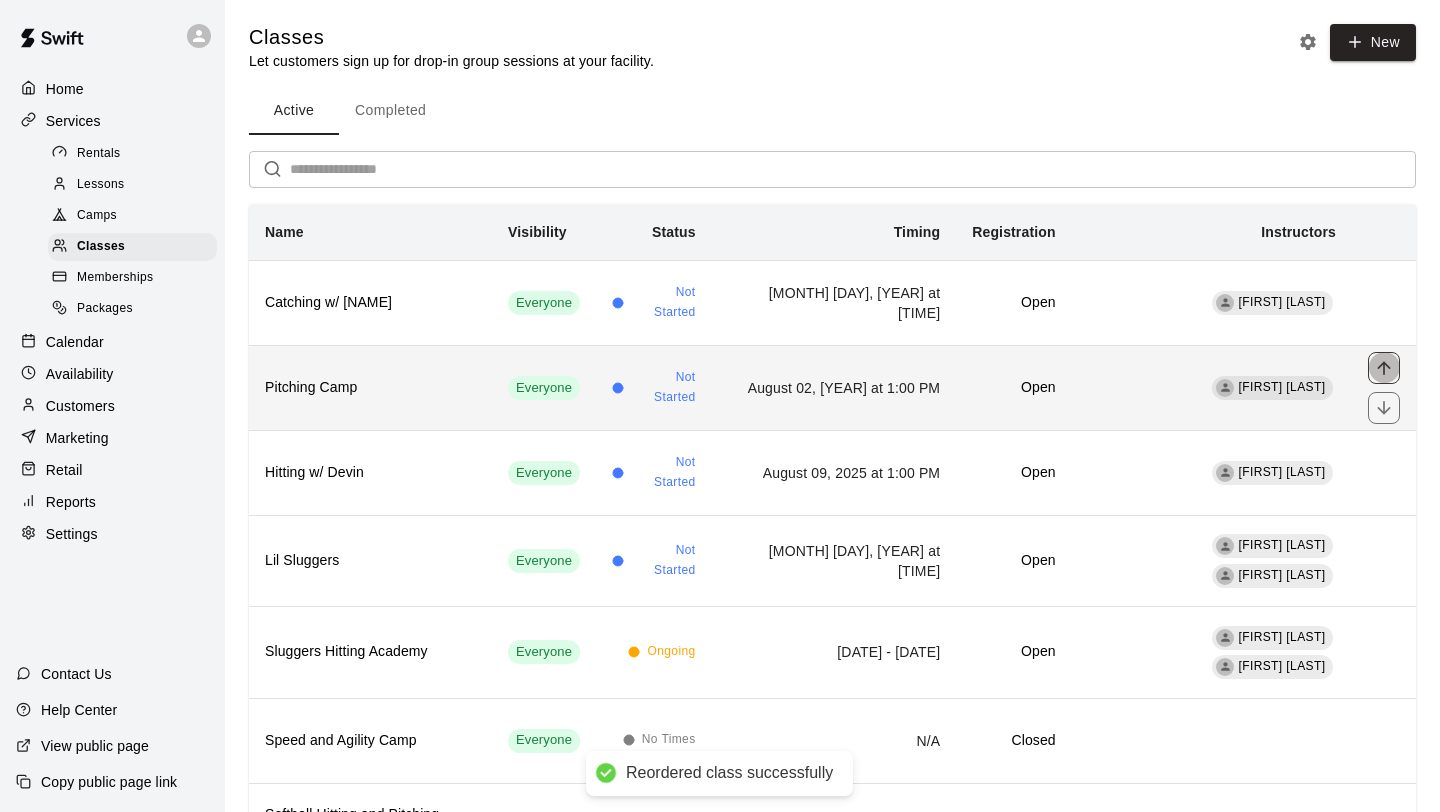 click 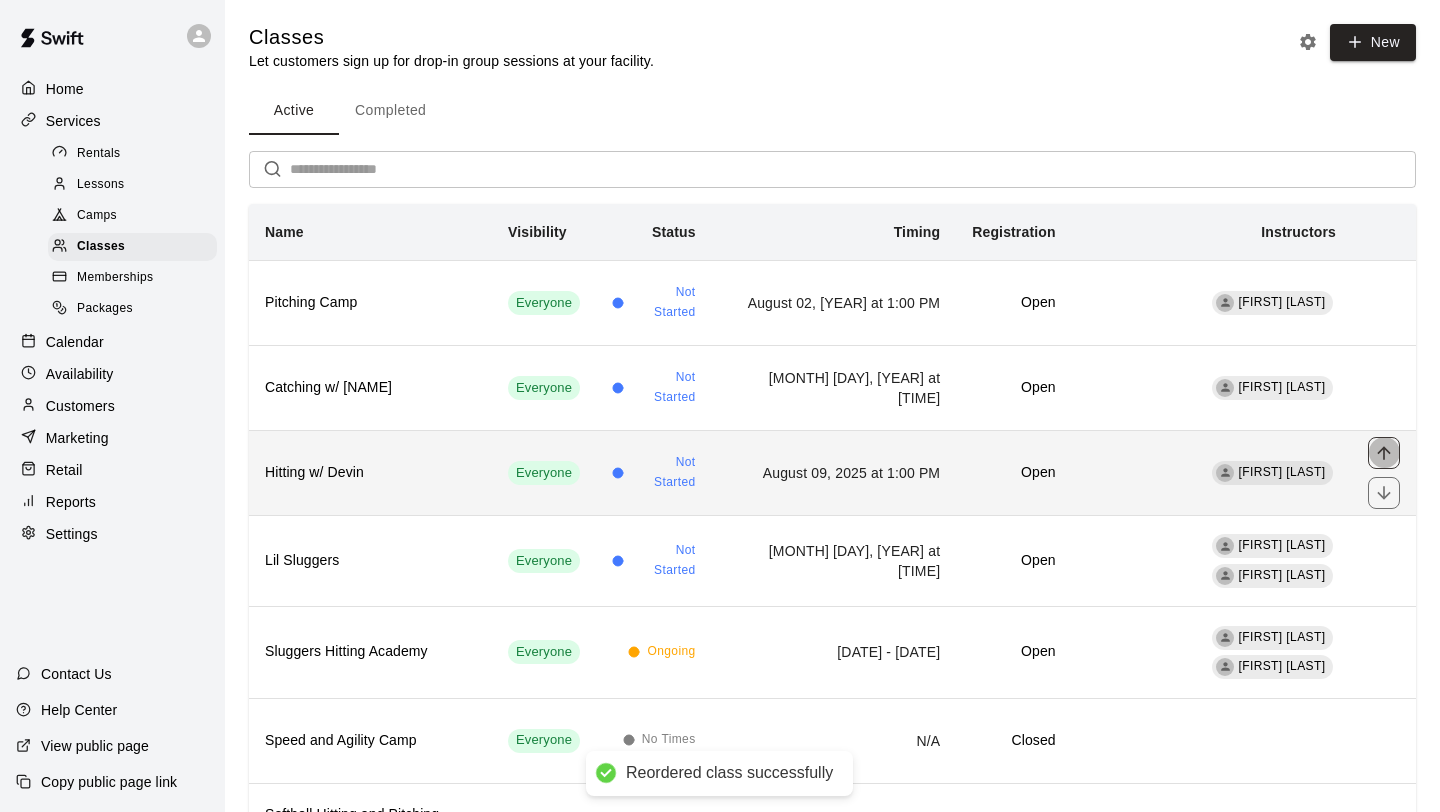click 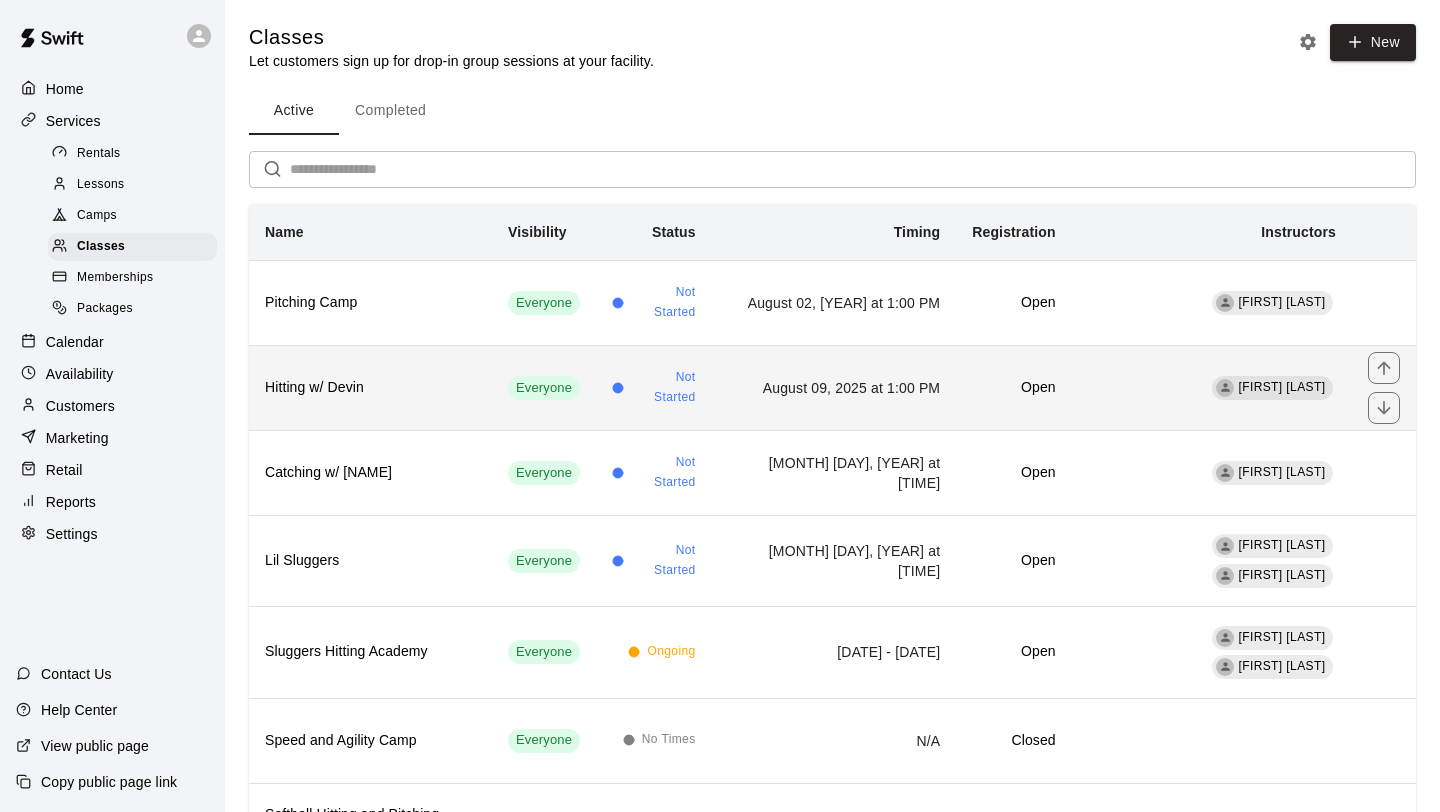 click on "Hitting w/ [FIRST]" at bounding box center (370, 387) 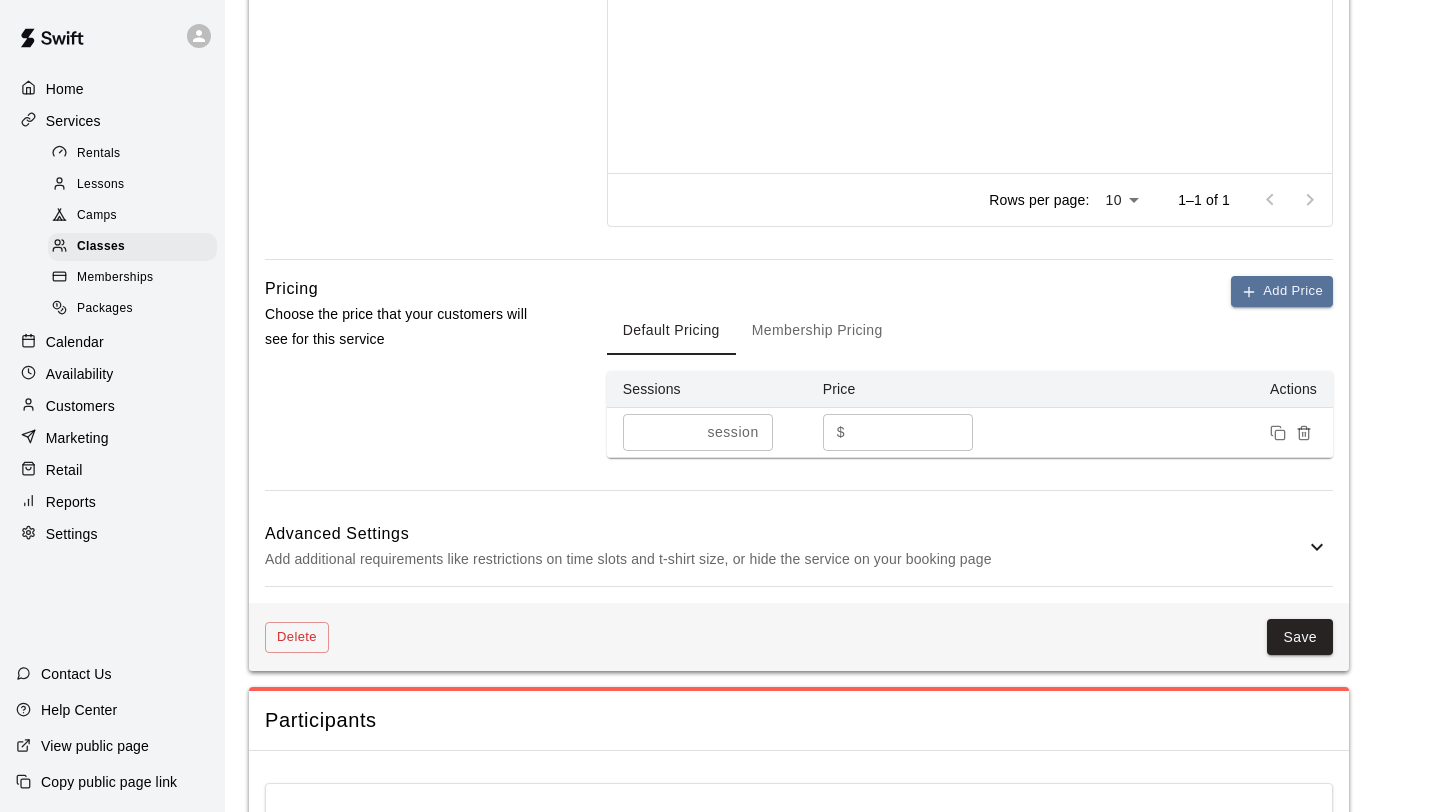 scroll, scrollTop: 1017, scrollLeft: 0, axis: vertical 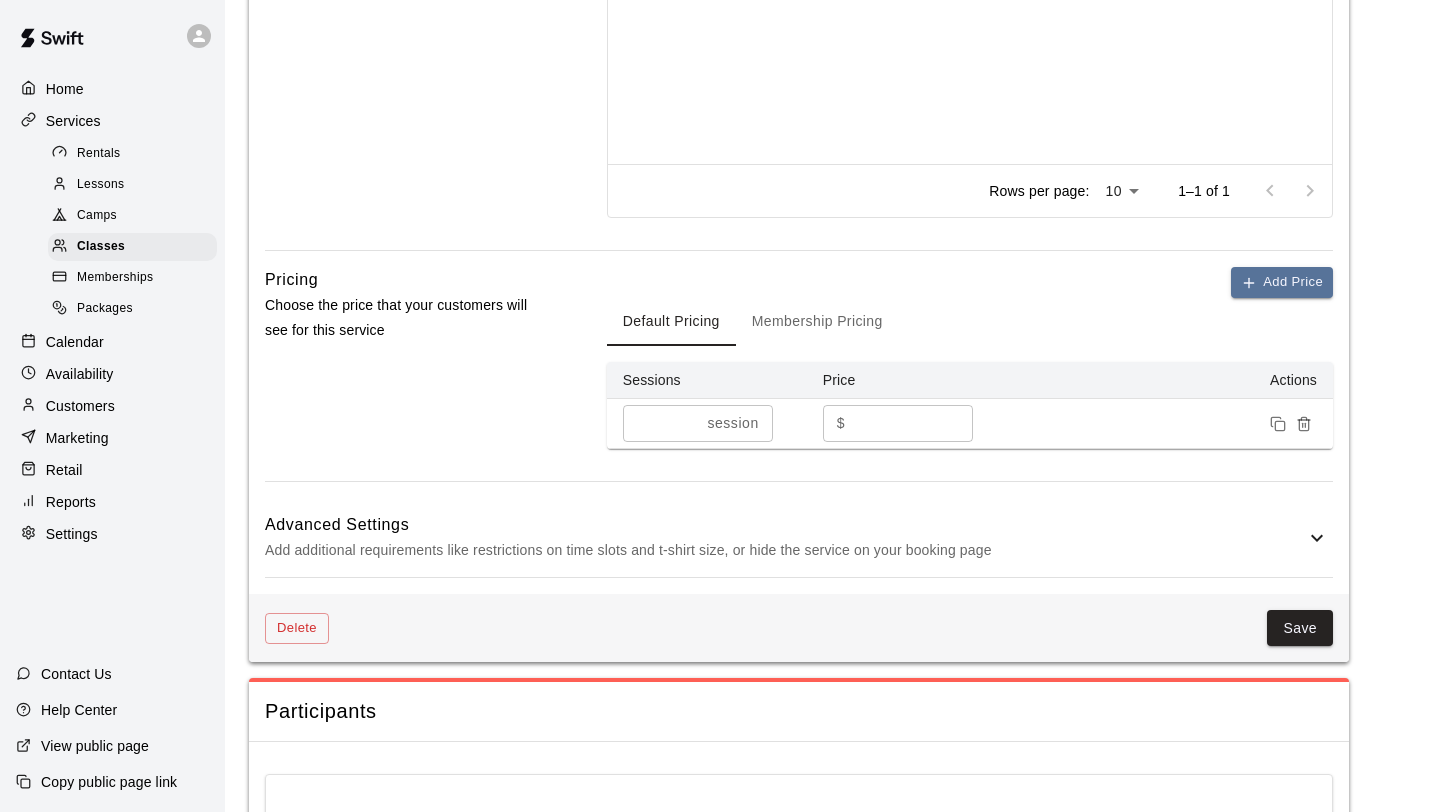 click on "Customers" at bounding box center (80, 406) 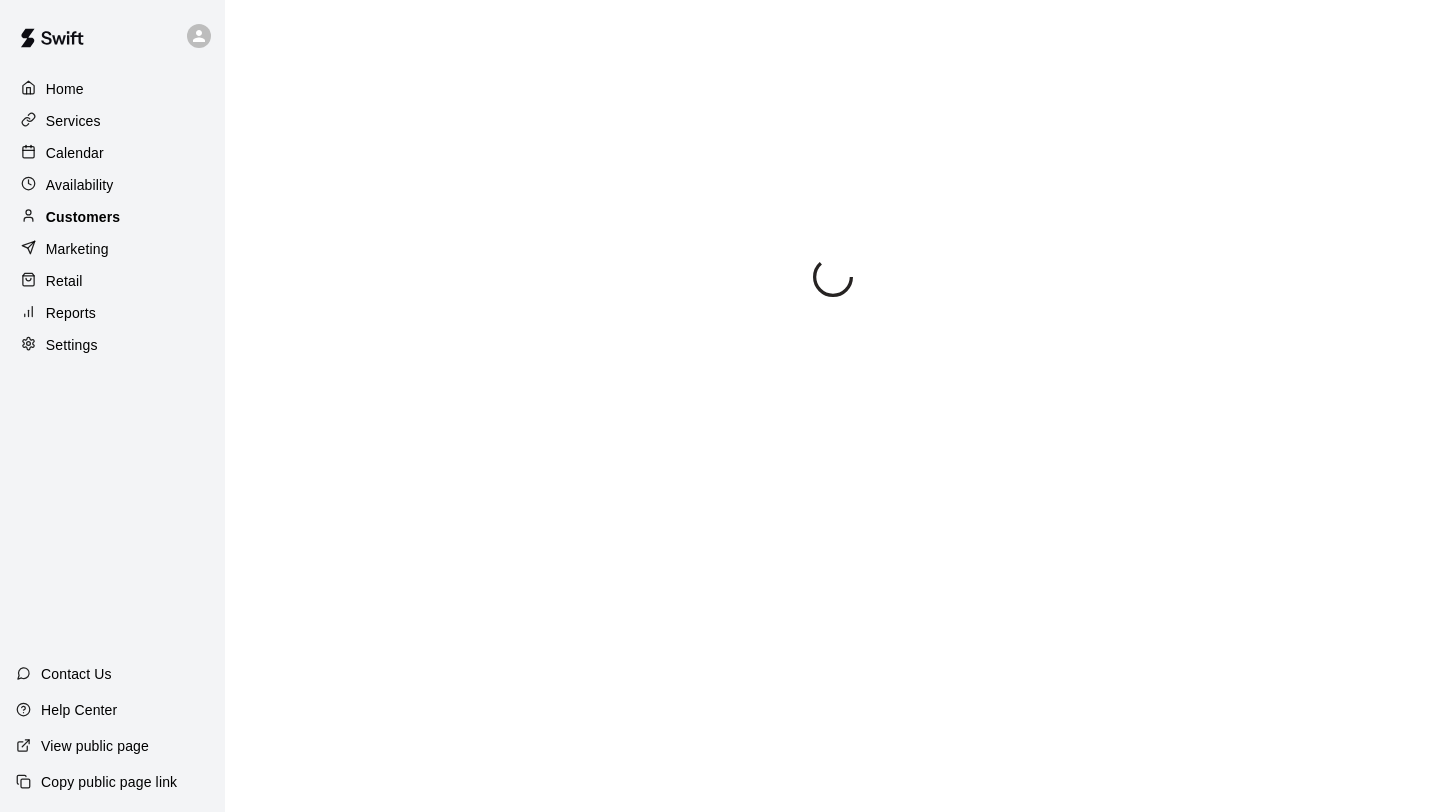 scroll, scrollTop: 0, scrollLeft: 0, axis: both 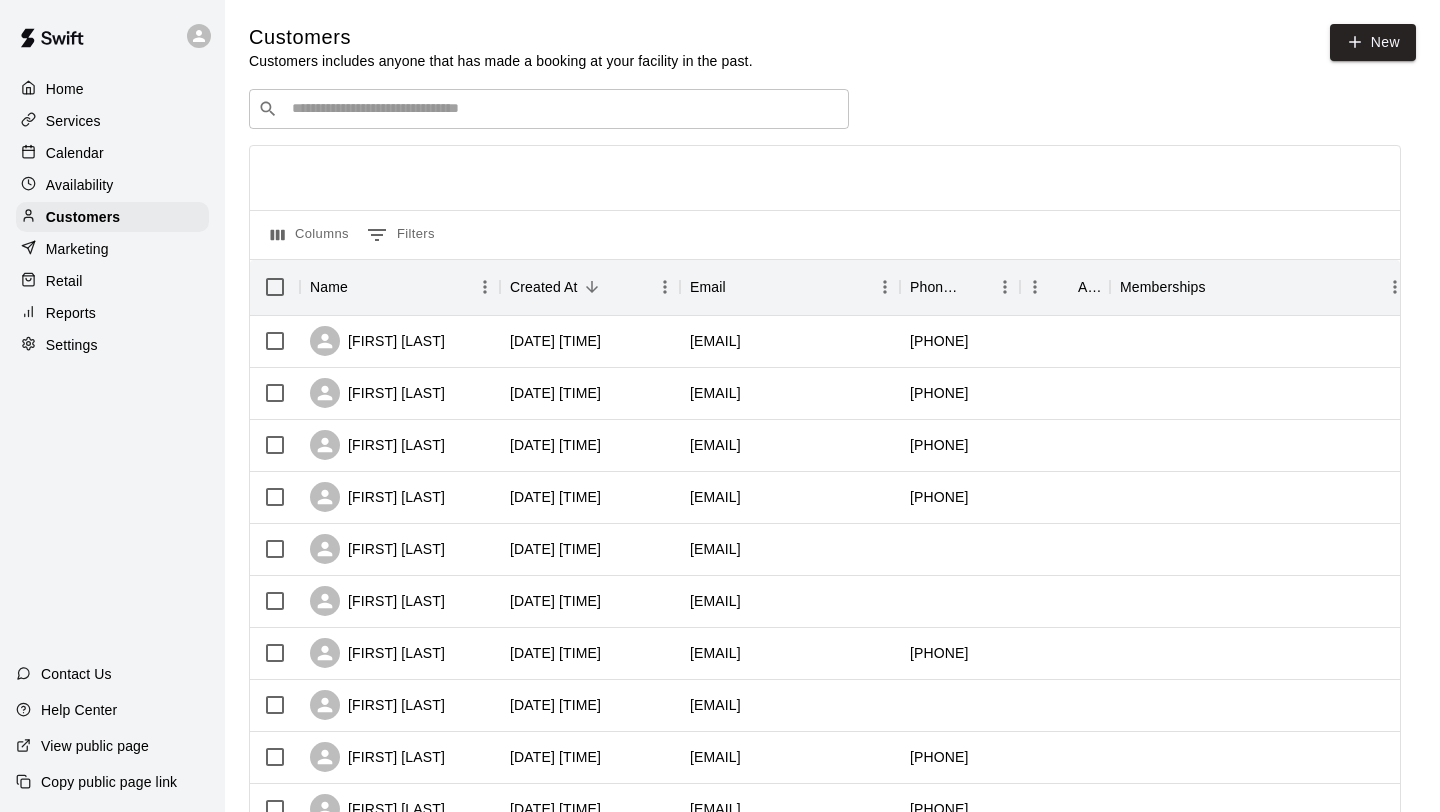 click at bounding box center [563, 109] 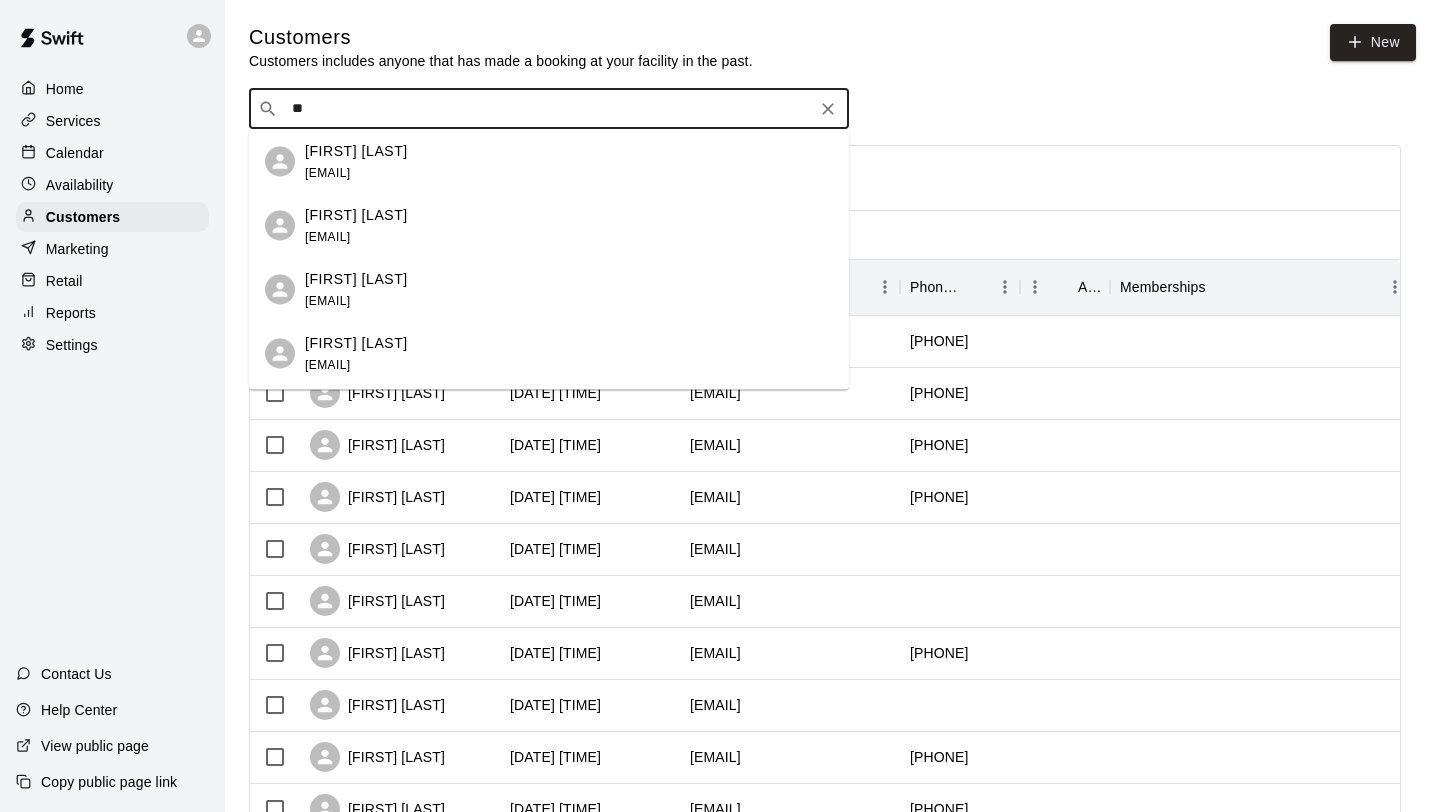 type on "*" 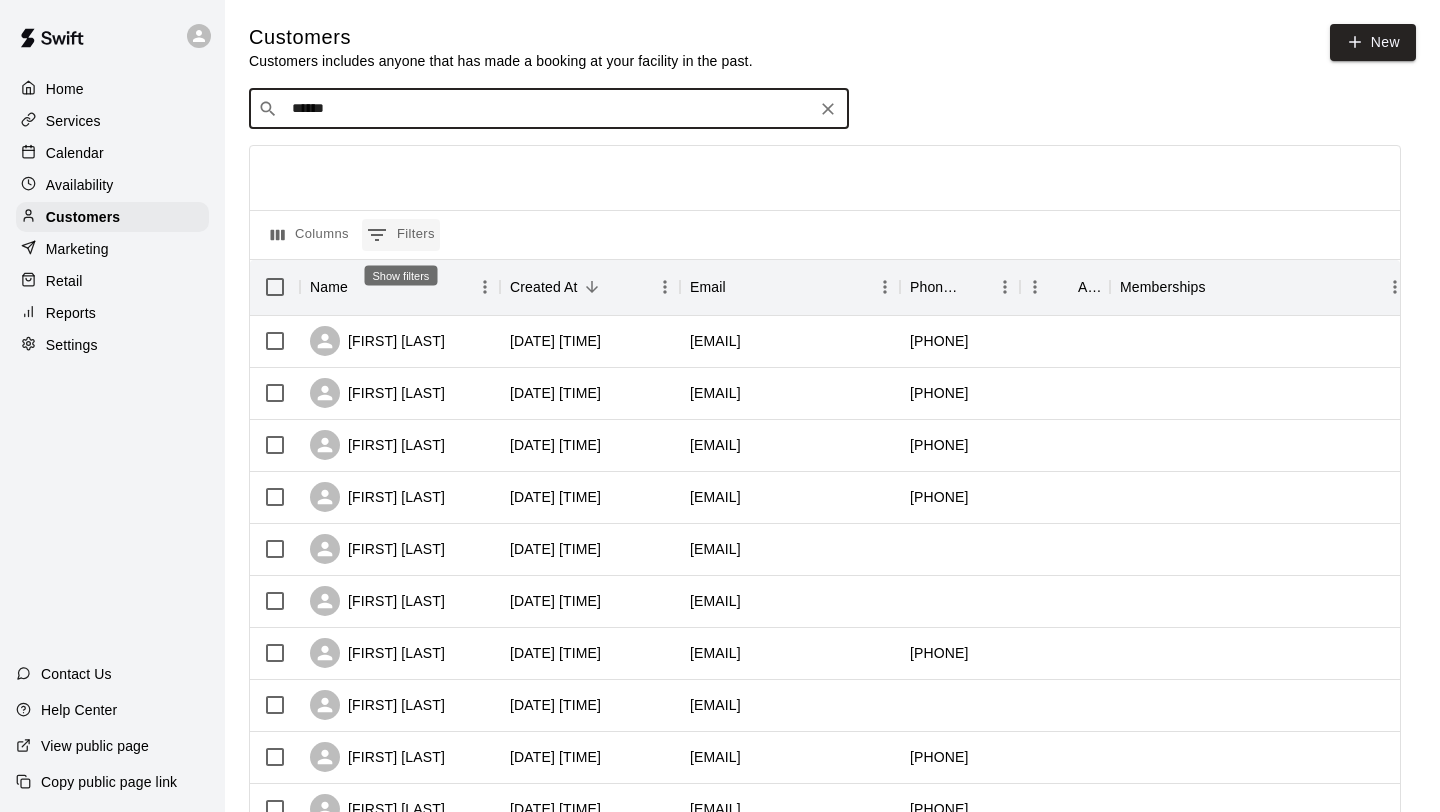 type on "******" 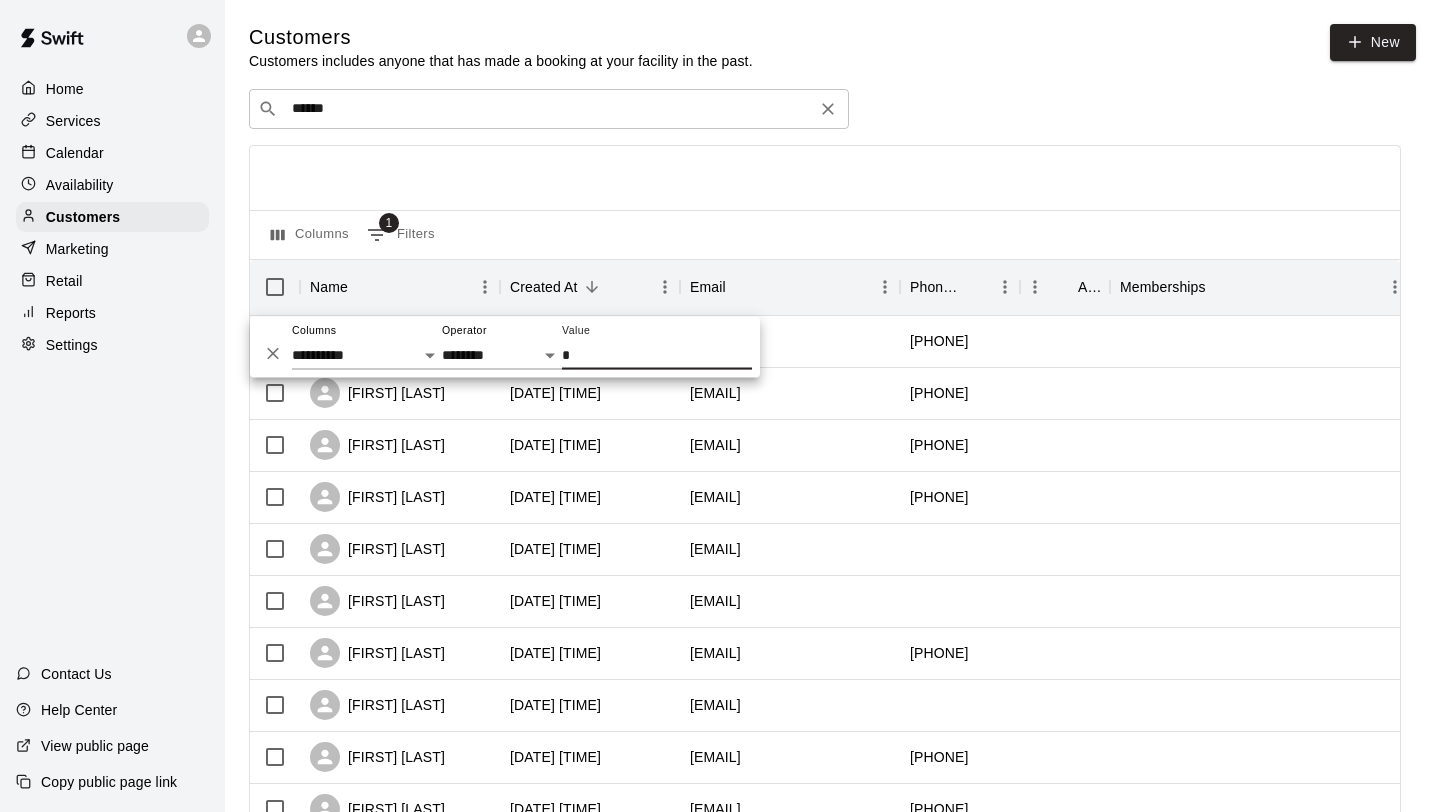 type 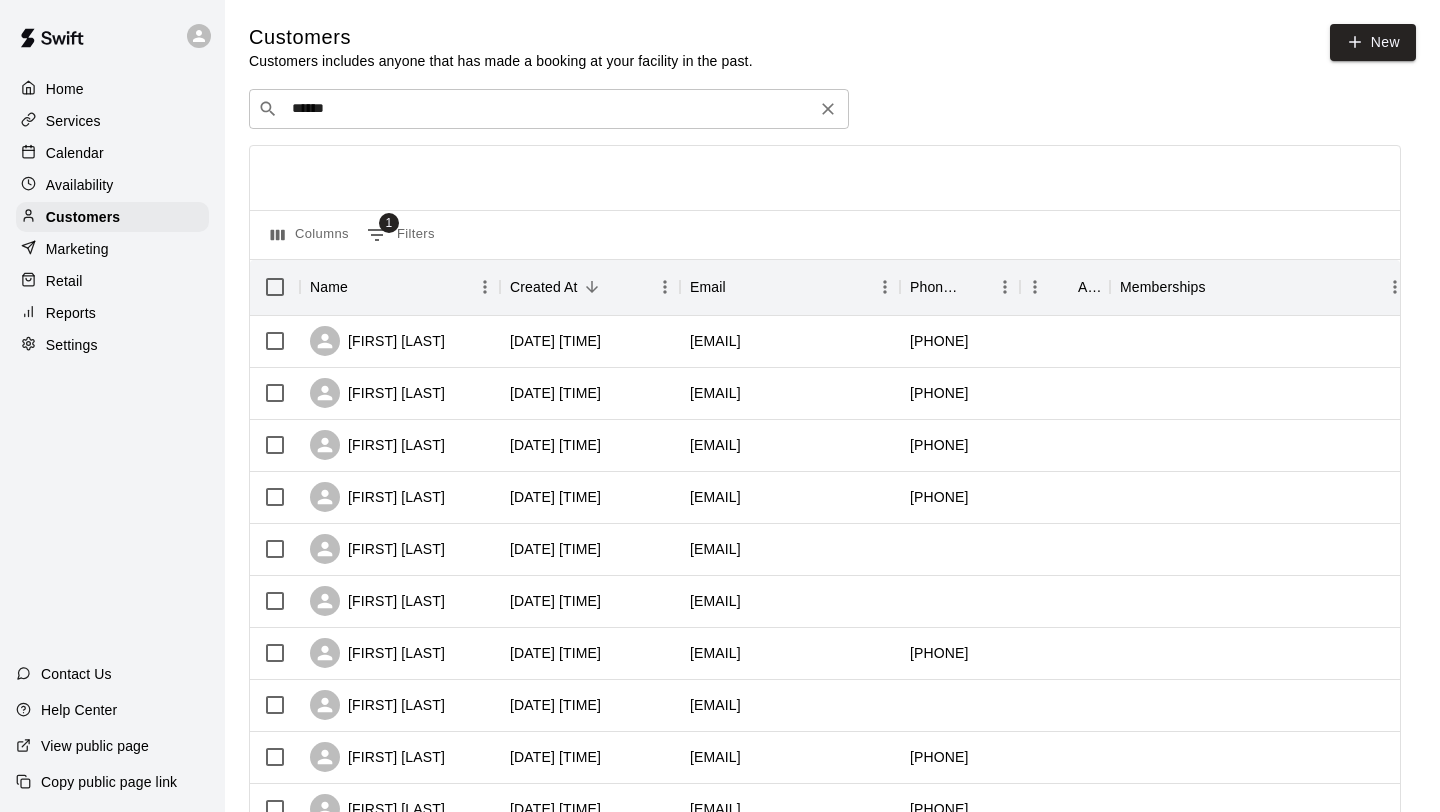 type 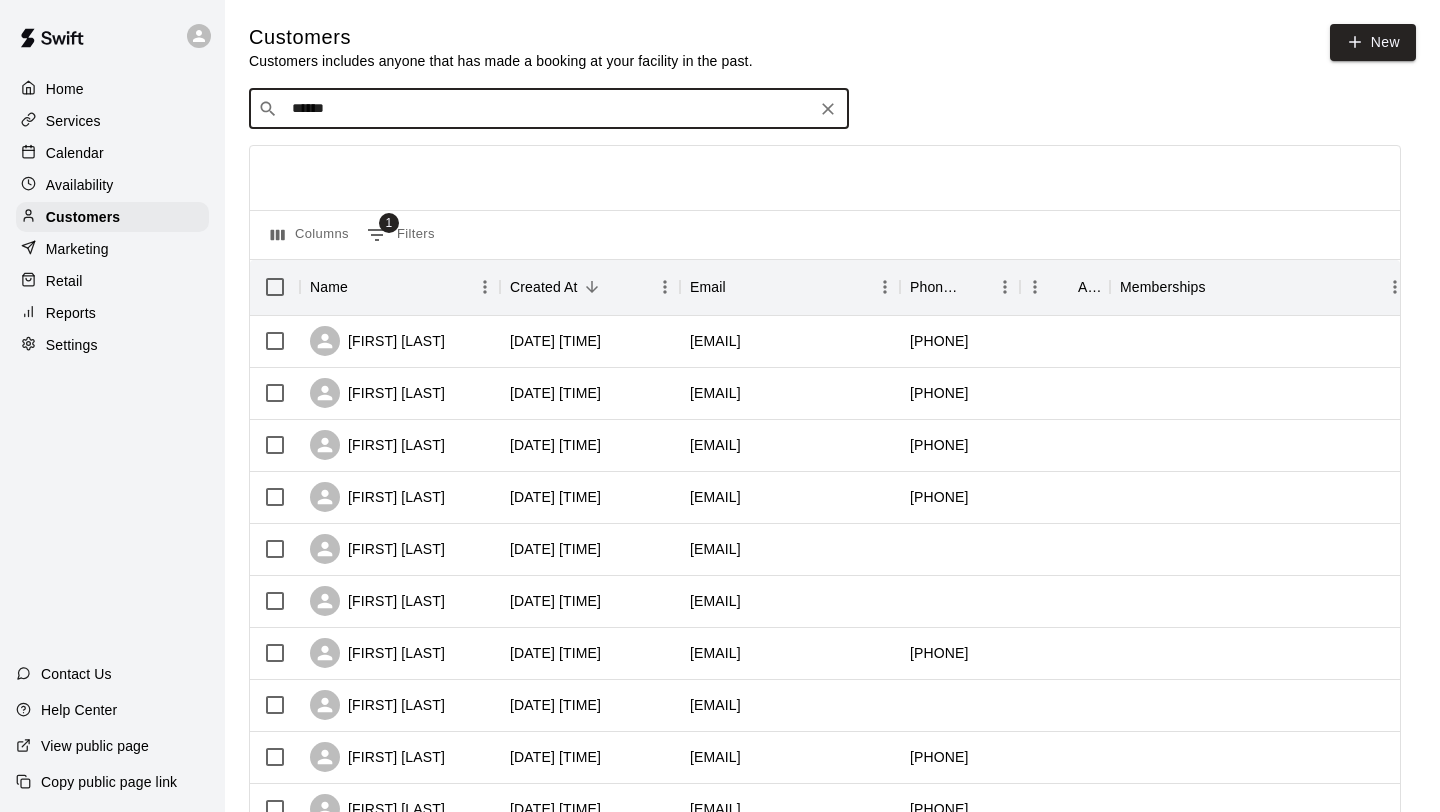 click on "******" at bounding box center [548, 109] 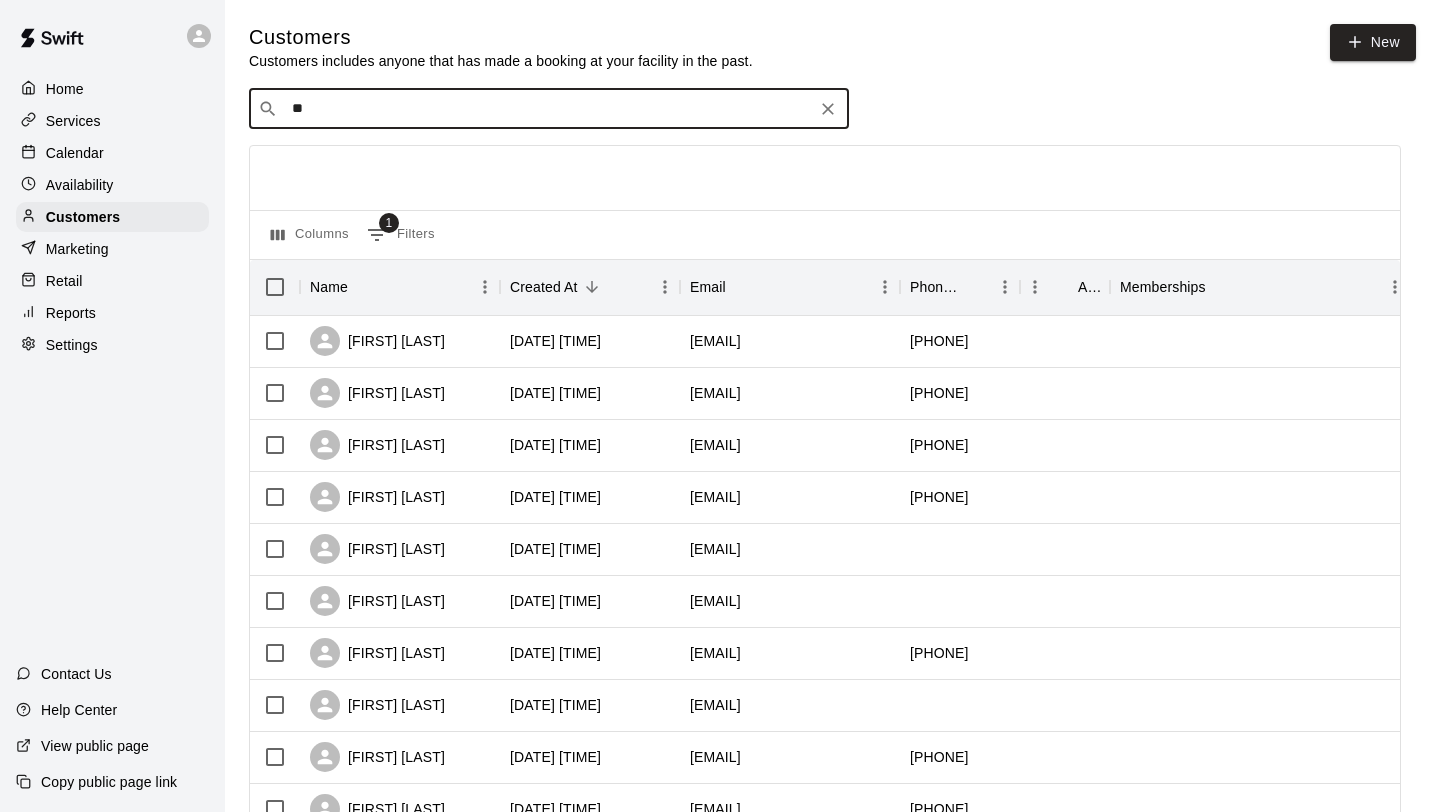 type on "*" 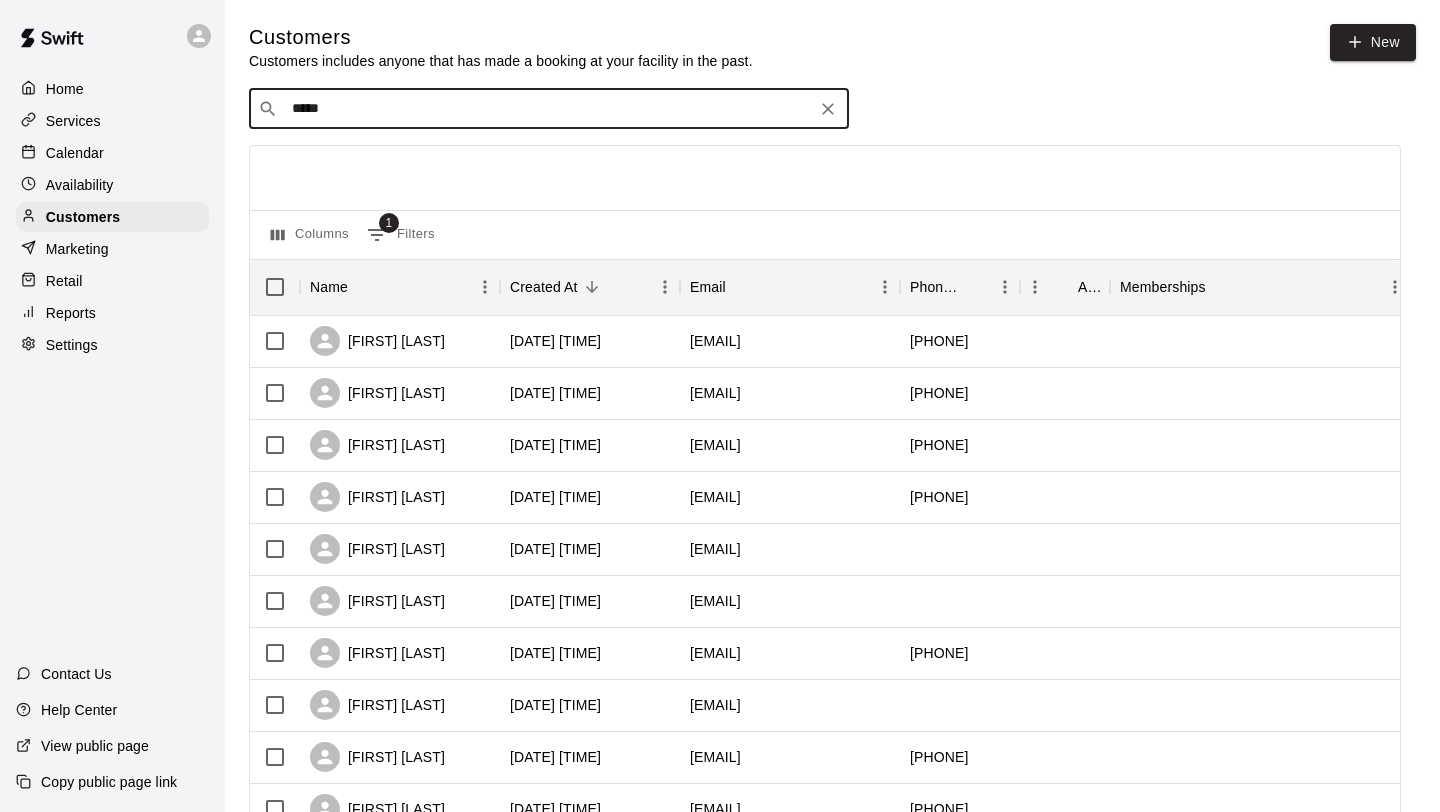 type on "*****" 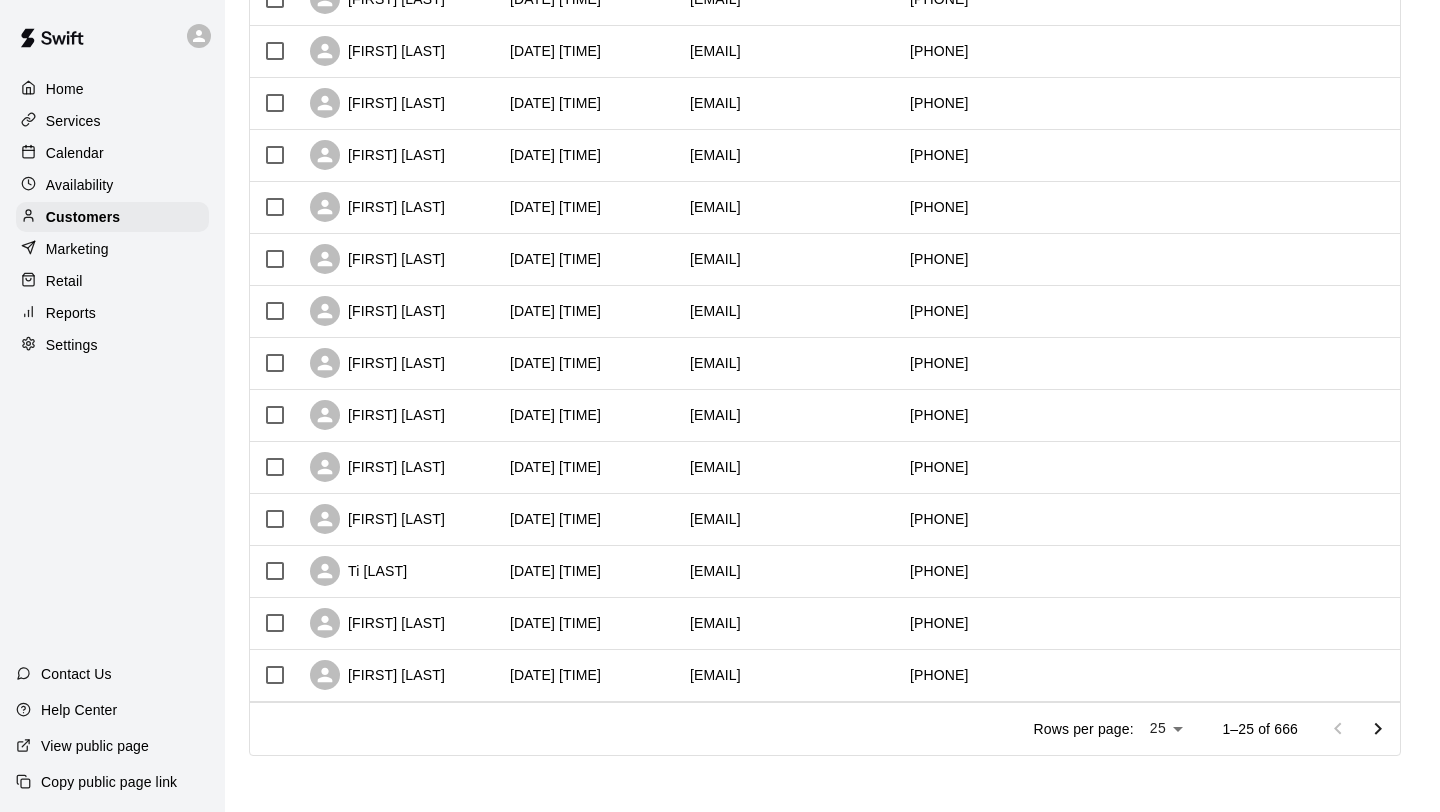 scroll, scrollTop: 0, scrollLeft: 0, axis: both 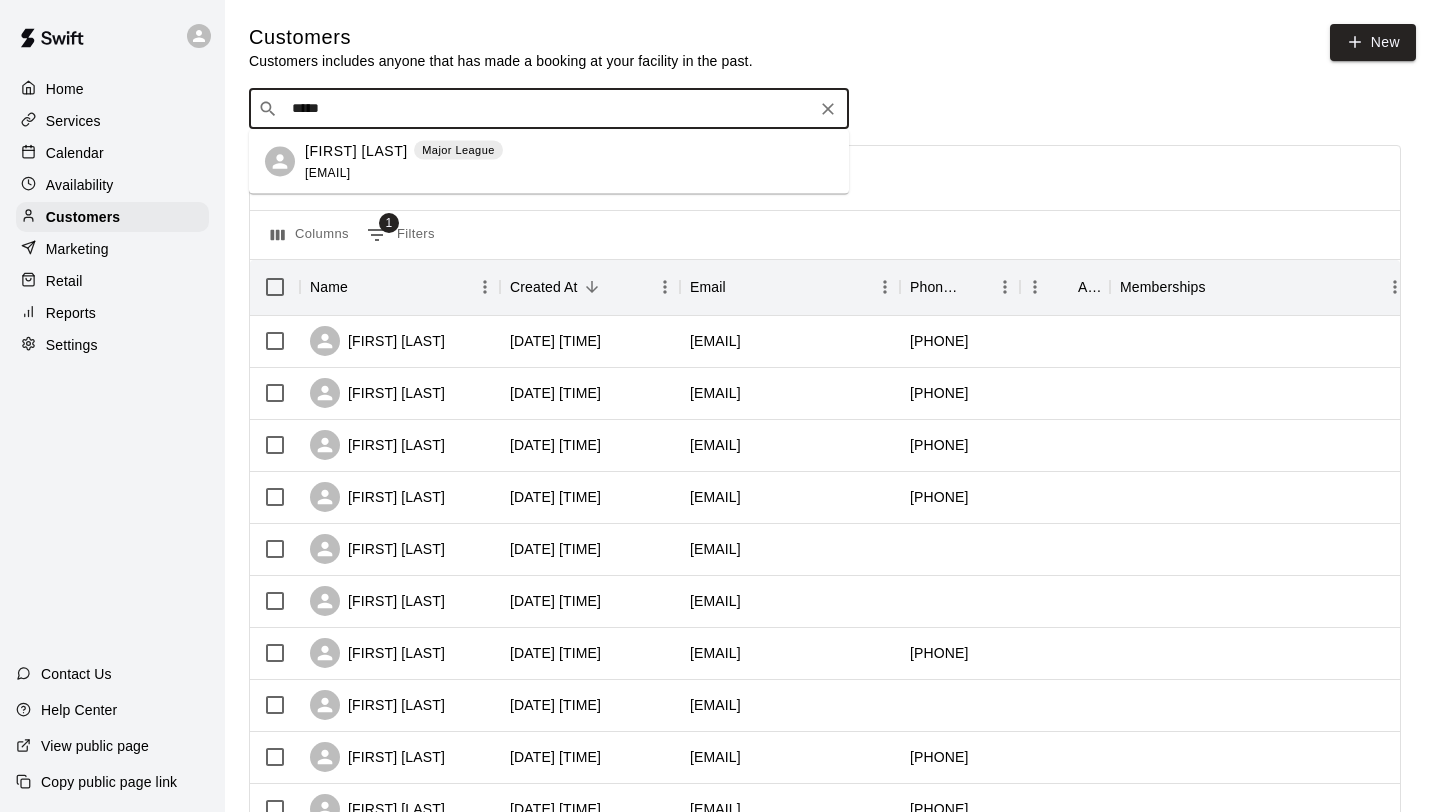 click on "Alec Baray" at bounding box center [356, 150] 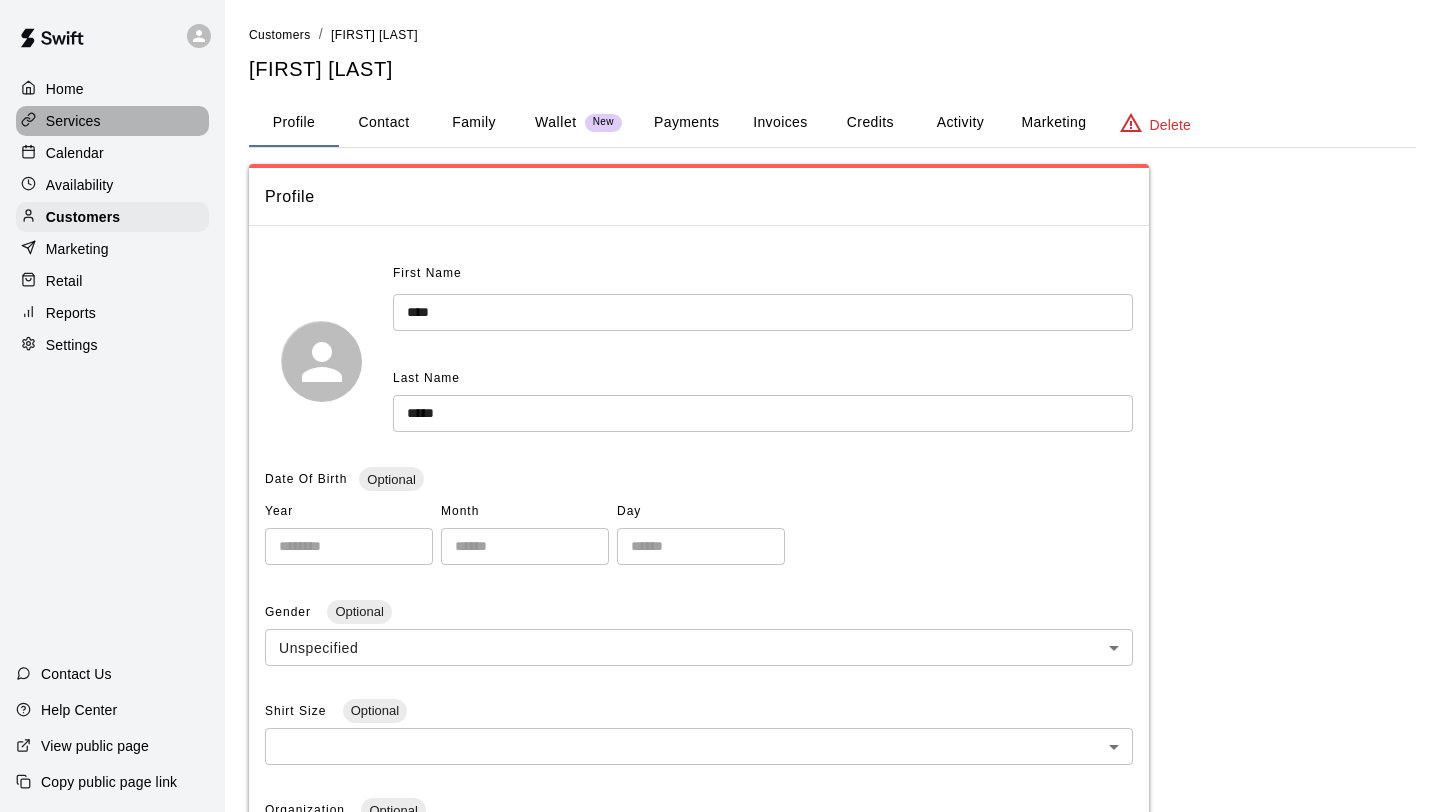 click on "Services" at bounding box center [73, 121] 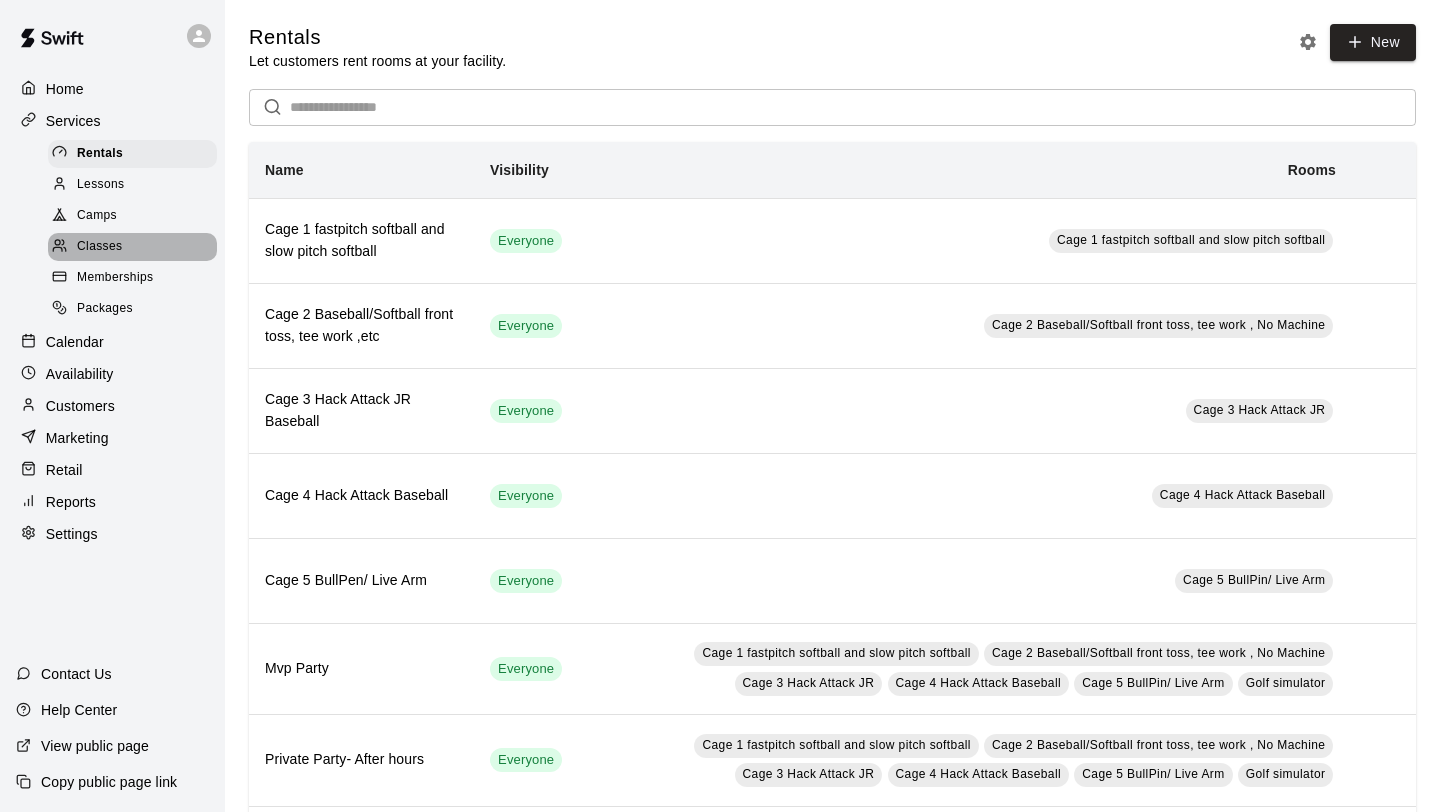 click on "Classes" at bounding box center [99, 247] 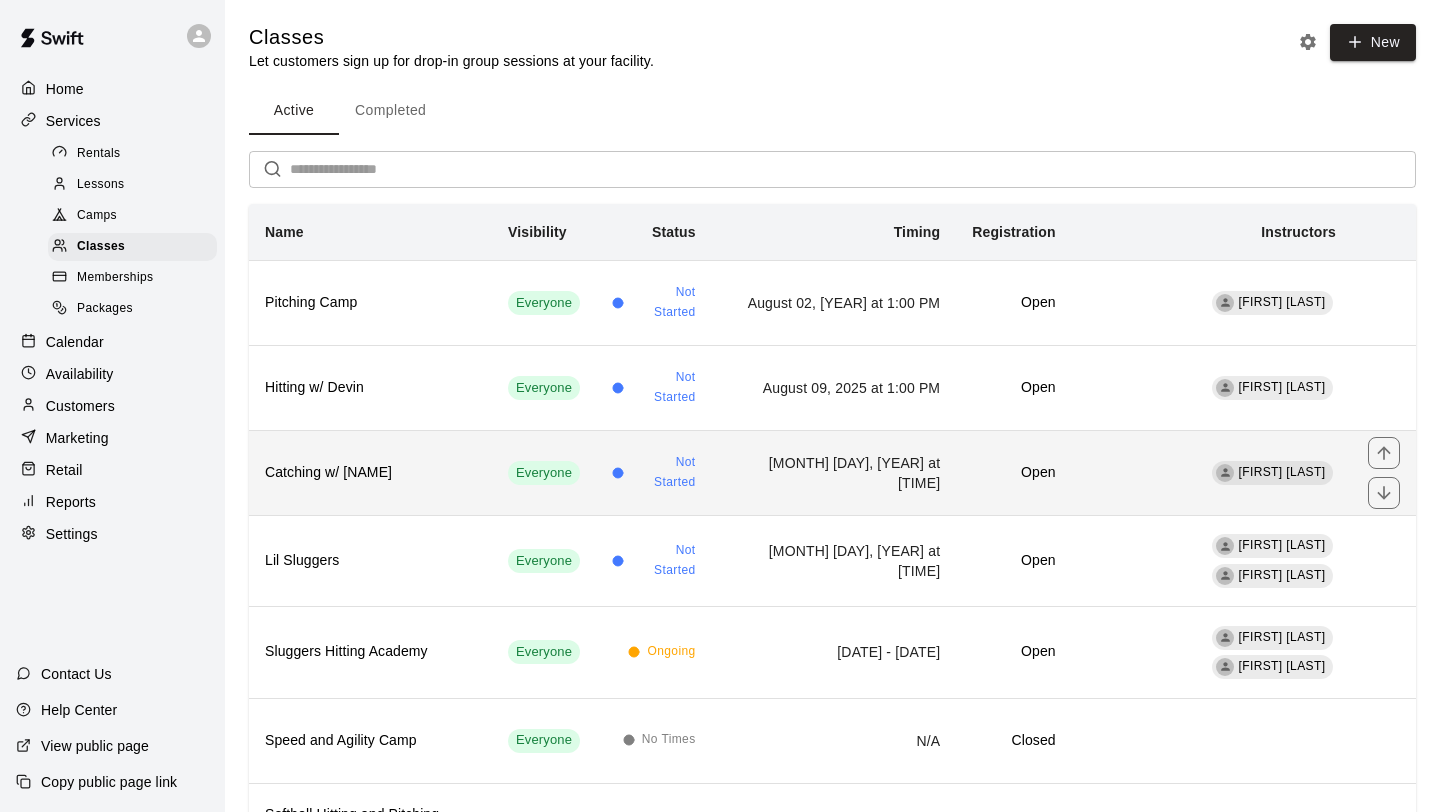 click on "Catching w/ [FIRST]" at bounding box center (370, 473) 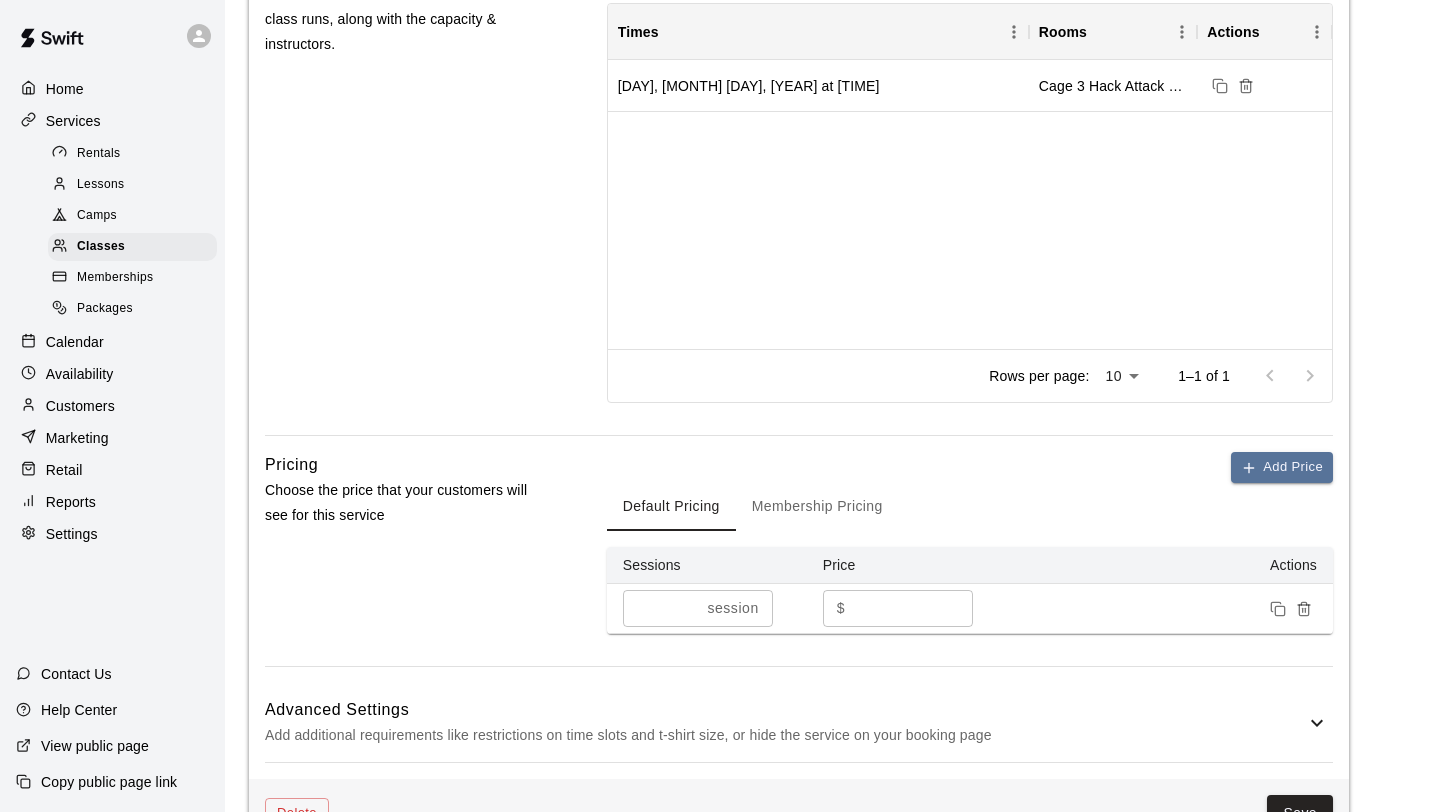scroll, scrollTop: 833, scrollLeft: 0, axis: vertical 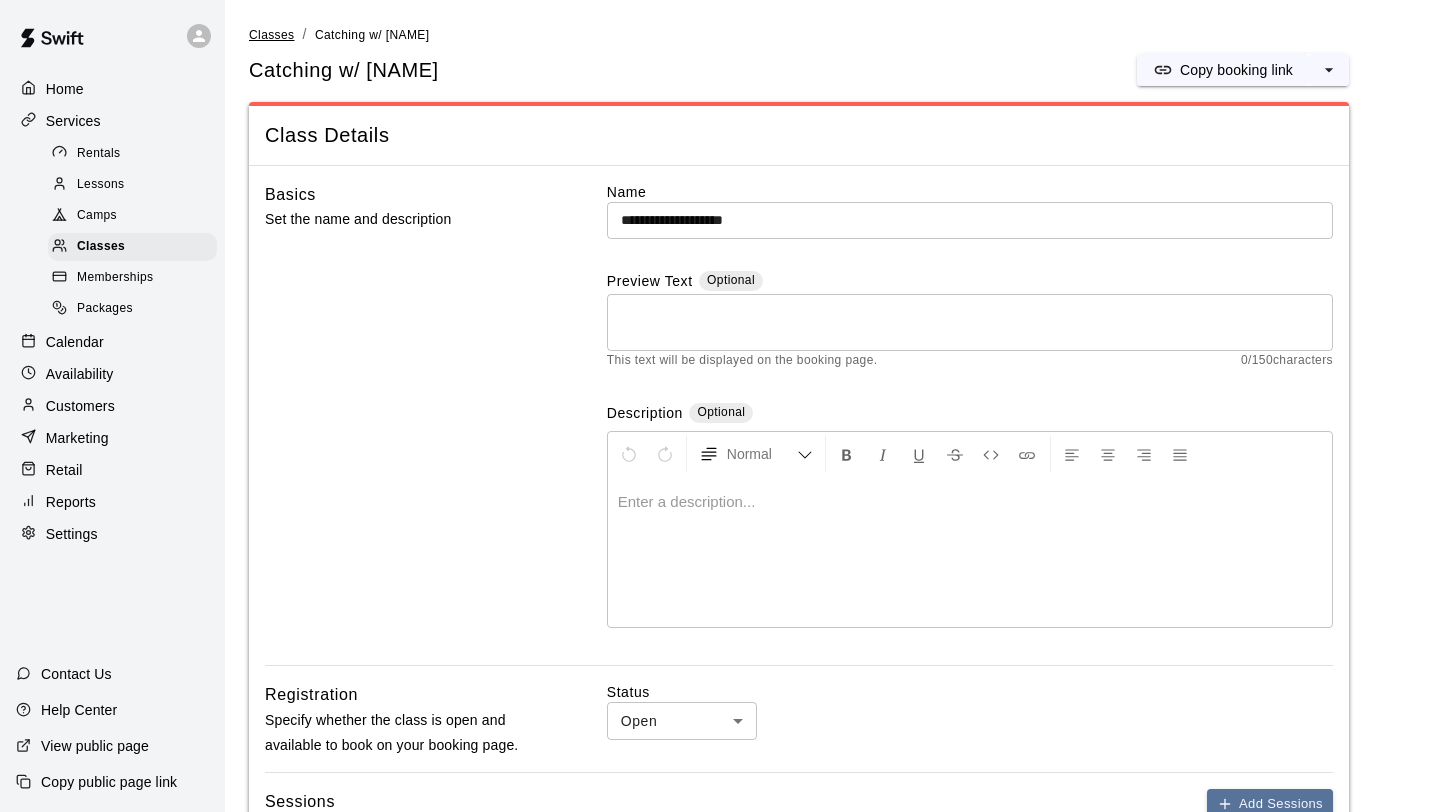 click on "Classes" at bounding box center (271, 35) 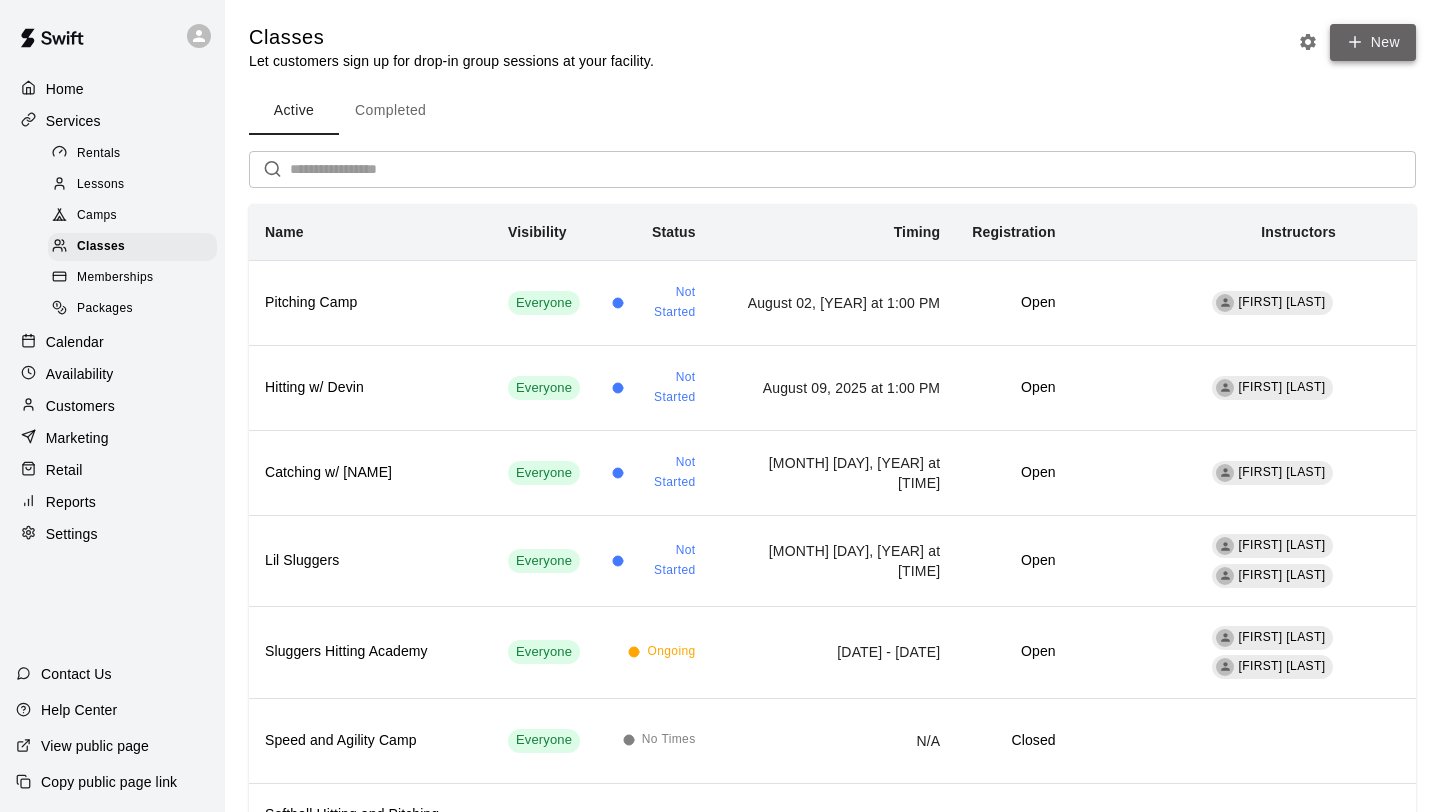 click 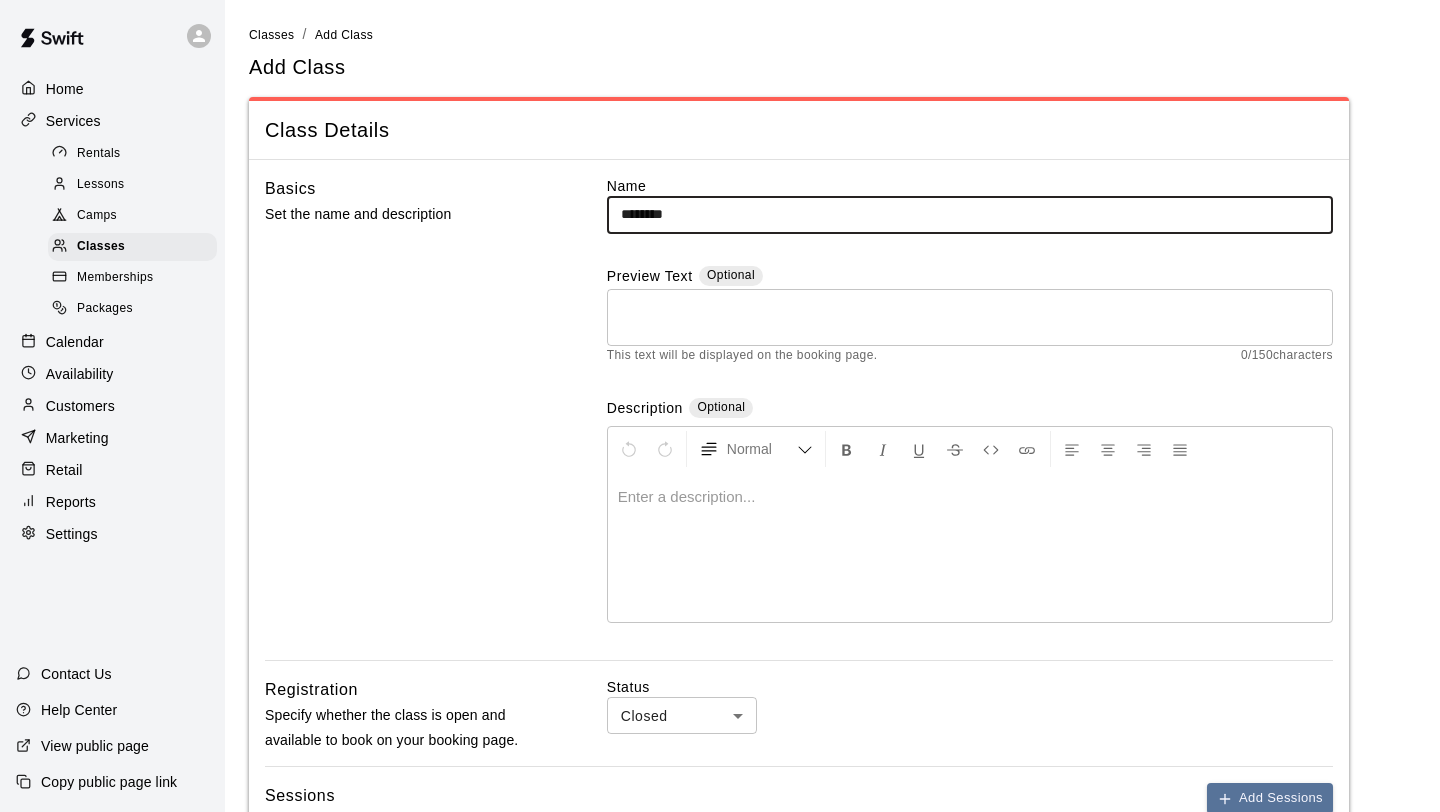 type on "**********" 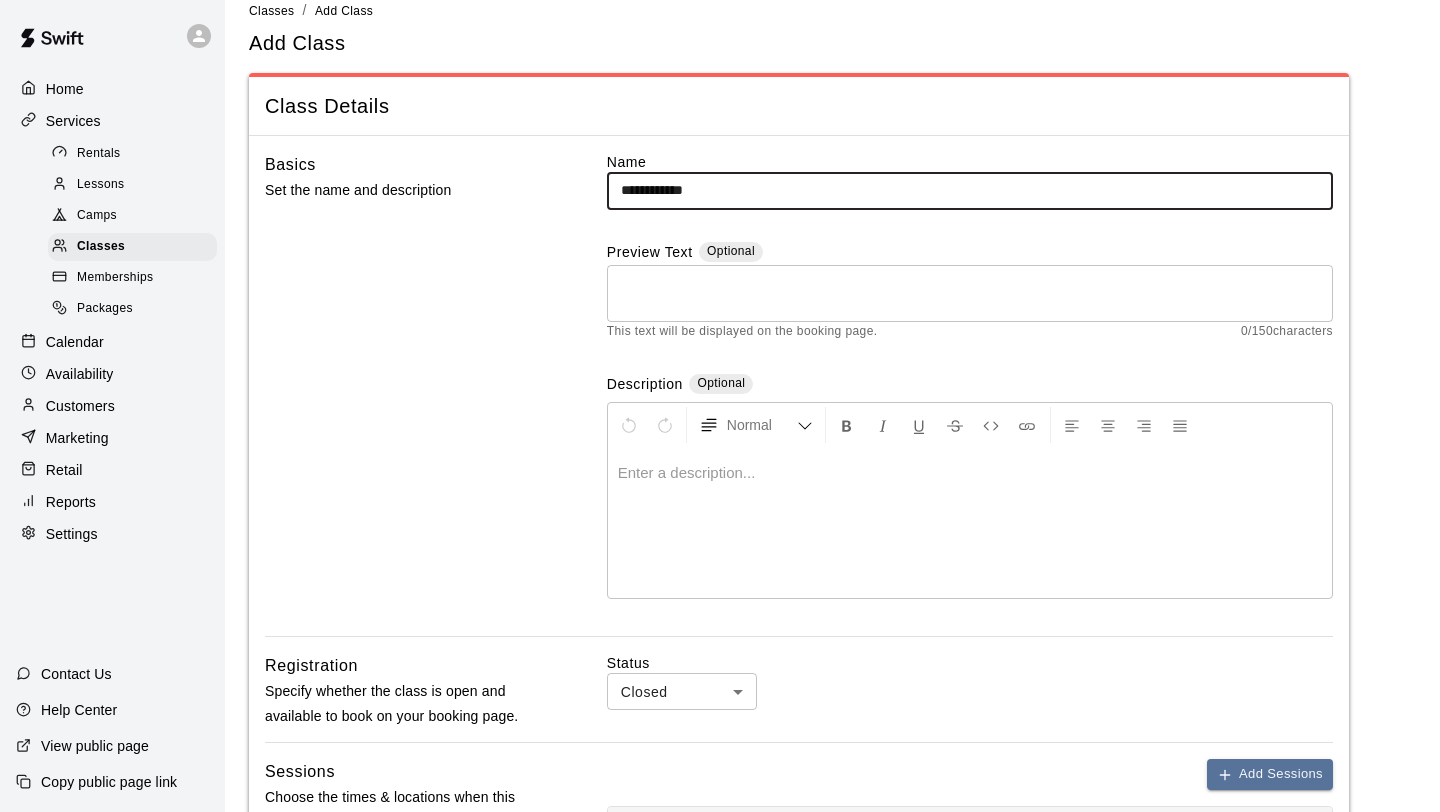 scroll, scrollTop: 15, scrollLeft: 0, axis: vertical 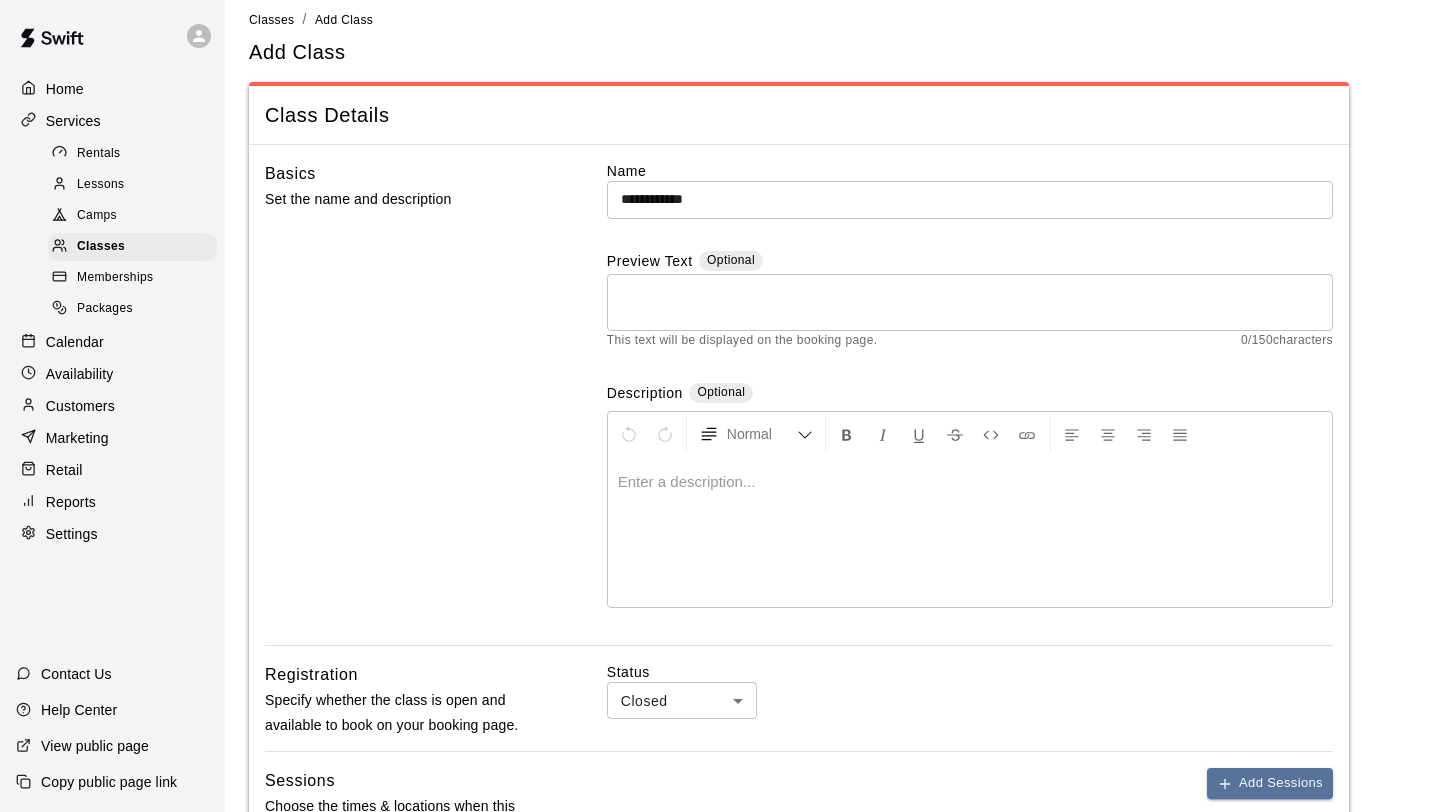 click at bounding box center (970, 482) 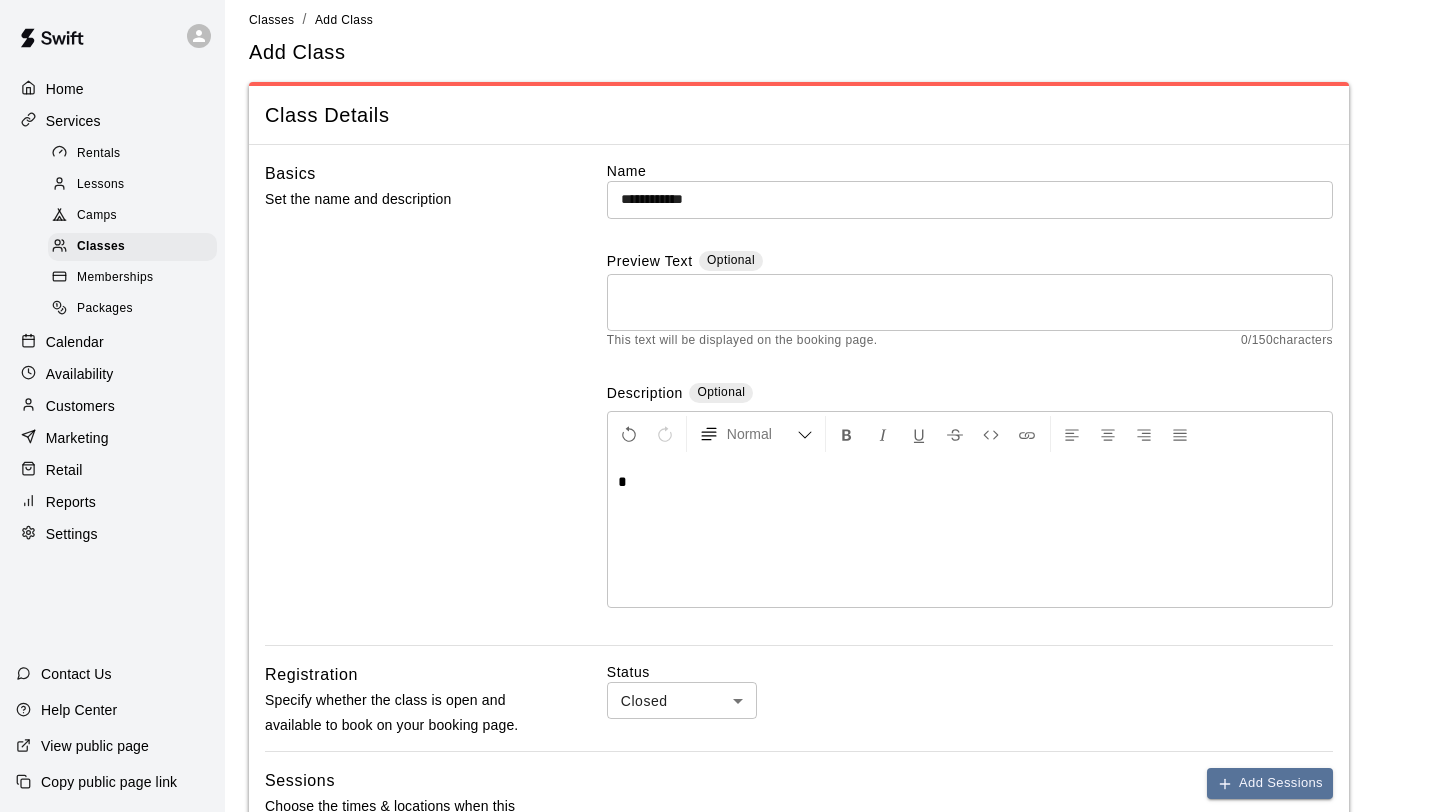 type 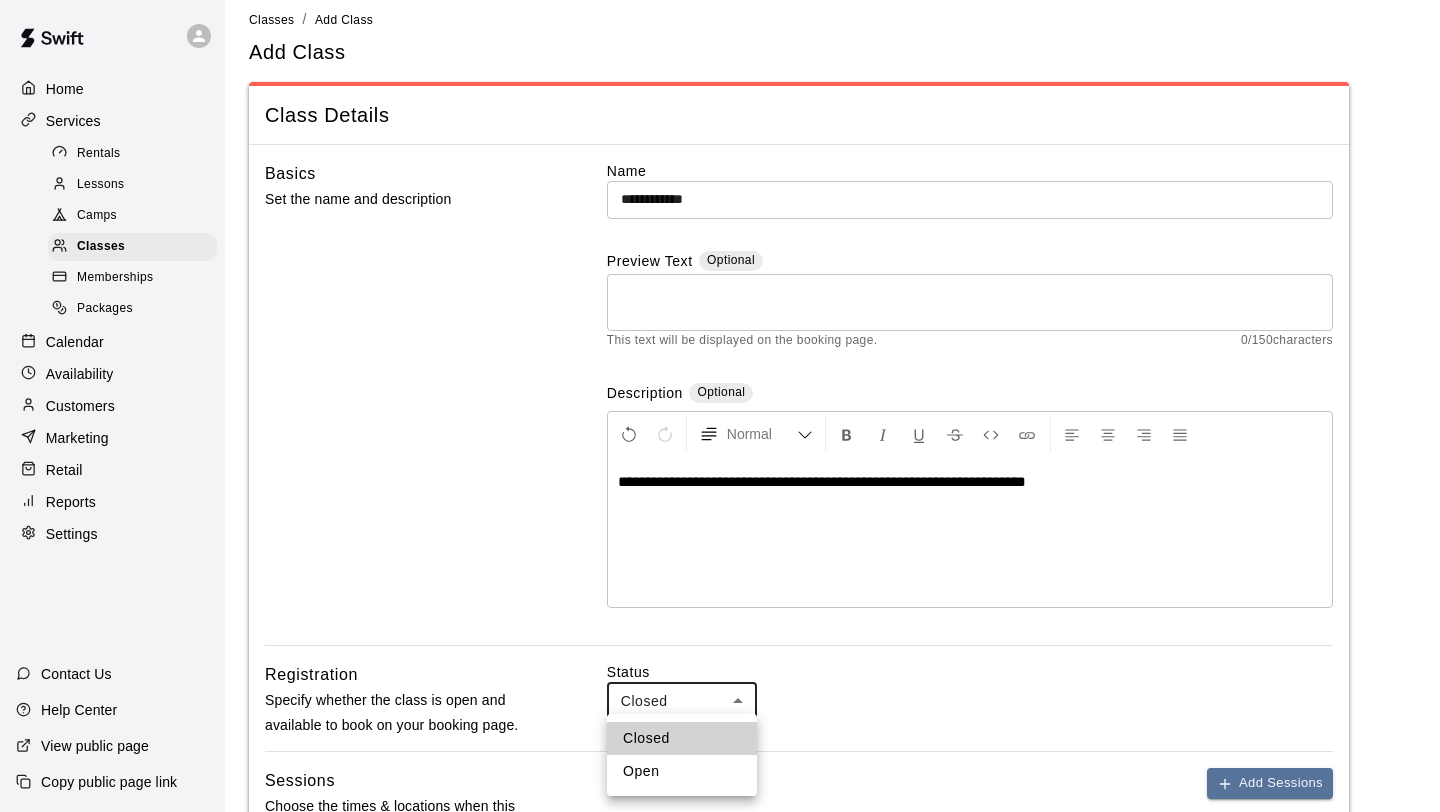 click on "**********" at bounding box center [720, 809] 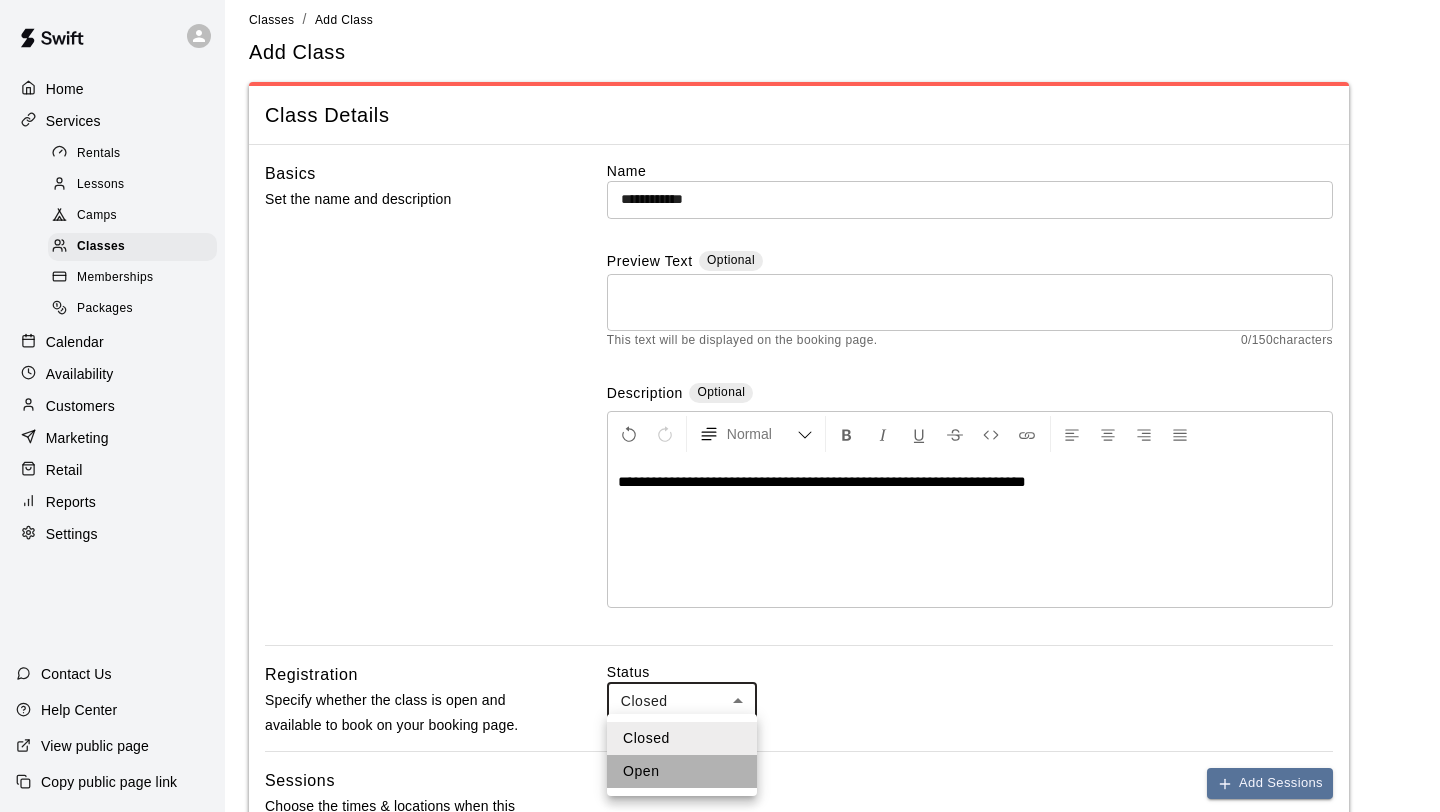 click on "Open" at bounding box center [682, 771] 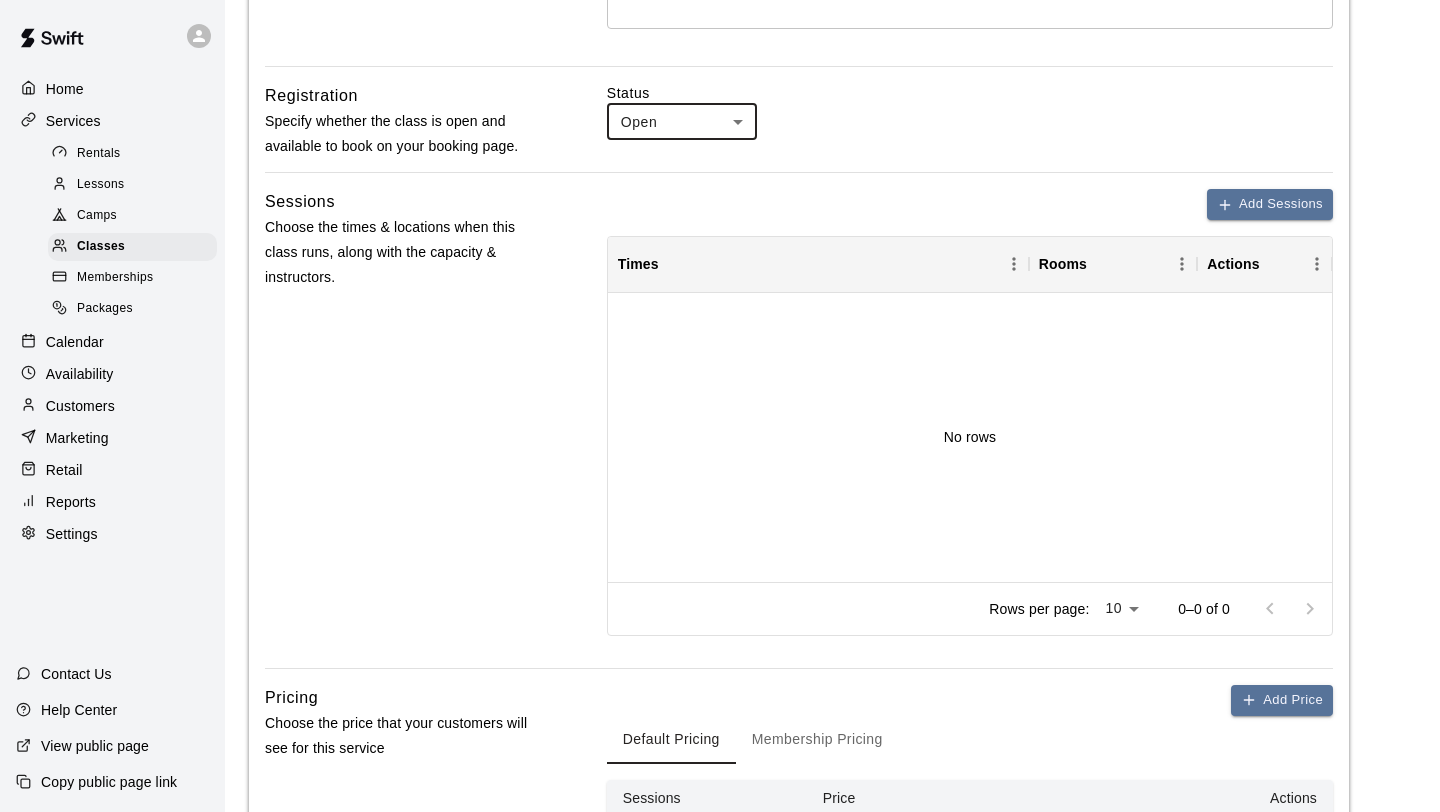 scroll, scrollTop: 616, scrollLeft: 0, axis: vertical 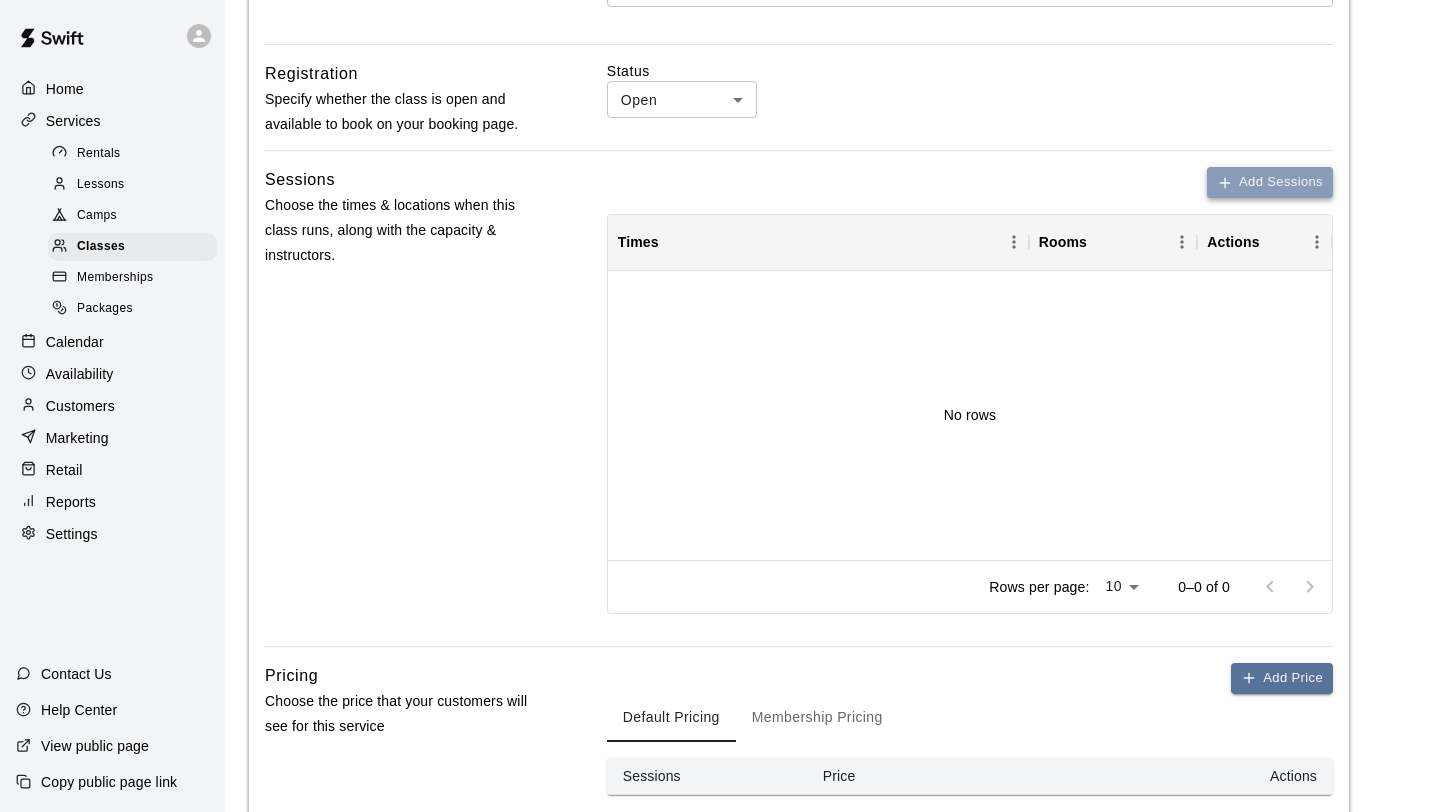 click on "Add Sessions" at bounding box center (1270, 182) 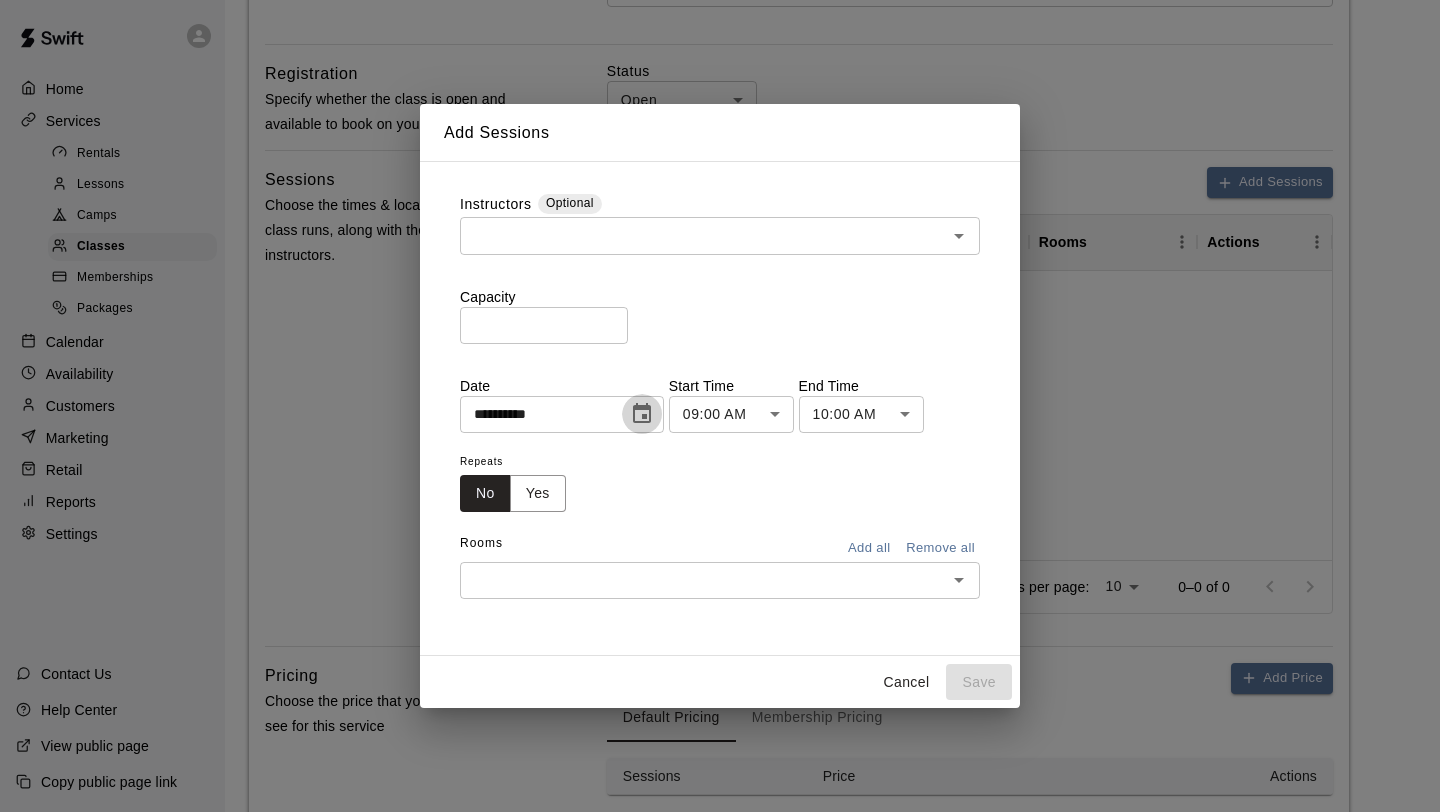 click 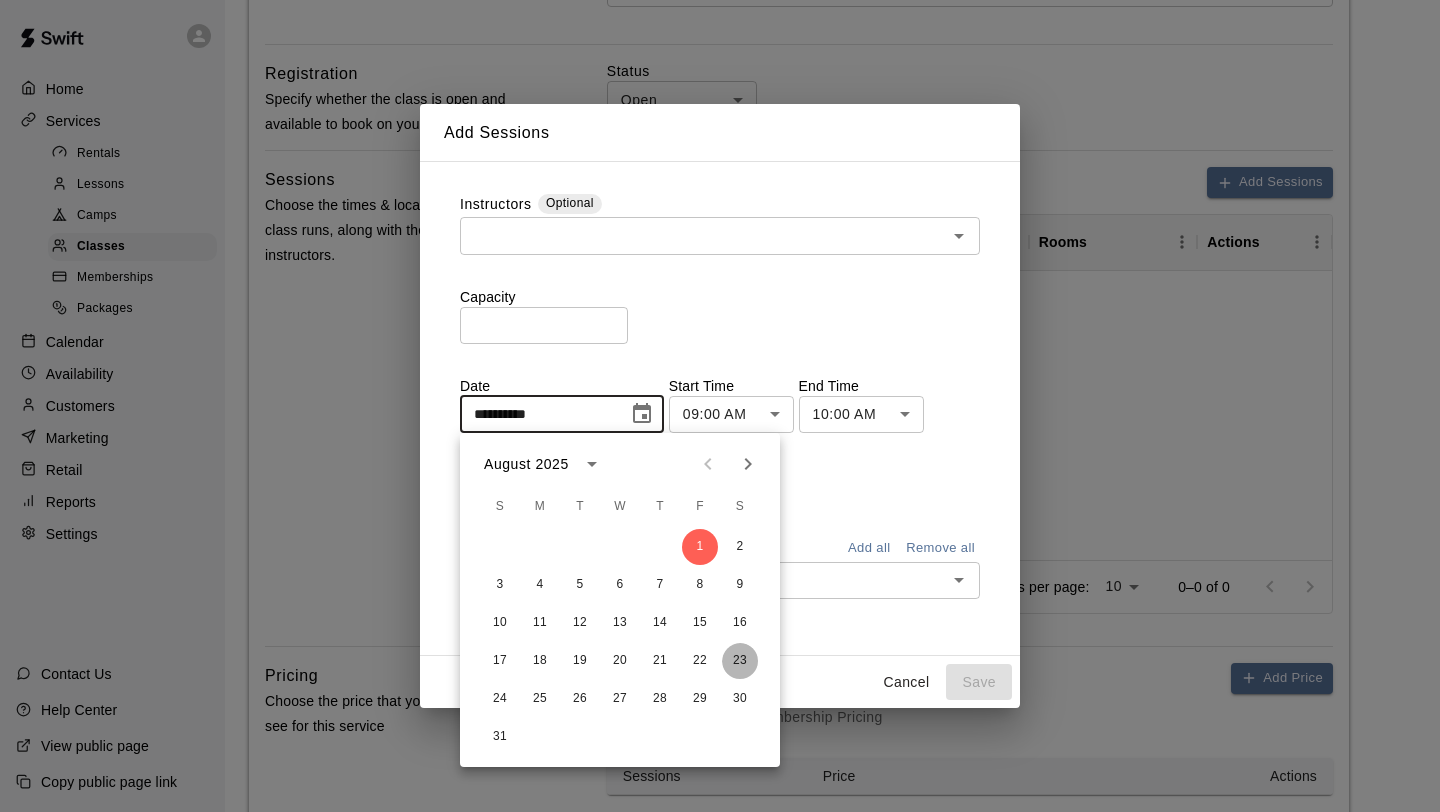 click on "23" at bounding box center (740, 661) 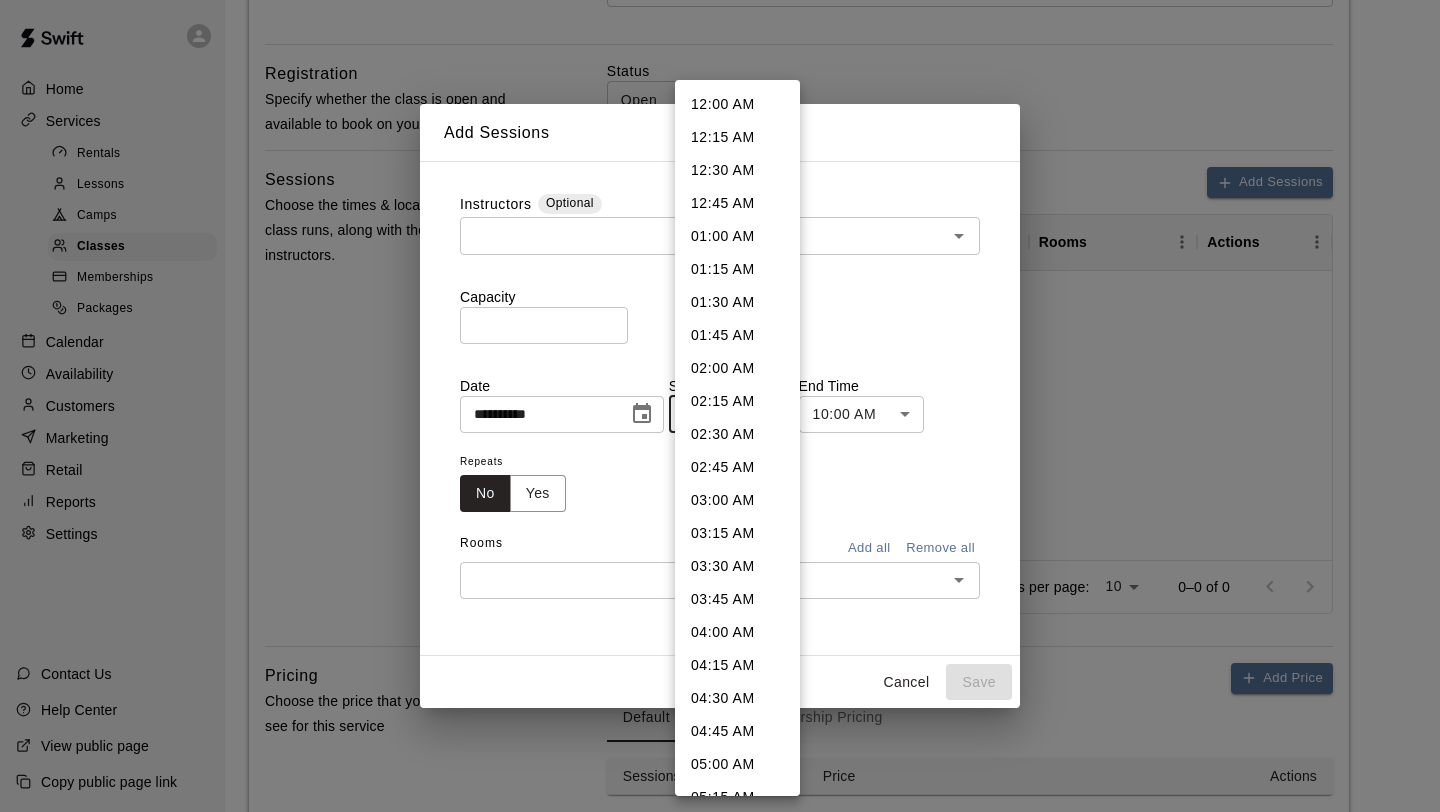 click on "**********" at bounding box center [720, 208] 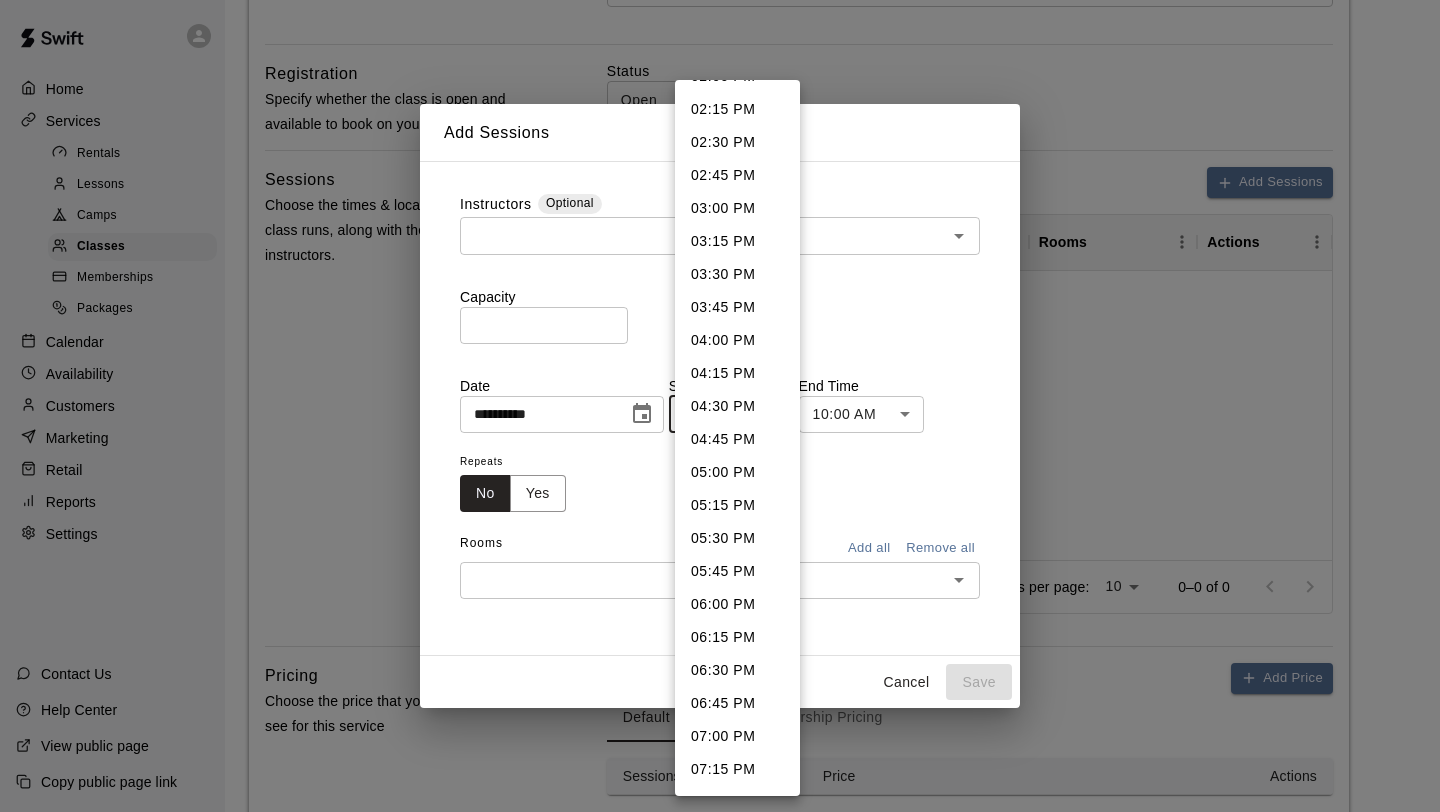 scroll, scrollTop: 1879, scrollLeft: 0, axis: vertical 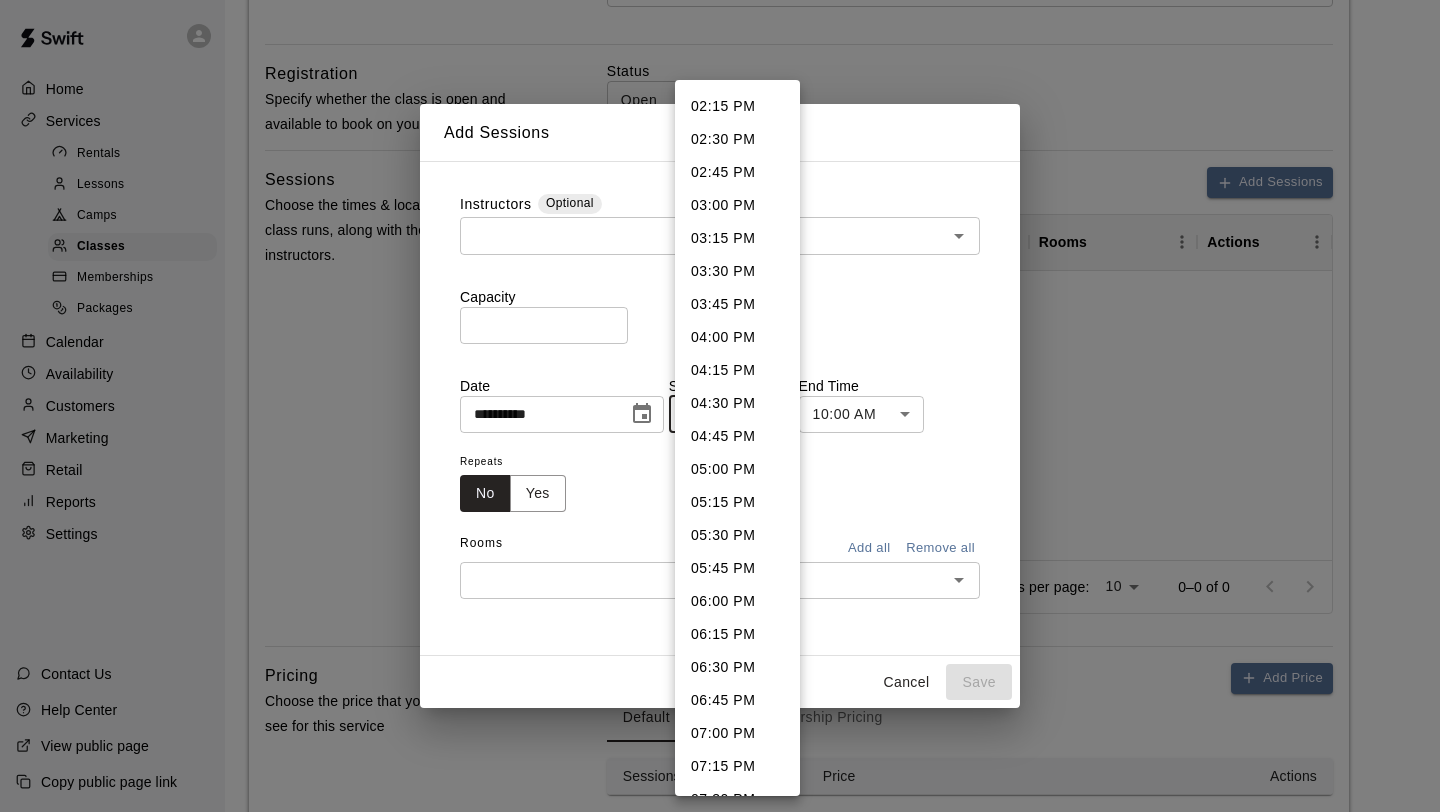 click on "04:00 PM" at bounding box center (737, 337) 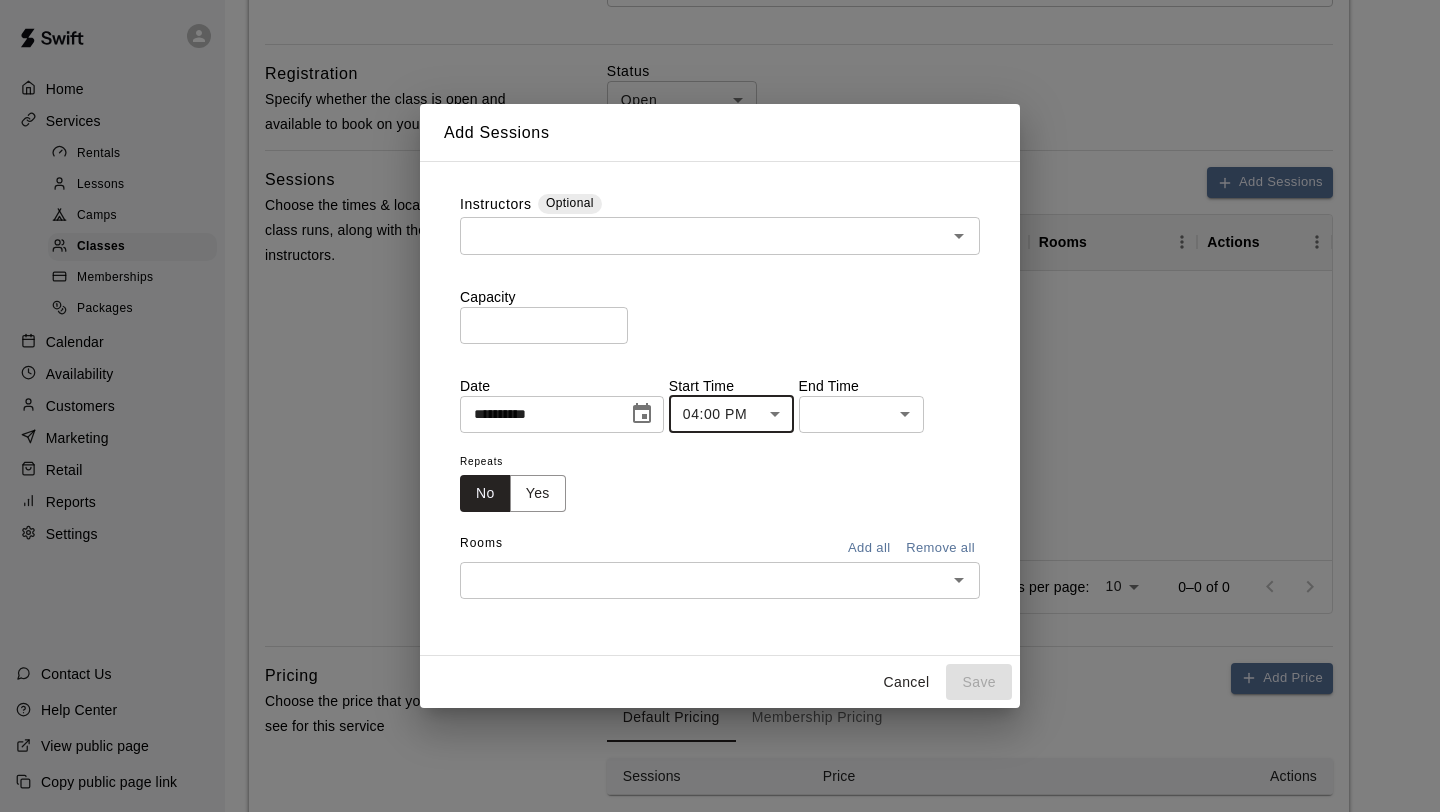 click on "**********" at bounding box center (720, 208) 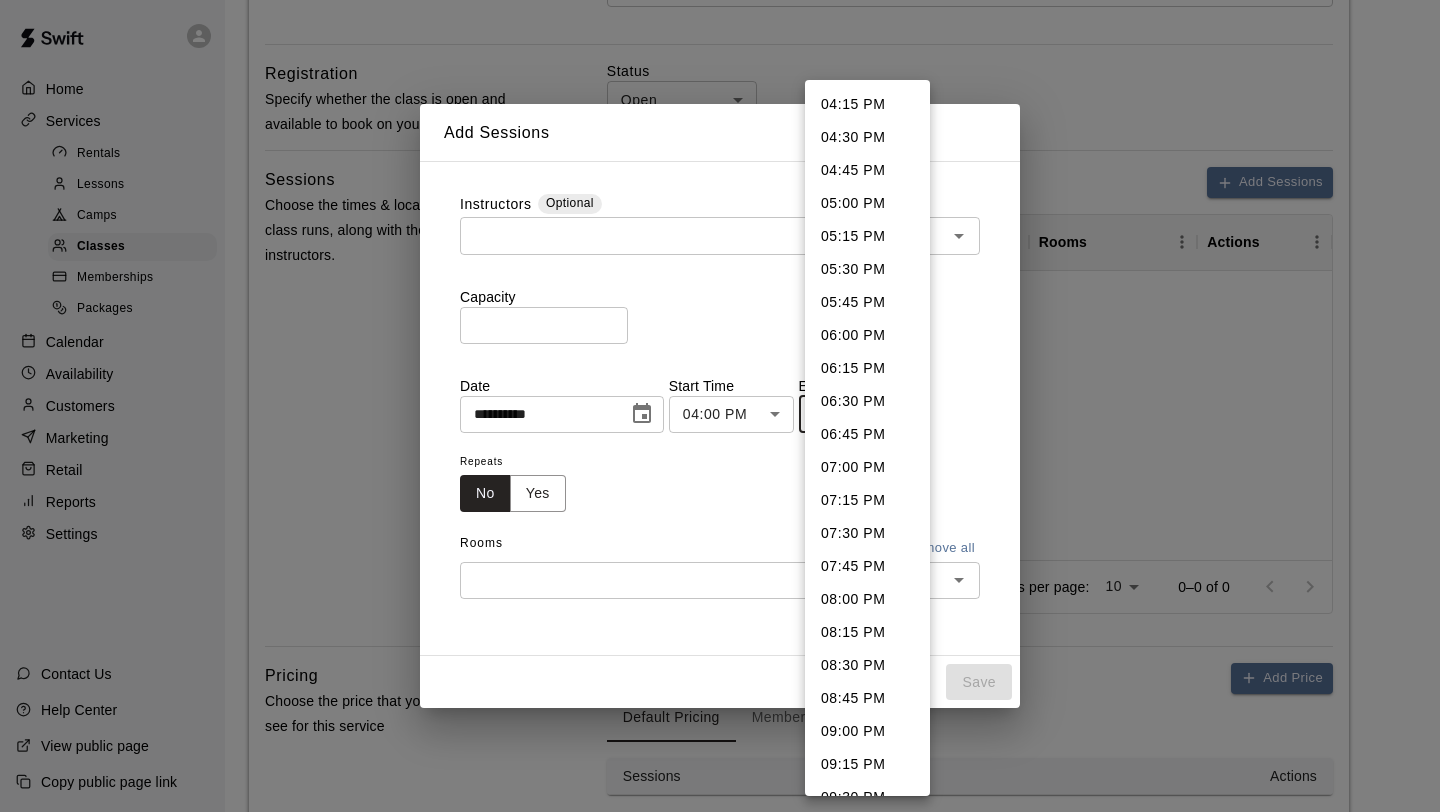 click on "05:00 PM" at bounding box center [867, 203] 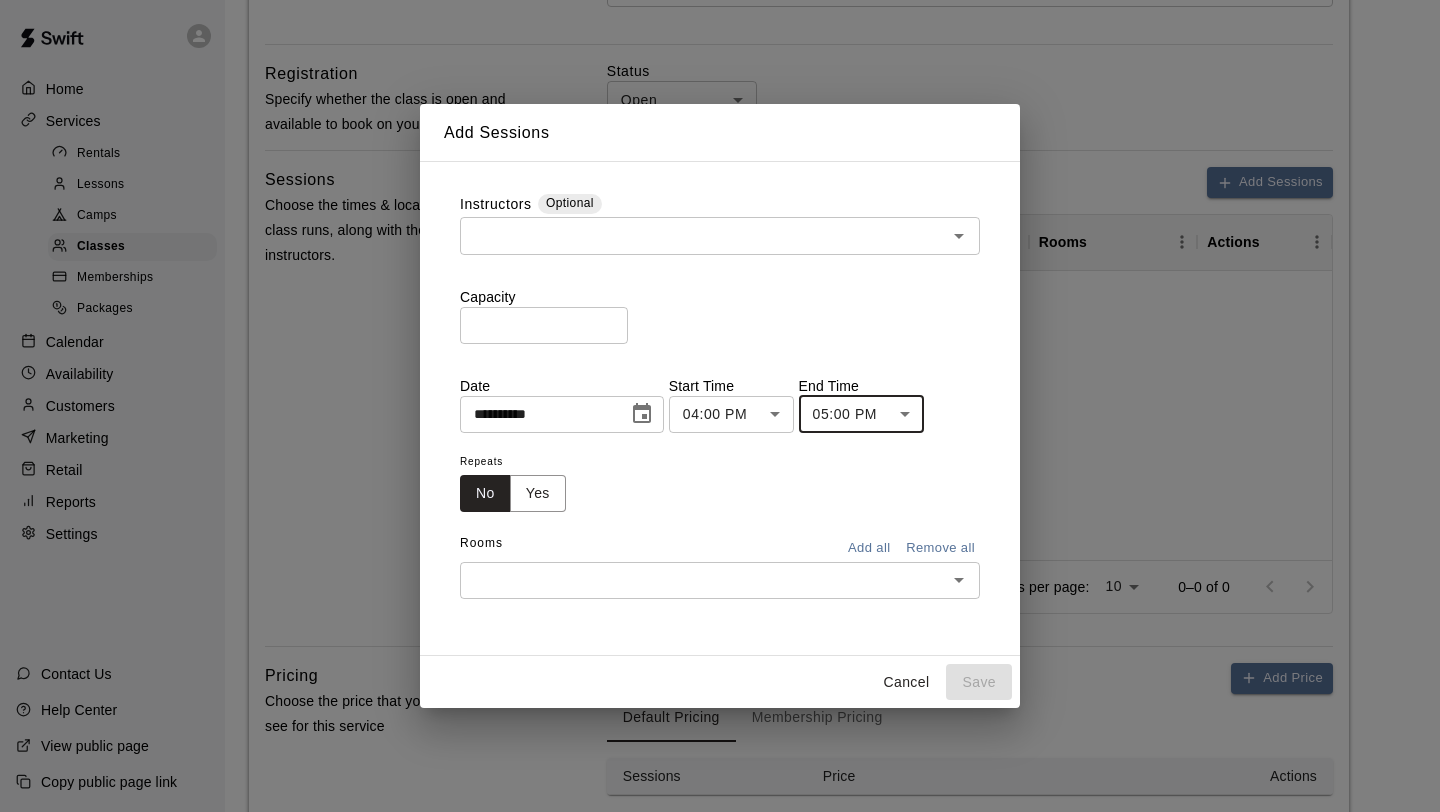 click on "*" at bounding box center (544, 325) 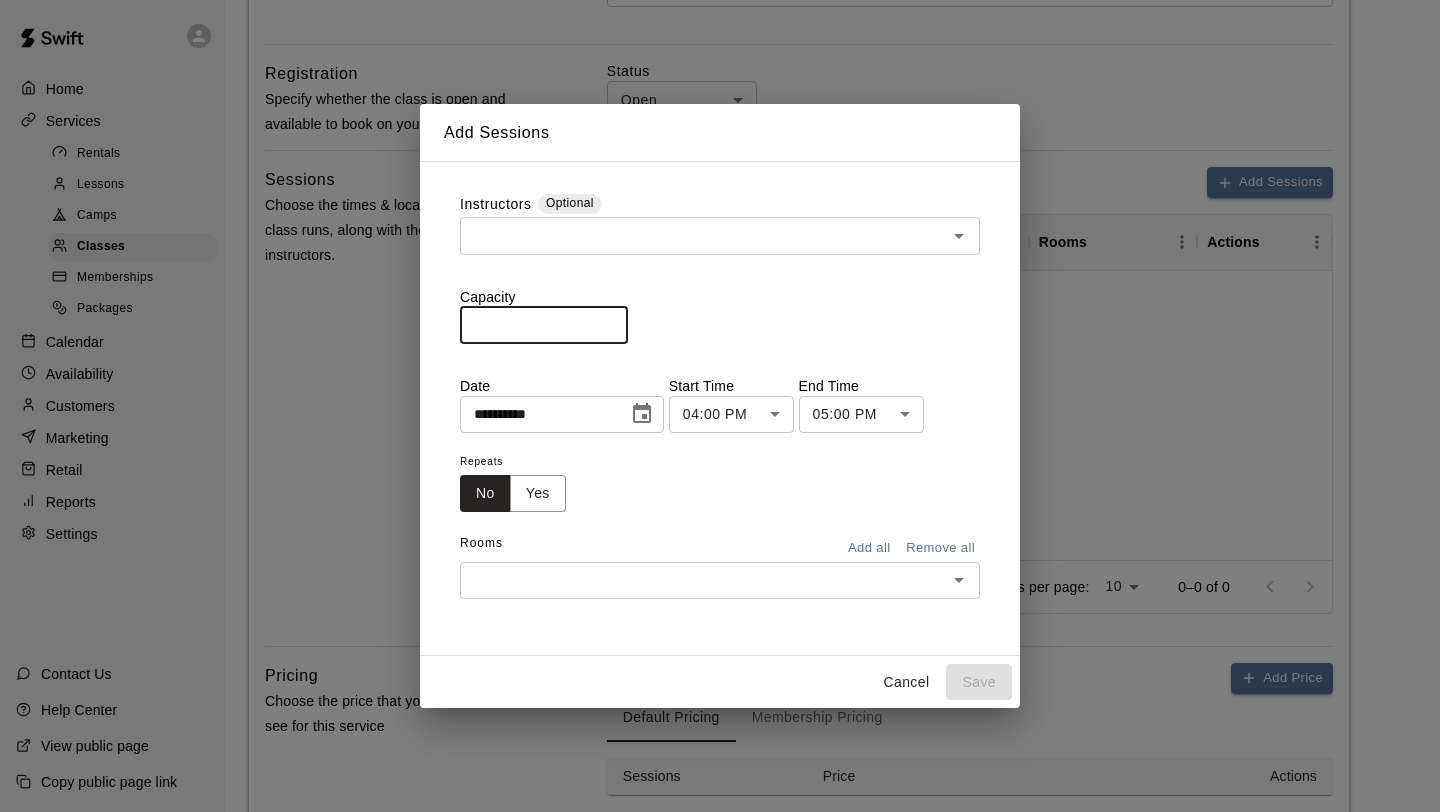 click on "*" at bounding box center [544, 325] 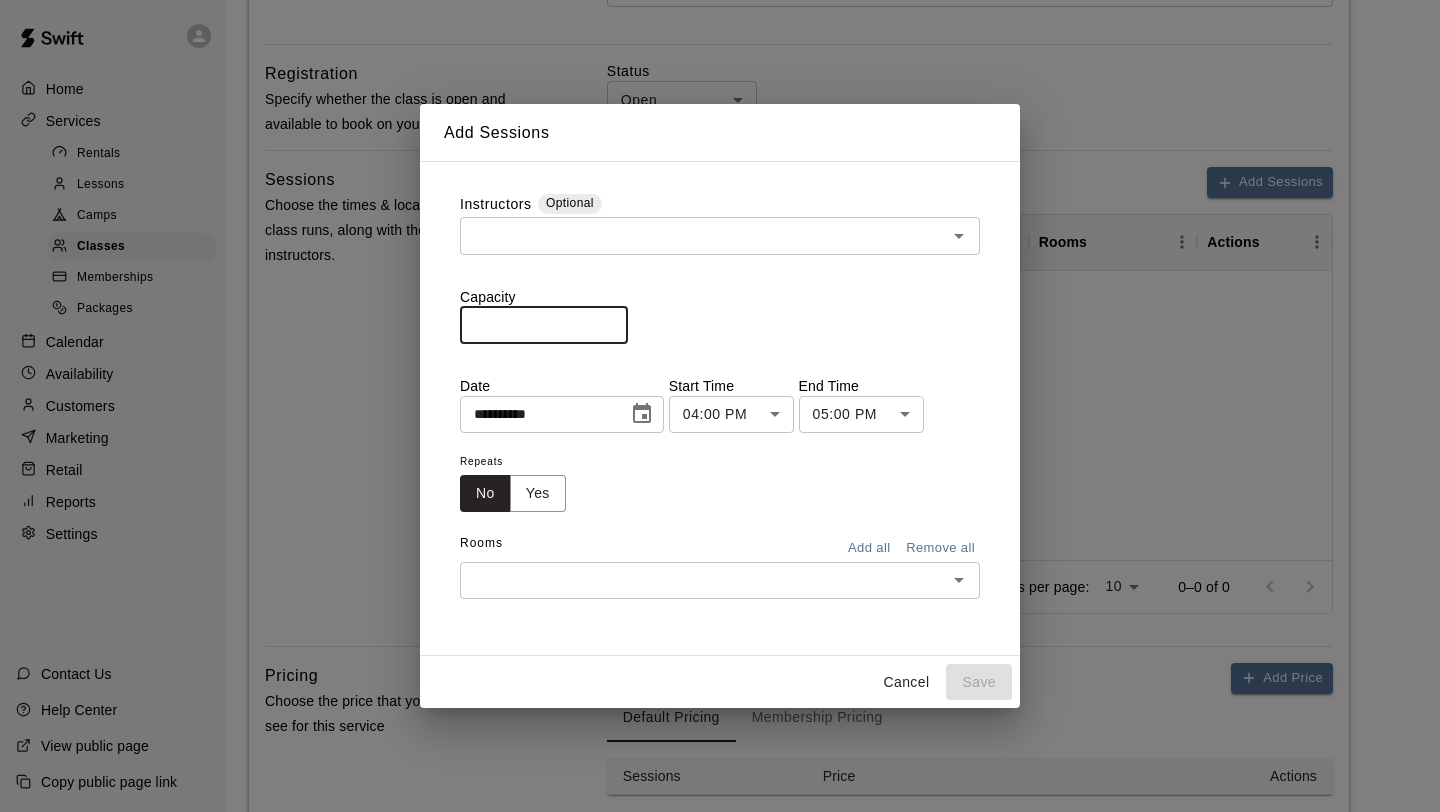 click at bounding box center [703, 580] 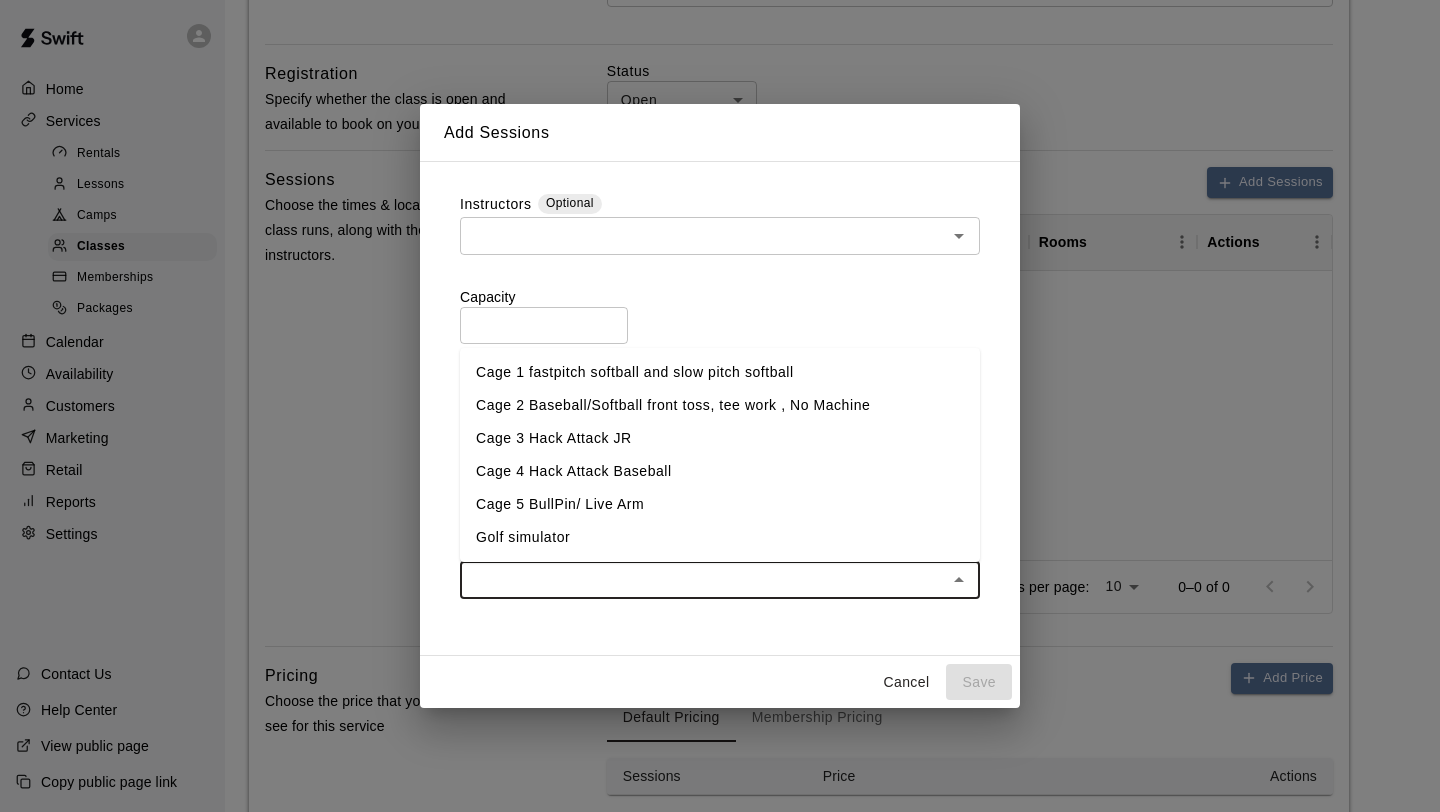click on "Cage 3 Hack Attack JR" at bounding box center (720, 438) 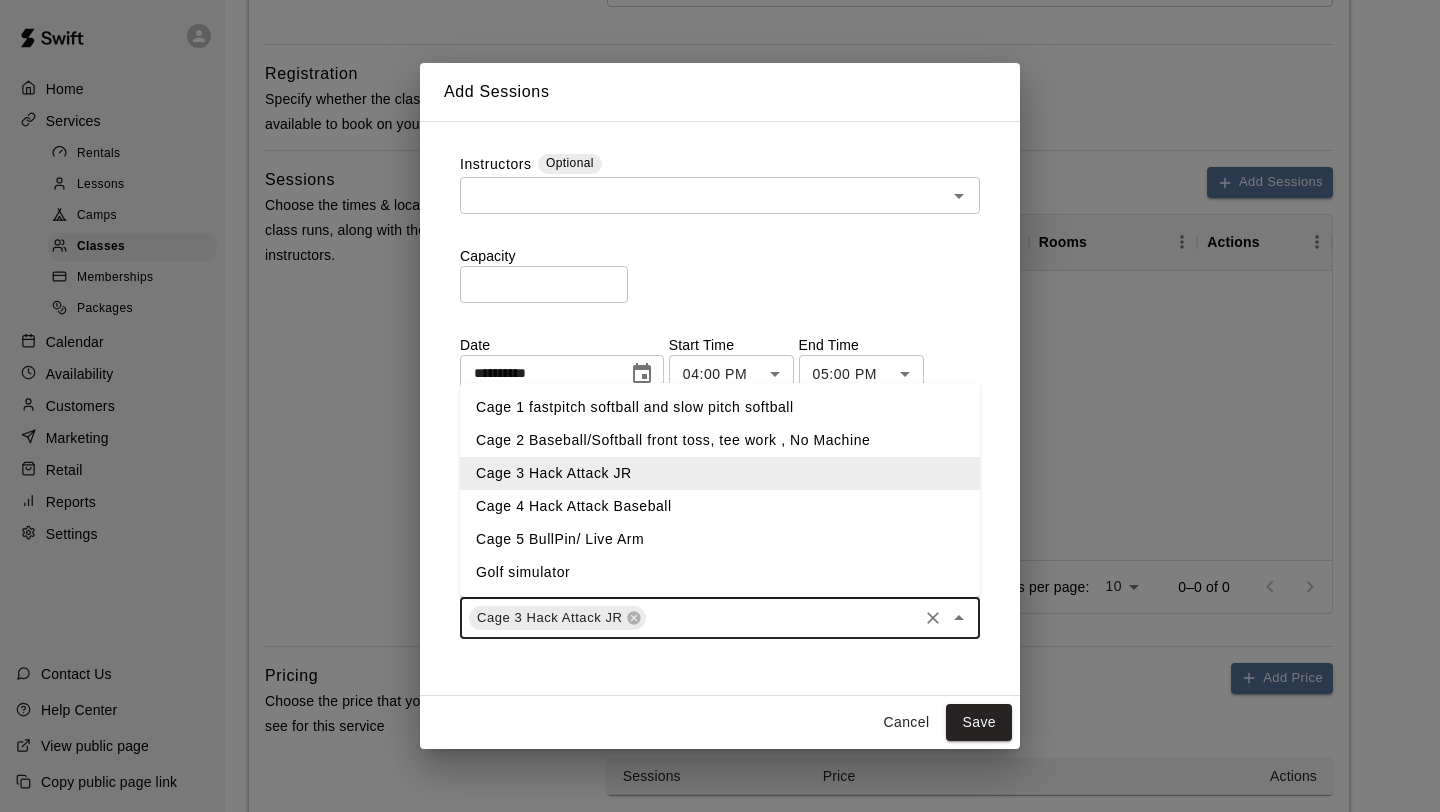 click at bounding box center (782, 618) 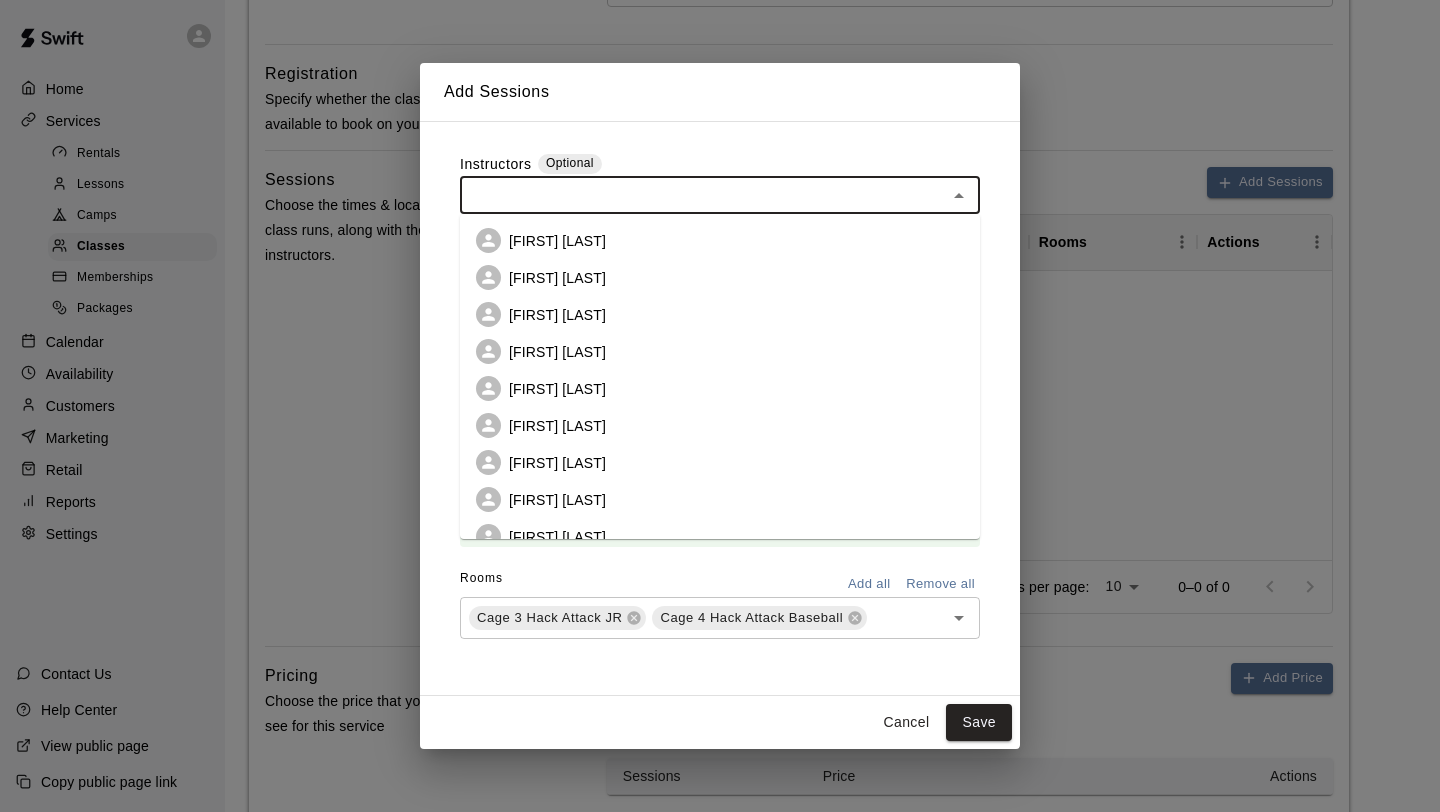 click at bounding box center [703, 195] 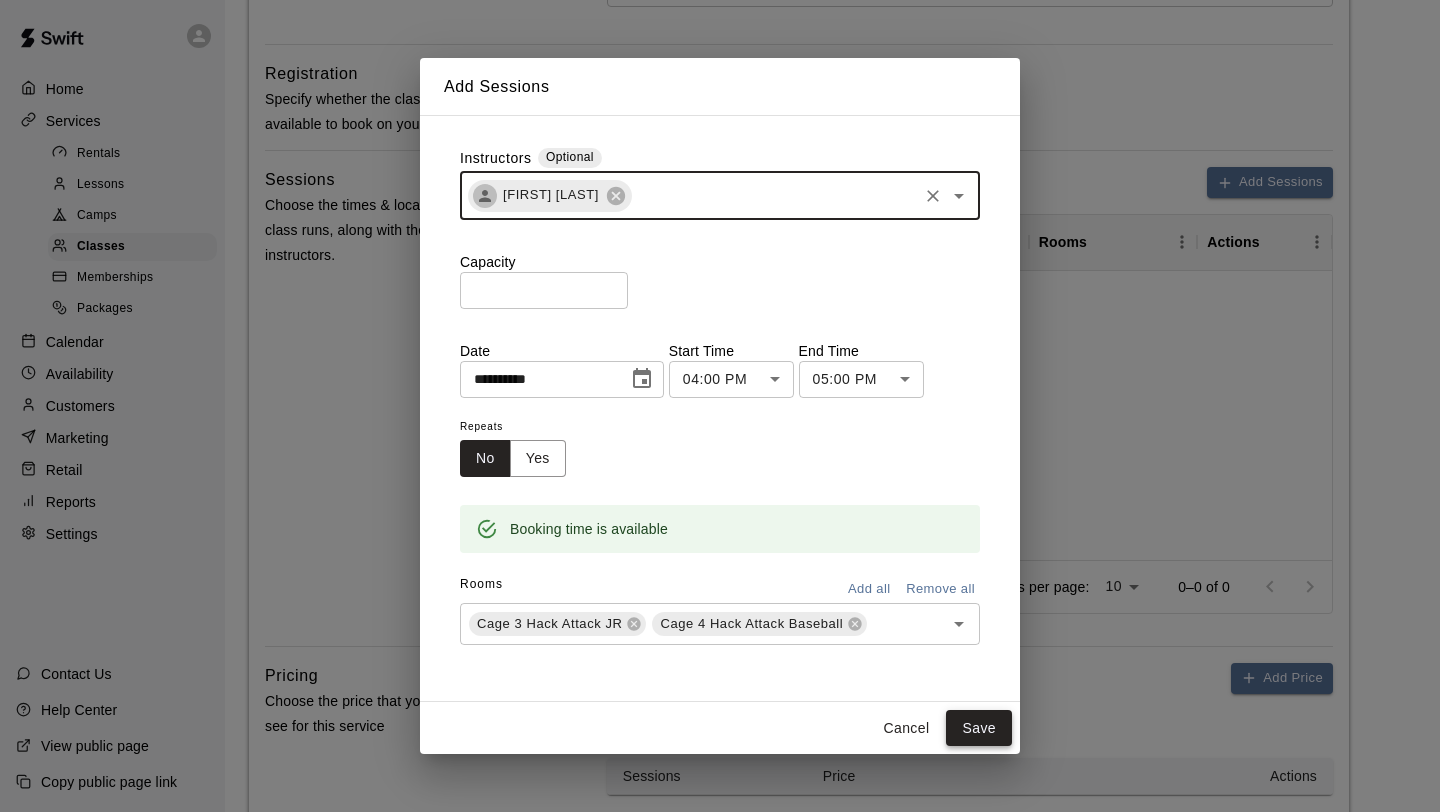 click on "Save" at bounding box center [979, 728] 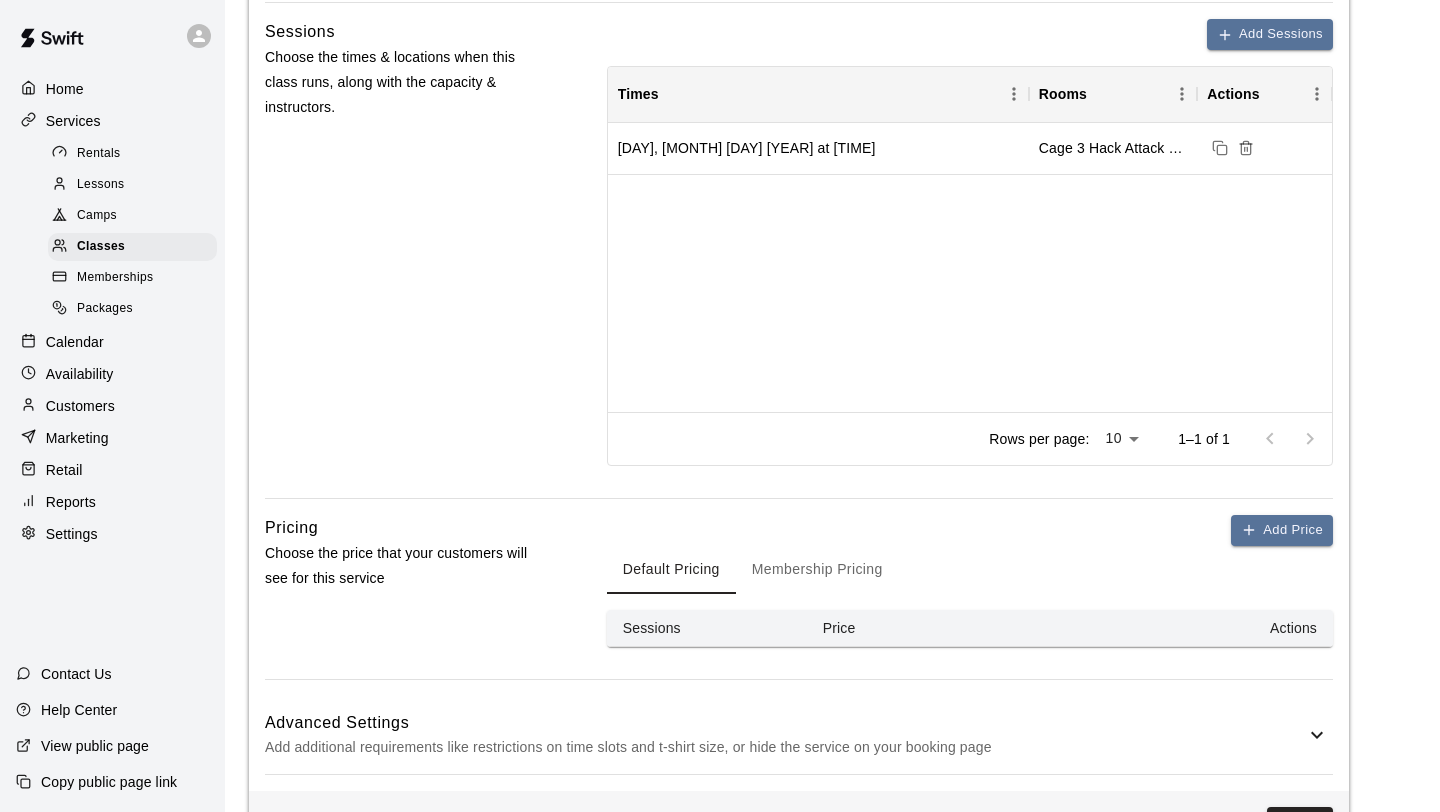 scroll, scrollTop: 836, scrollLeft: 0, axis: vertical 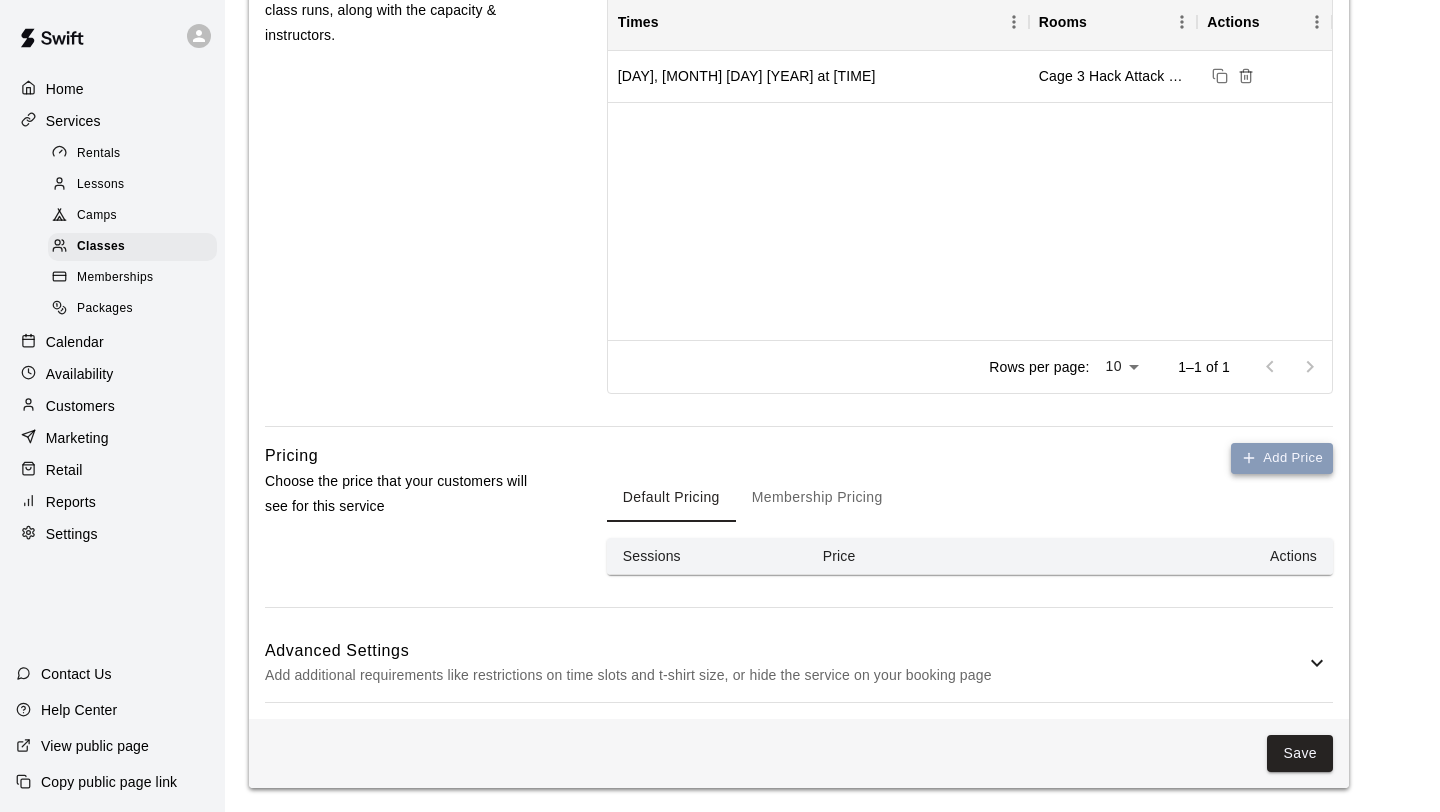 click 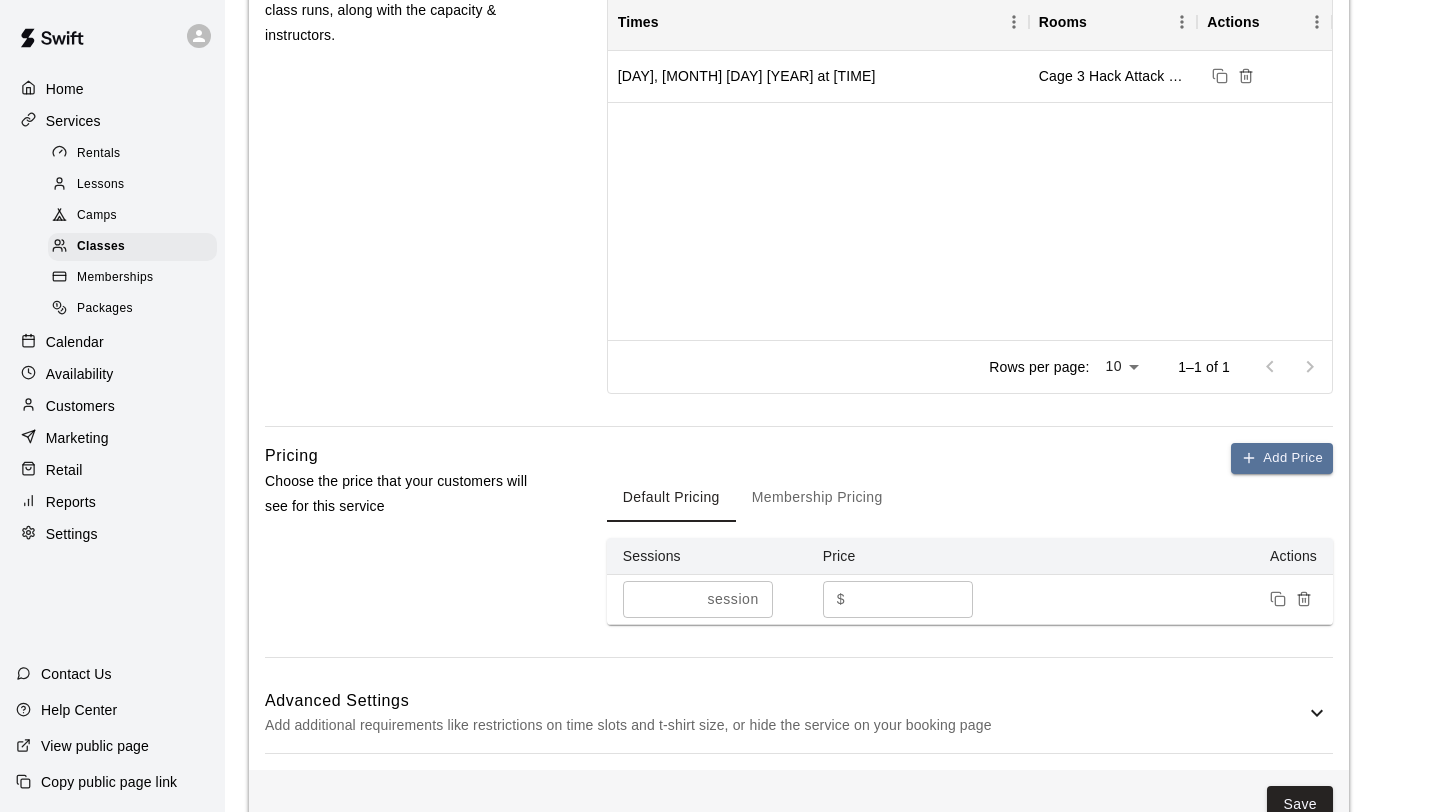 click on "*" at bounding box center [913, 599] 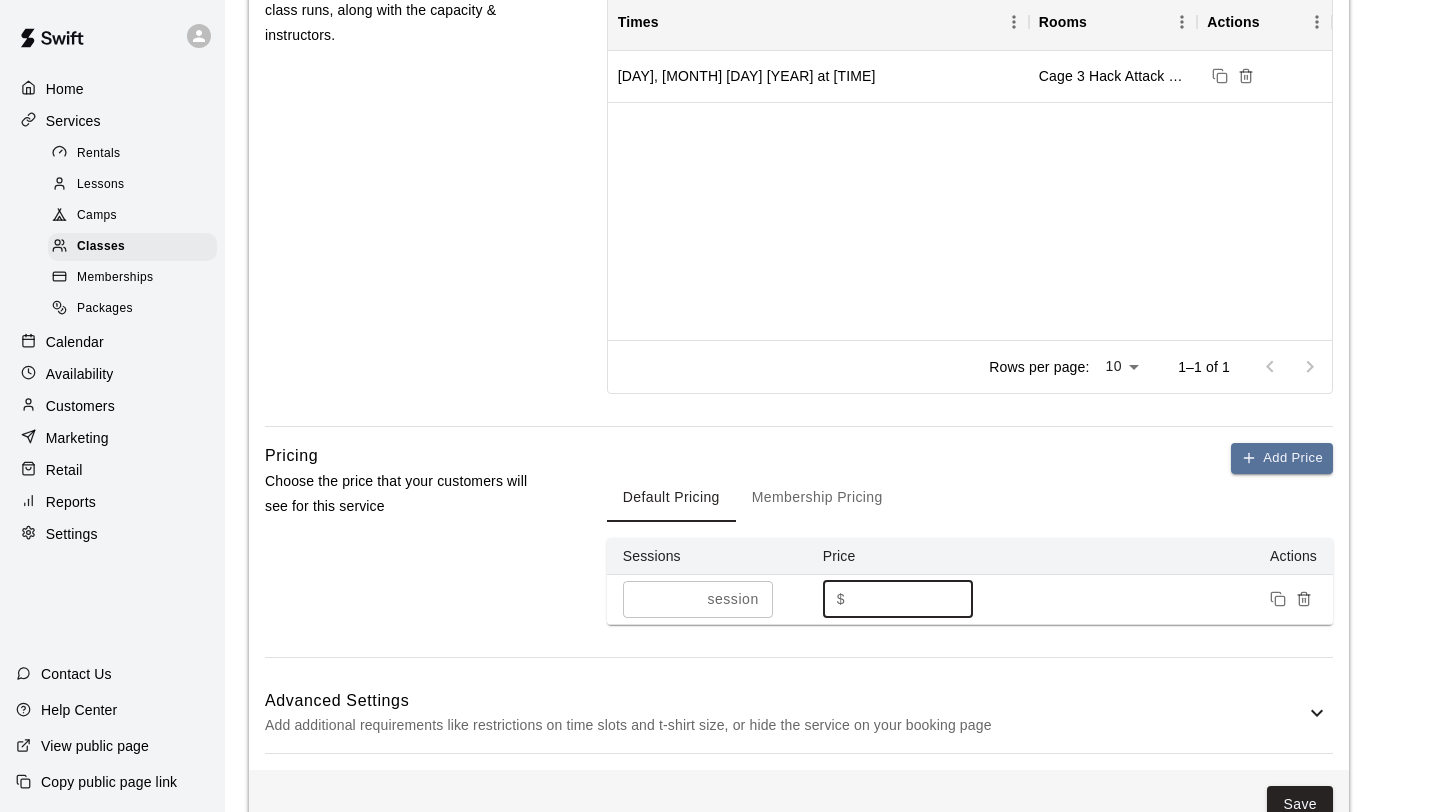 type on "**" 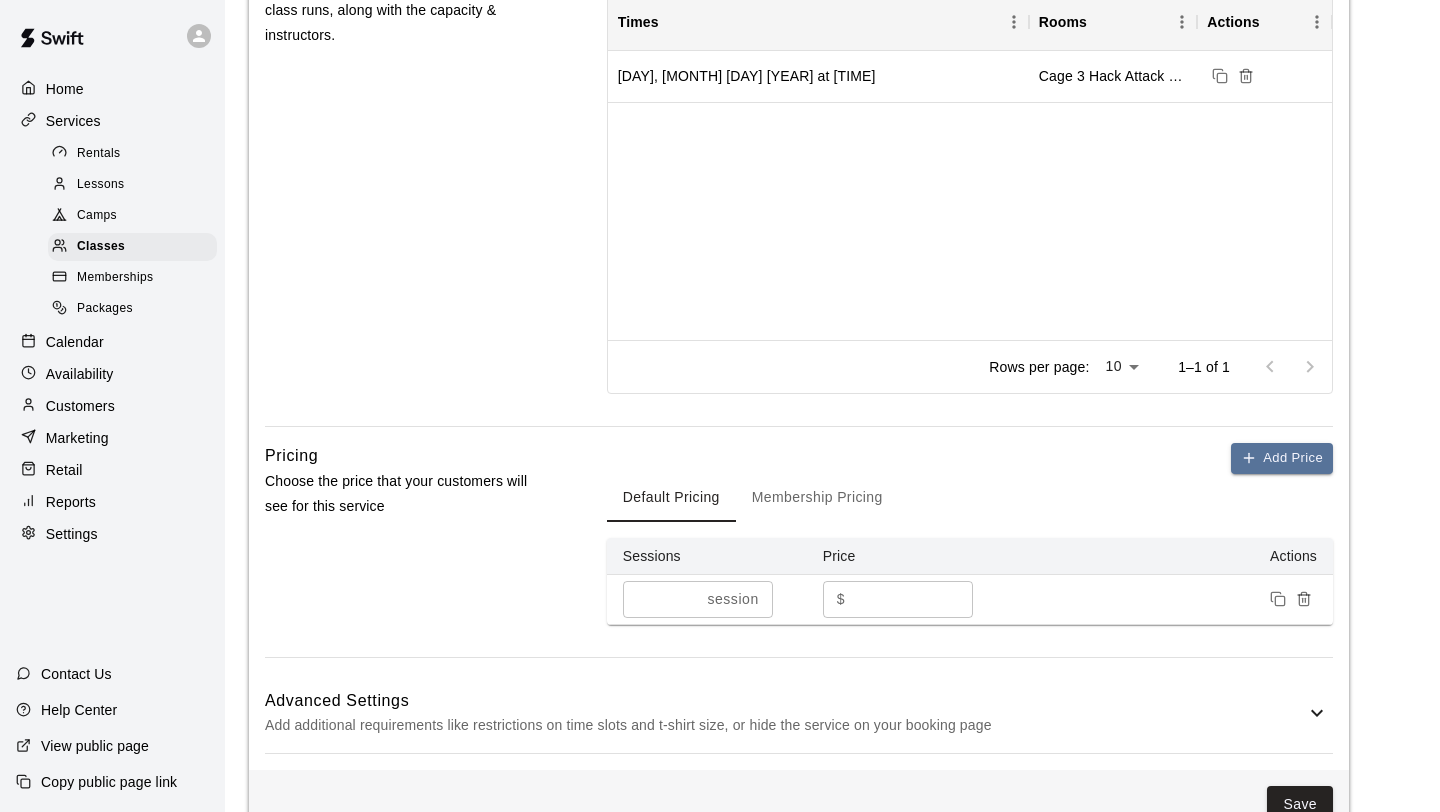 click on "Add Price Default Pricing Membership Pricing Sessions Price Actions * session ​ $ ** ​" at bounding box center [970, 534] 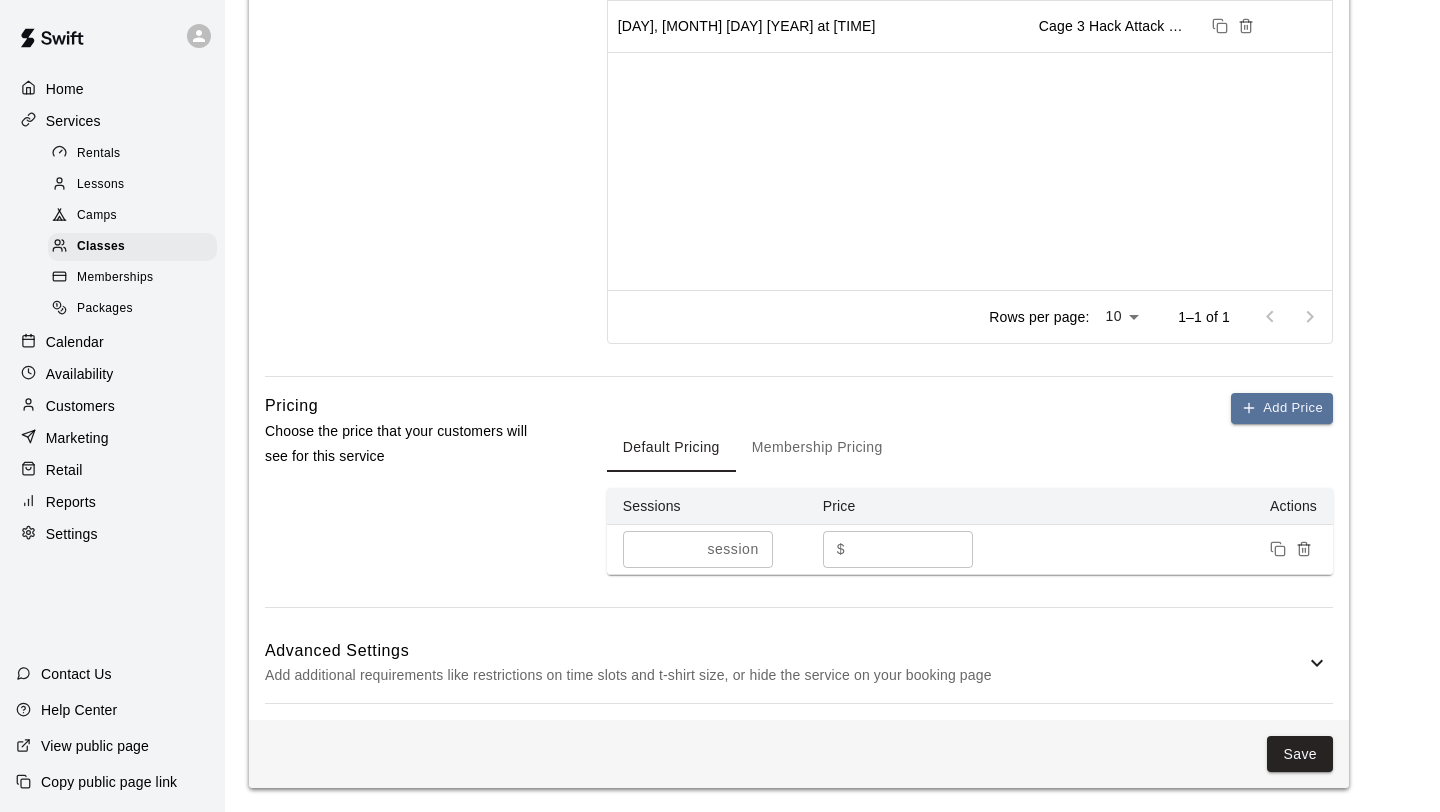click on "Add additional requirements like restrictions on time slots and t-shirt size, or hide the service on your booking page" at bounding box center (785, 675) 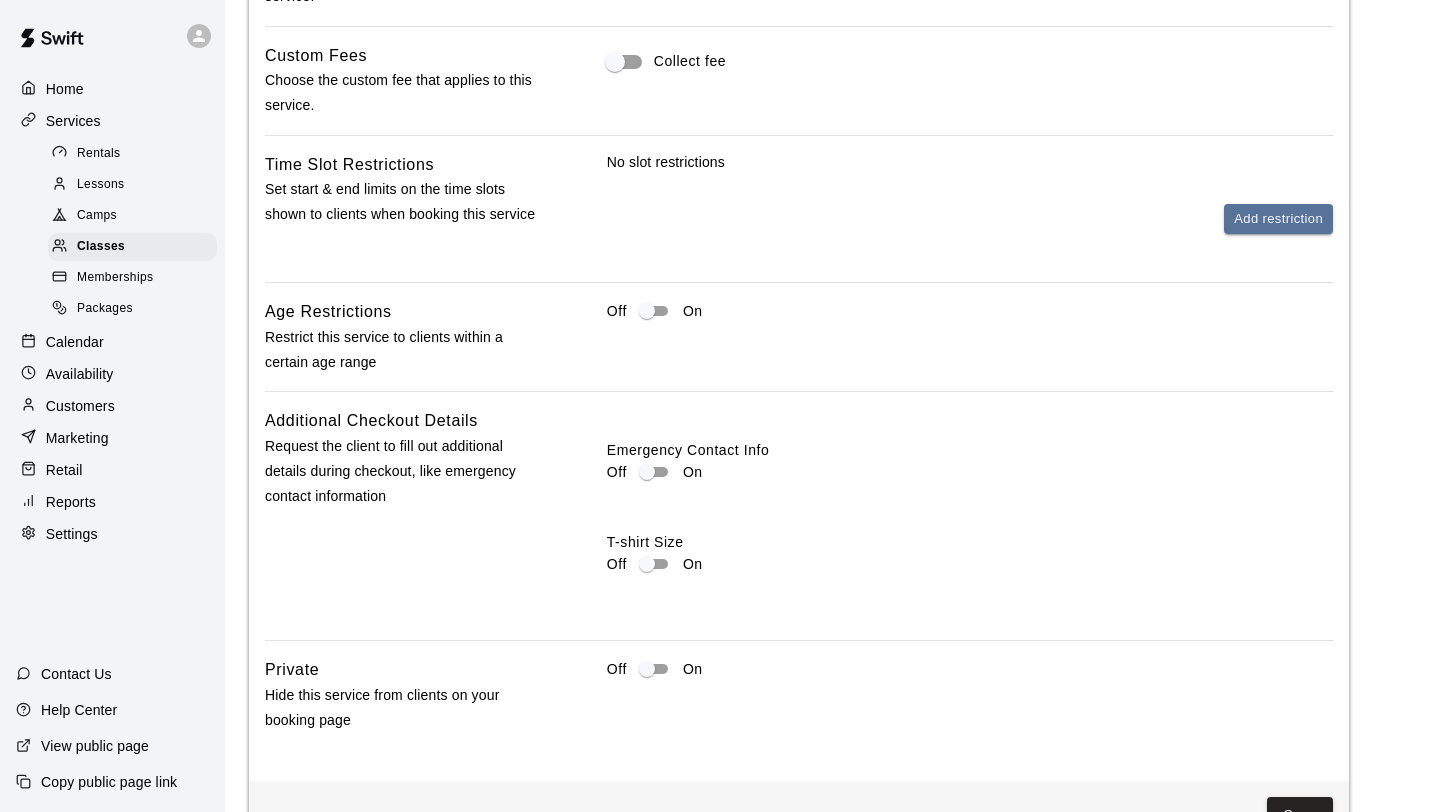 scroll, scrollTop: 1677, scrollLeft: 0, axis: vertical 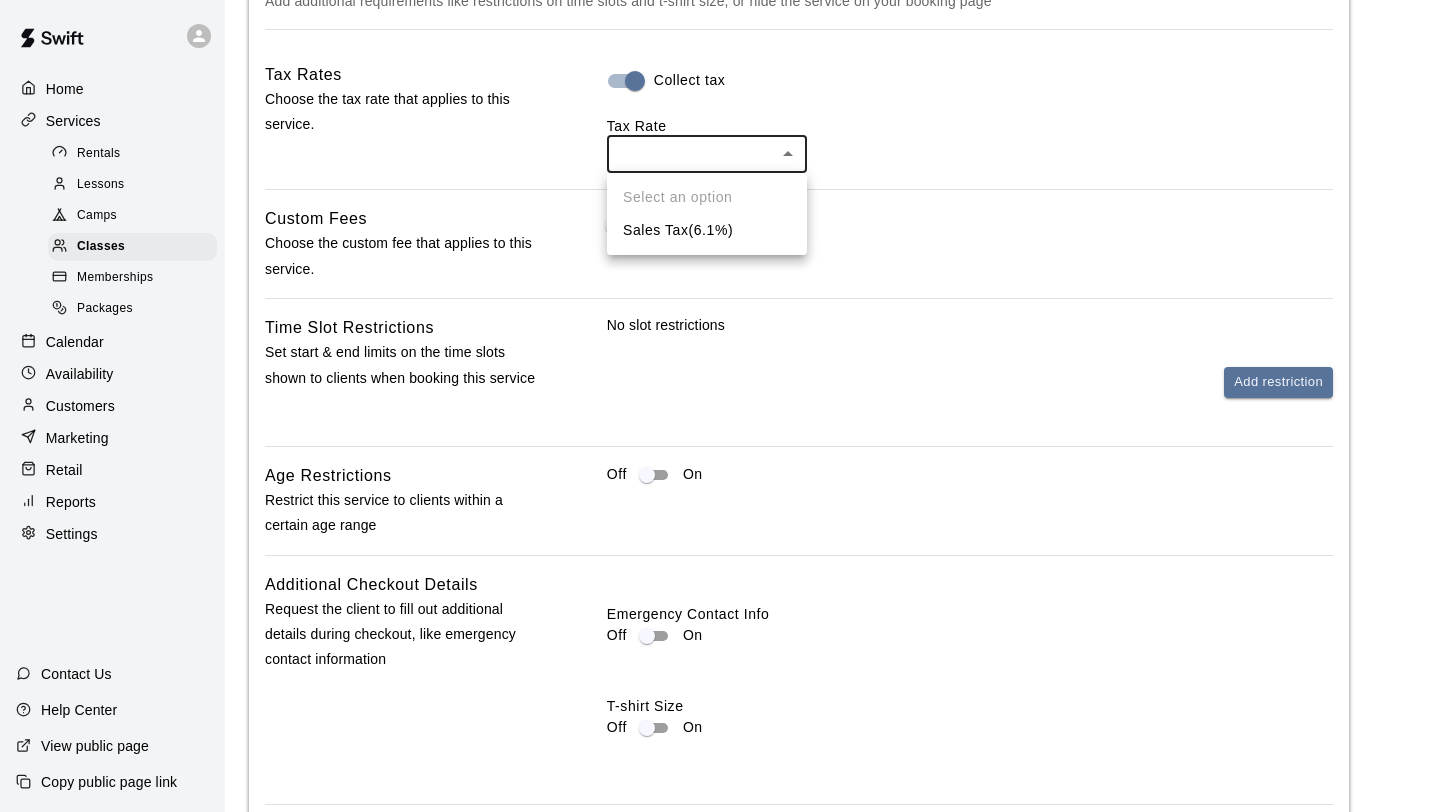 click on "**********" at bounding box center (720, -262) 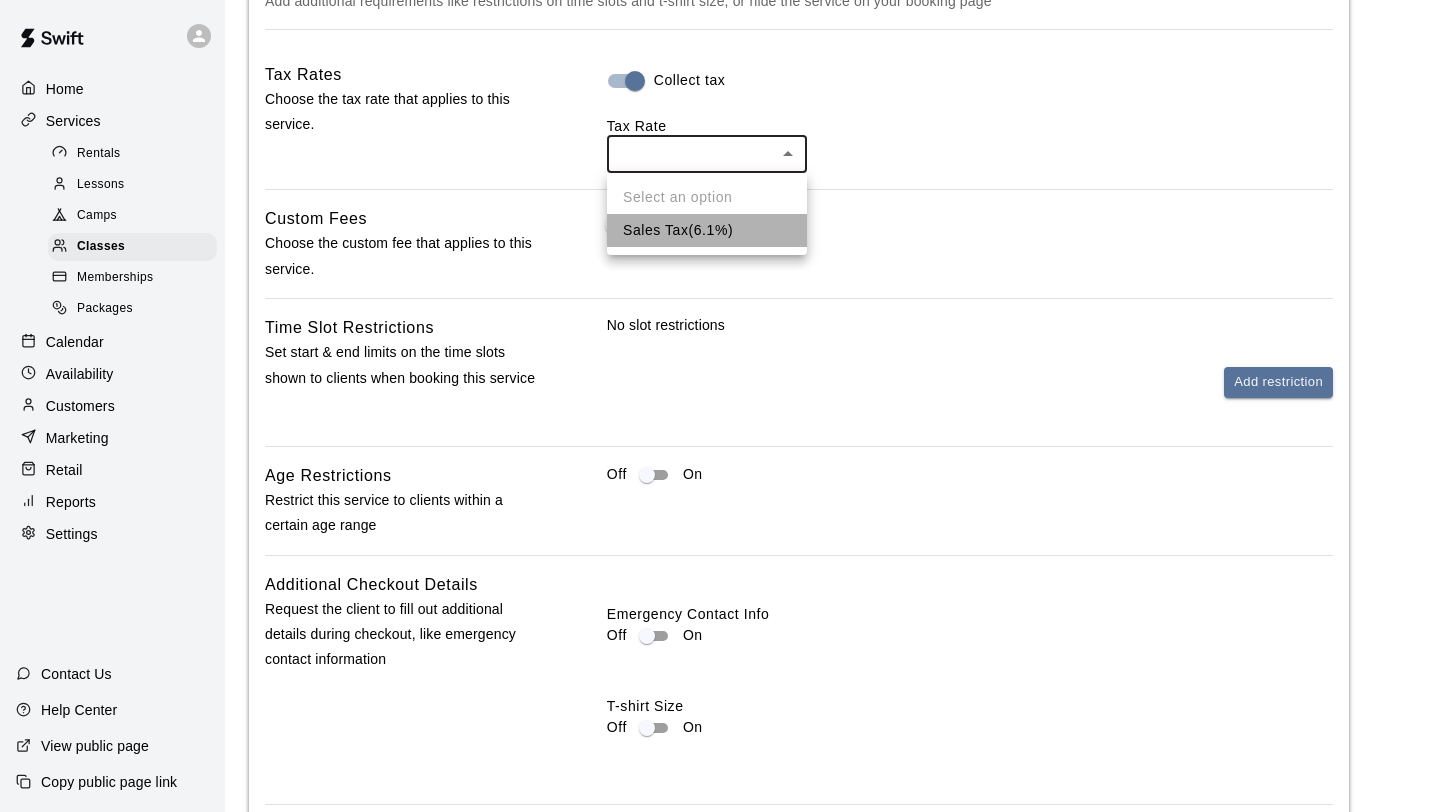 click on "Sales Tax  ( 6.1 %)" at bounding box center (707, 230) 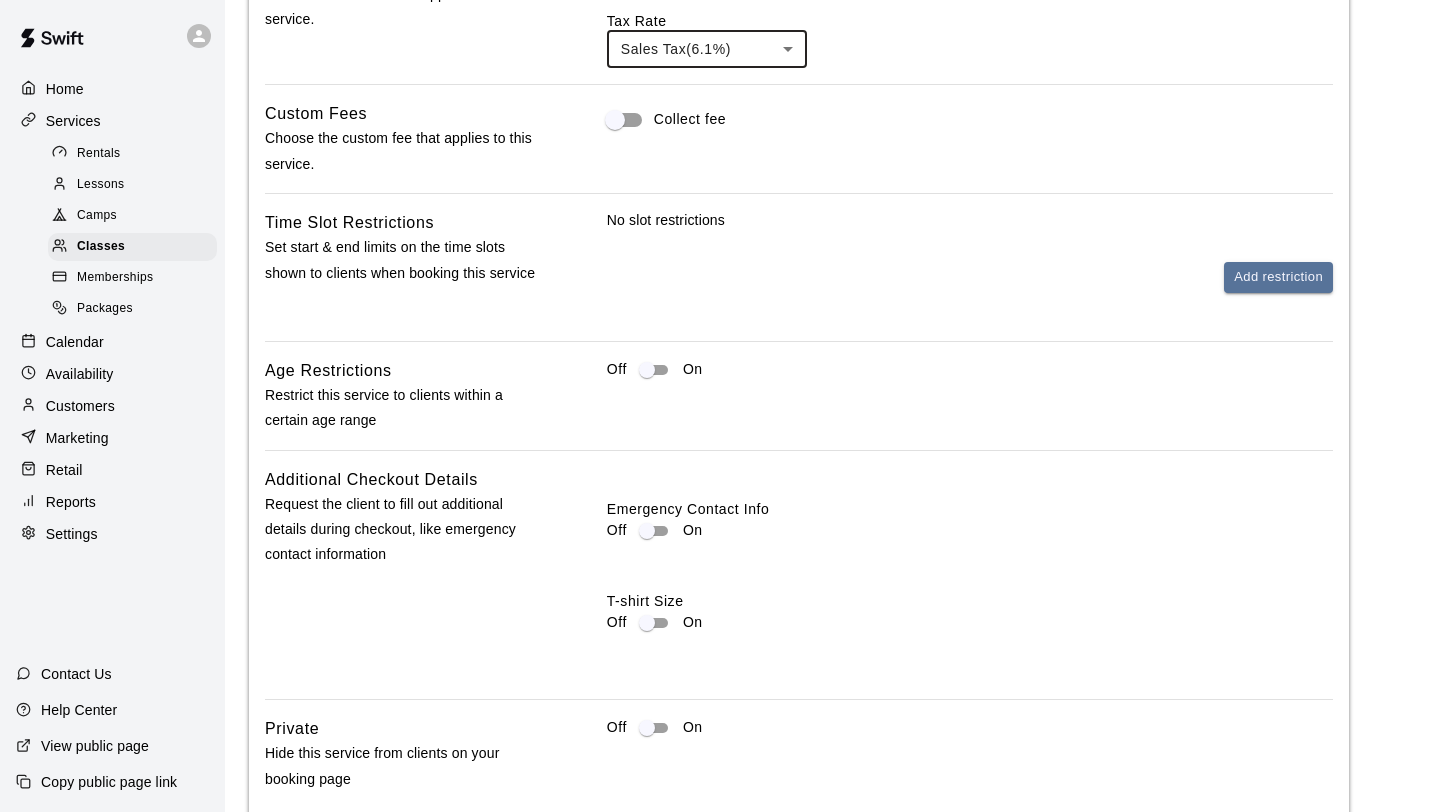 scroll, scrollTop: 1693, scrollLeft: 0, axis: vertical 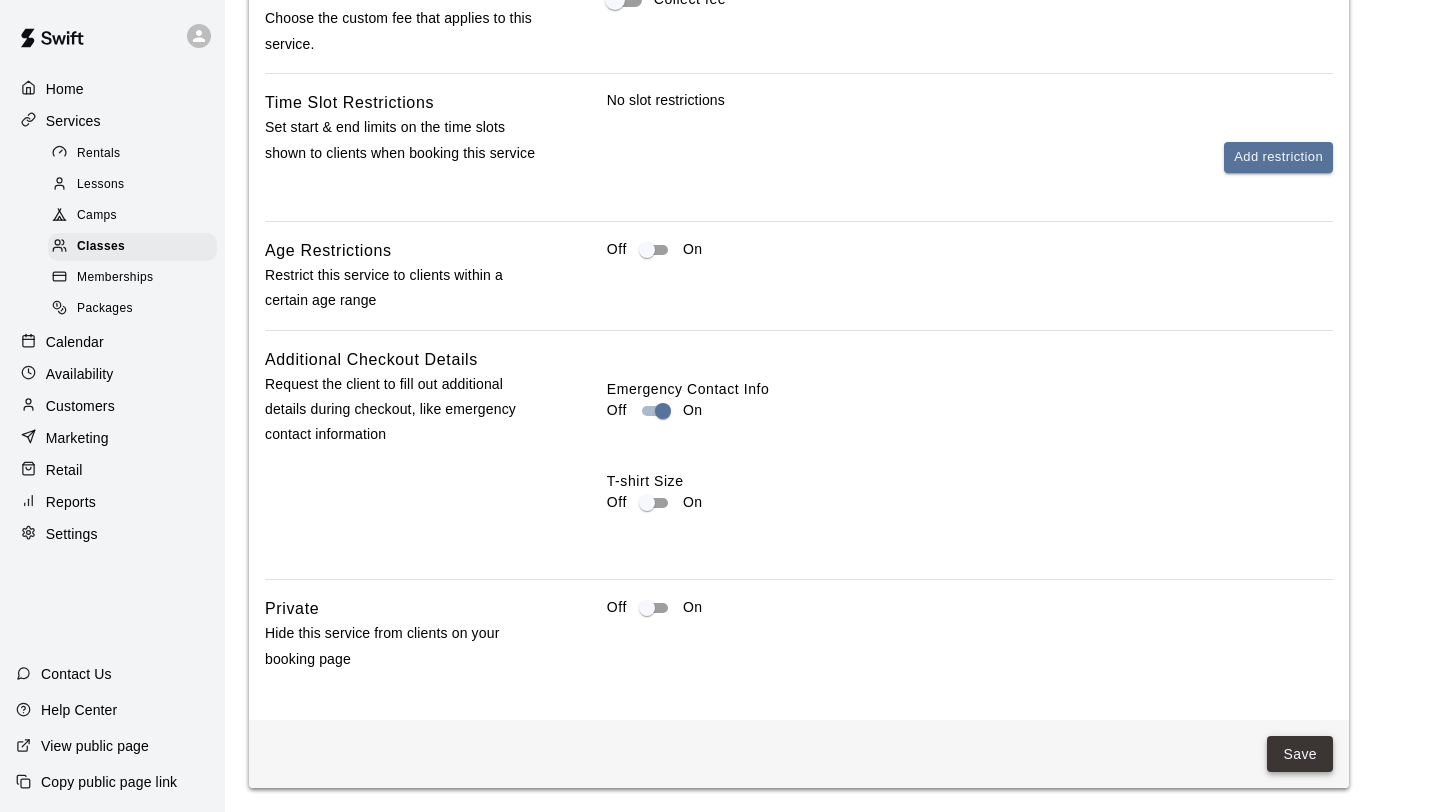 click on "Save" at bounding box center (1300, 754) 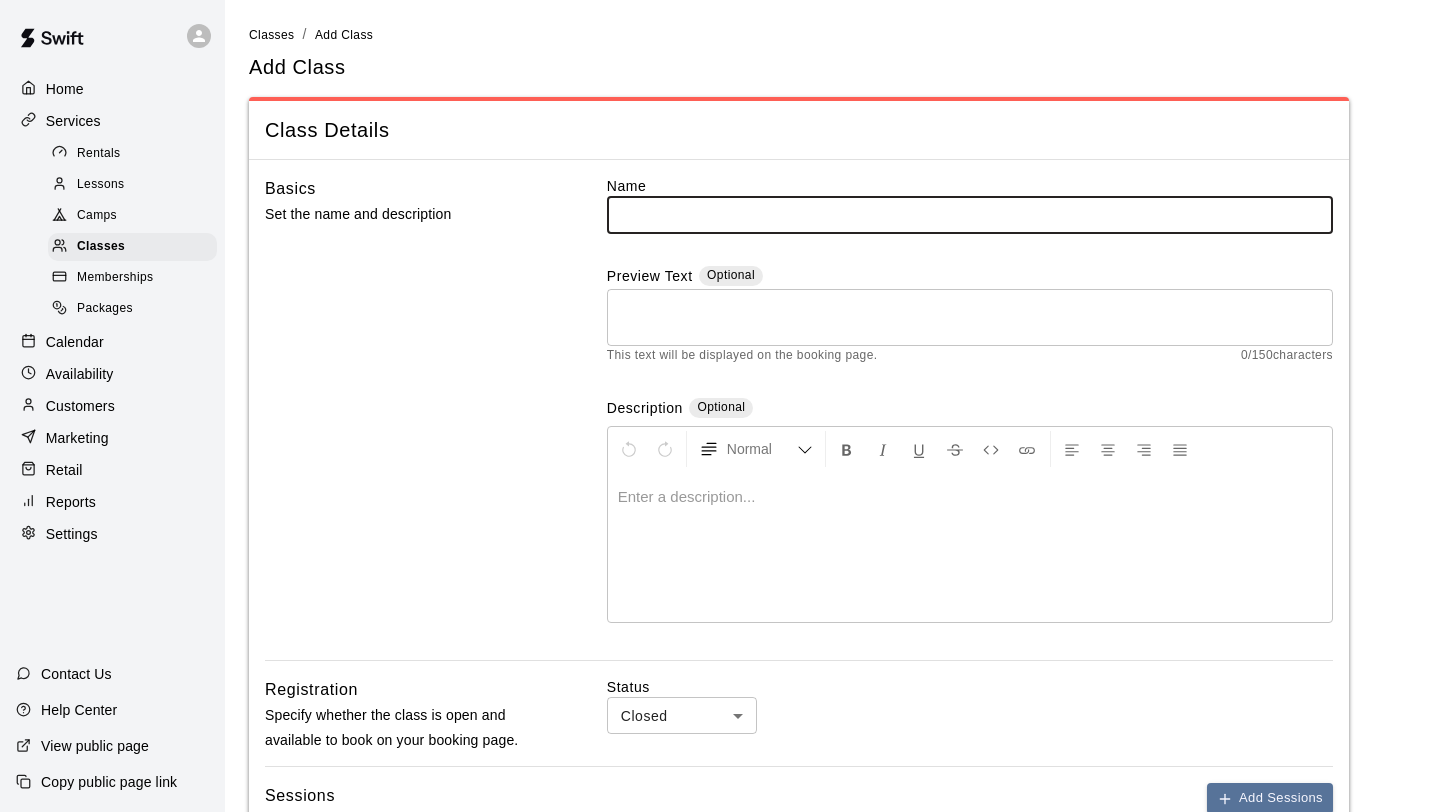 scroll, scrollTop: 0, scrollLeft: 0, axis: both 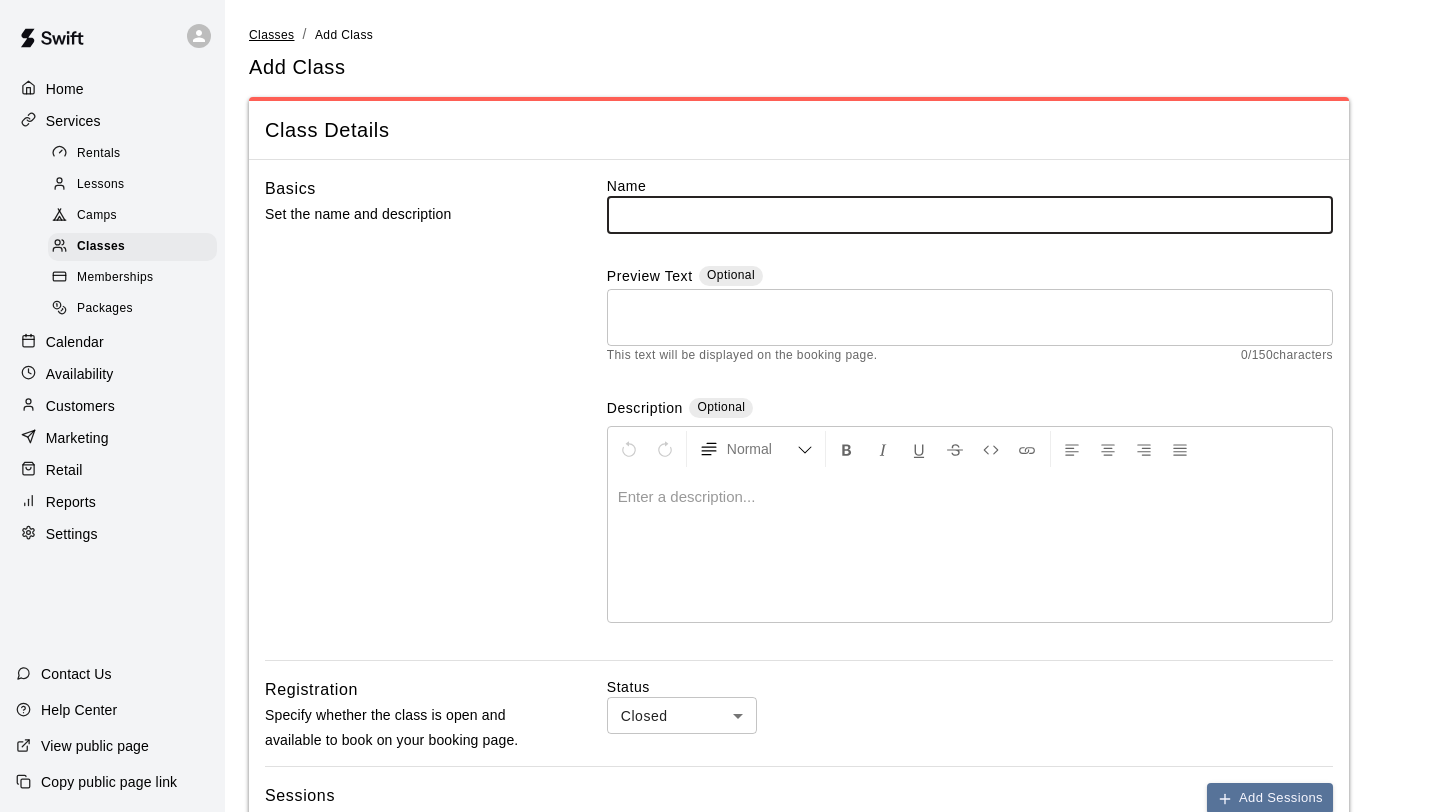 click on "Classes" at bounding box center (271, 35) 